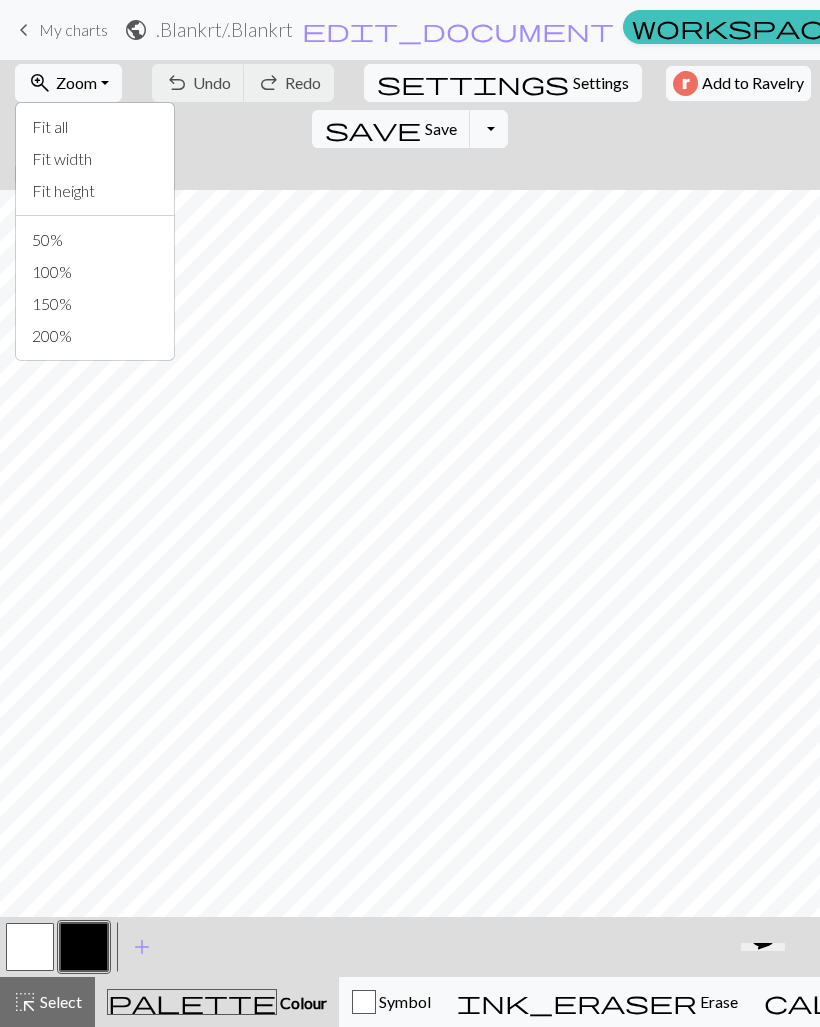 scroll, scrollTop: 0, scrollLeft: 0, axis: both 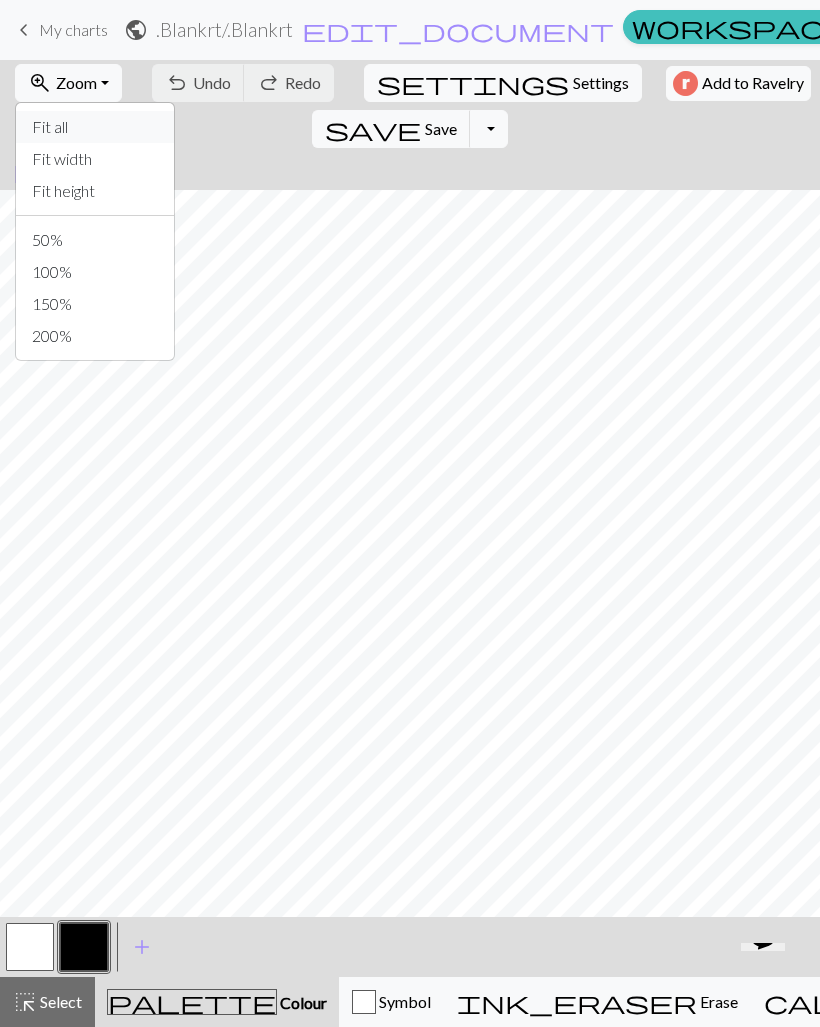 click on "Fit all" at bounding box center (95, 127) 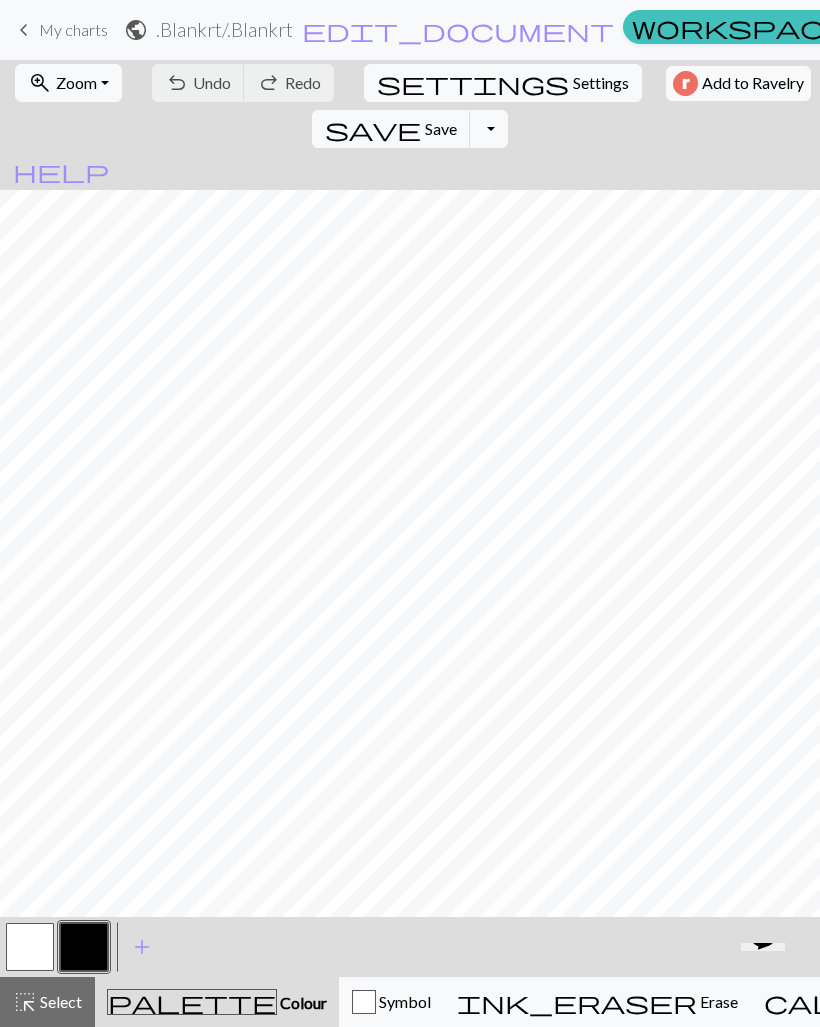 click at bounding box center (84, 947) 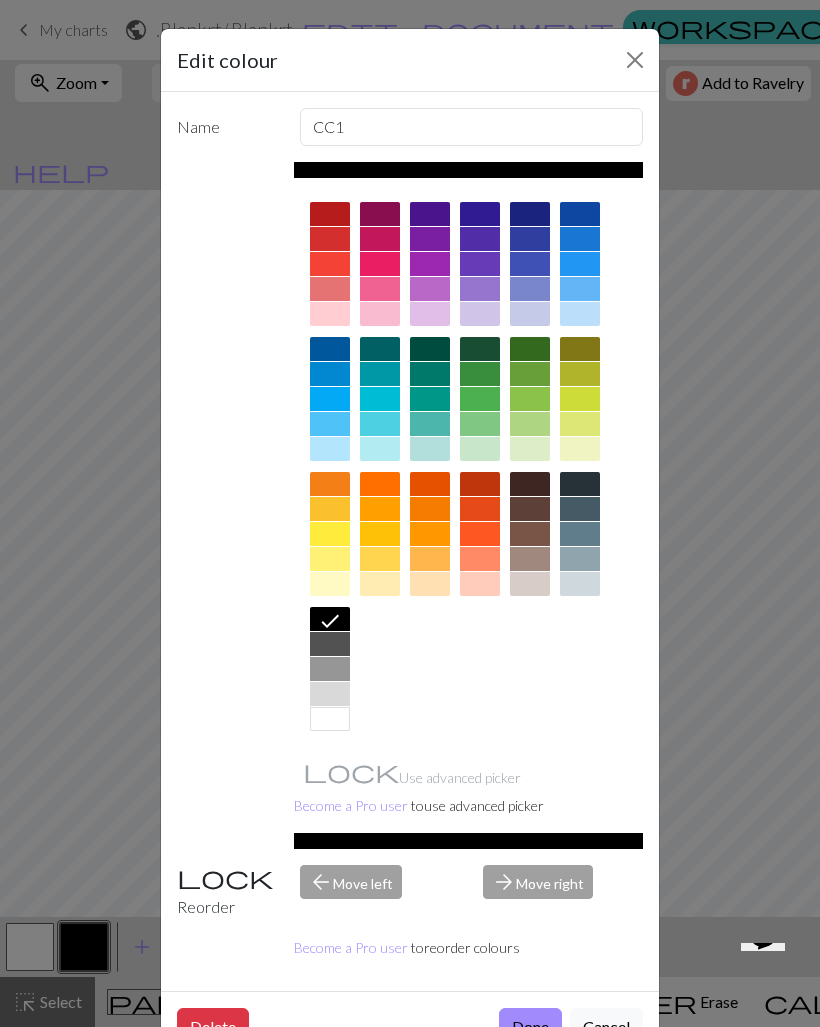 click on "Done" at bounding box center (530, 1027) 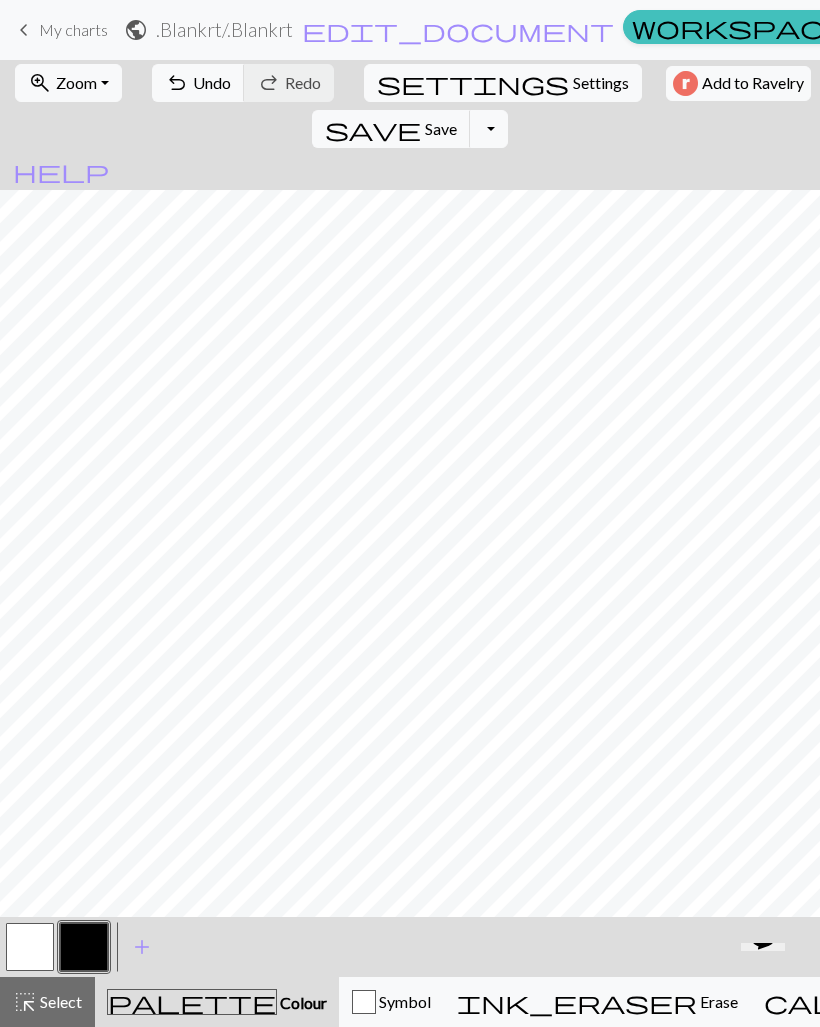 click on "Colour" at bounding box center [302, 1002] 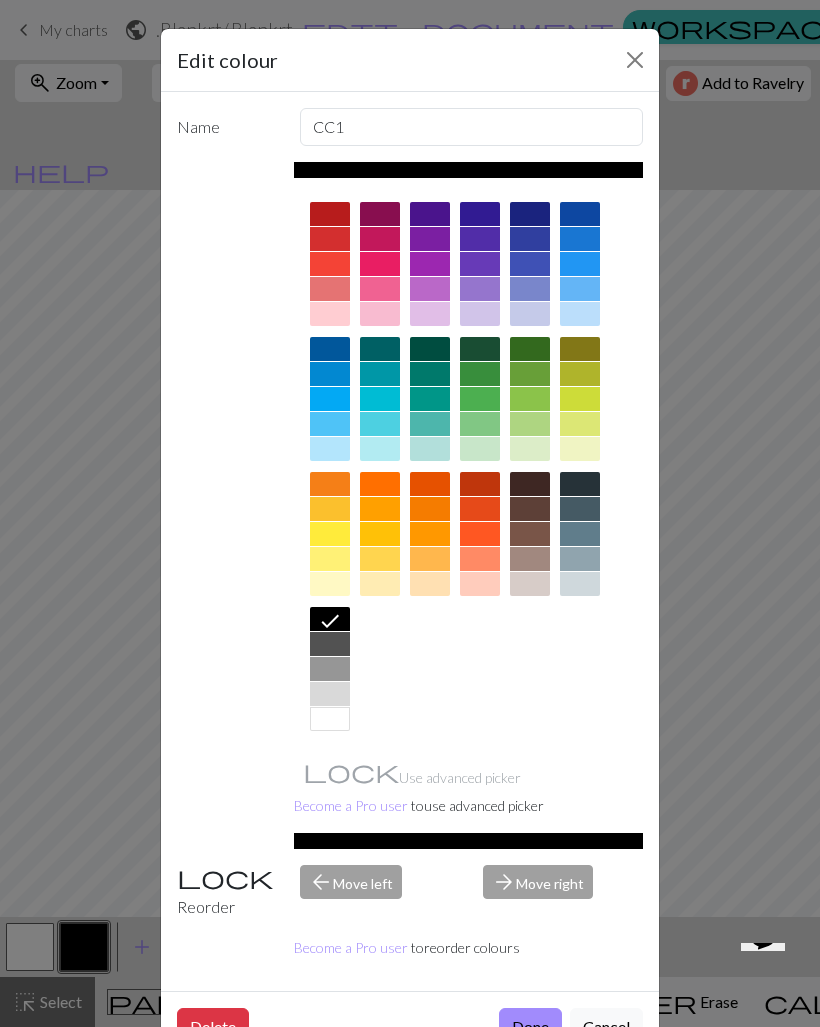 click 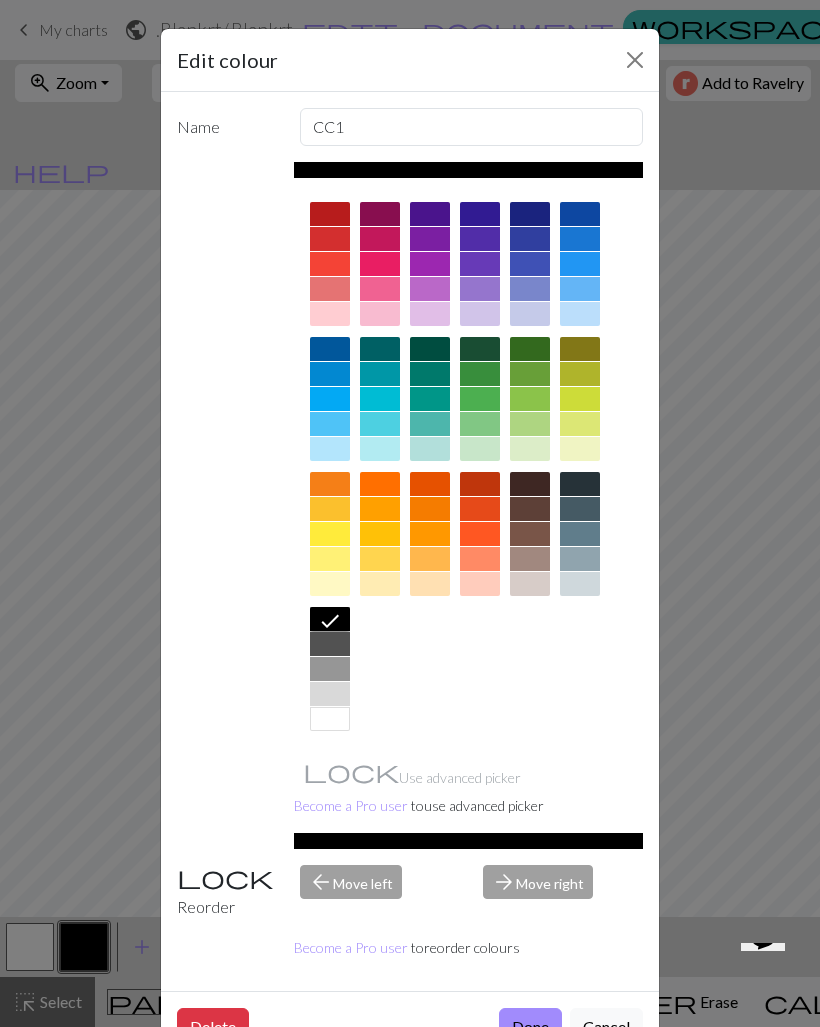 click on "Done" at bounding box center (530, 1027) 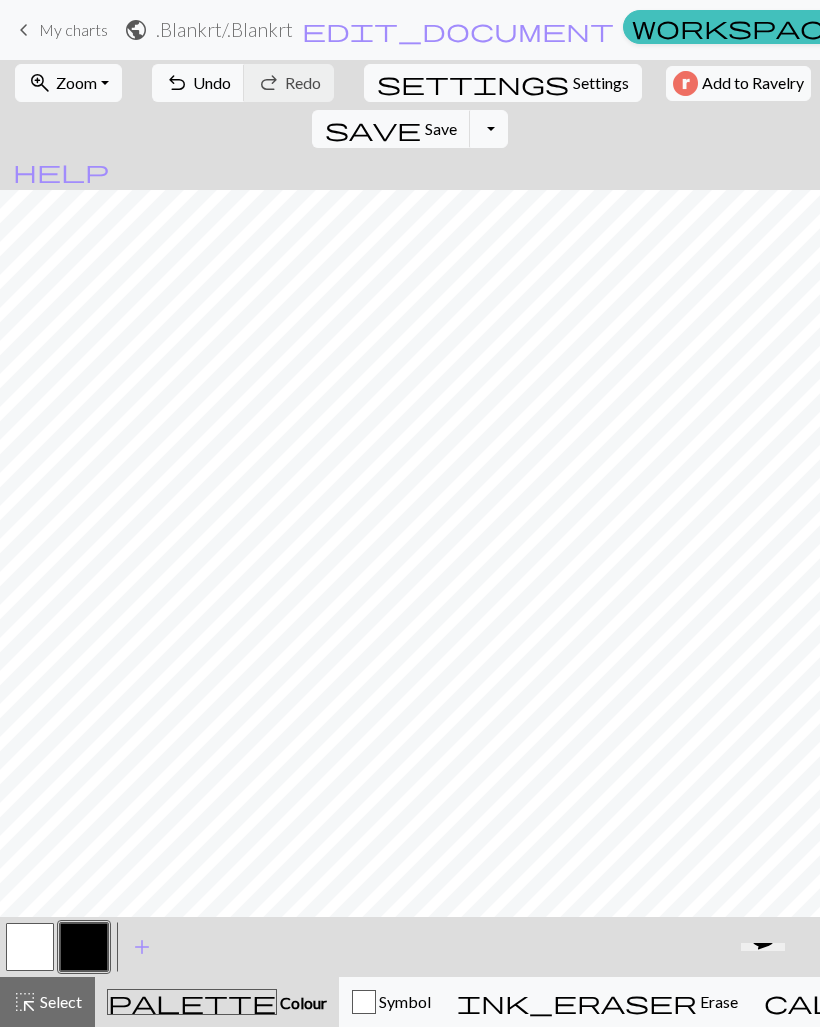 click on "Zoom" at bounding box center [76, 82] 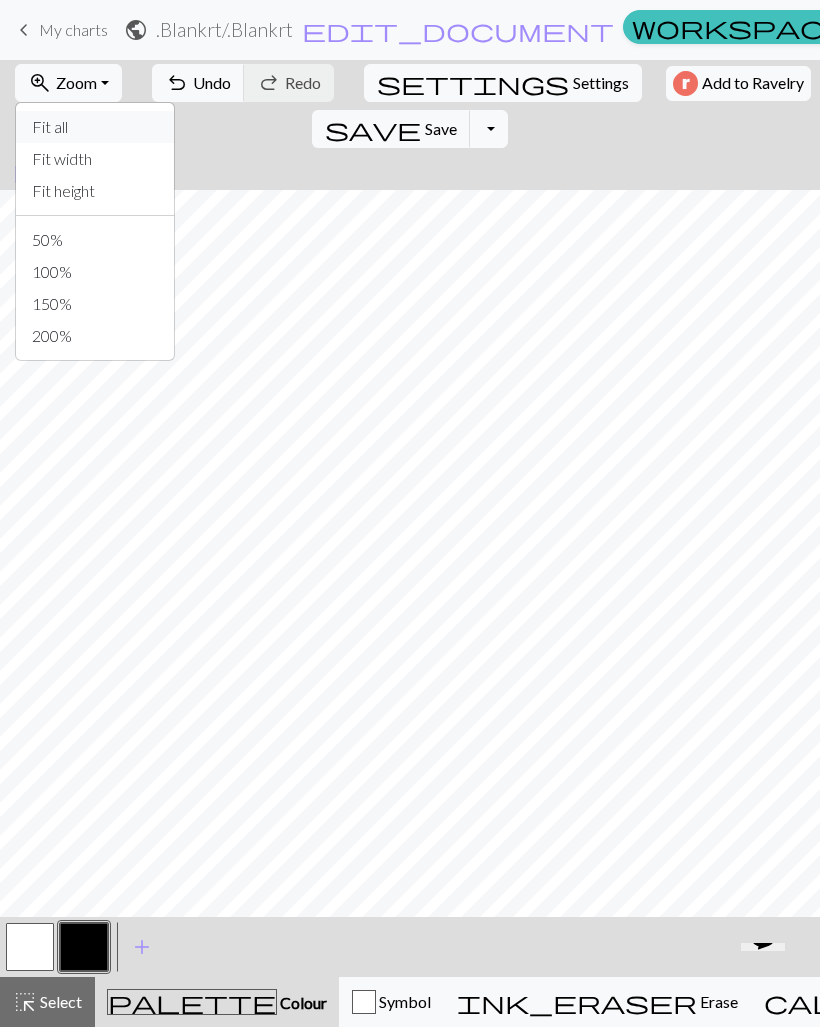 click on "Fit all" at bounding box center (95, 127) 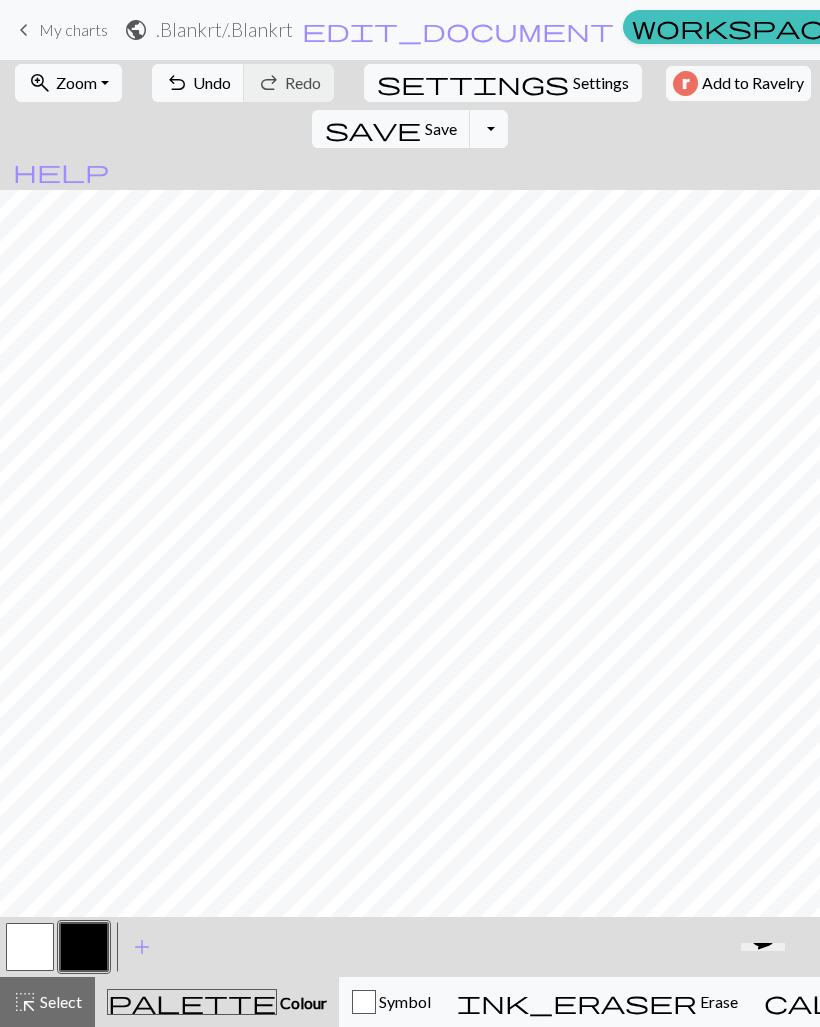 click on "zoom_in" at bounding box center [40, 83] 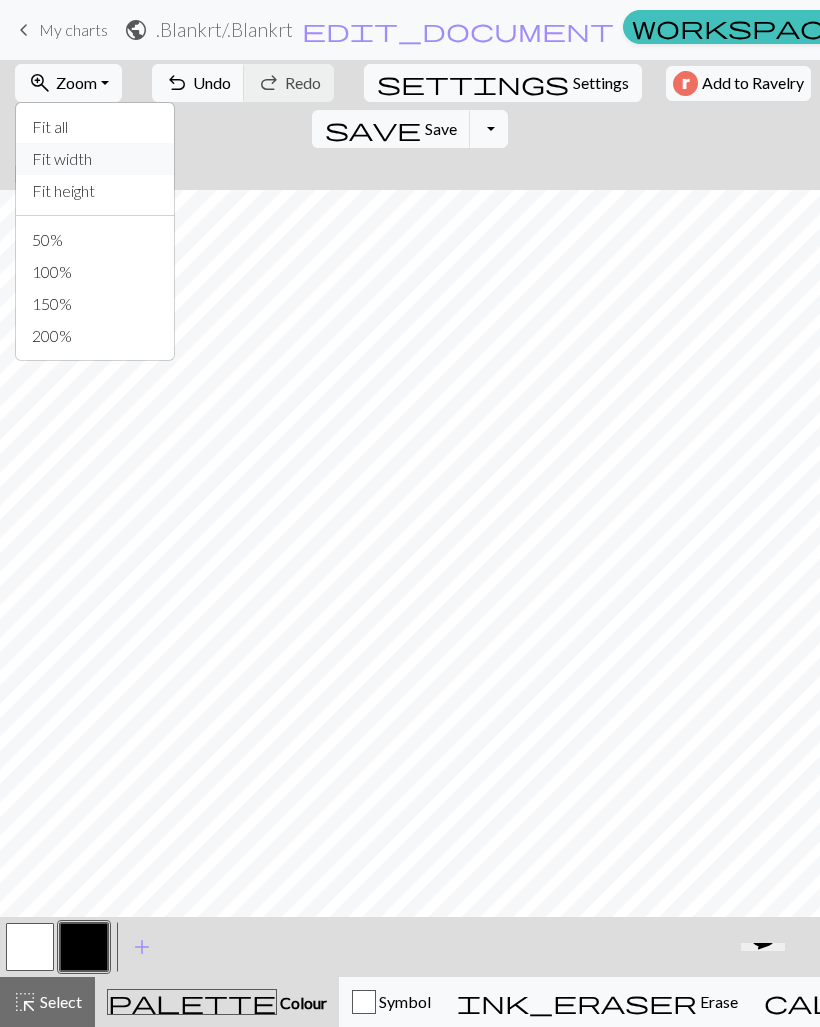 click on "Fit width" at bounding box center (95, 159) 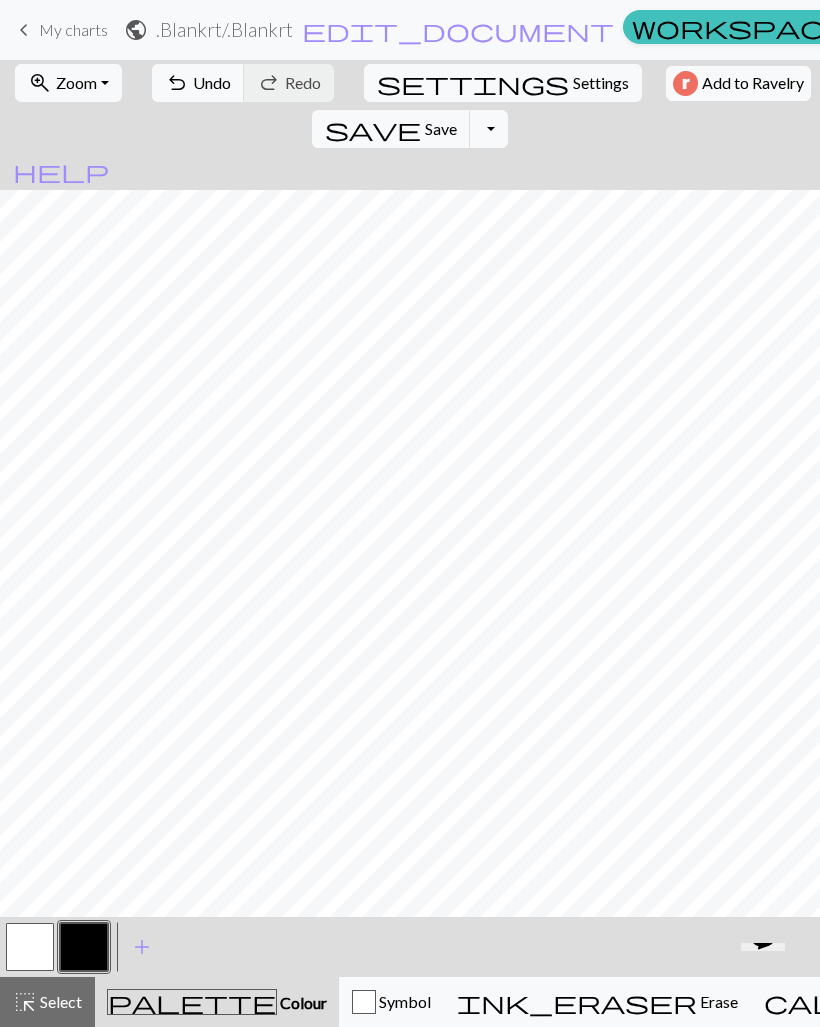 click on "zoom_in Zoom Zoom" at bounding box center (68, 83) 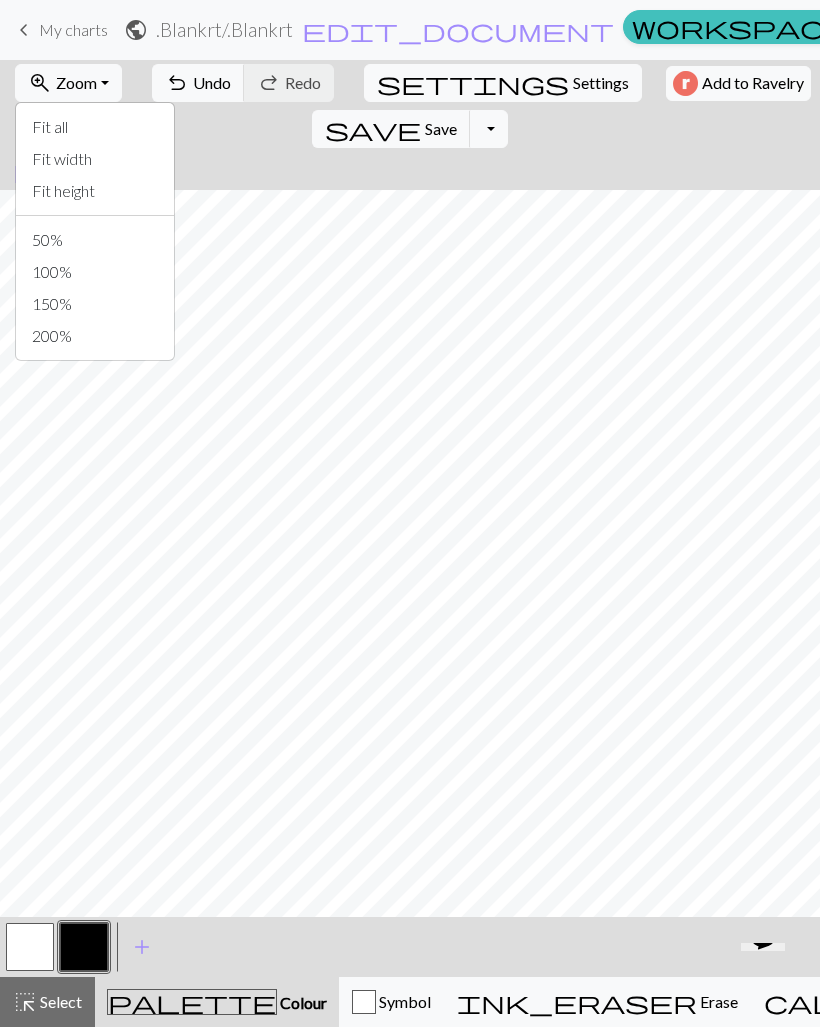 click on "Fit height" at bounding box center [95, 191] 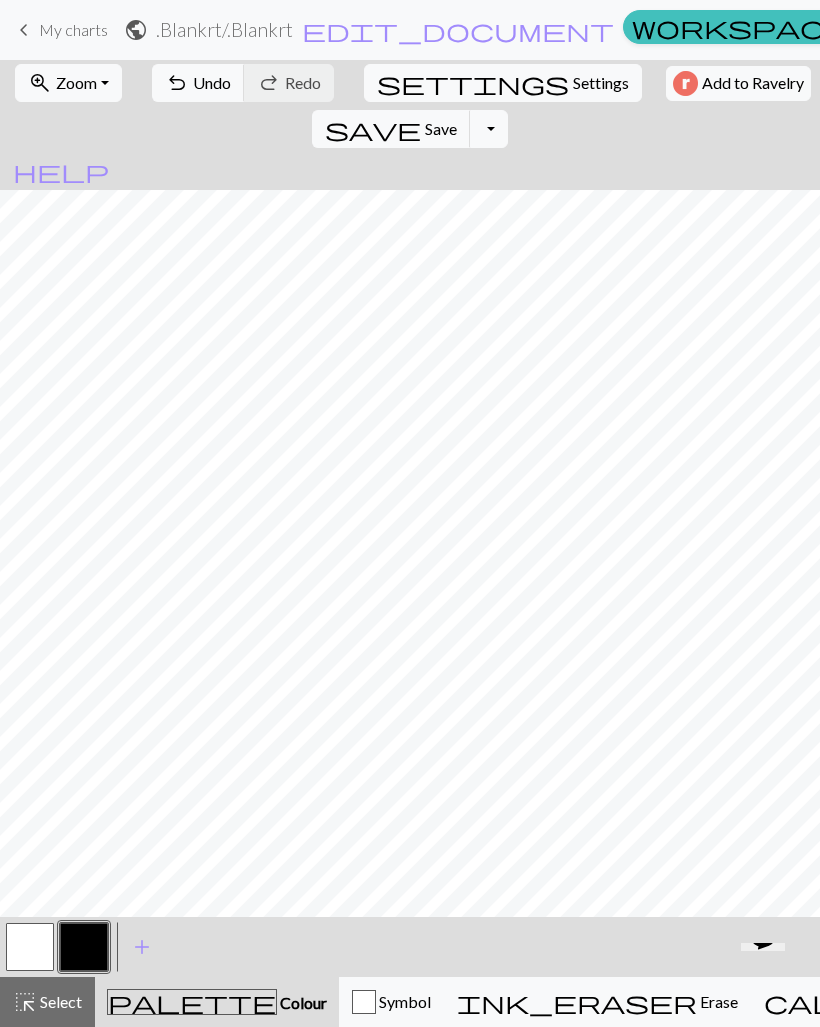 click at bounding box center (84, 947) 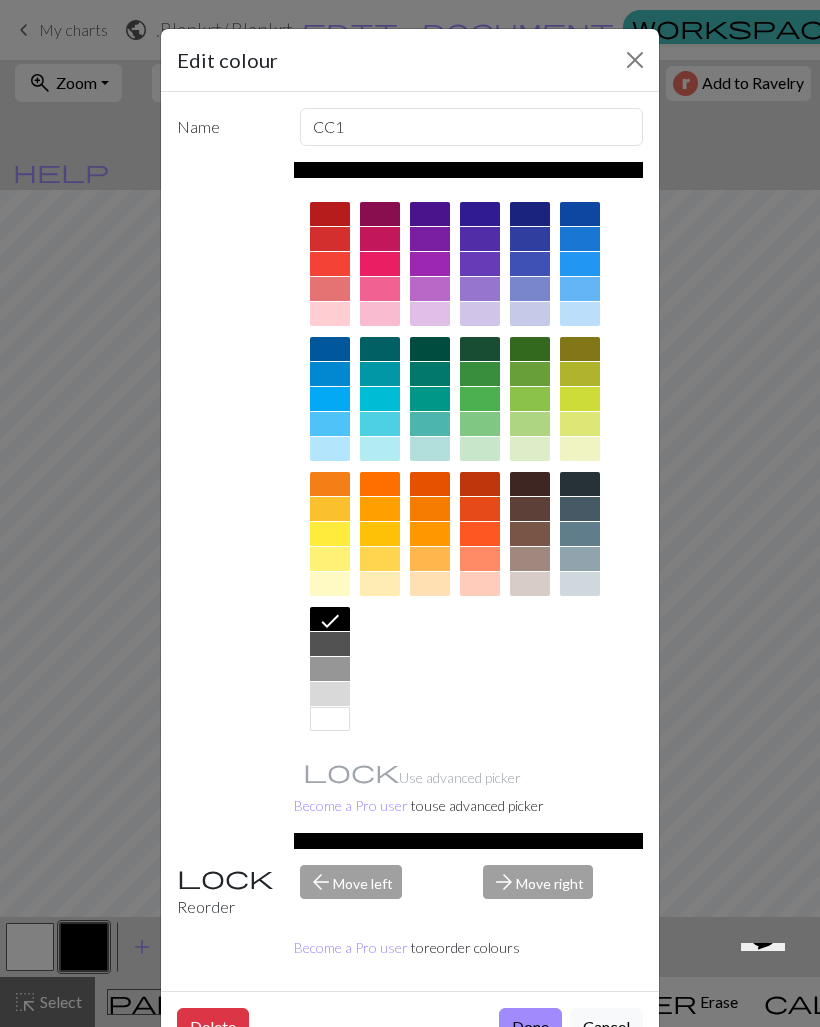 click on "arrow_back Move left" at bounding box center (380, 892) 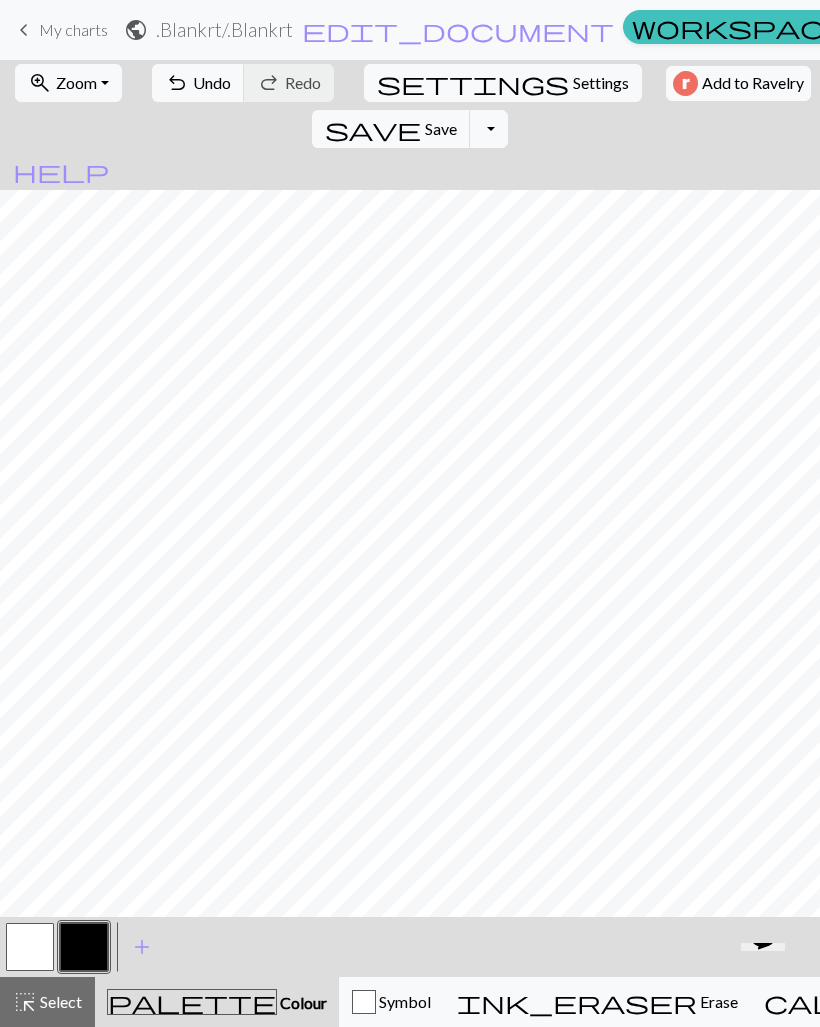 click at bounding box center (84, 947) 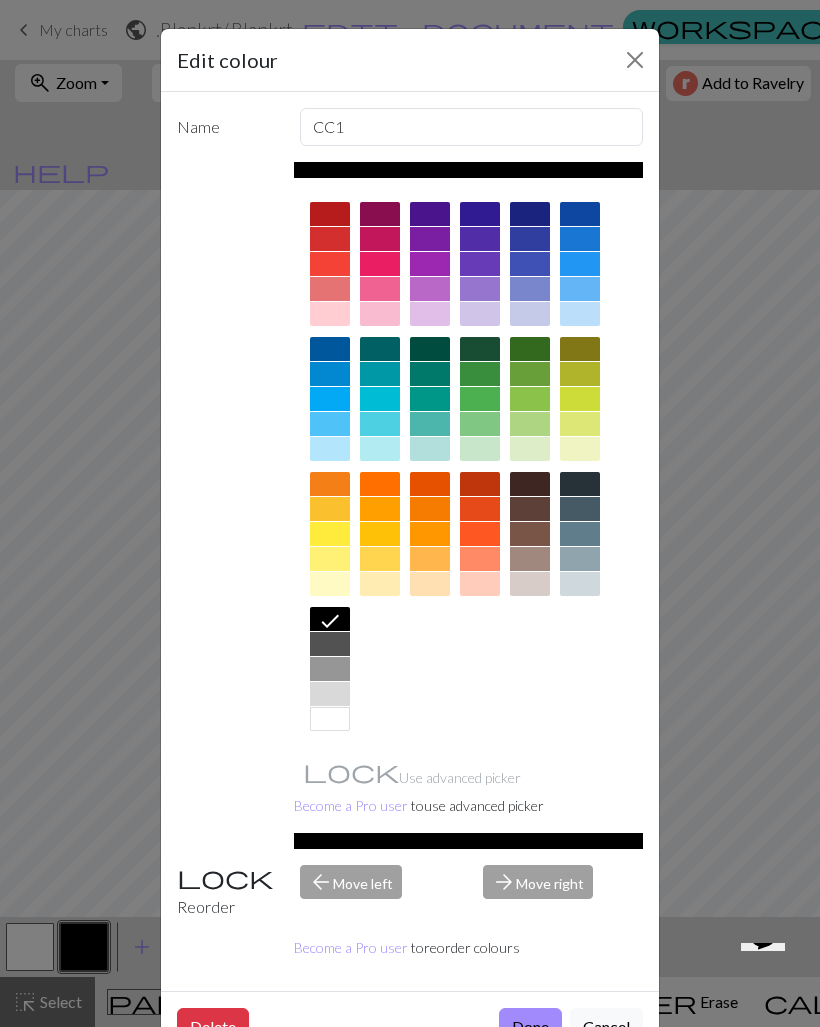 click on "Become a Pro user" at bounding box center (351, 805) 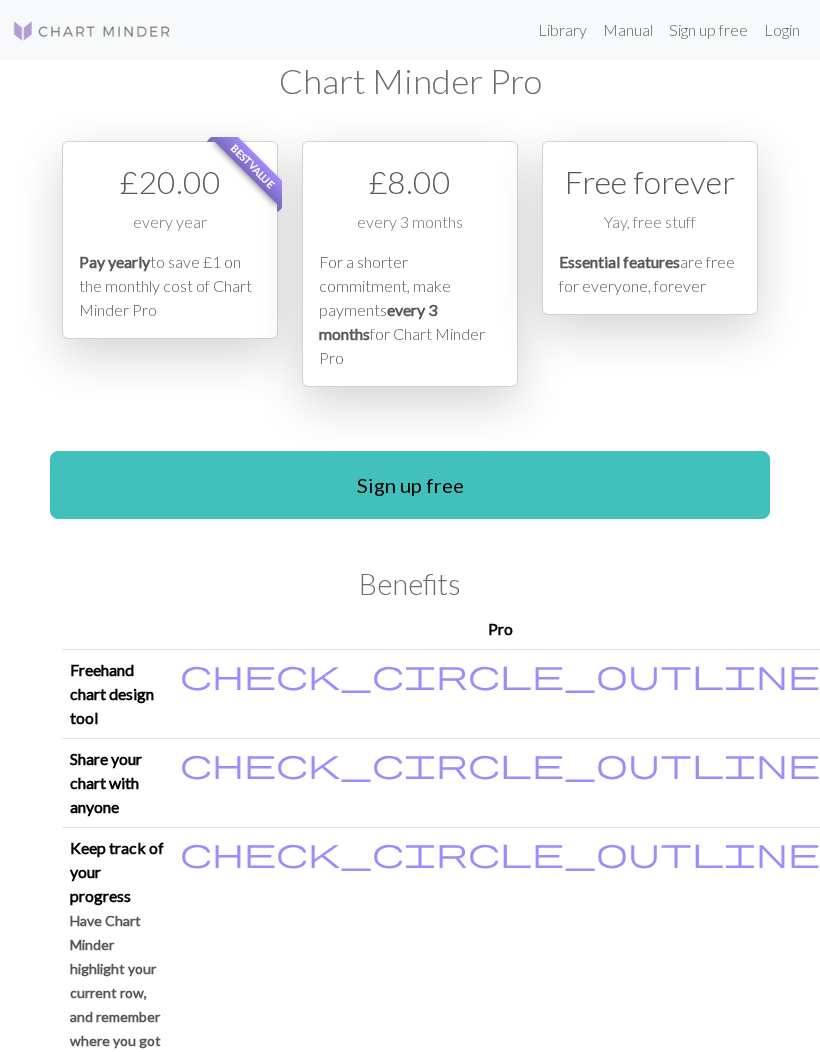 scroll, scrollTop: 0, scrollLeft: 0, axis: both 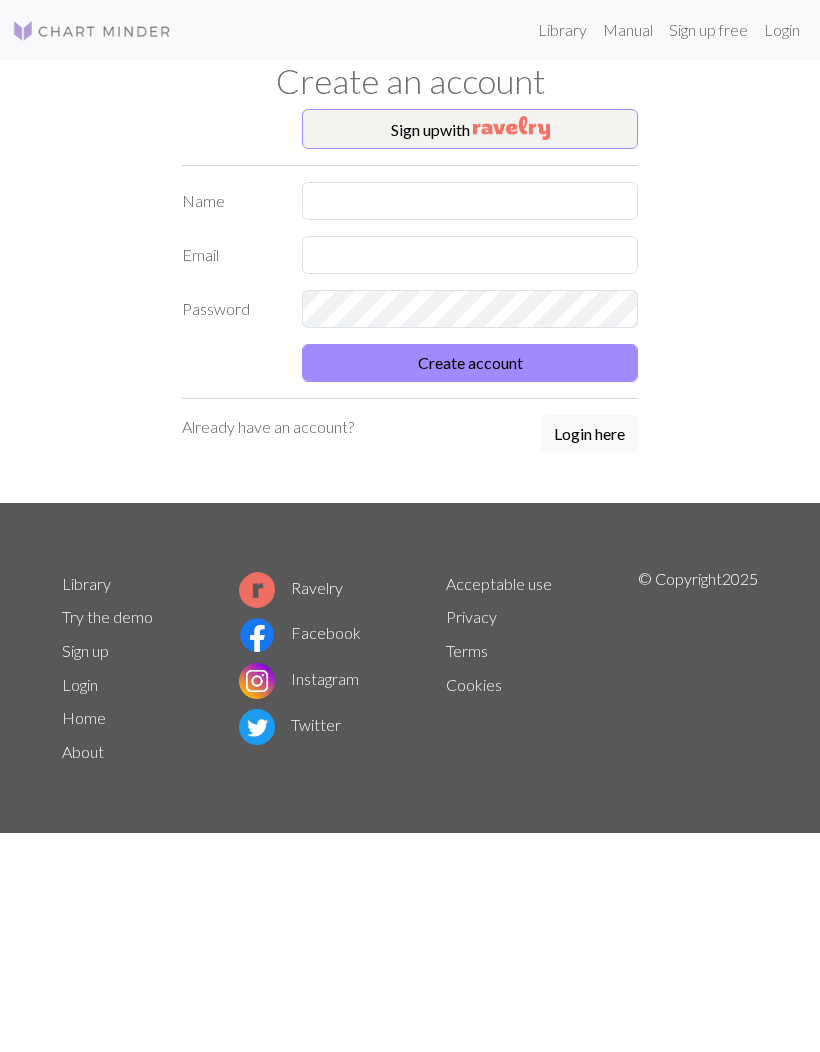 click on "Sign up  with" at bounding box center [470, 129] 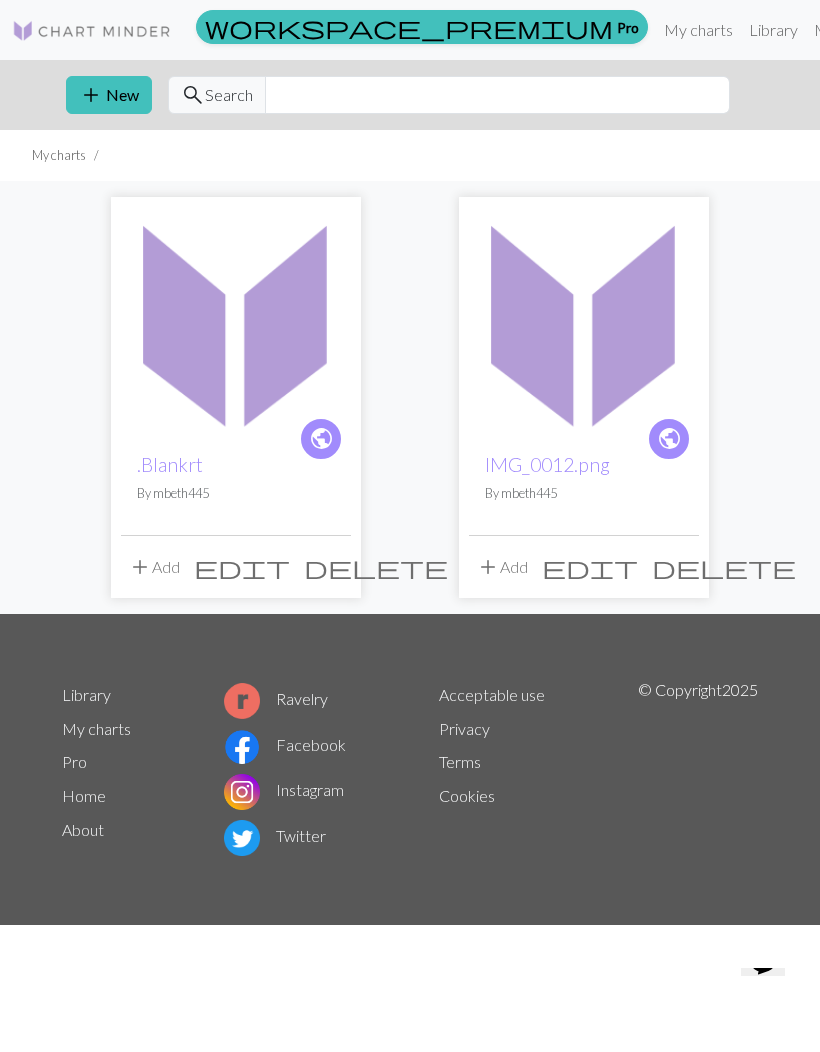 click at bounding box center [236, 322] 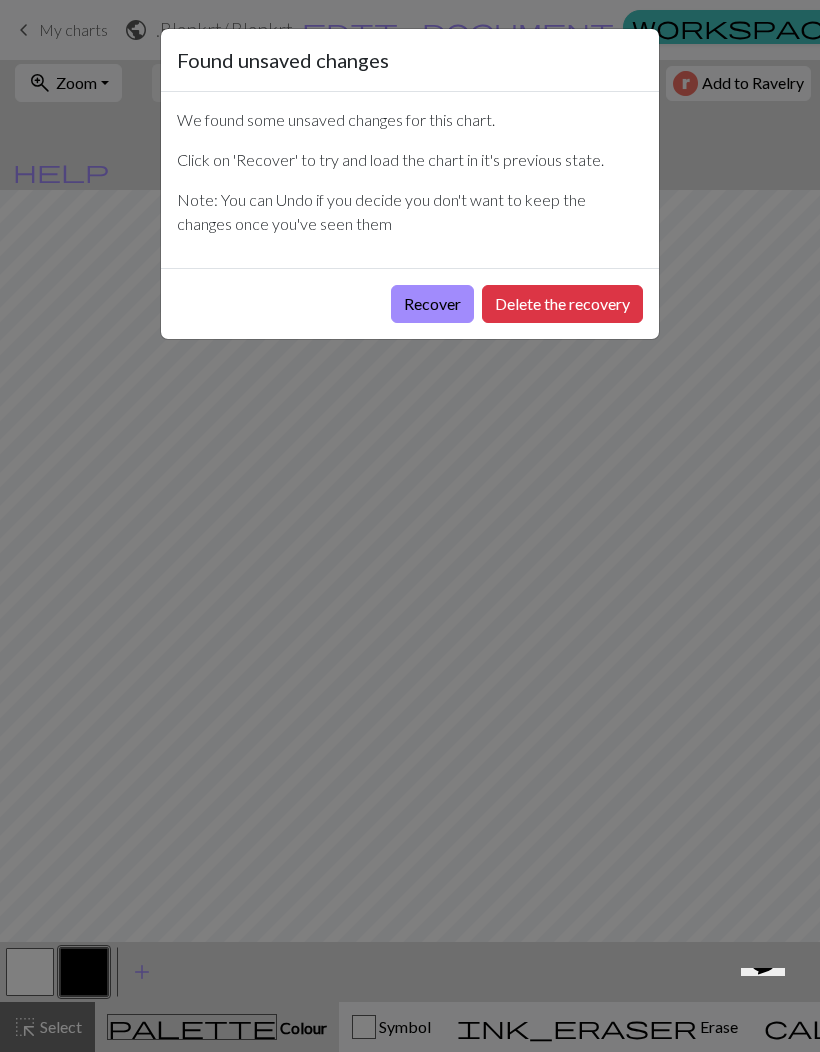 click on "Recover" at bounding box center [432, 304] 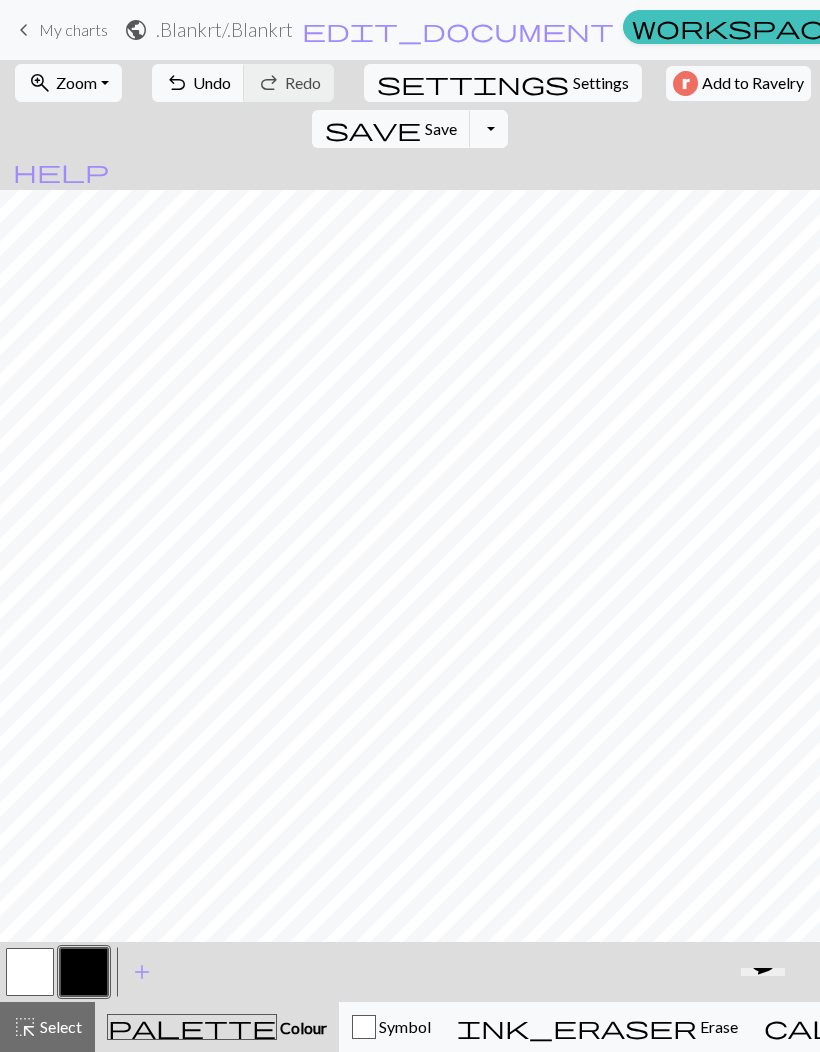 click on "Zoom" at bounding box center [76, 82] 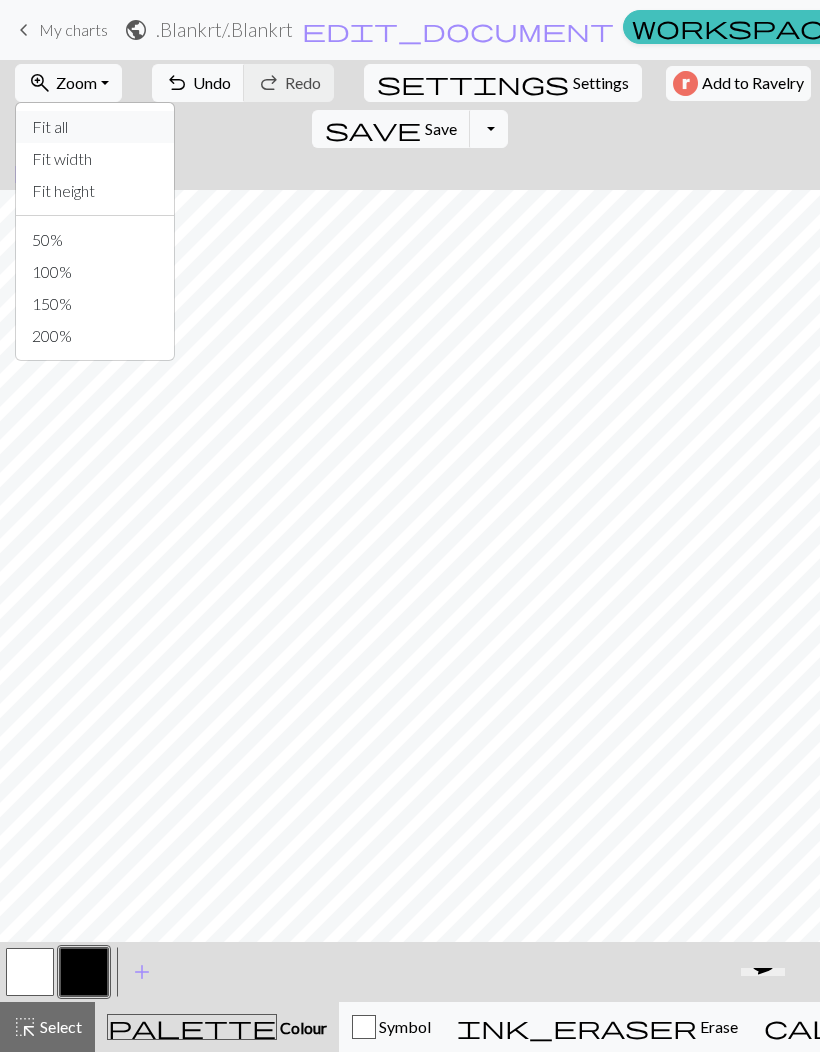 click on "Fit all" at bounding box center (95, 127) 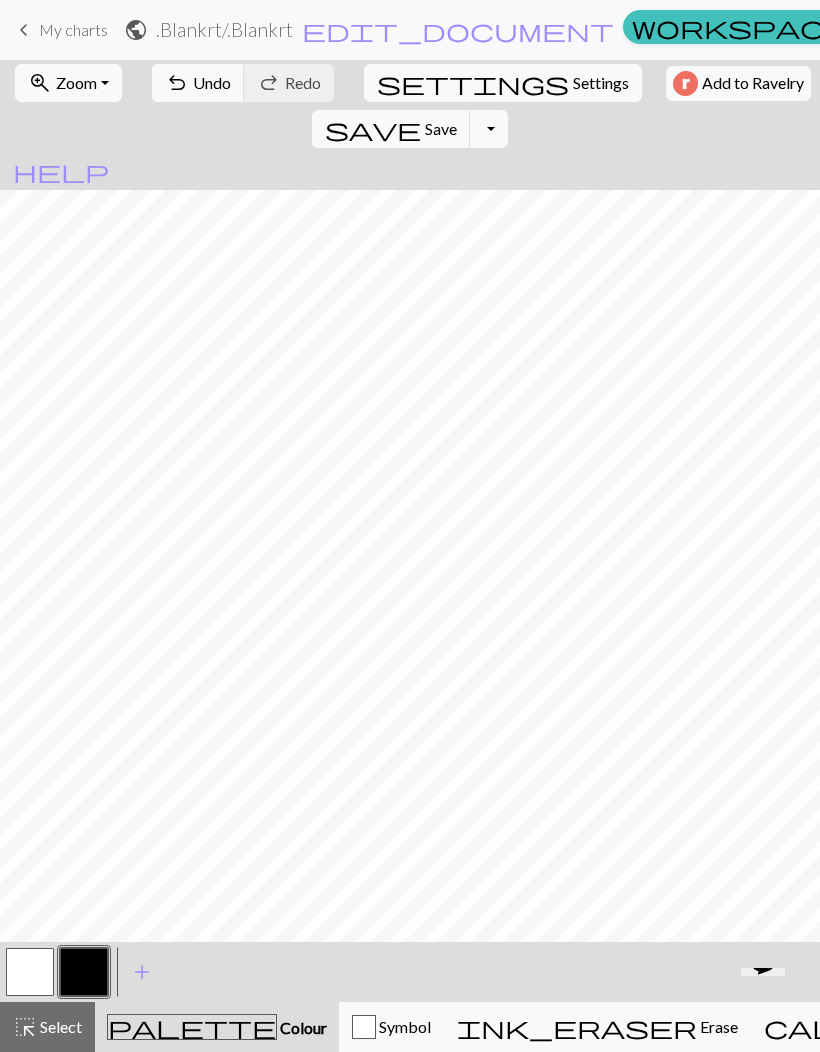 click at bounding box center (30, 972) 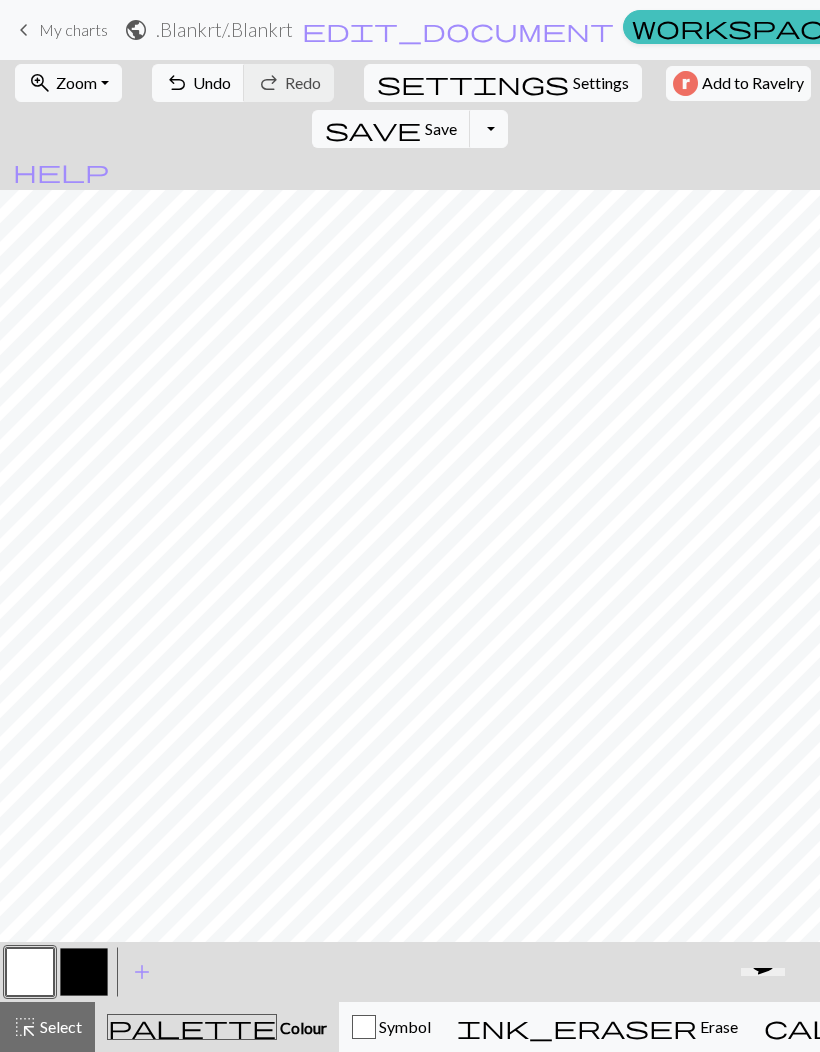 click at bounding box center (84, 972) 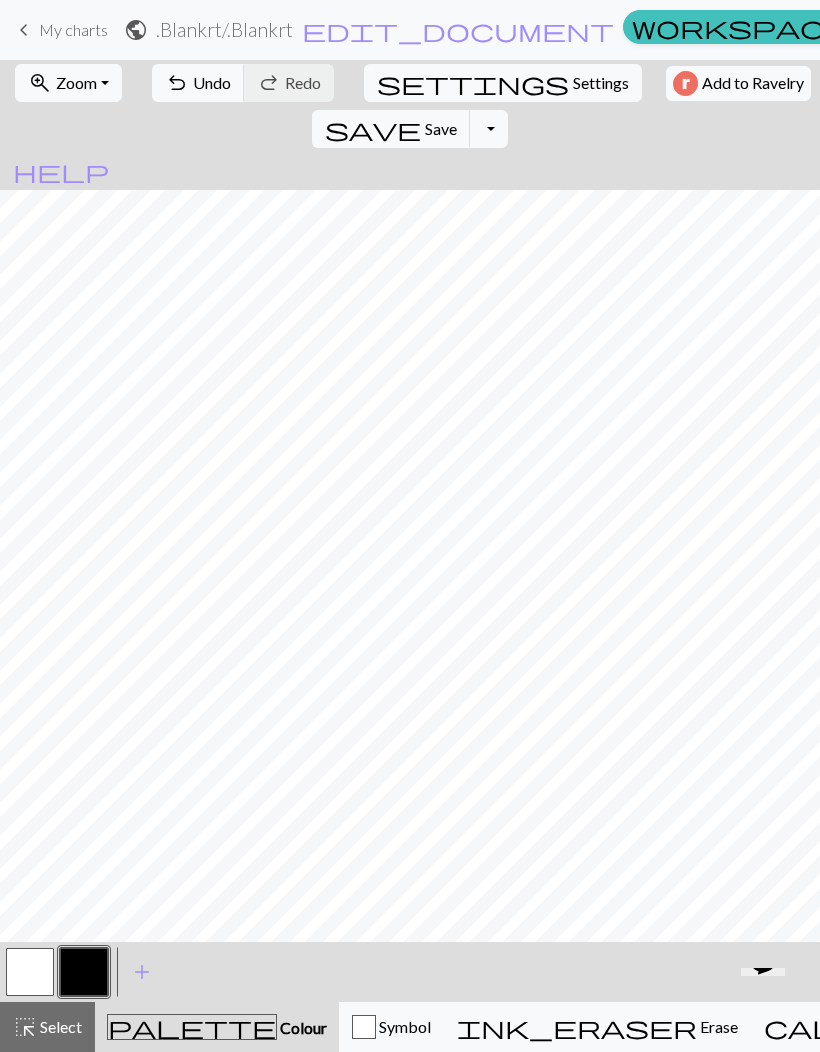 click at bounding box center [30, 972] 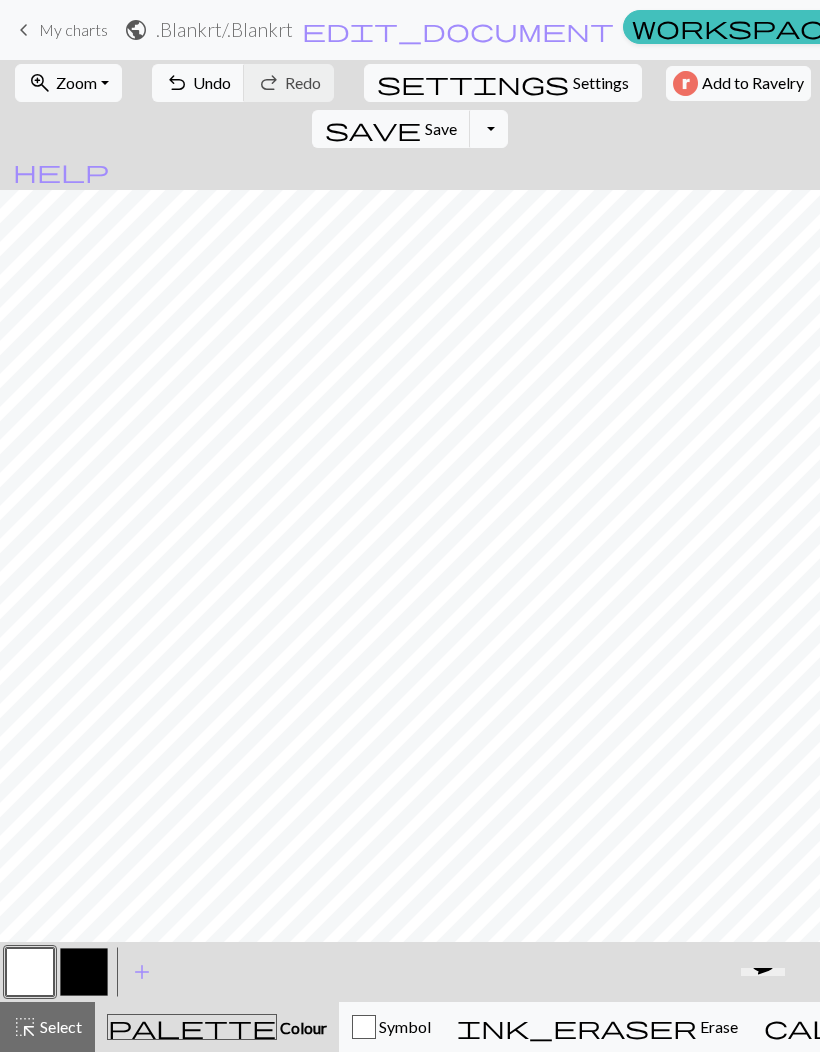 click at bounding box center (84, 972) 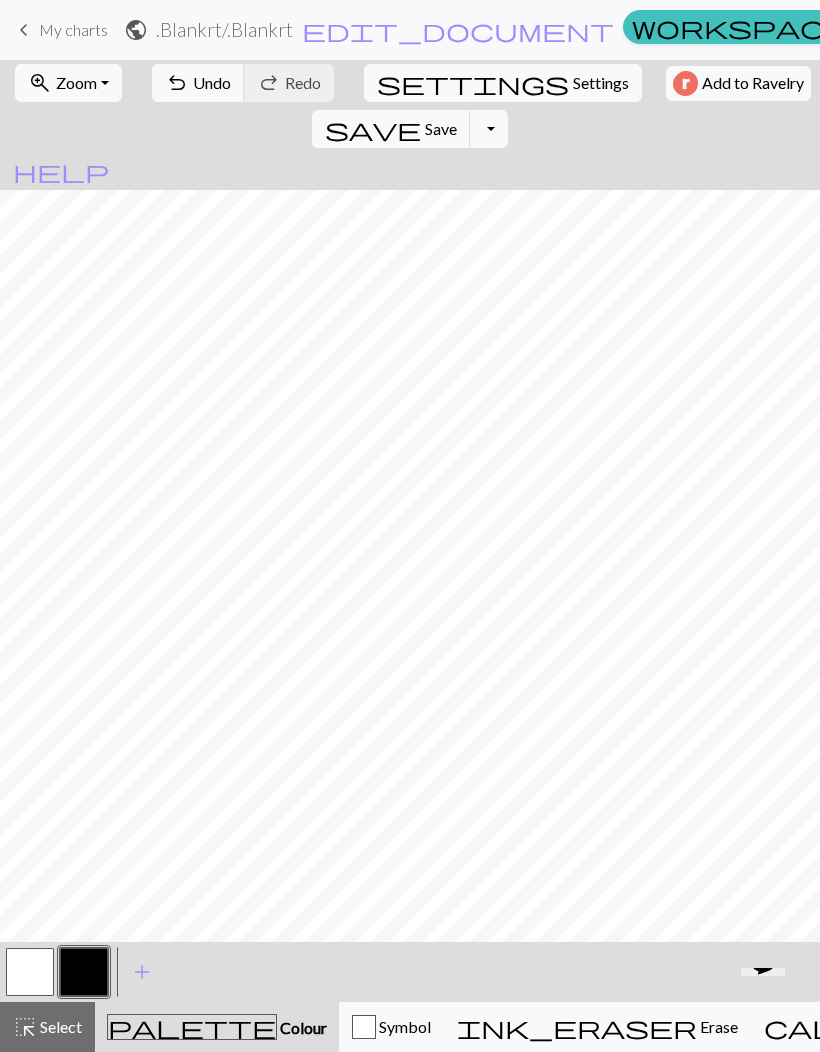 click at bounding box center (30, 972) 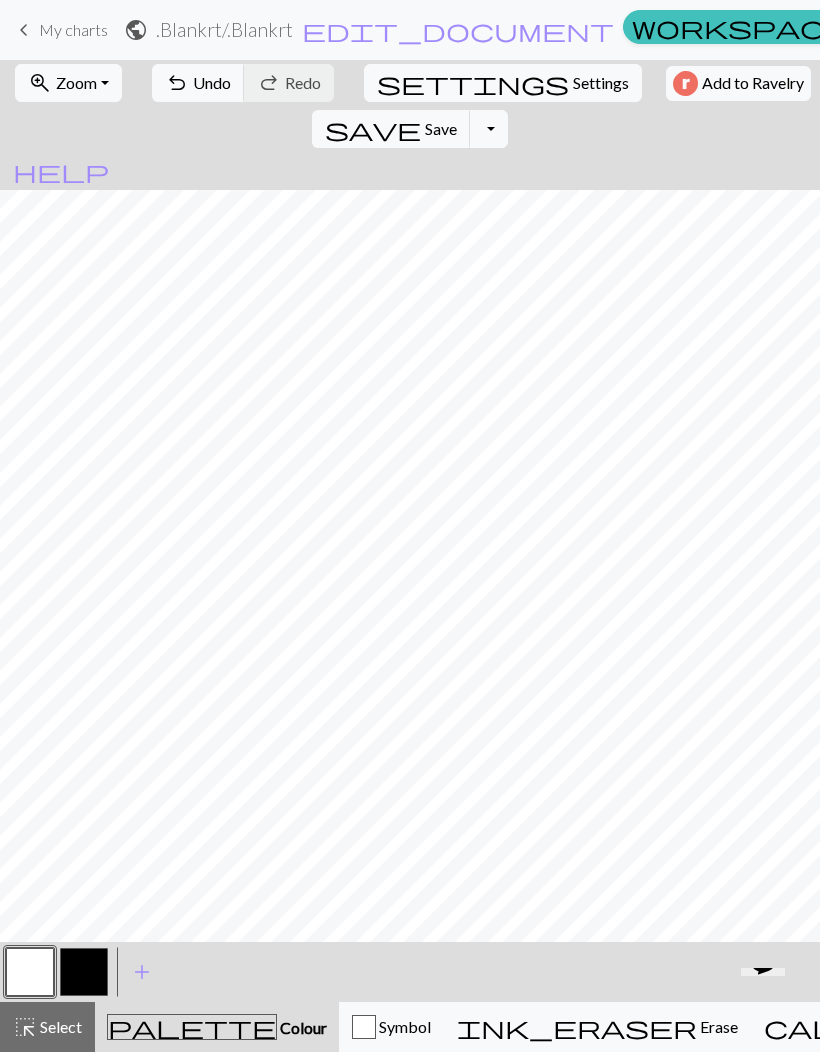 click at bounding box center [84, 972] 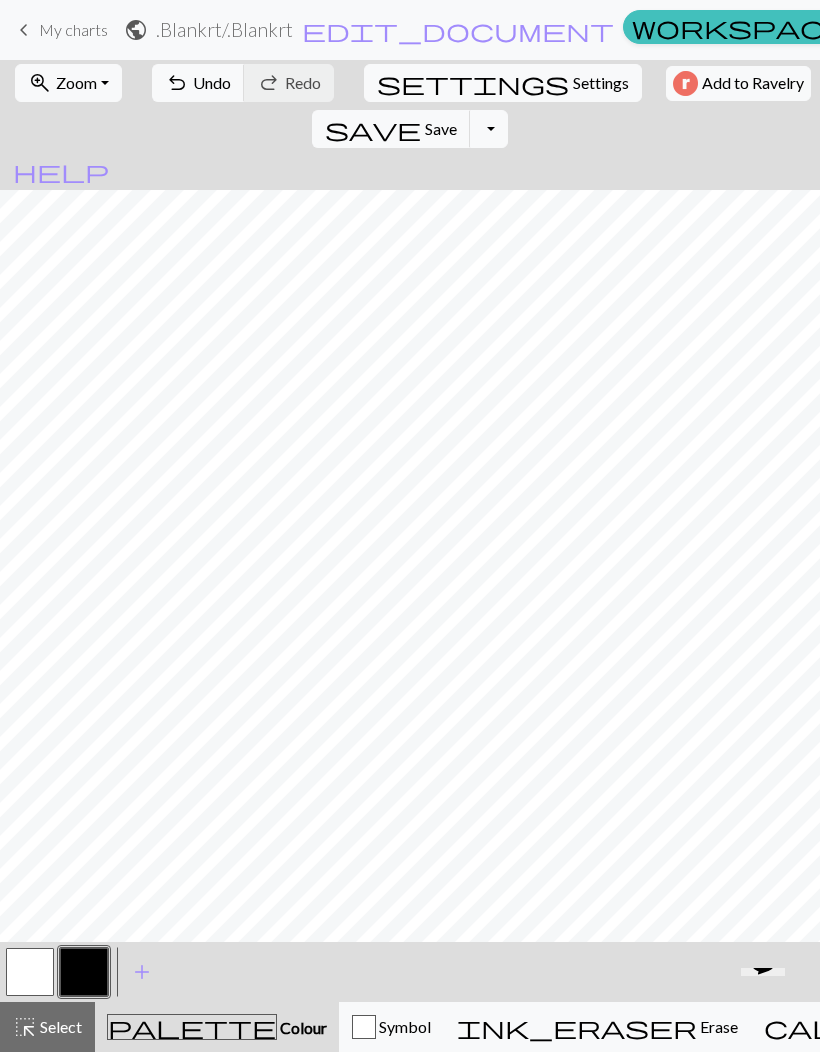 click on "Select" at bounding box center (59, 1026) 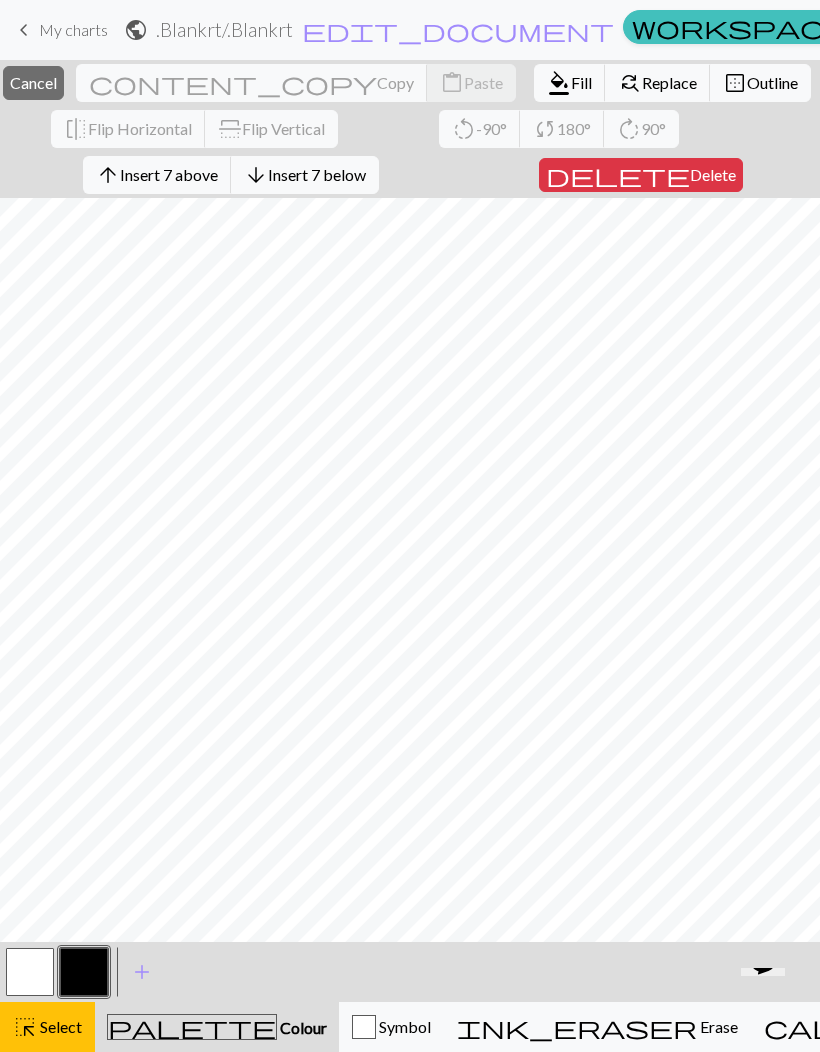 click on "Insert 7 below" at bounding box center (317, 174) 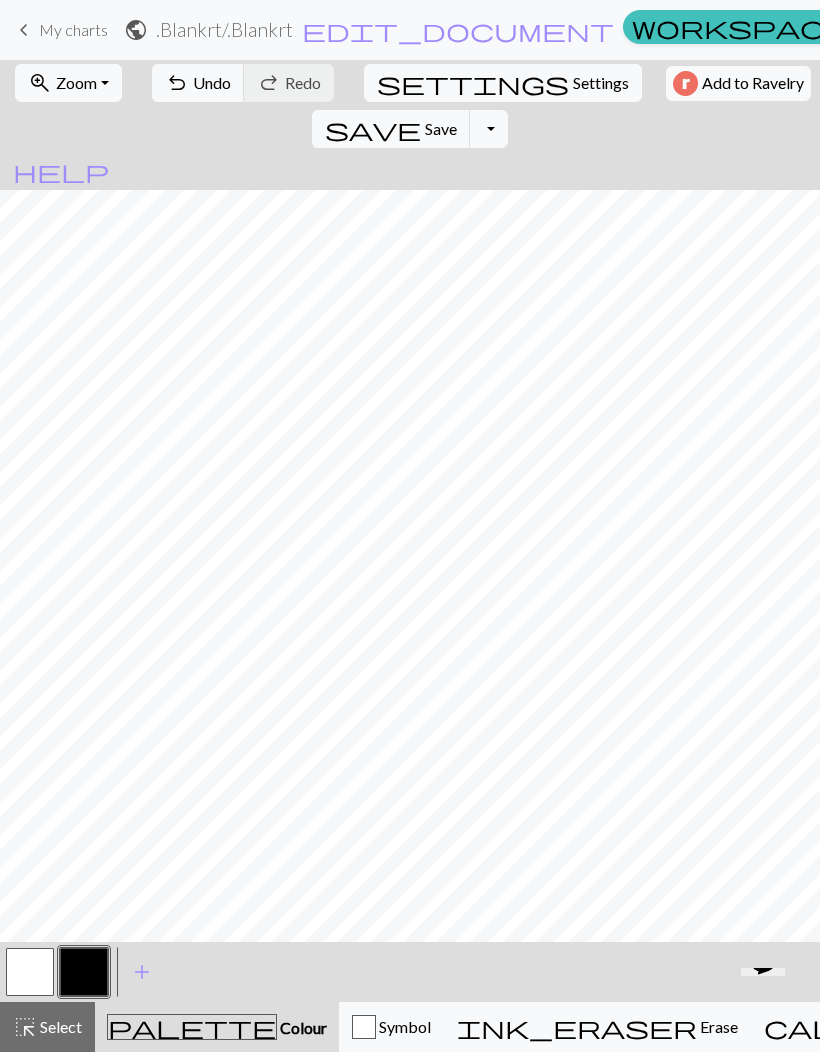 click on "Zoom" at bounding box center (76, 82) 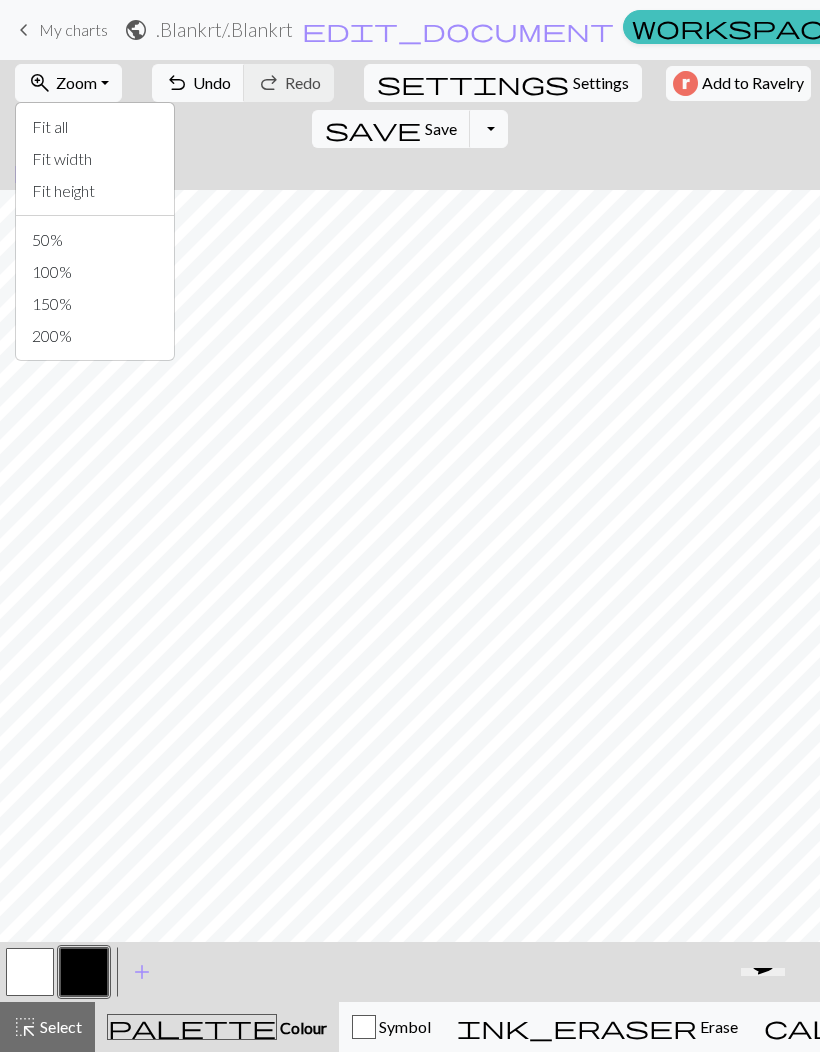 click on "Fit all" at bounding box center (95, 127) 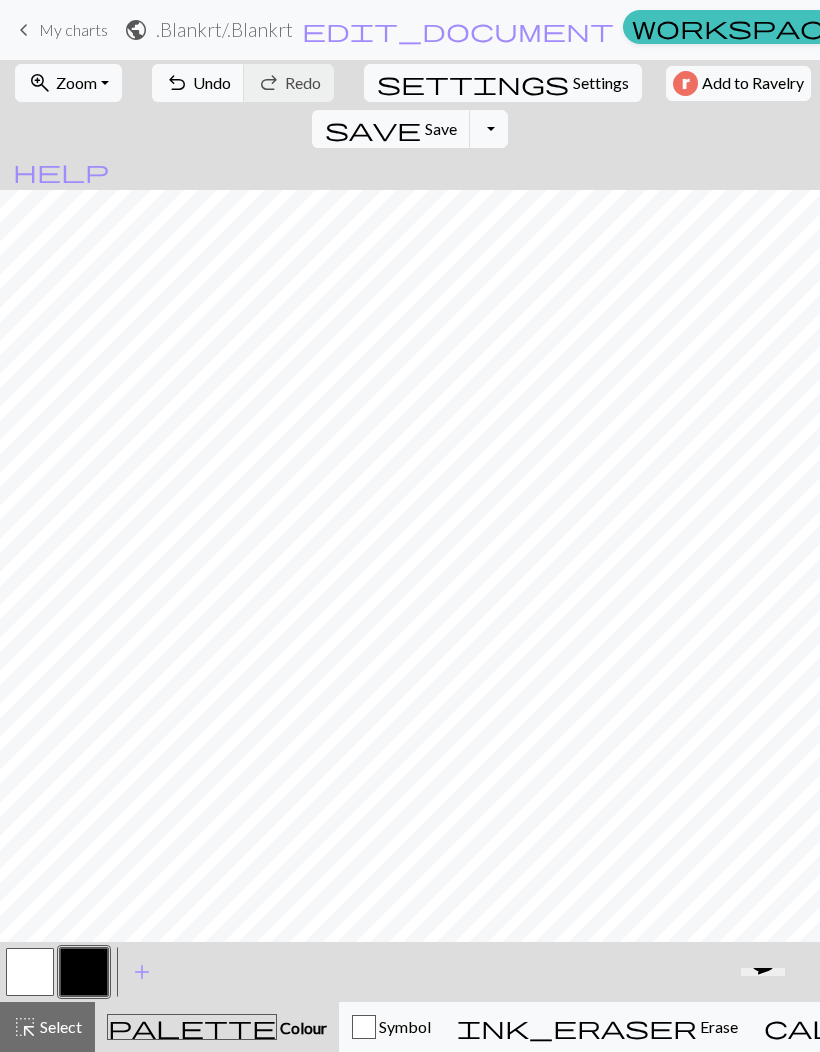 click on "undo" at bounding box center (177, 83) 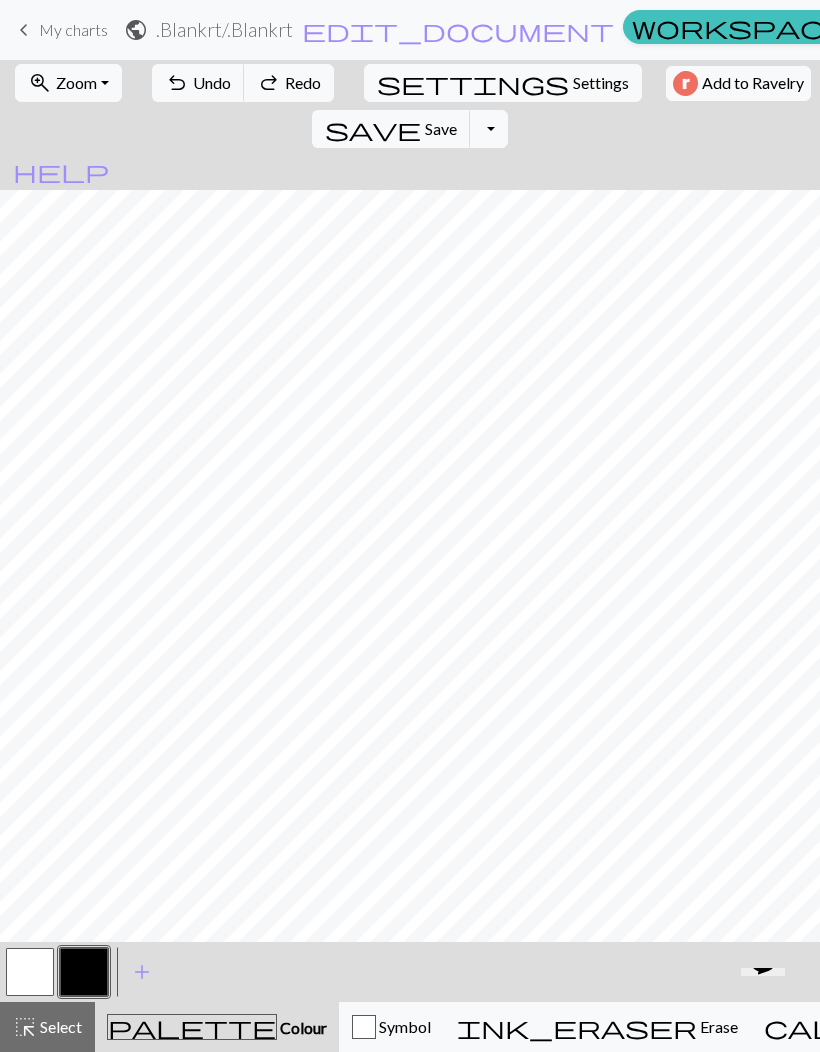 click on "Select" at bounding box center (59, 1026) 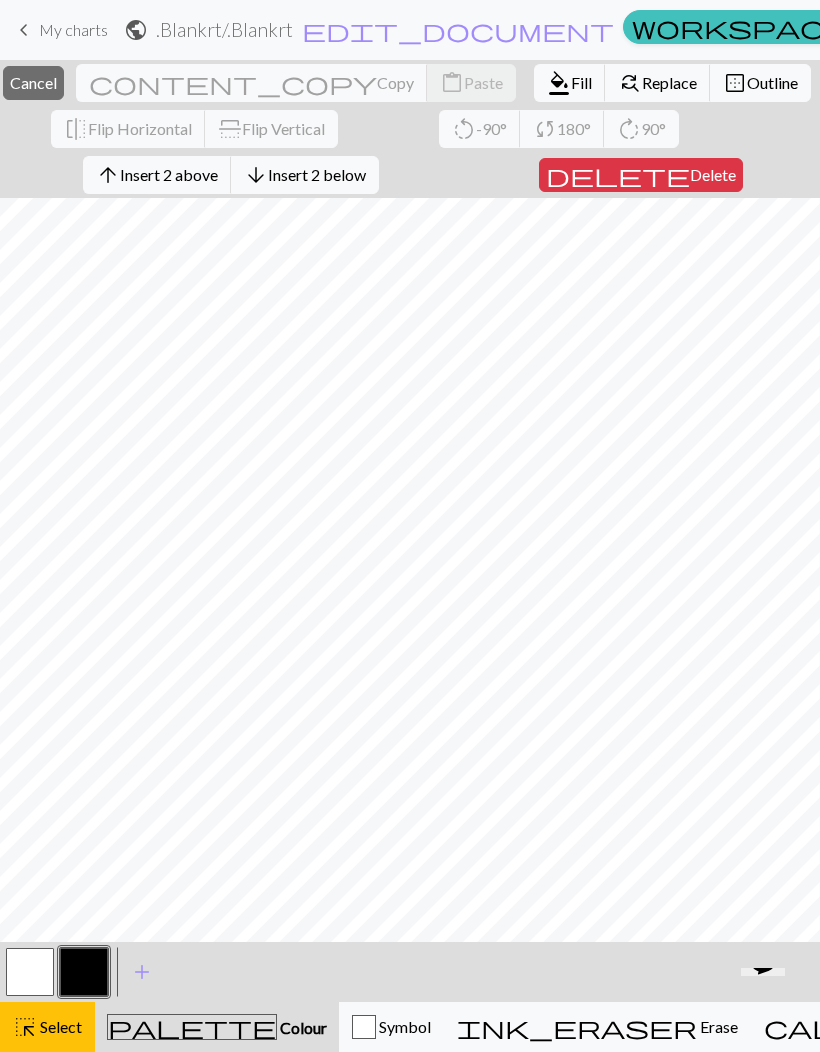 click on "Insert 2 below" at bounding box center (317, 174) 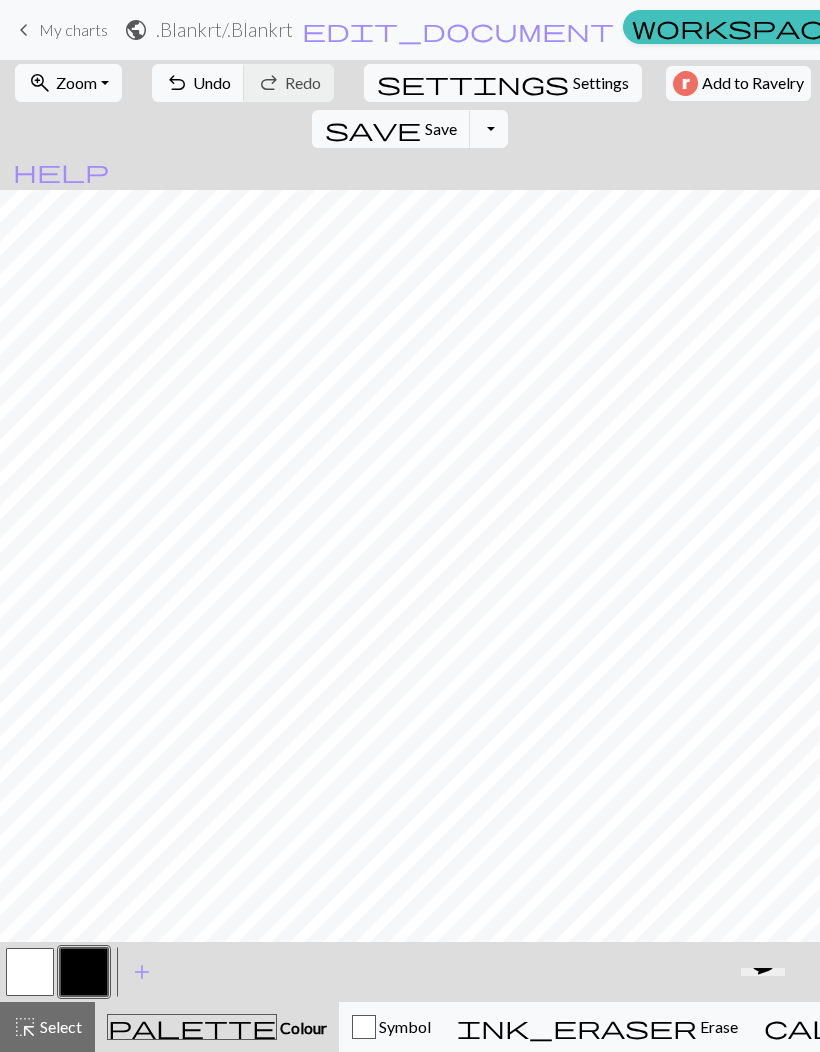 click at bounding box center [84, 972] 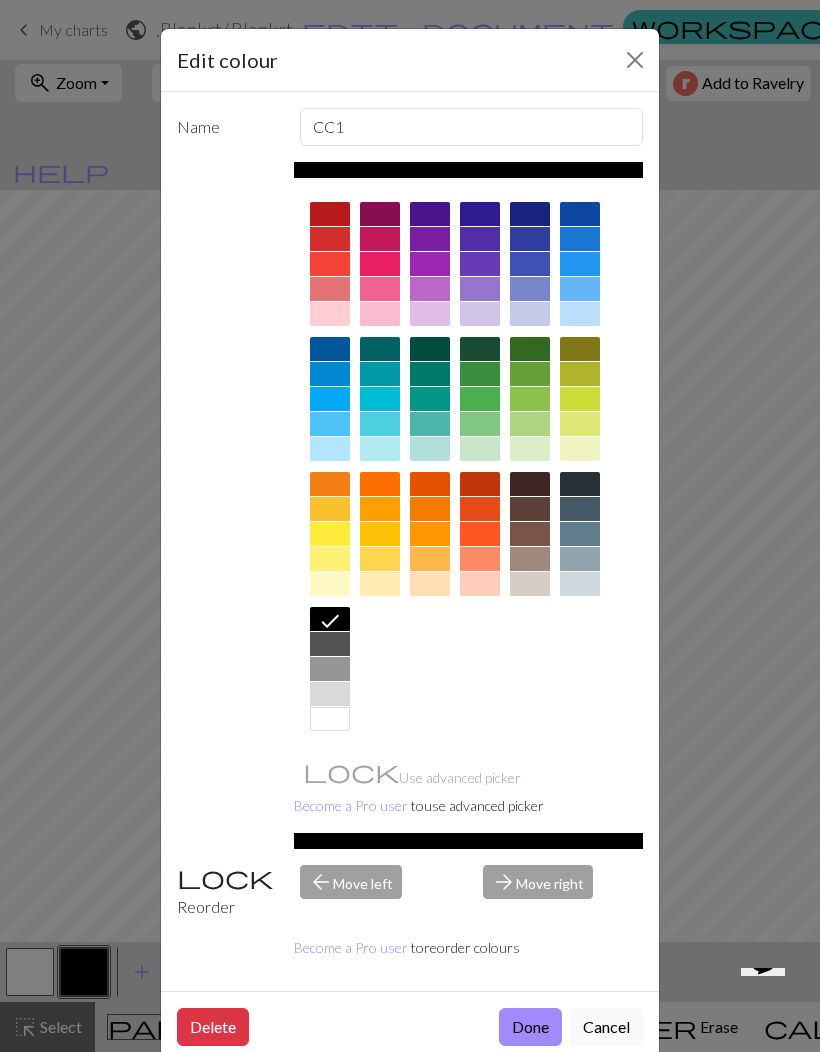 click on "Done" at bounding box center (530, 1027) 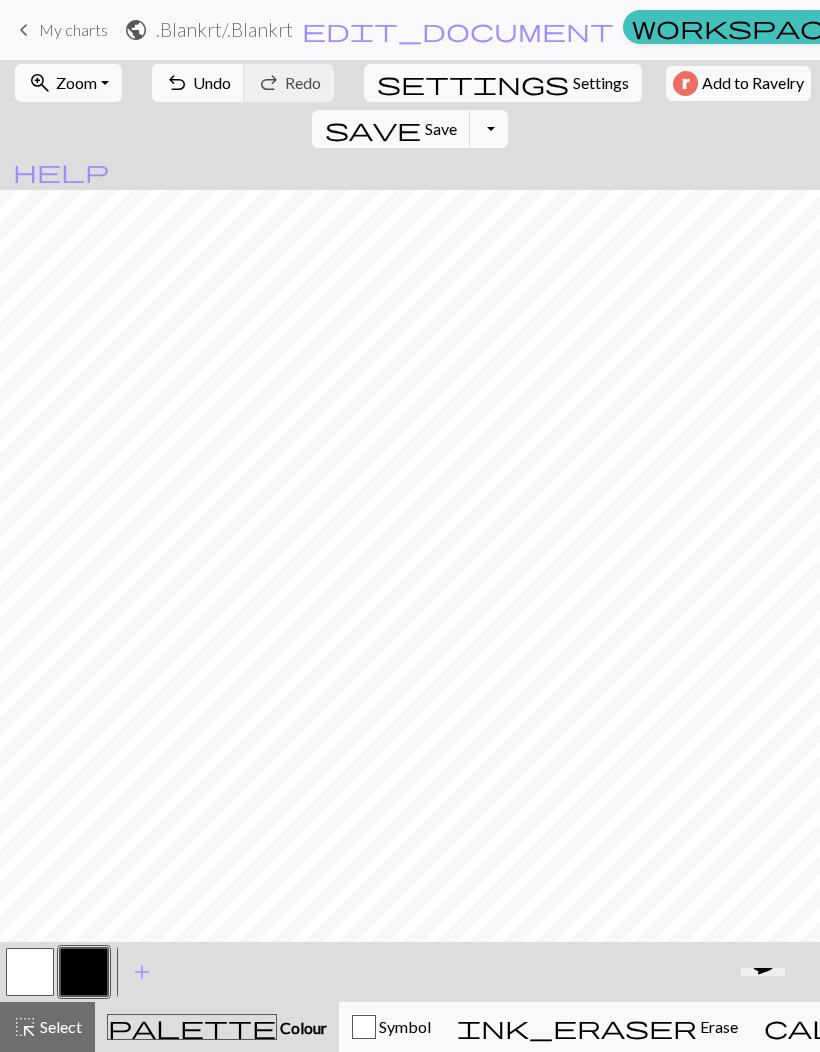 click on "Select" at bounding box center (59, 1026) 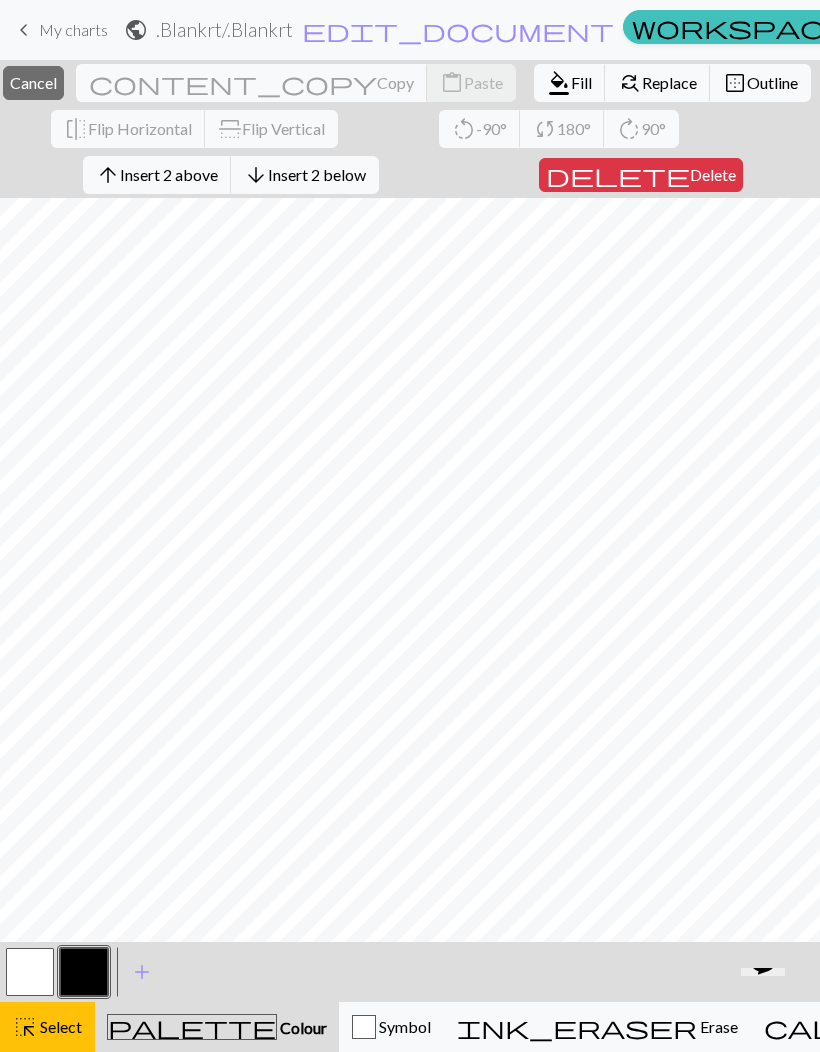 click on "Insert 2 below" at bounding box center (317, 174) 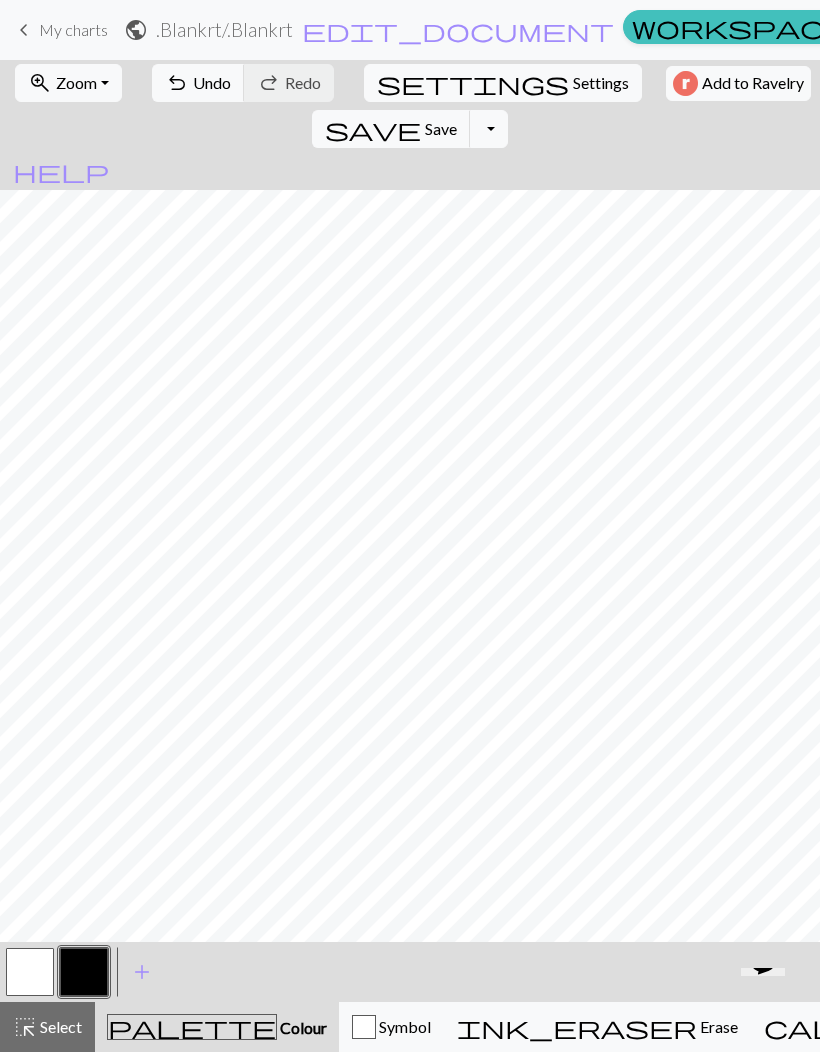 click at bounding box center (84, 972) 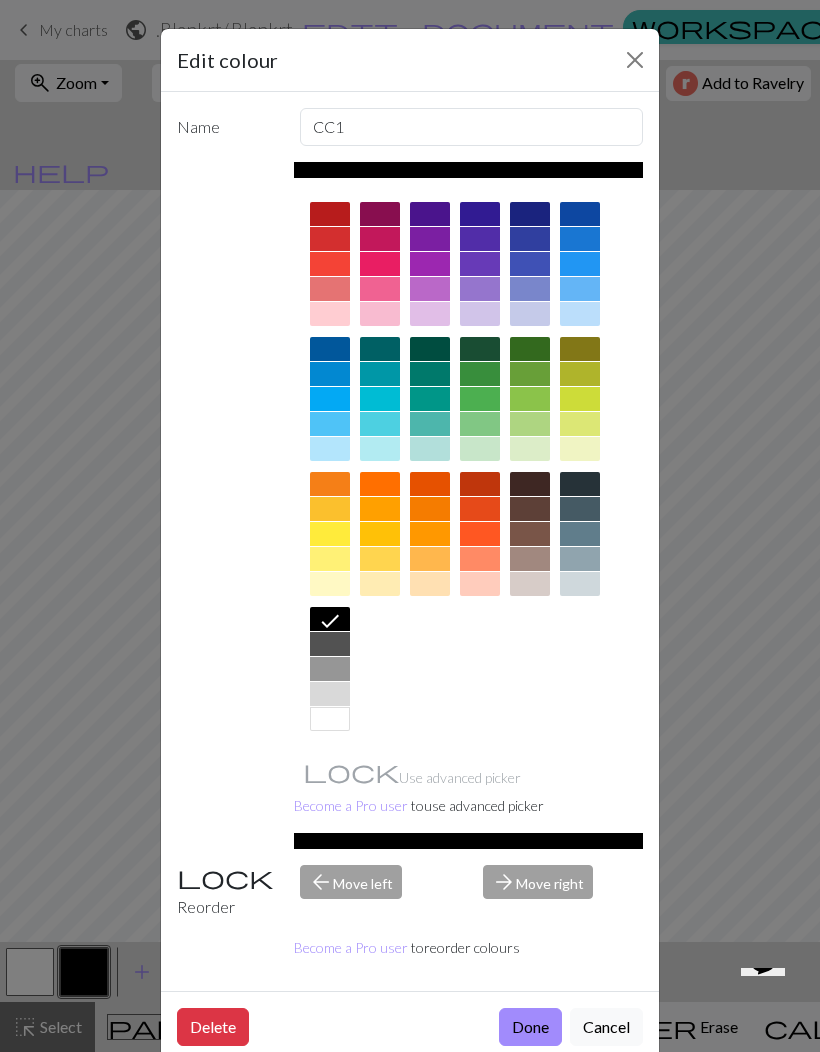 click on "Done" at bounding box center [530, 1027] 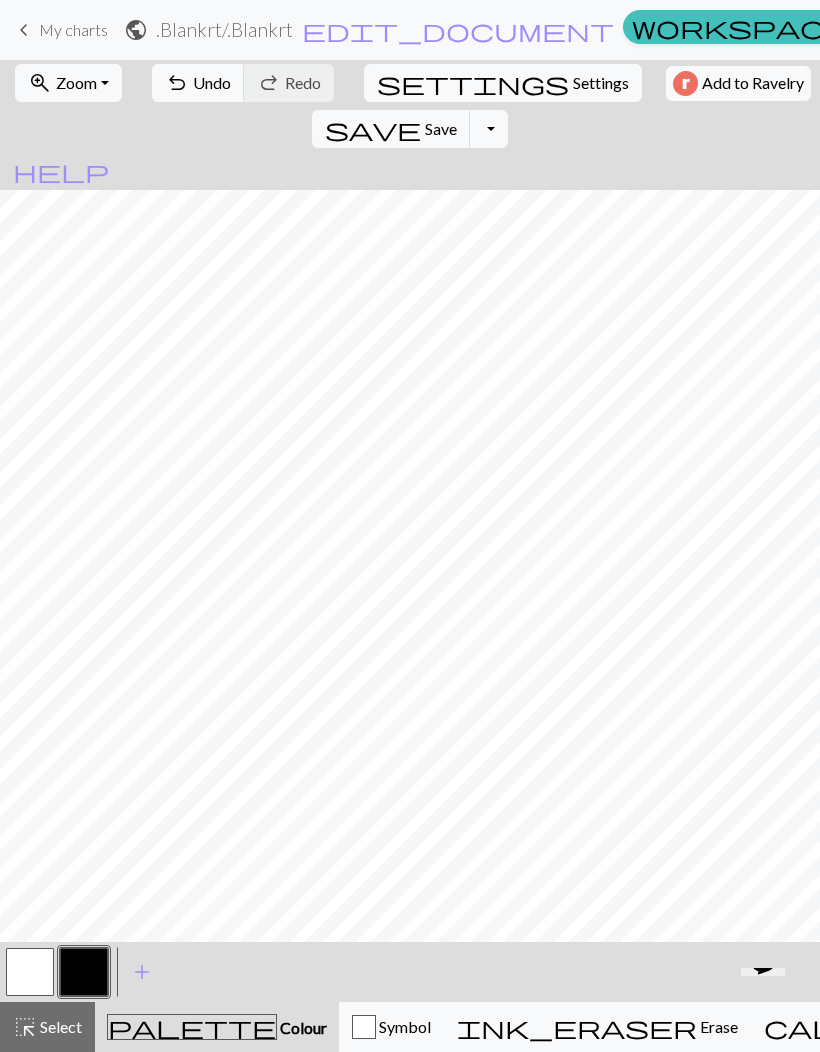 click on "undo" at bounding box center (177, 83) 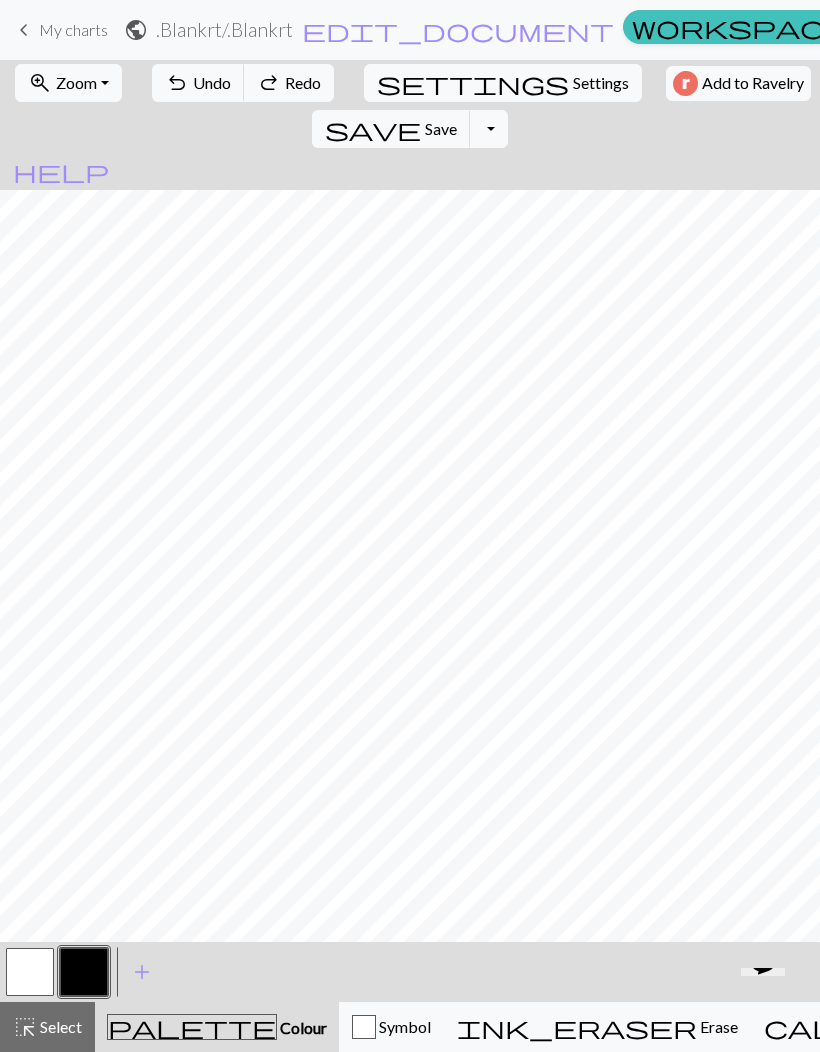 click on "Undo" at bounding box center [212, 82] 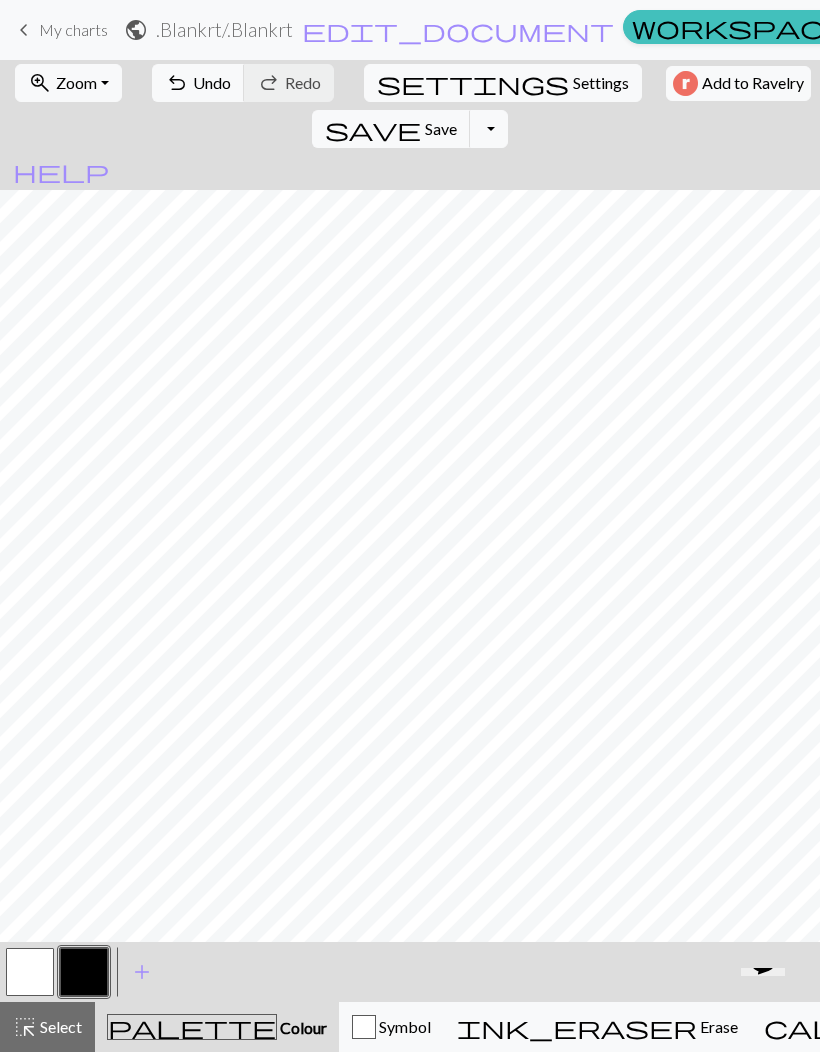 click on "Save" at bounding box center (441, 128) 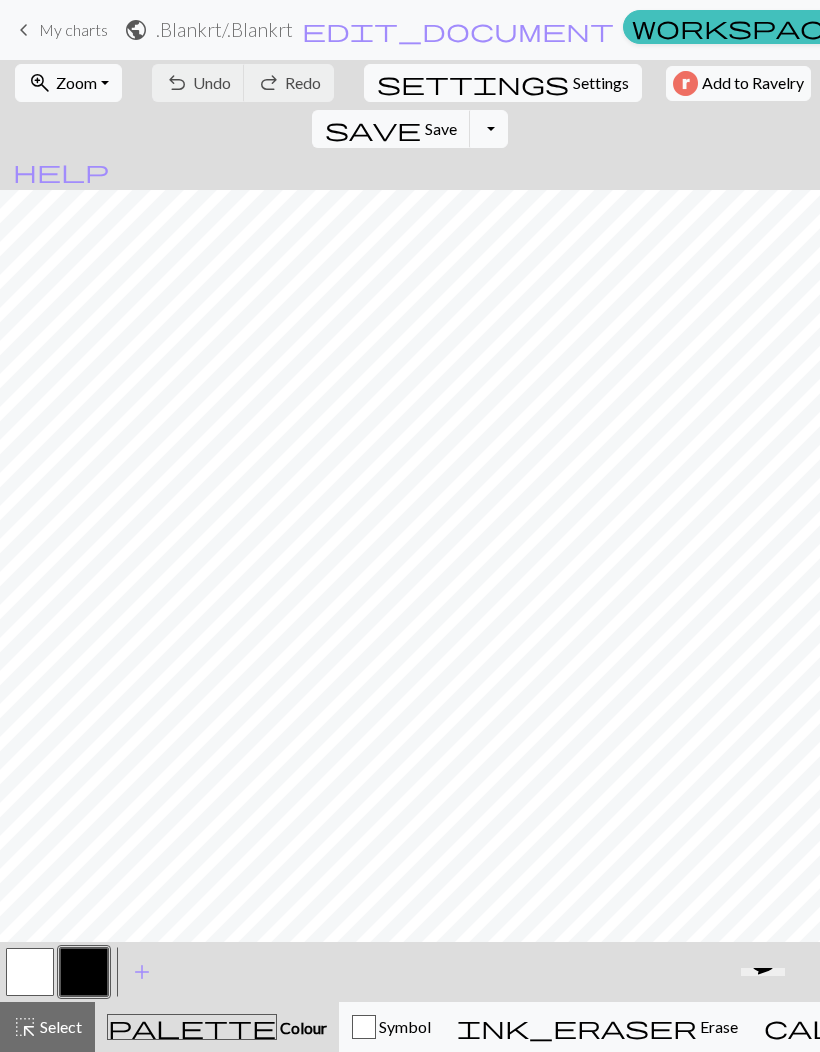 click on "save" at bounding box center (373, 129) 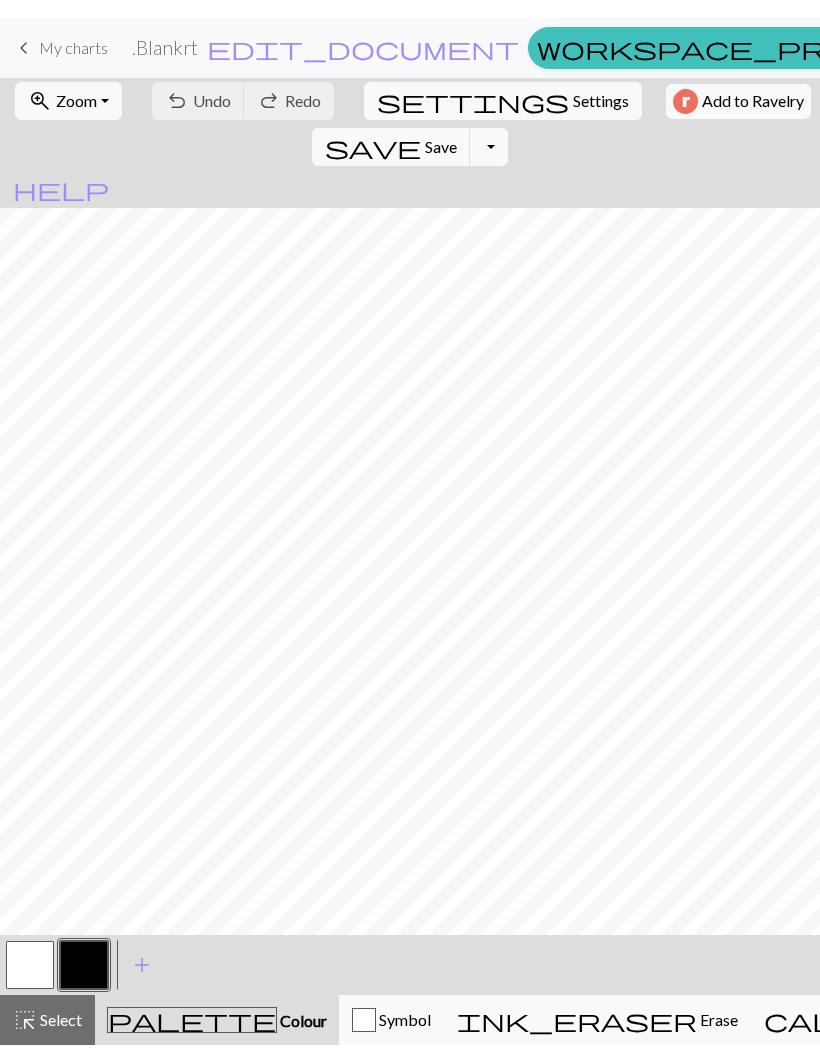 scroll, scrollTop: 0, scrollLeft: 0, axis: both 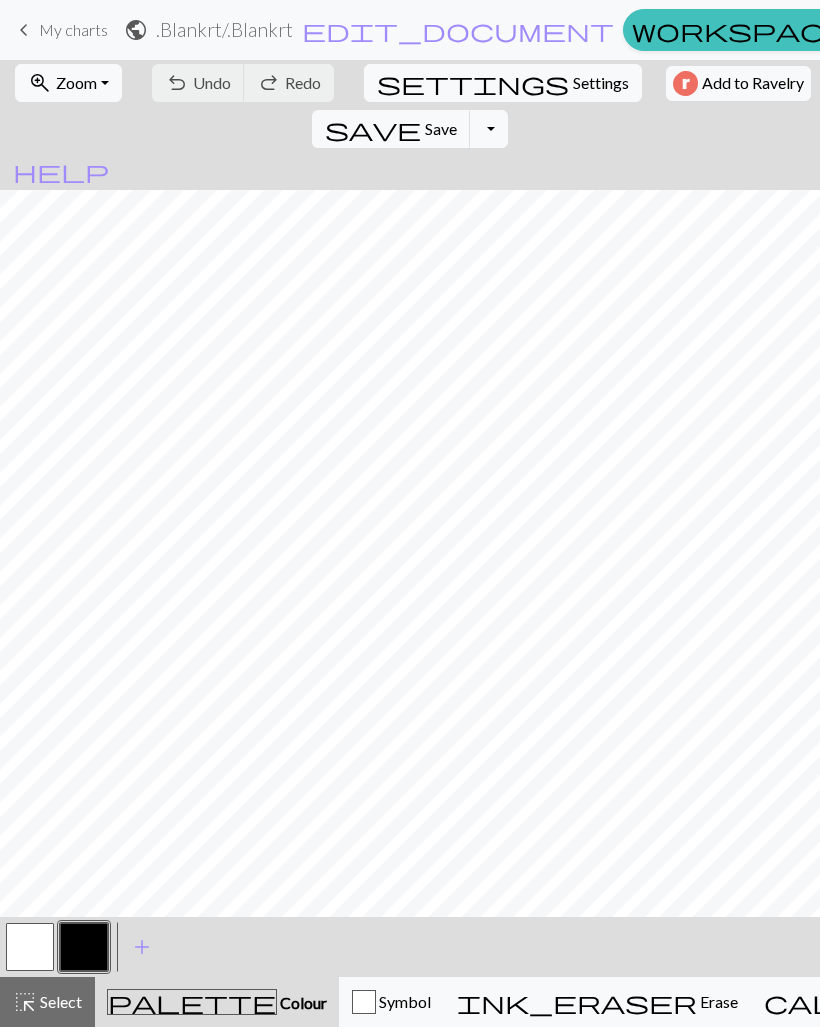click on "zoom_in Zoom Zoom" at bounding box center (68, 83) 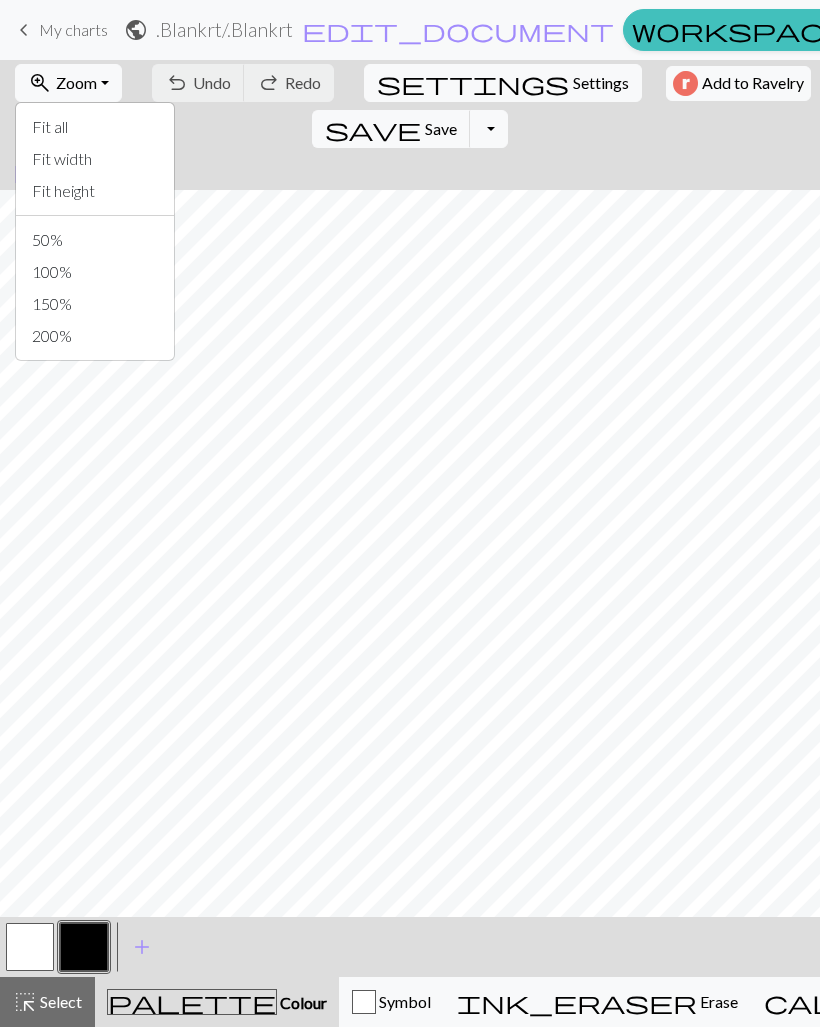 click on "Fit all" at bounding box center [95, 127] 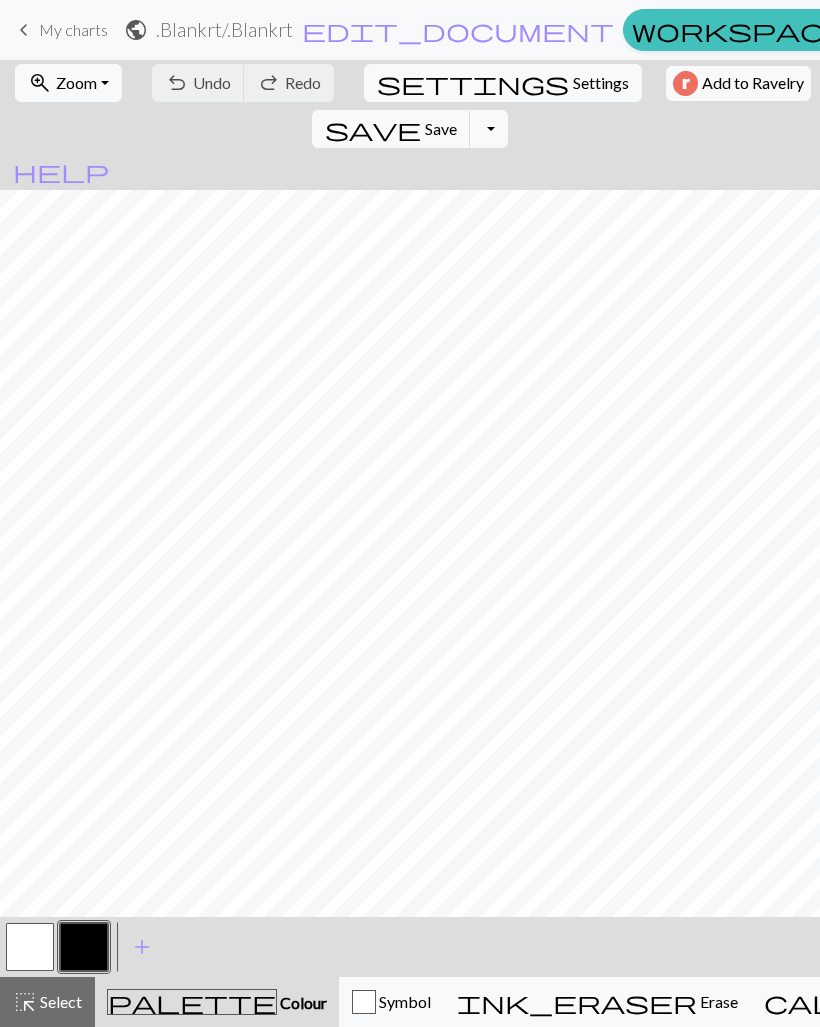 click on "undo Undo Undo redo Redo Redo" at bounding box center (243, 83) 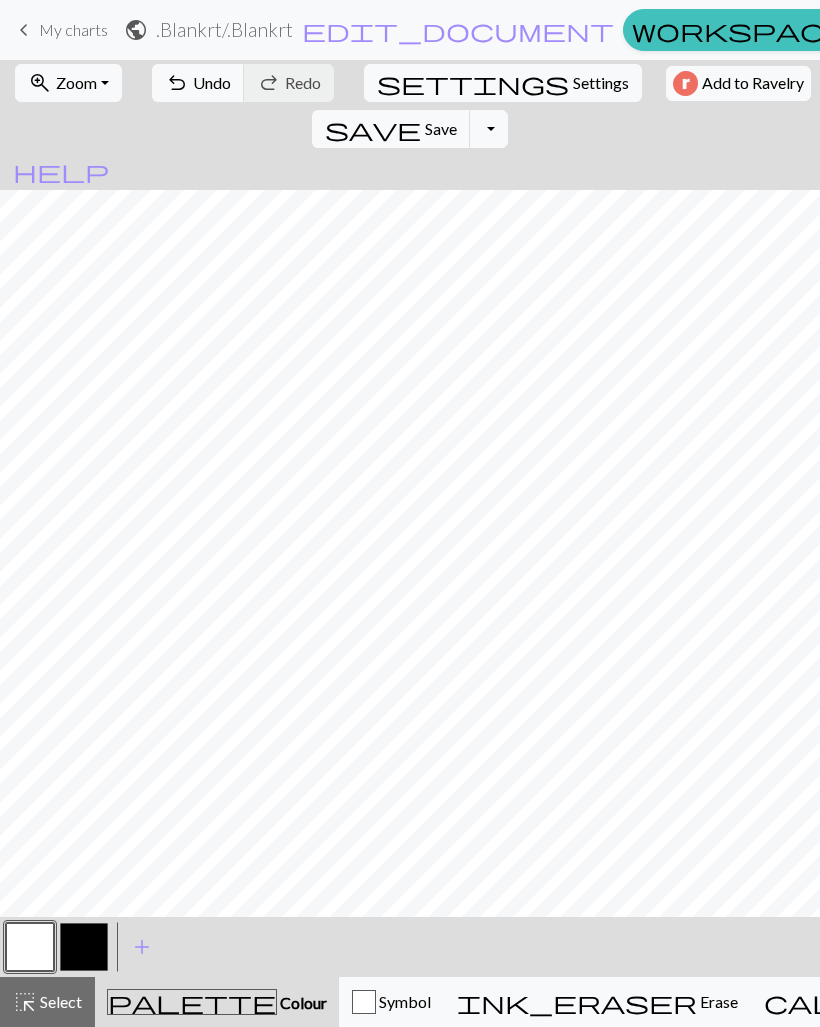 click at bounding box center [84, 947] 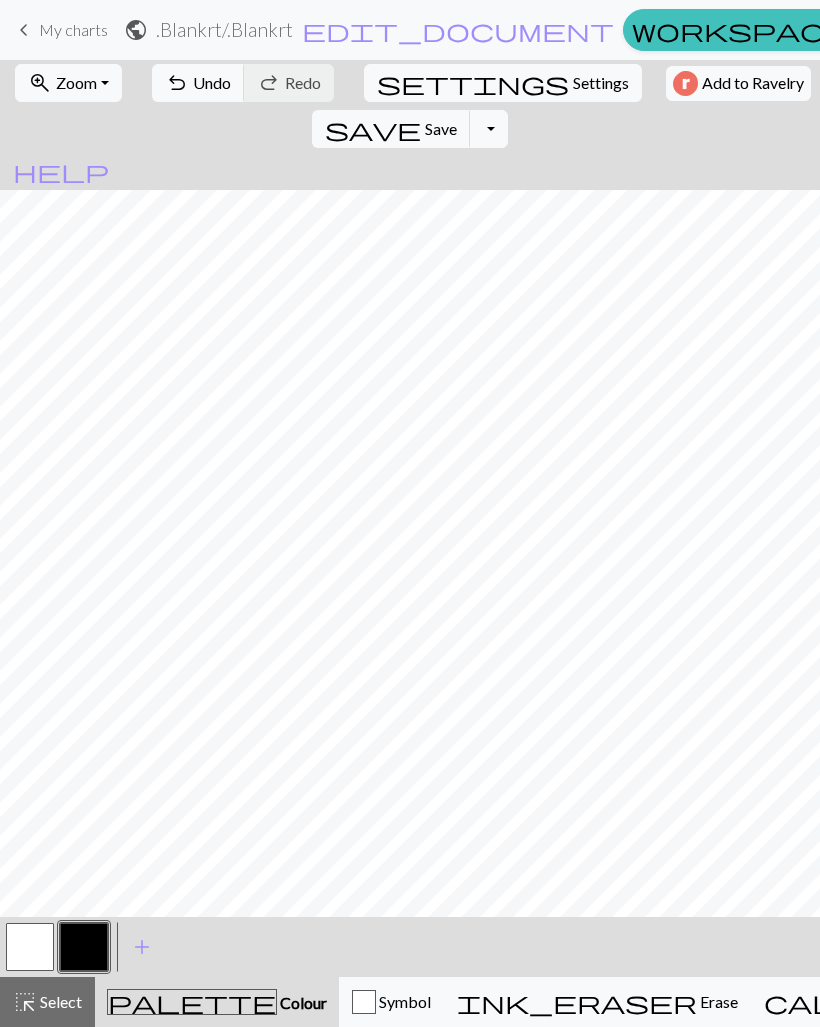 click at bounding box center (30, 947) 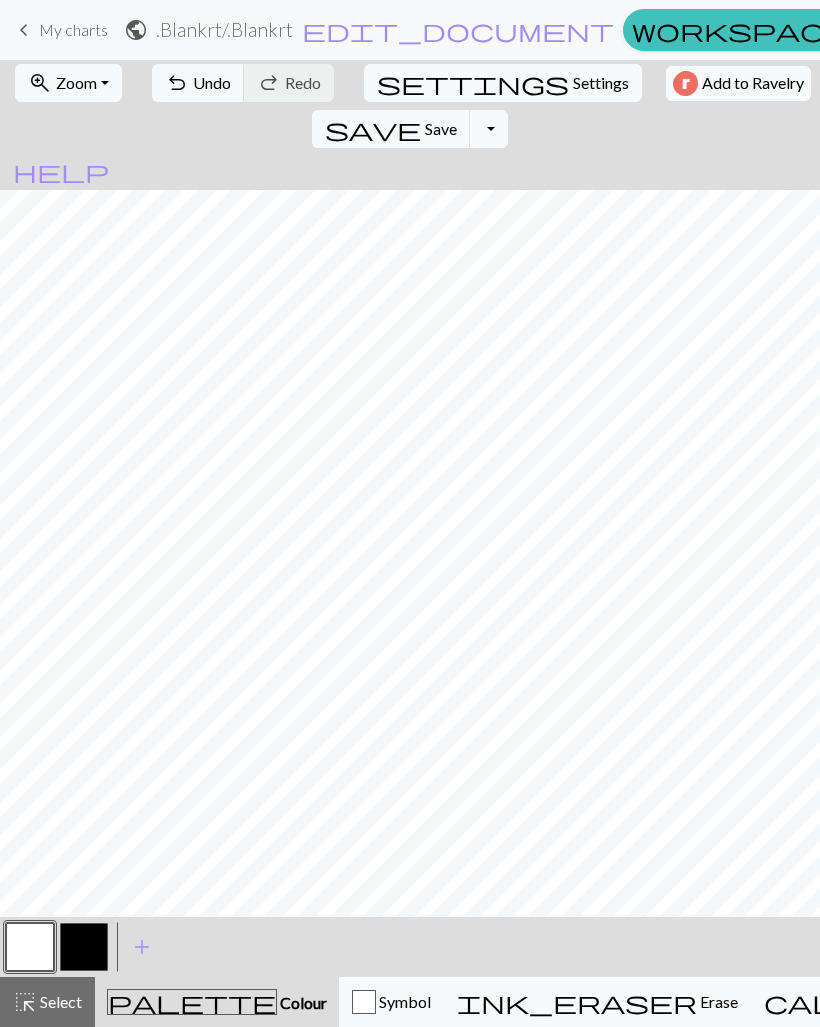 click on "save Save Save" at bounding box center (391, 129) 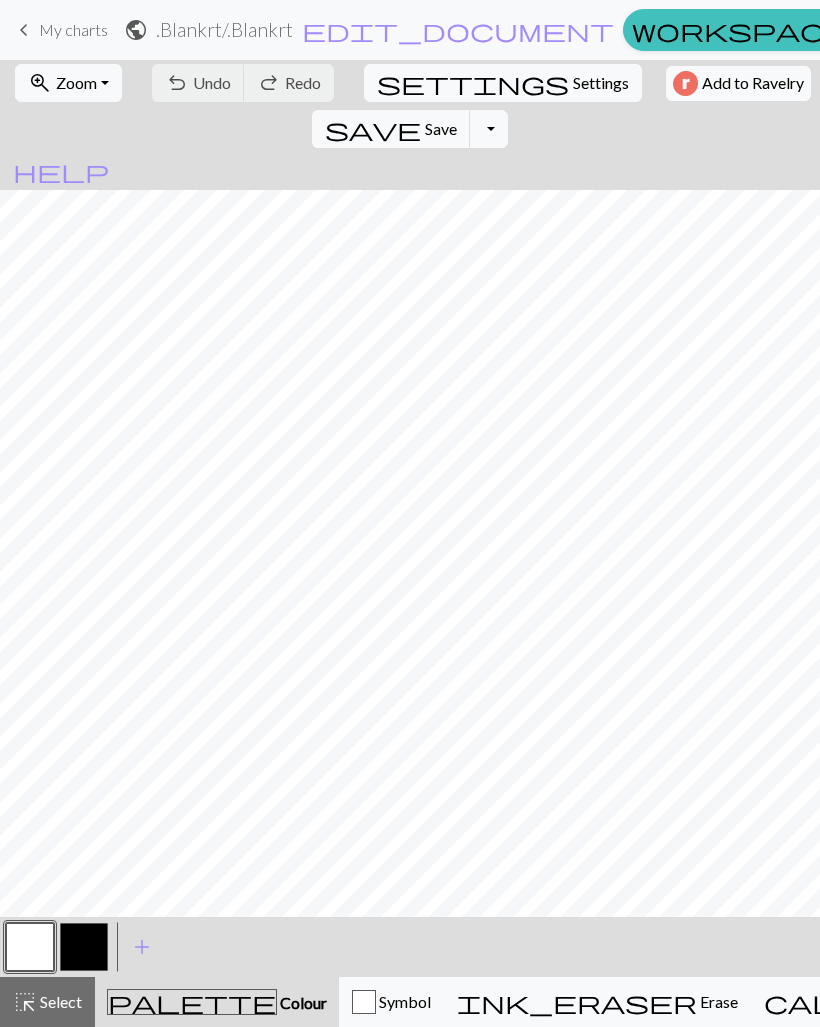 click on "save" at bounding box center (373, 129) 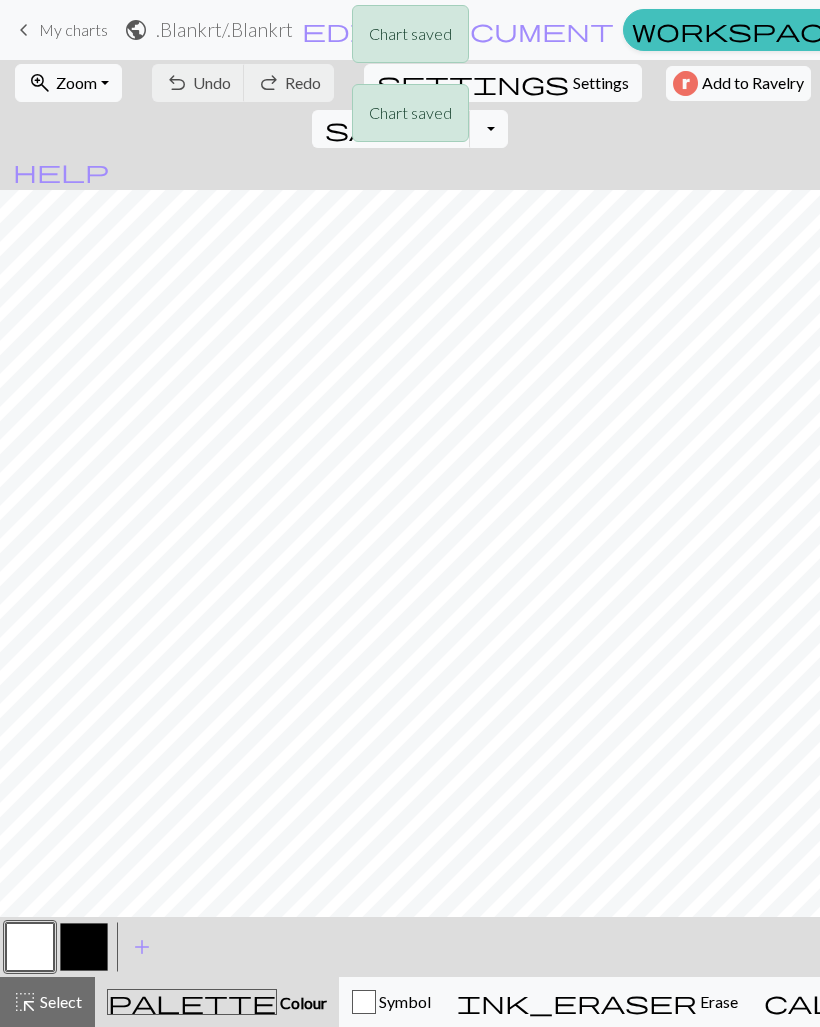 click on "Chart saved Chart saved" at bounding box center (410, 79) 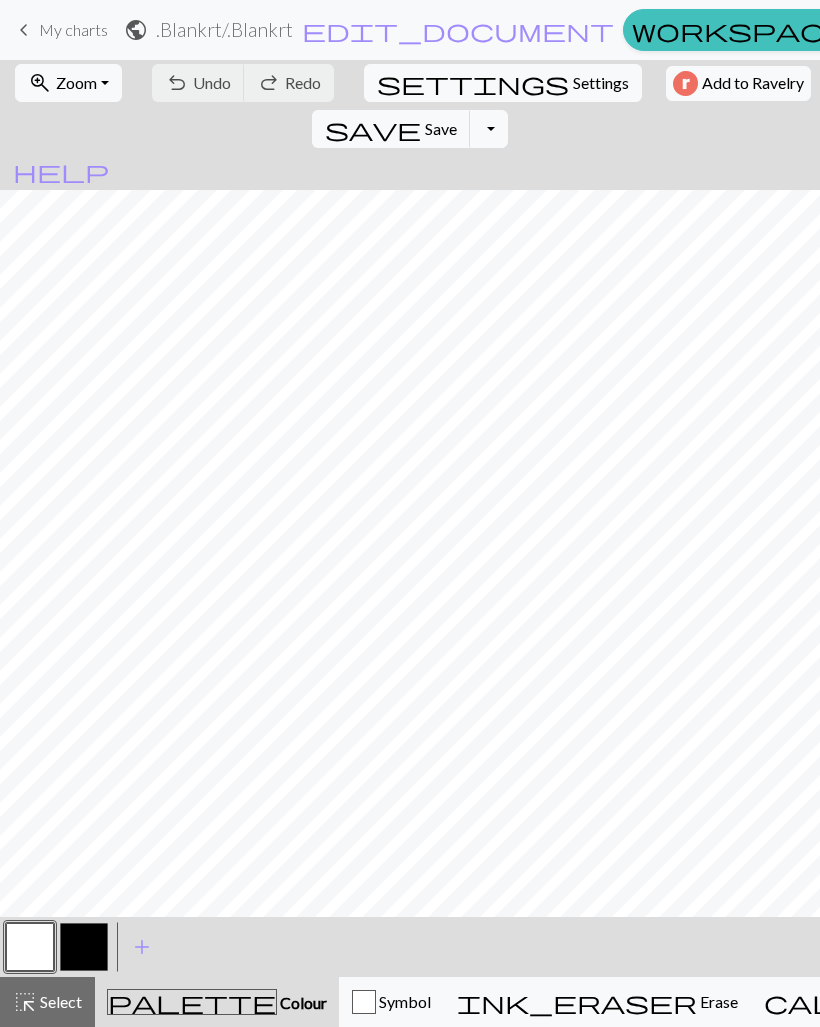click on "Select" at bounding box center [59, 1001] 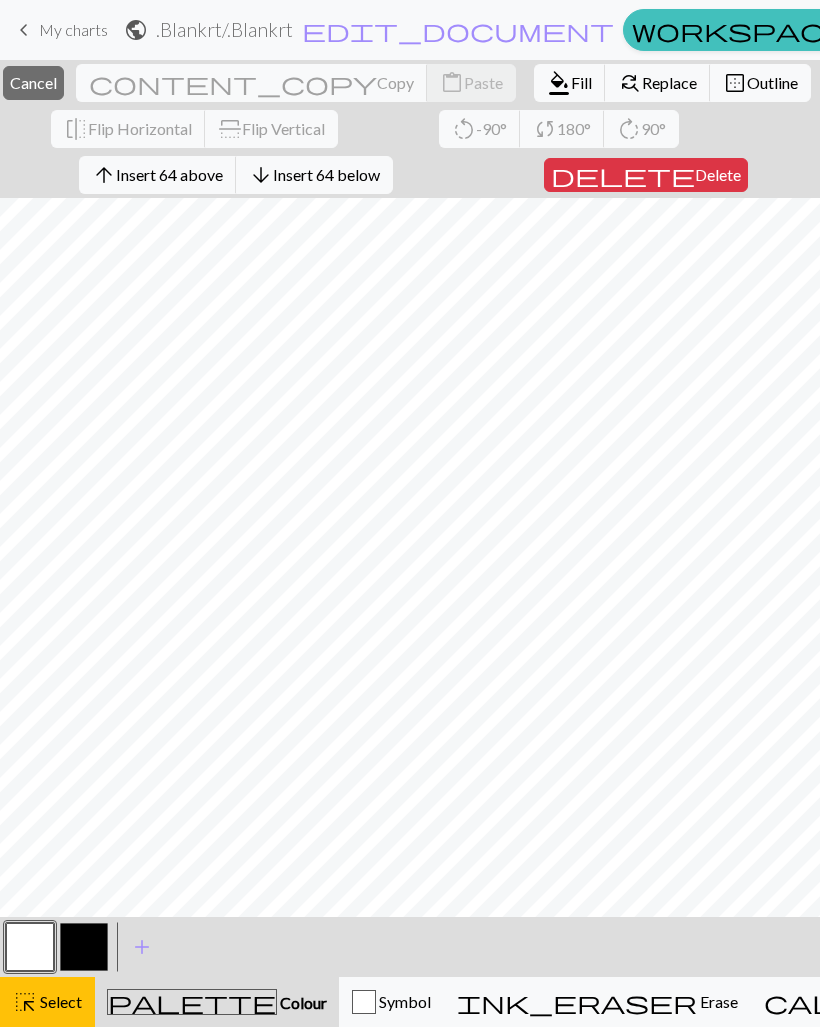 click on "Insert 64 above" at bounding box center [169, 174] 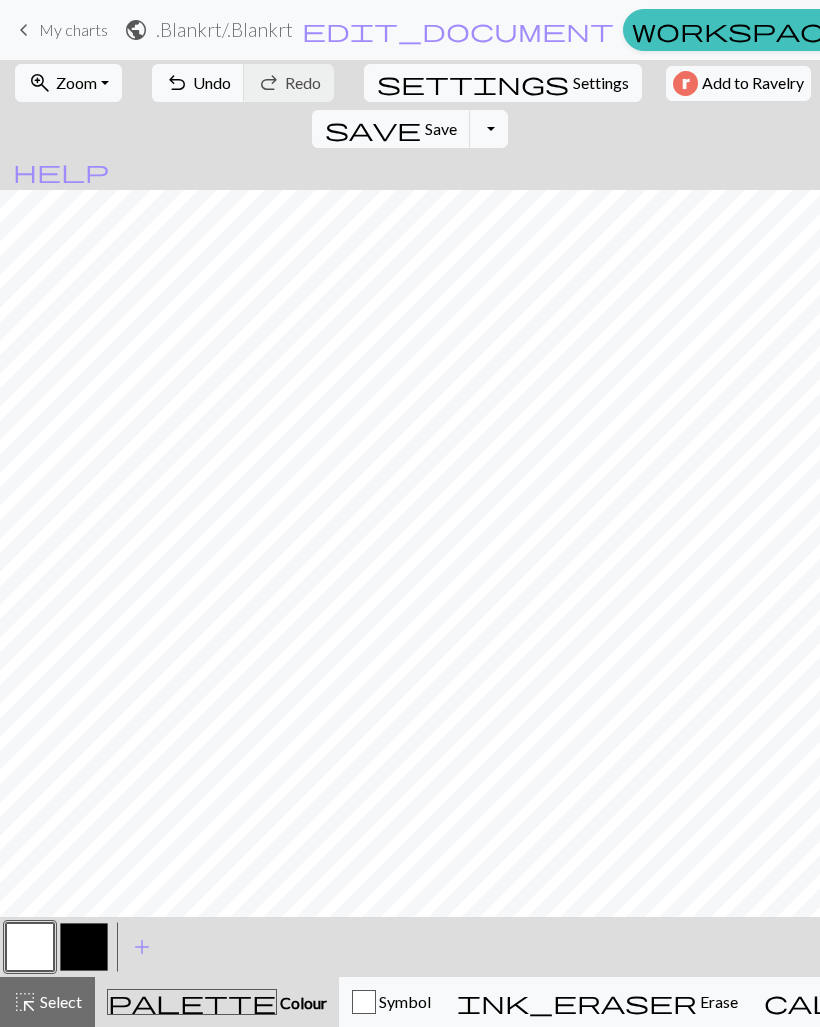 click on "save" at bounding box center (373, 129) 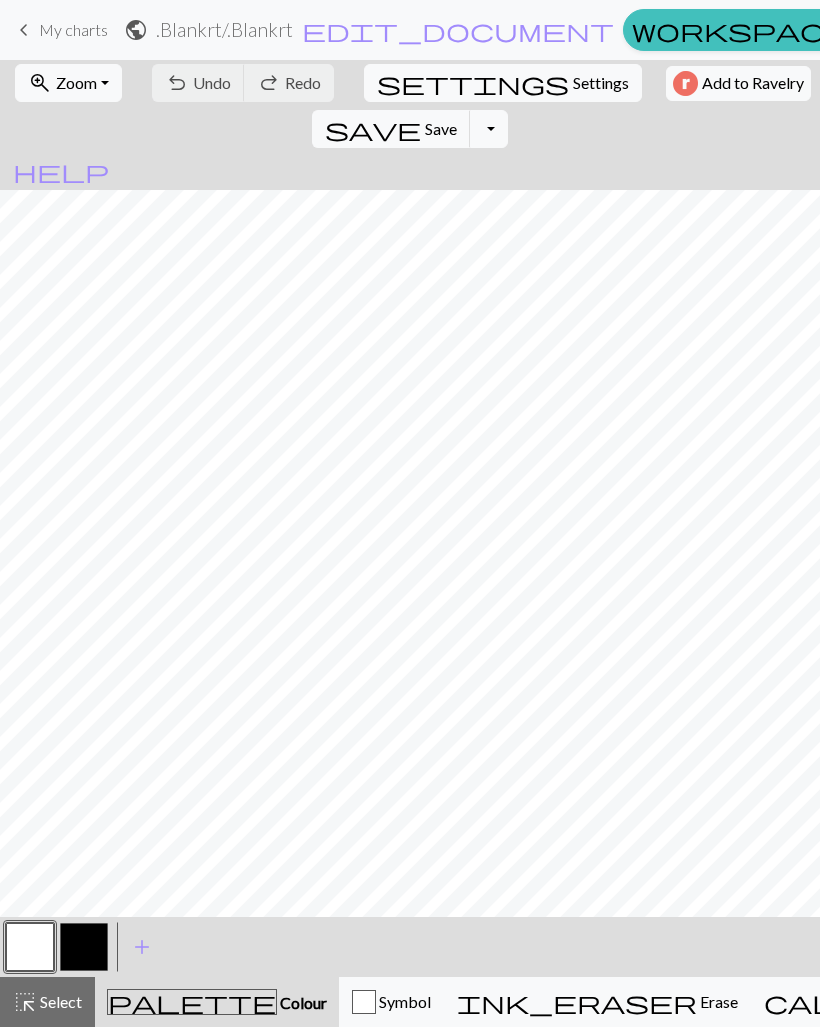 click on "zoom_in Zoom Zoom" at bounding box center [68, 83] 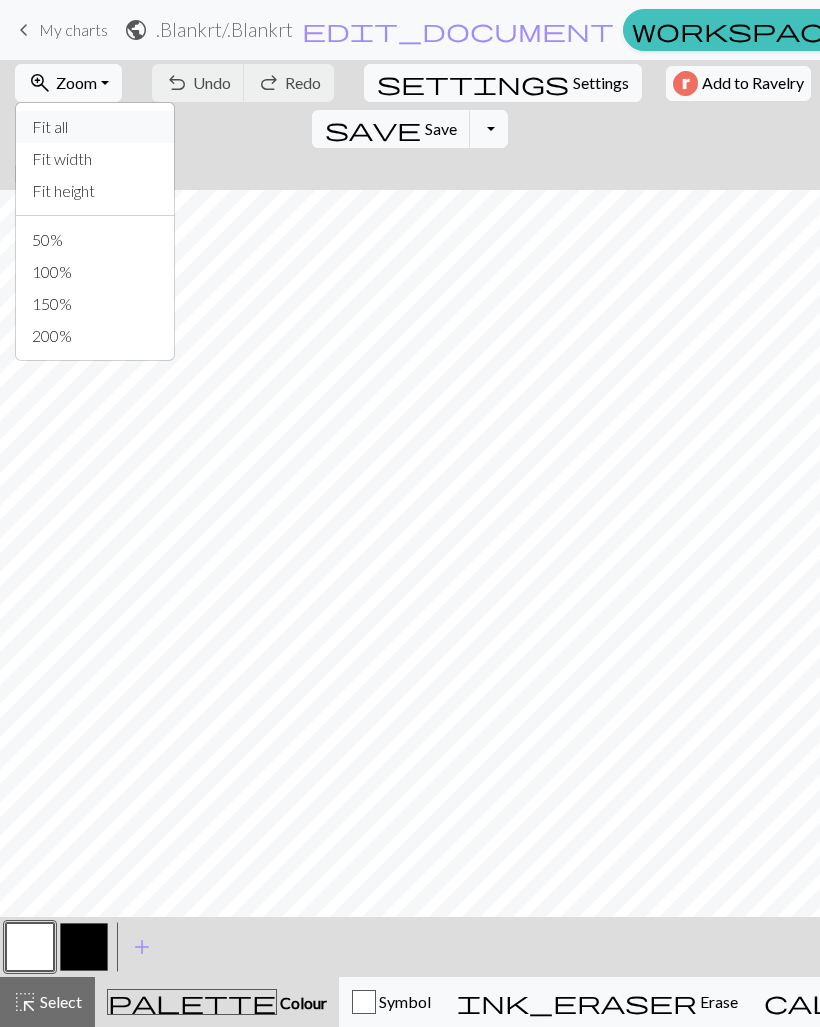 click on "Fit all" at bounding box center (95, 127) 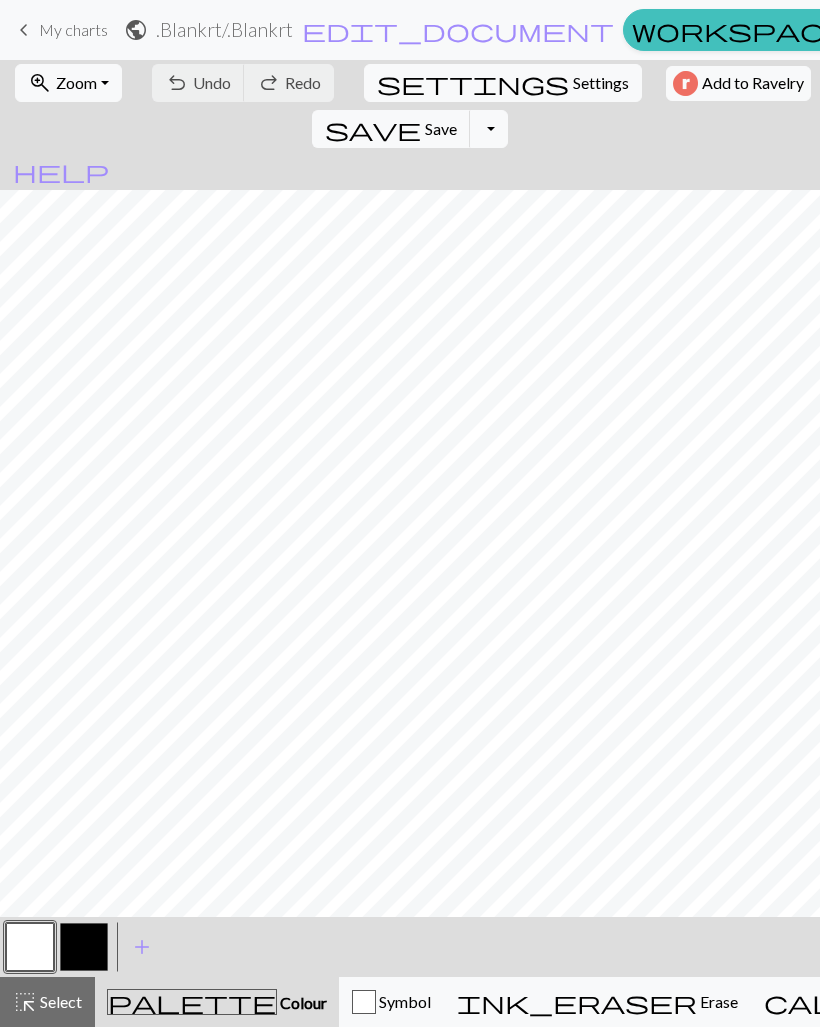 click on "Zoom" at bounding box center [76, 82] 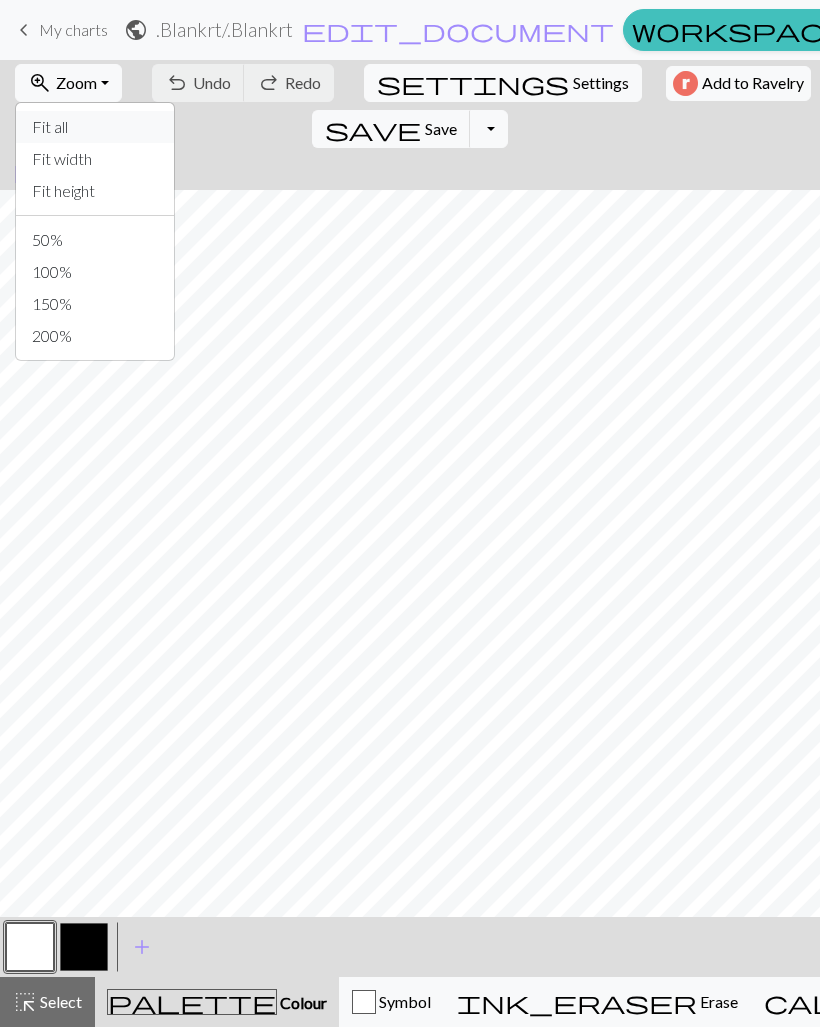 click on "Fit all" at bounding box center [95, 127] 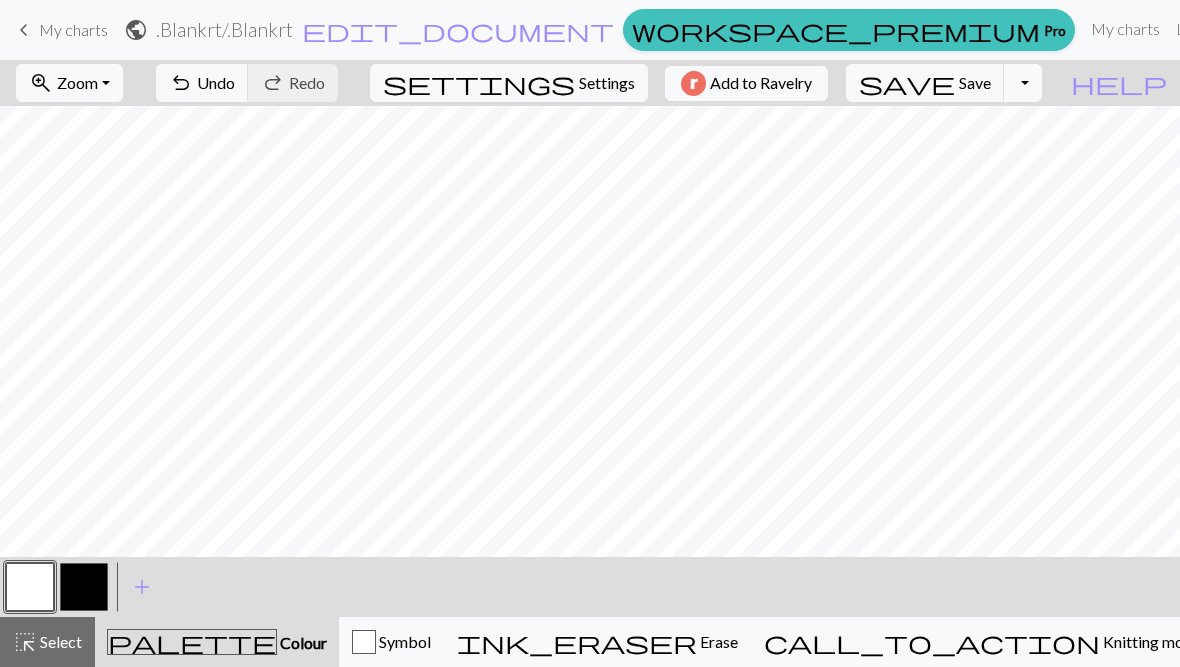 click on "My charts" at bounding box center (73, 29) 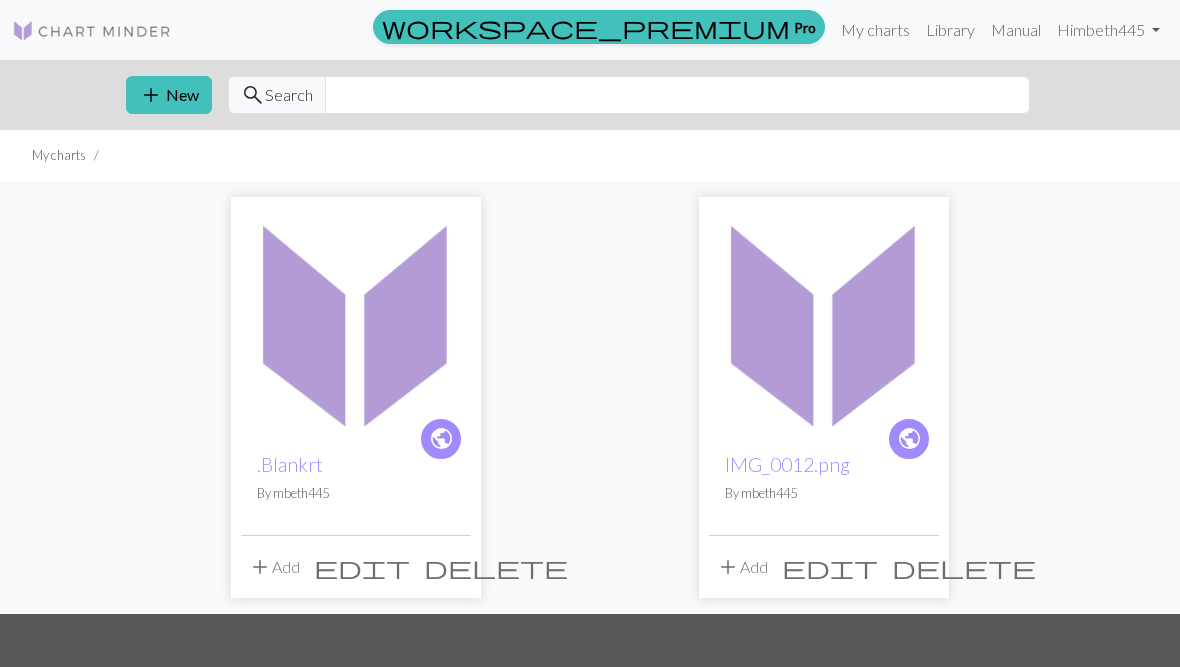 click at bounding box center [356, 322] 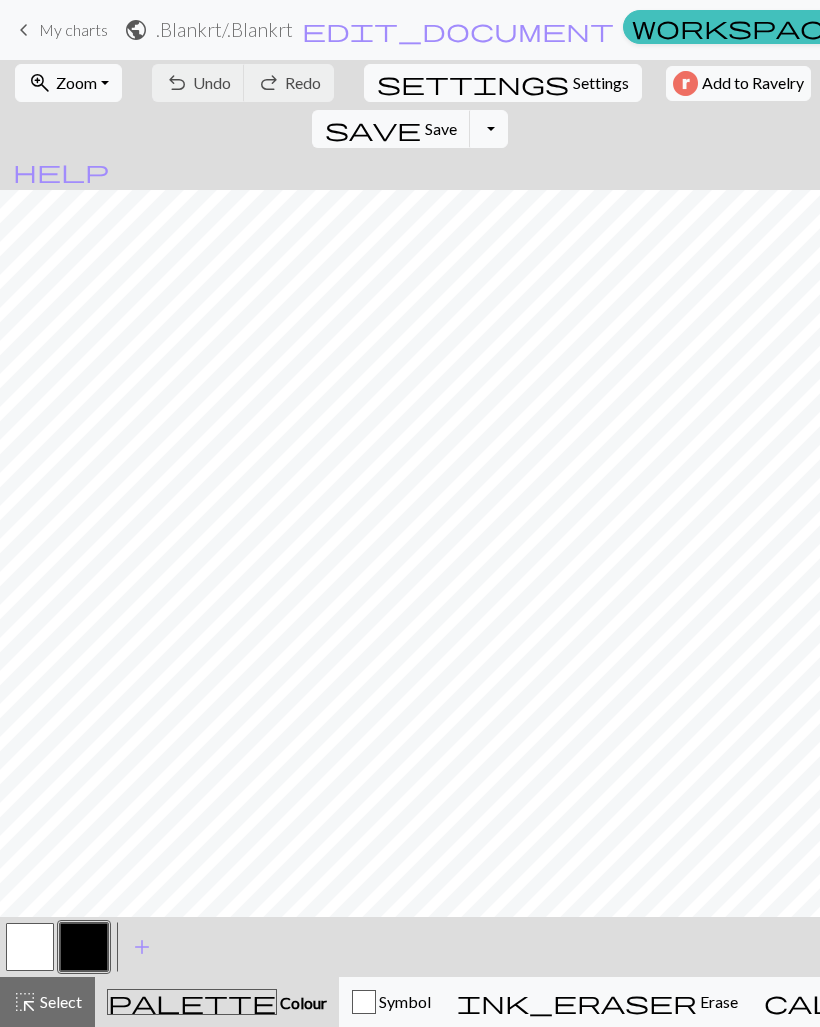 click on "Zoom" at bounding box center [76, 82] 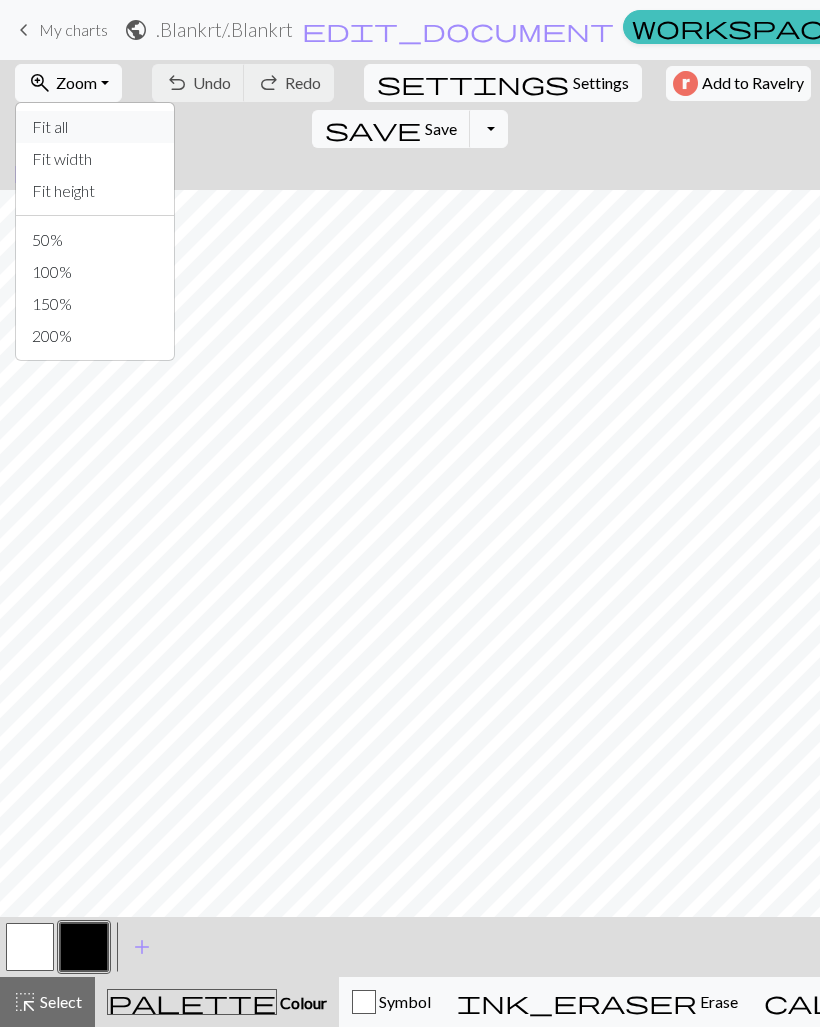 click on "Fit all" at bounding box center [95, 127] 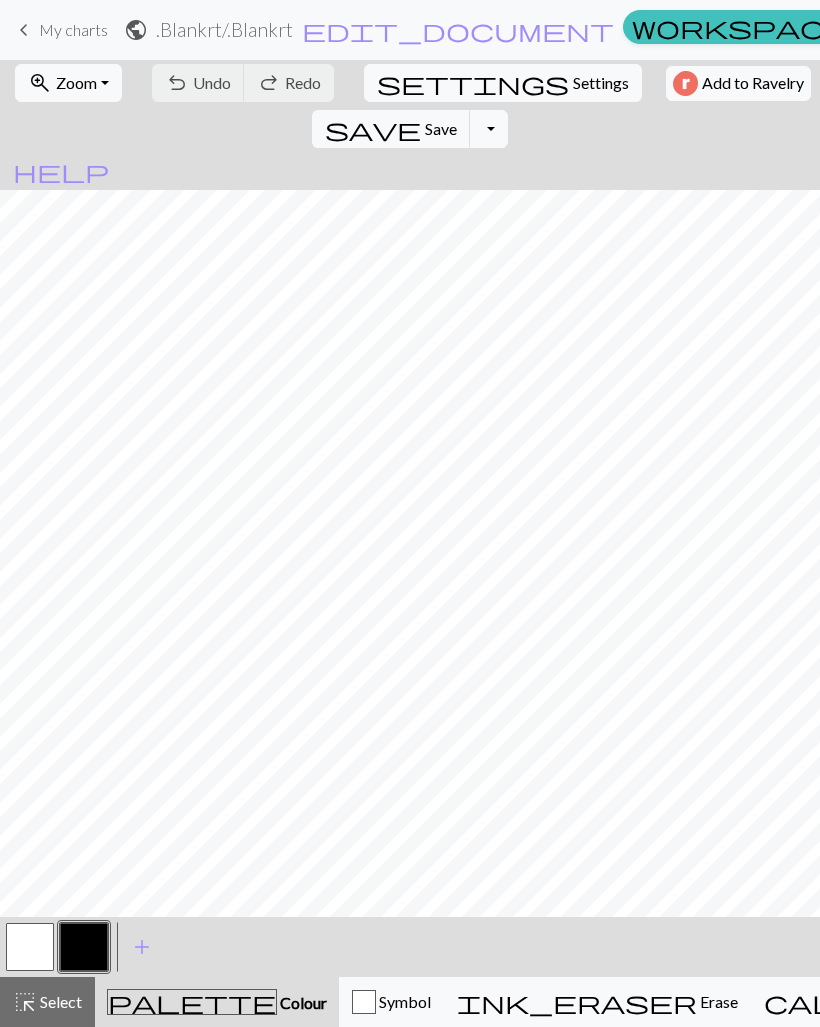 click on "Zoom" at bounding box center [76, 82] 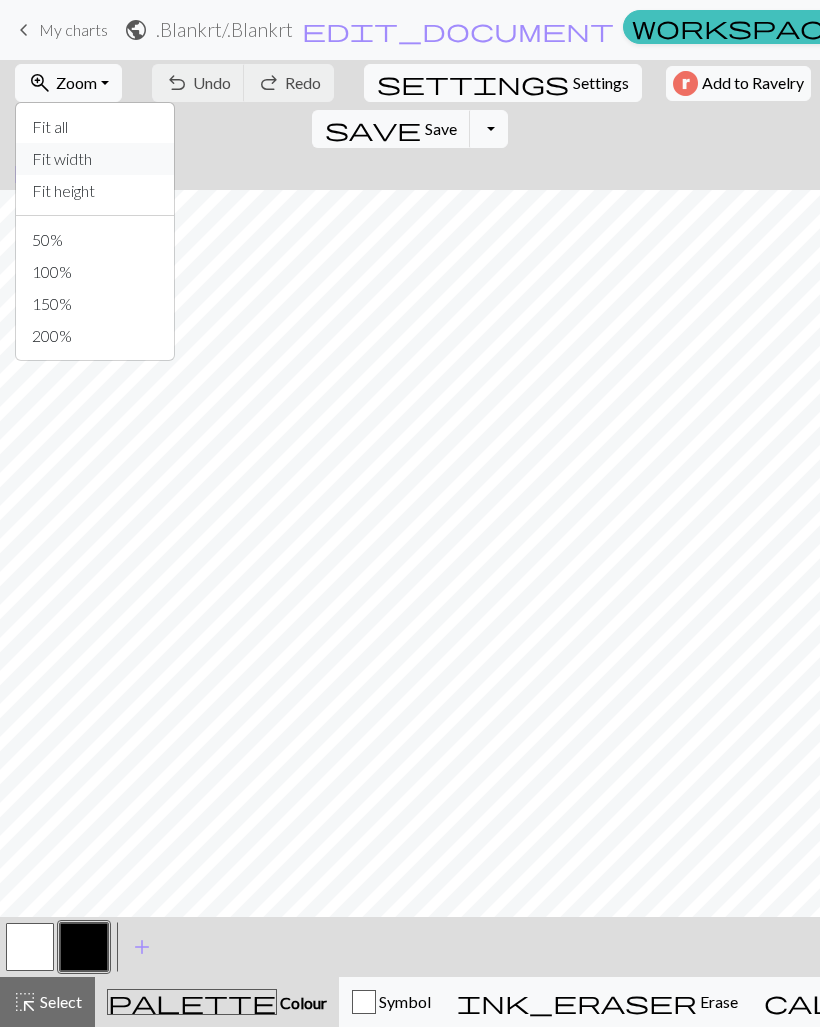 click on "Fit width" at bounding box center (95, 159) 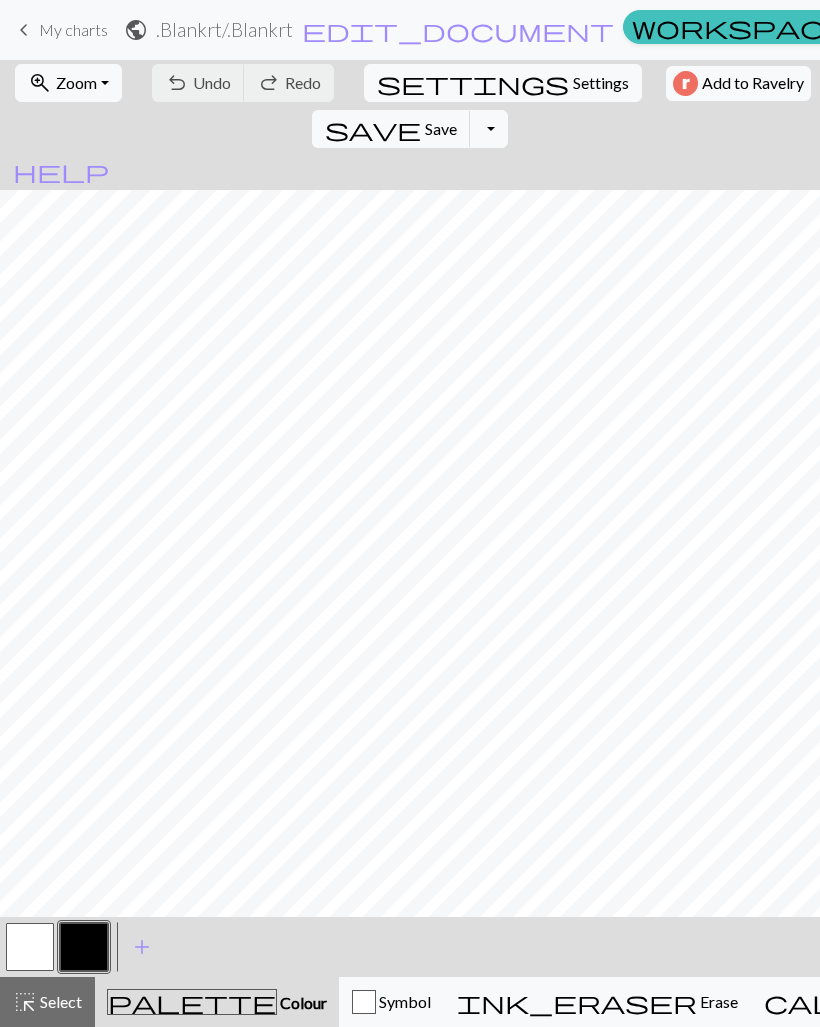 click on "Zoom" at bounding box center (76, 82) 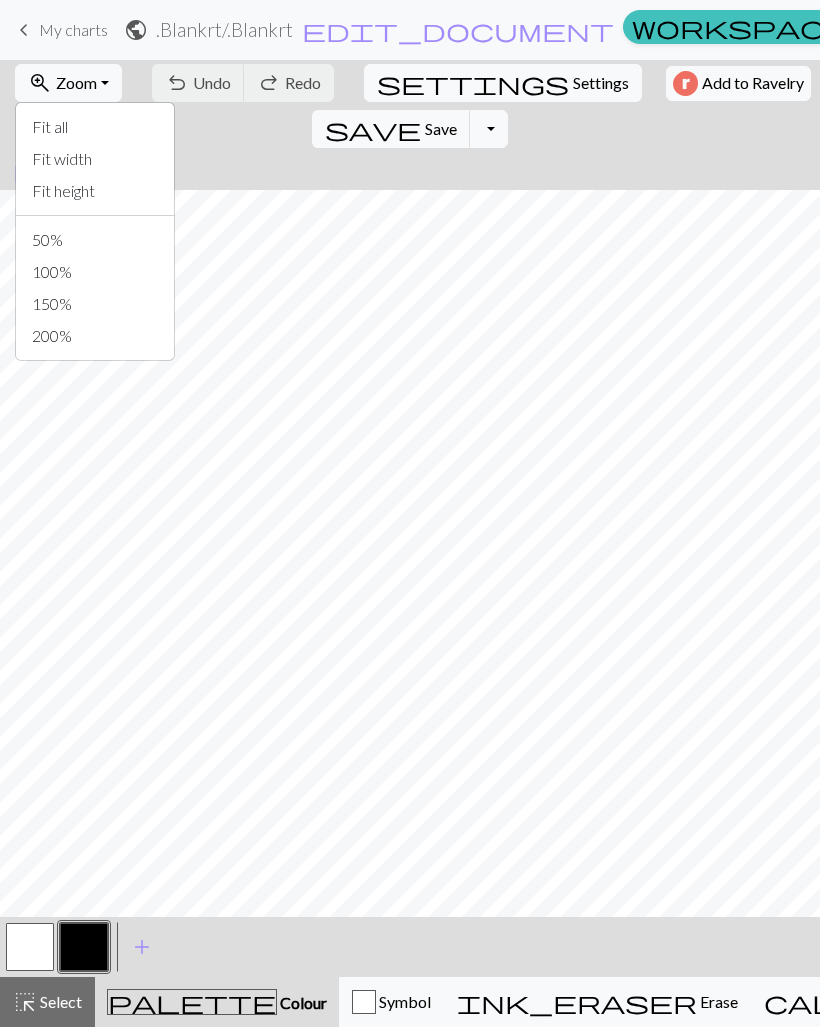 click on "Fit height" at bounding box center (95, 191) 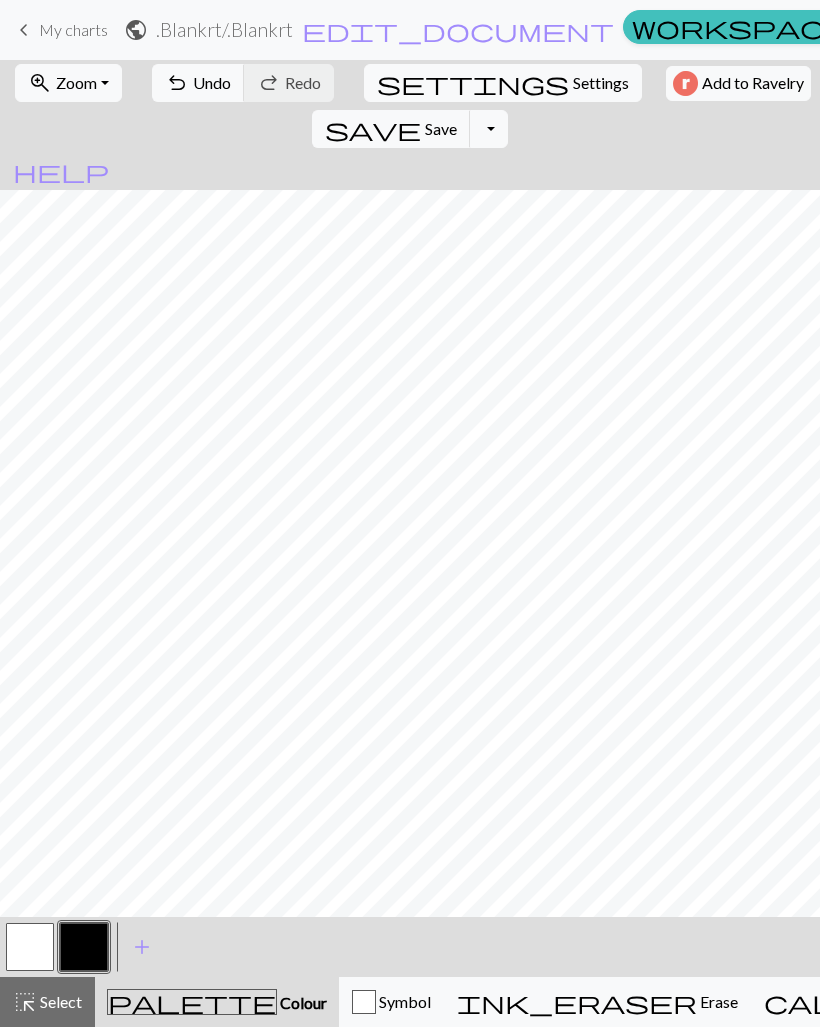 click on "undo" at bounding box center (177, 83) 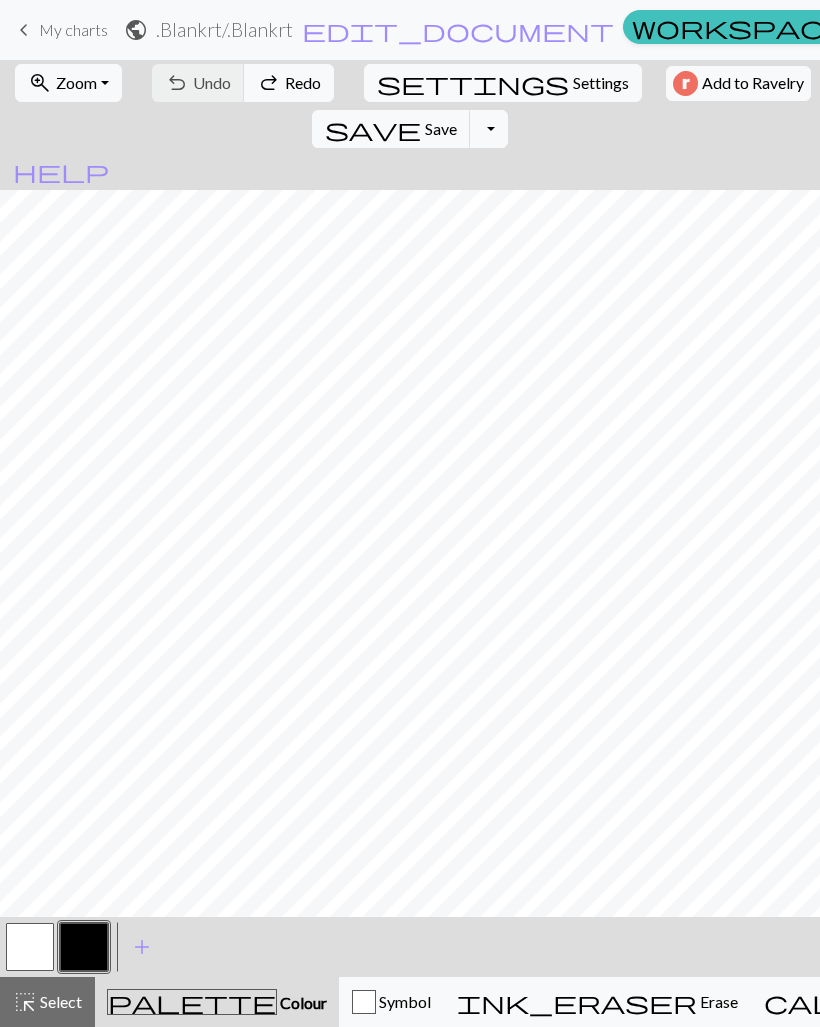 click on "undo Undo Undo redo Redo Redo" at bounding box center [243, 83] 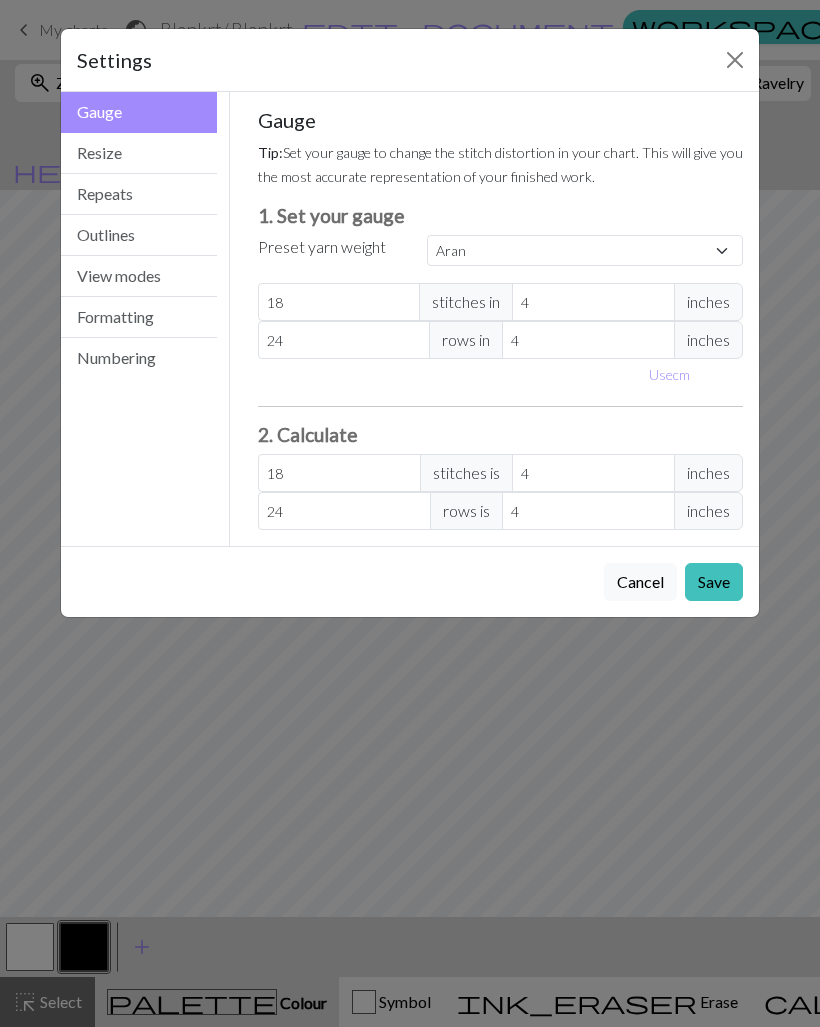 click on "Resize" at bounding box center [139, 153] 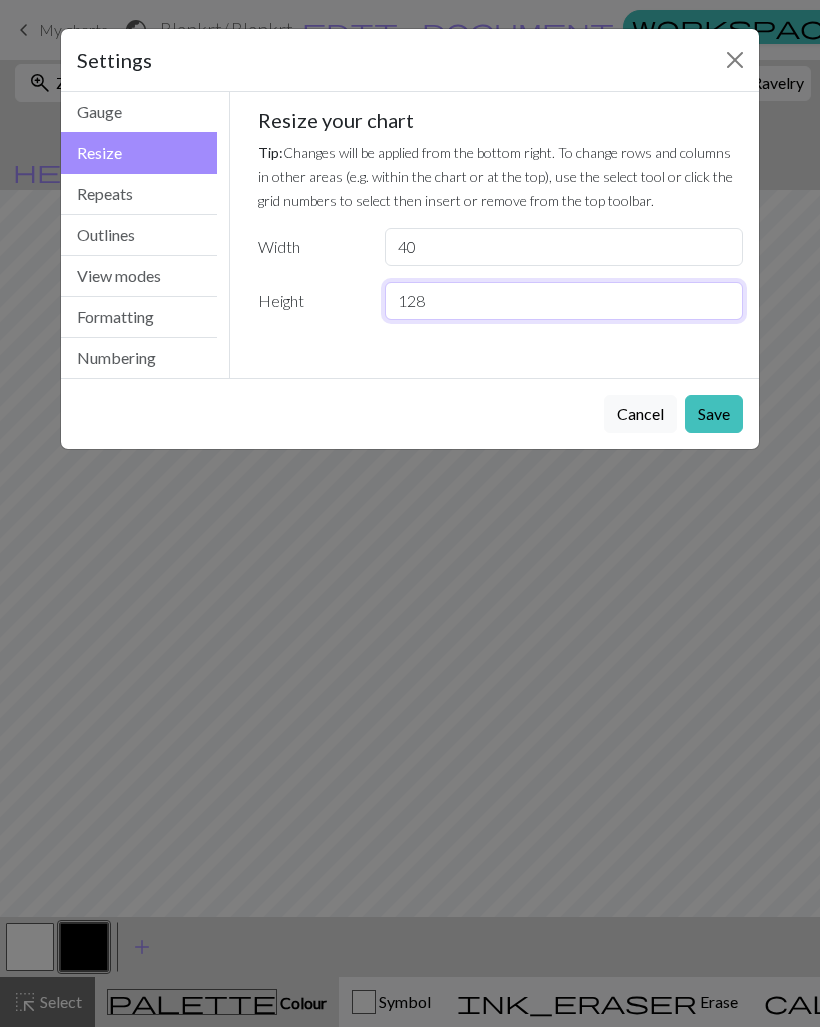 click on "128" at bounding box center [564, 301] 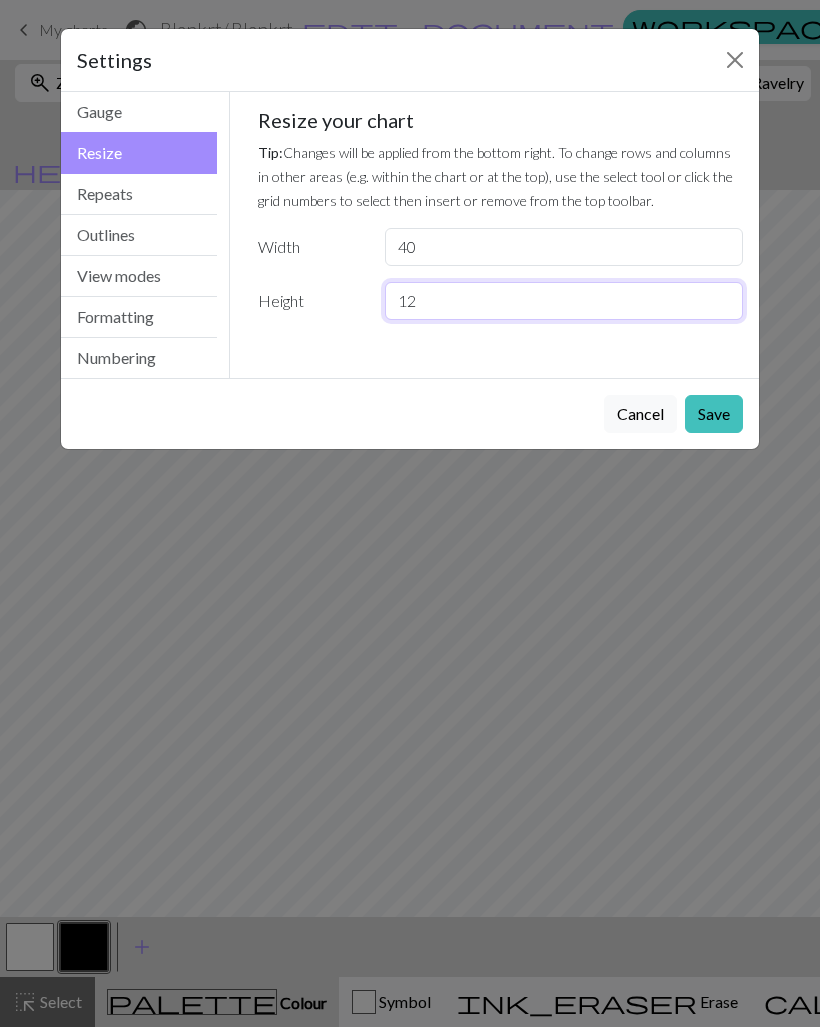 type on "1" 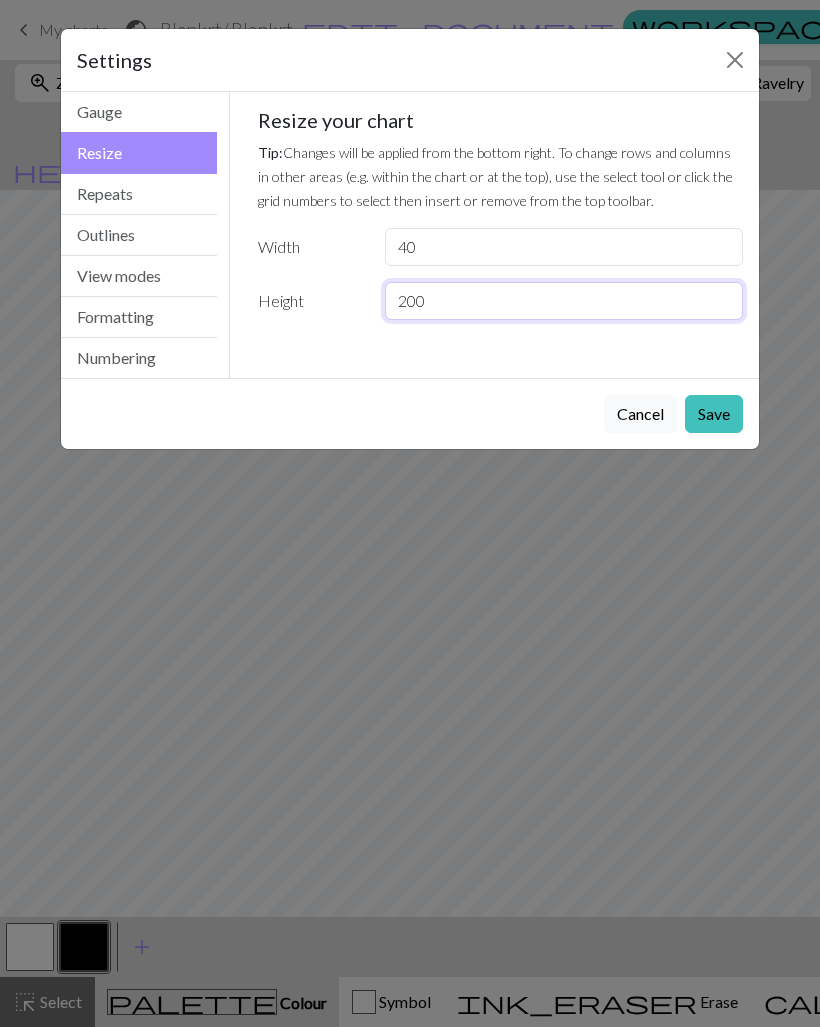 type on "200" 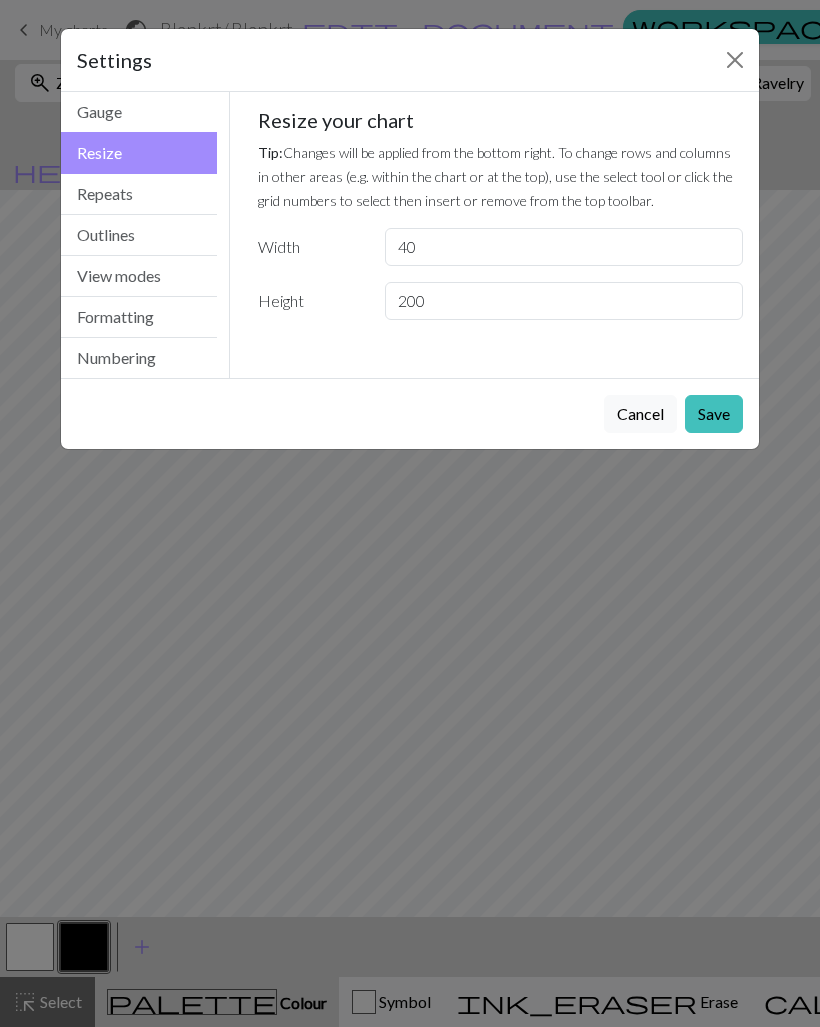 click on "Save" at bounding box center [714, 414] 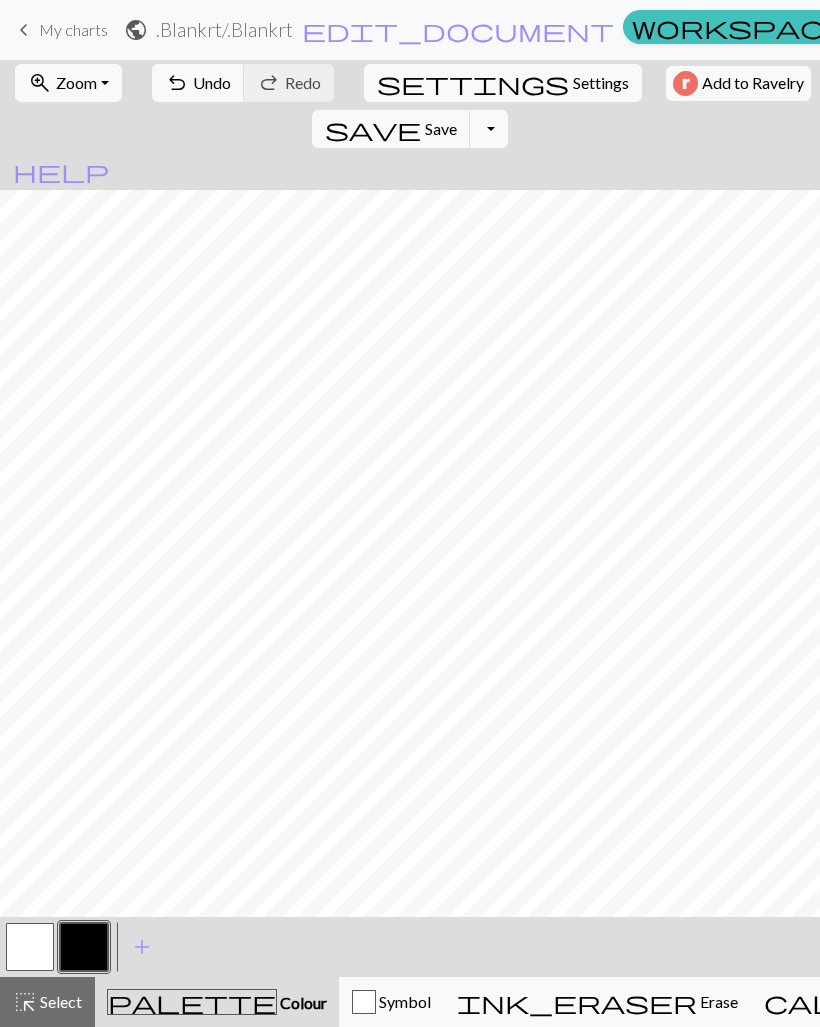 click on "zoom_in" at bounding box center [40, 83] 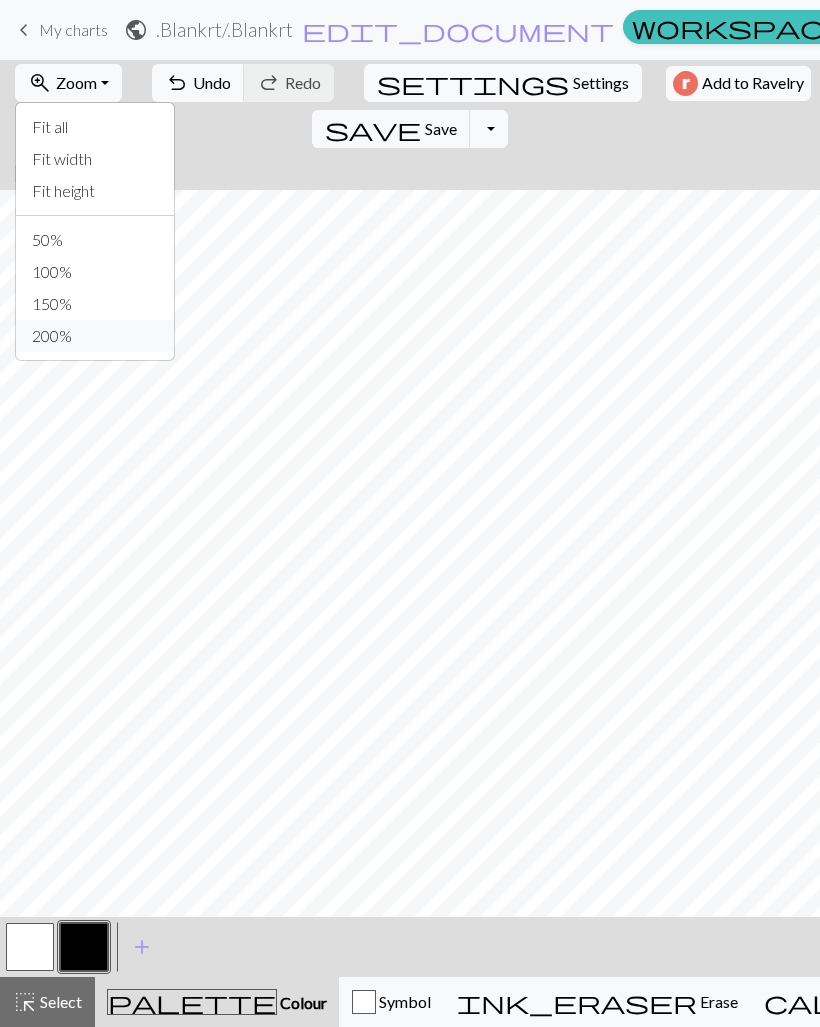 click on "200%" at bounding box center (95, 336) 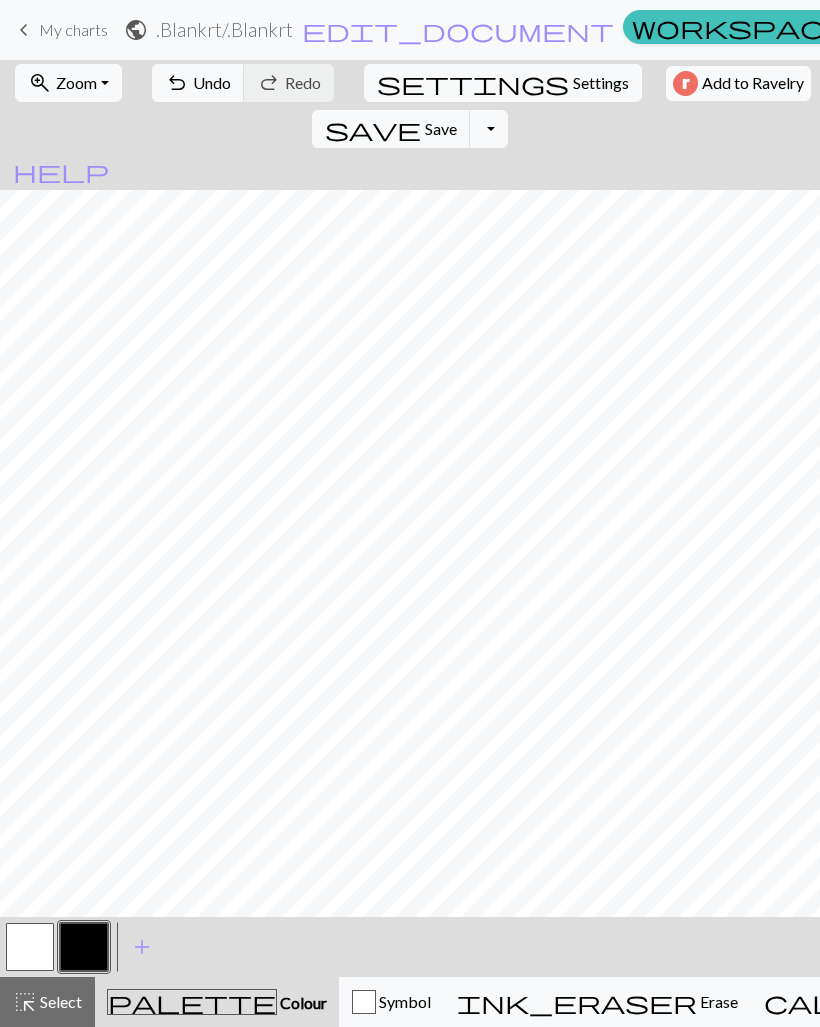 click on "zoom_in Zoom Zoom" at bounding box center [68, 83] 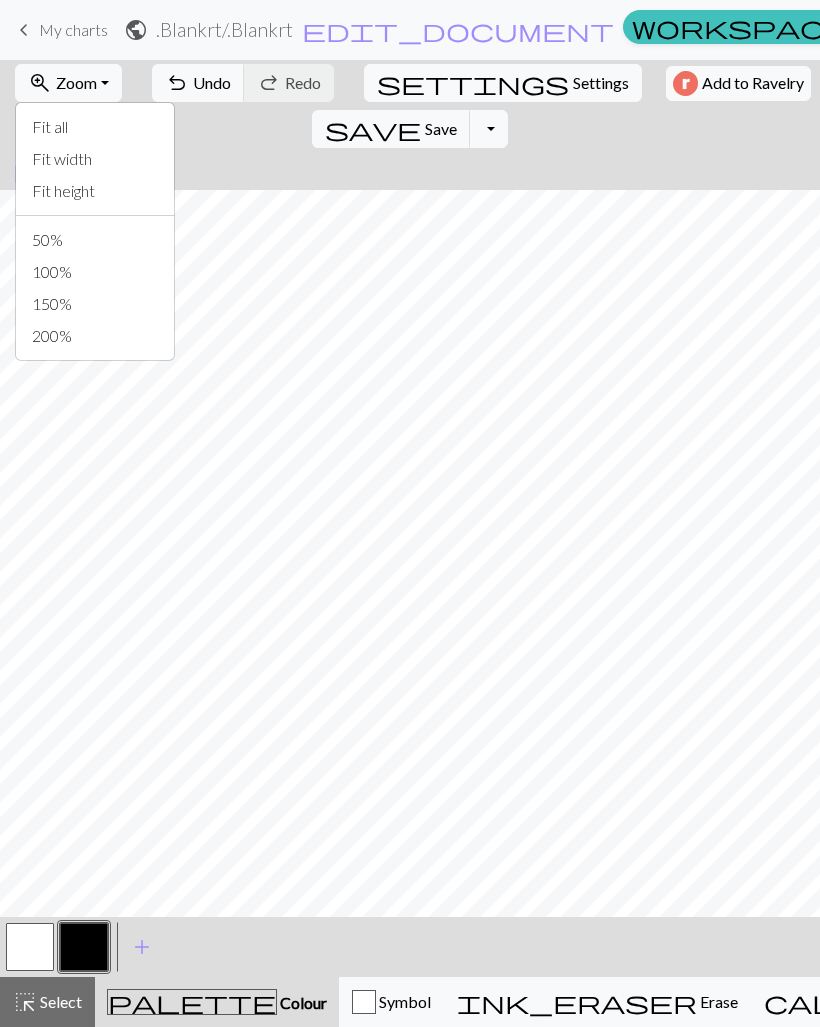 click on "50%" at bounding box center [95, 240] 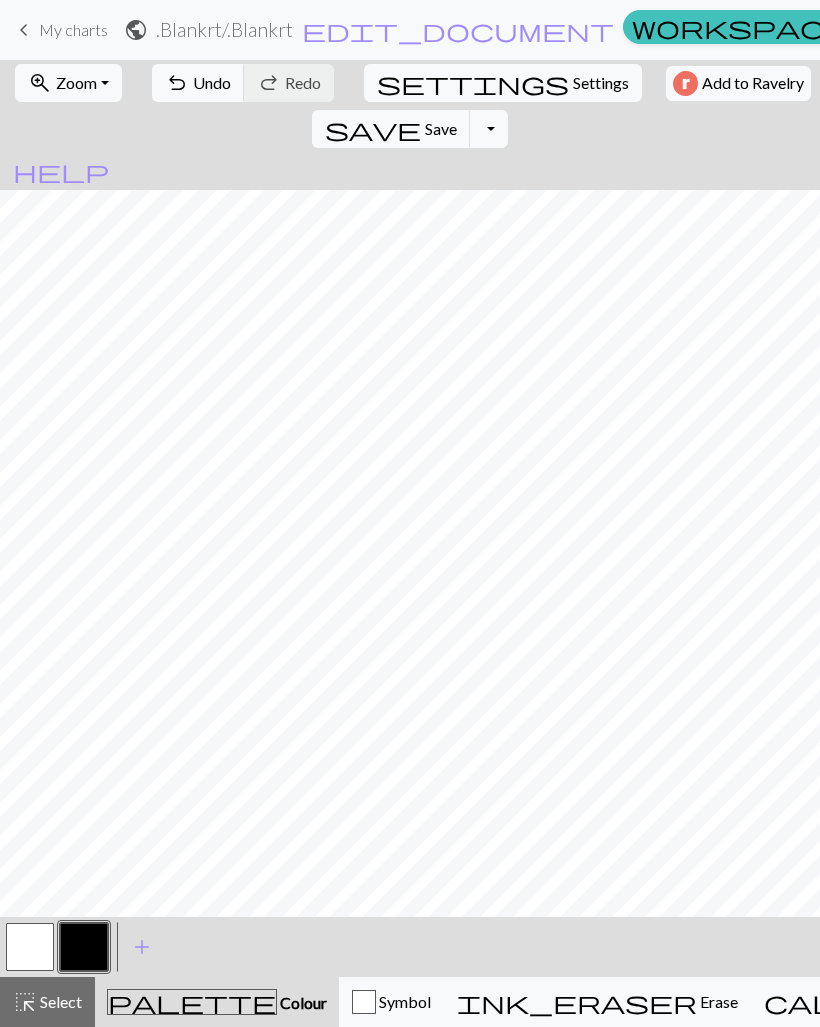 click on "Select" at bounding box center (59, 1001) 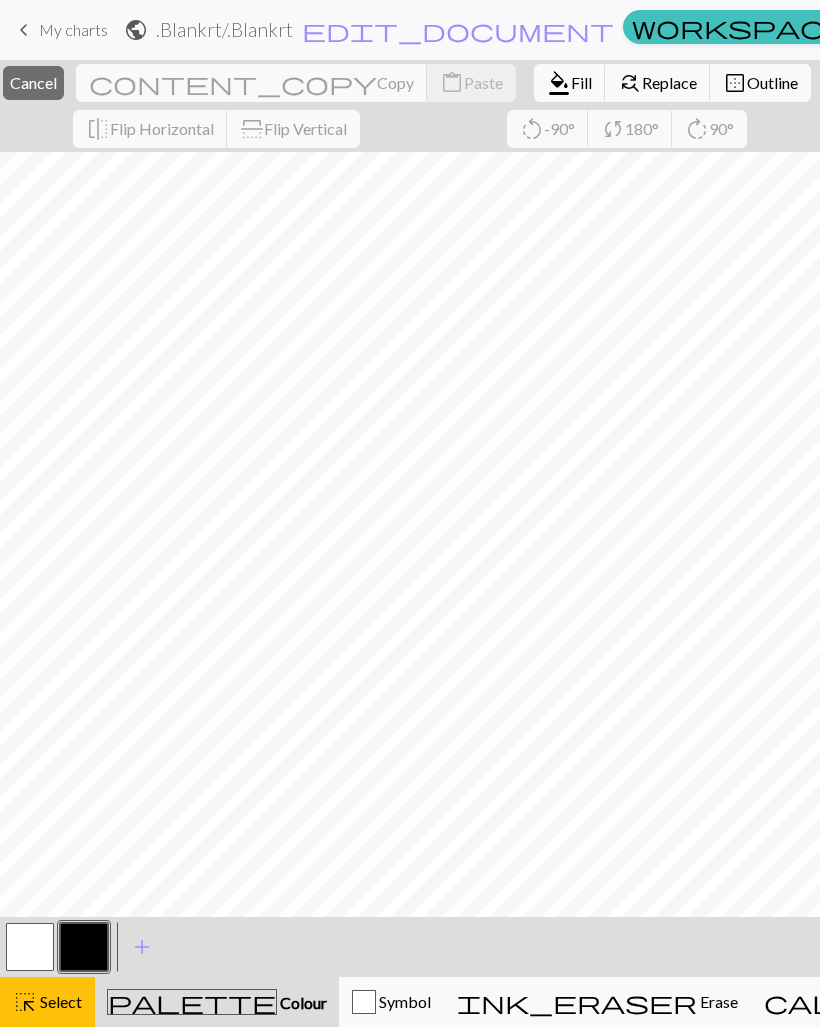 click on "Hi  mbeth445" at bounding box center [1358, 30] 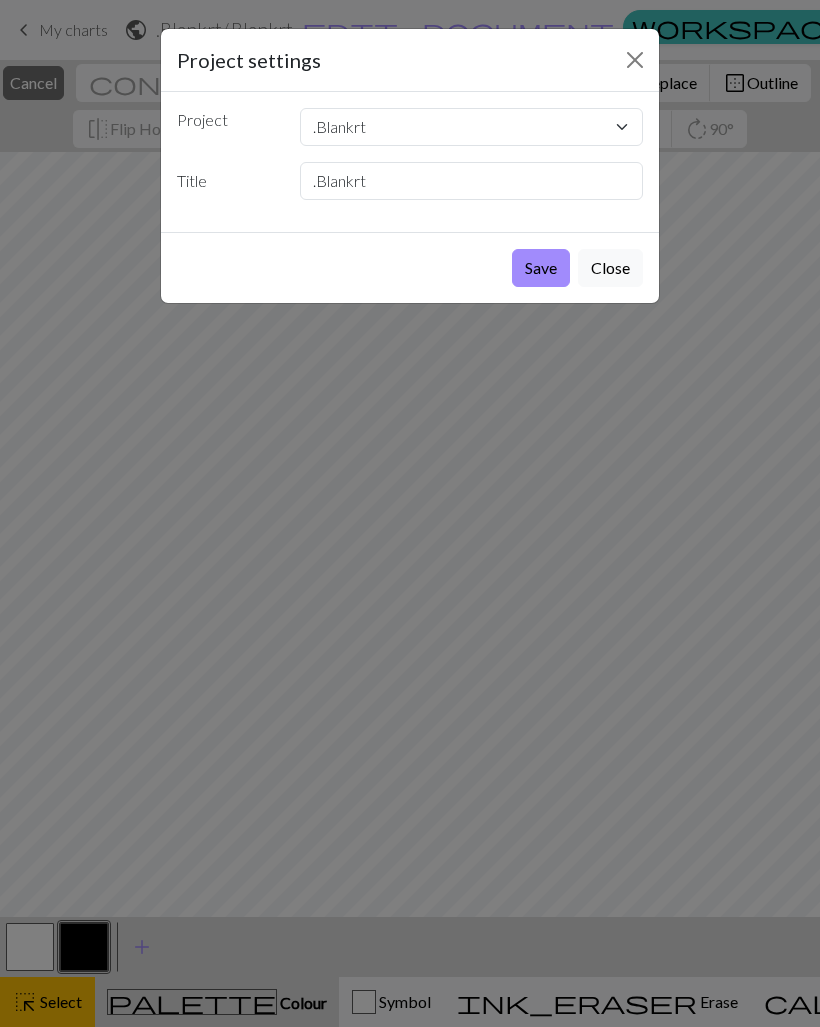 click at bounding box center (635, 60) 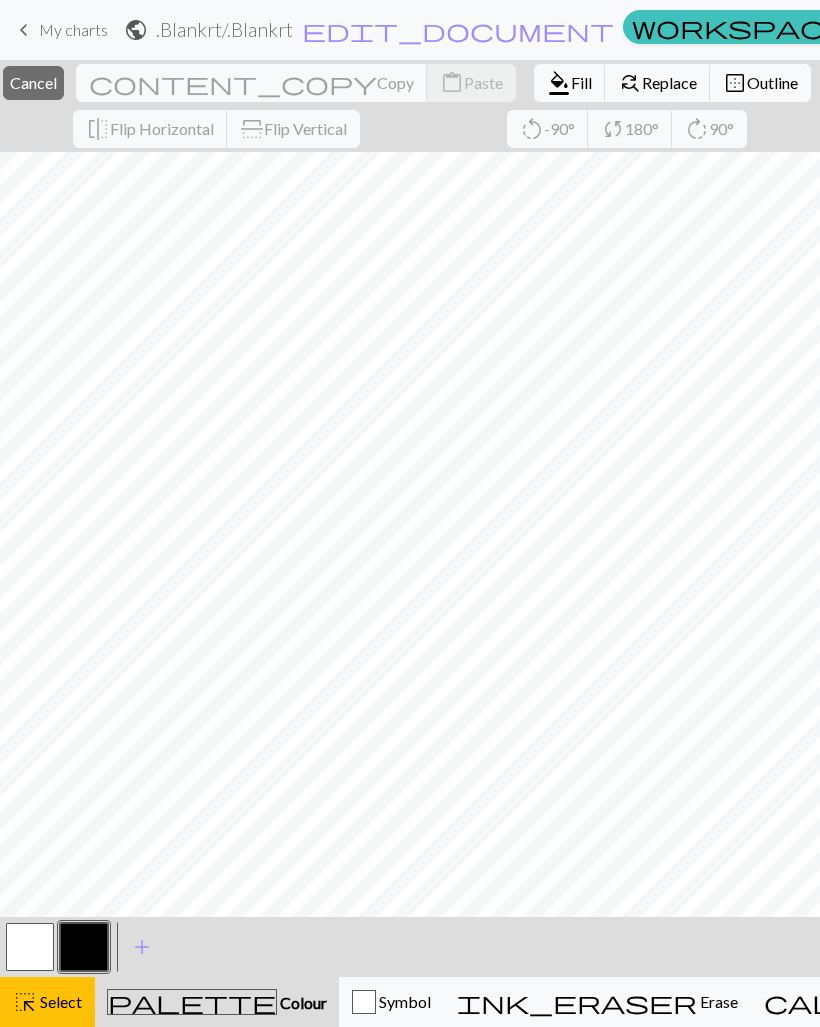 click on "Cancel" at bounding box center (33, 82) 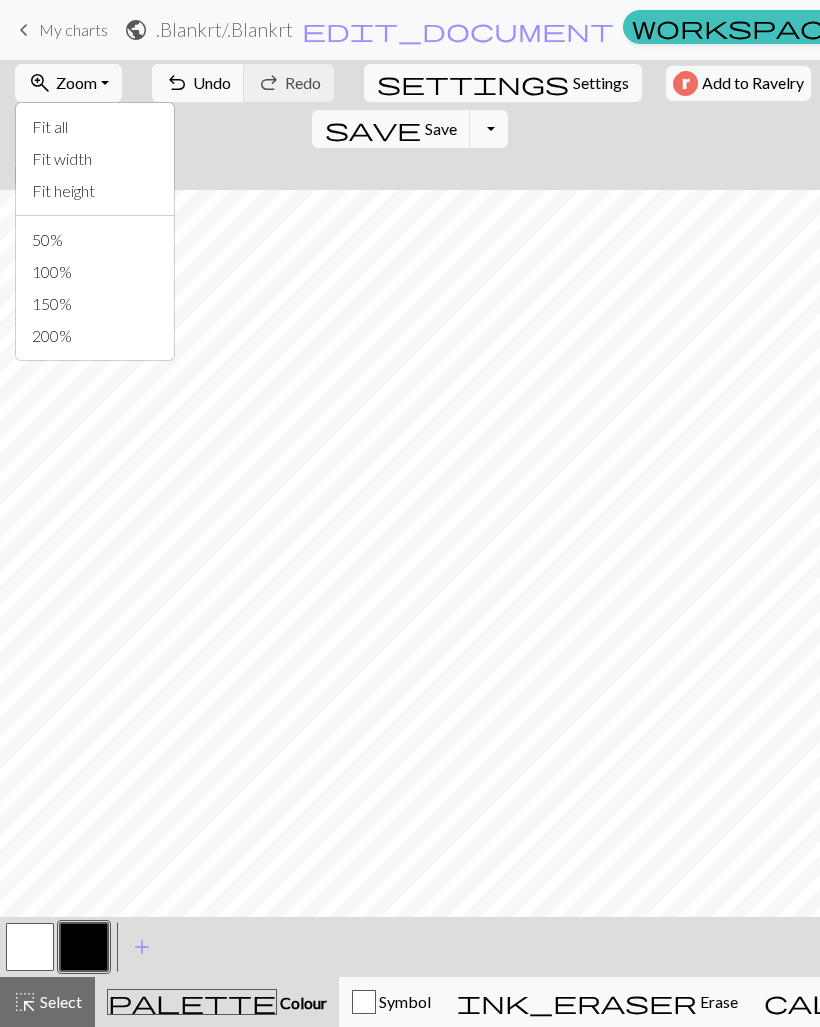 click on "undo" at bounding box center [177, 83] 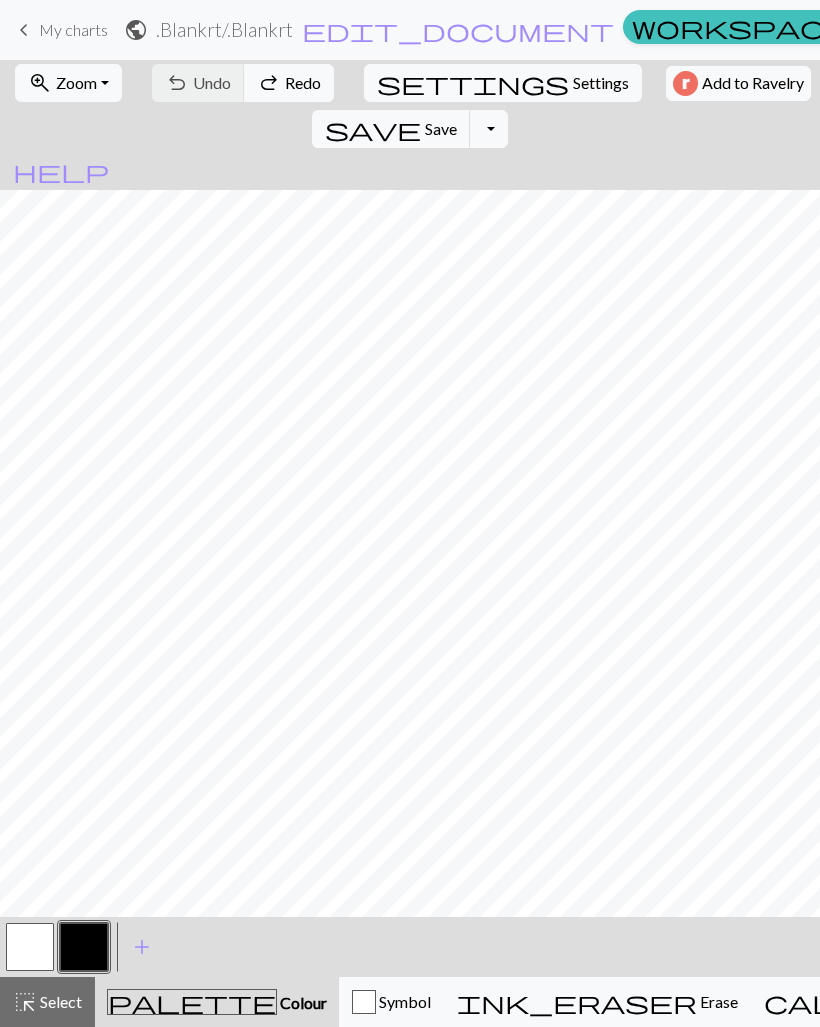 click on "undo Undo Undo redo Redo Redo" at bounding box center (243, 83) 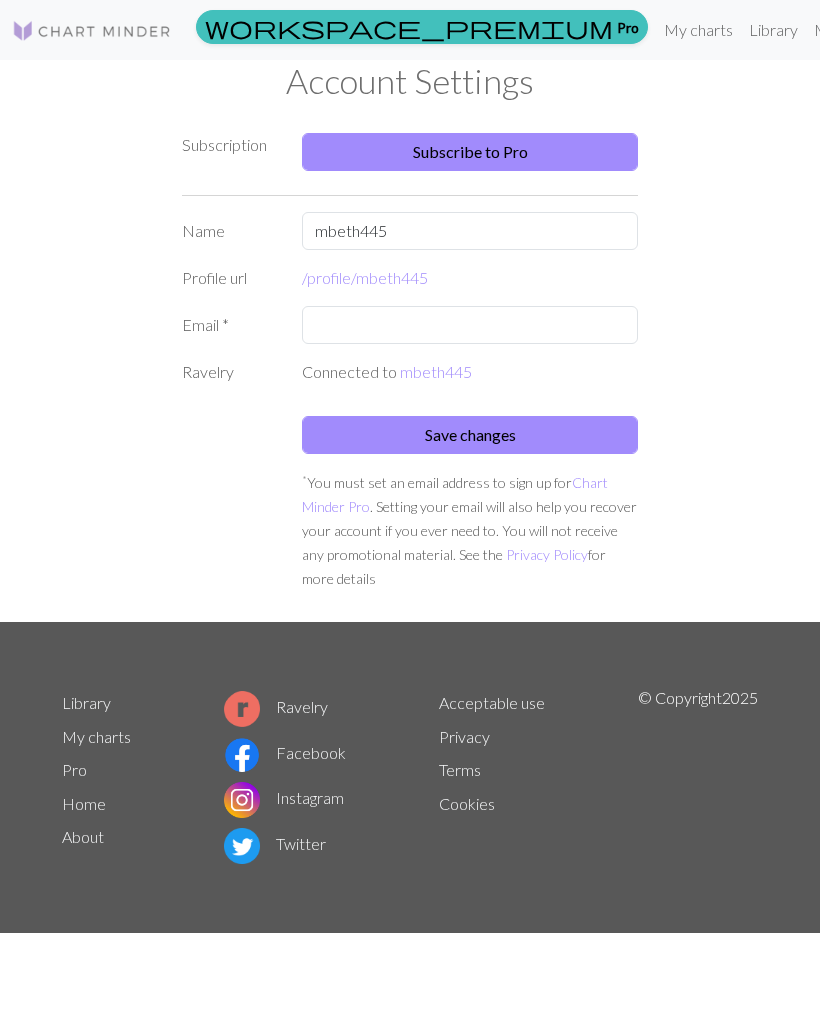 click on "Subscribe to Pro" at bounding box center [470, 152] 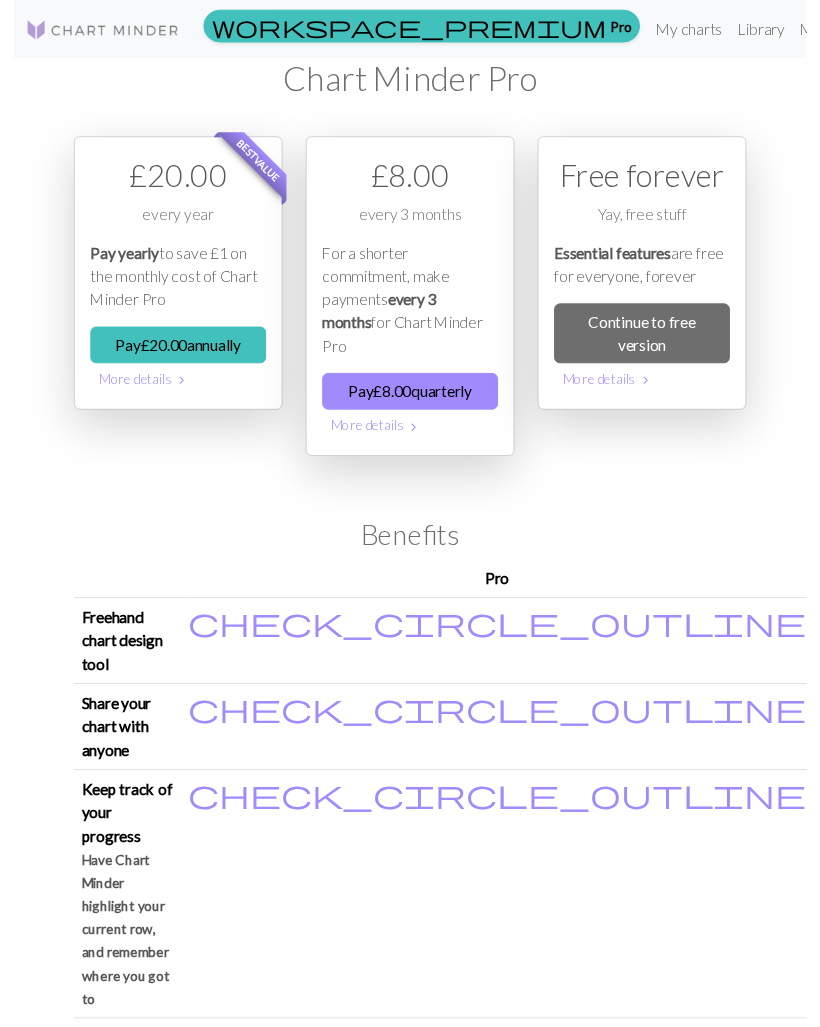 scroll, scrollTop: 36, scrollLeft: 0, axis: vertical 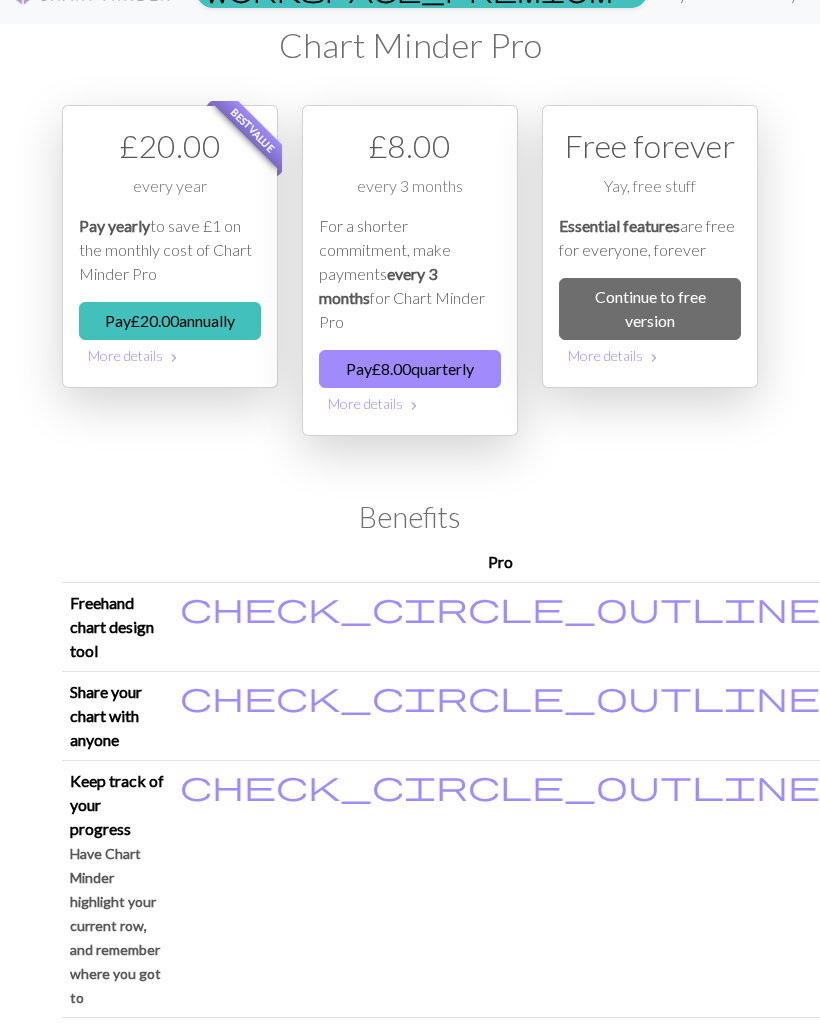 click on "Pay  £ 8.00  quarterly" at bounding box center [410, 369] 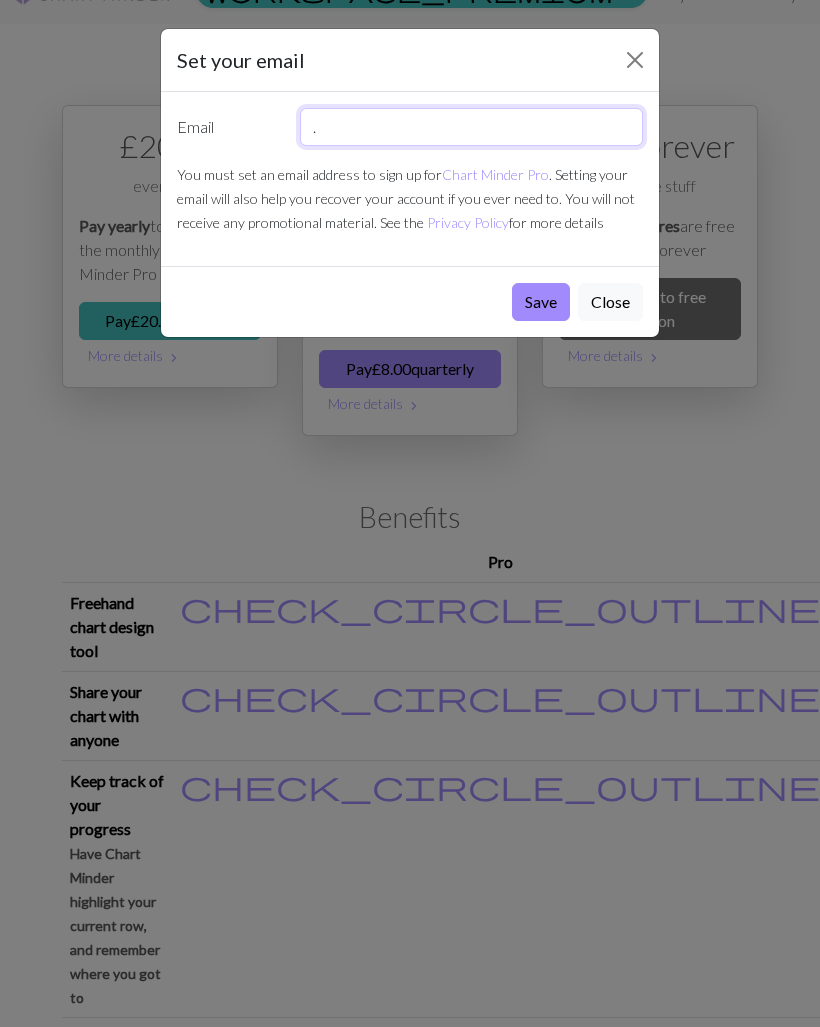 type on "." 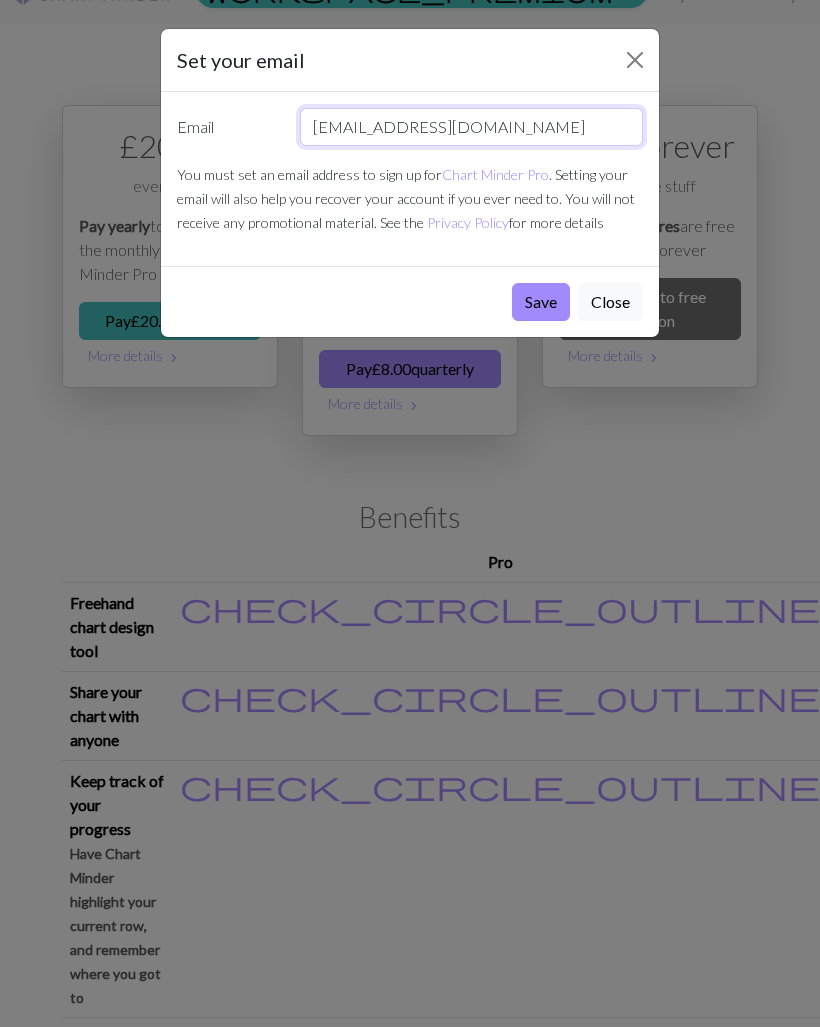 type on "Mbethblume@gmail.com" 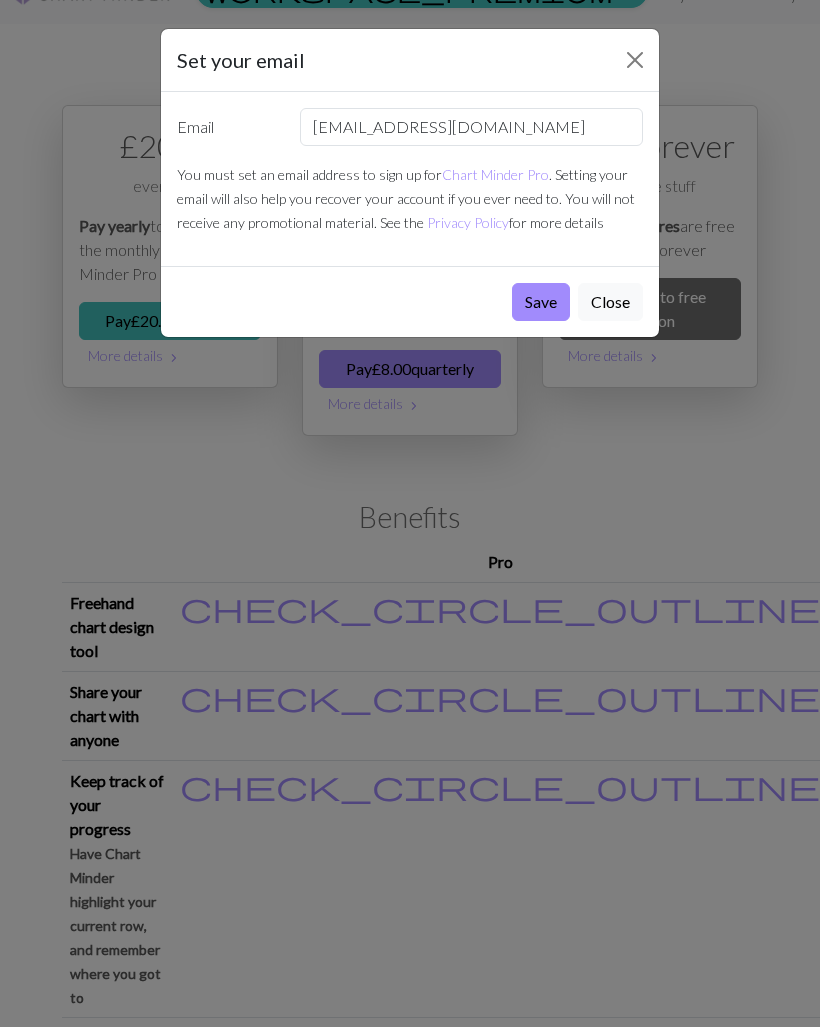 click on "Save" at bounding box center [541, 302] 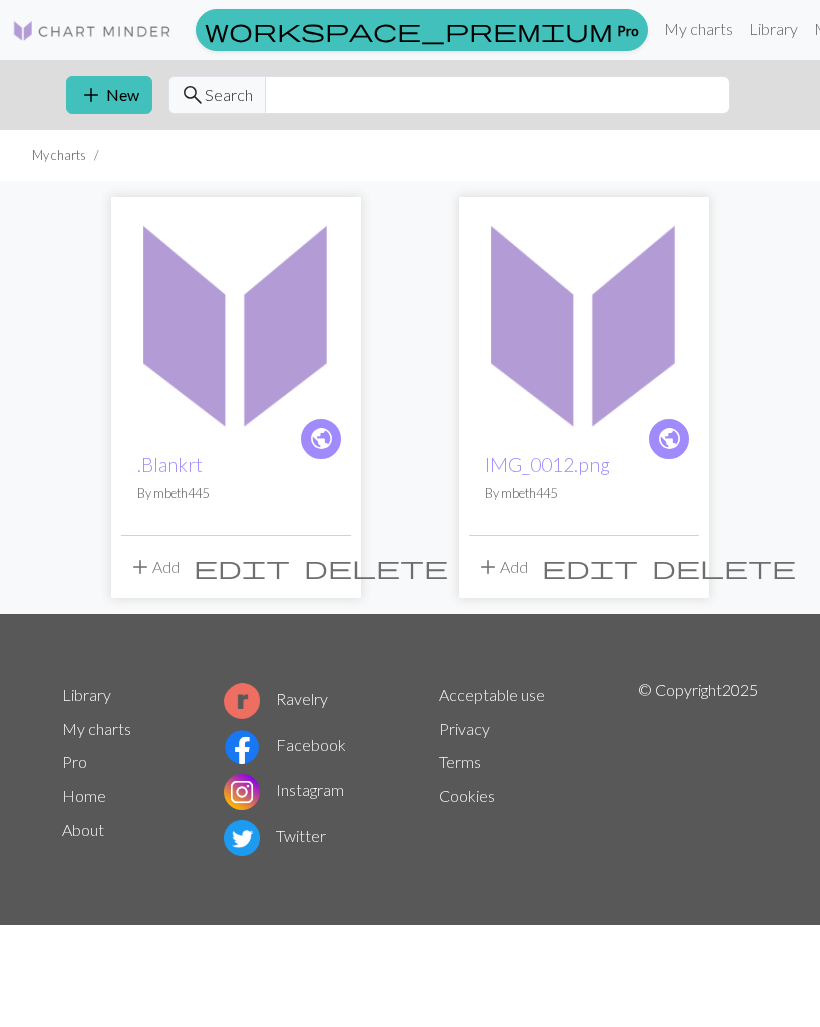 scroll, scrollTop: 0, scrollLeft: 0, axis: both 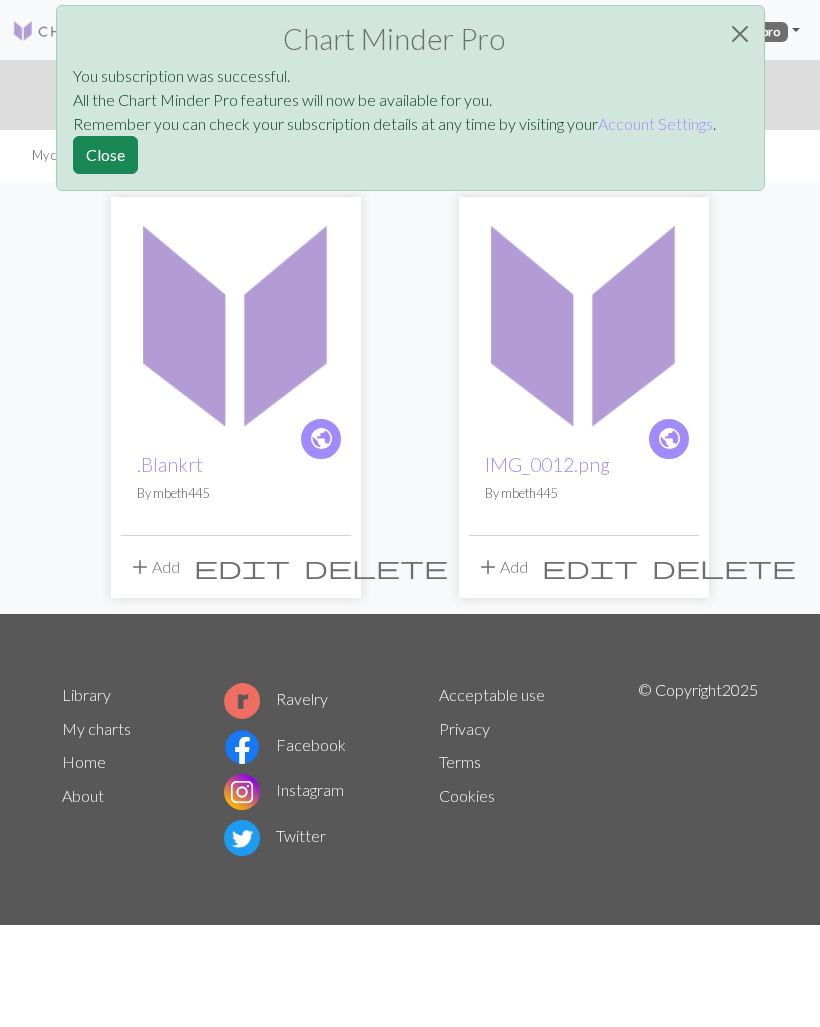 click on "Close" at bounding box center [105, 155] 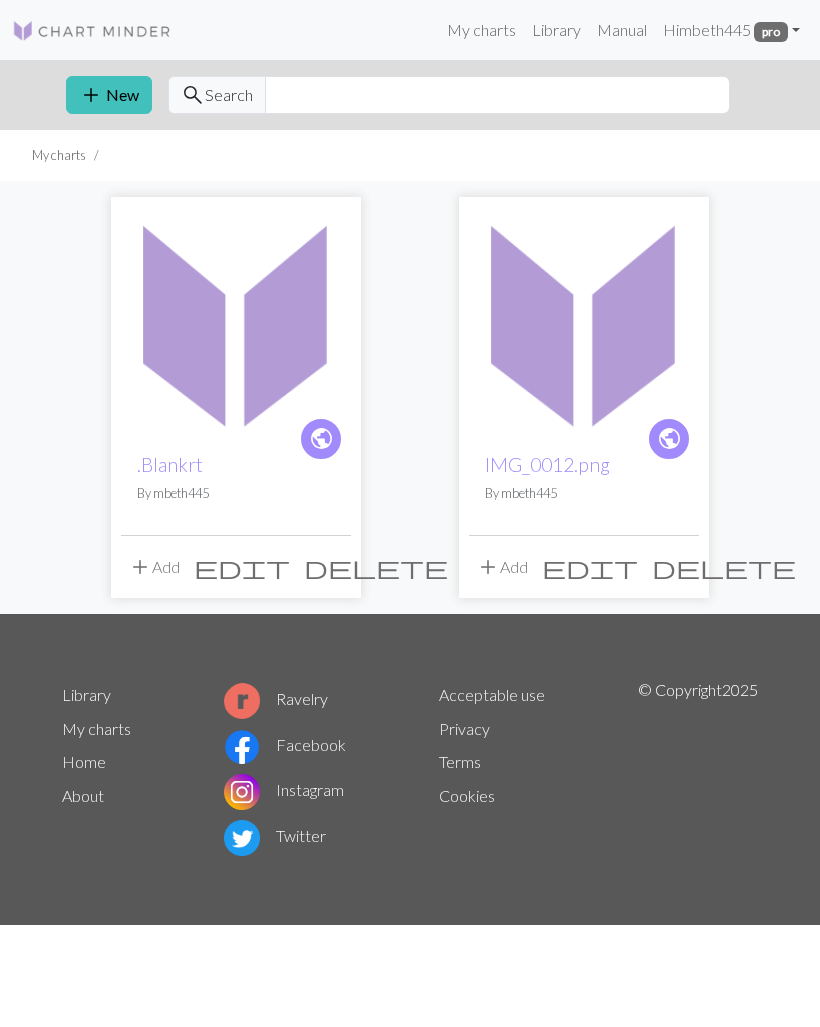 click at bounding box center [236, 322] 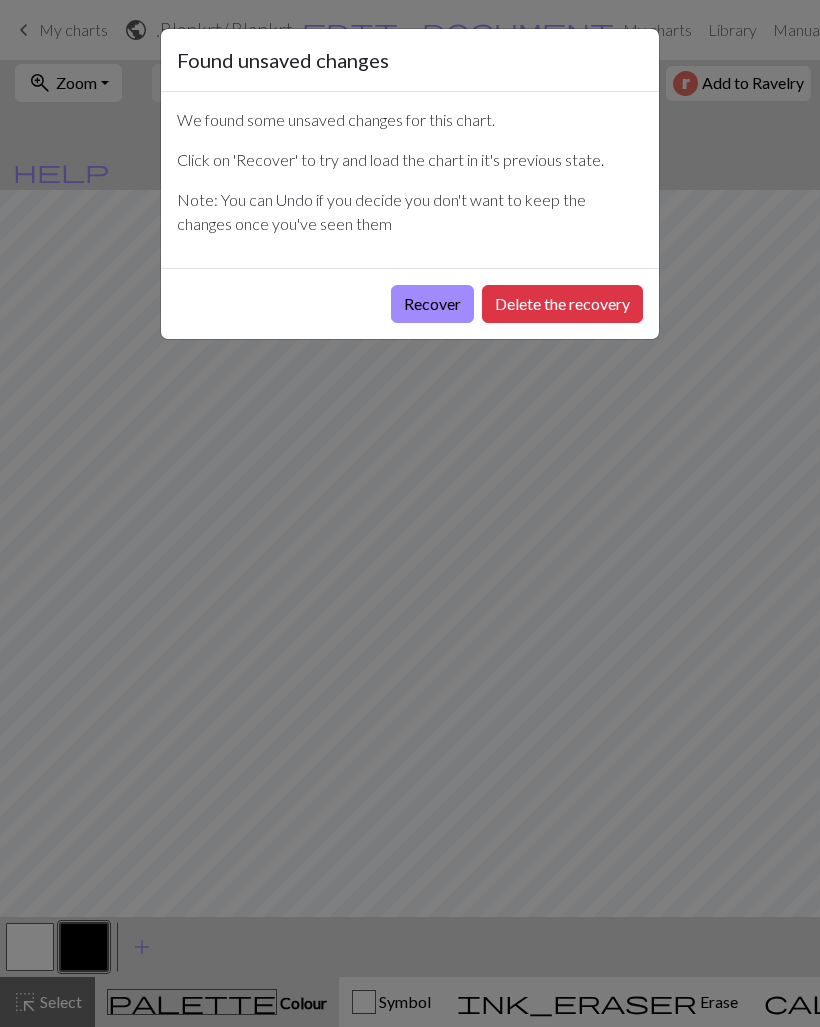 click on "Recover" at bounding box center [432, 304] 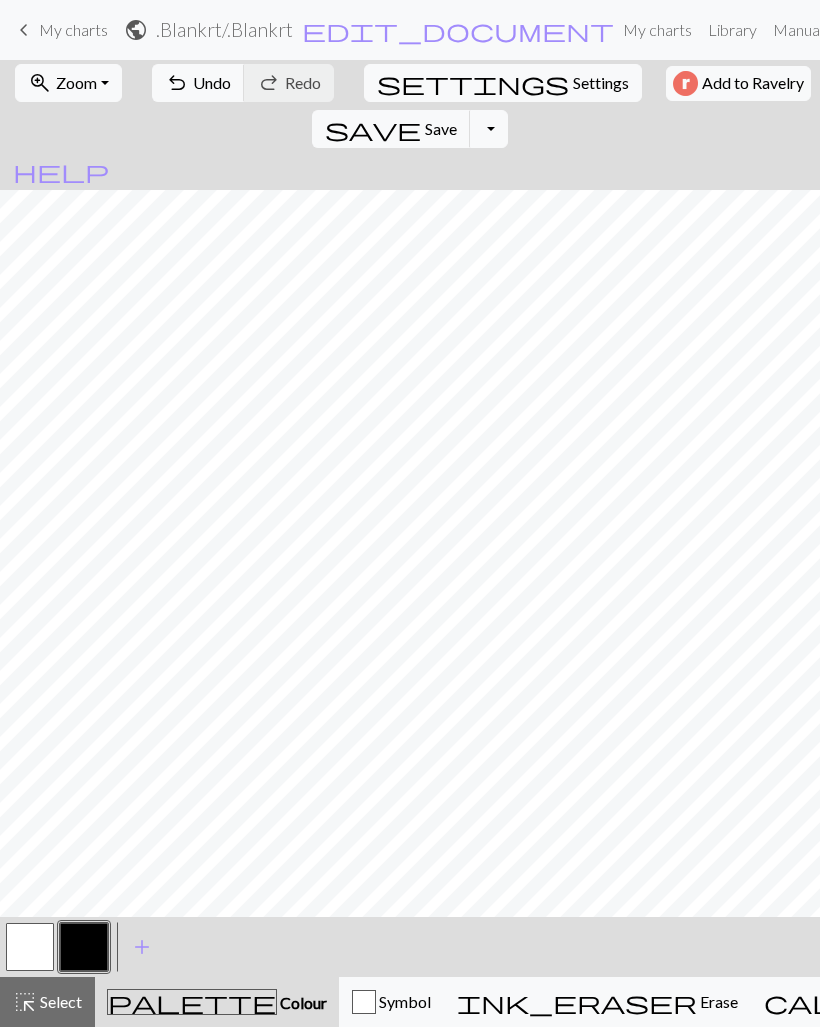 click on "Zoom" at bounding box center [76, 82] 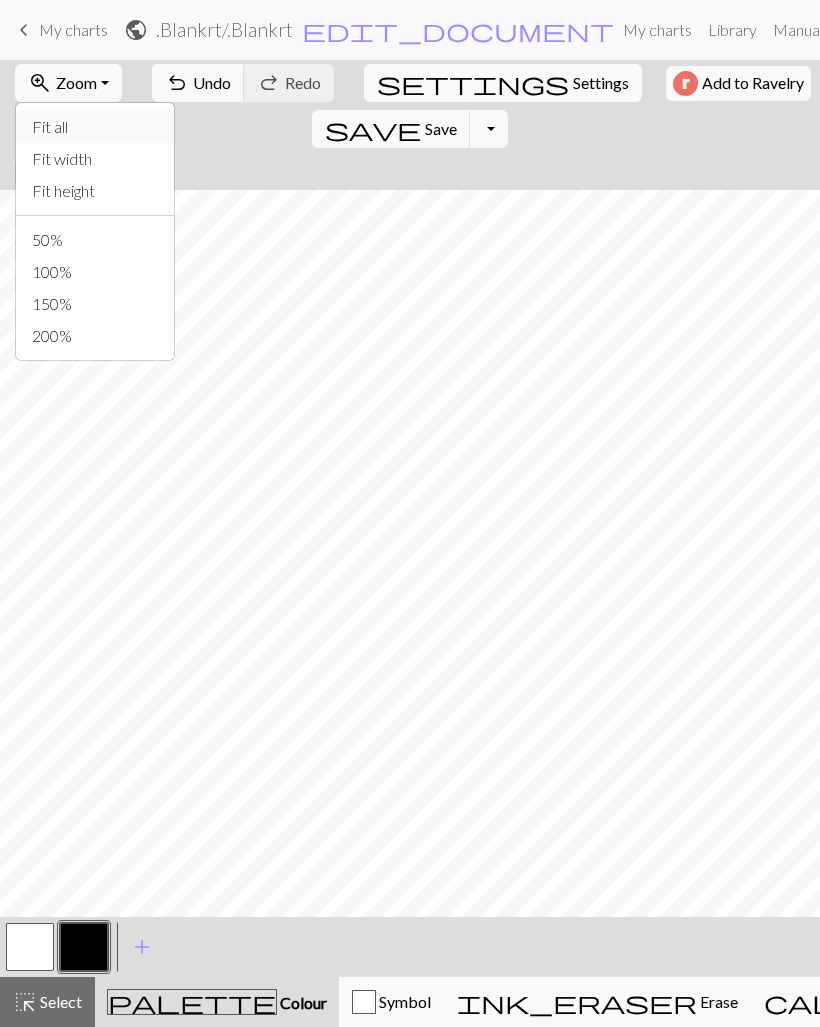 click on "Fit all" at bounding box center [95, 127] 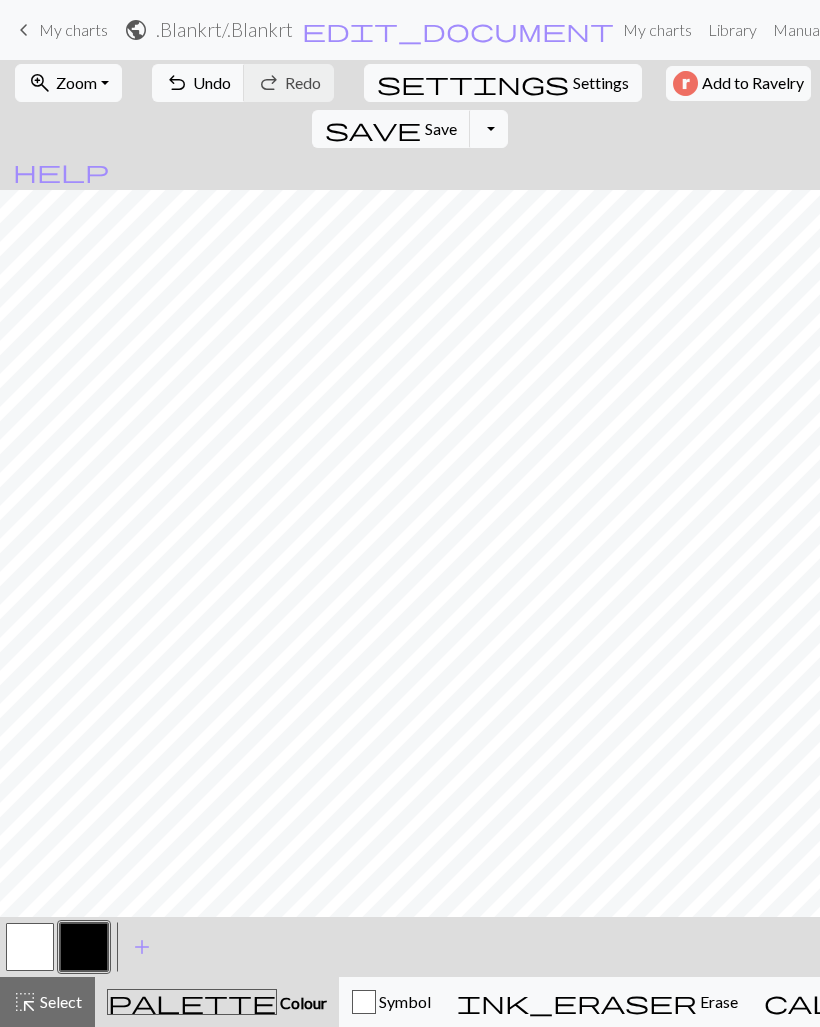 click on "Zoom" at bounding box center [76, 82] 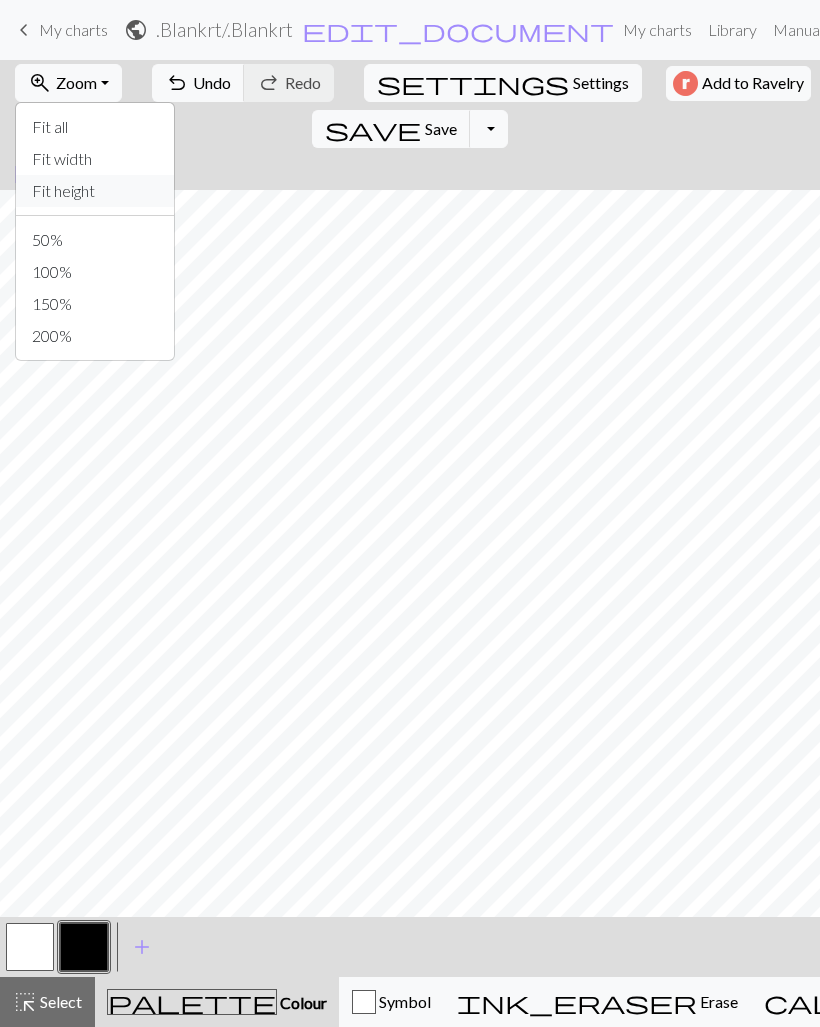 click on "Fit height" at bounding box center (95, 191) 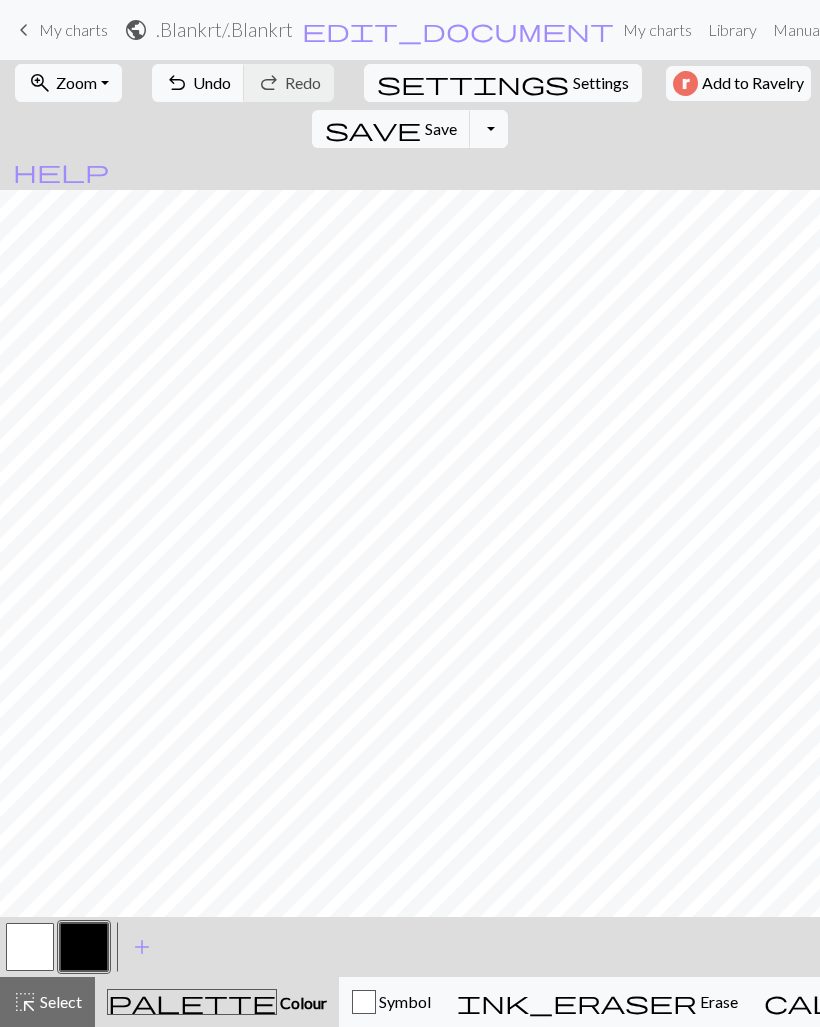 click on "highlight_alt   Select   Select" at bounding box center [47, 1002] 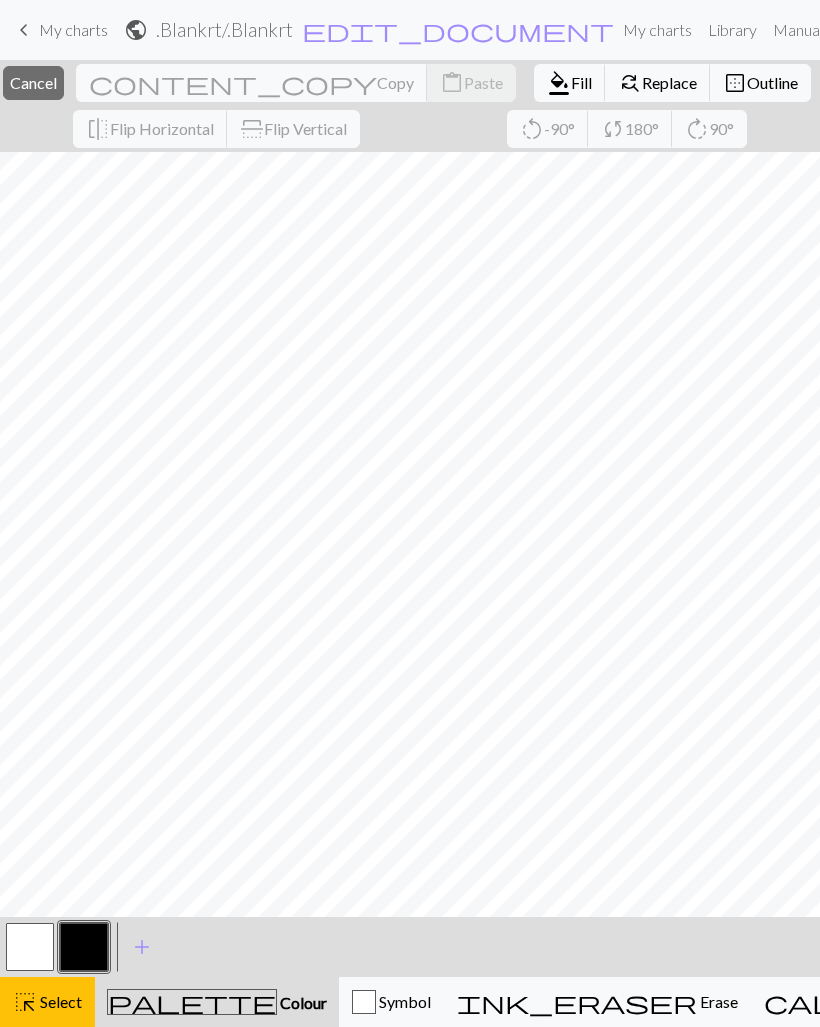 click on "close Cancel" at bounding box center [33, 83] 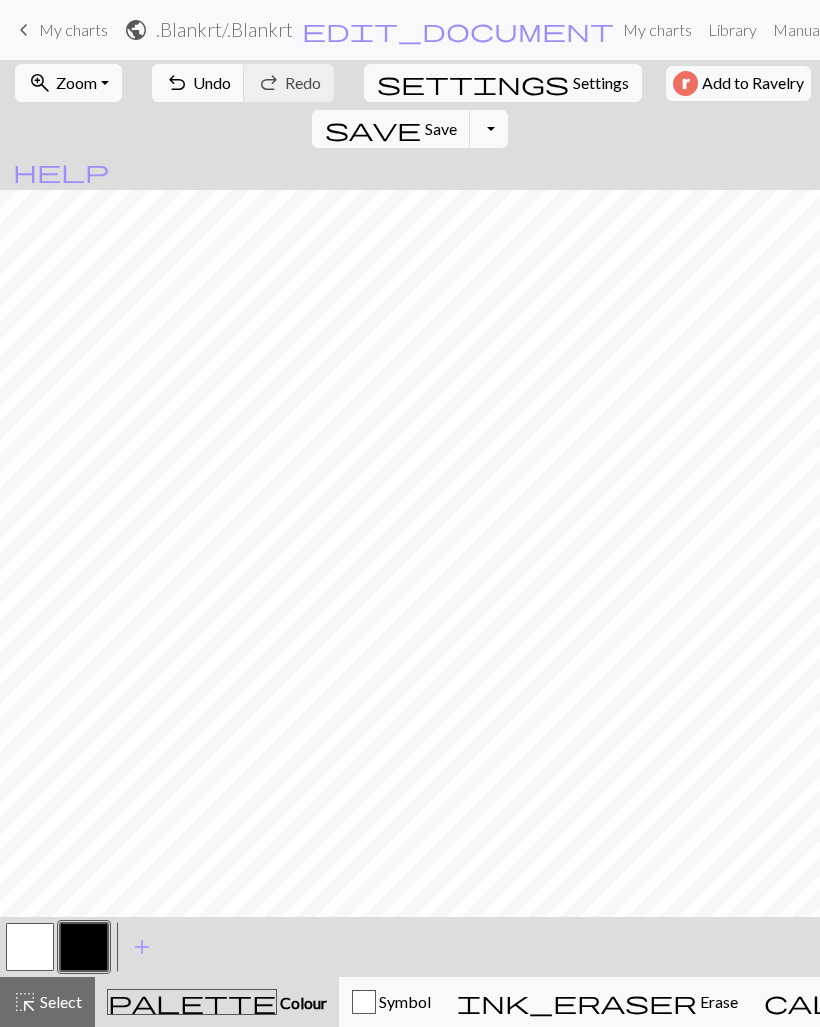 click on "My charts" at bounding box center [73, 29] 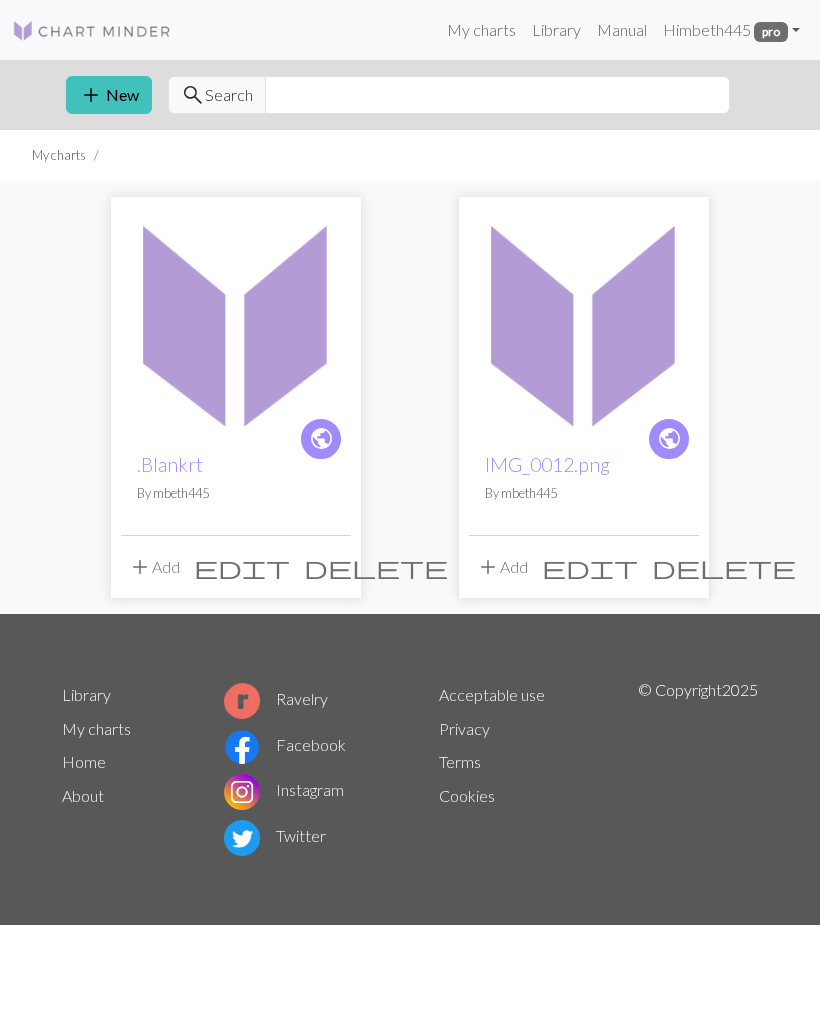 click at bounding box center [236, 322] 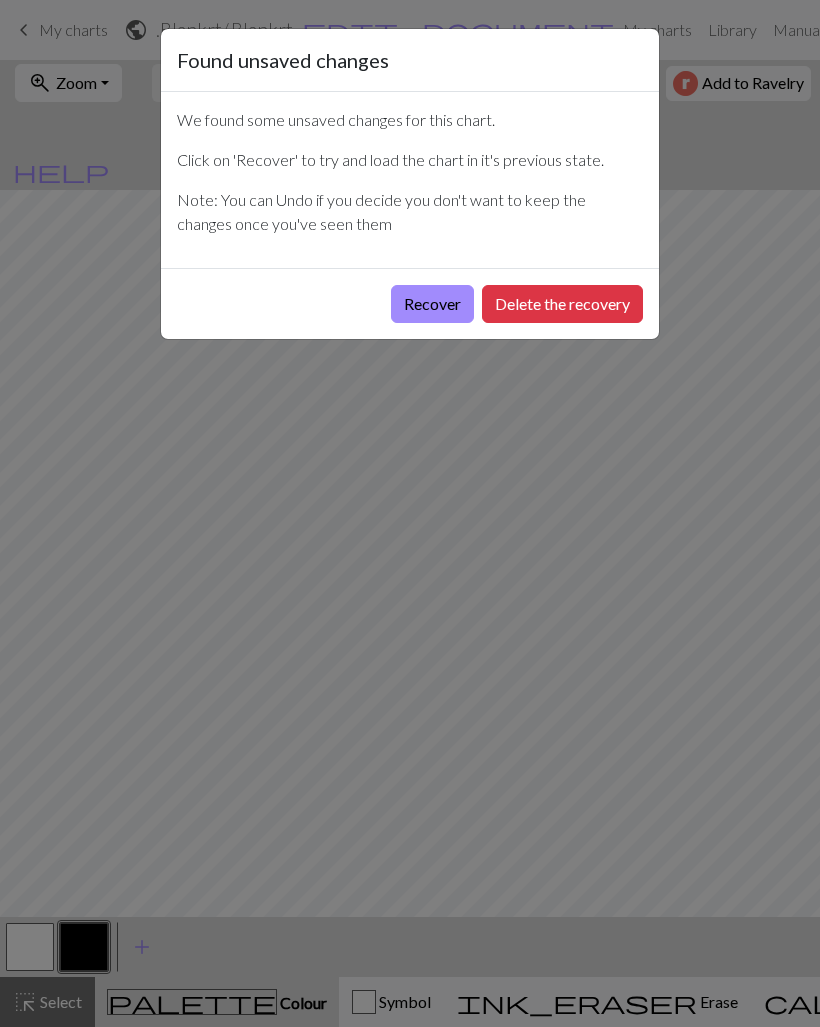 click on "Recover" at bounding box center [432, 304] 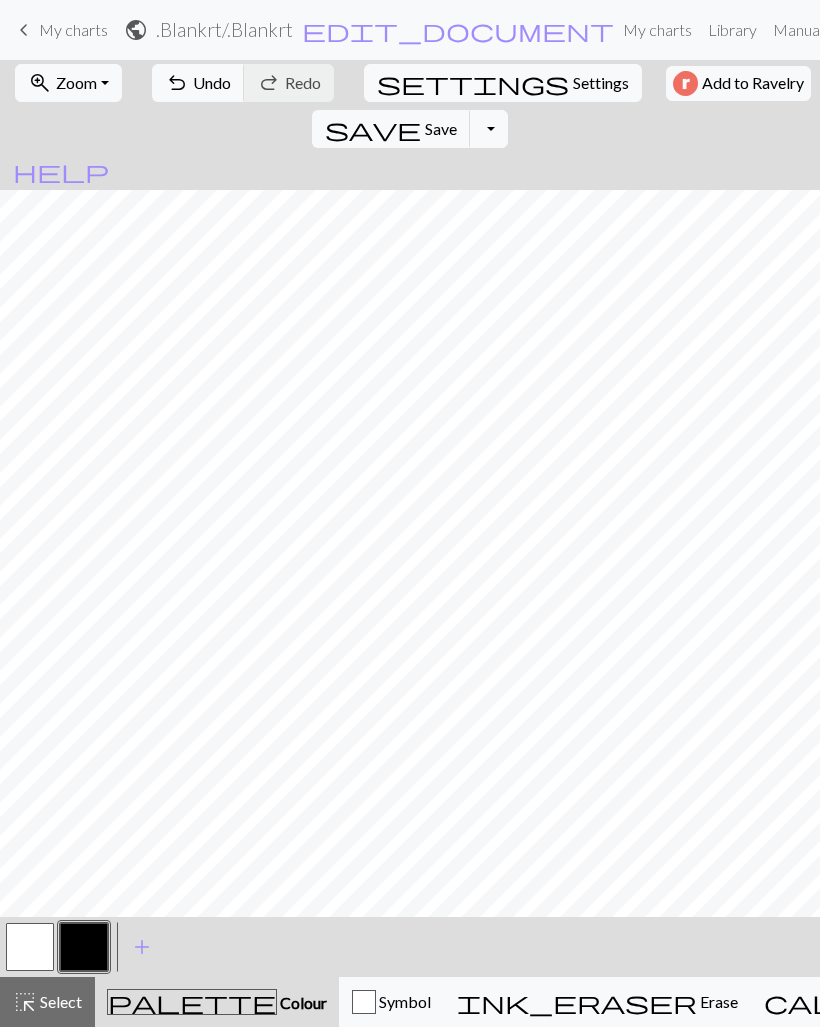 click on "zoom_in Zoom Zoom" at bounding box center [68, 83] 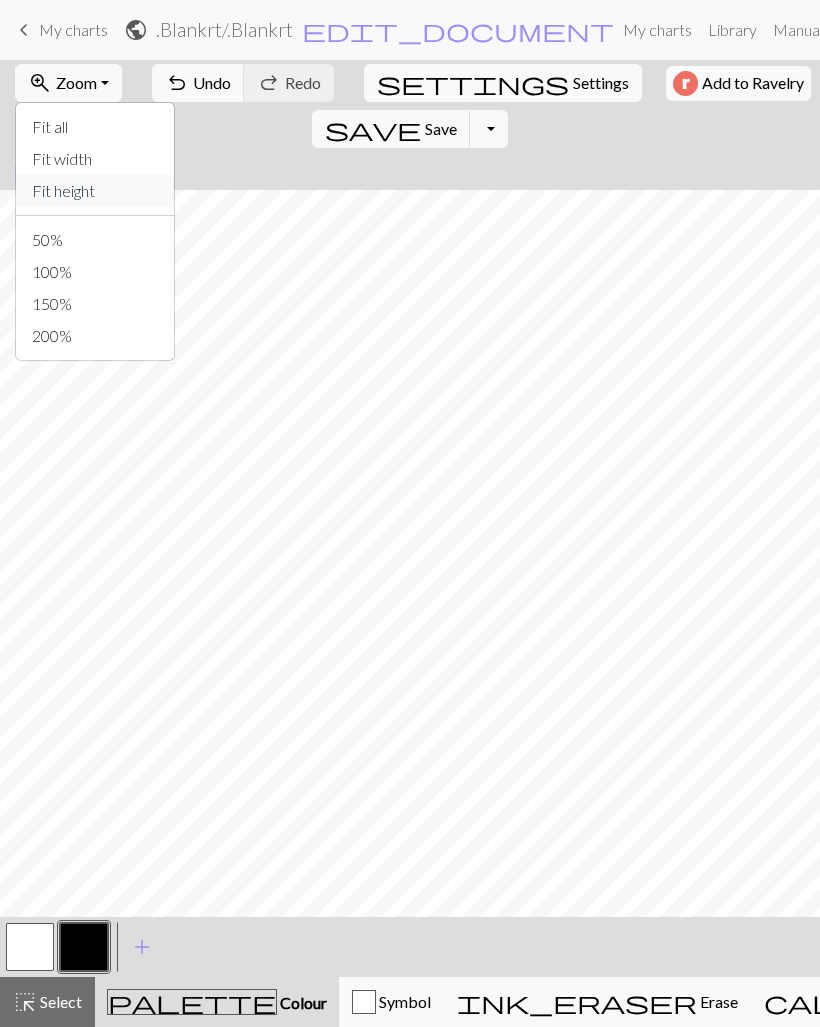 click on "Fit height" at bounding box center [95, 191] 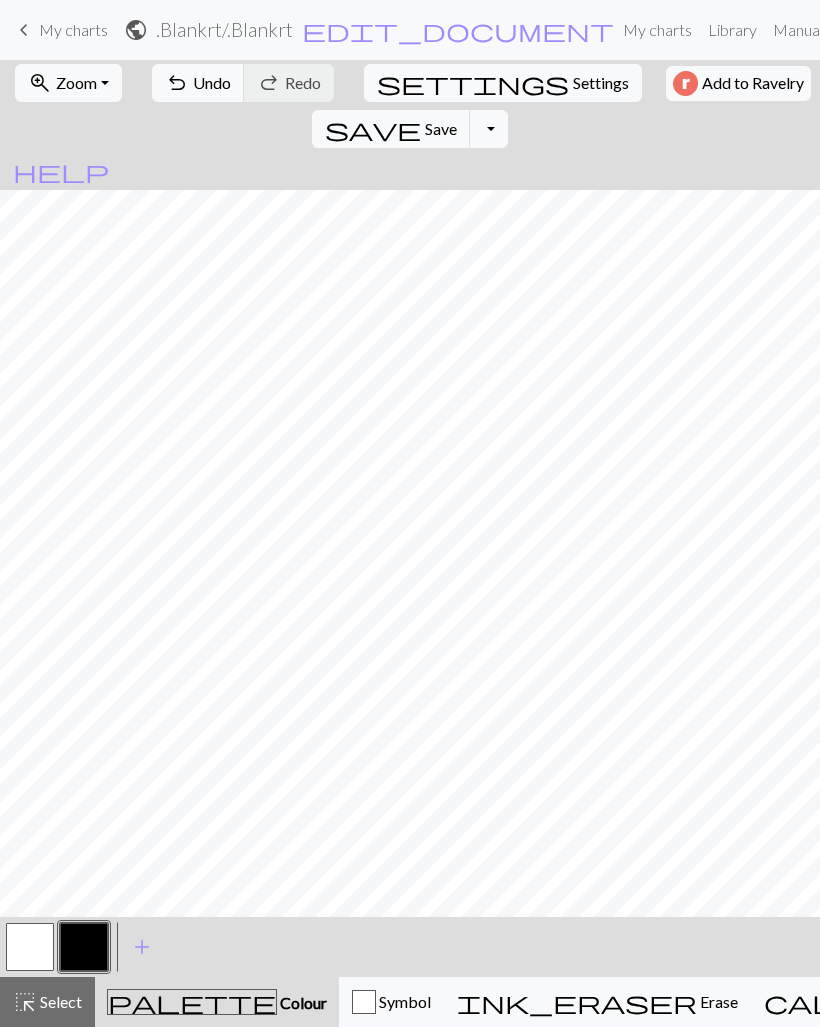 click on "highlight_alt   Select   Select" at bounding box center [47, 1002] 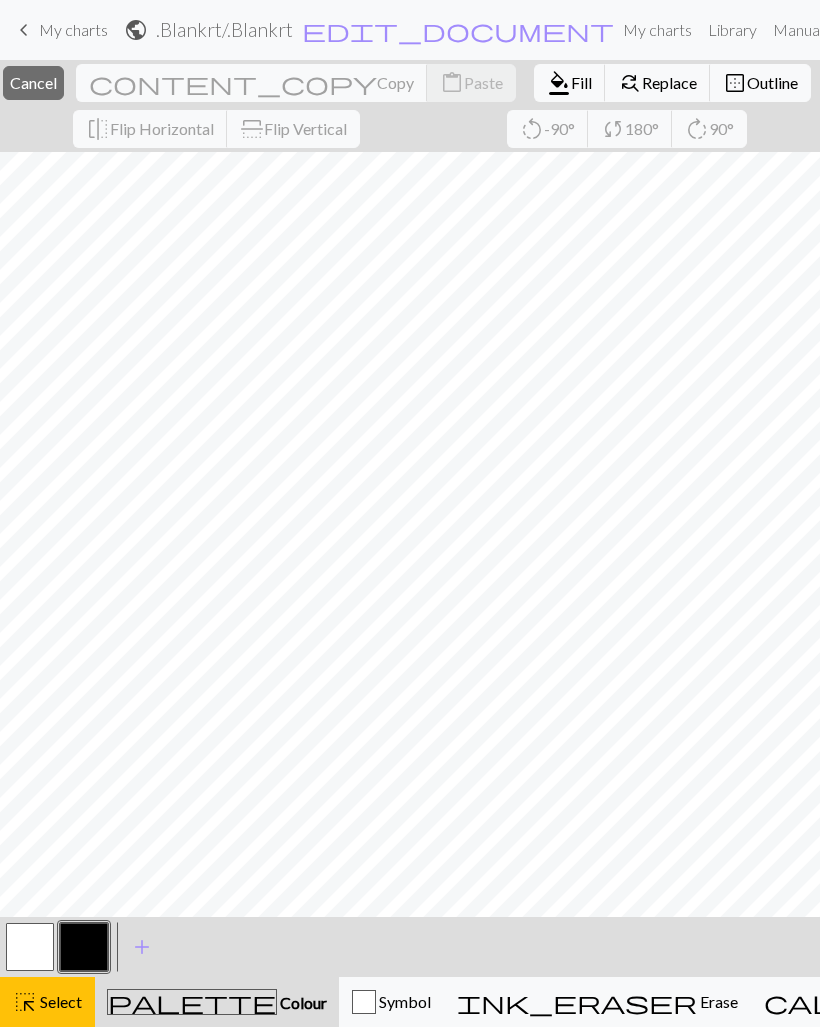 click on "border_outer  Outline" at bounding box center (760, 83) 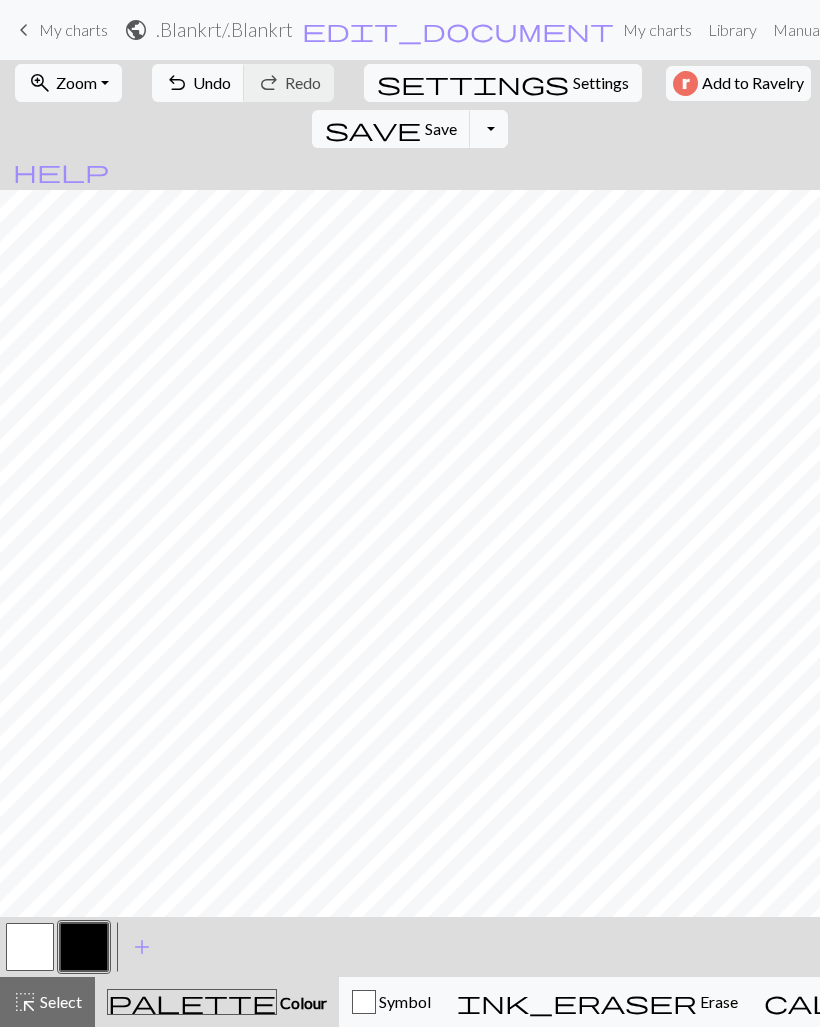 click on "Undo" at bounding box center [212, 82] 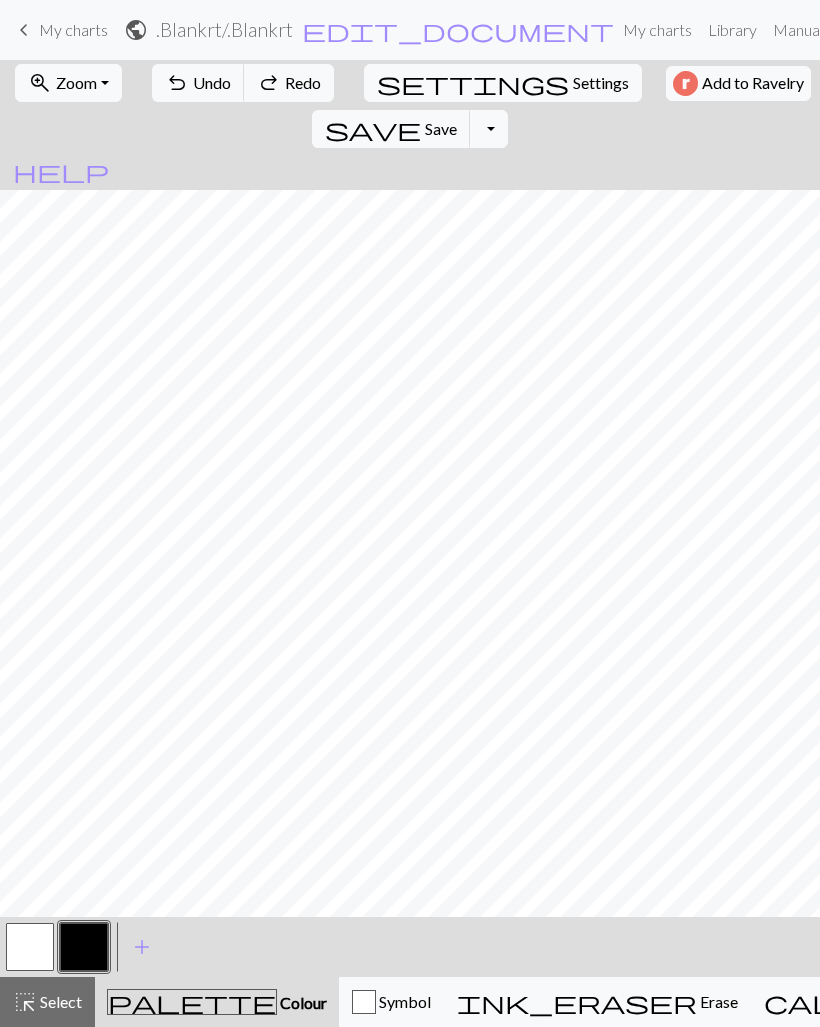 click on "Undo" at bounding box center [212, 82] 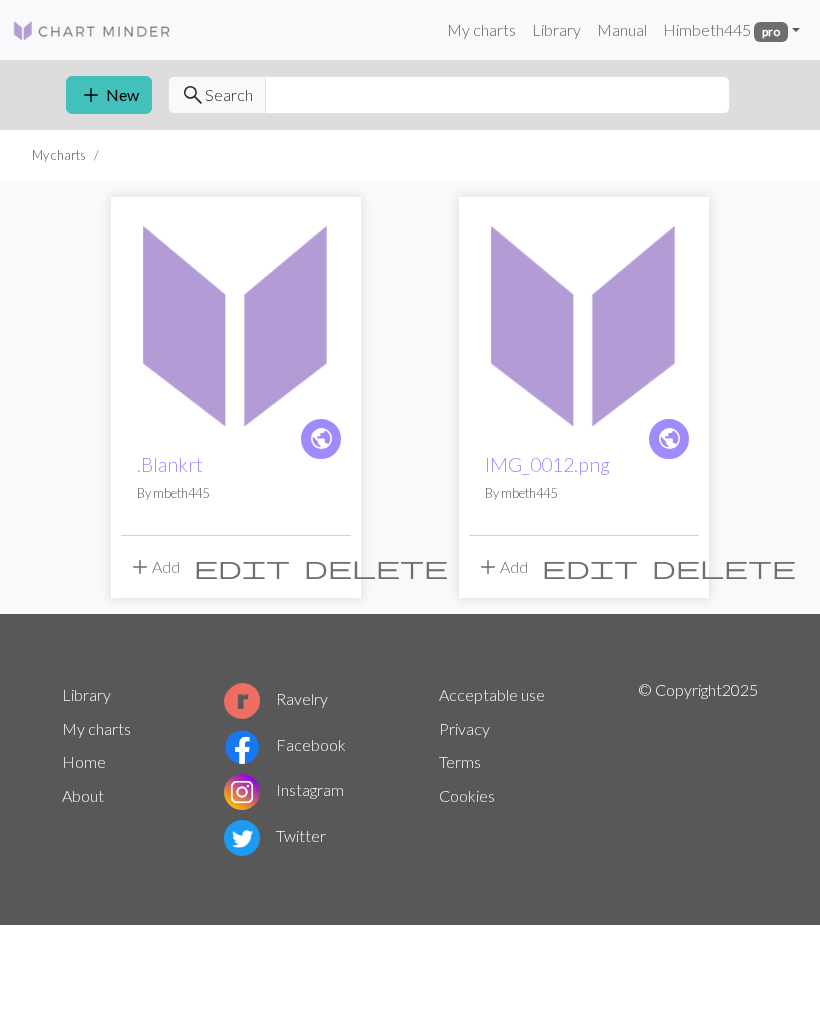 click on "By   mbeth445" at bounding box center [584, 493] 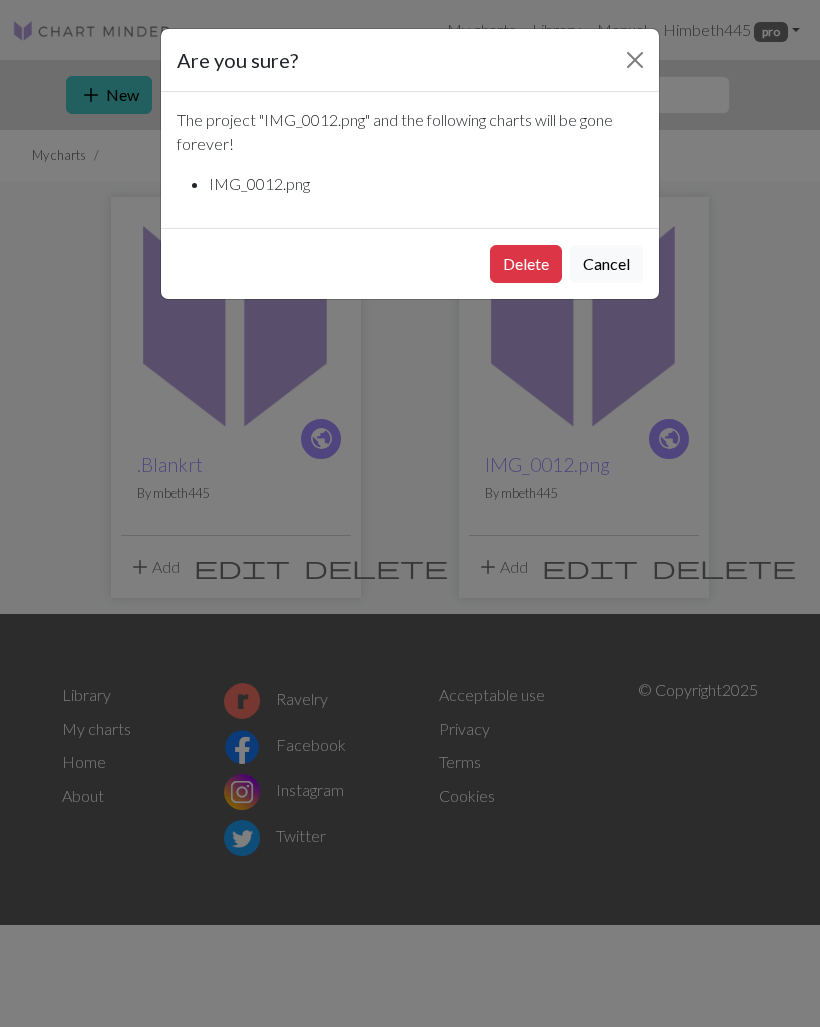 click on "Delete" at bounding box center (526, 264) 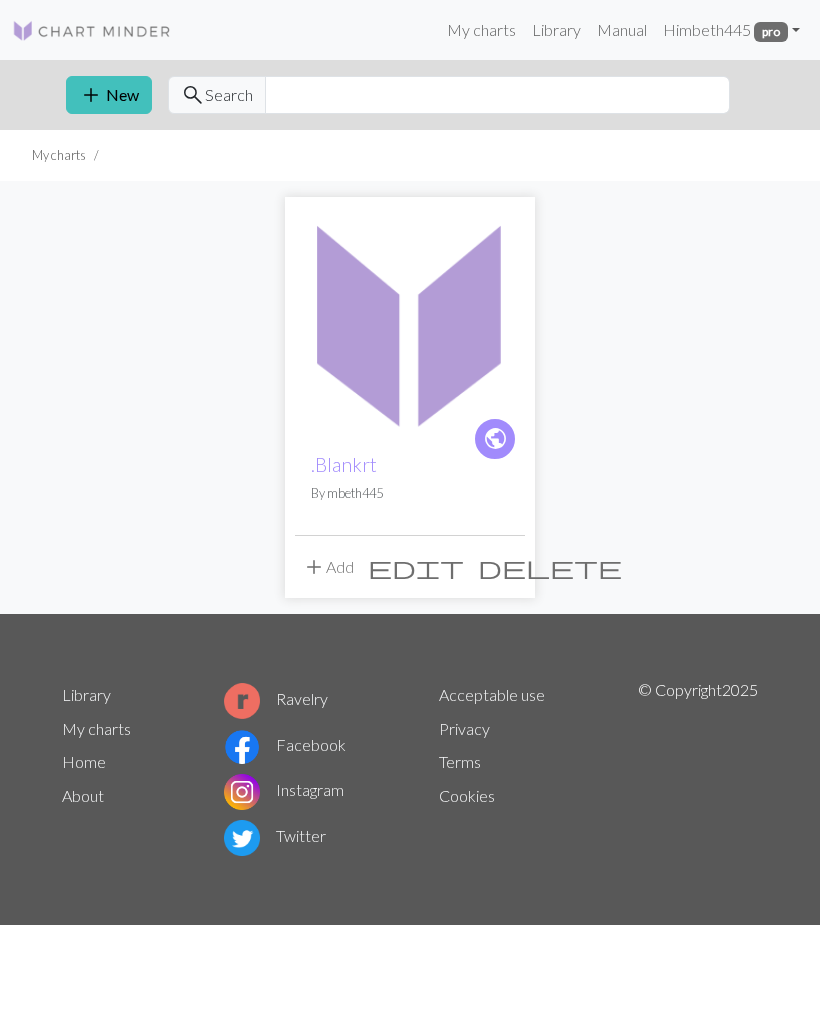 scroll, scrollTop: 0, scrollLeft: 0, axis: both 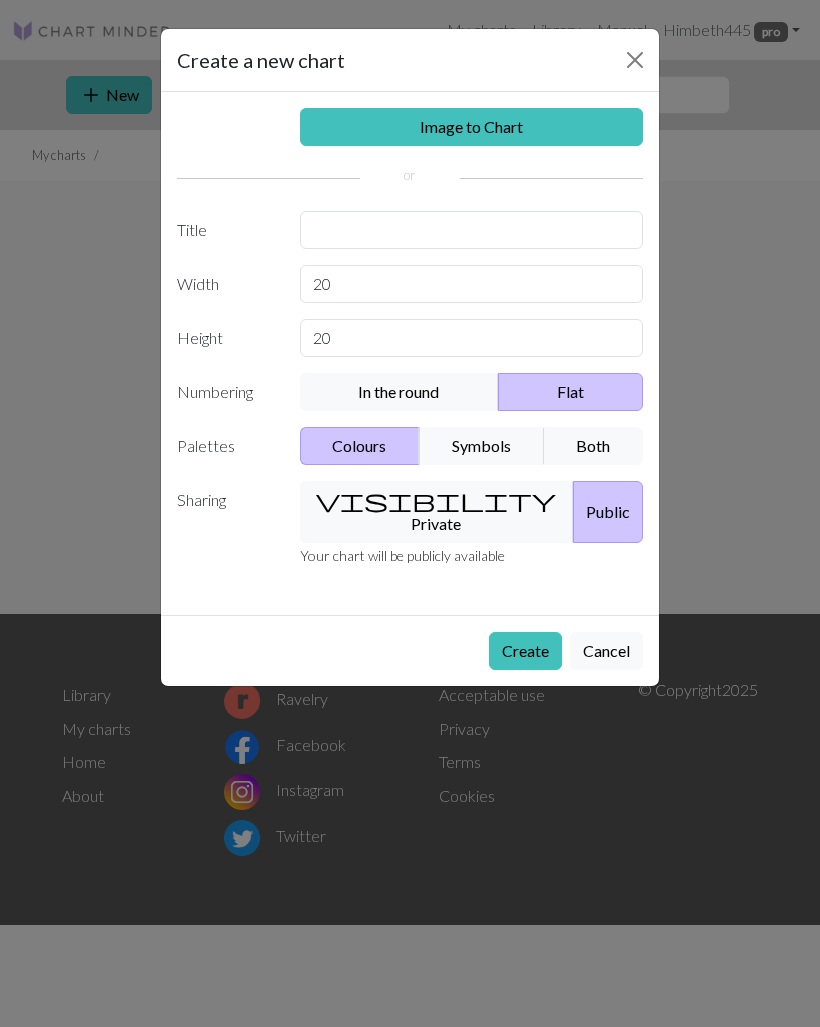 click on "Image to Chart" at bounding box center [472, 127] 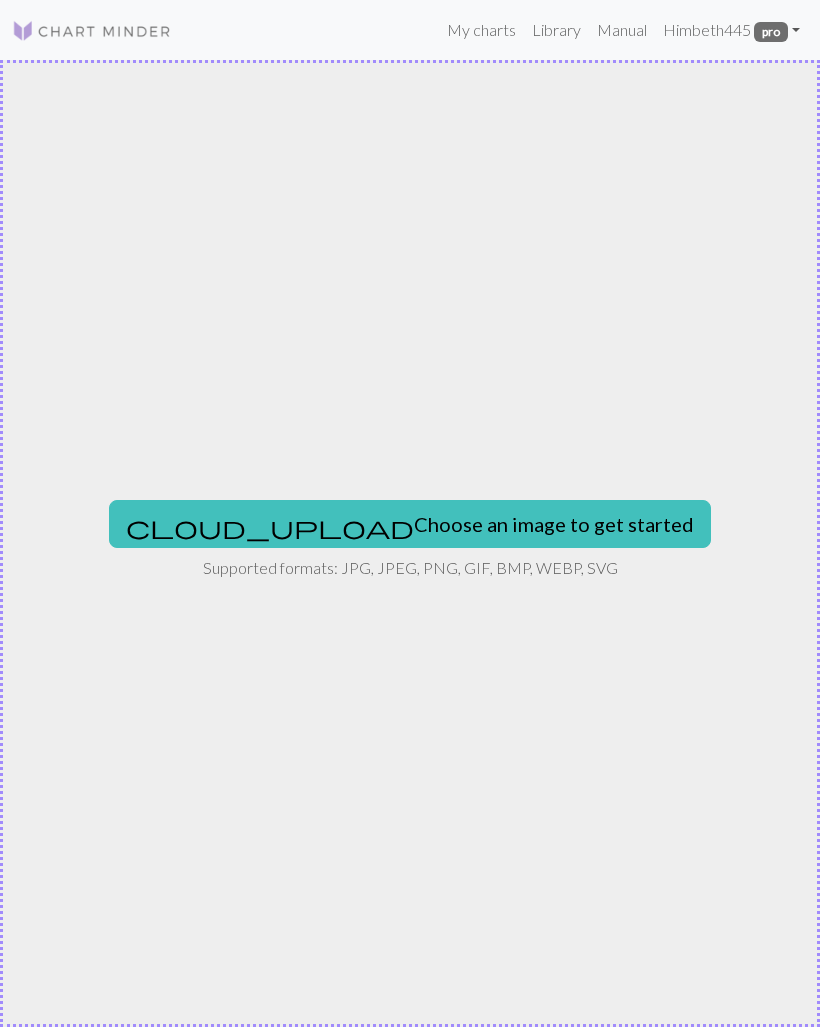click on "cloud_upload  Choose an image to get started" at bounding box center [410, 524] 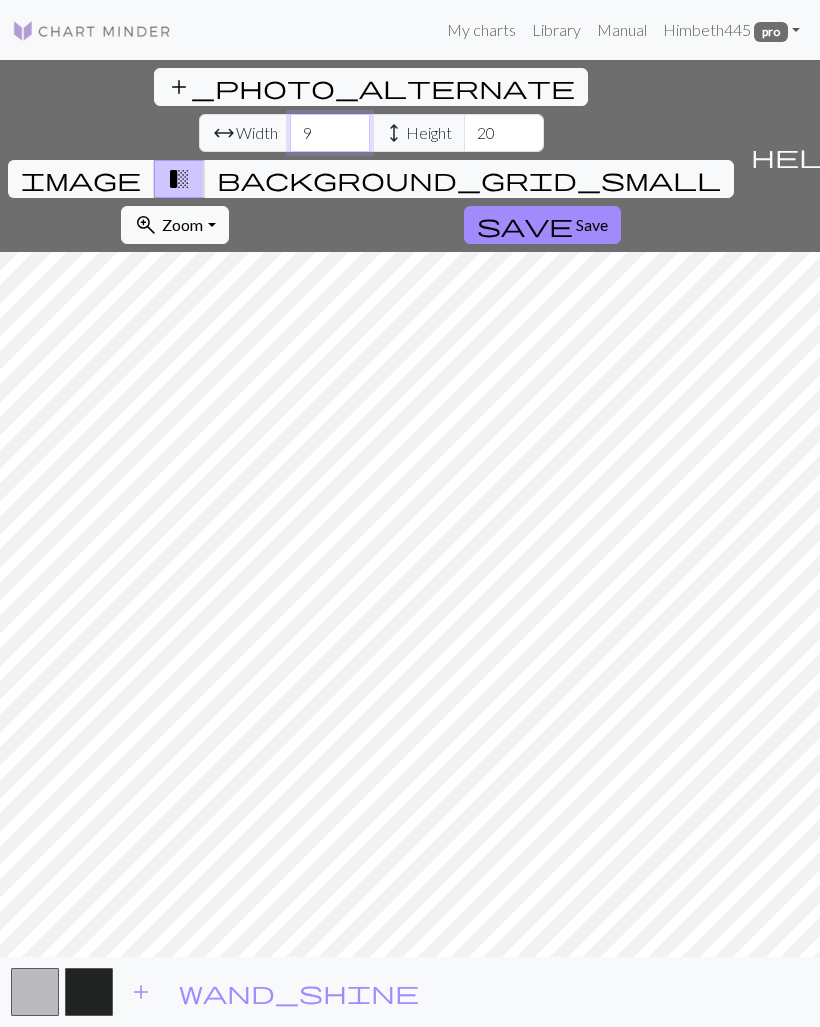 click on "9" at bounding box center (330, 133) 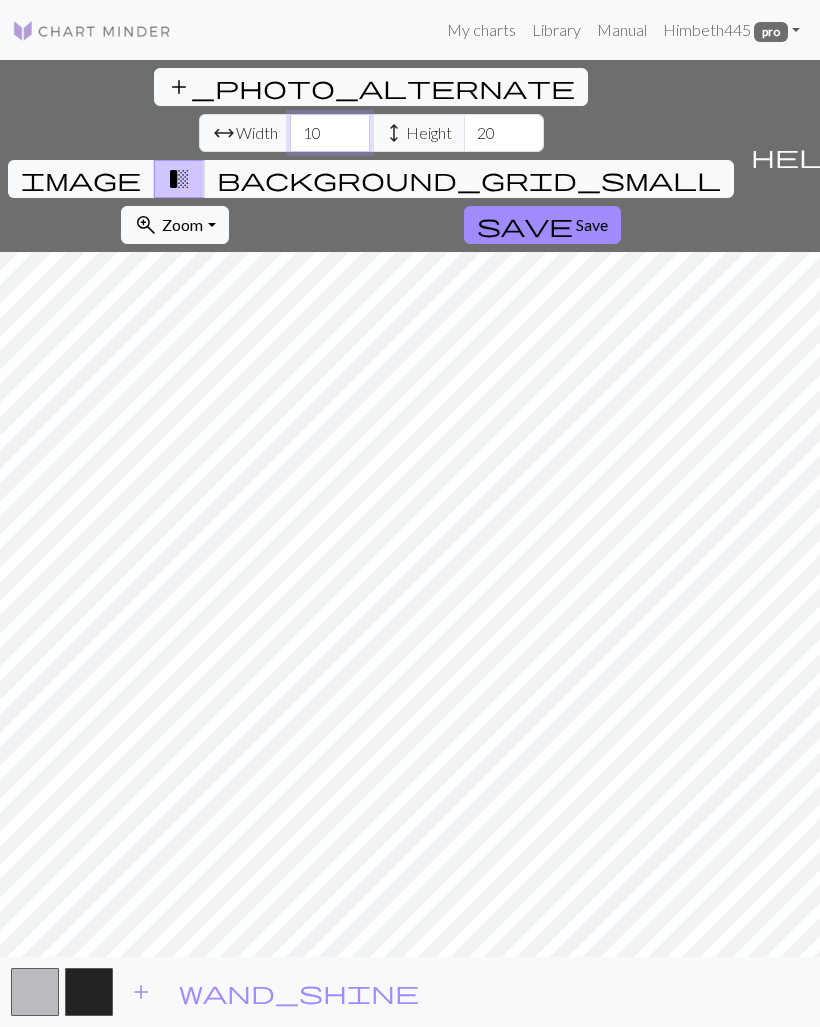 type on "1" 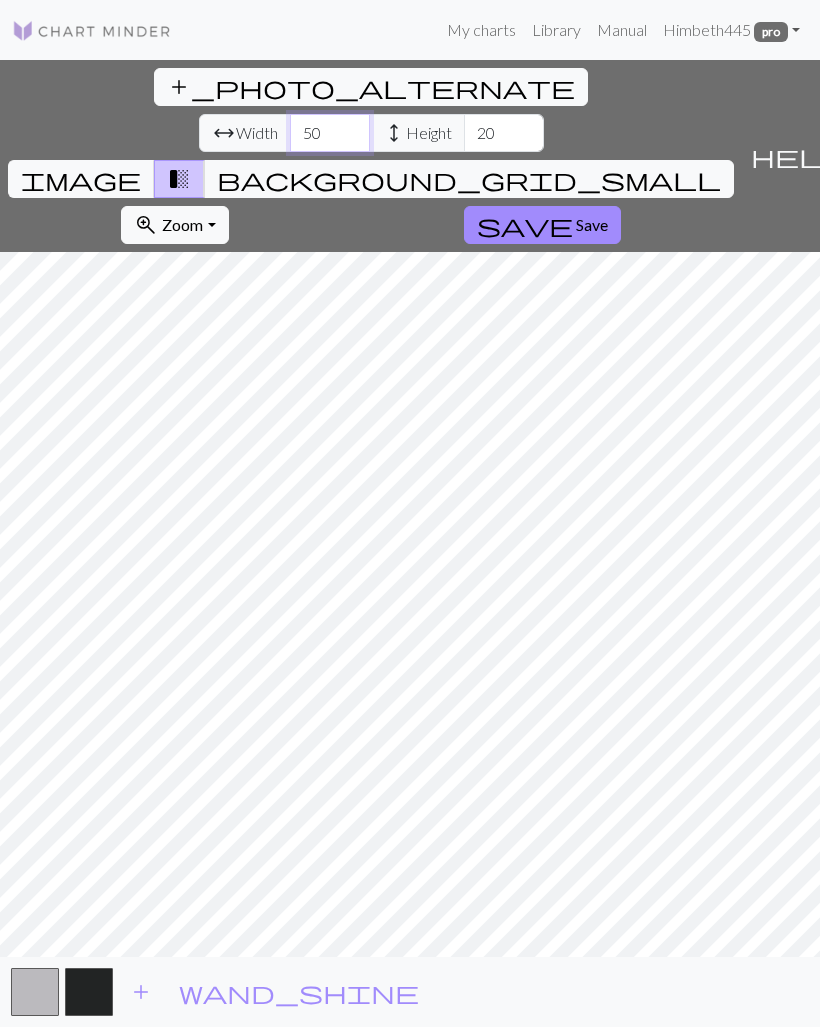 type on "50" 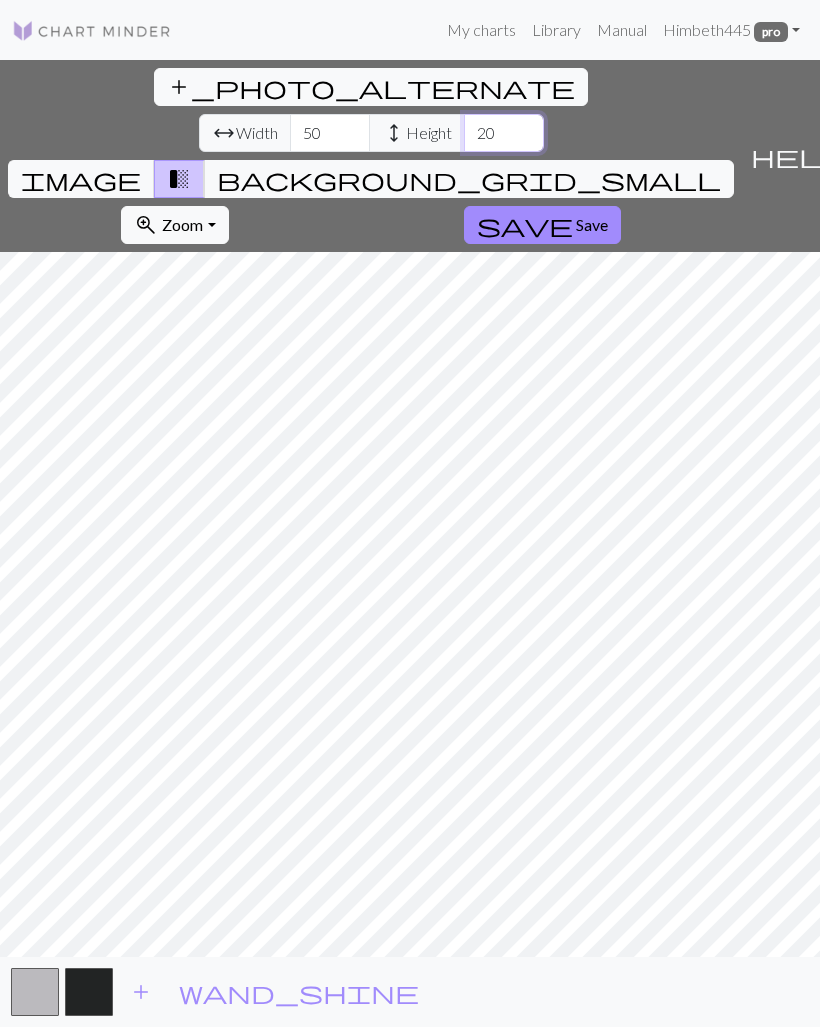 type on "2" 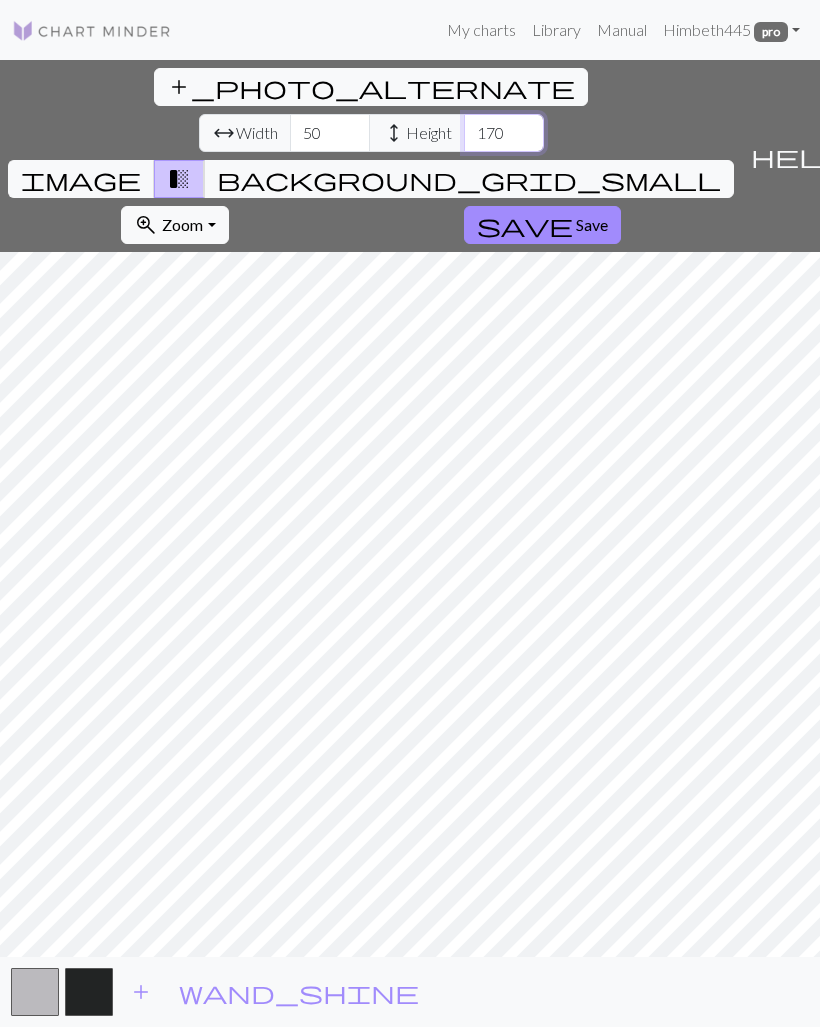 type on "170" 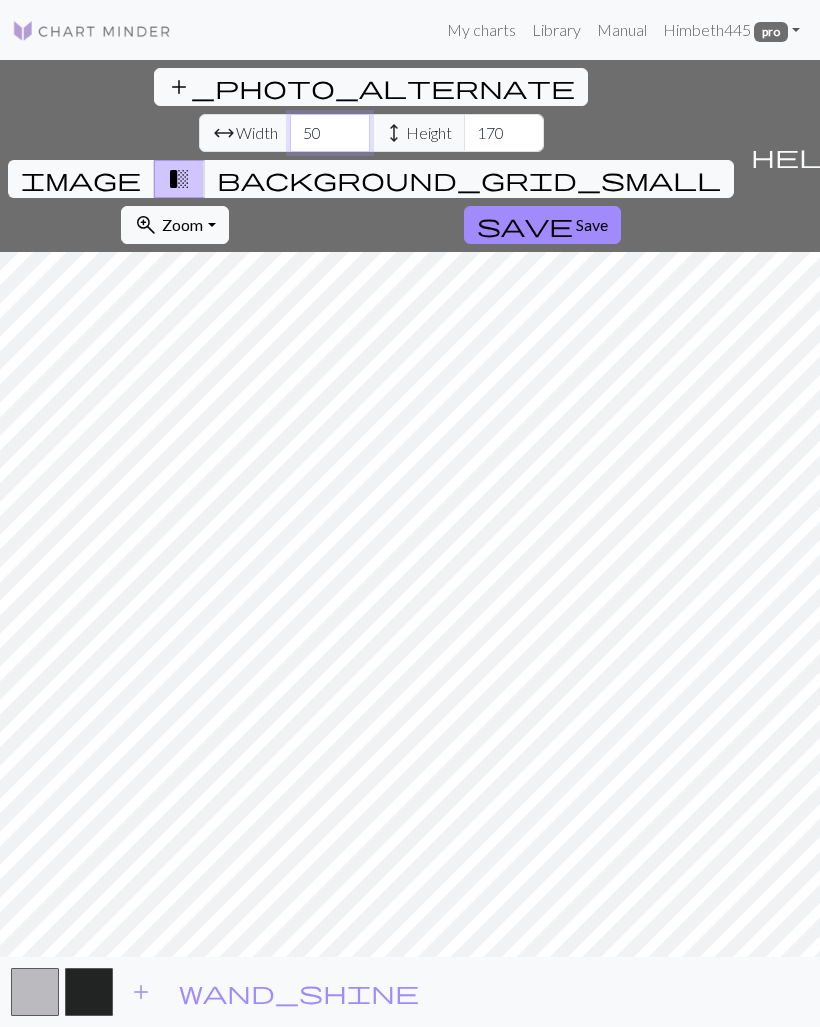 click on "50" at bounding box center (330, 133) 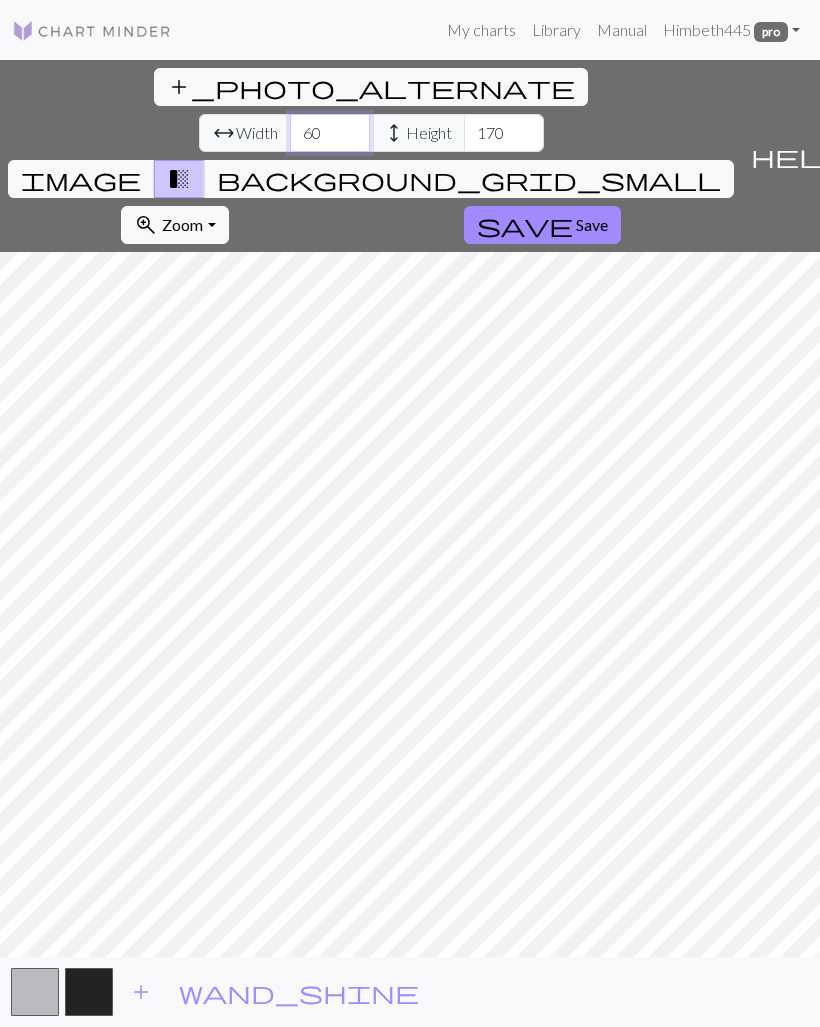 type on "6" 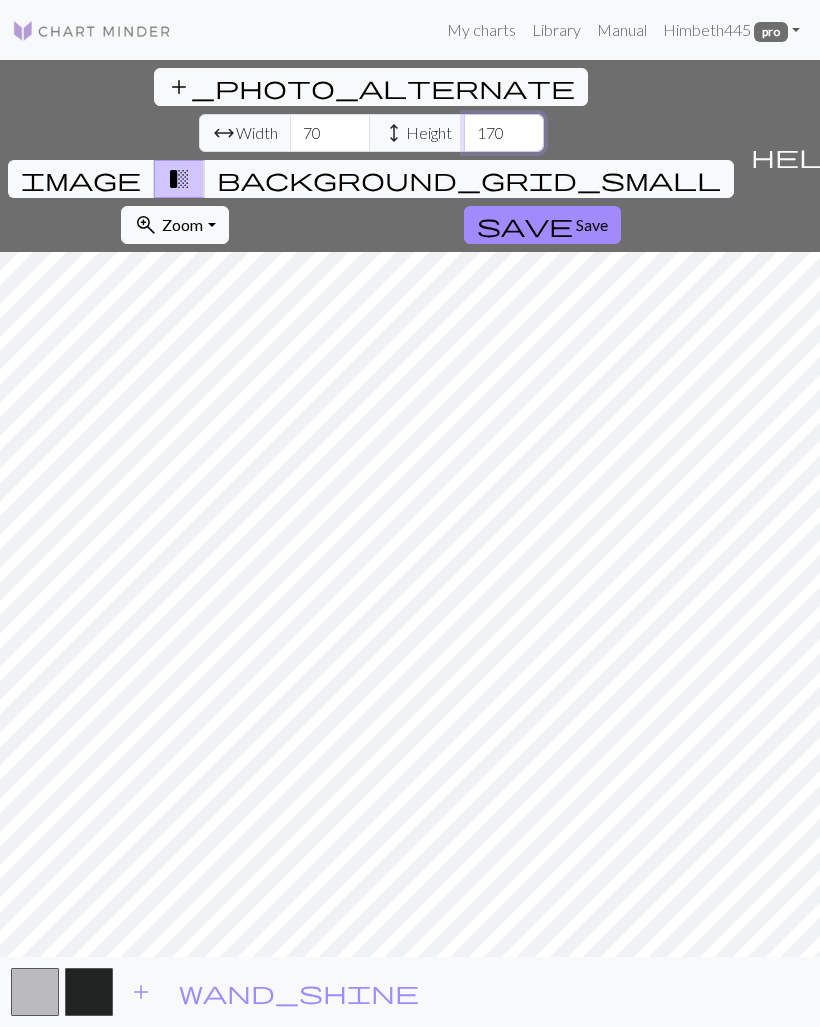 click on "170" at bounding box center [504, 133] 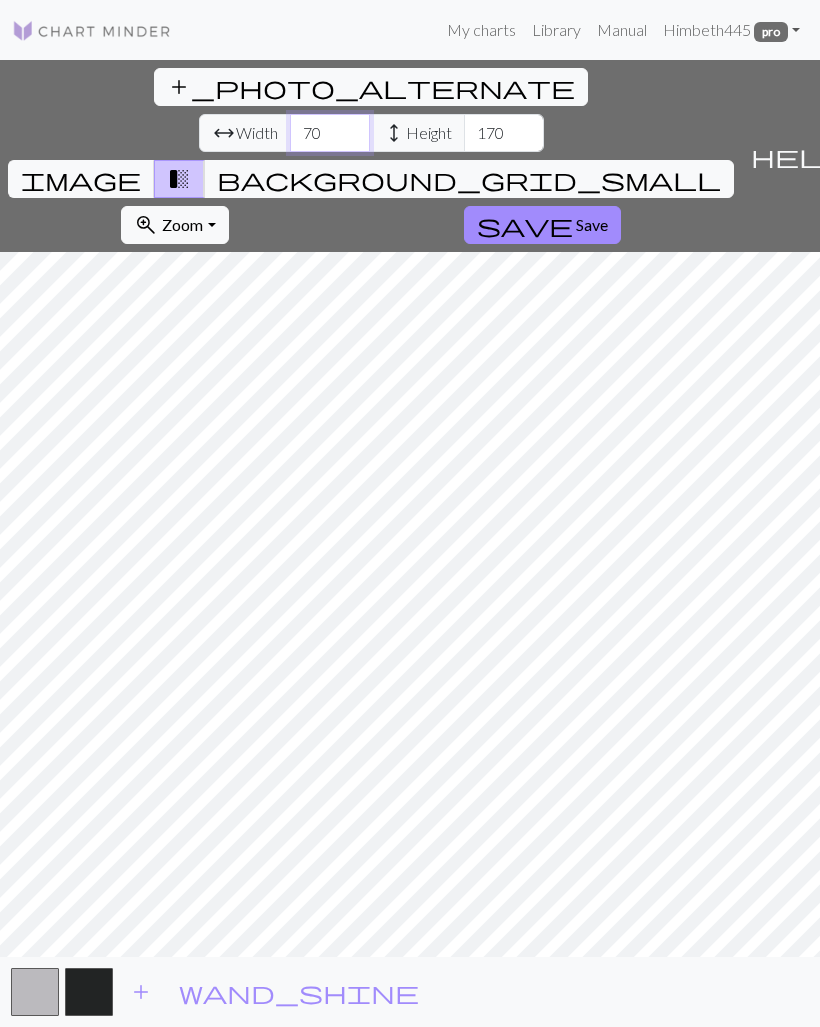 click on "70" at bounding box center (330, 133) 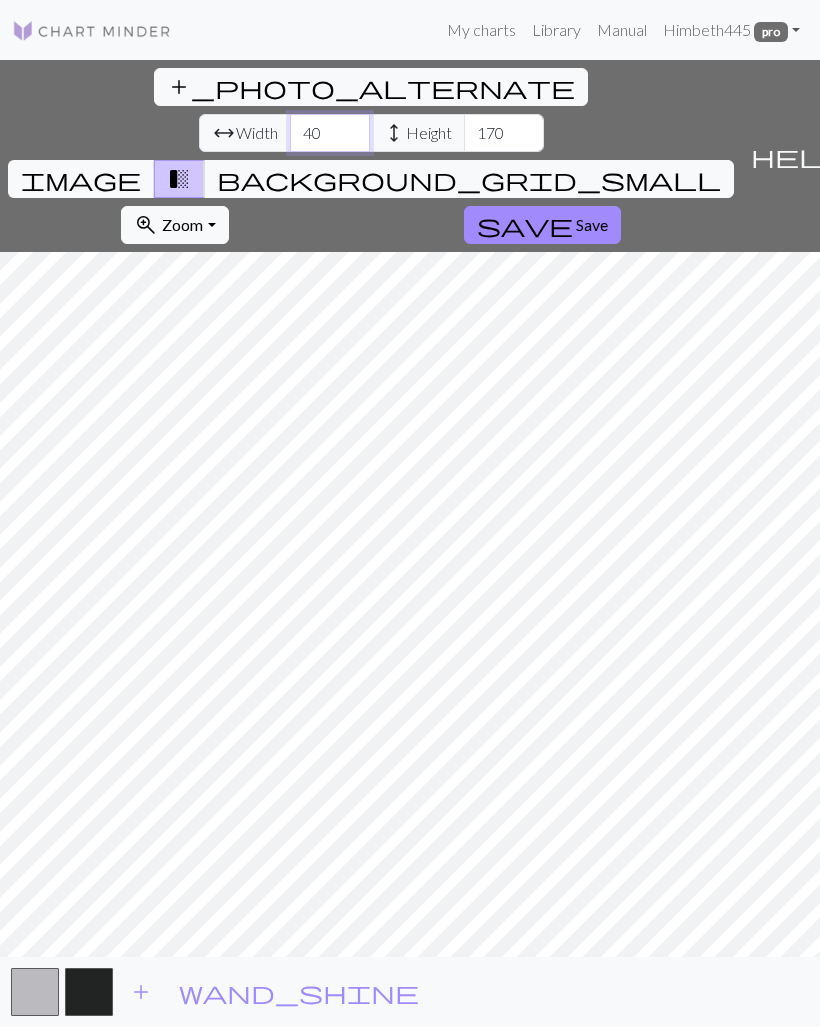 type on "40" 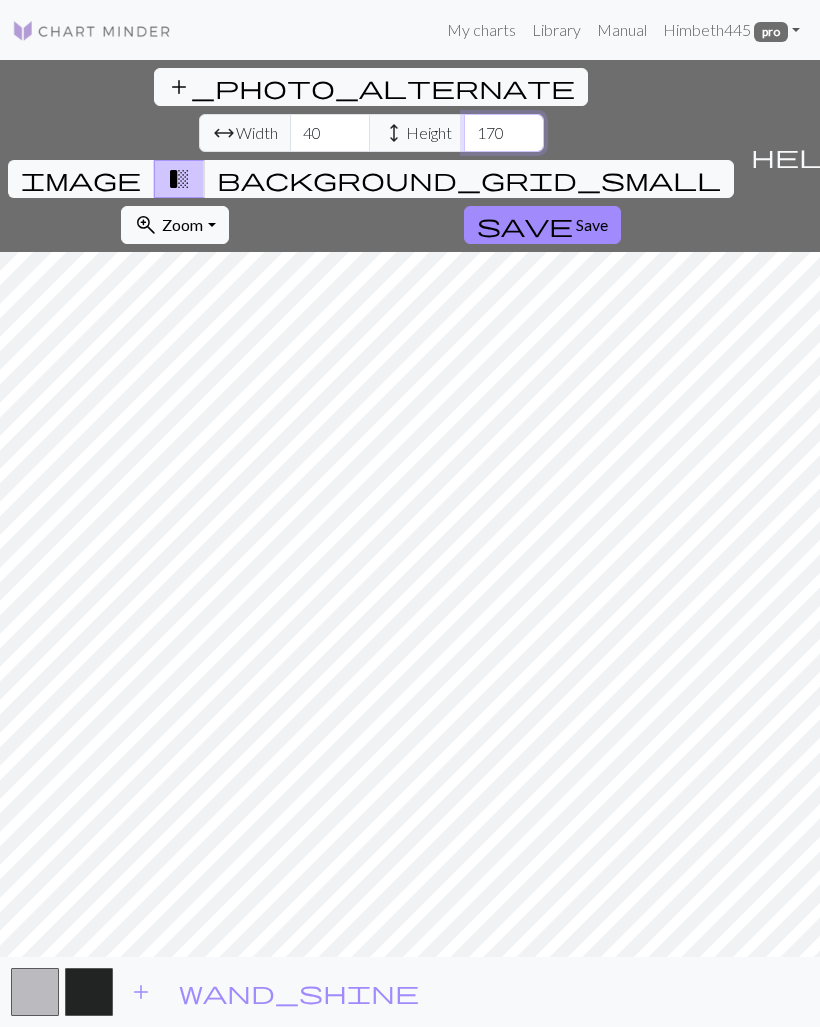 click on "170" at bounding box center [504, 133] 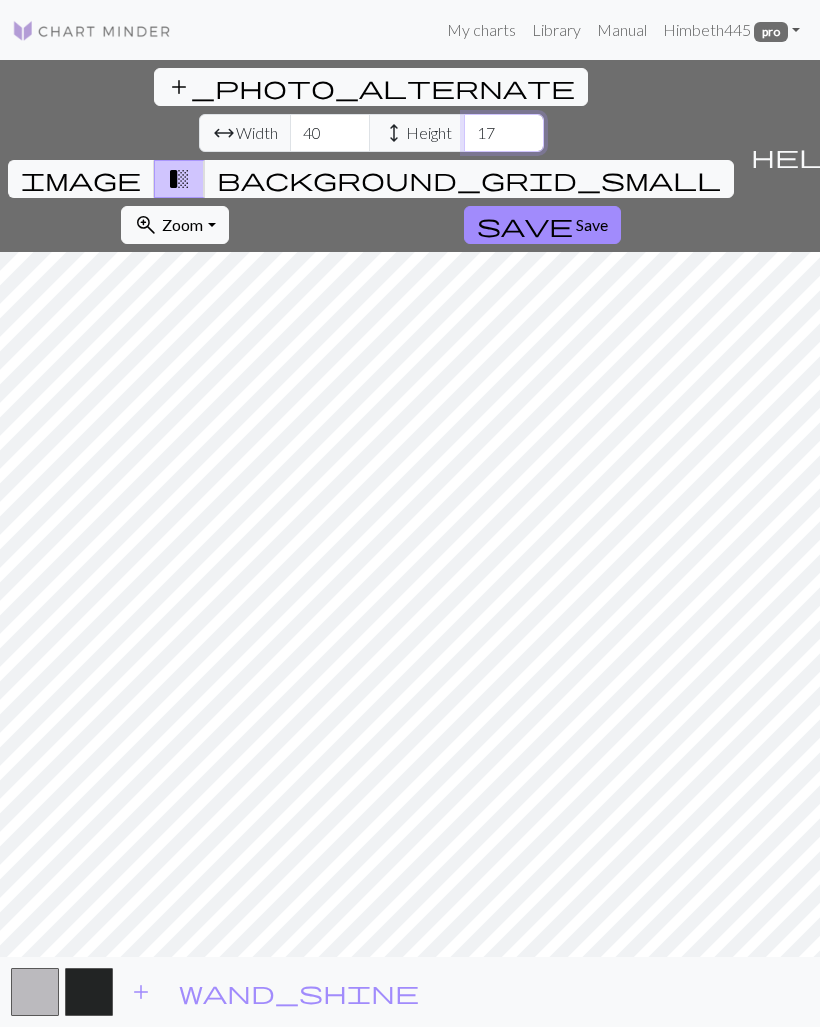 type on "1" 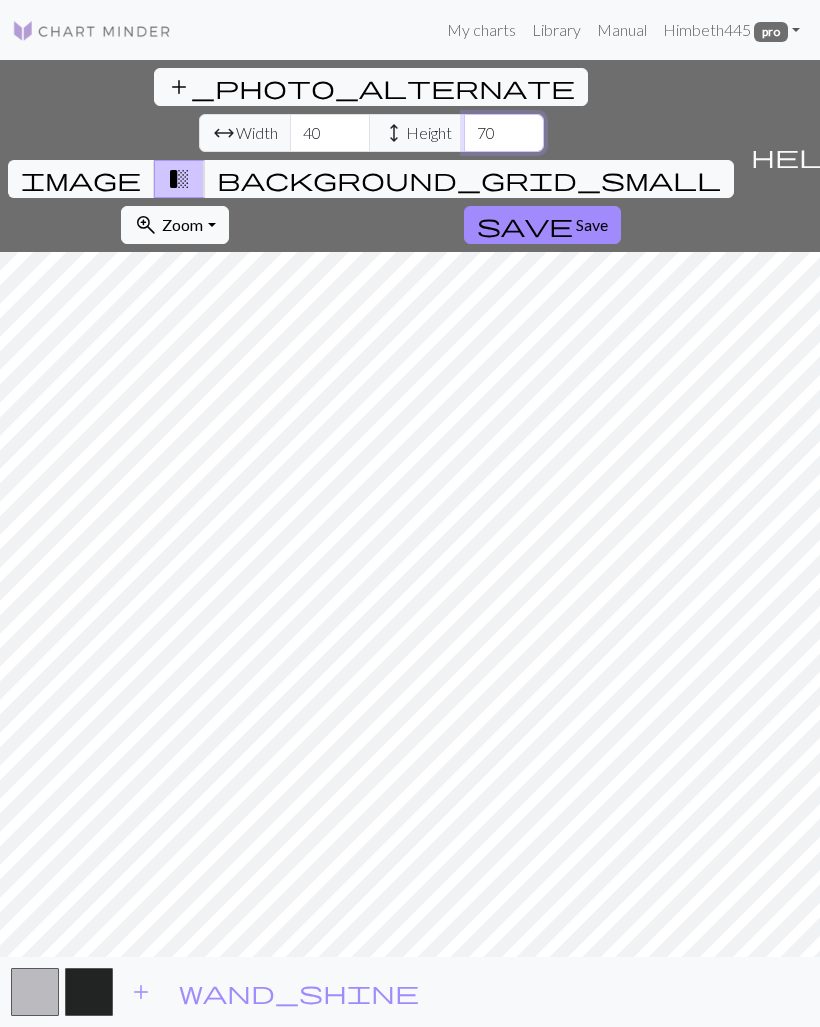 type on "7" 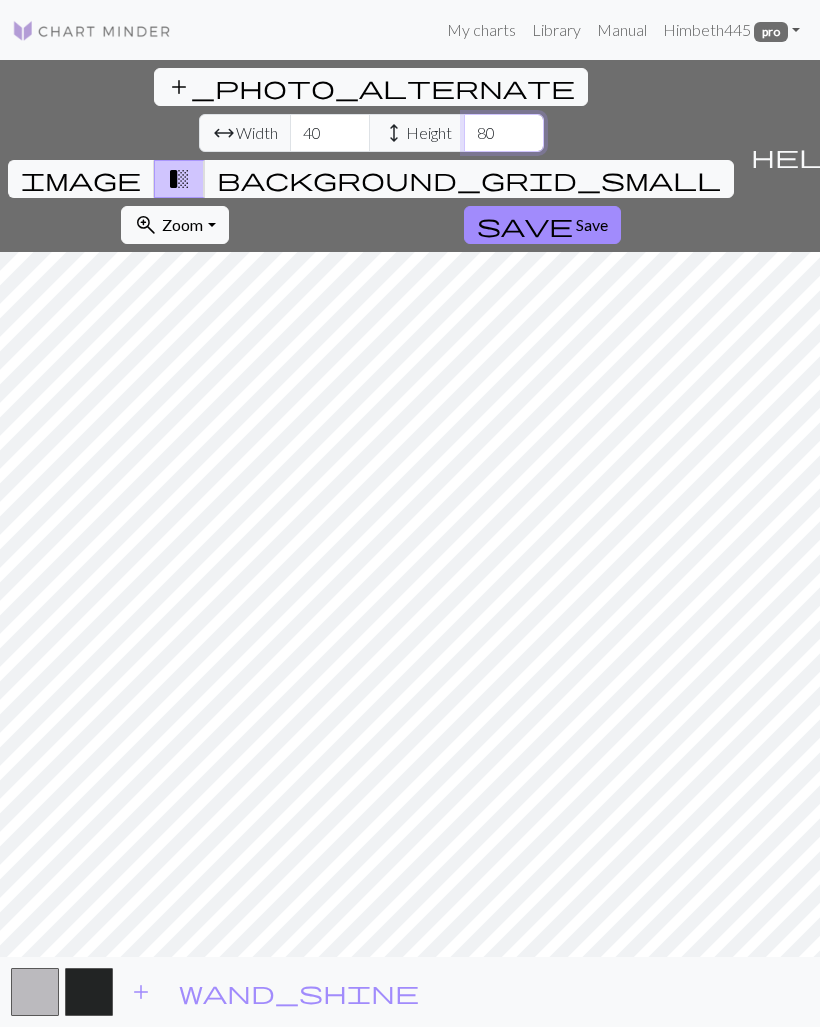 type on "80" 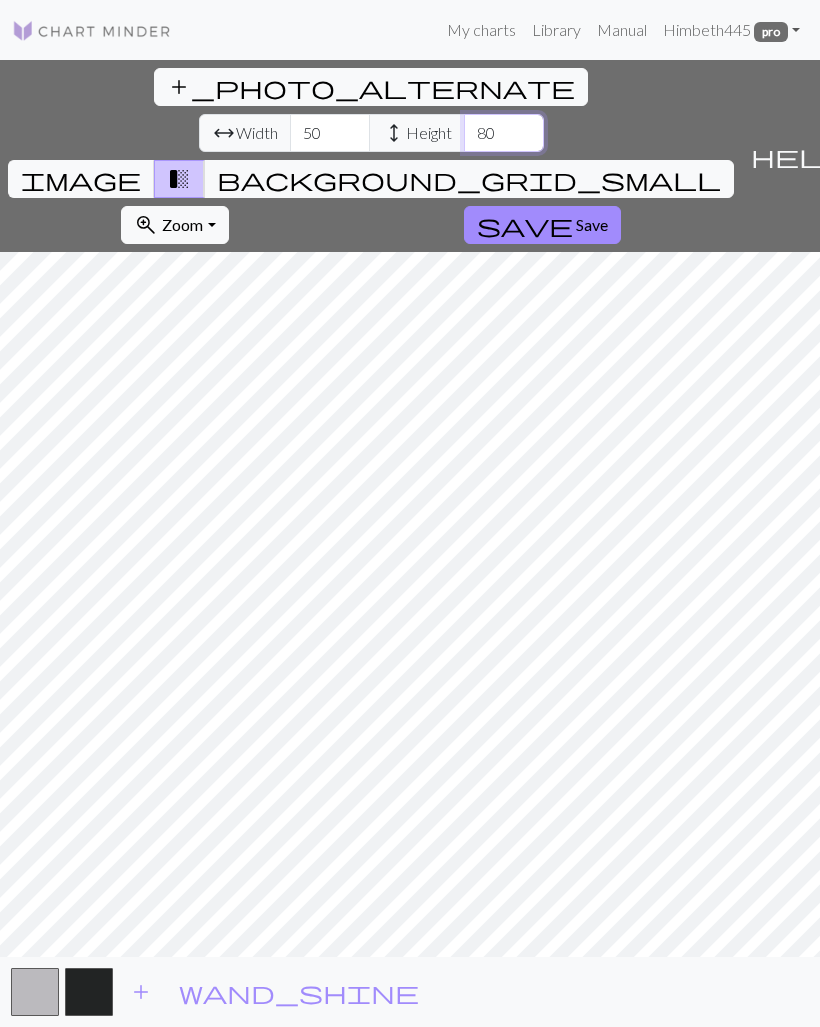 click on "80" at bounding box center [504, 133] 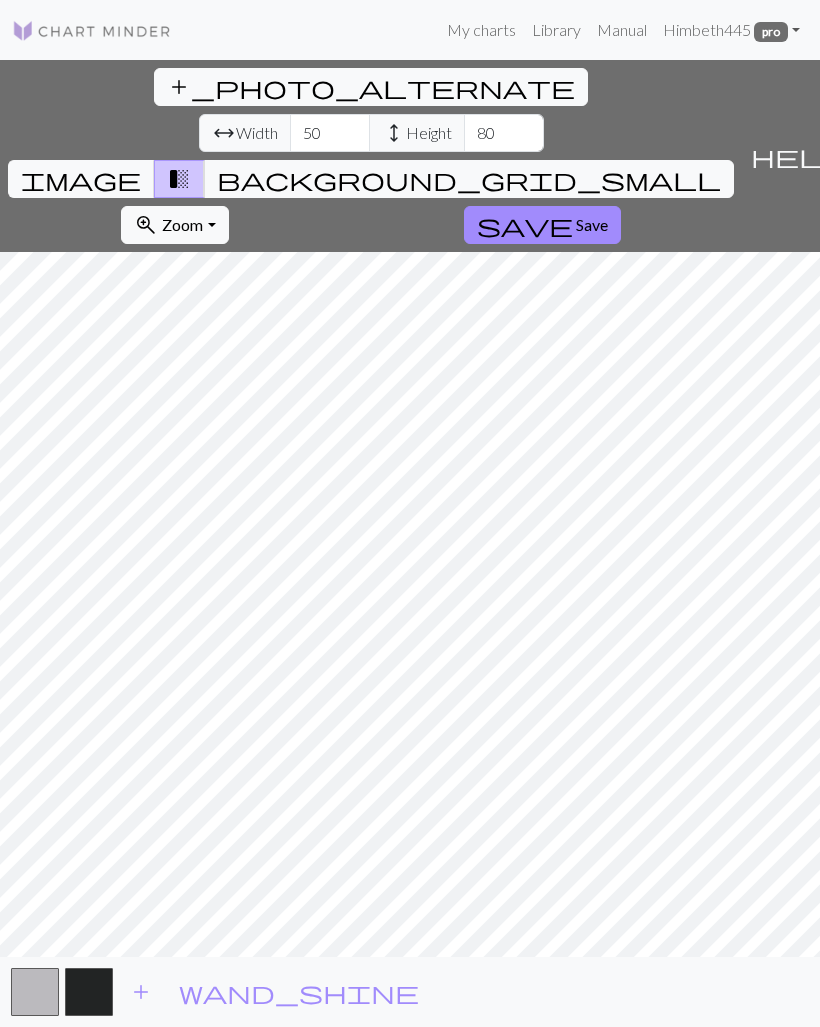 click on "50" at bounding box center (330, 133) 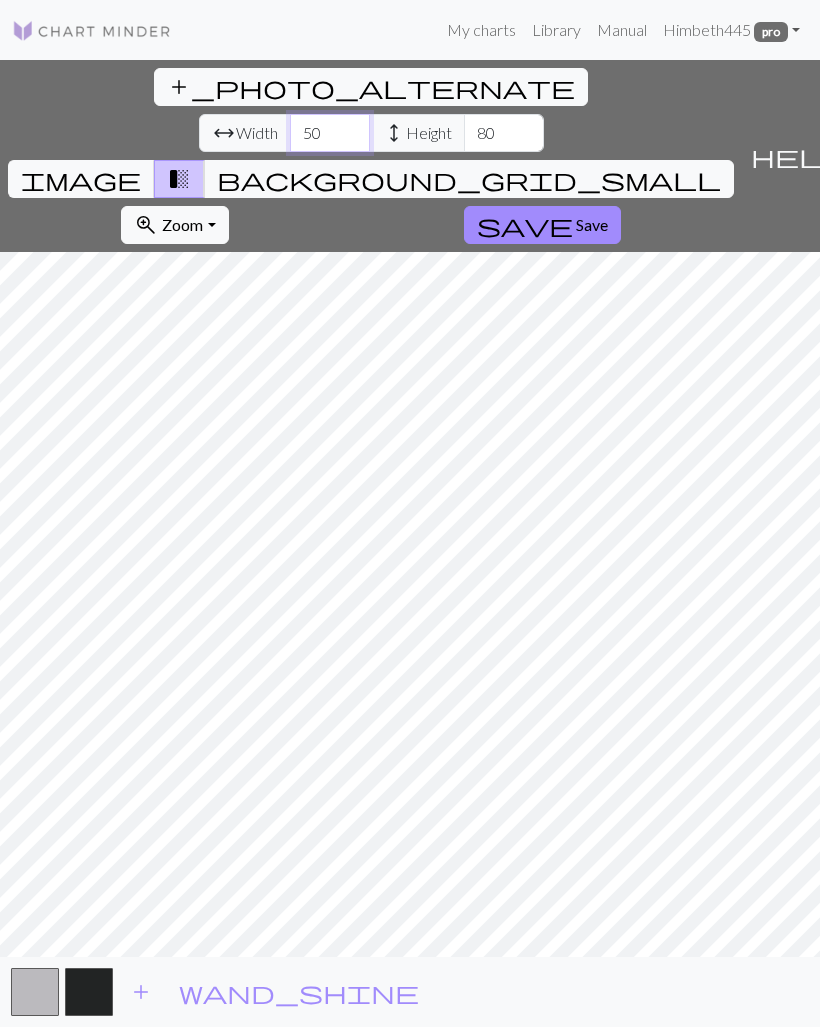 click on "50" at bounding box center [330, 133] 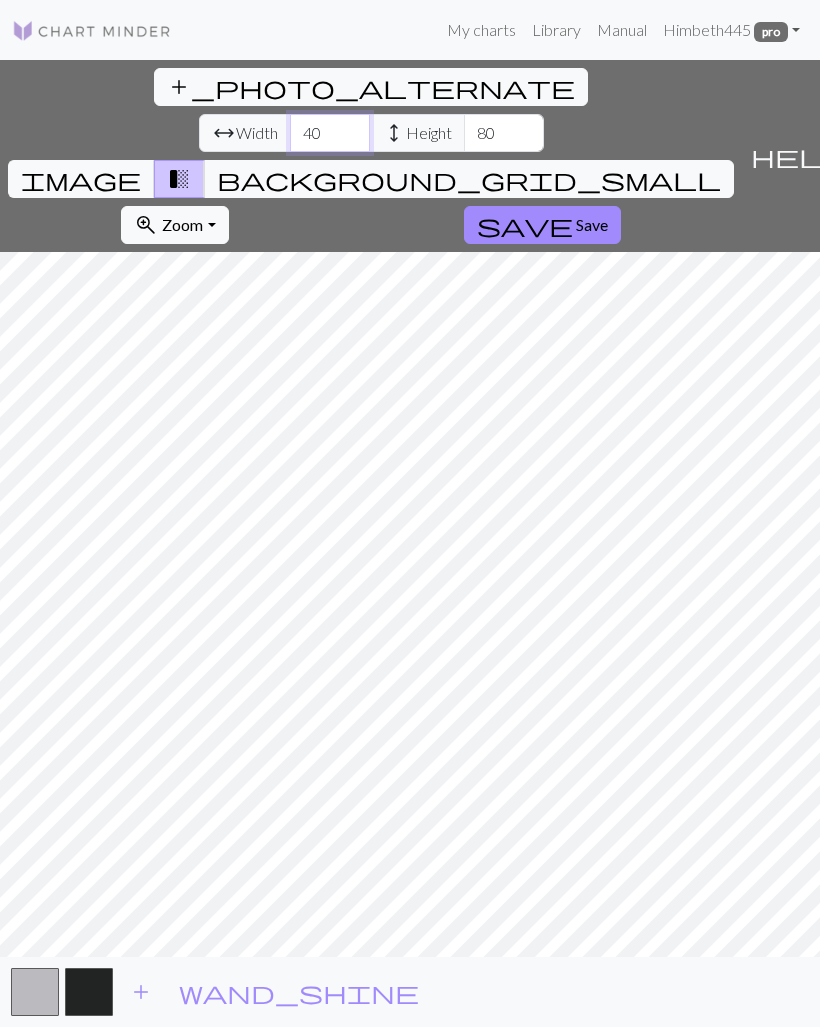 type on "40" 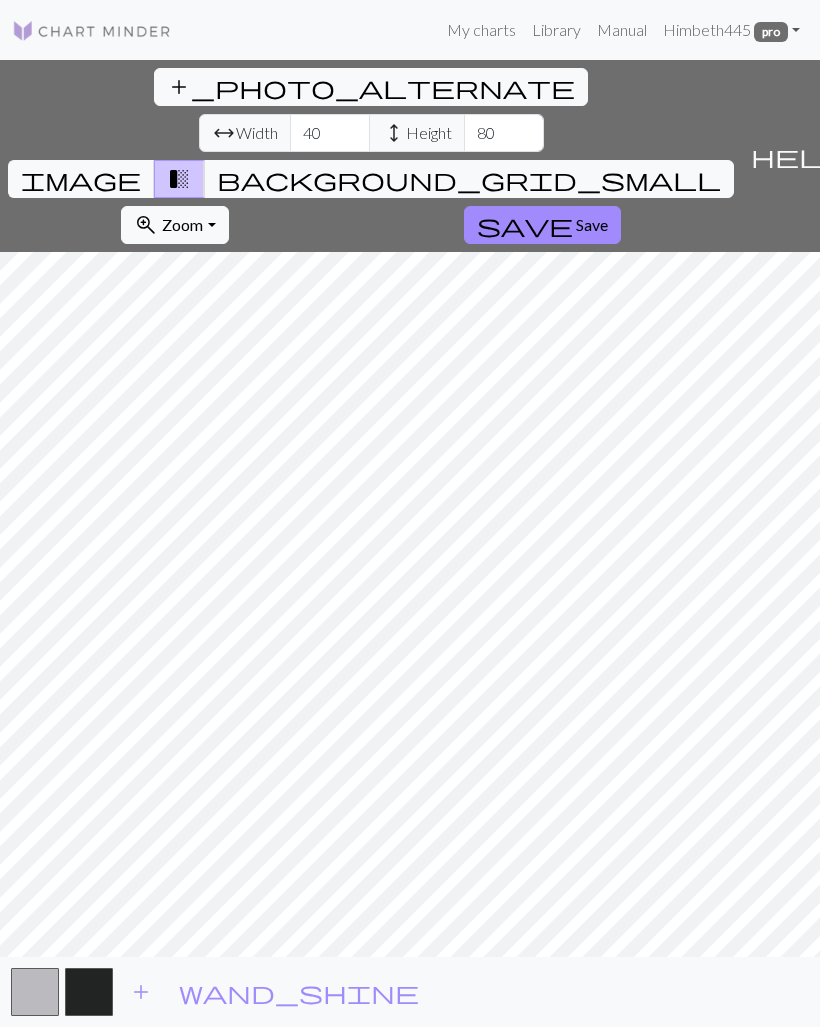 click on "80" at bounding box center [504, 133] 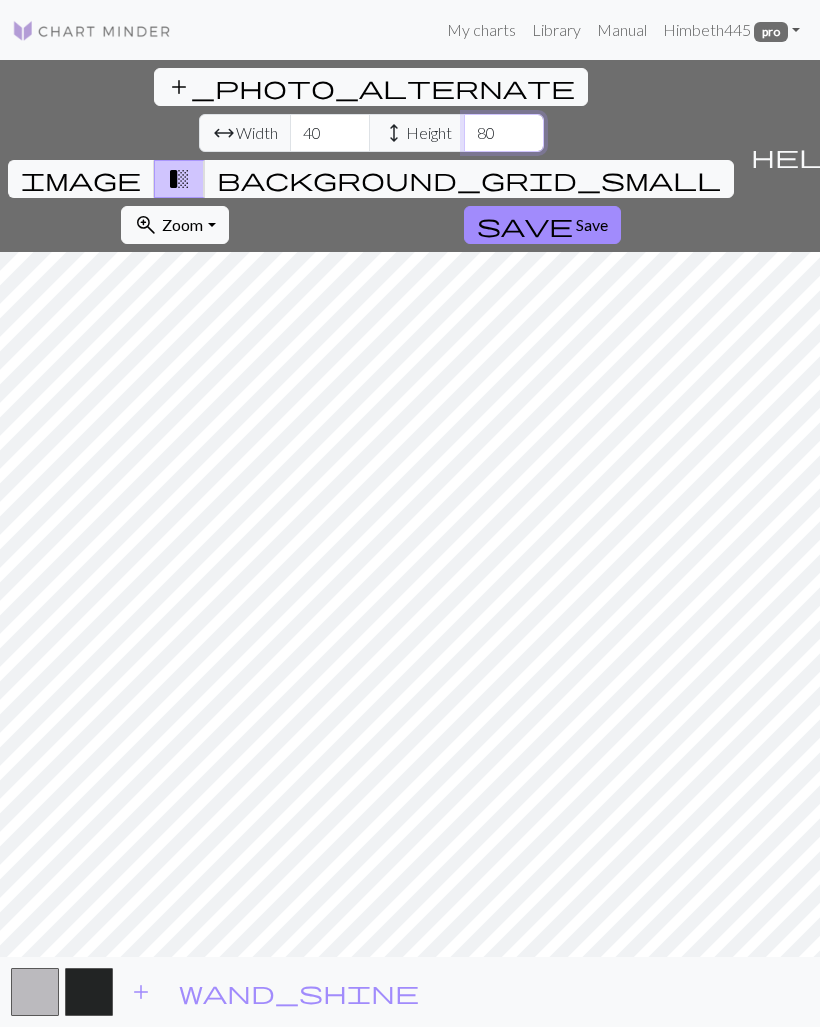 type on "8" 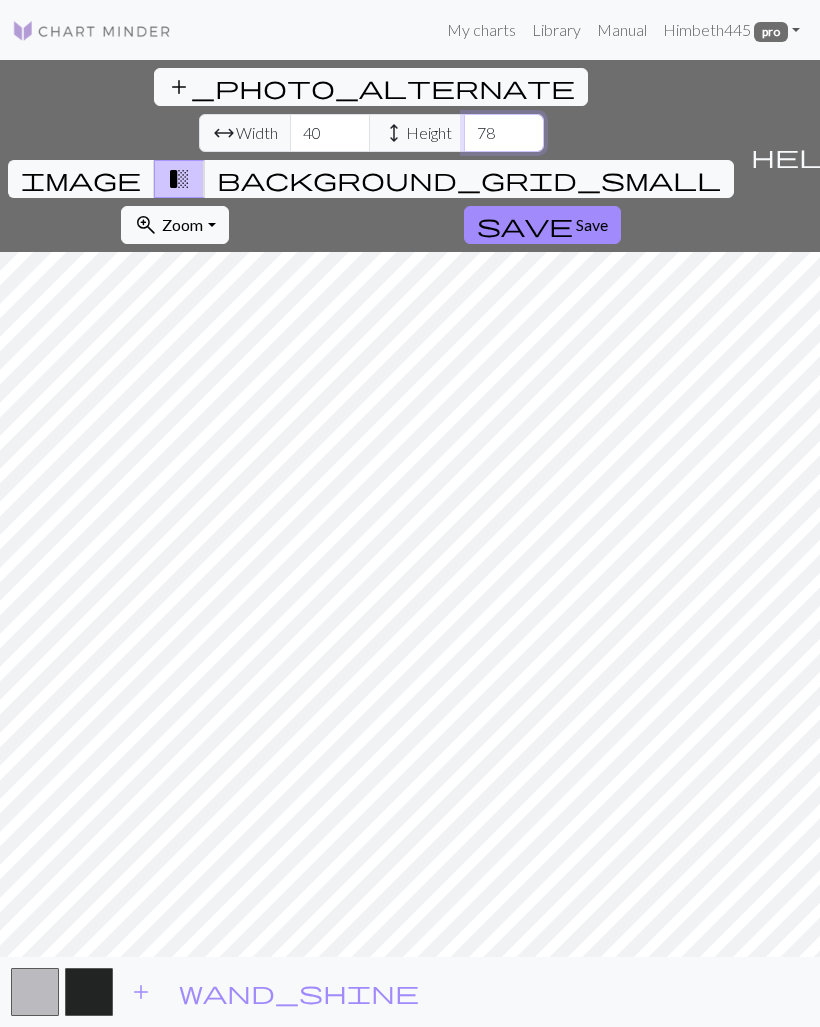 type on "7" 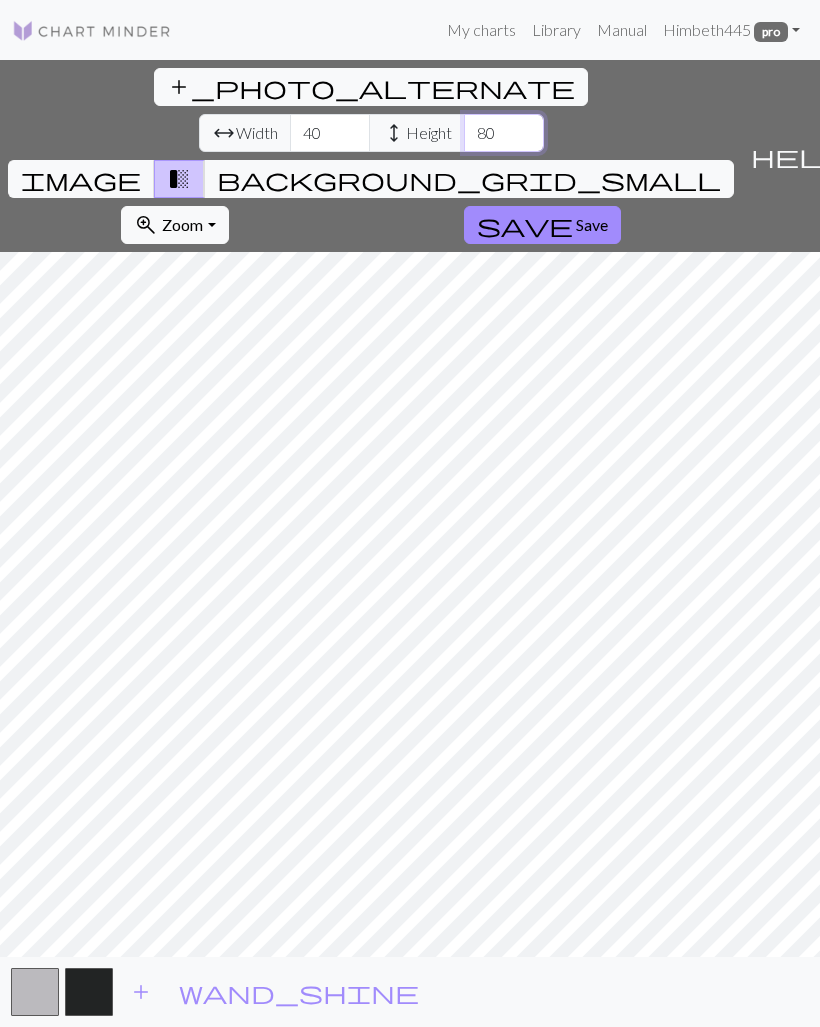 type on "8" 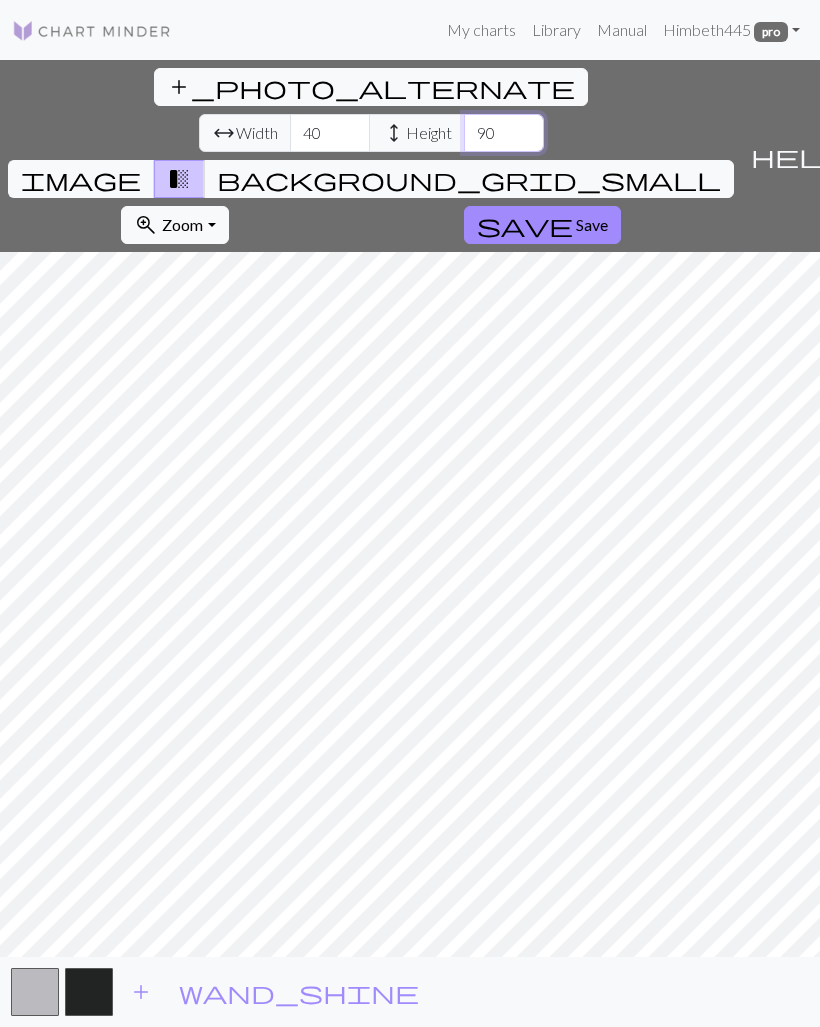 type on "9" 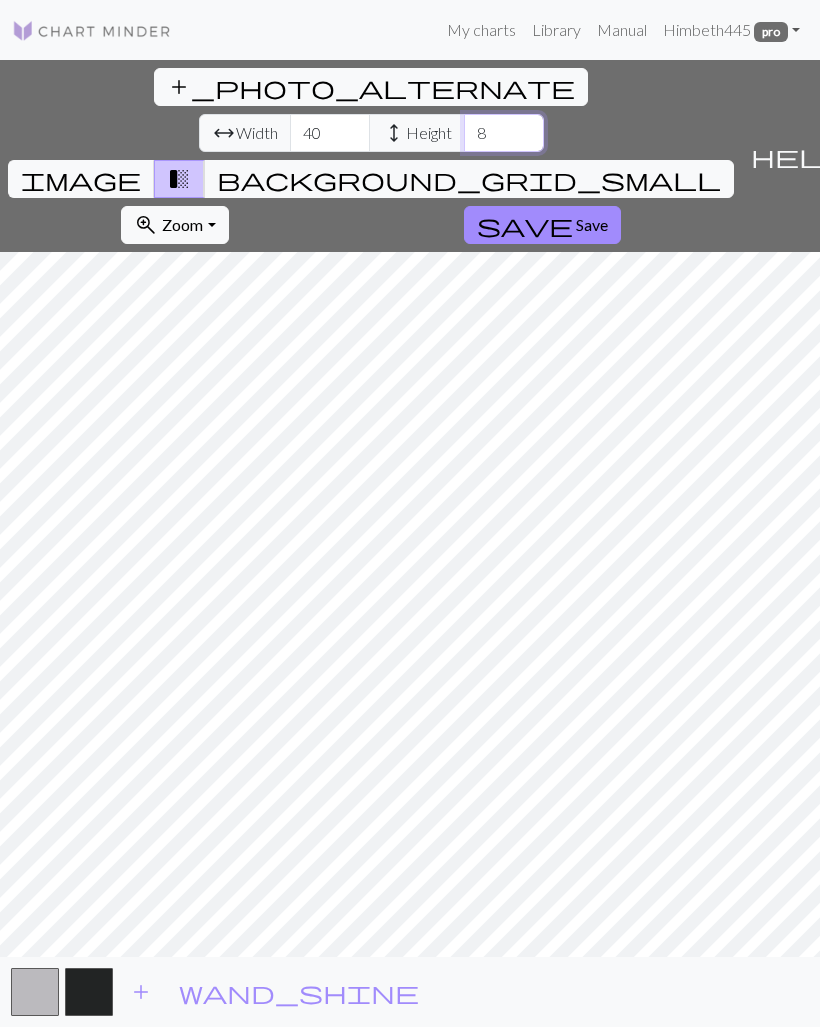type on "80" 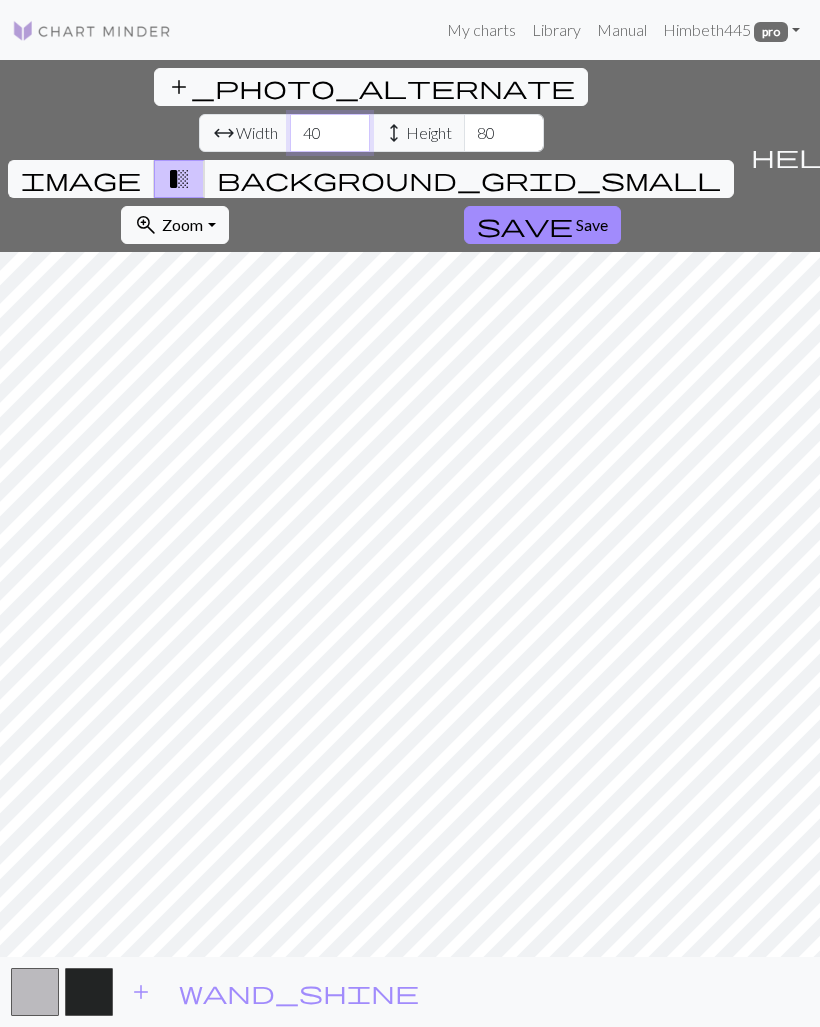 click on "40" at bounding box center (330, 133) 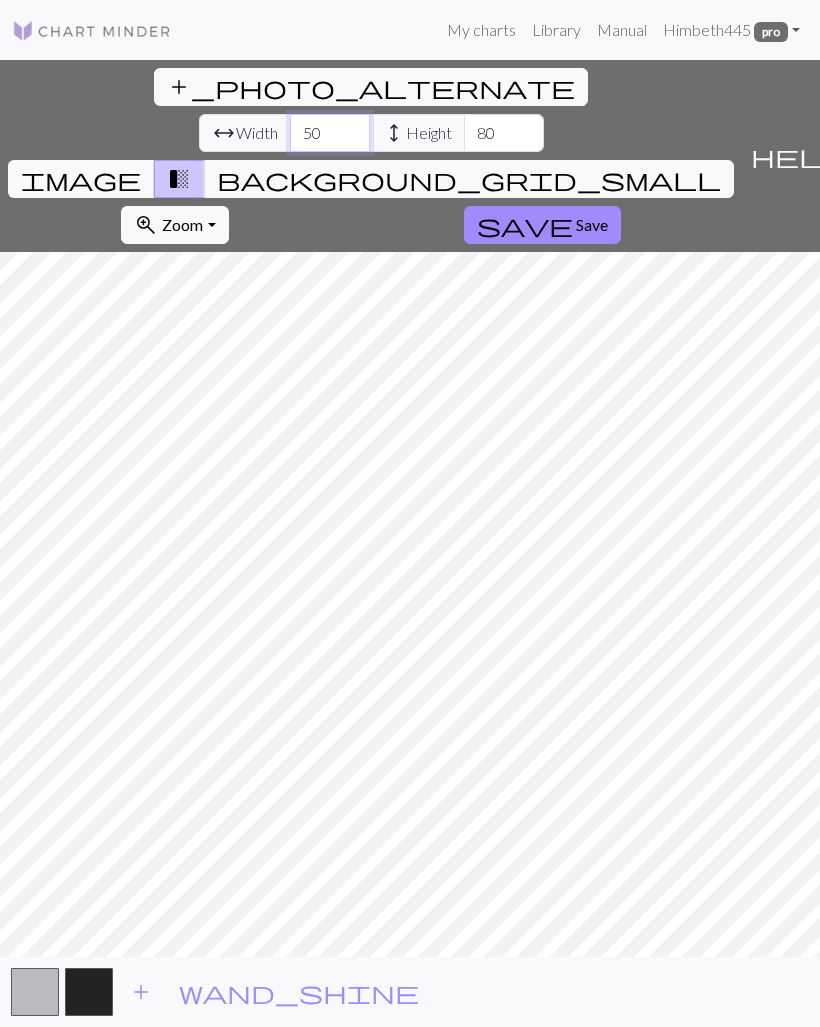 type on "5" 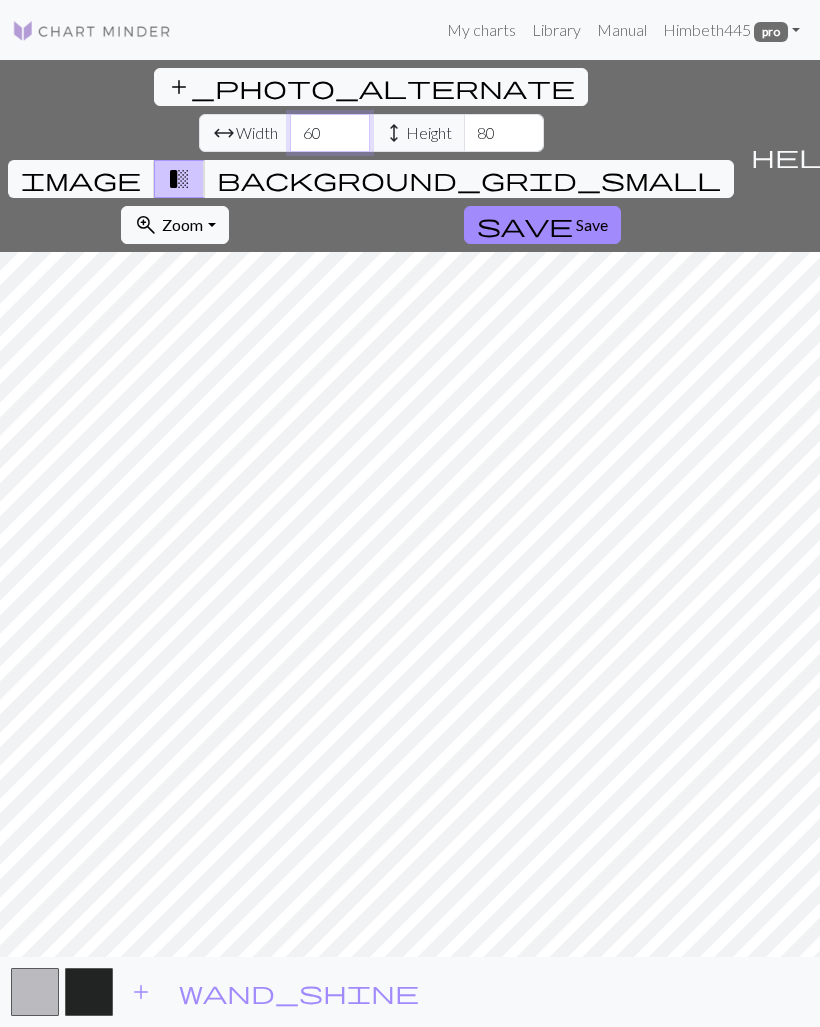 type on "60" 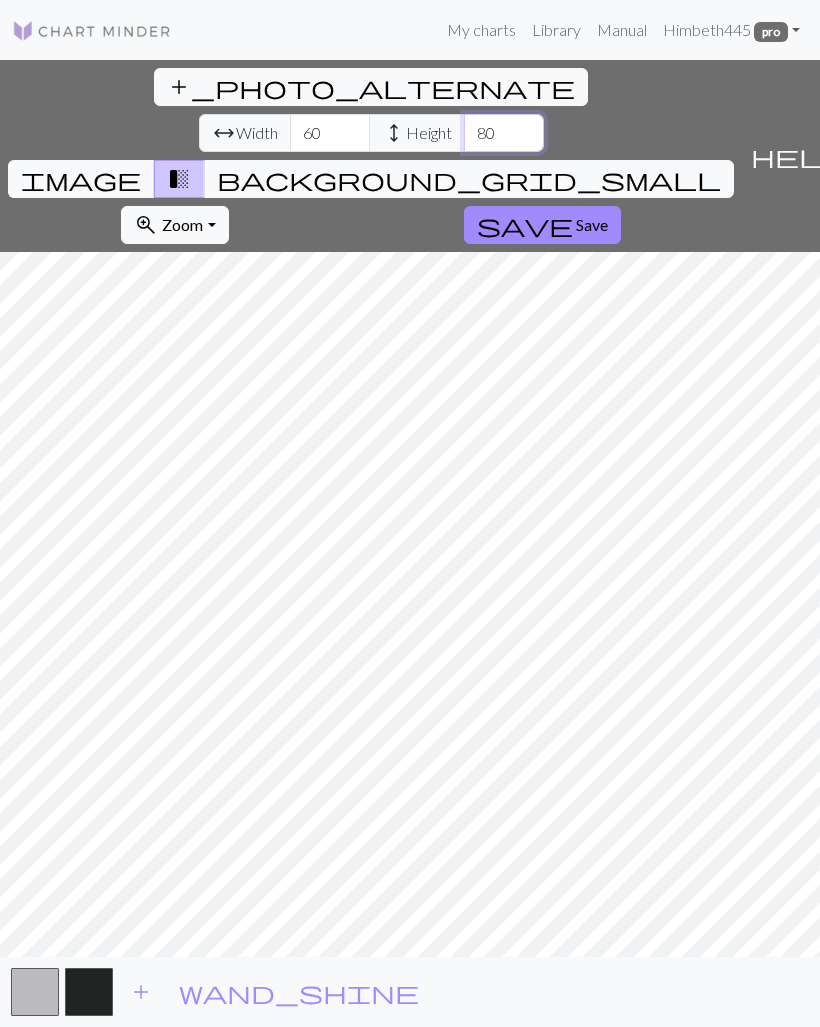 click on "80" at bounding box center (504, 133) 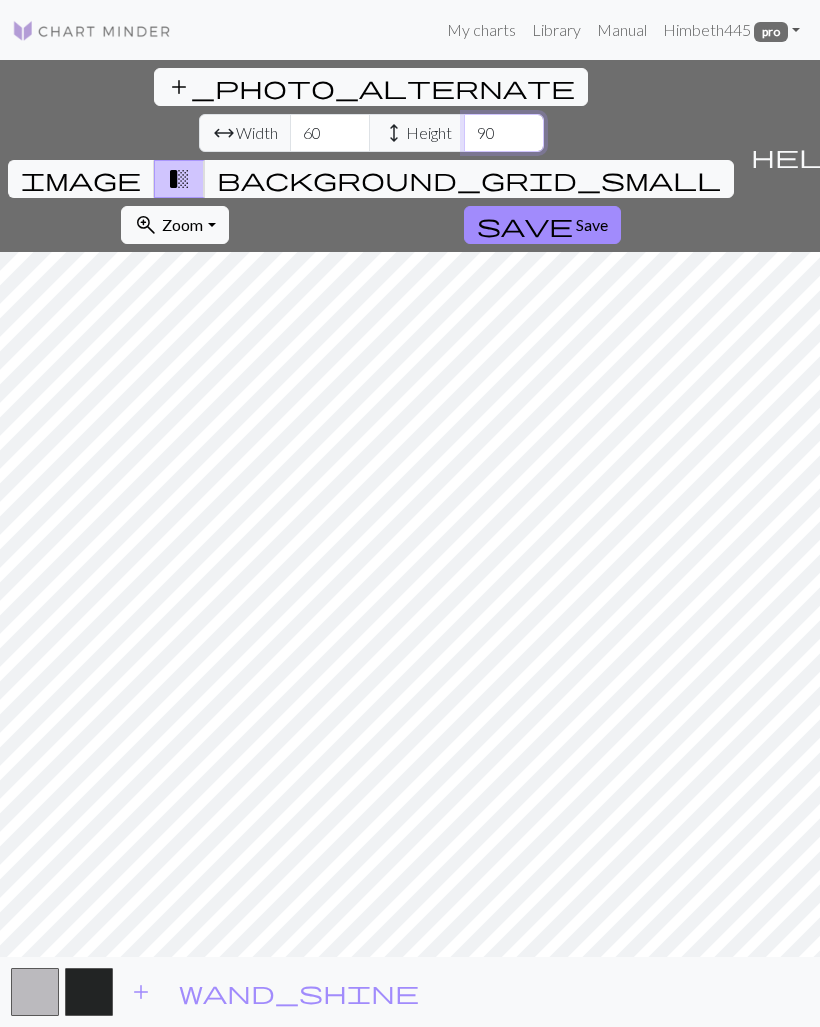 type on "9" 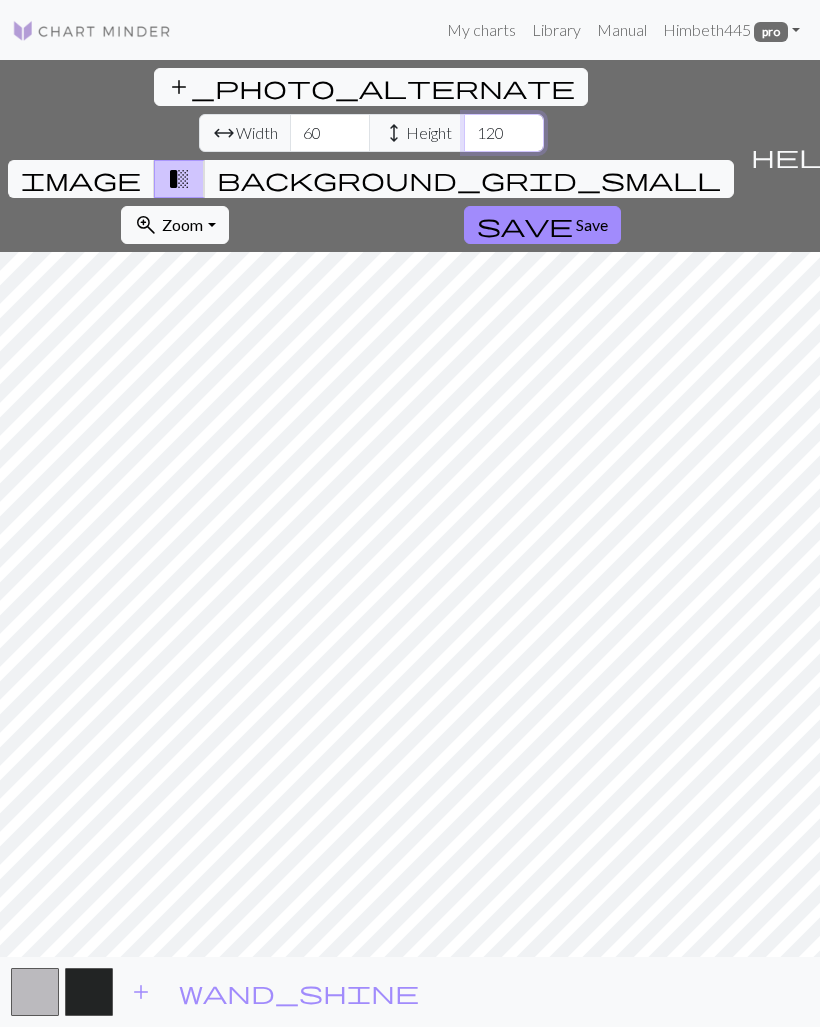 type on "120" 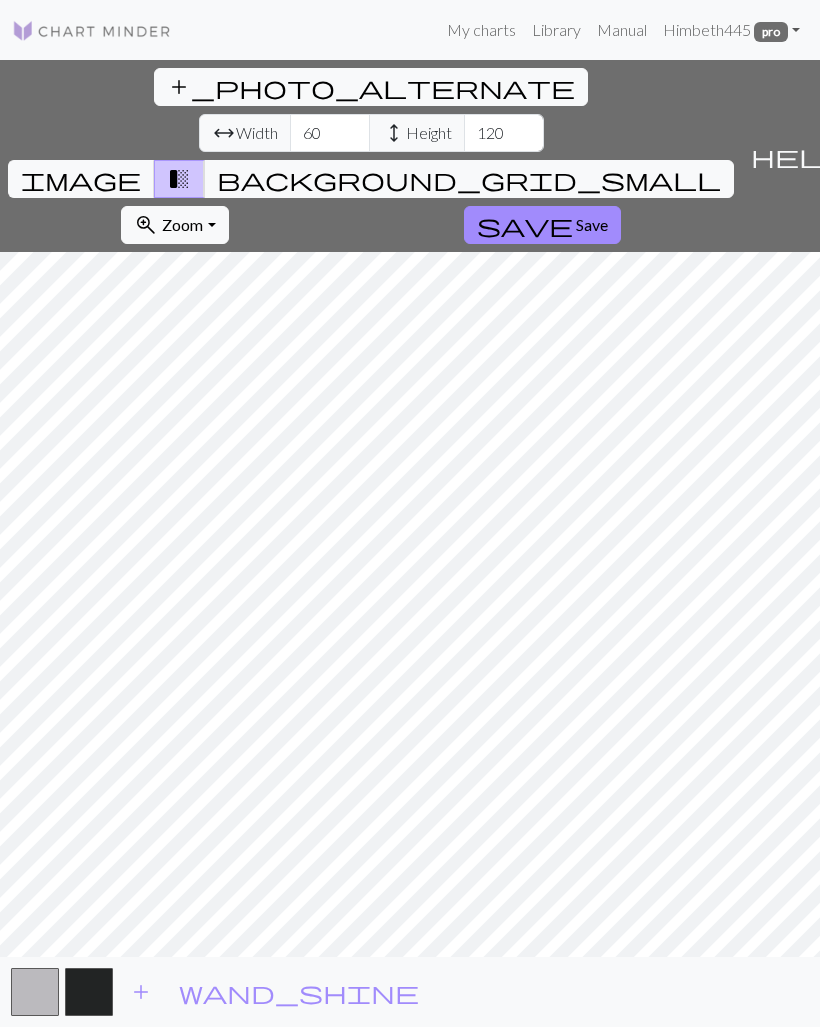 click on "60" at bounding box center (330, 133) 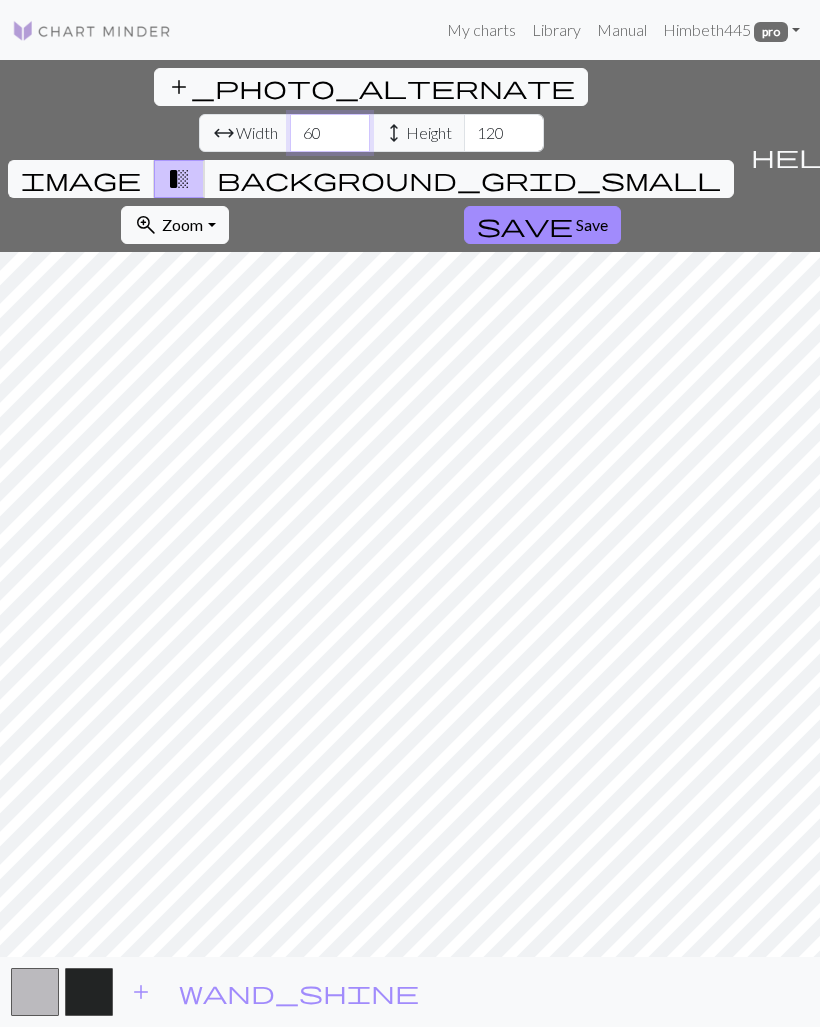 click on "60" at bounding box center (330, 133) 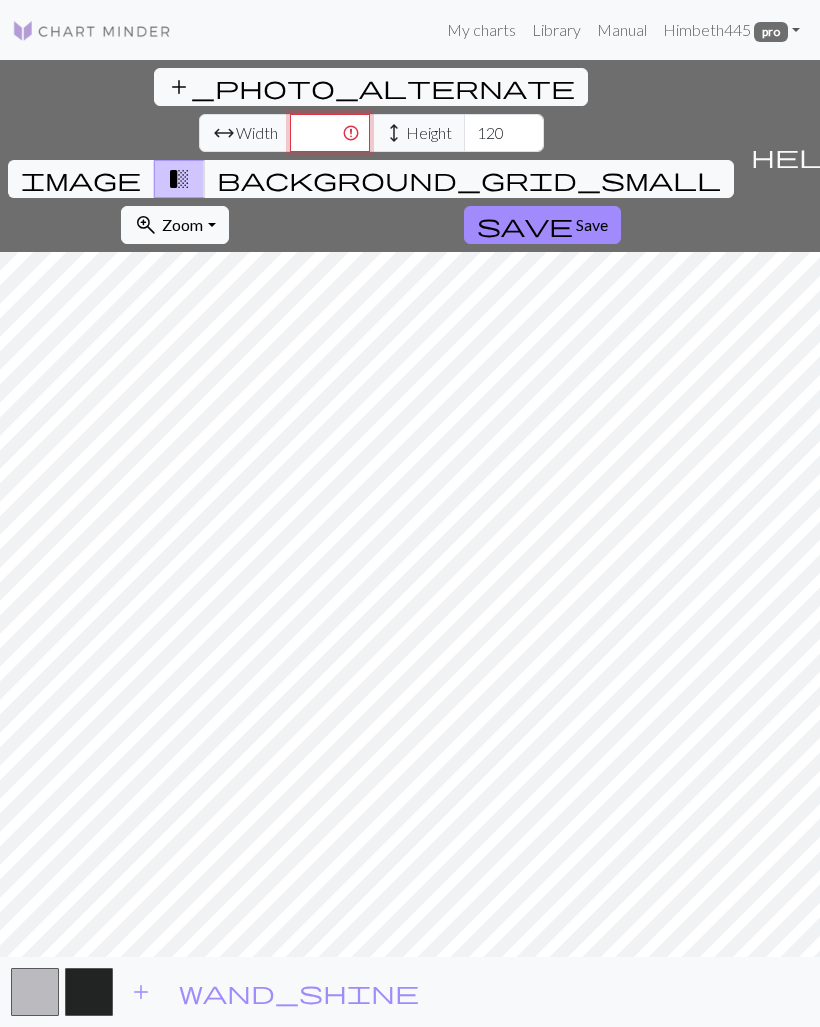 type on "5" 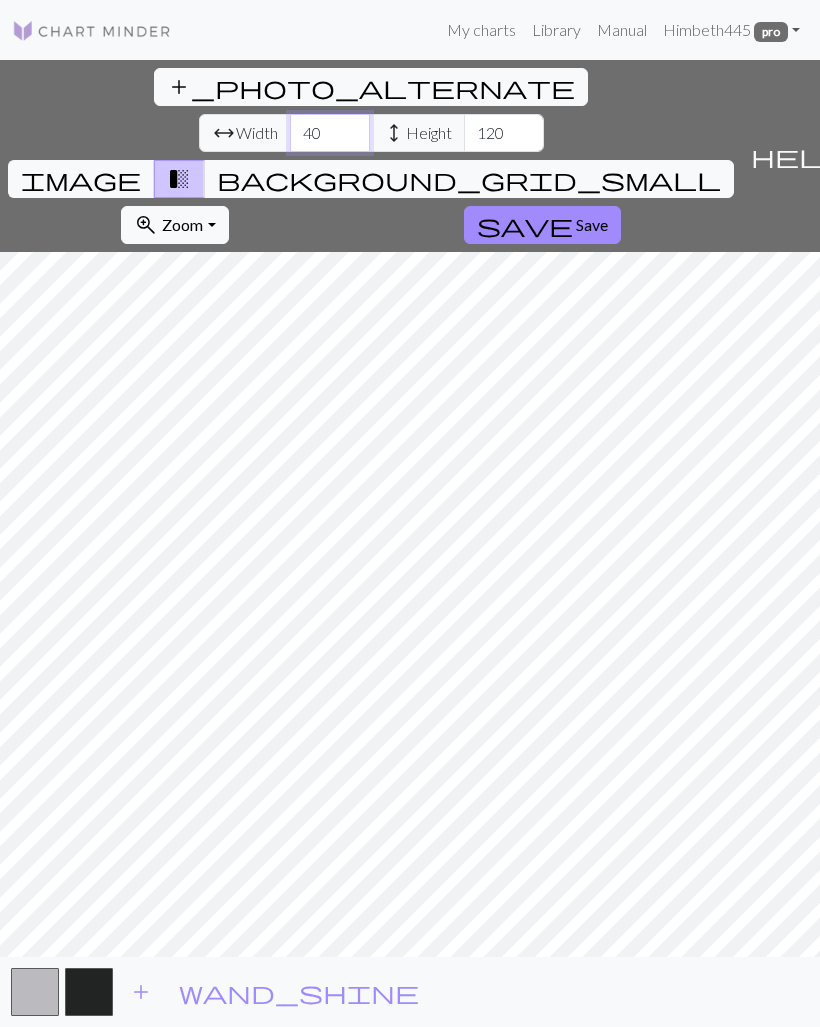 type on "40" 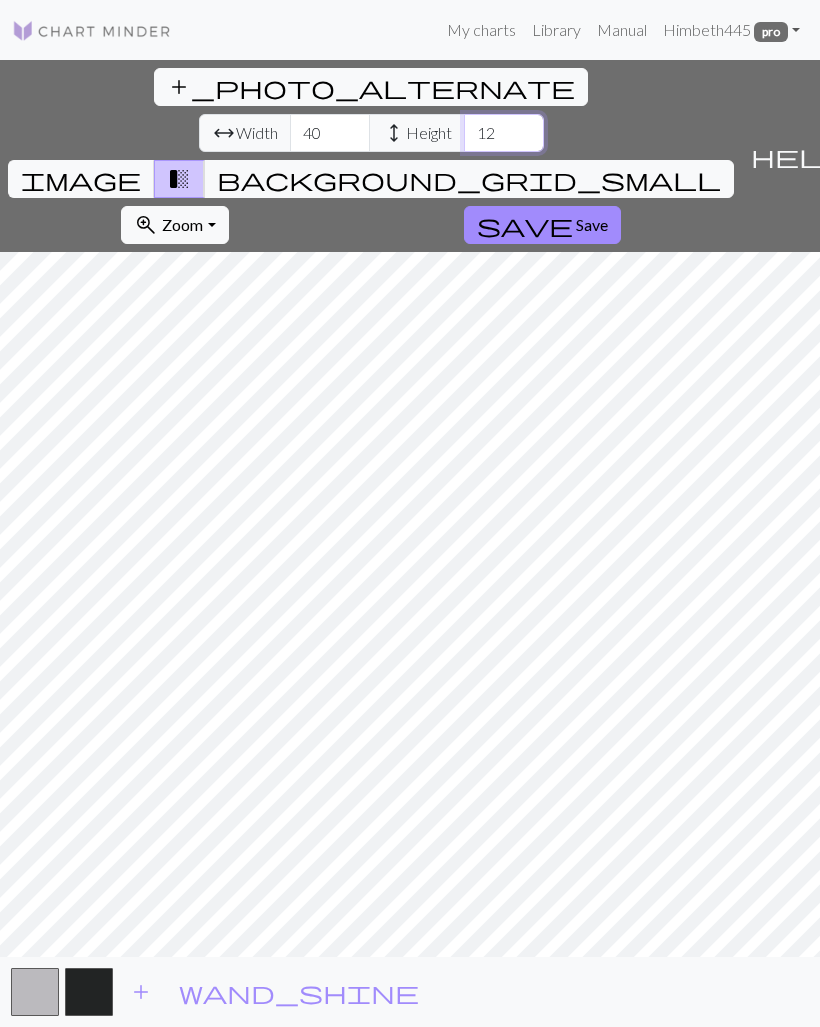 type on "1" 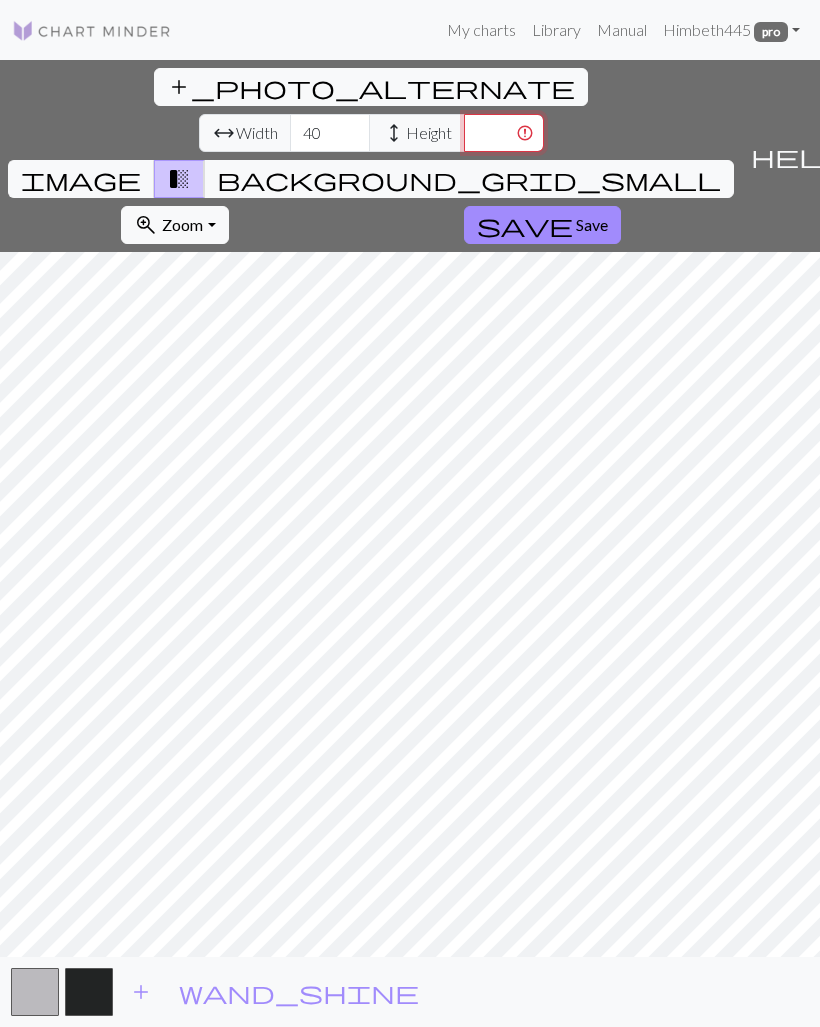 type on "5" 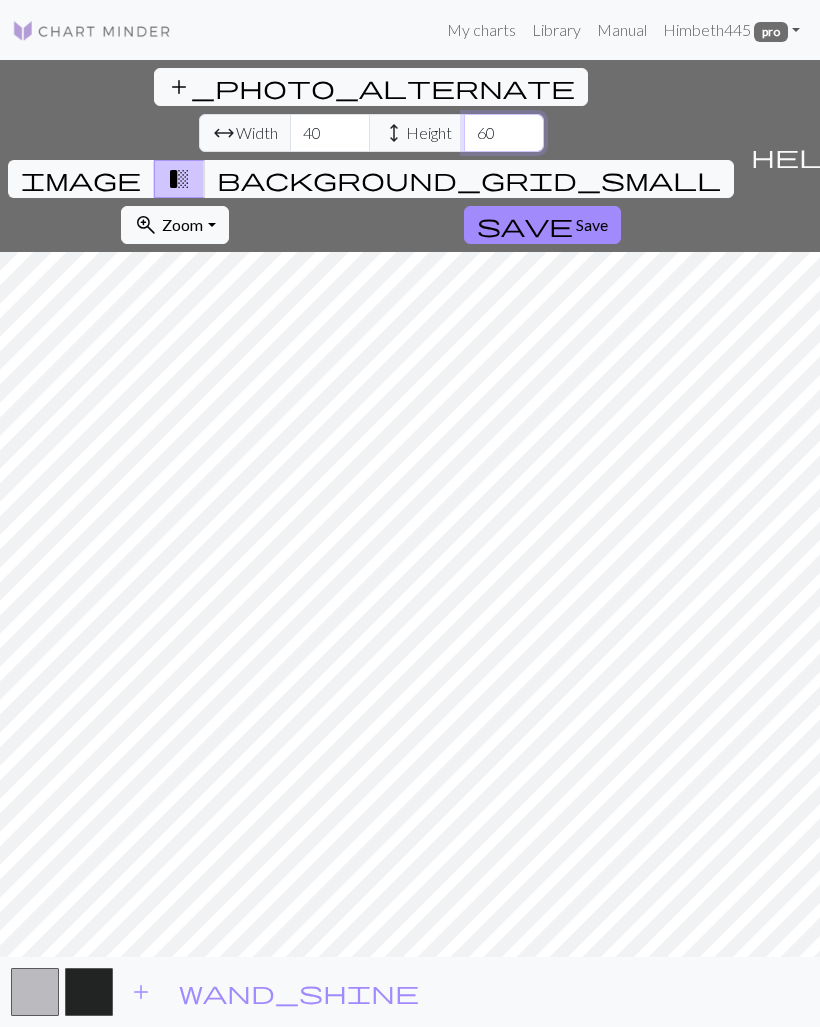 type on "6" 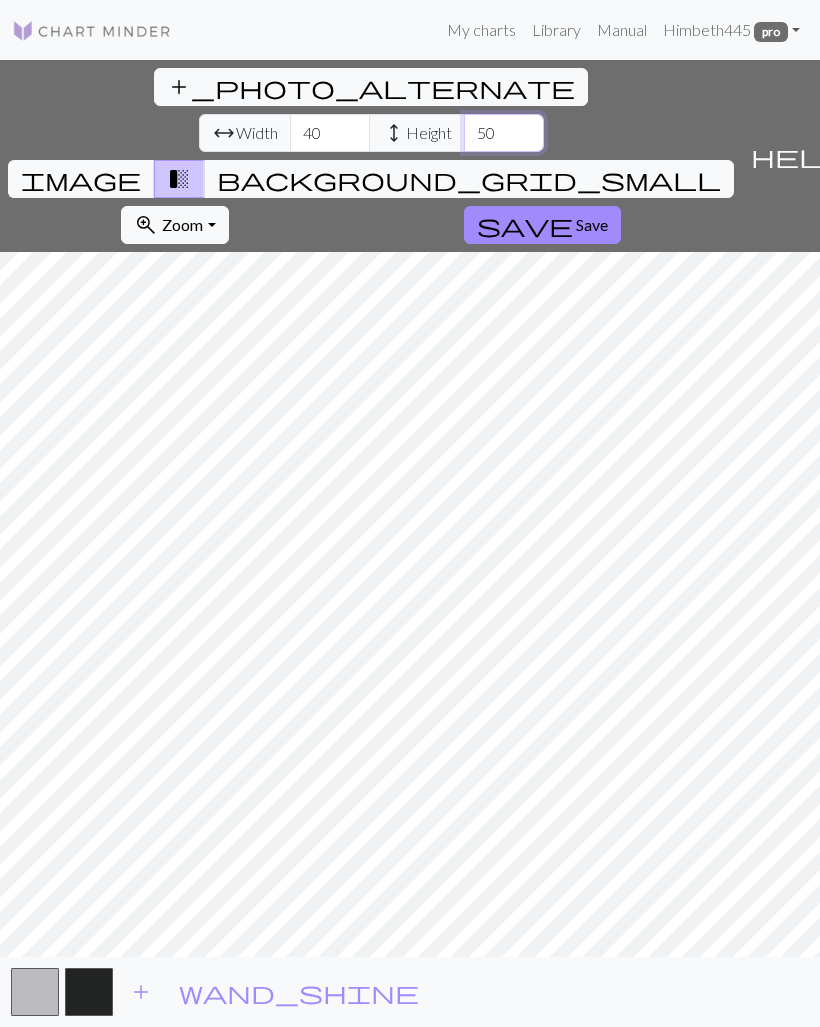 type on "5" 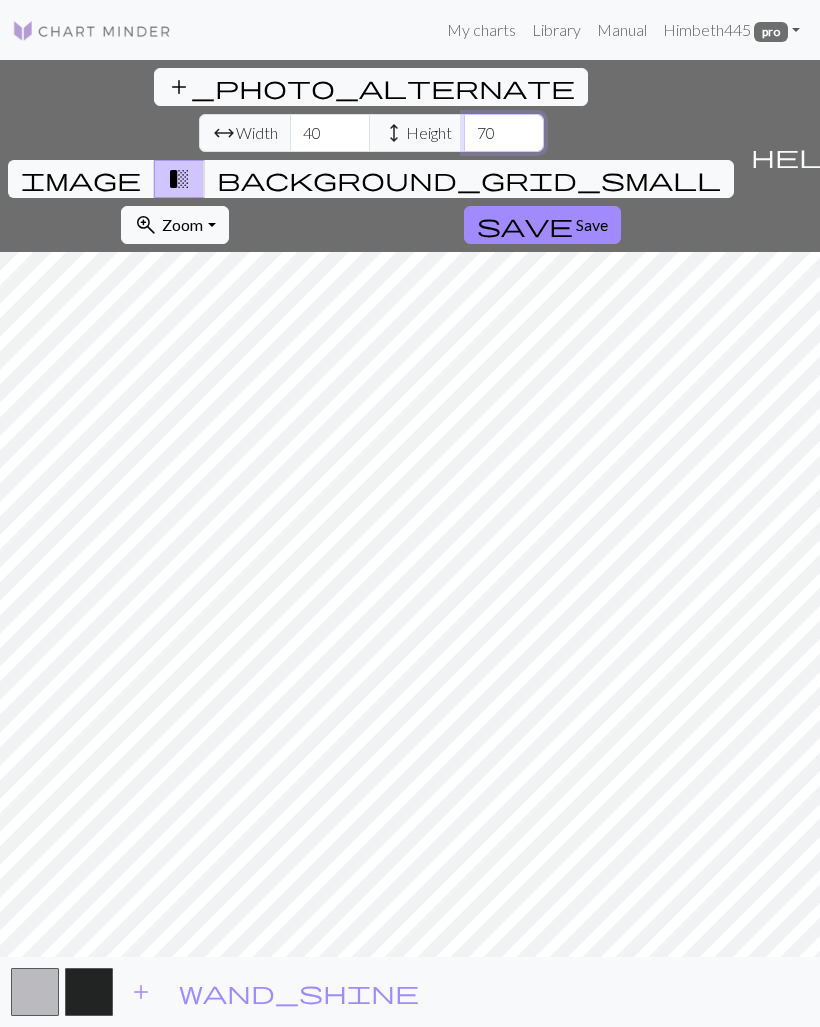 type on "7" 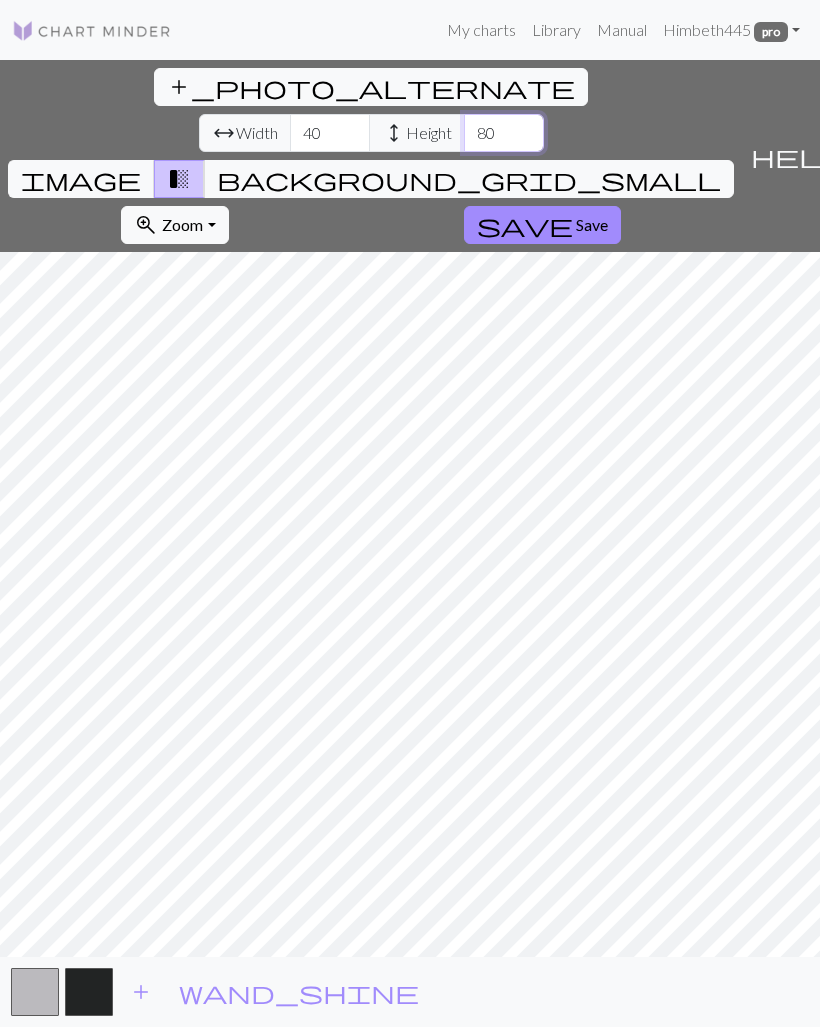 type on "80" 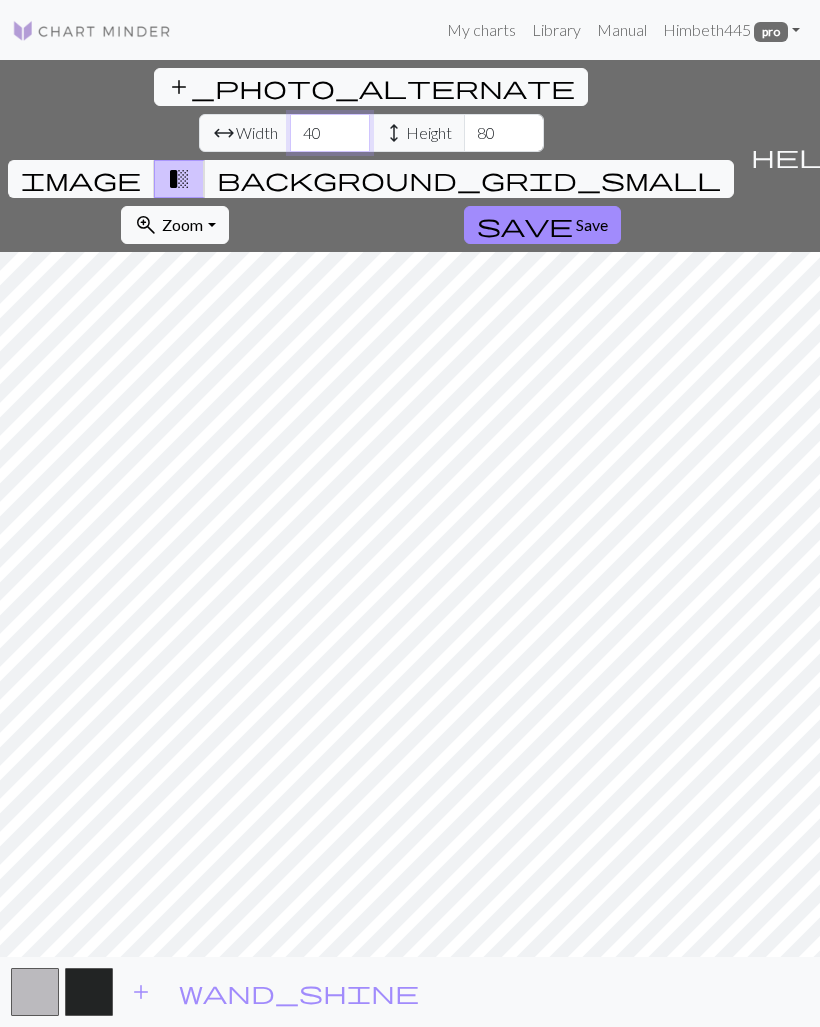 type on "4" 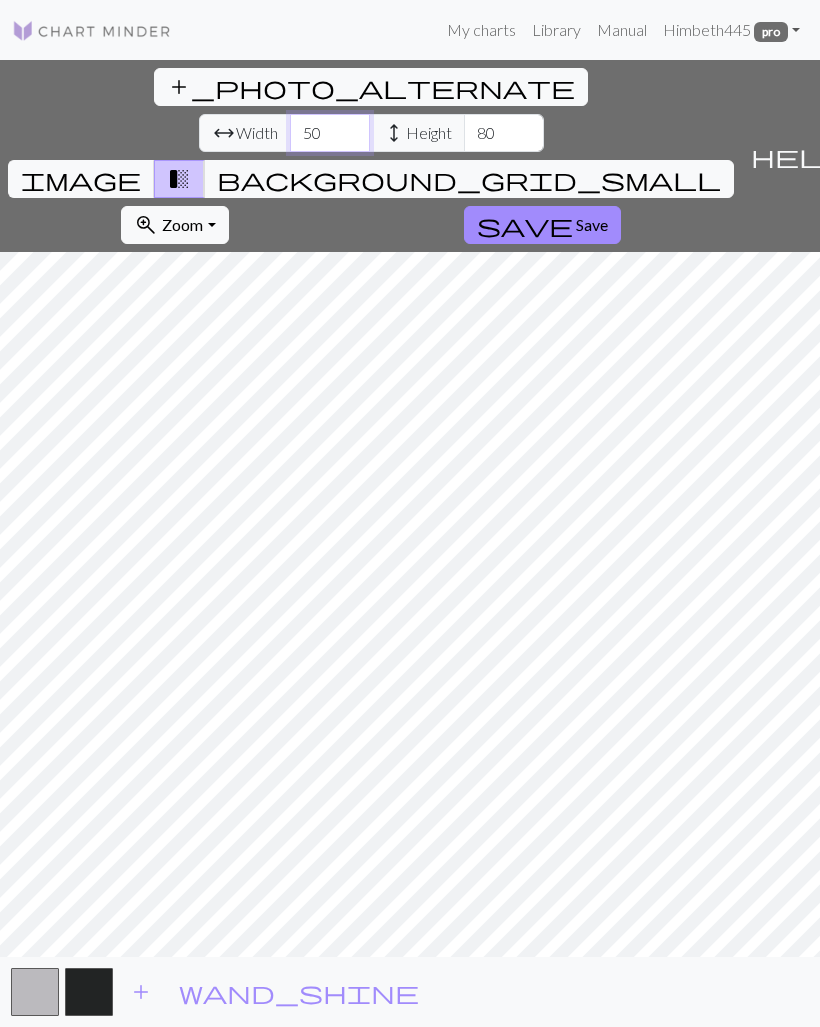 type on "5" 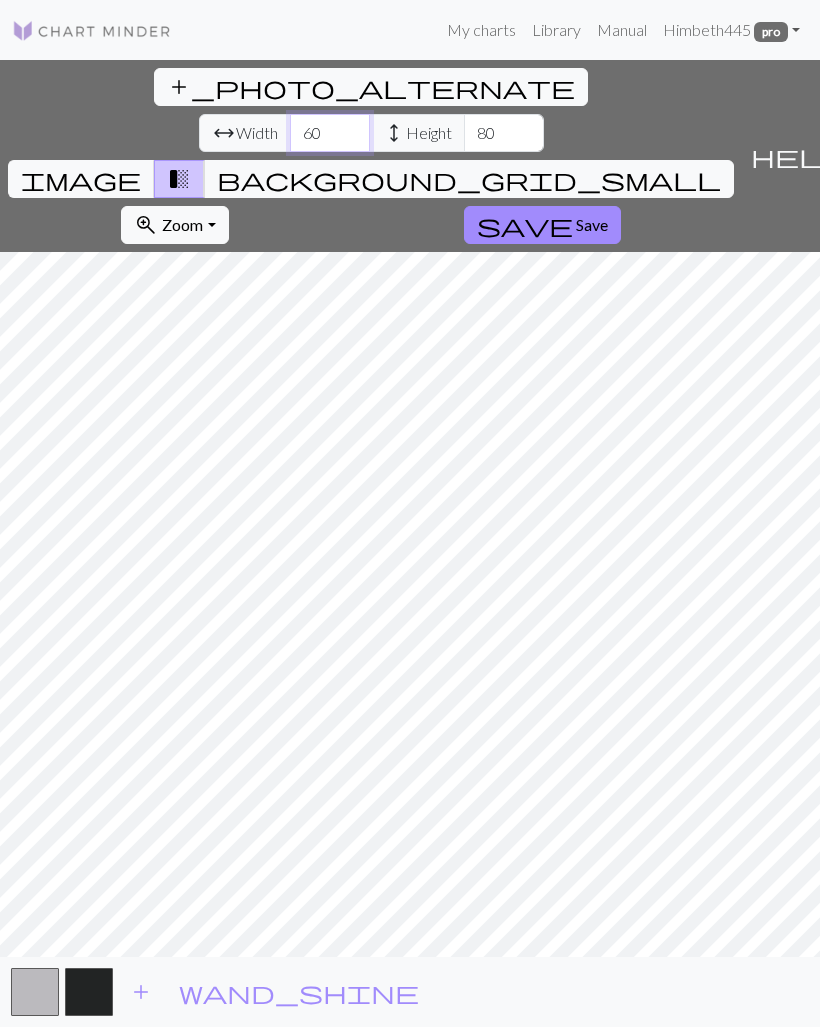 type on "6" 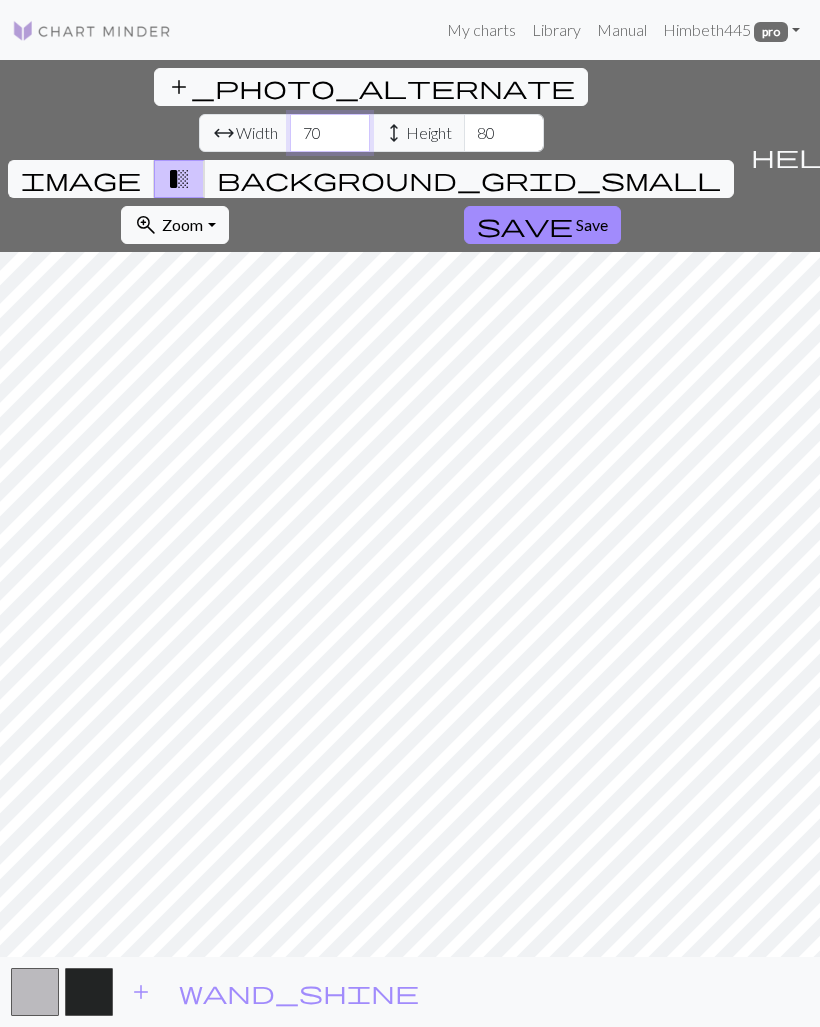type on "70" 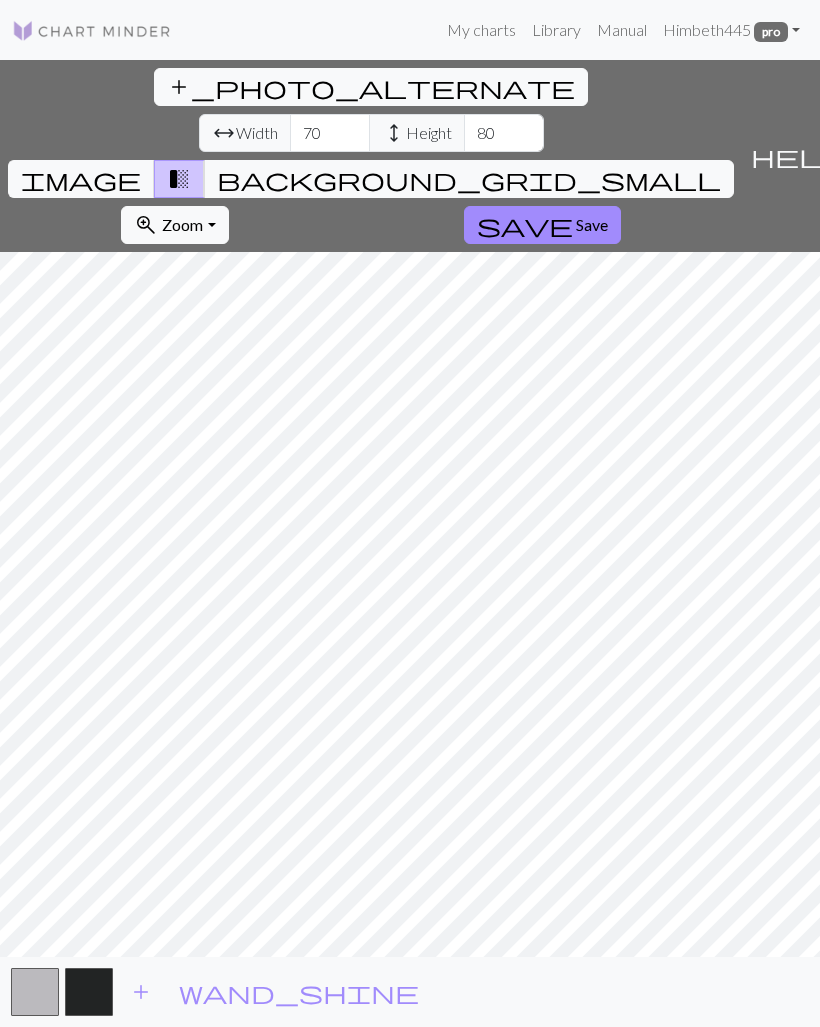 click on "My charts" at bounding box center [481, 30] 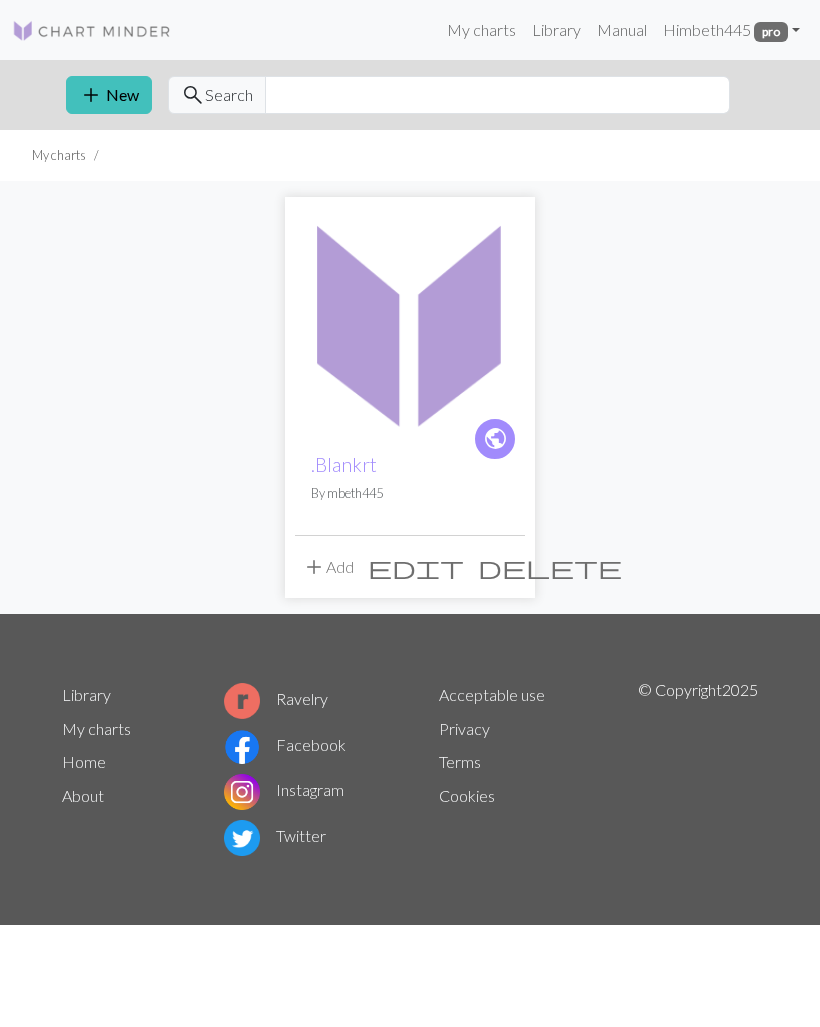 click on "delete" at bounding box center [550, 567] 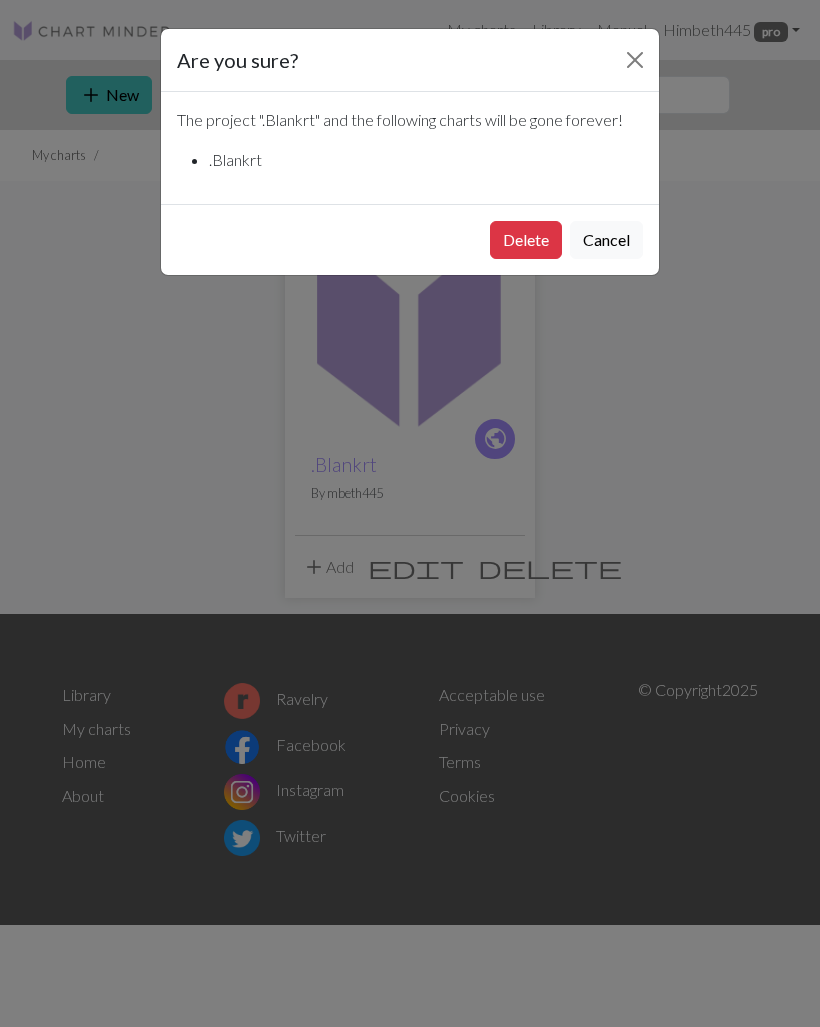 click on "Cancel" at bounding box center [606, 240] 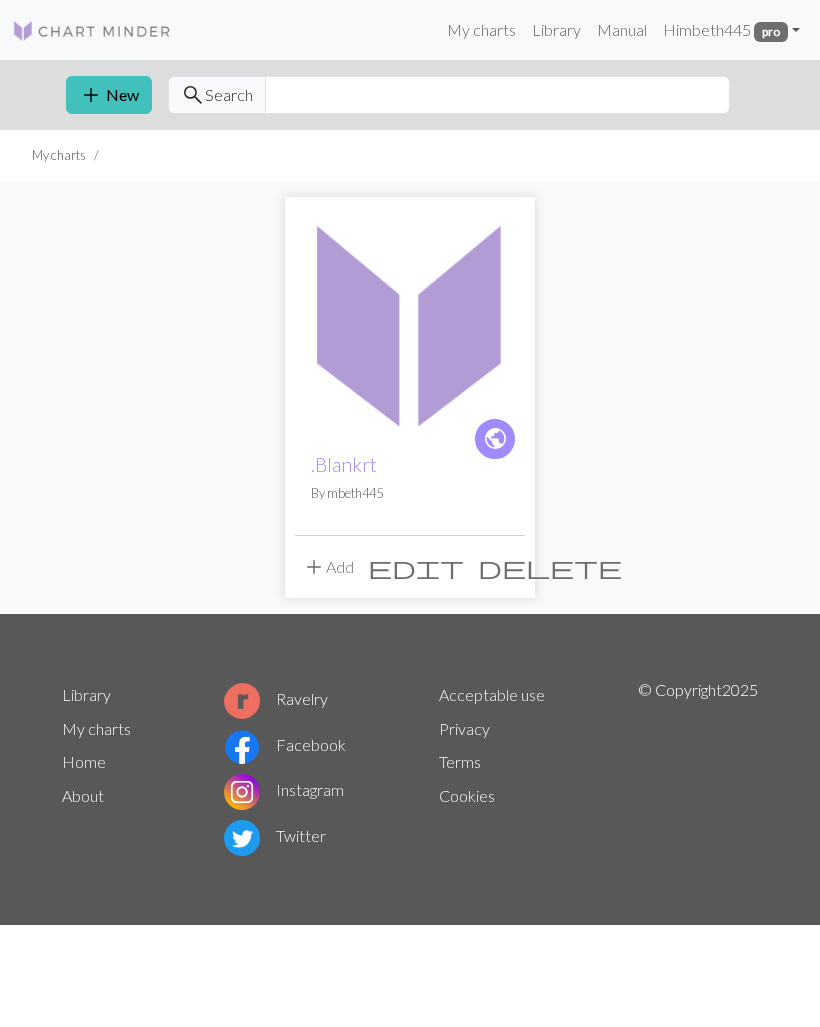 click at bounding box center [410, 322] 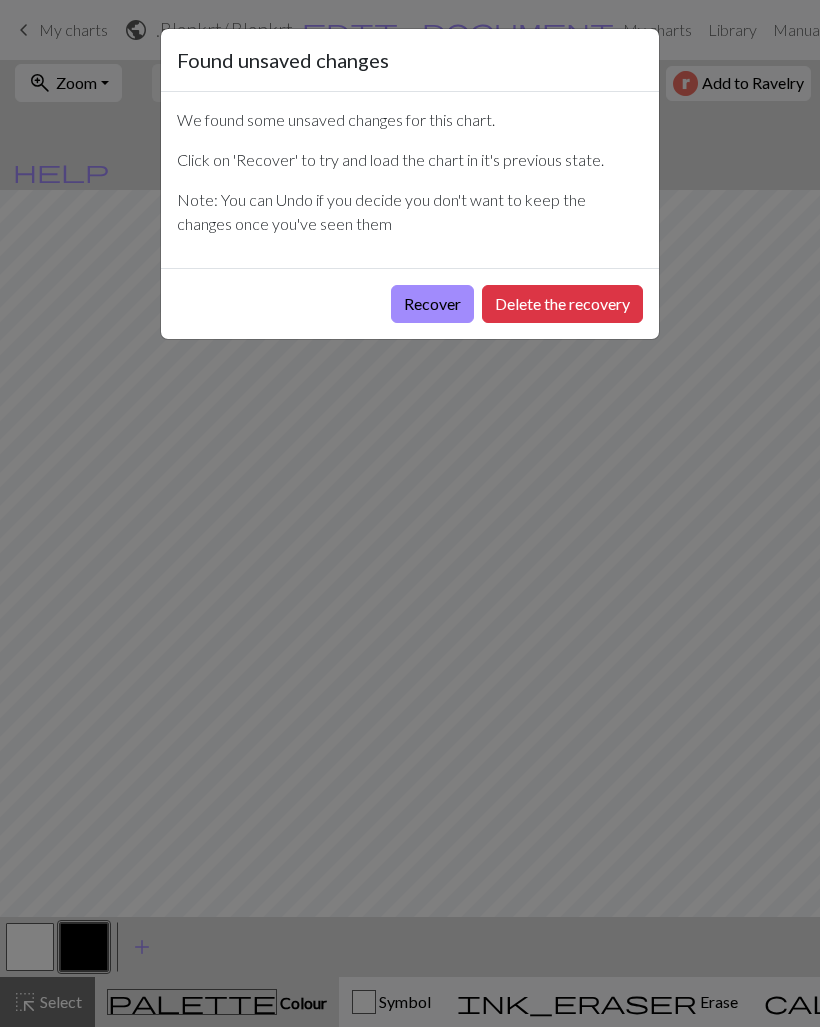 click on "Delete the recovery" at bounding box center [562, 304] 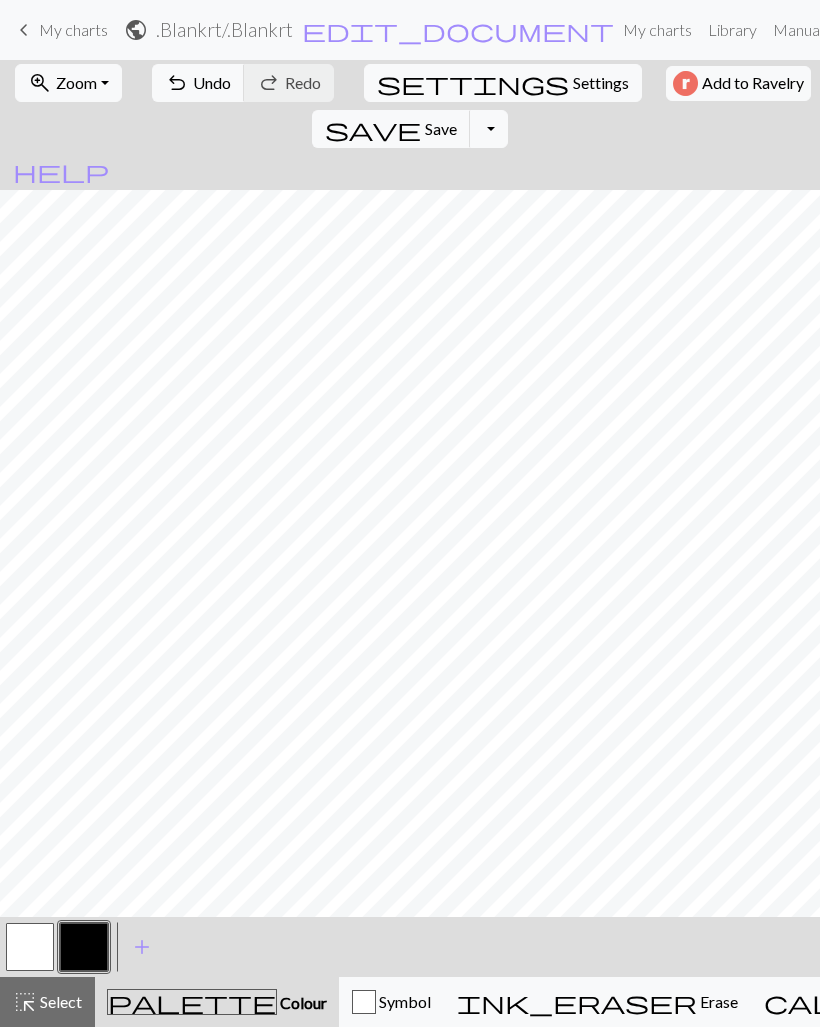 click on "undo" at bounding box center [177, 83] 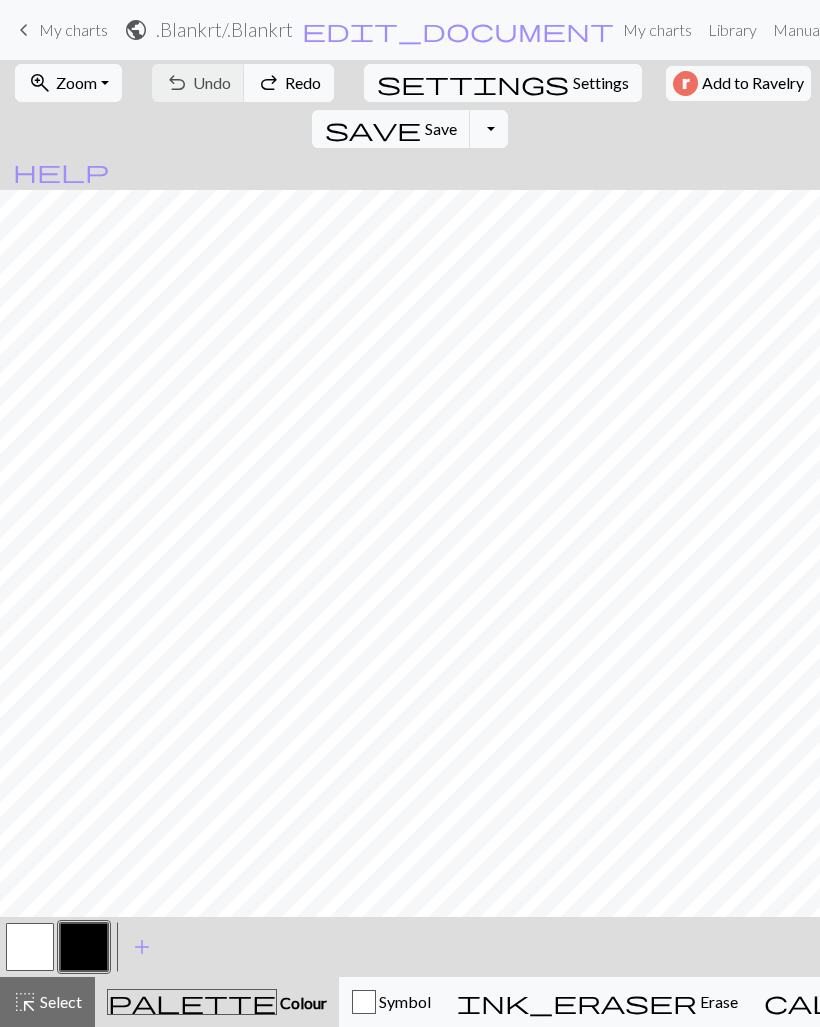 click on "My charts" at bounding box center (73, 29) 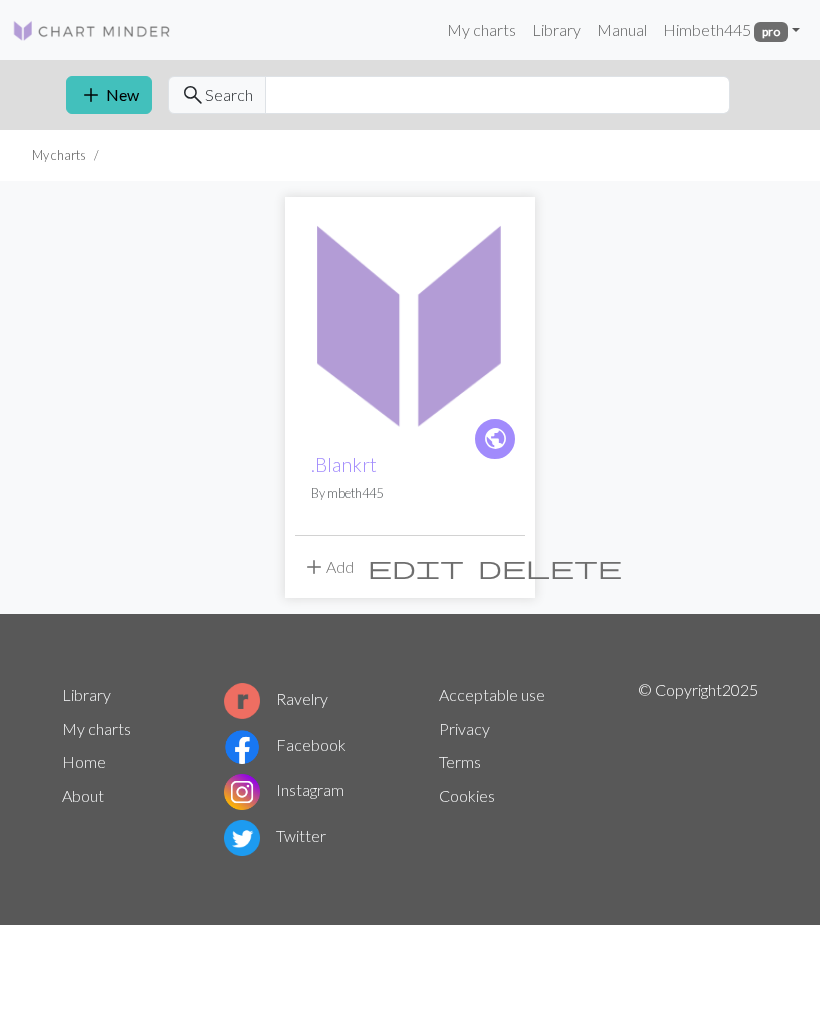 click on "delete" at bounding box center [550, 567] 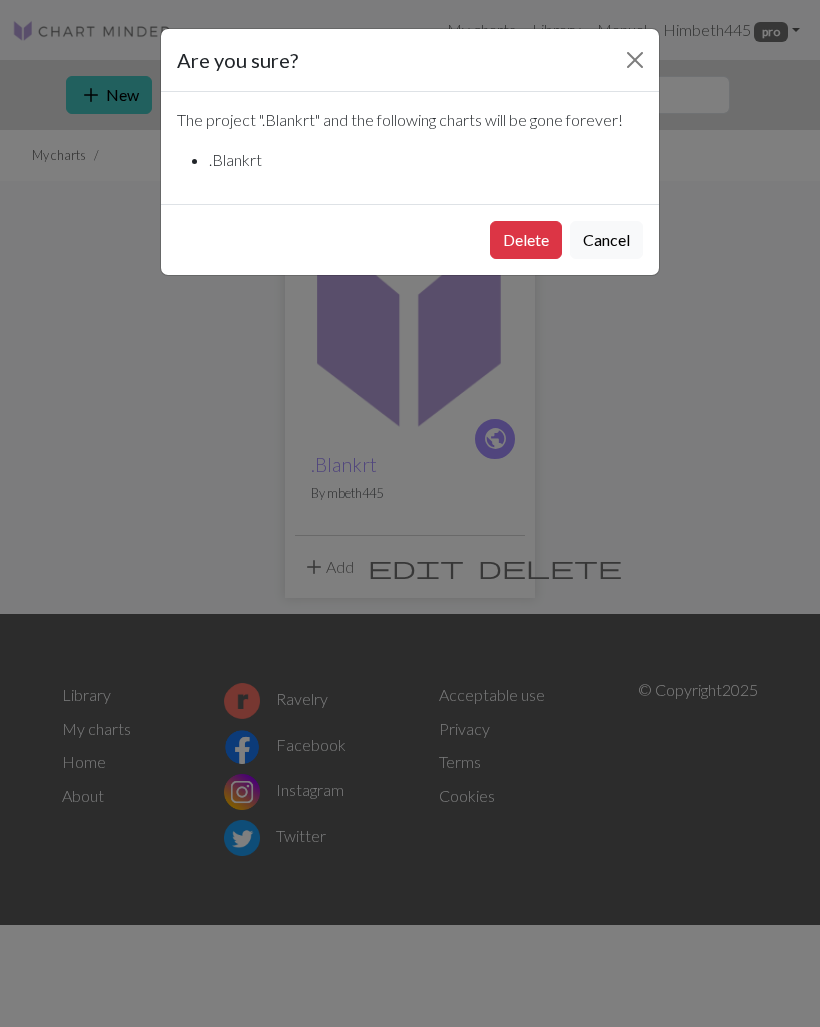 click on "Delete" at bounding box center [526, 240] 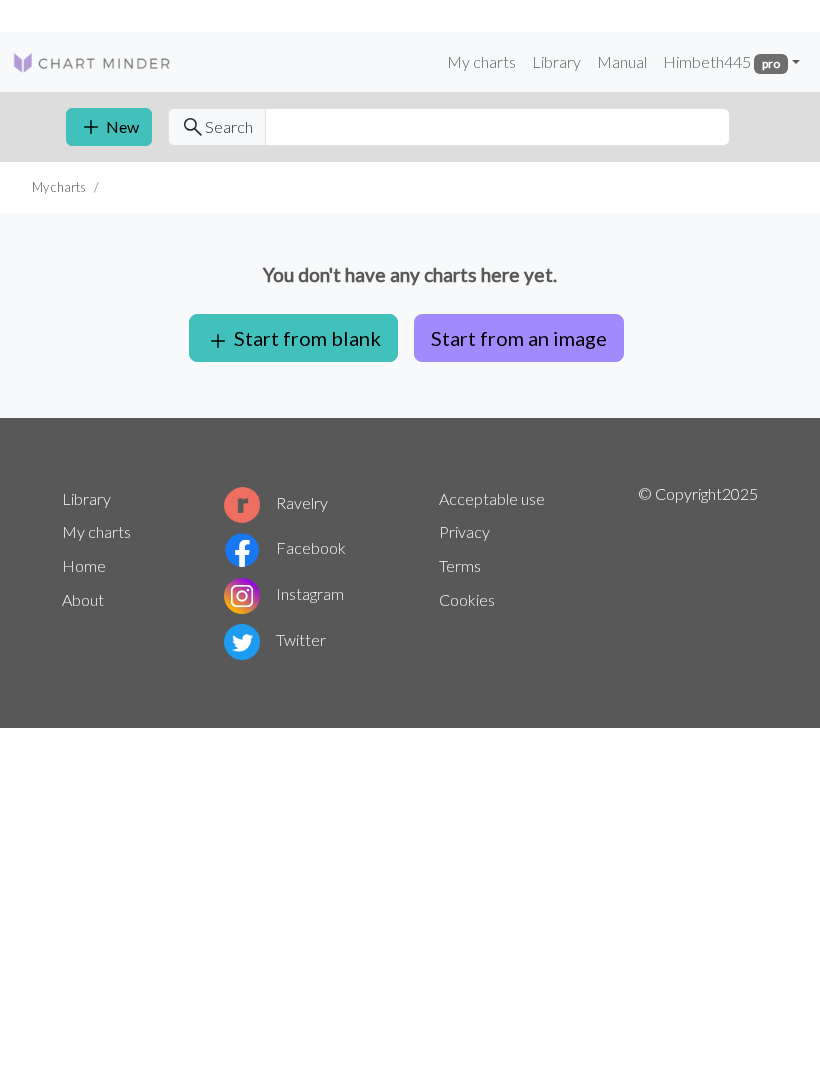 scroll, scrollTop: 0, scrollLeft: 0, axis: both 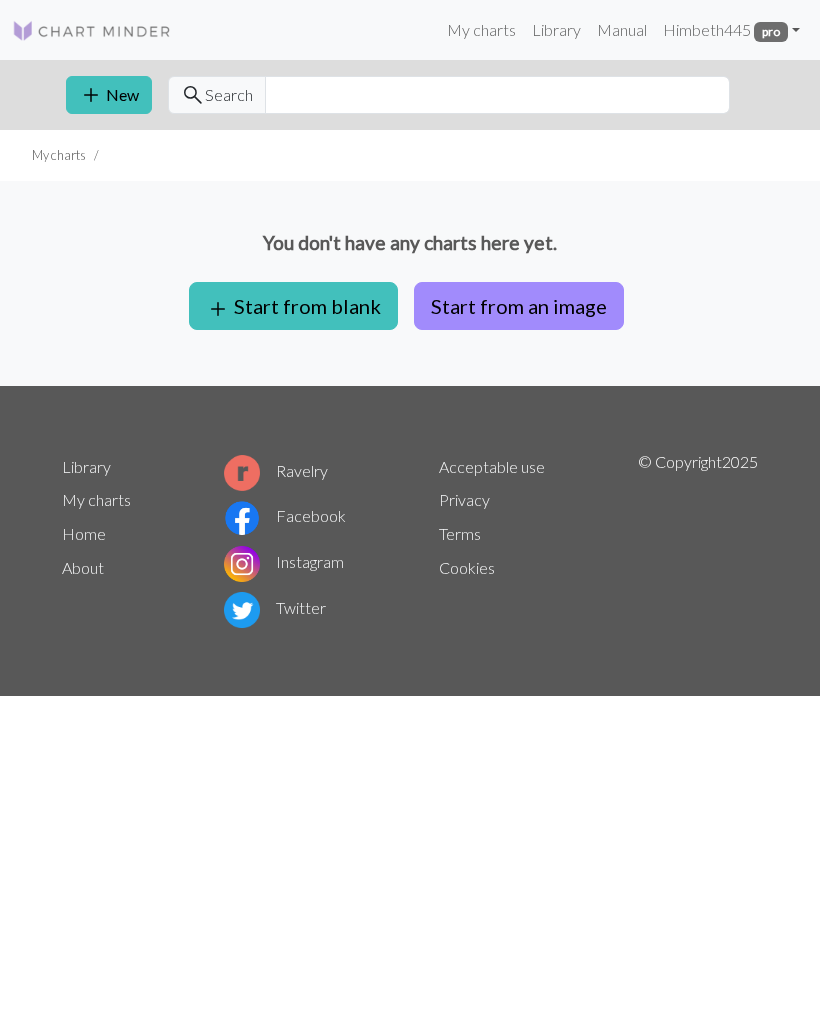 click on "add   Start from blank" at bounding box center (293, 306) 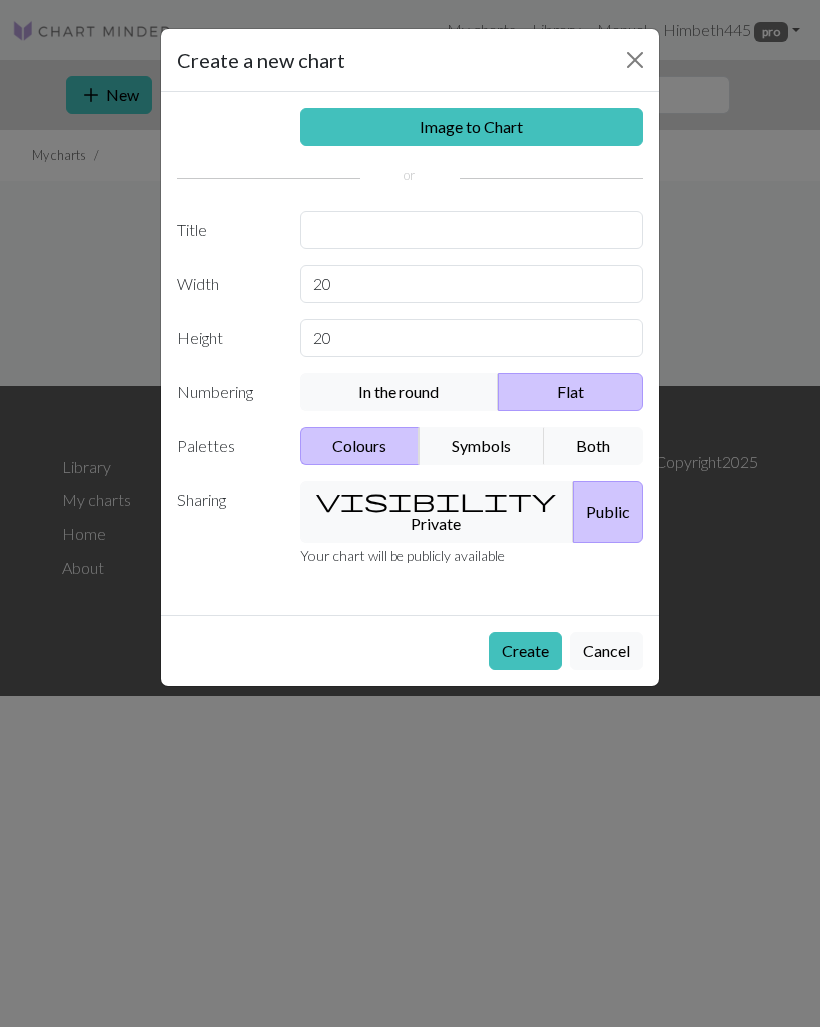 click on "Create" at bounding box center [525, 651] 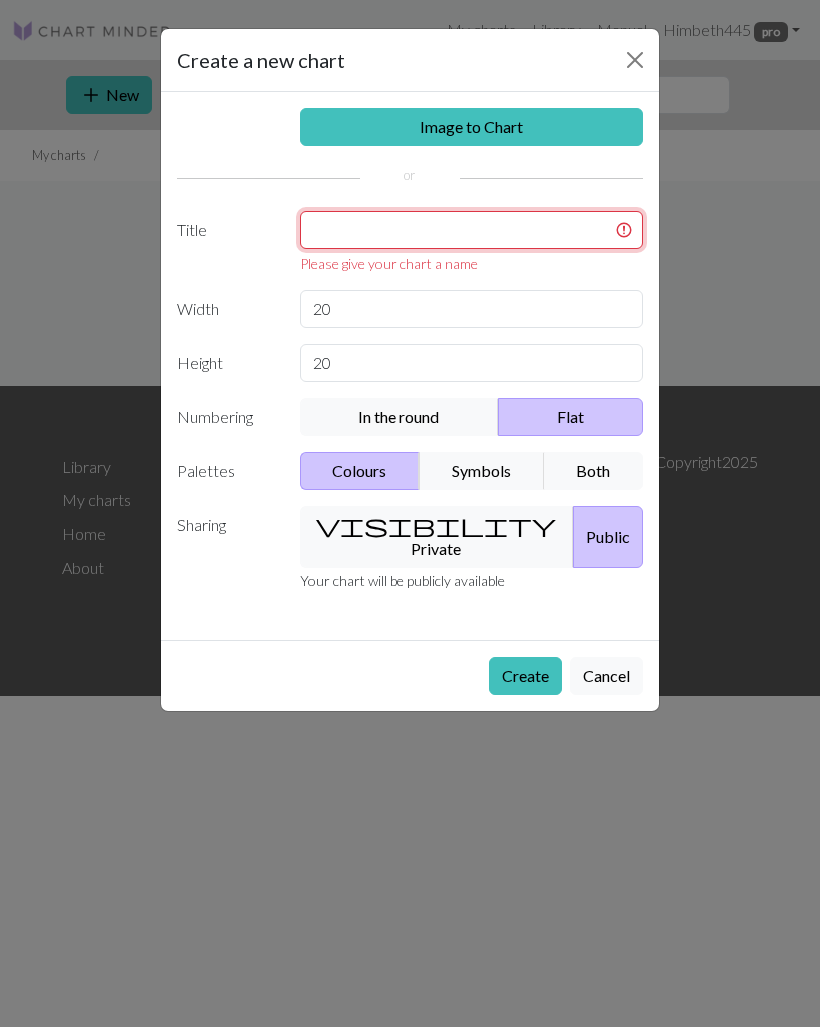 type on "'" 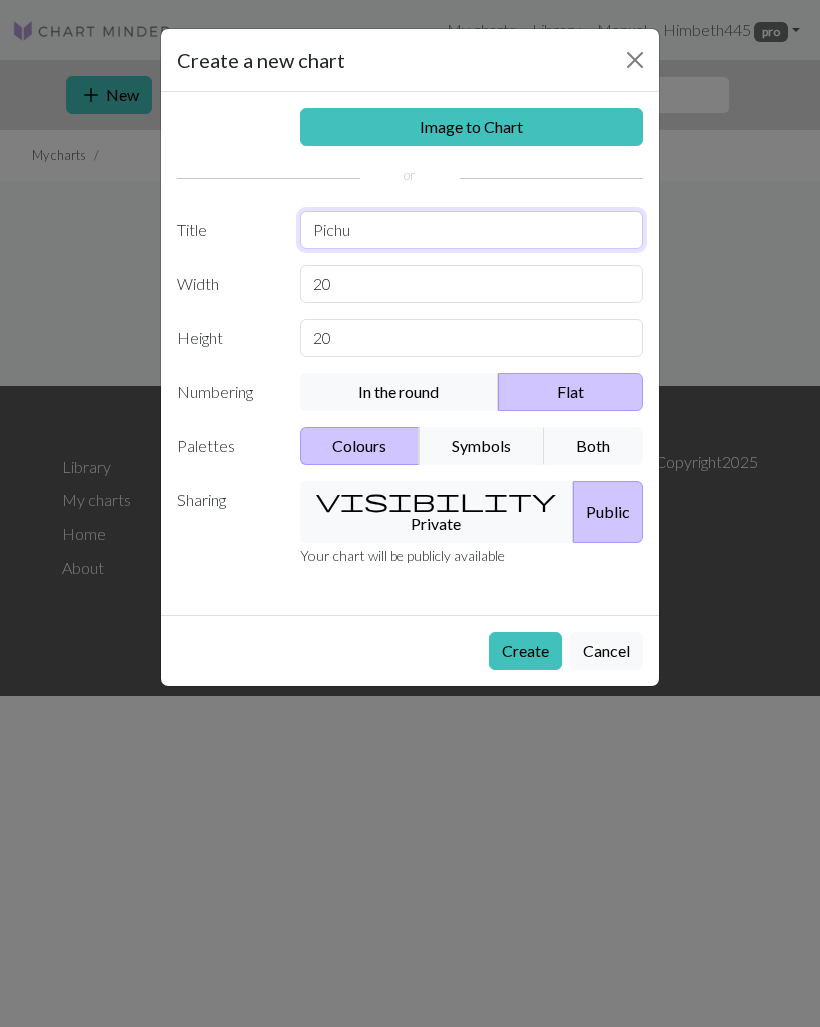 type on "Pichu" 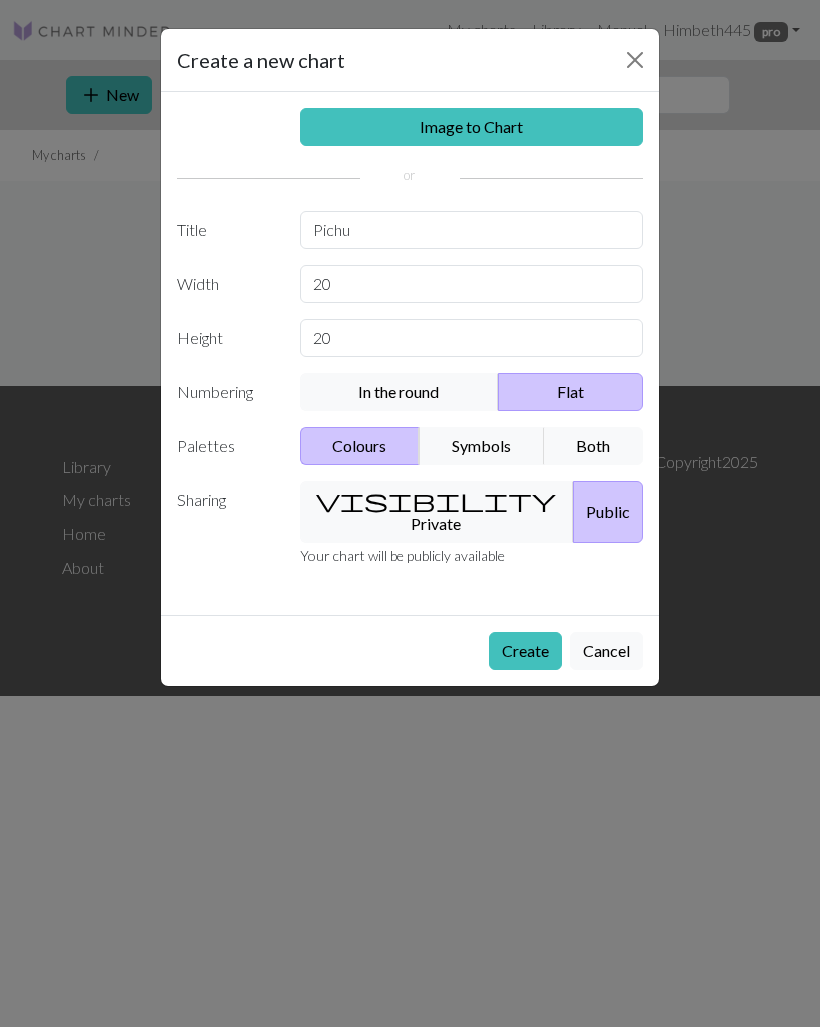click on "Create" at bounding box center (525, 651) 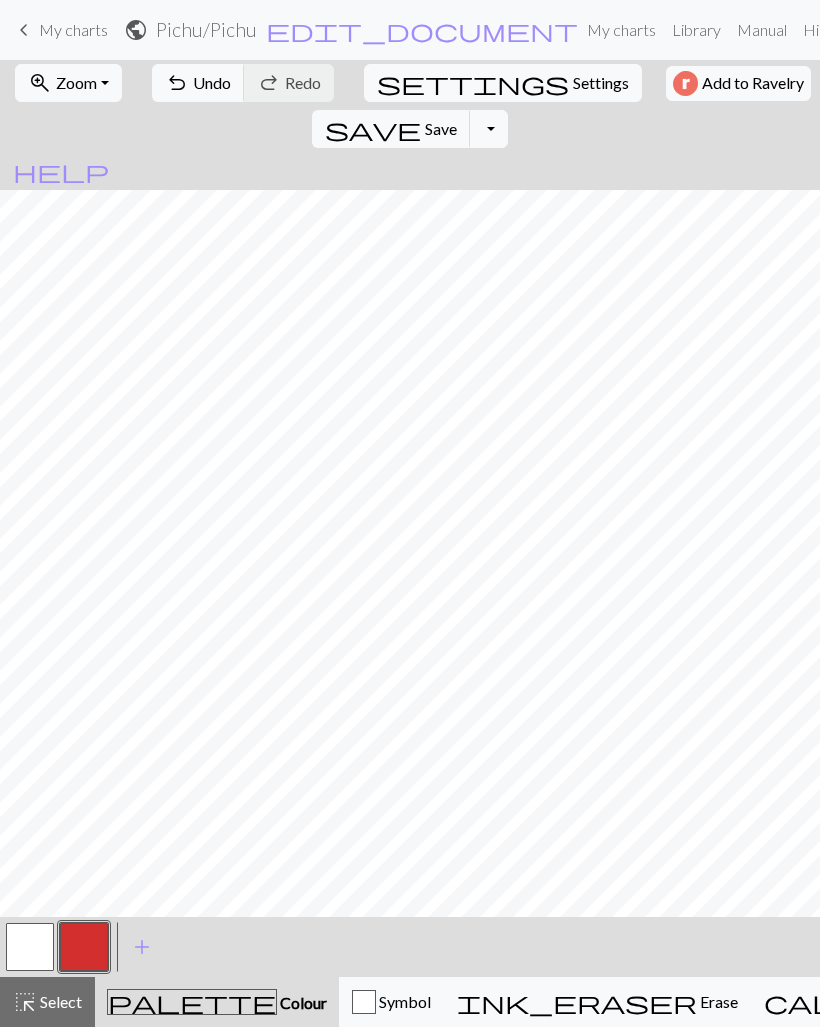 click at bounding box center (84, 947) 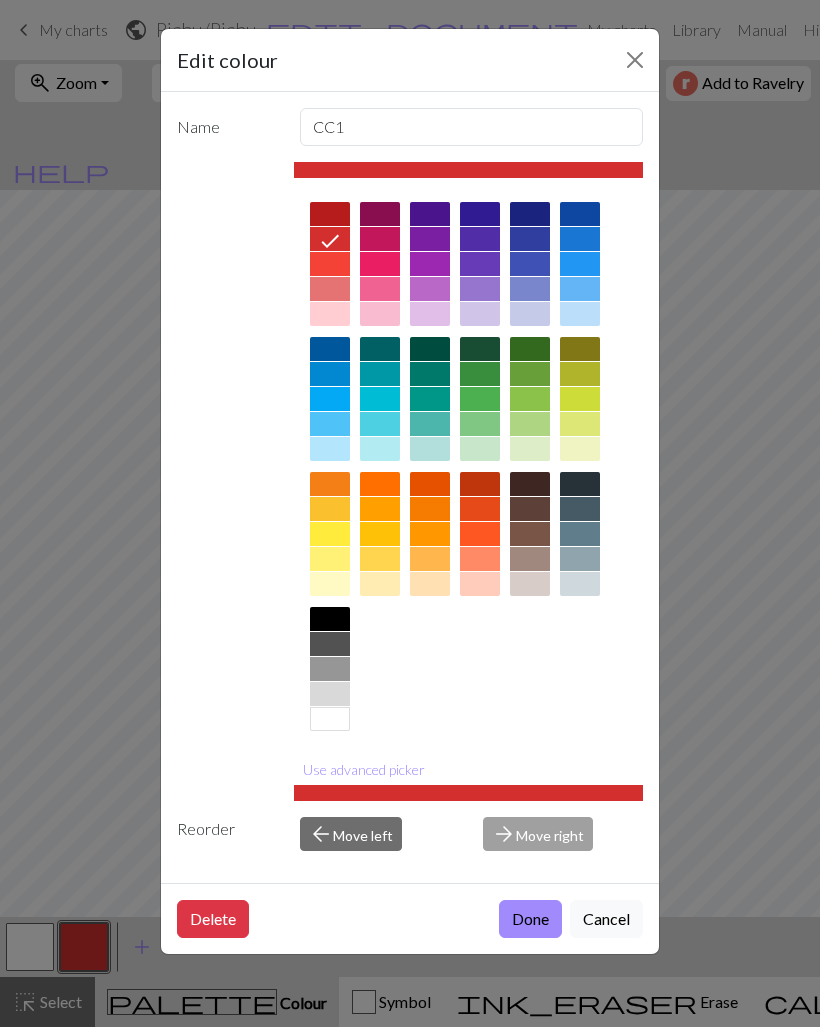 click at bounding box center (330, 619) 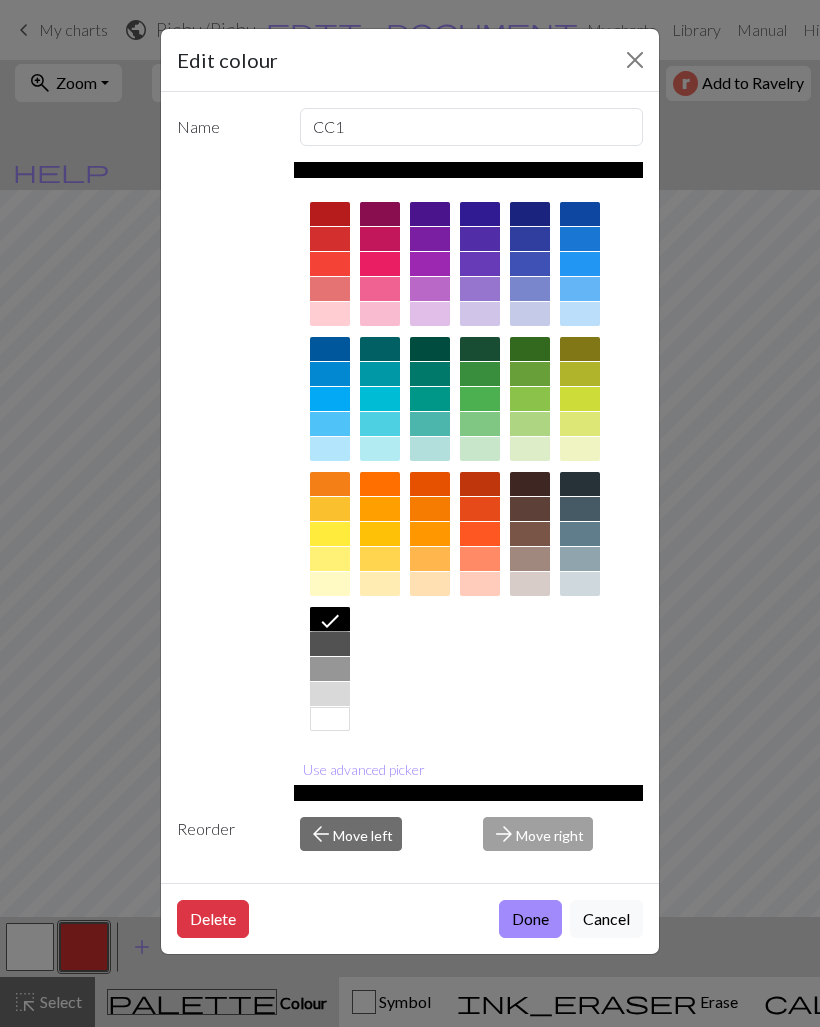 click on "Done" at bounding box center (530, 919) 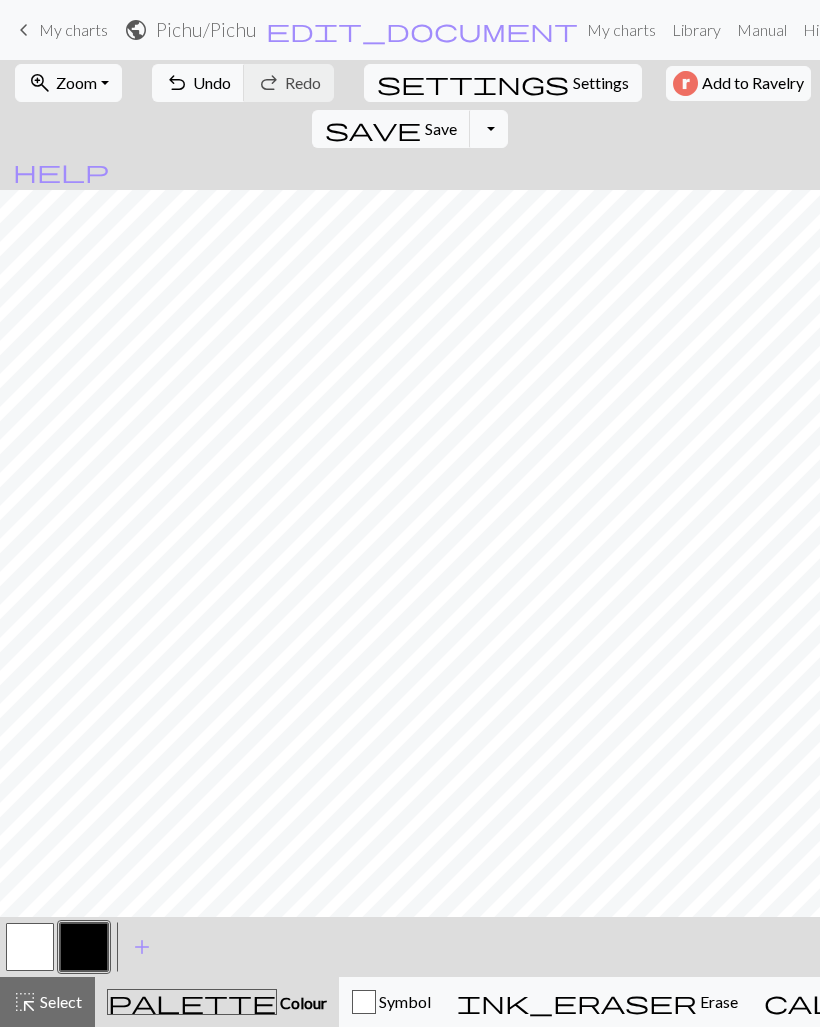 click at bounding box center (30, 947) 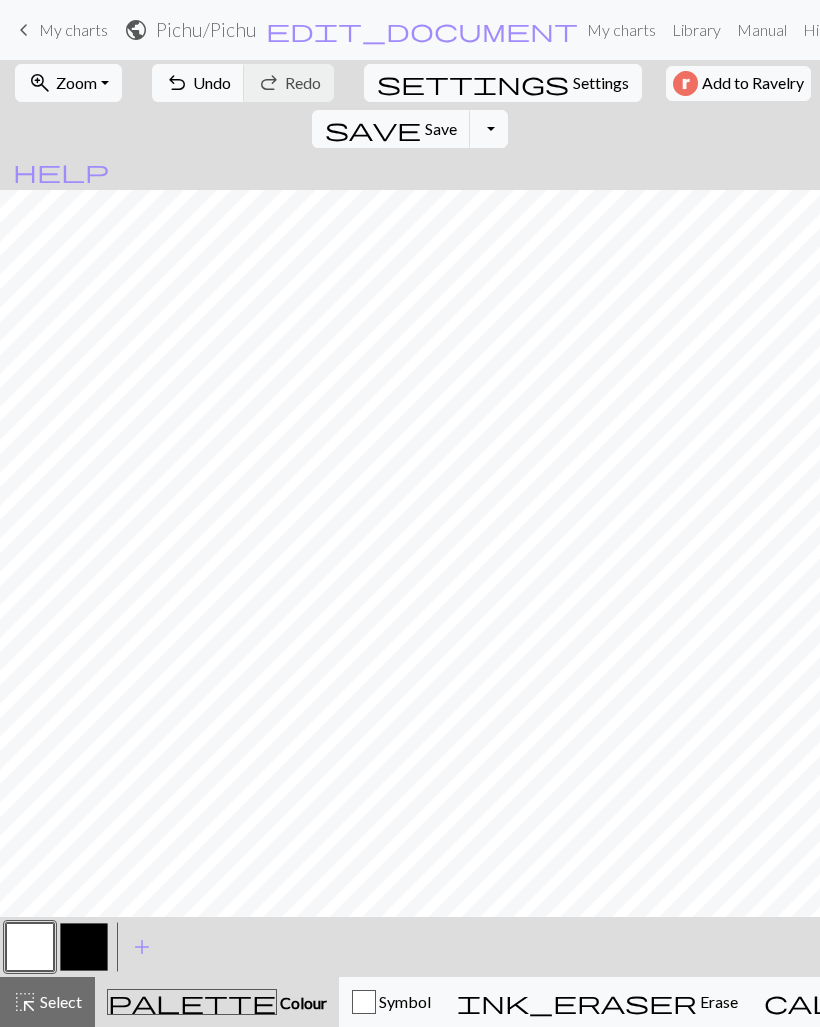 click at bounding box center (84, 947) 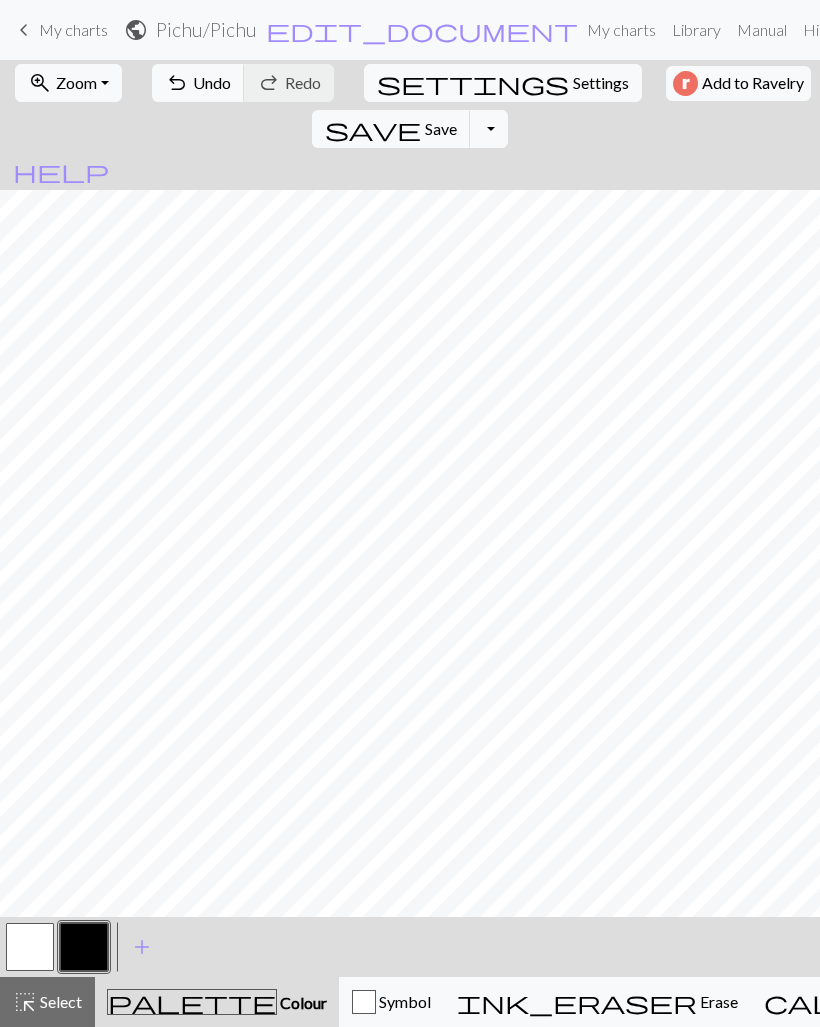 click on "Settings" at bounding box center (601, 83) 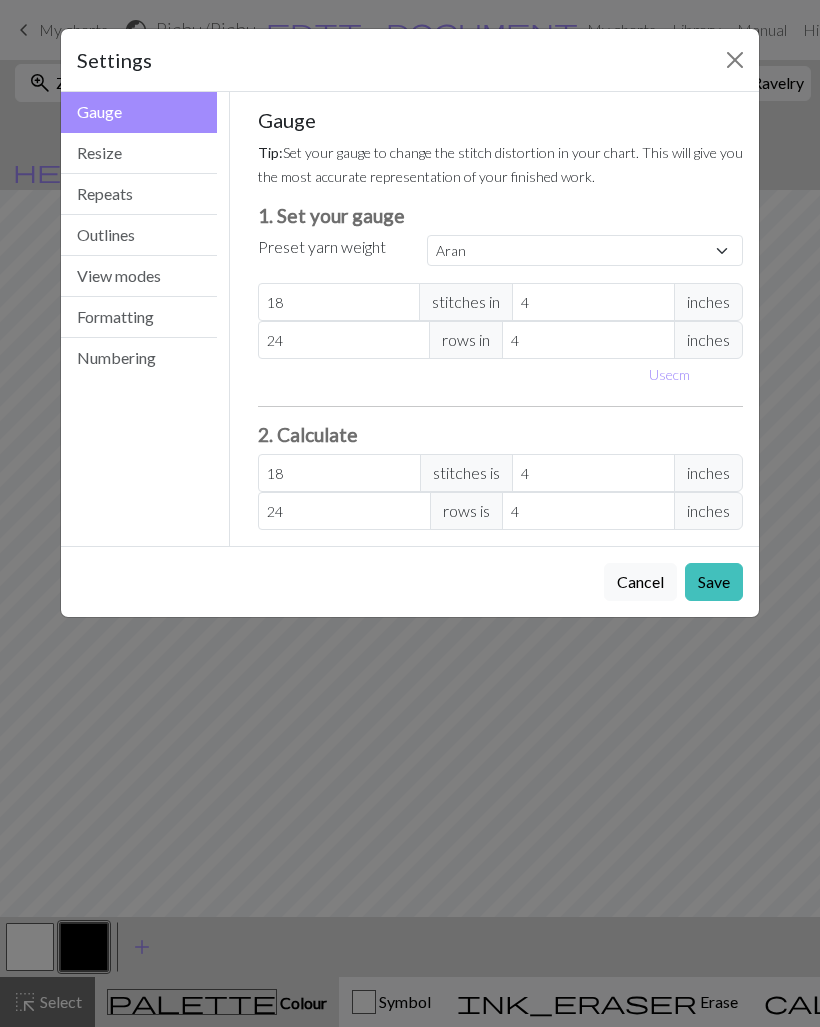 click on "Resize" at bounding box center [139, 153] 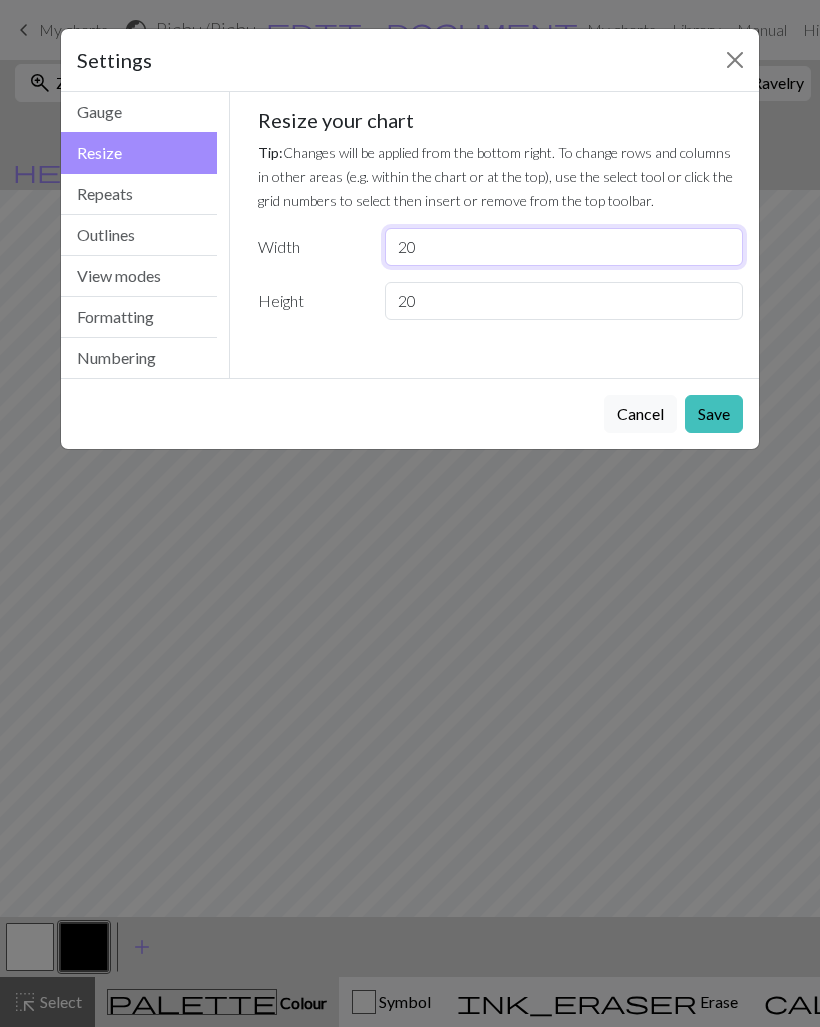 type on "2" 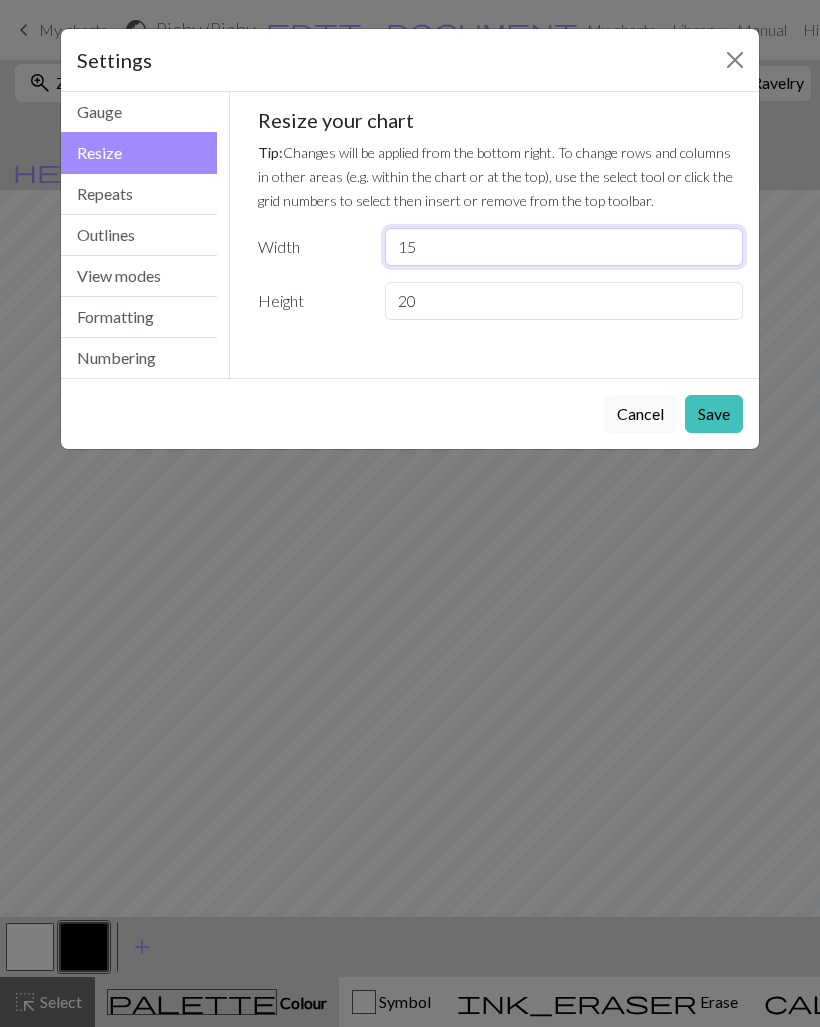 type on "15" 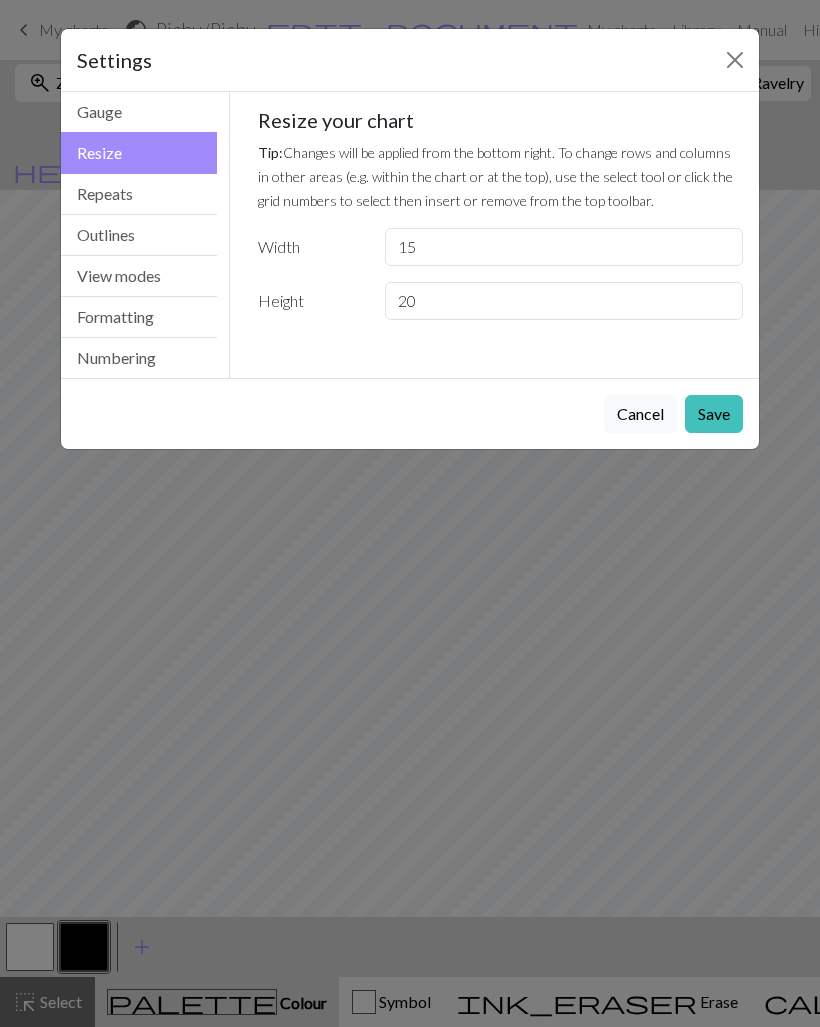 click on "Save" at bounding box center [714, 414] 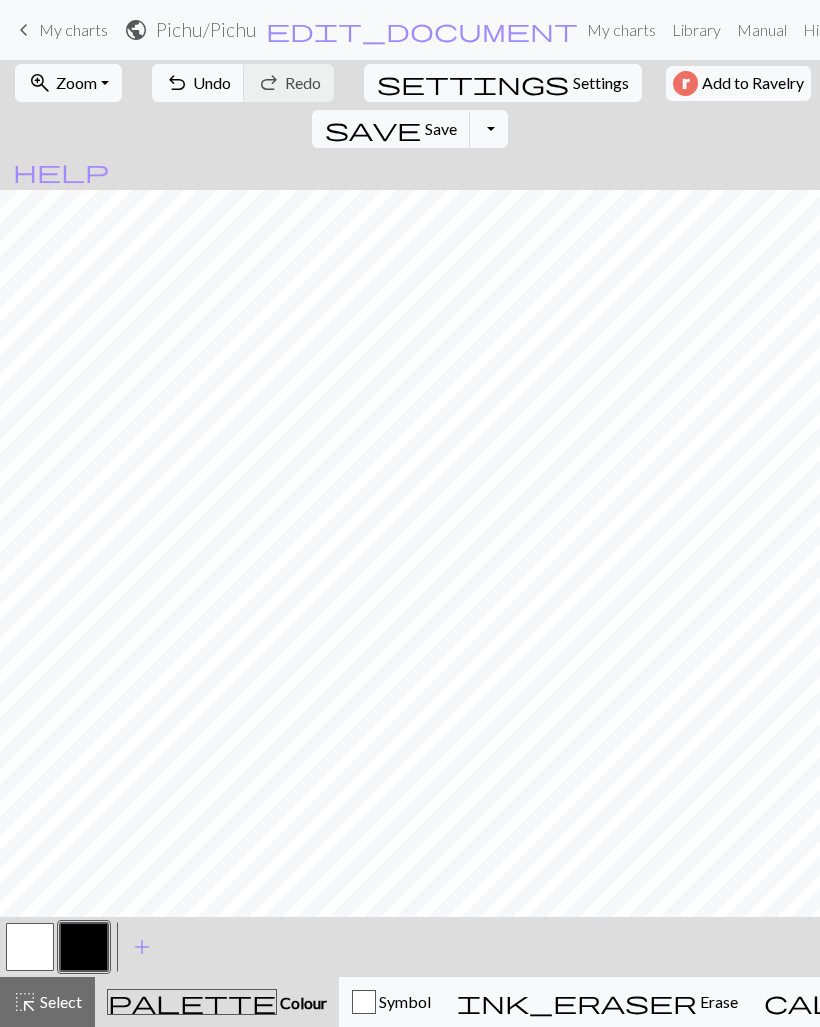 click on "settings" at bounding box center [473, 83] 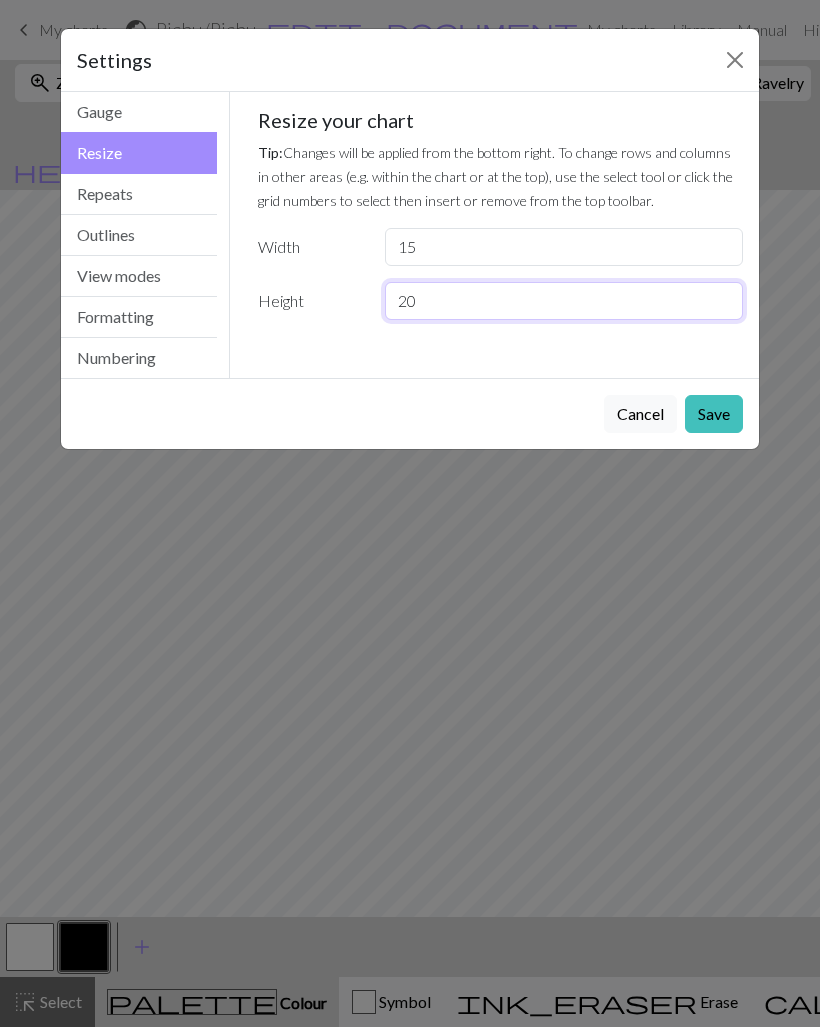 click on "20" at bounding box center (564, 301) 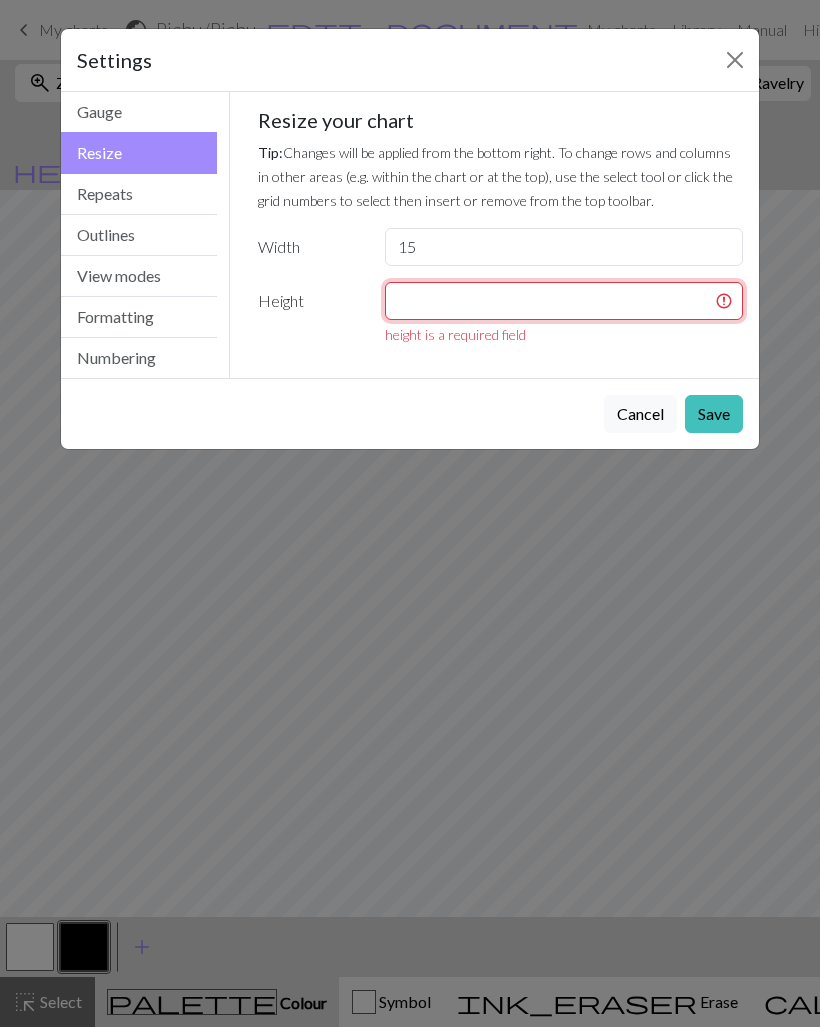 type on "9" 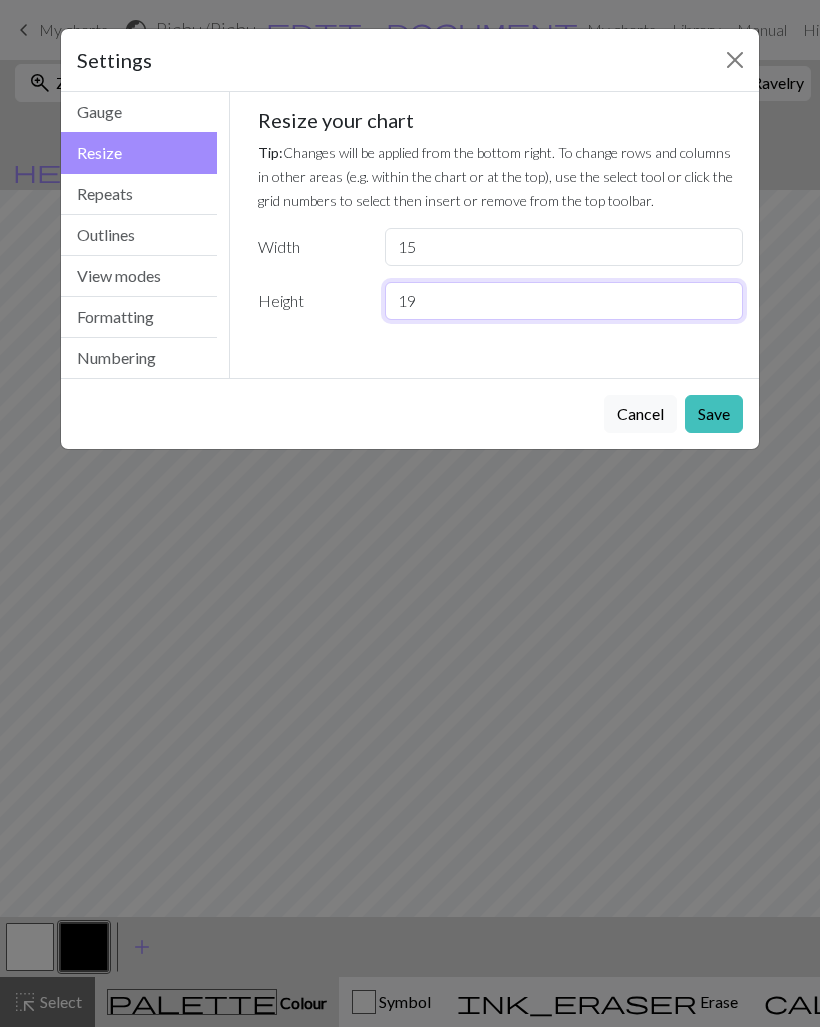 type on "19" 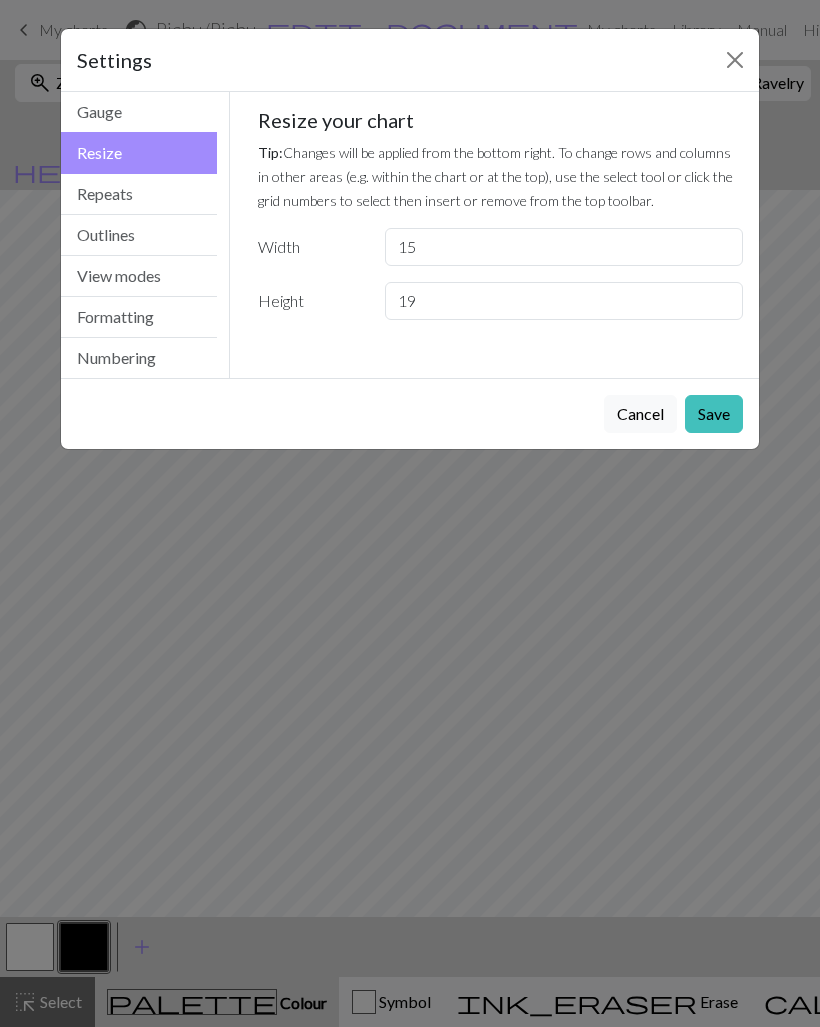 click on "Save" at bounding box center (714, 414) 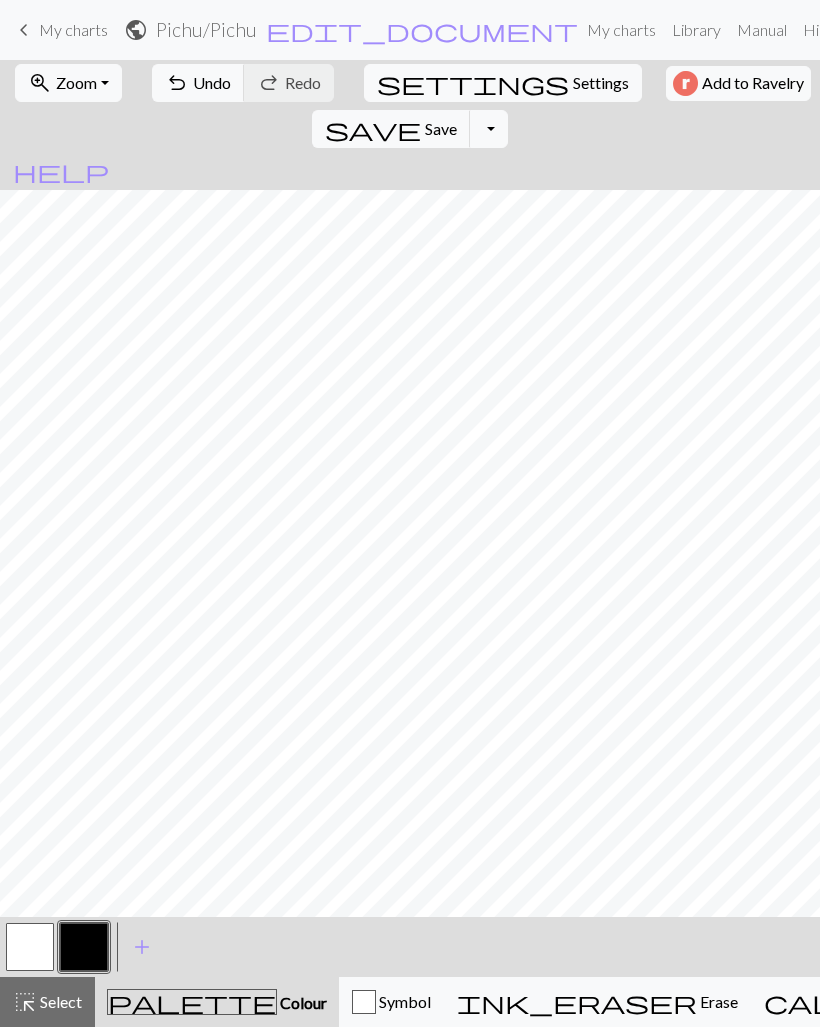 click on "Save" at bounding box center [441, 128] 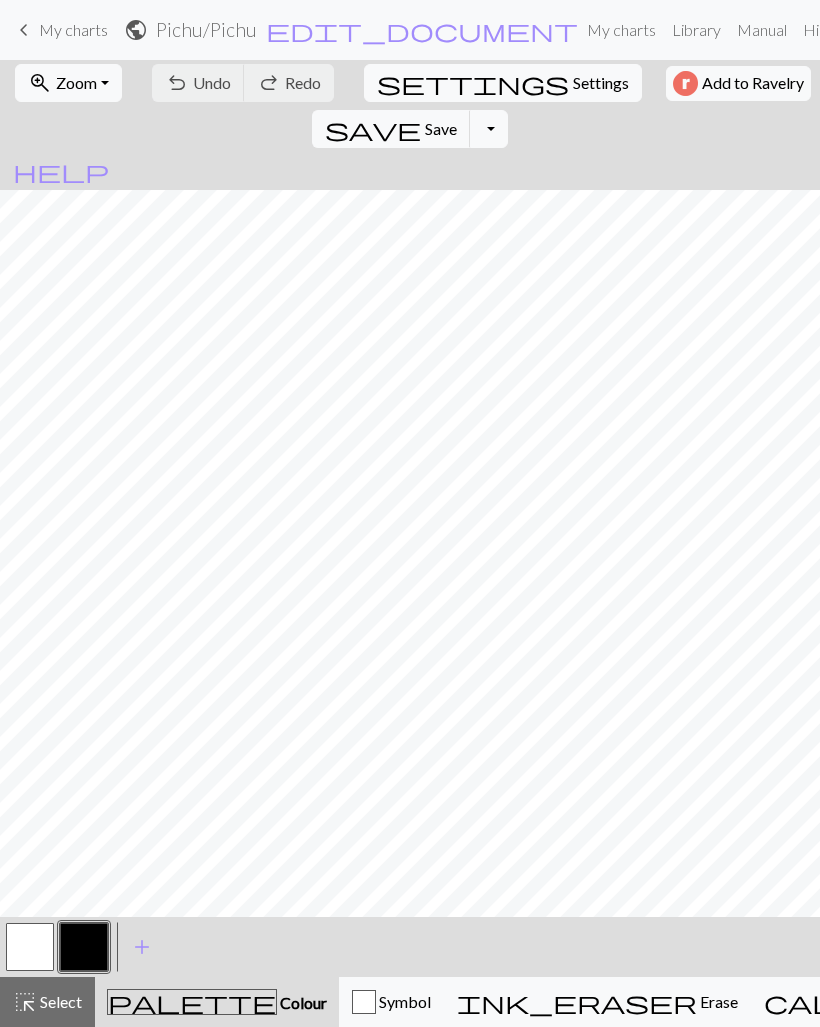 click on "My charts" at bounding box center [73, 29] 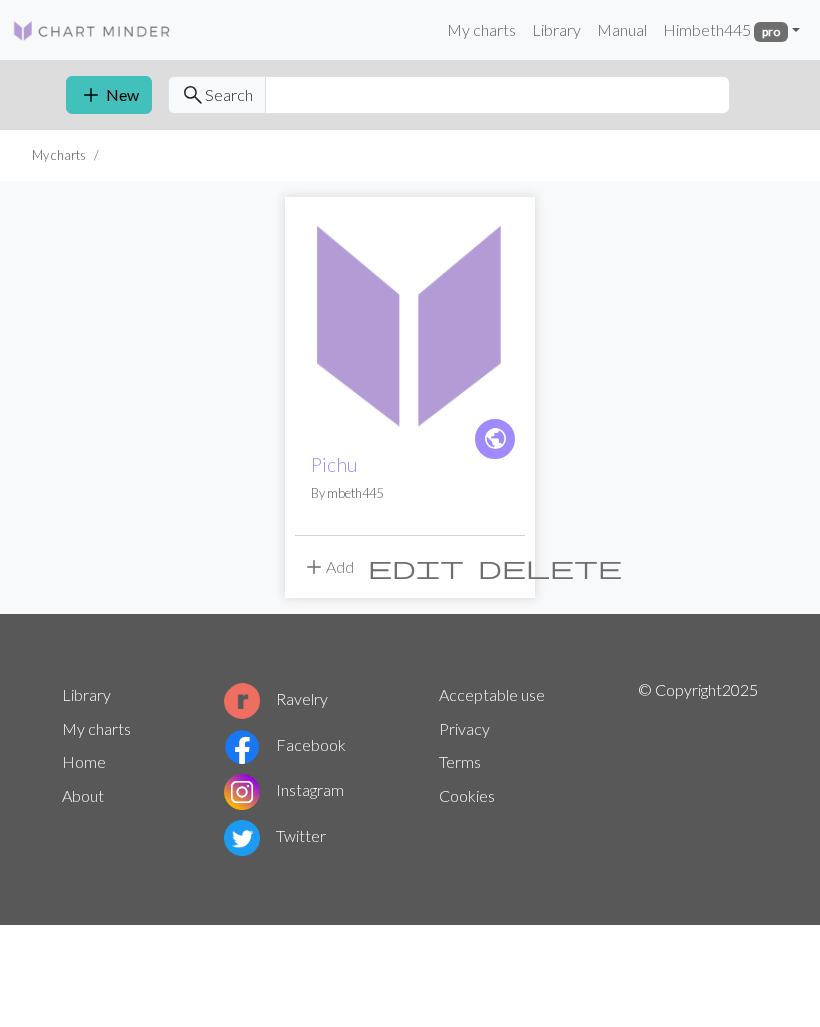 click on "add" at bounding box center [91, 95] 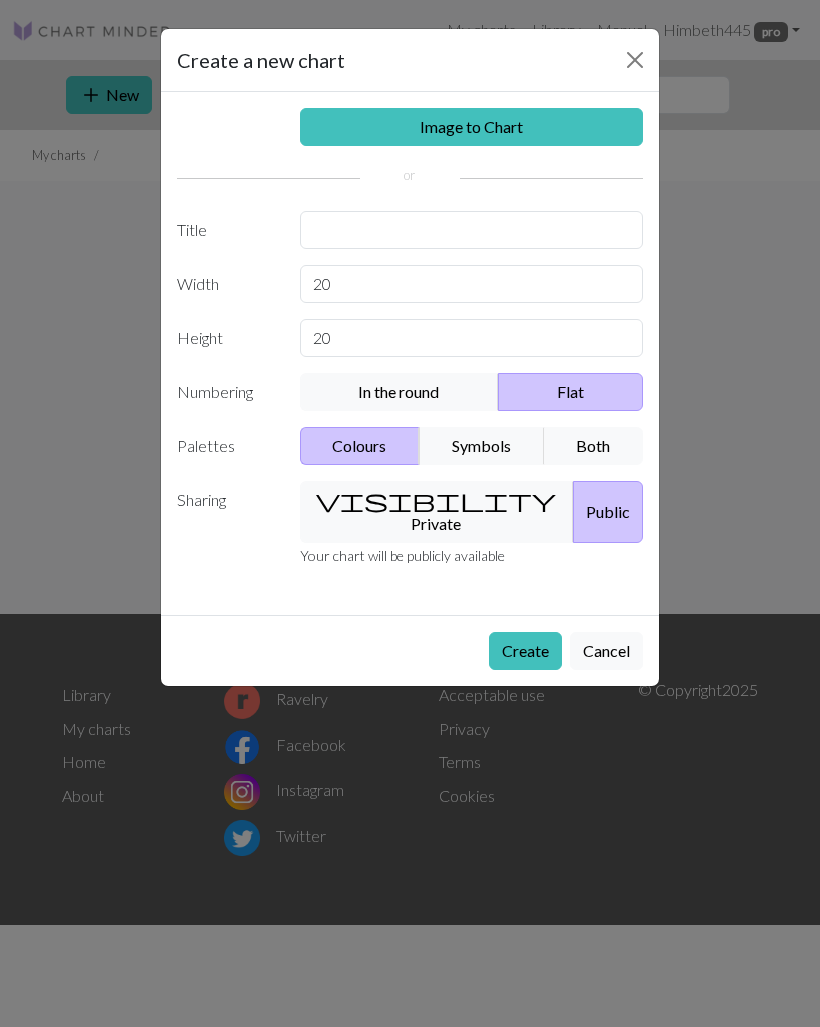 click on "Create" at bounding box center (525, 651) 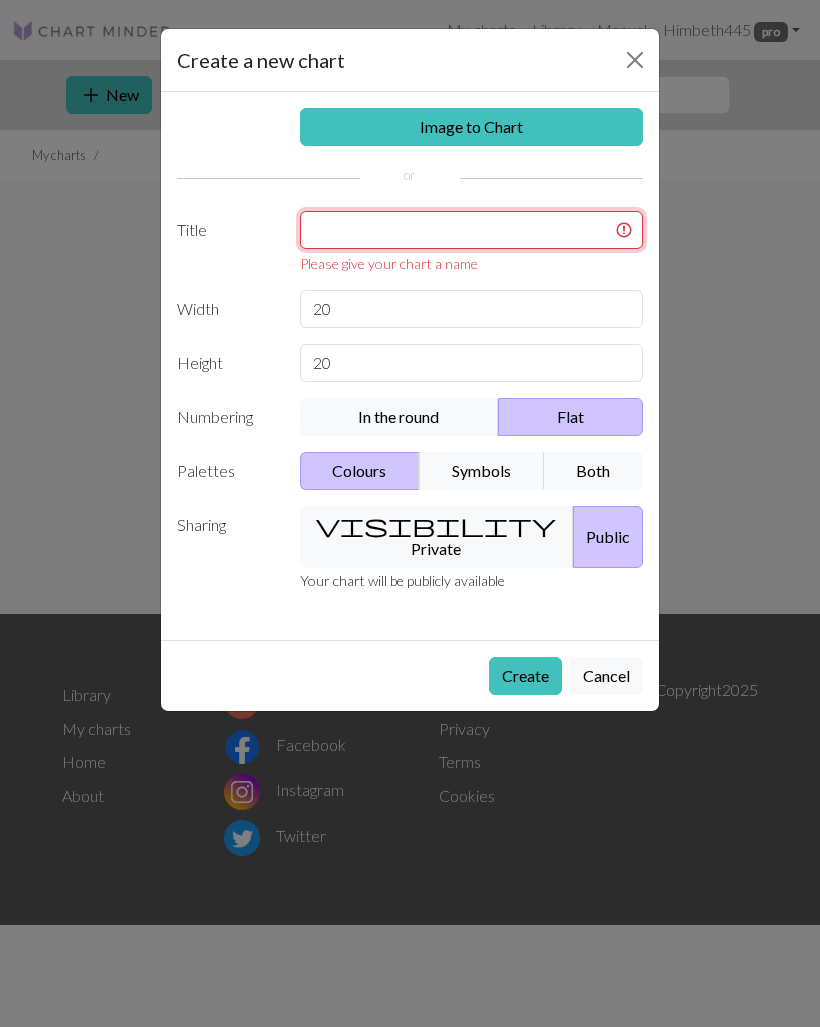 click at bounding box center (472, 230) 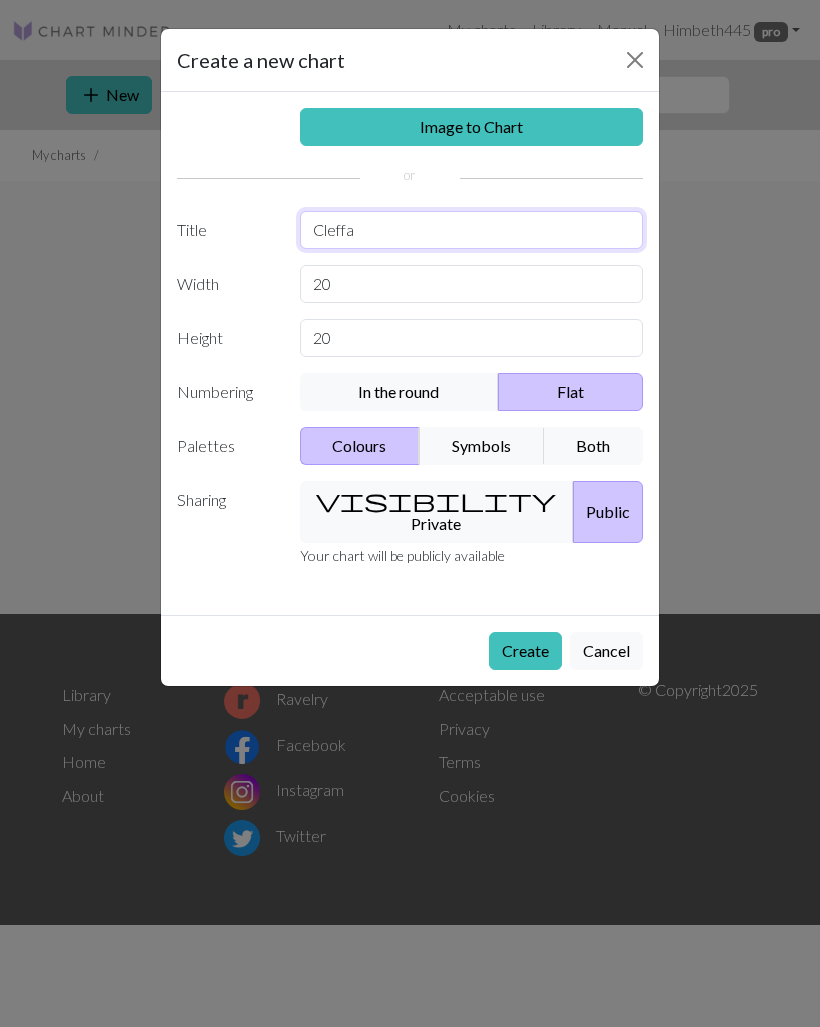 type on "Cleffa" 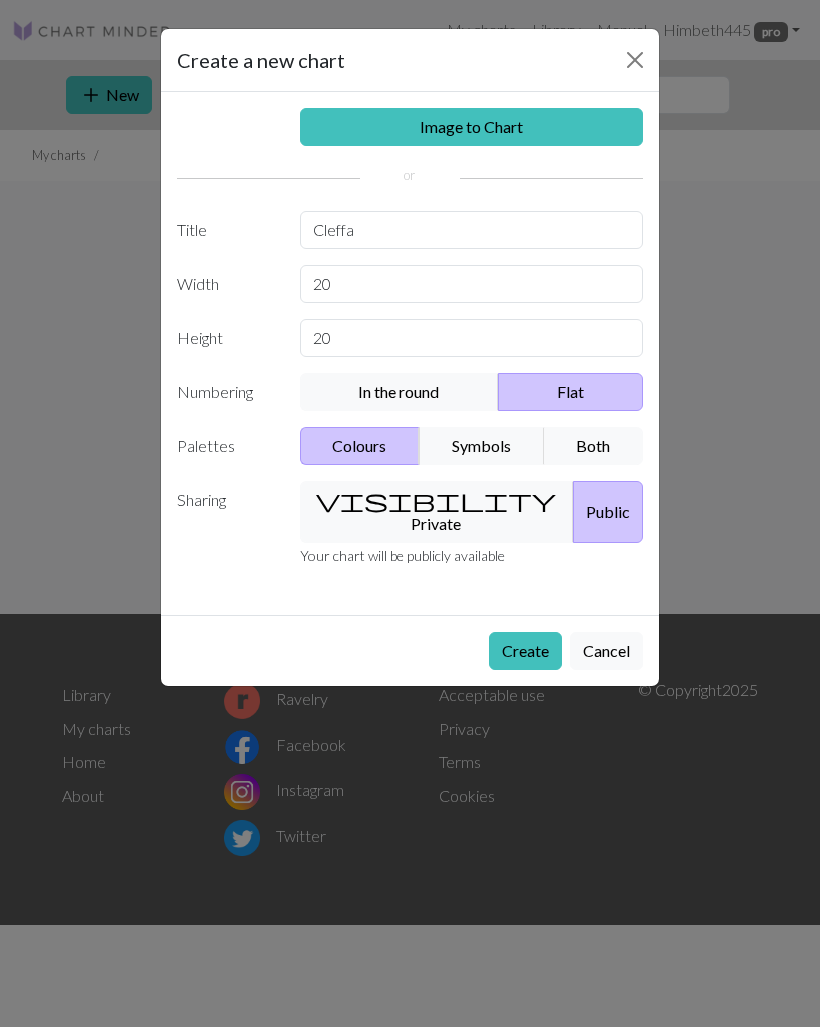click on "Create" at bounding box center [525, 651] 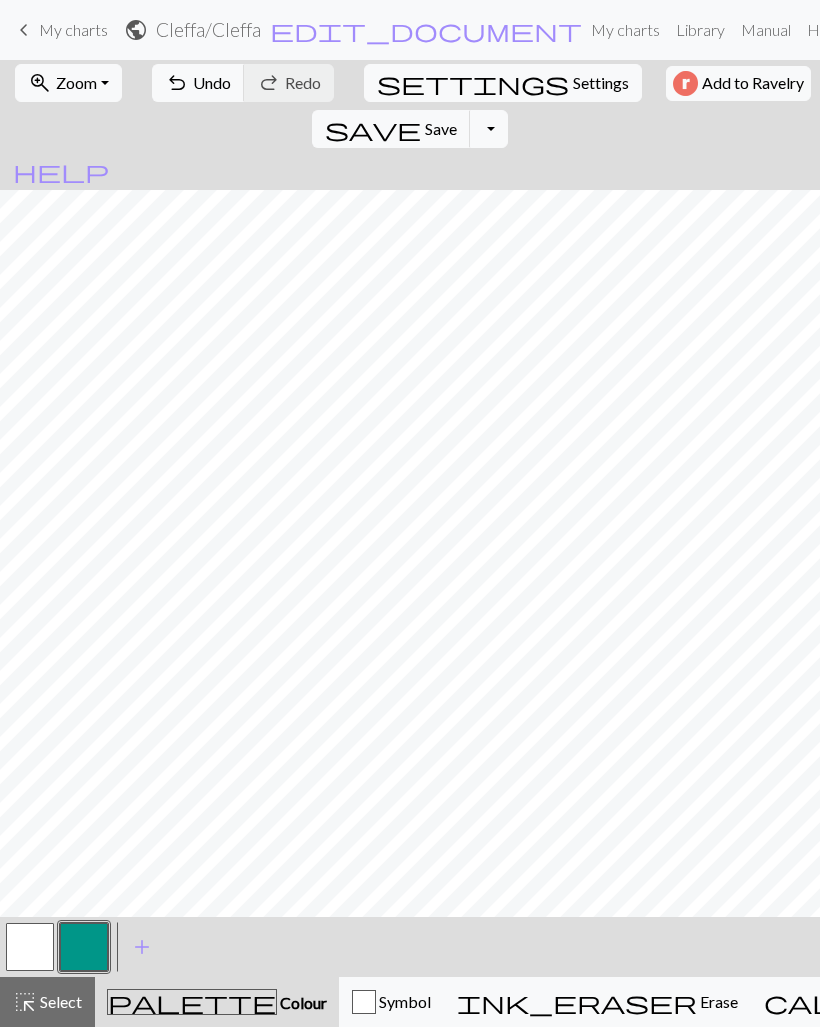 click at bounding box center (84, 947) 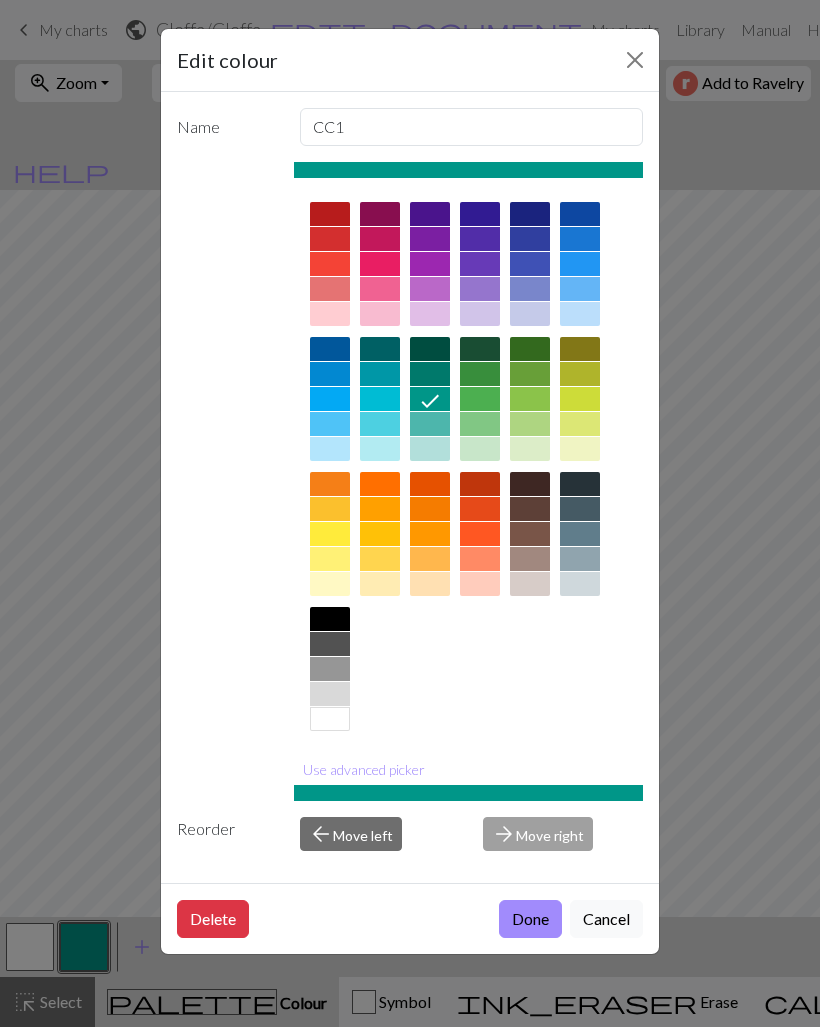 click at bounding box center (330, 619) 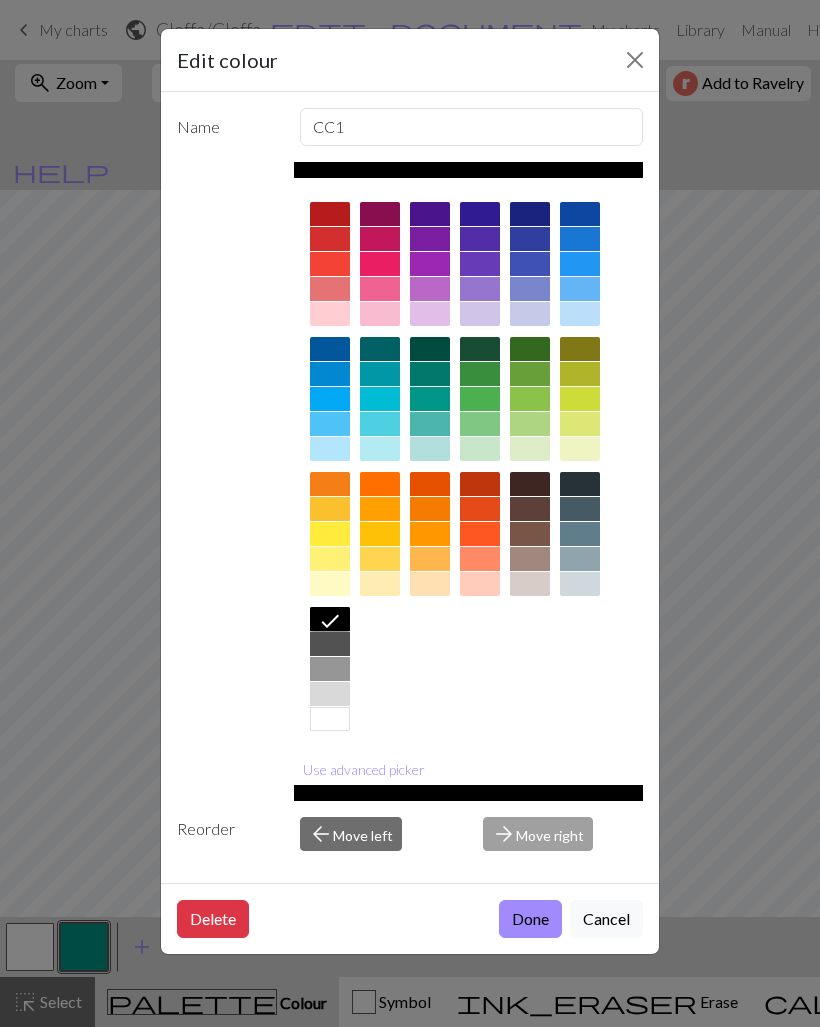 click on "Done" at bounding box center (530, 919) 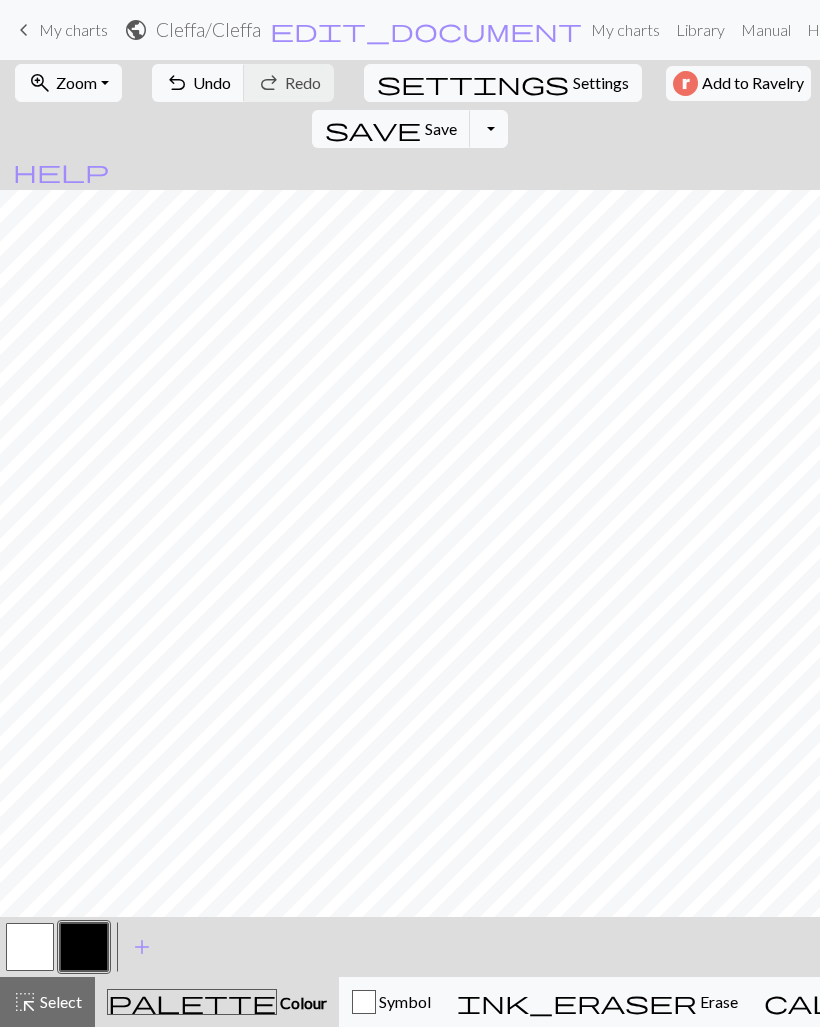 click on "Zoom" at bounding box center [76, 82] 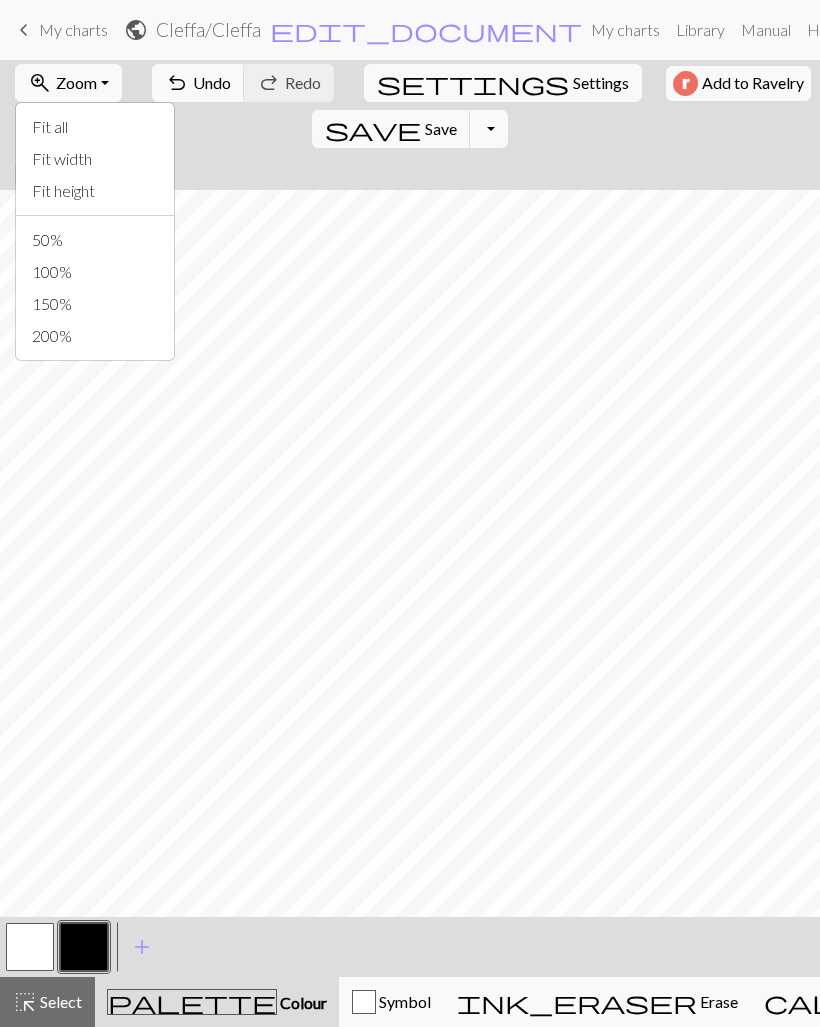 click on "zoom_in Zoom Zoom" at bounding box center [68, 83] 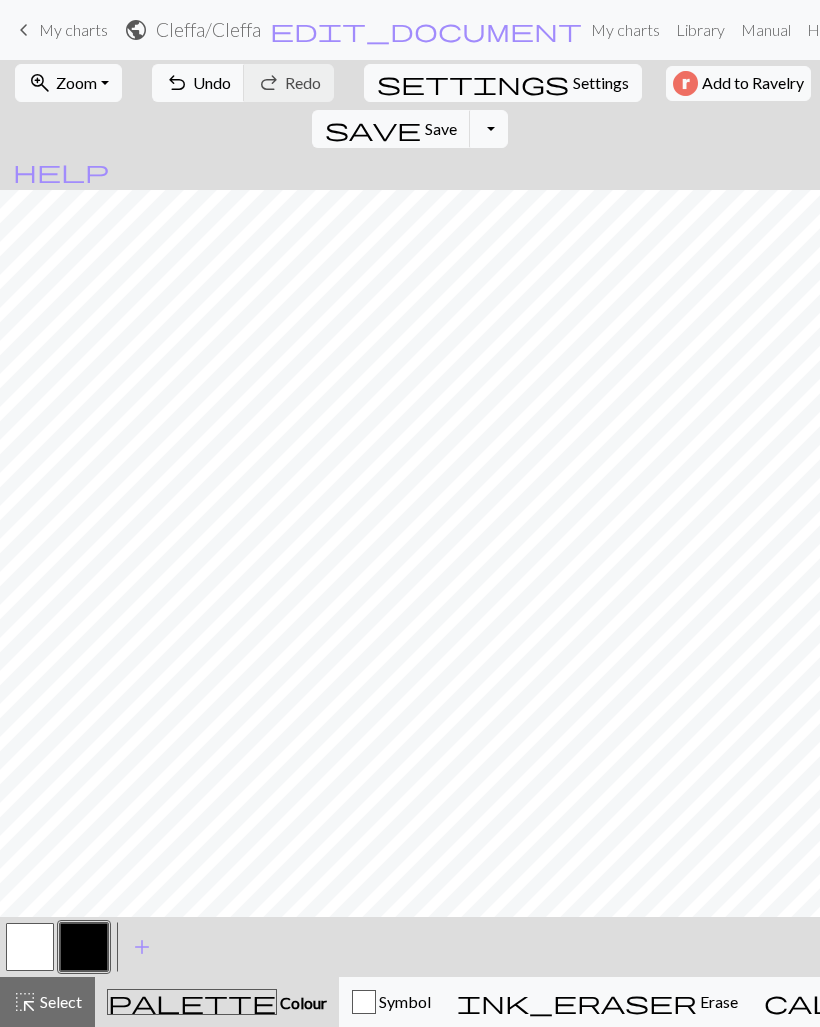 click on "settings  Settings" at bounding box center [503, 83] 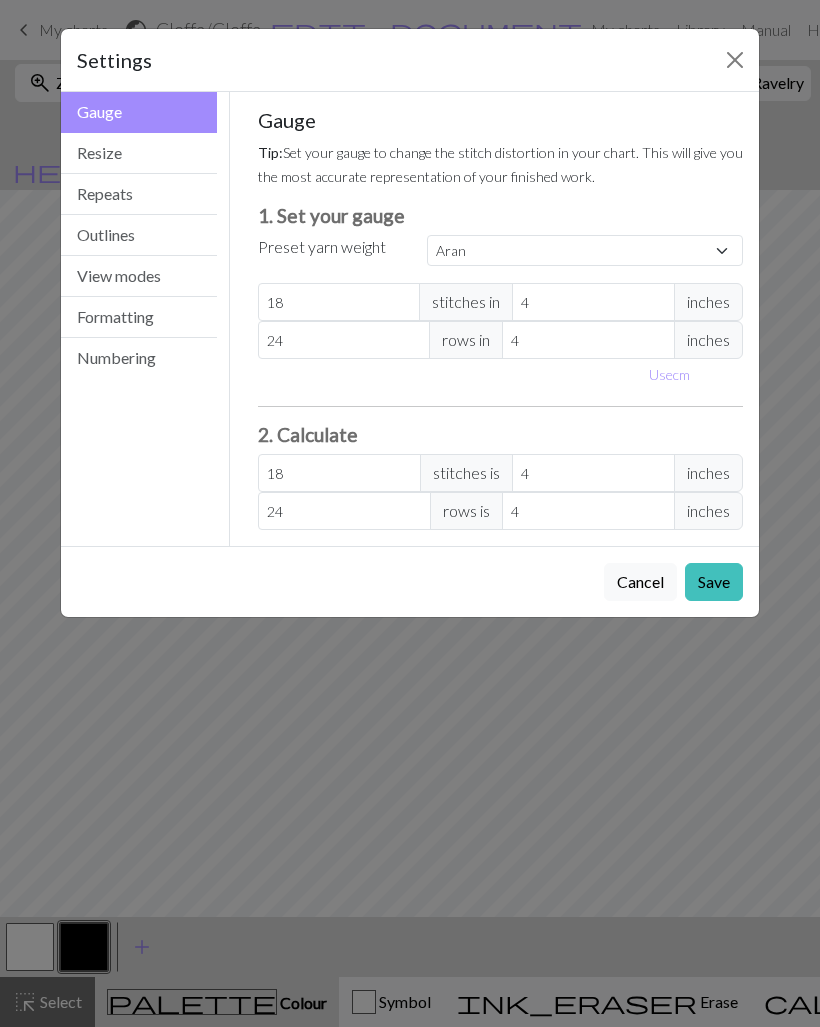click on "Resize" at bounding box center [139, 153] 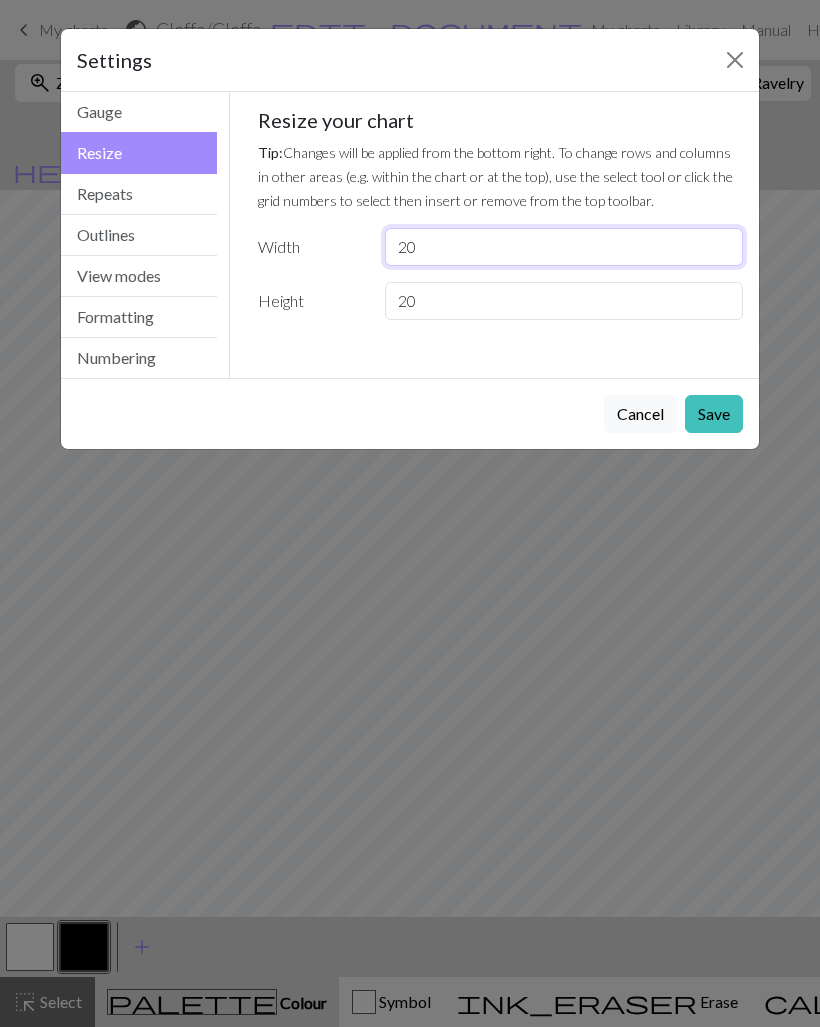 click on "20" at bounding box center [564, 247] 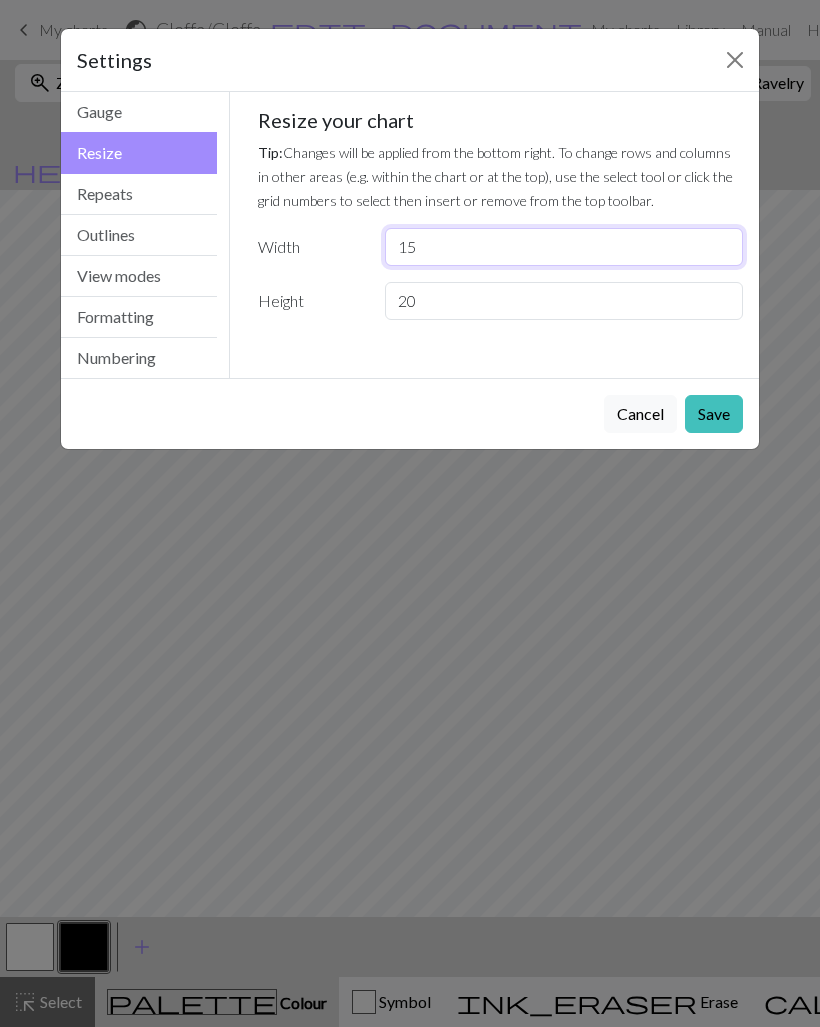 type on "15" 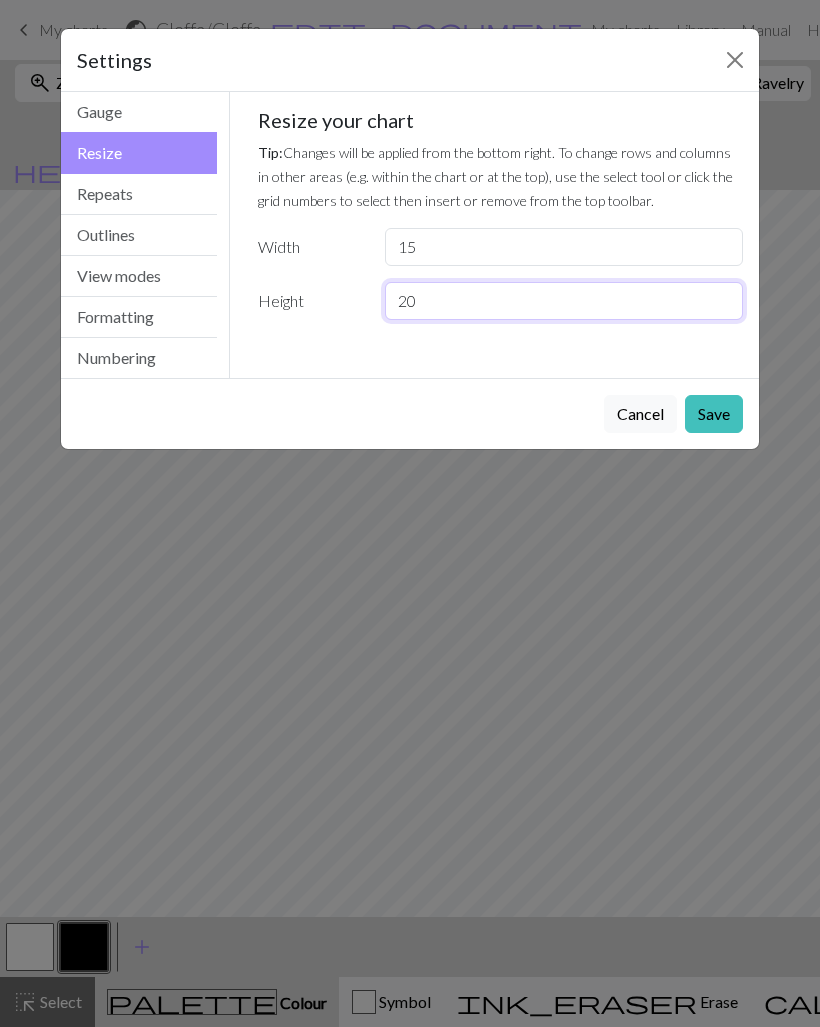 click on "20" at bounding box center [564, 301] 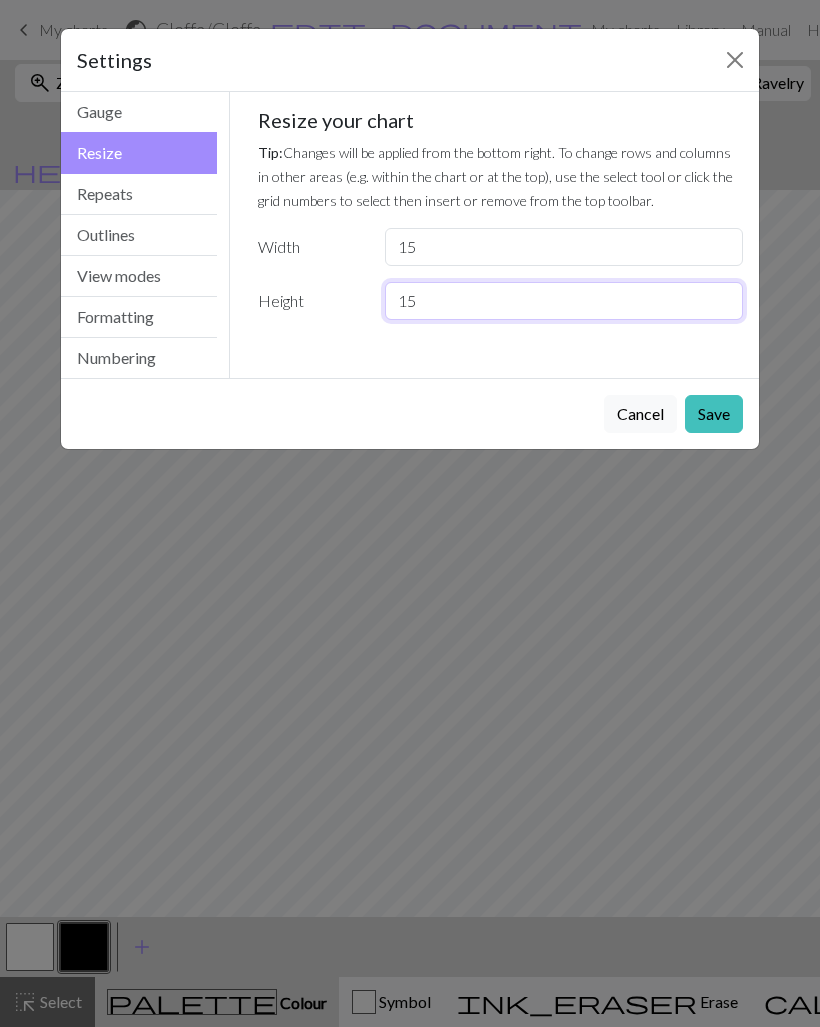 type on "15" 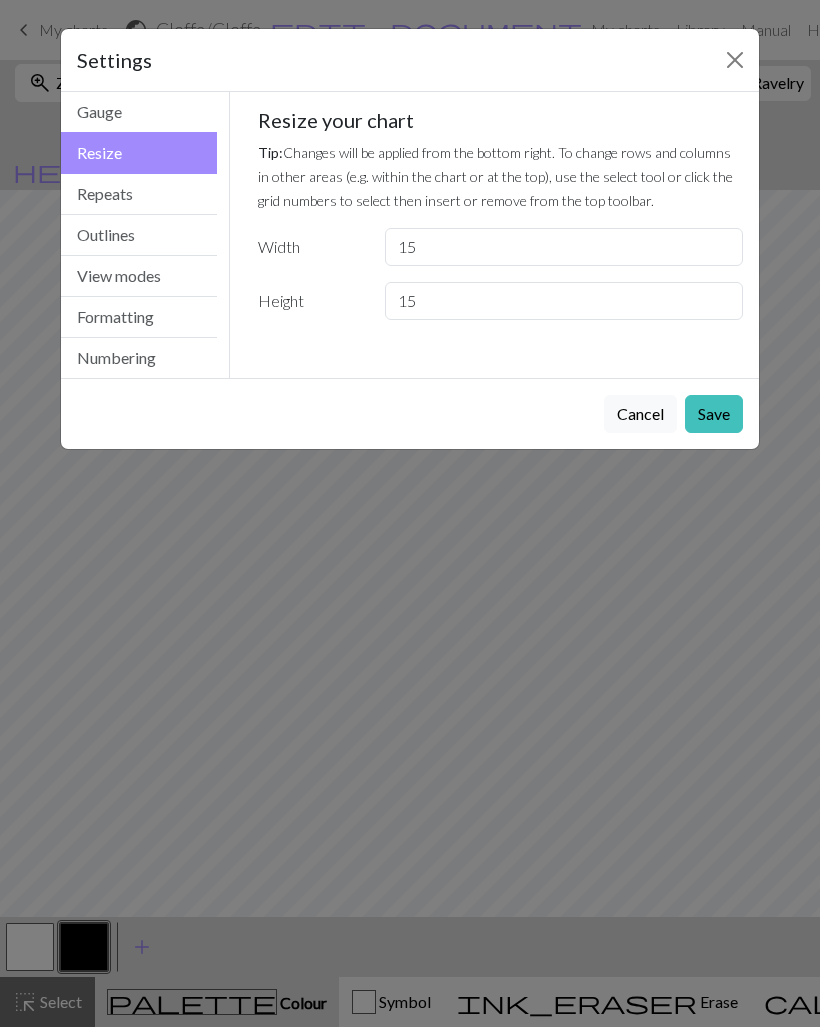 click on "Save" at bounding box center (714, 414) 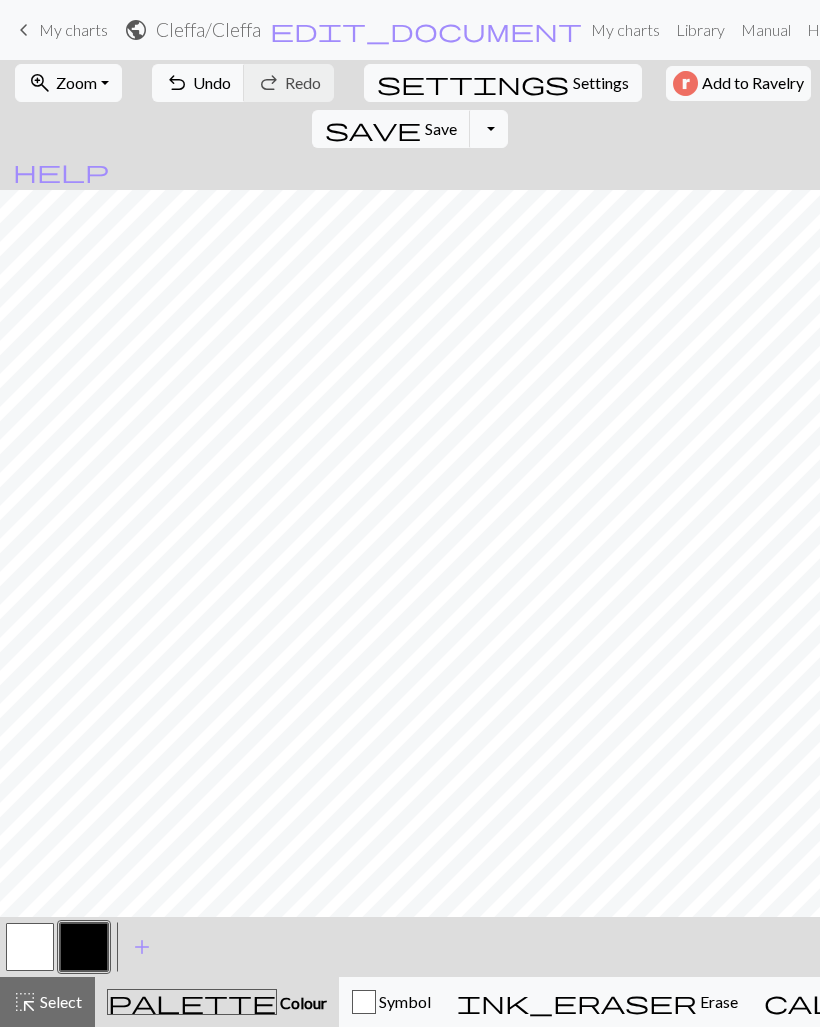 click on "Save" at bounding box center [441, 128] 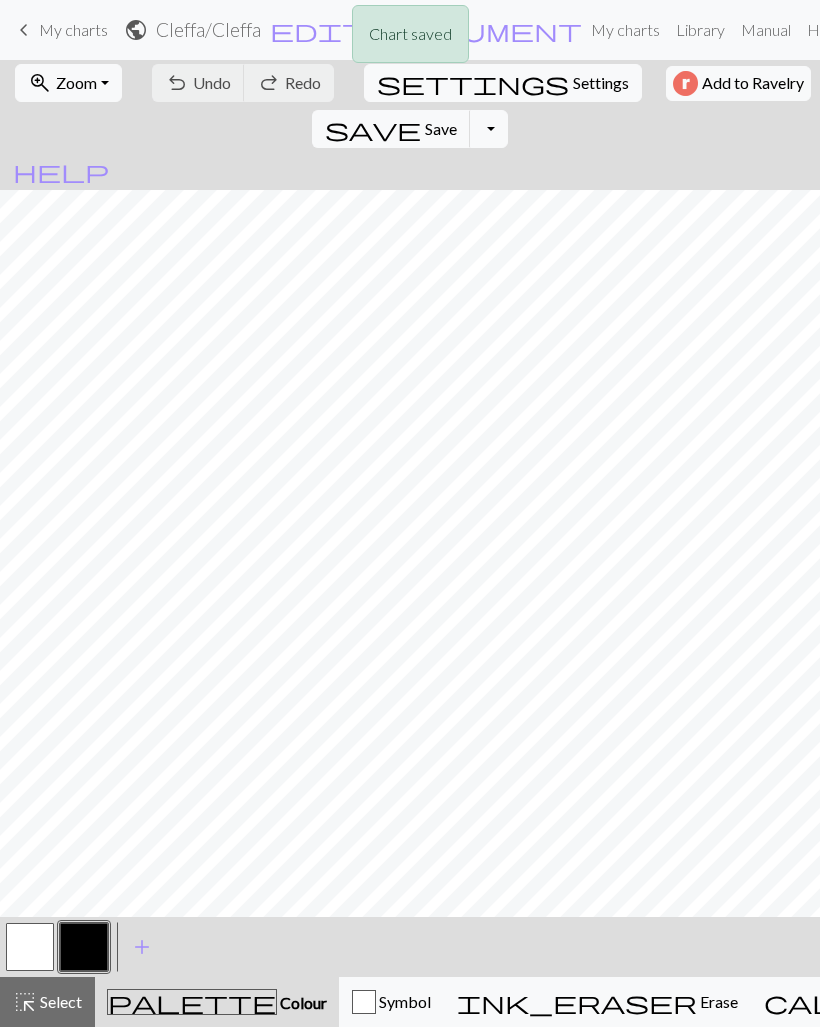 click on "Chart saved" at bounding box center (410, 39) 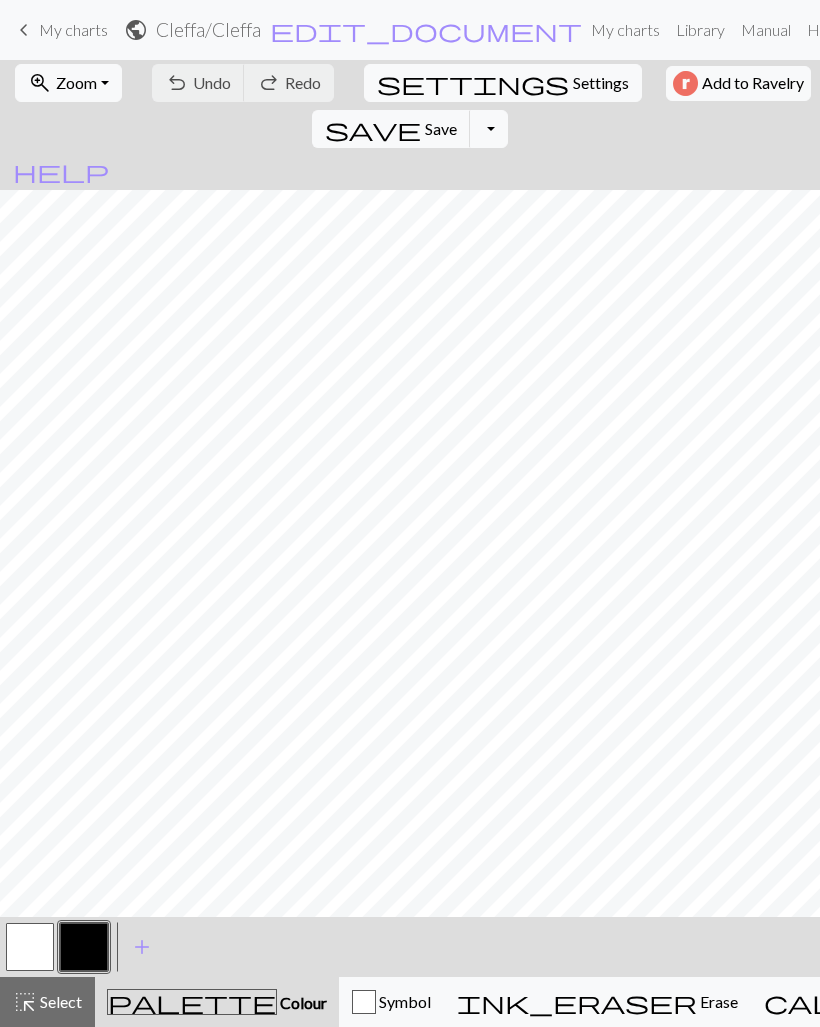 click on "My charts" at bounding box center (73, 29) 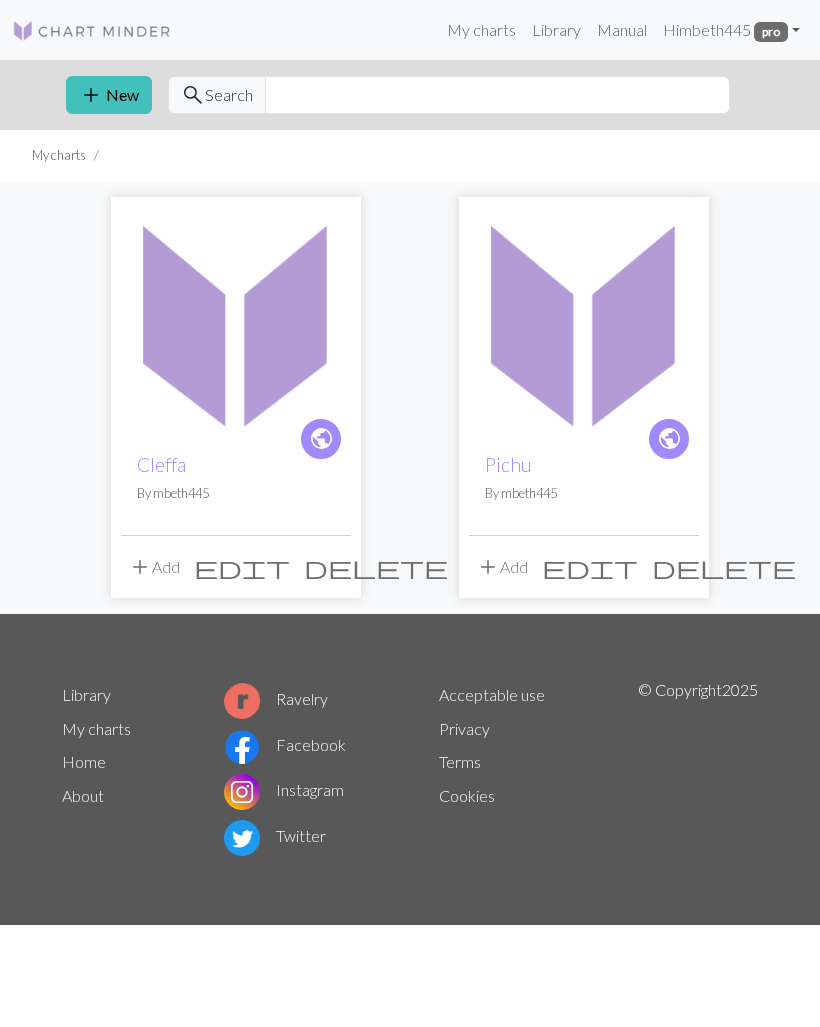 click on "add" at bounding box center (91, 95) 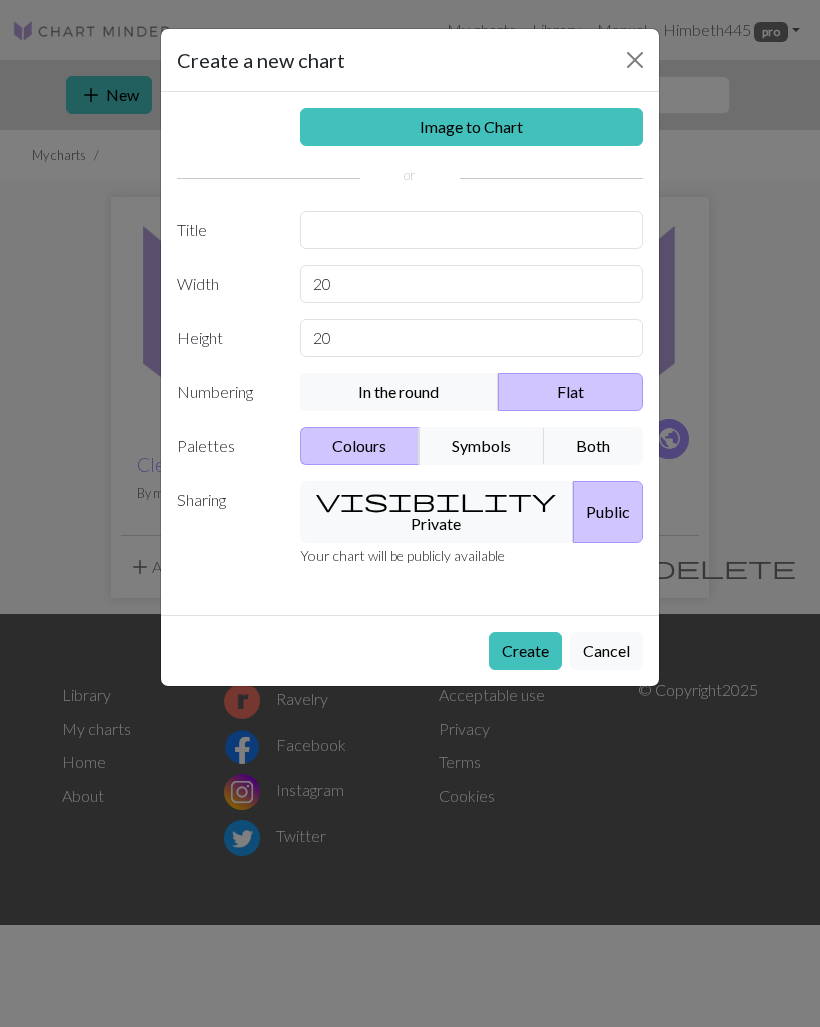 click on "Create" at bounding box center [525, 651] 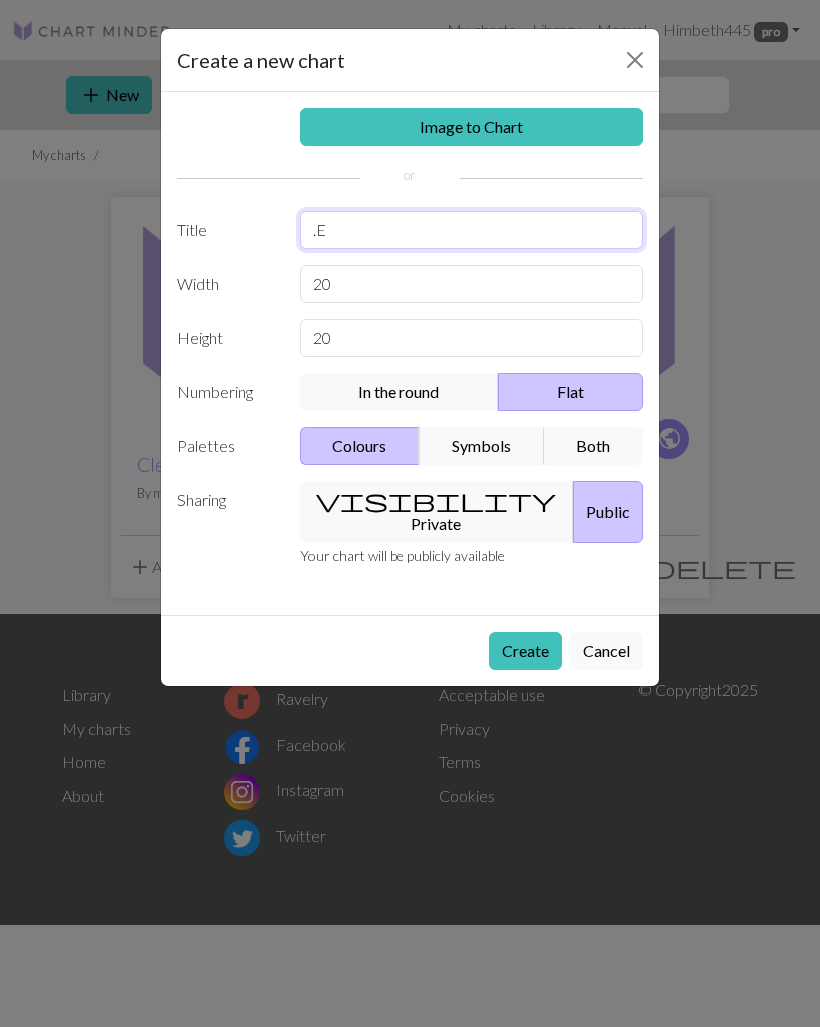type on "." 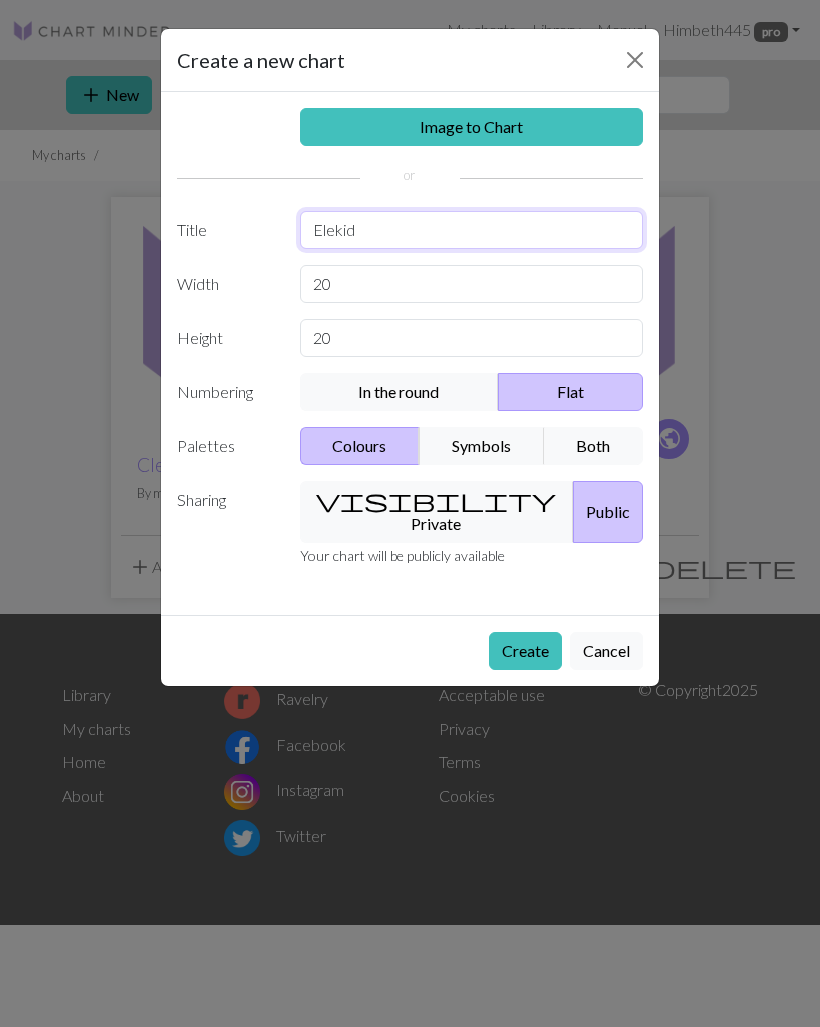type on "Elekid" 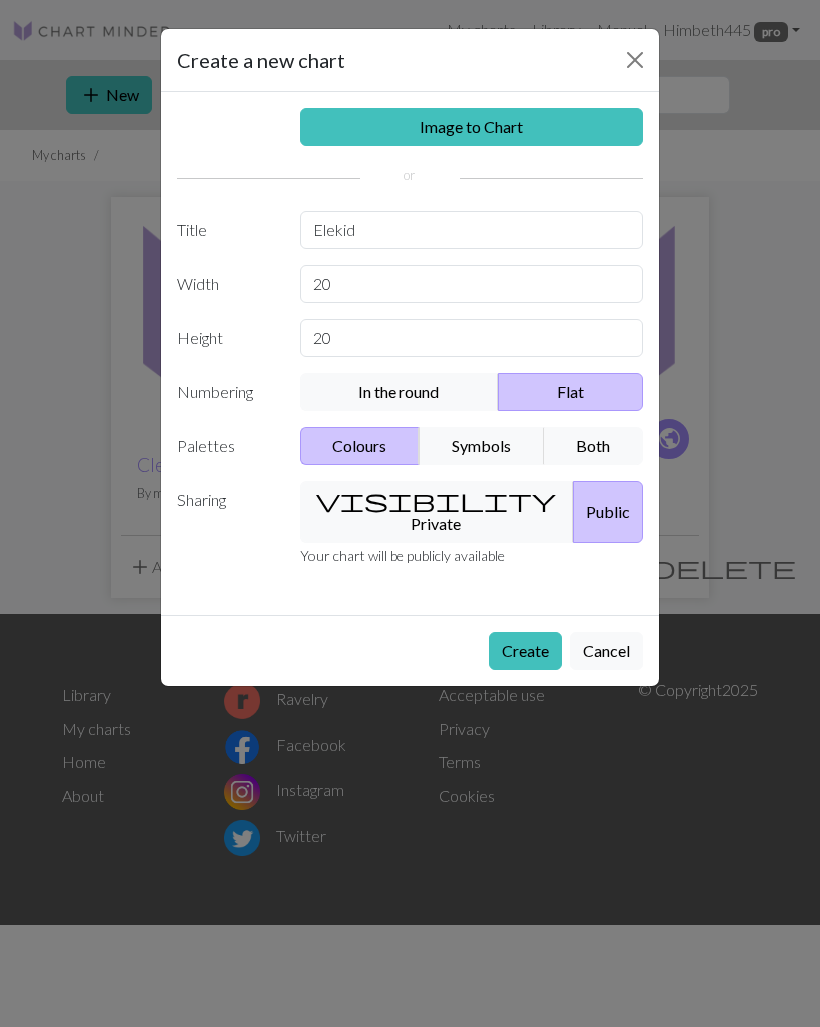 click on "Create" at bounding box center [525, 651] 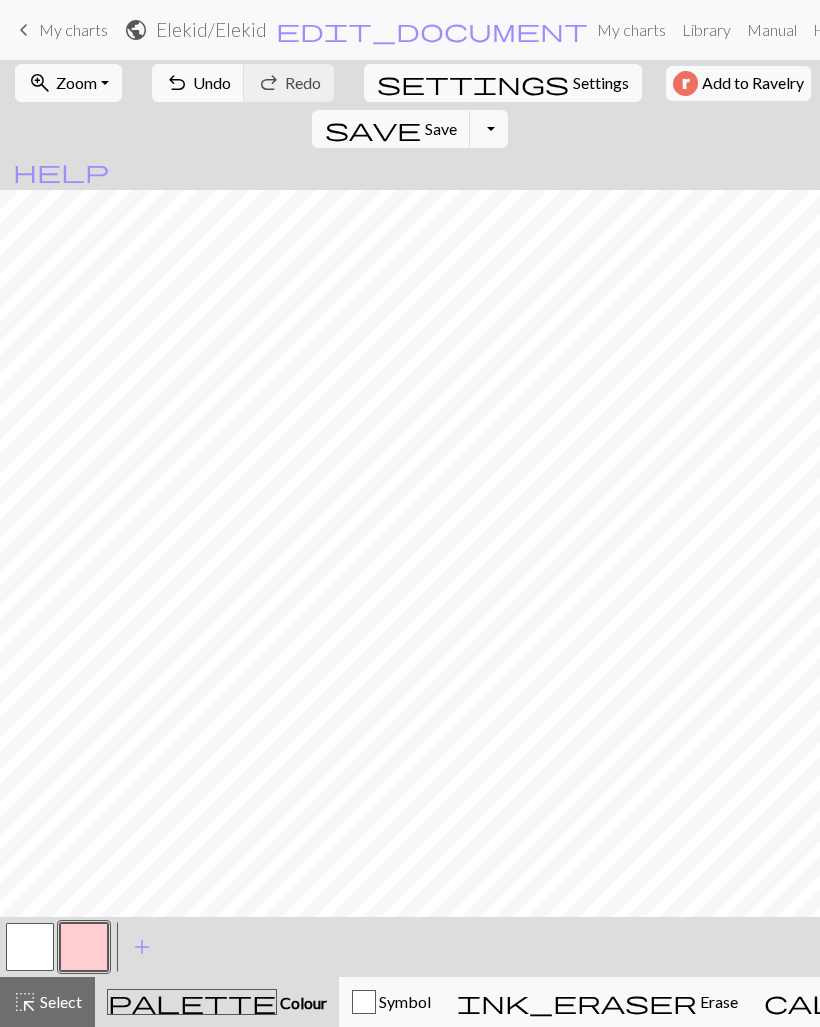 click at bounding box center (84, 947) 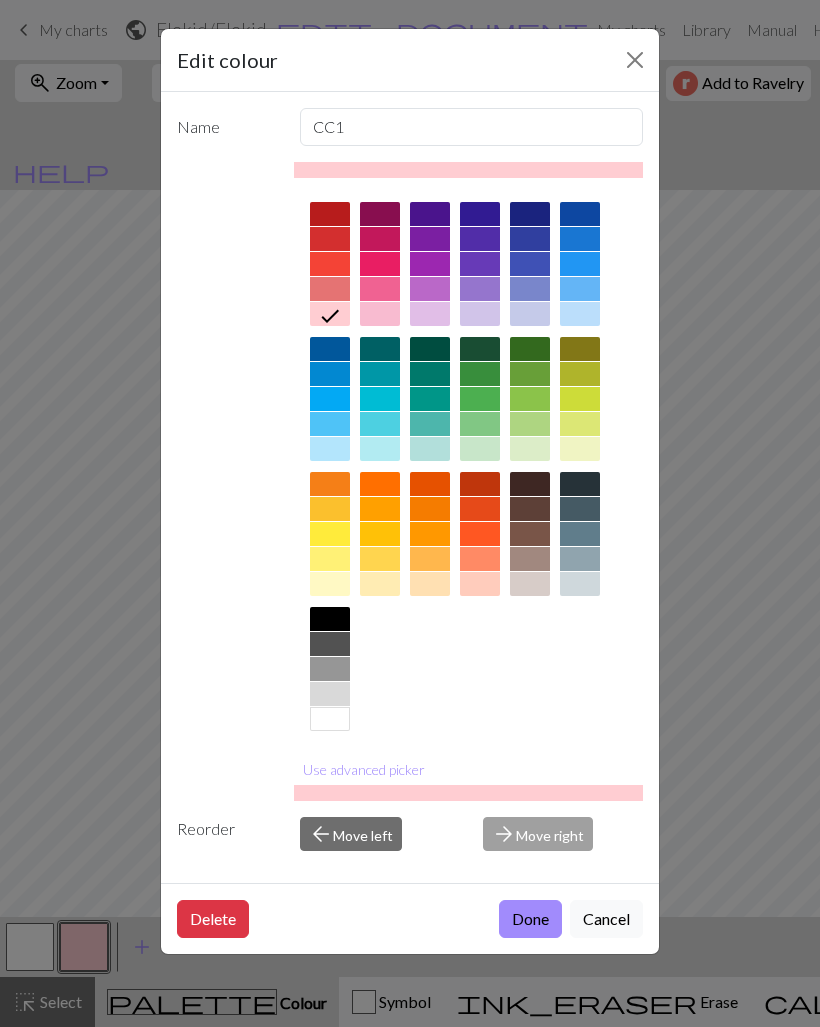 click at bounding box center (330, 619) 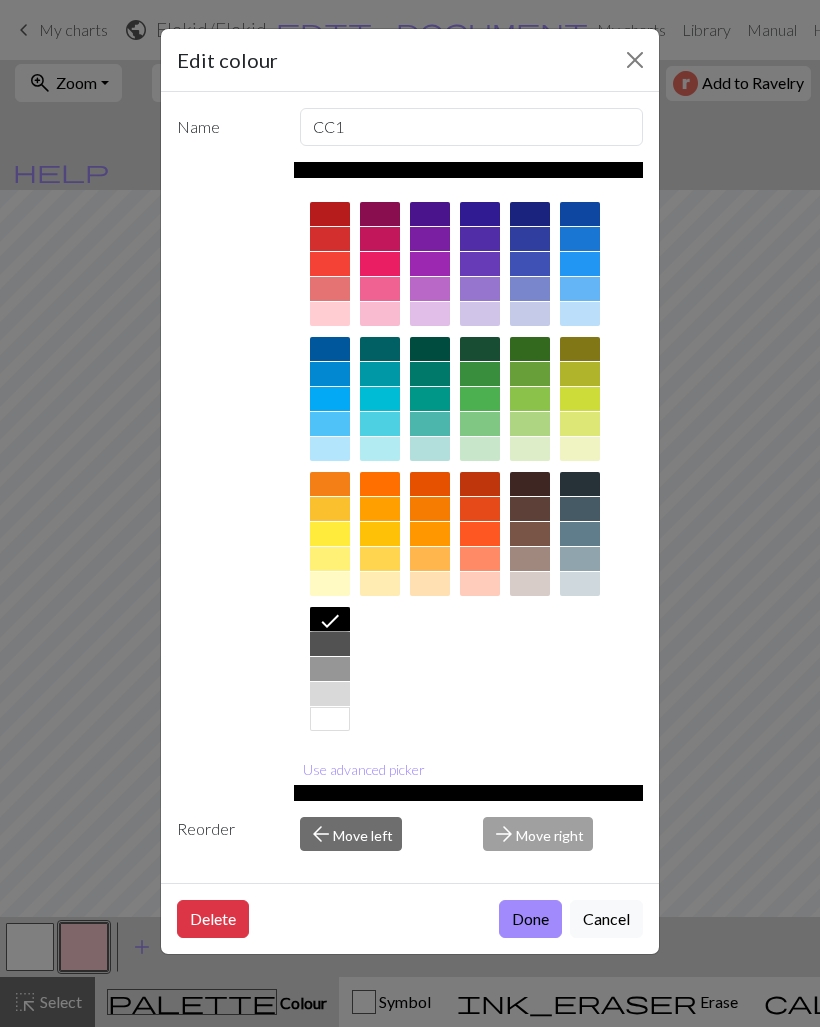 click on "Done" at bounding box center [530, 919] 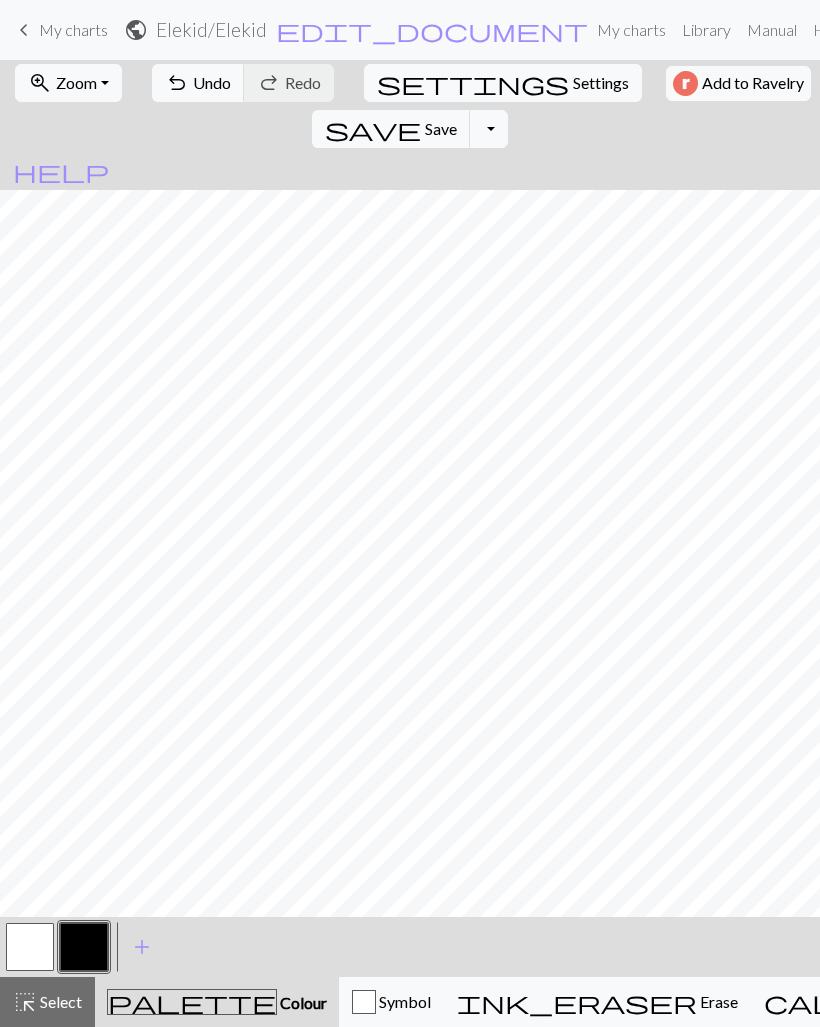 click on "settings  Settings" at bounding box center (503, 83) 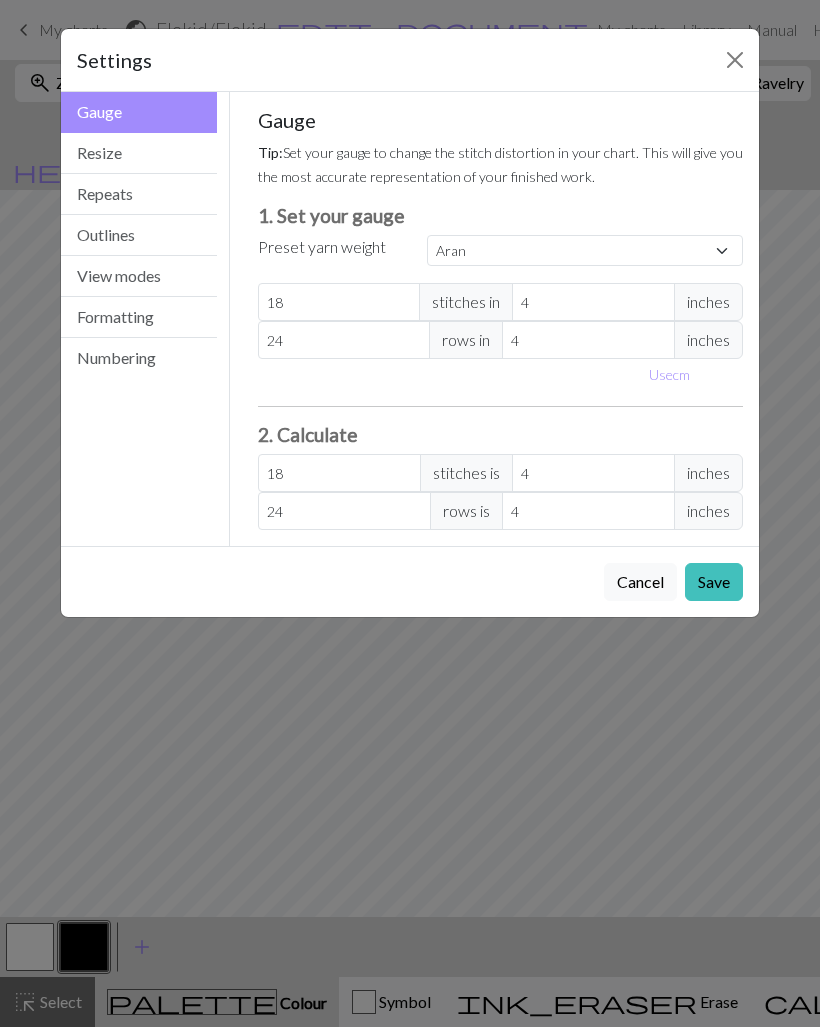 click on "Resize" at bounding box center [139, 153] 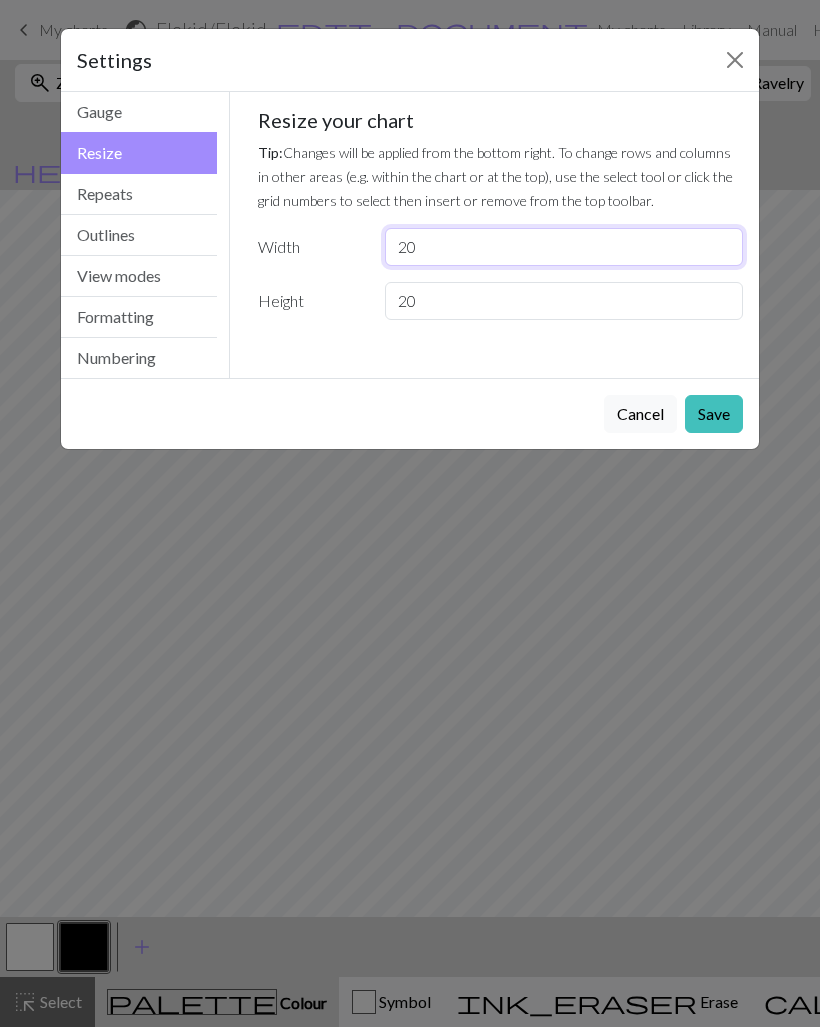 click on "20" at bounding box center [564, 247] 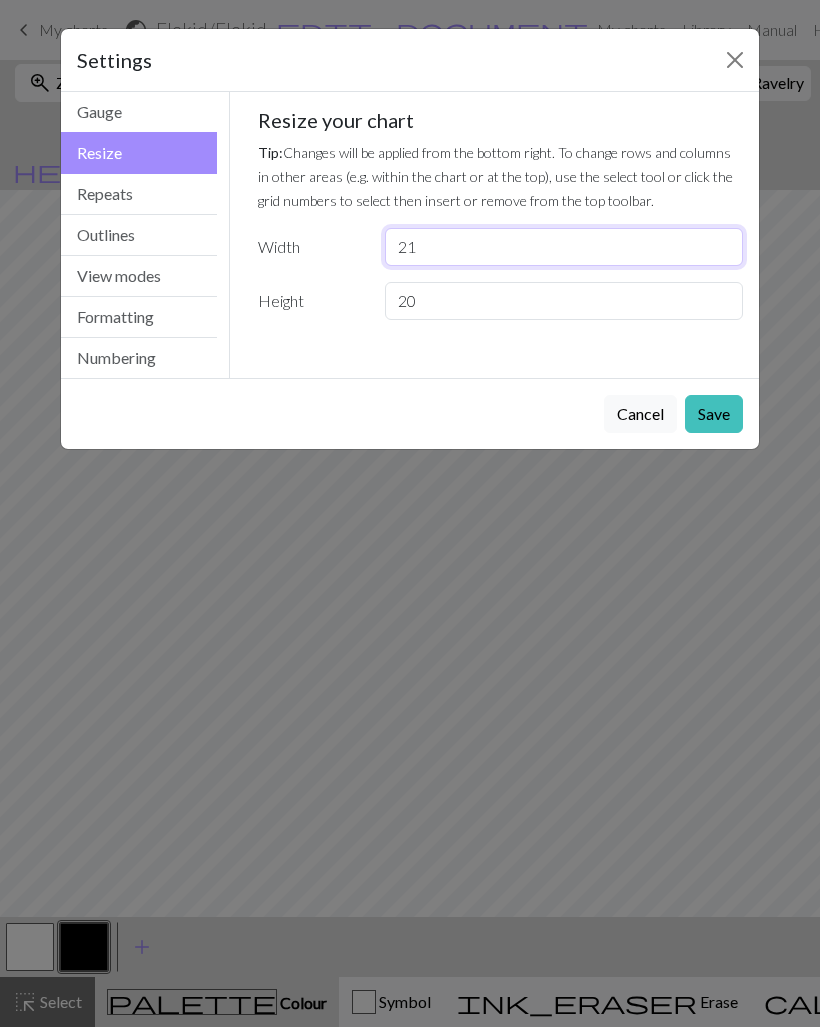 type on "21" 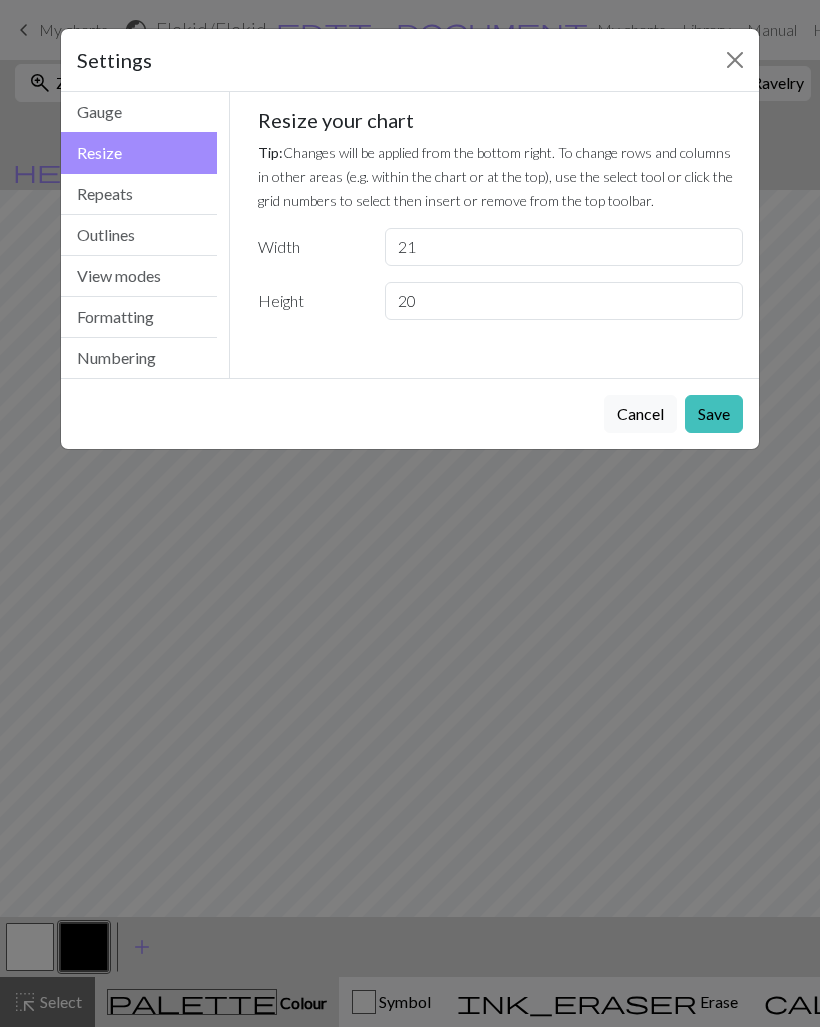 click on "Save" at bounding box center [714, 414] 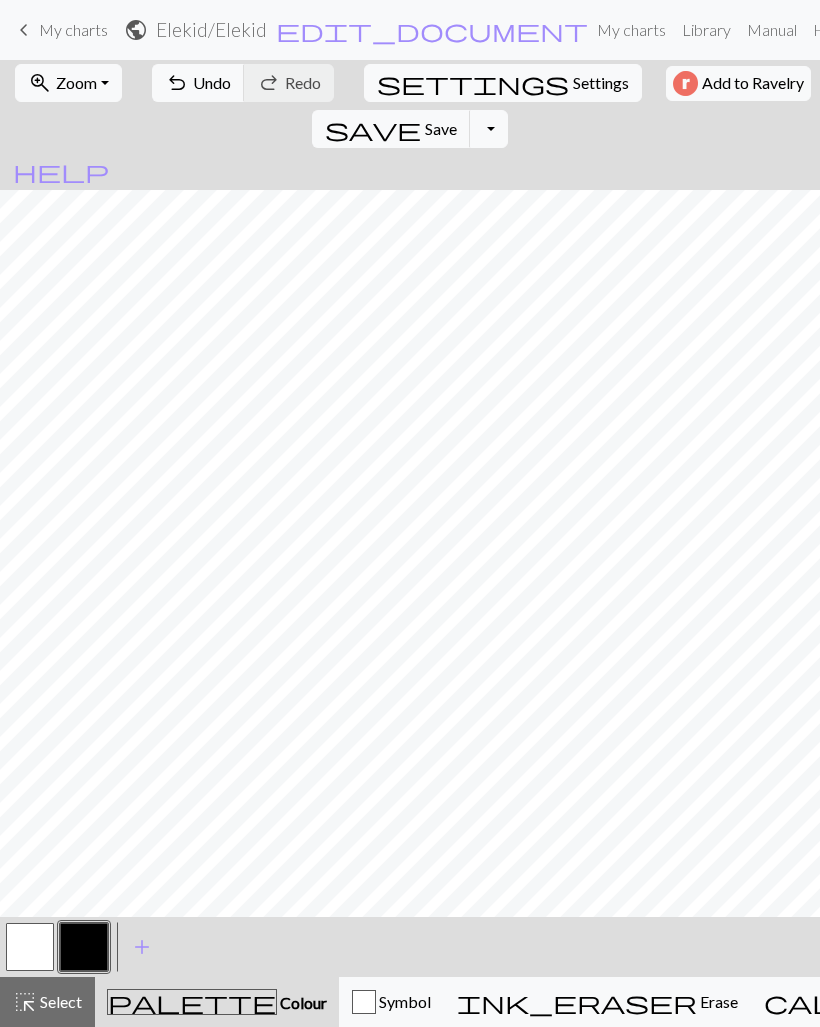 click on "undo" at bounding box center [177, 83] 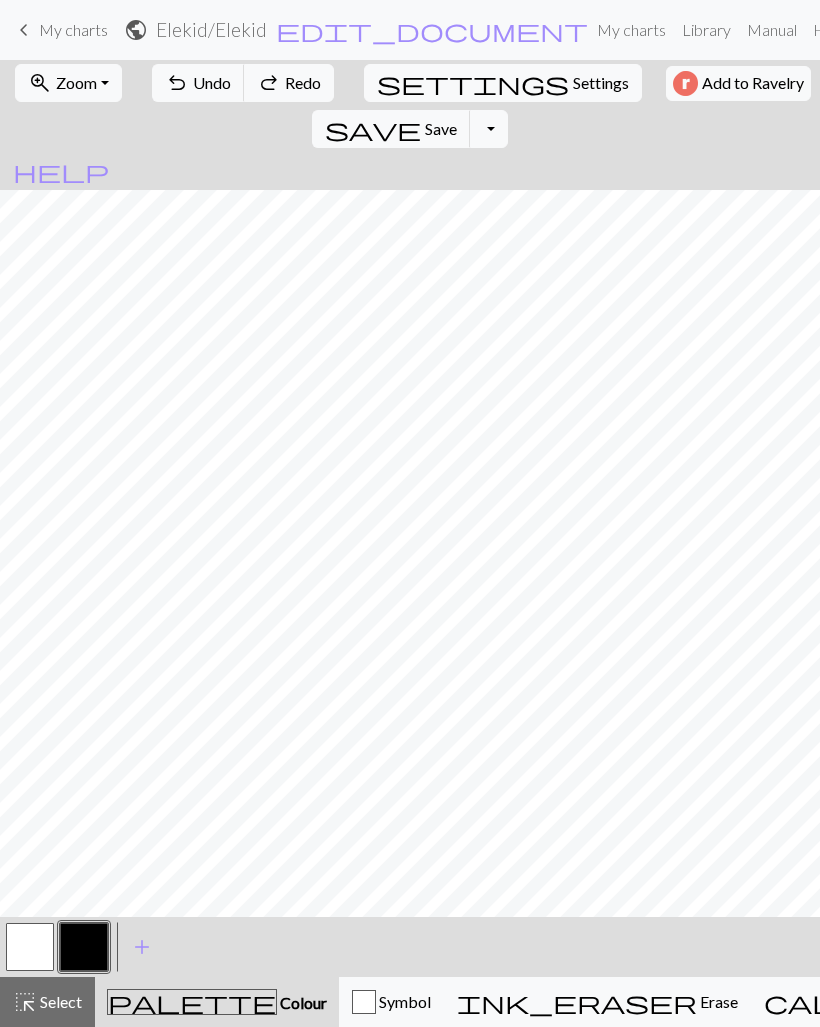 click on "Save" at bounding box center [441, 128] 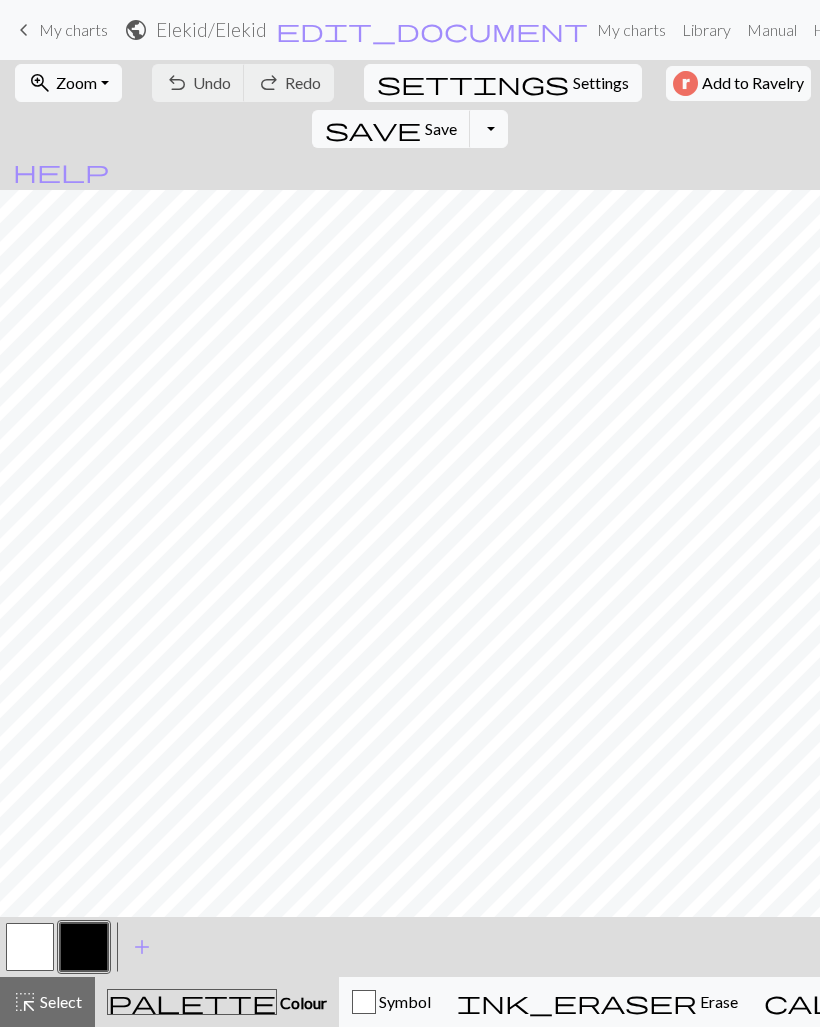 click on "save" at bounding box center (373, 129) 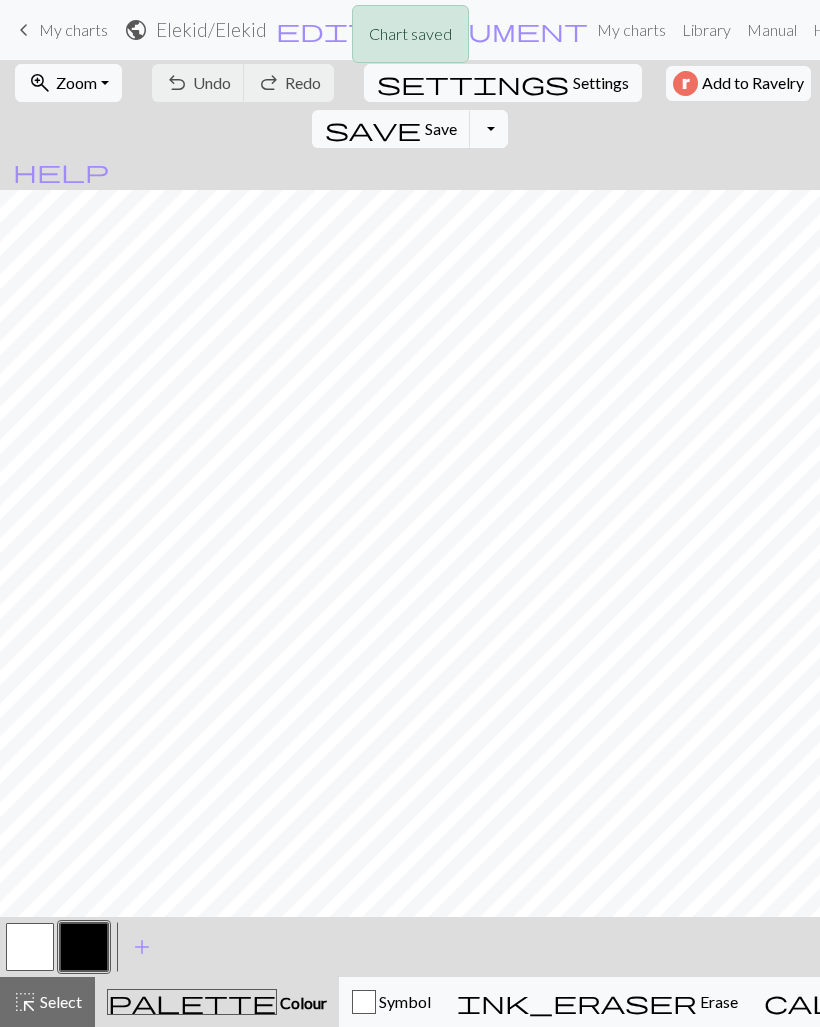 click on "save Save Save" at bounding box center (391, 129) 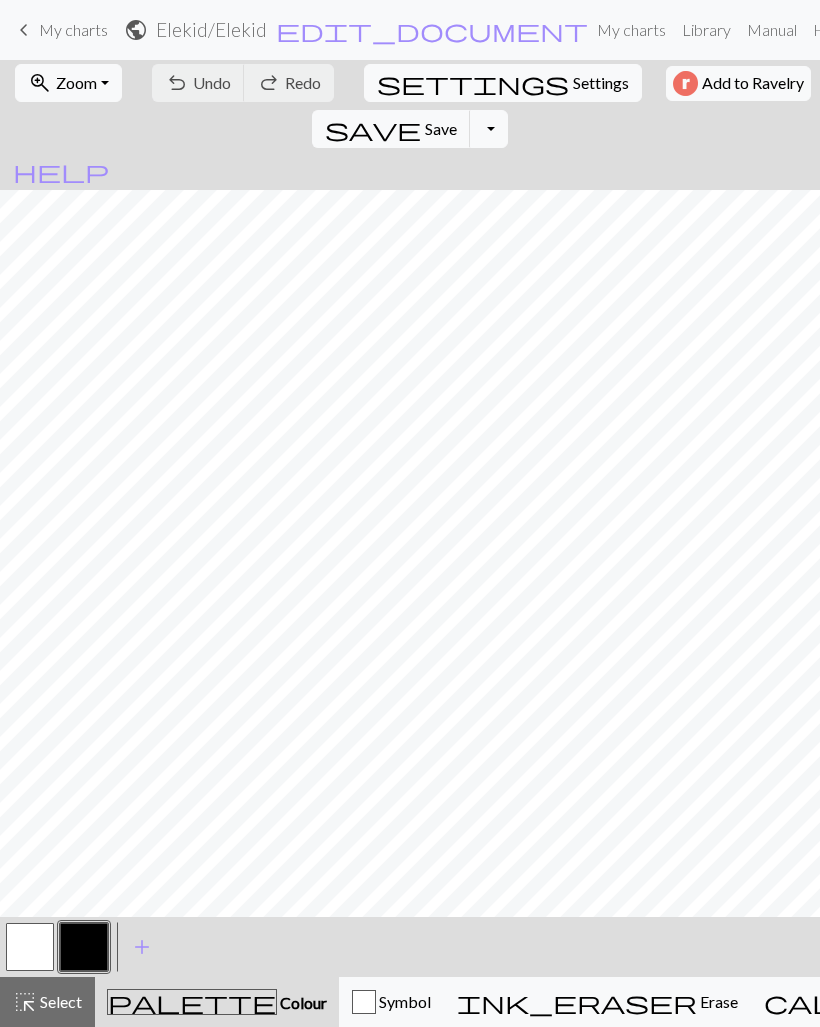 click on "My charts" at bounding box center (73, 29) 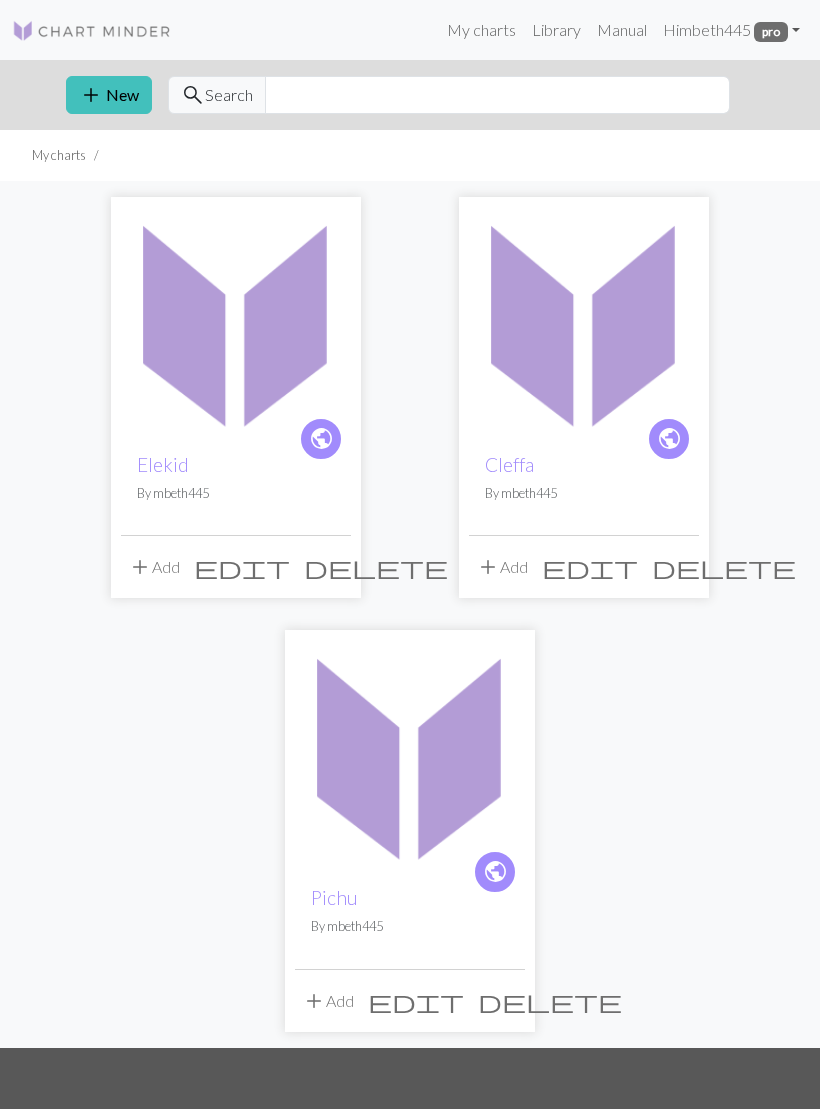 click on "add   New" at bounding box center [109, 95] 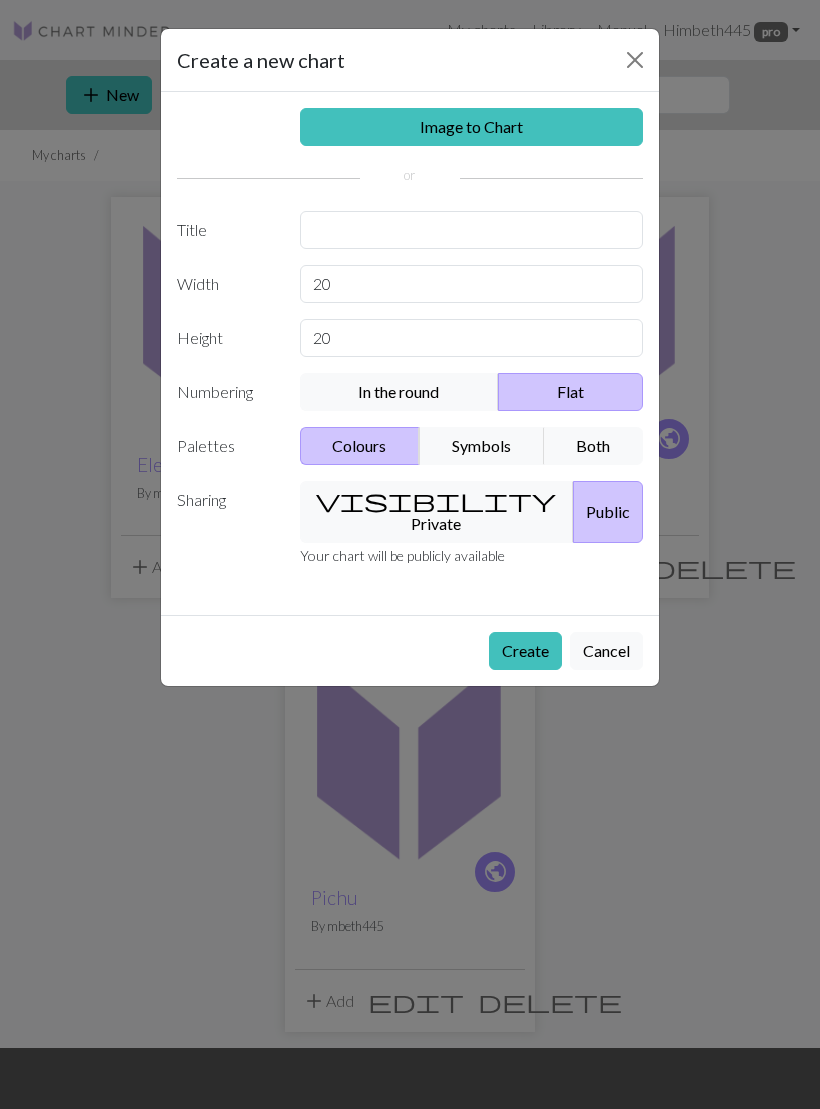 click on "Create" at bounding box center [525, 651] 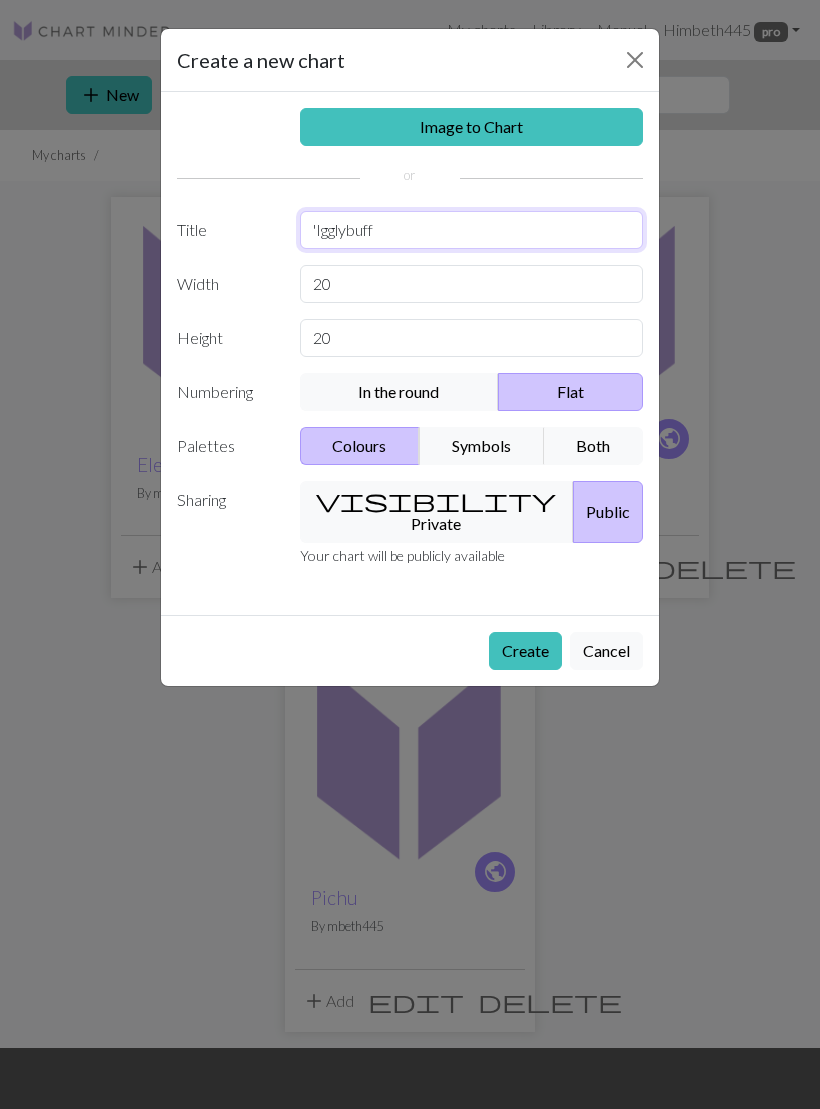 click on "'Igglybuff" at bounding box center (472, 230) 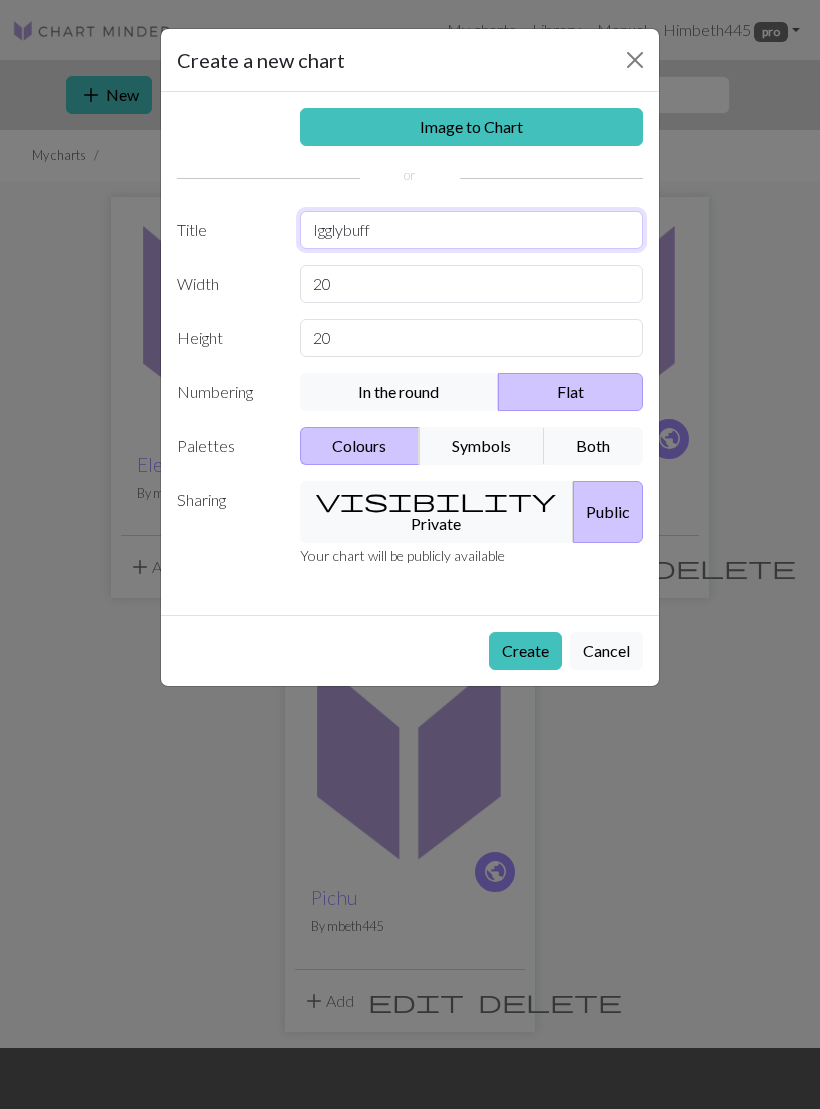 type on "Igglybuff" 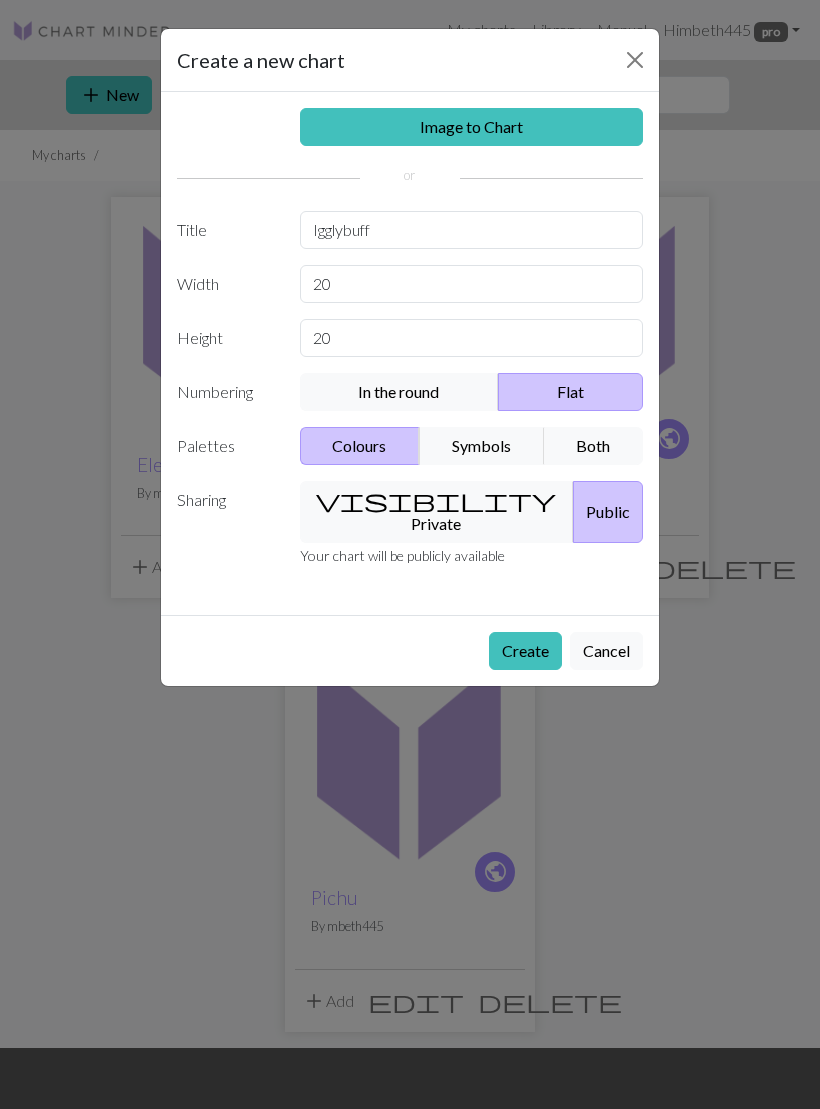 click on "Create" at bounding box center (525, 651) 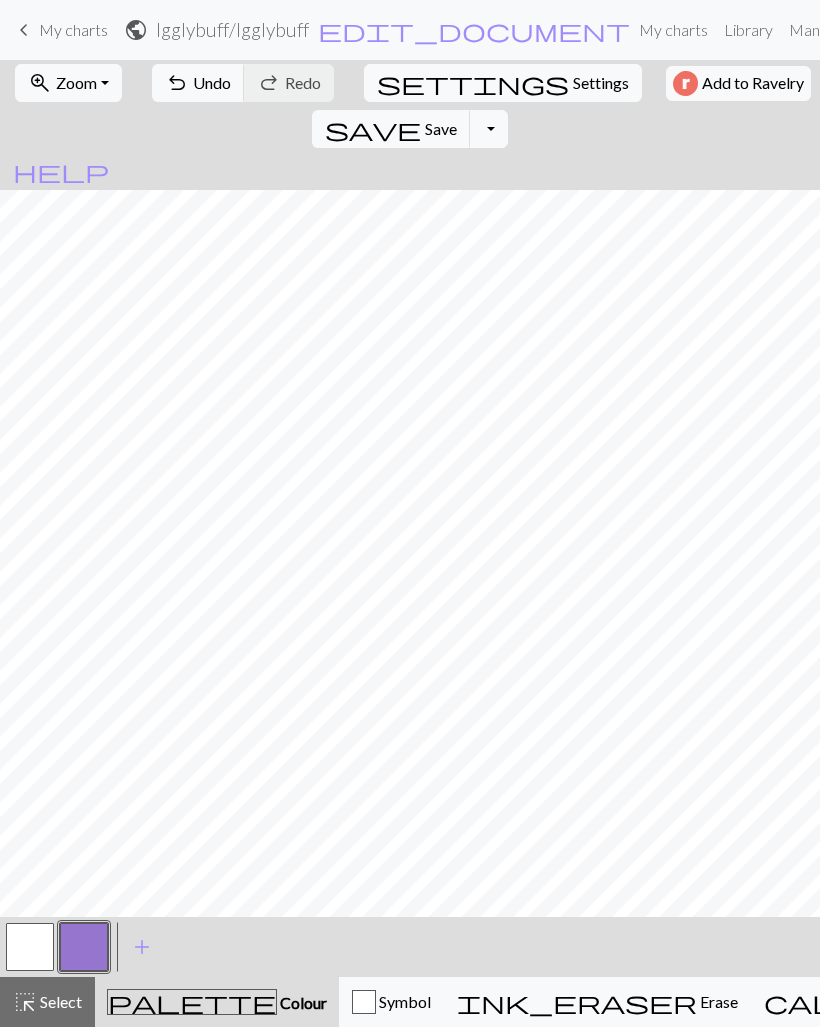 click at bounding box center (84, 947) 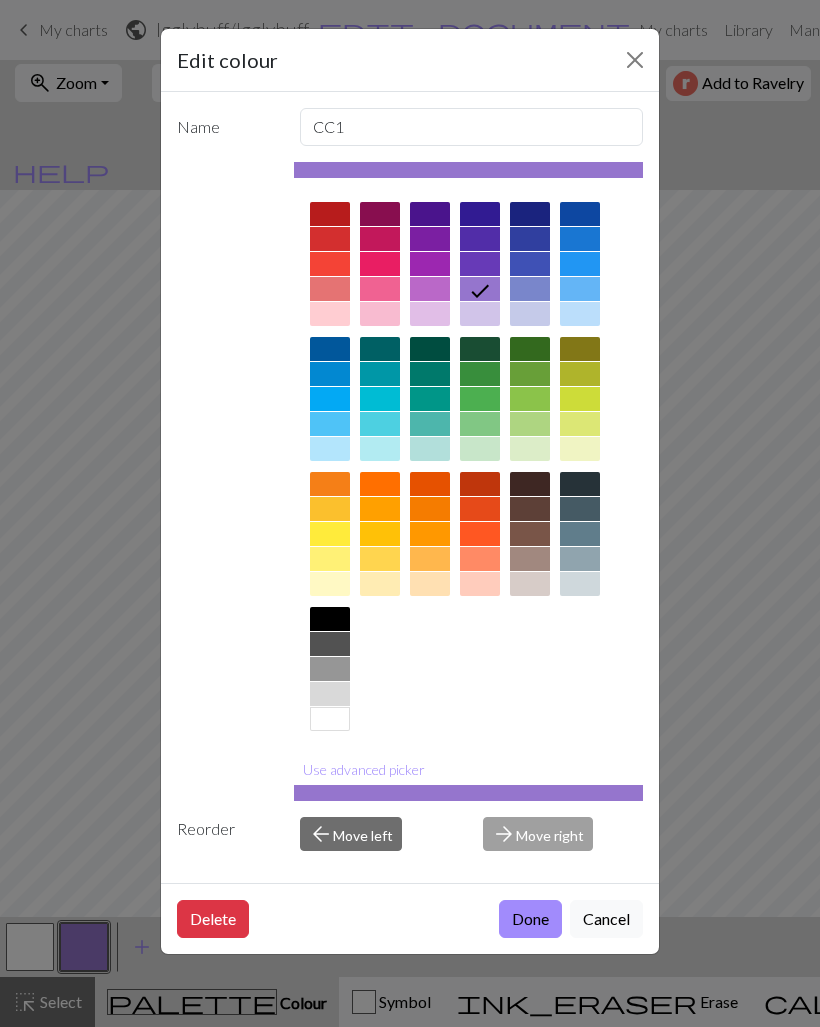 click at bounding box center (330, 619) 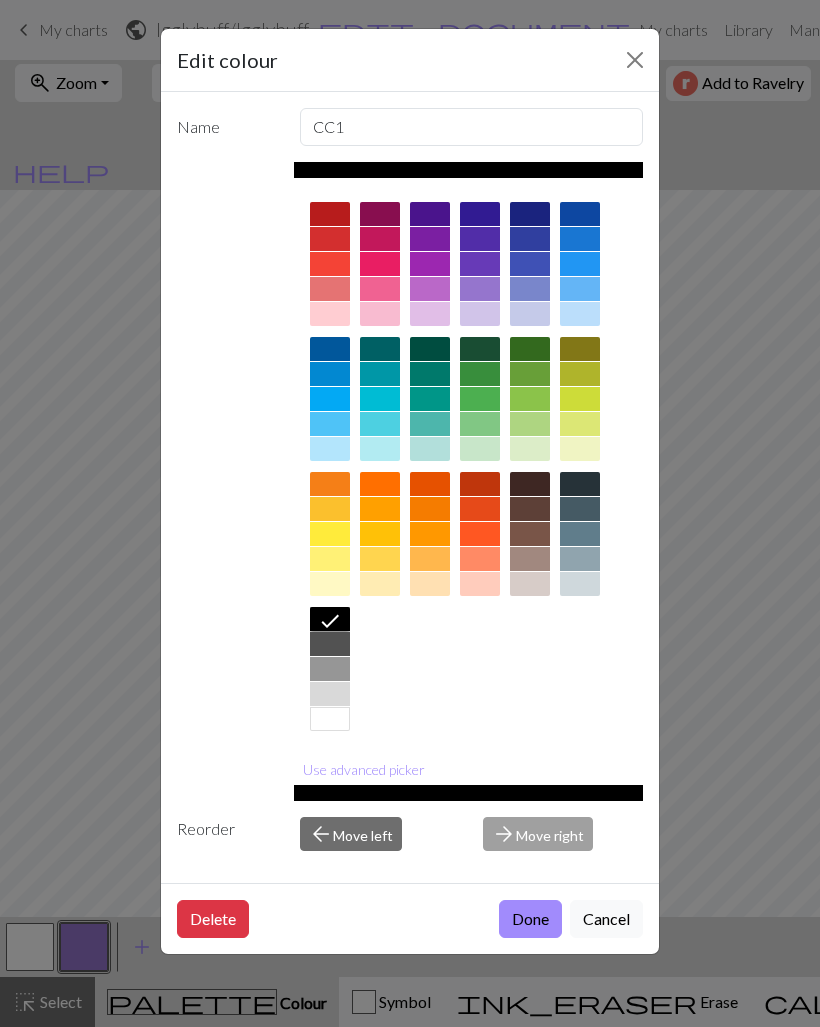 click on "Done" at bounding box center (530, 919) 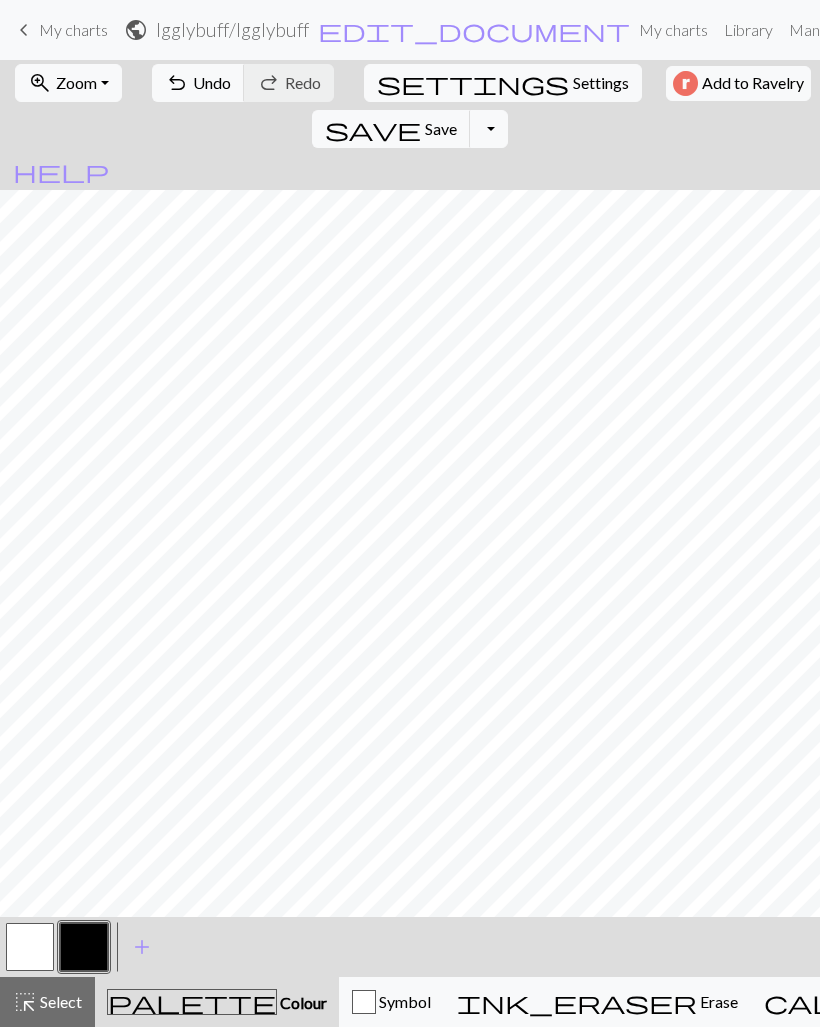 click at bounding box center (30, 947) 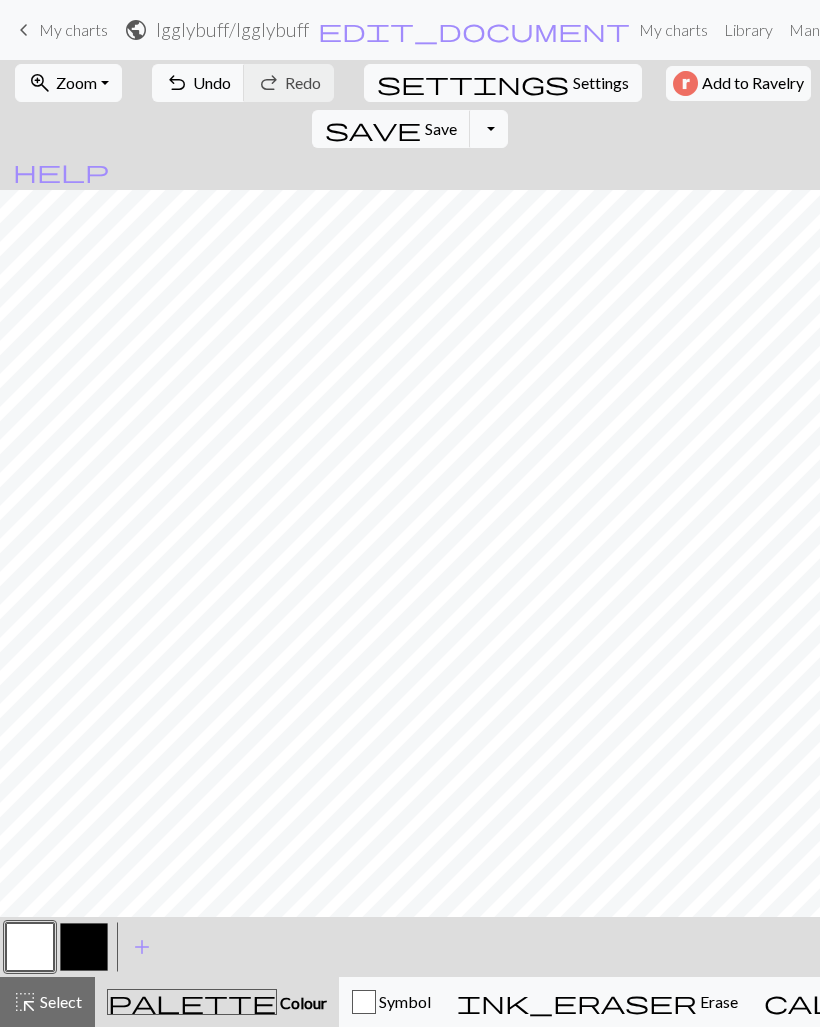click at bounding box center (84, 947) 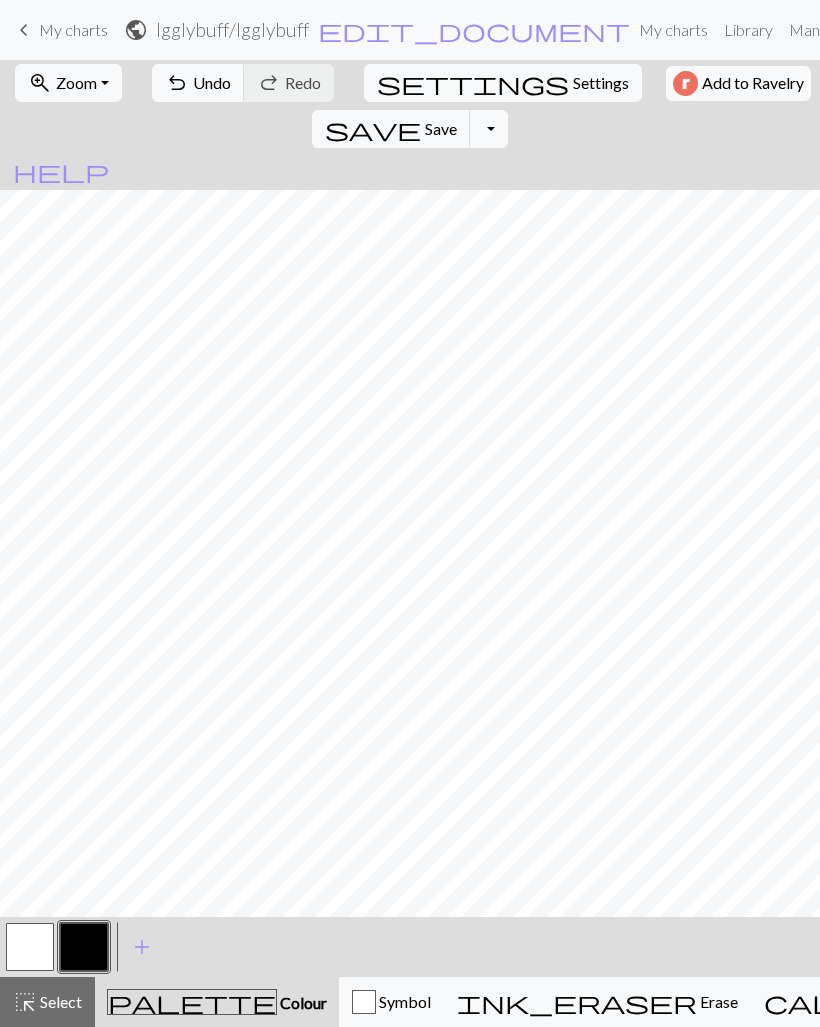 click at bounding box center (30, 947) 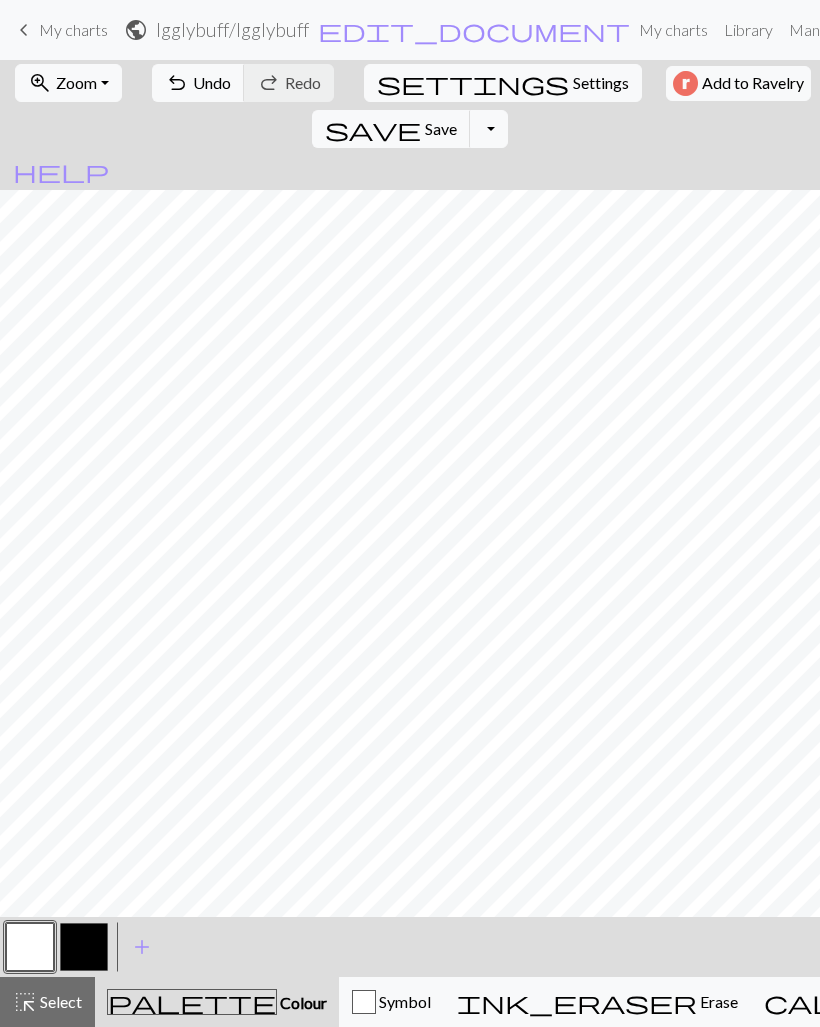 click at bounding box center [84, 947] 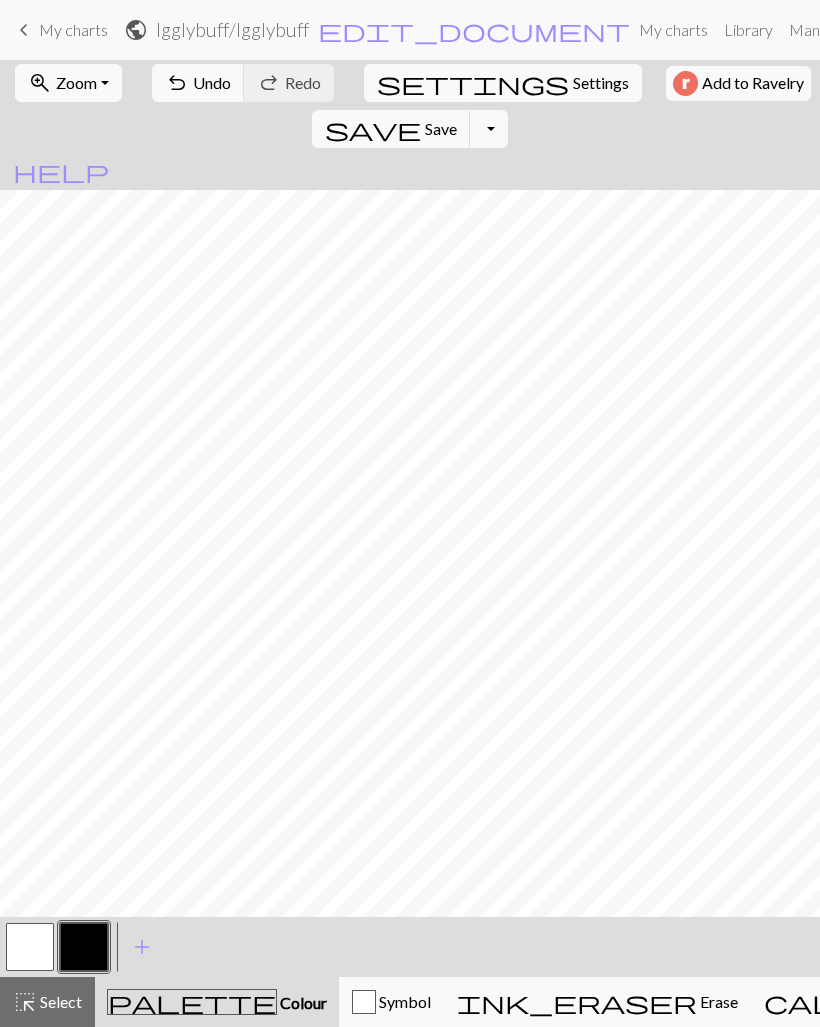 click on "settings" at bounding box center (473, 83) 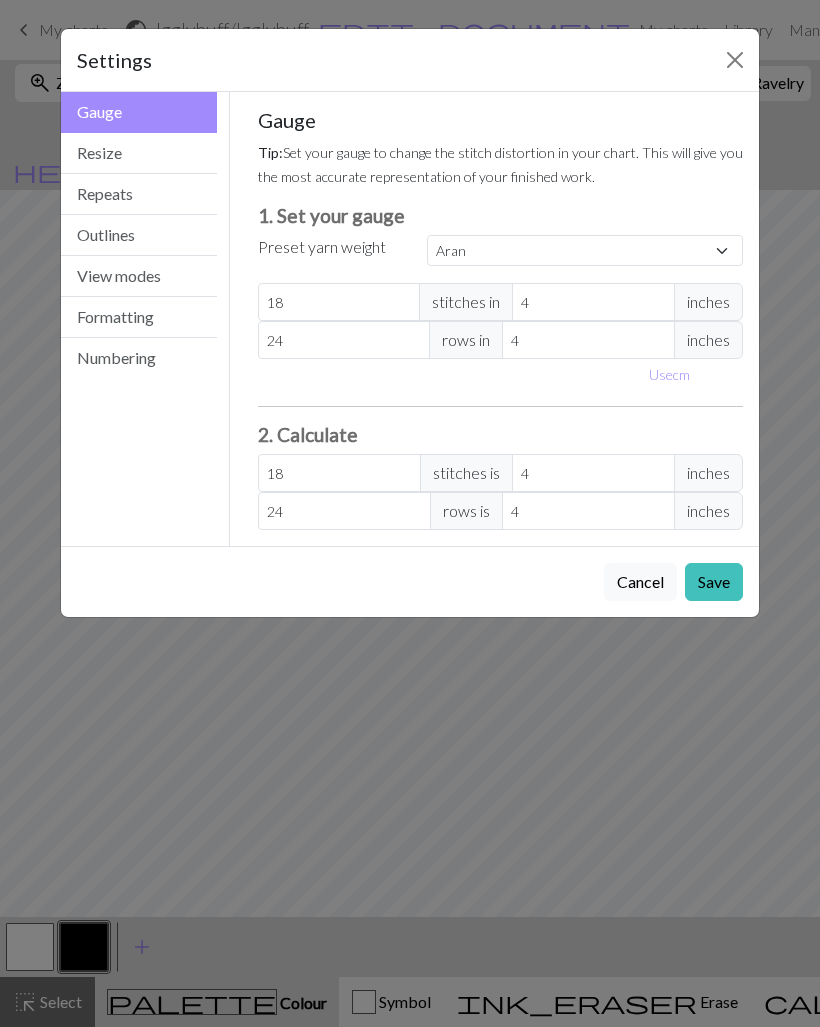 click on "Resize" at bounding box center [139, 153] 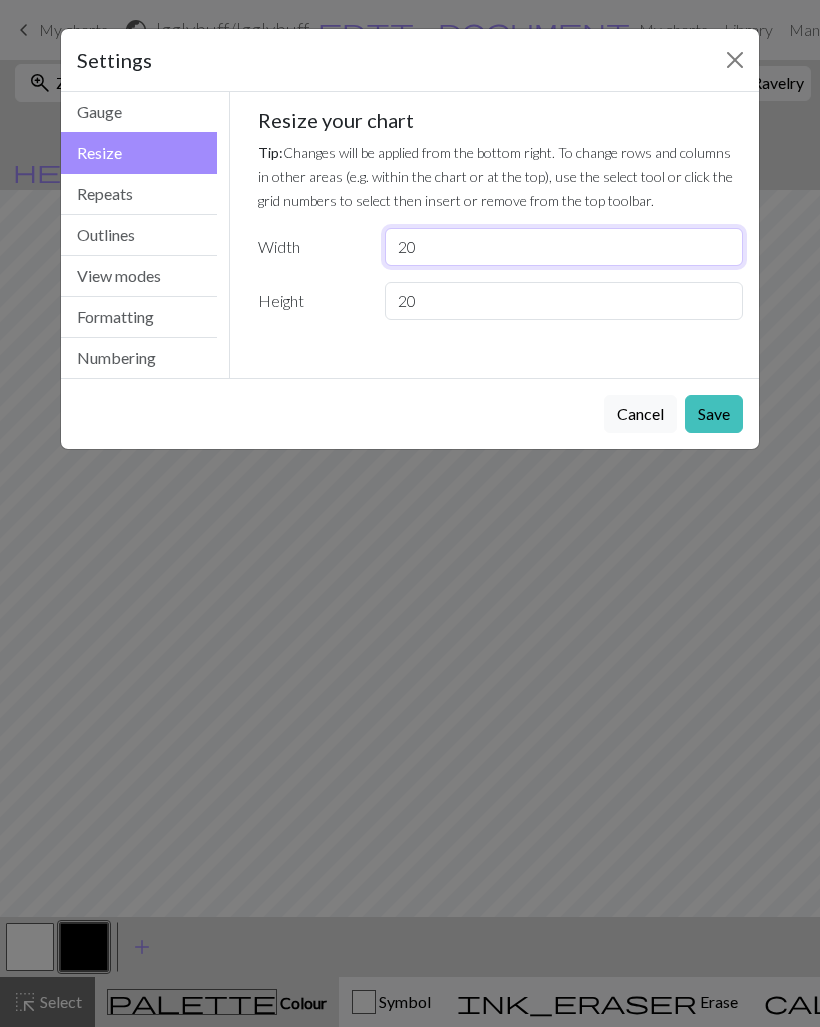 type on "2" 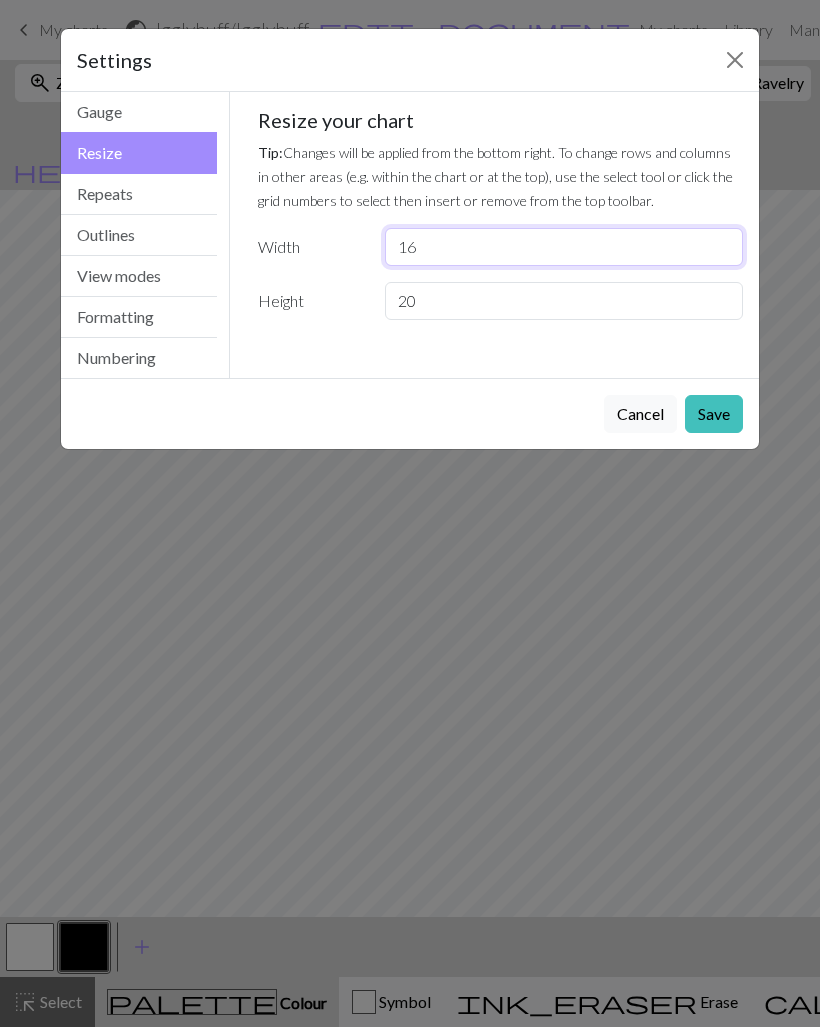 type on "16" 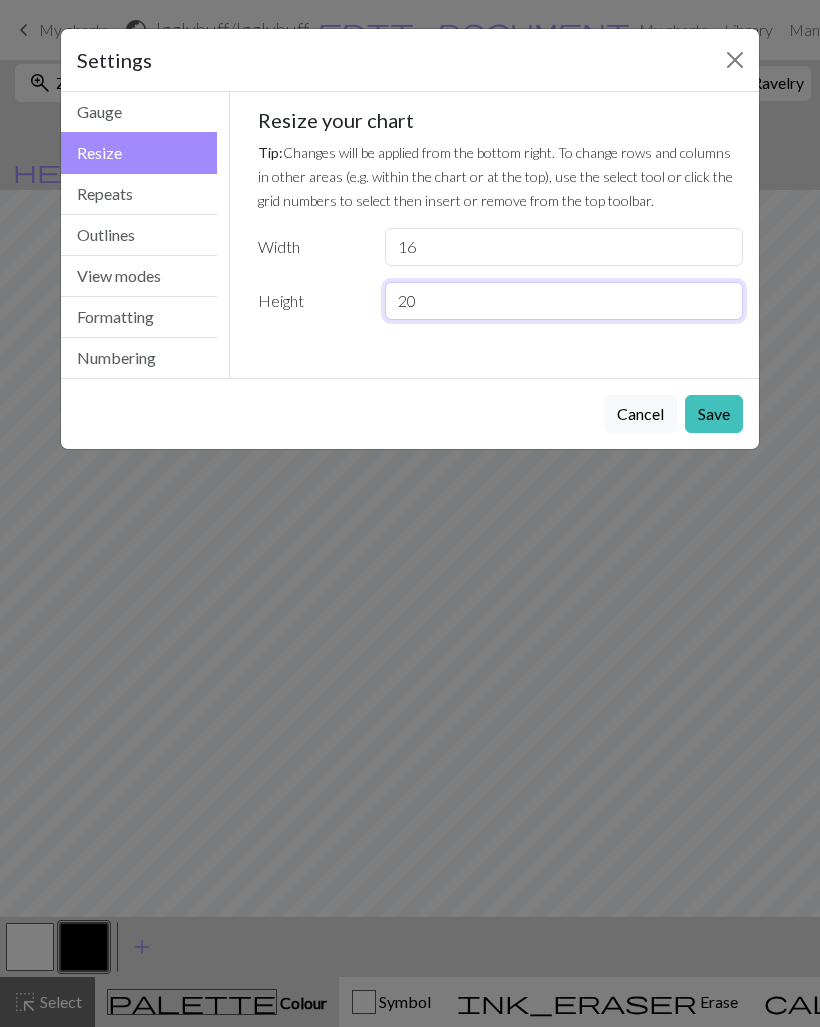 type on "2" 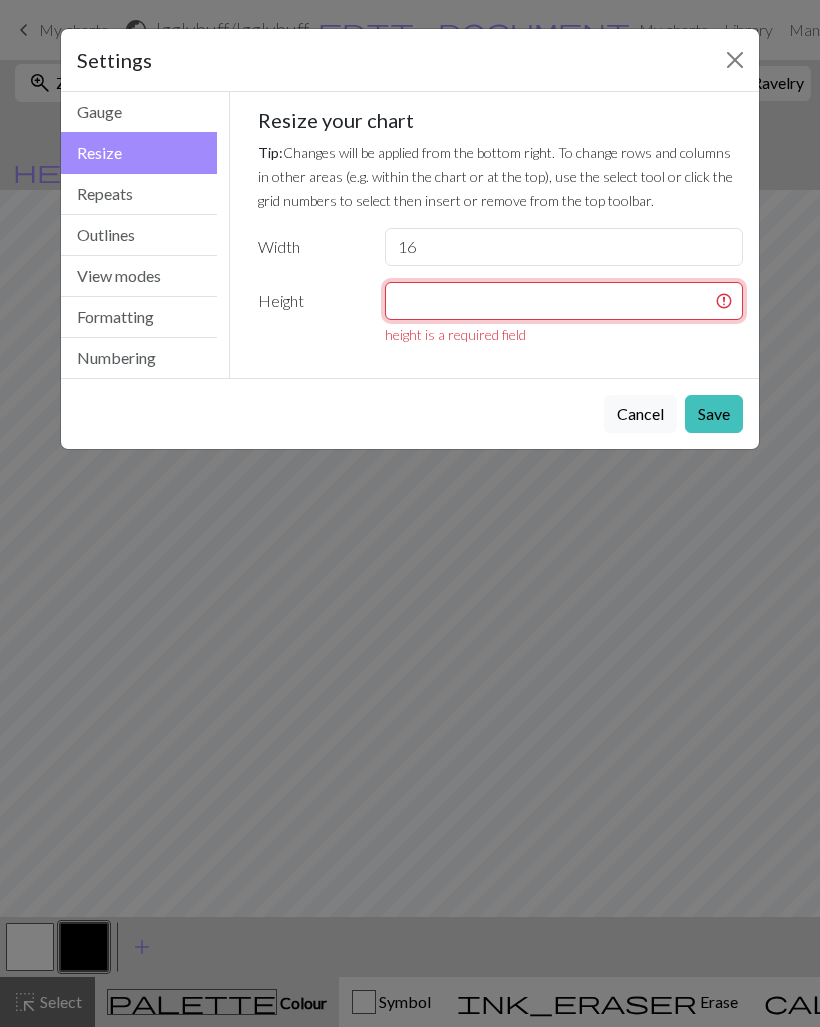 type on "2" 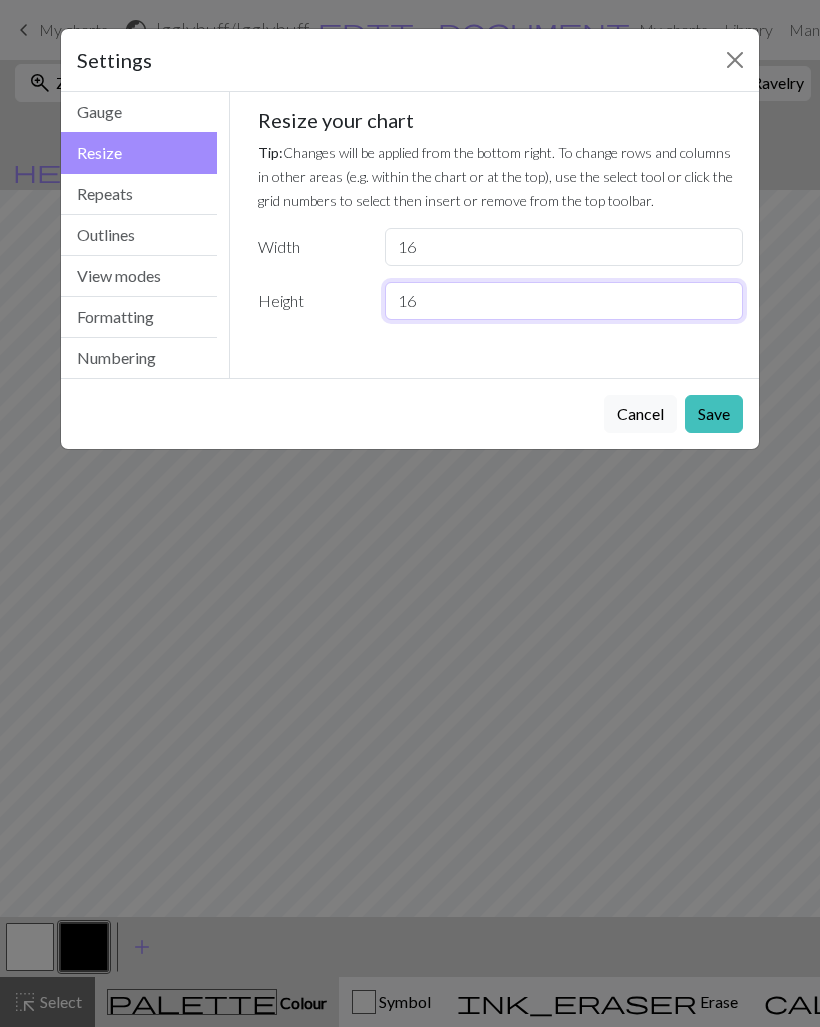 type on "16" 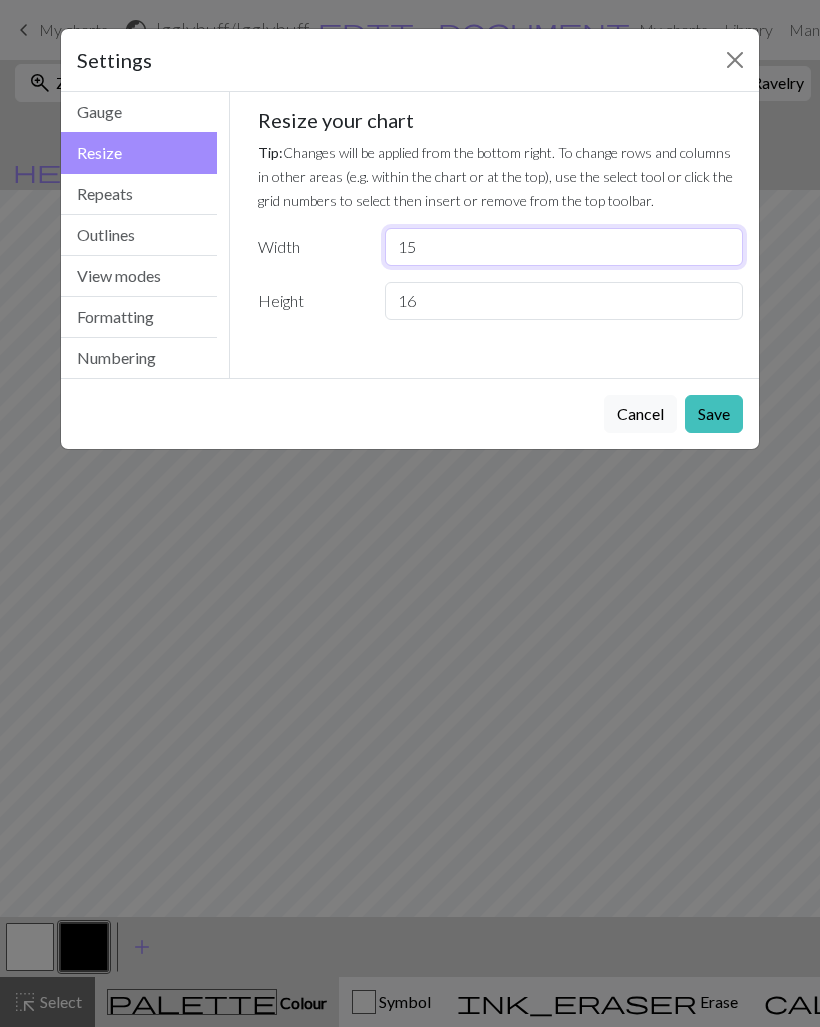 type on "15" 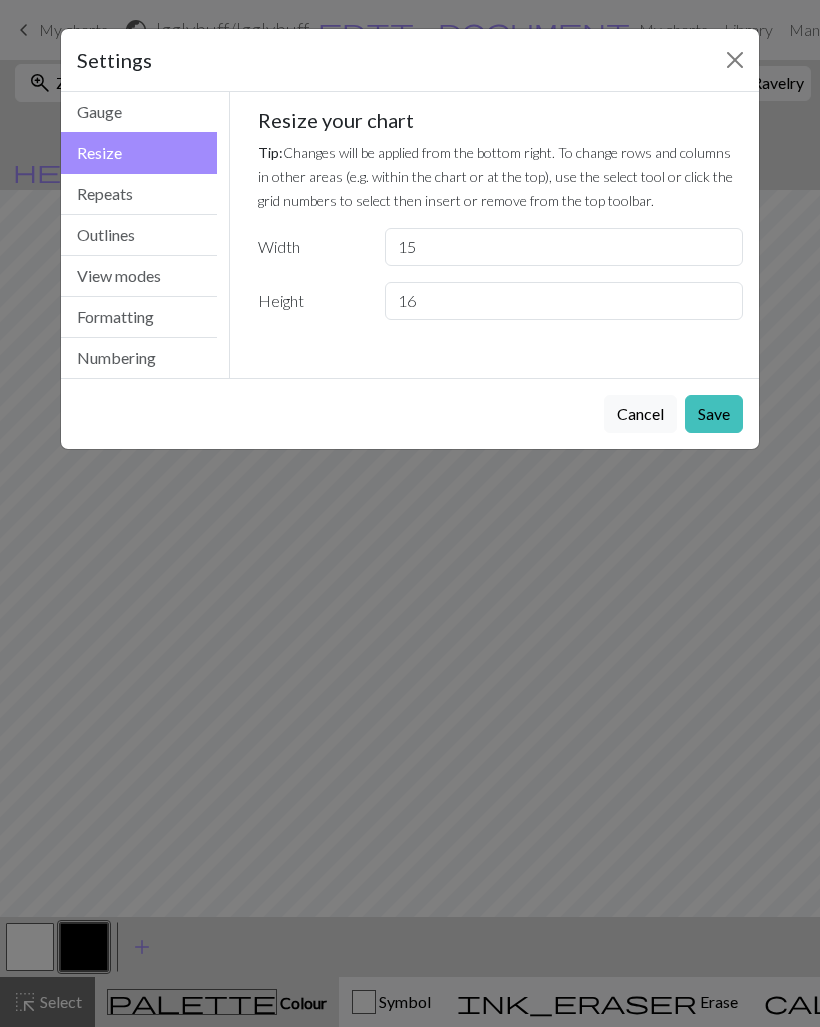 click on "Save" at bounding box center (714, 414) 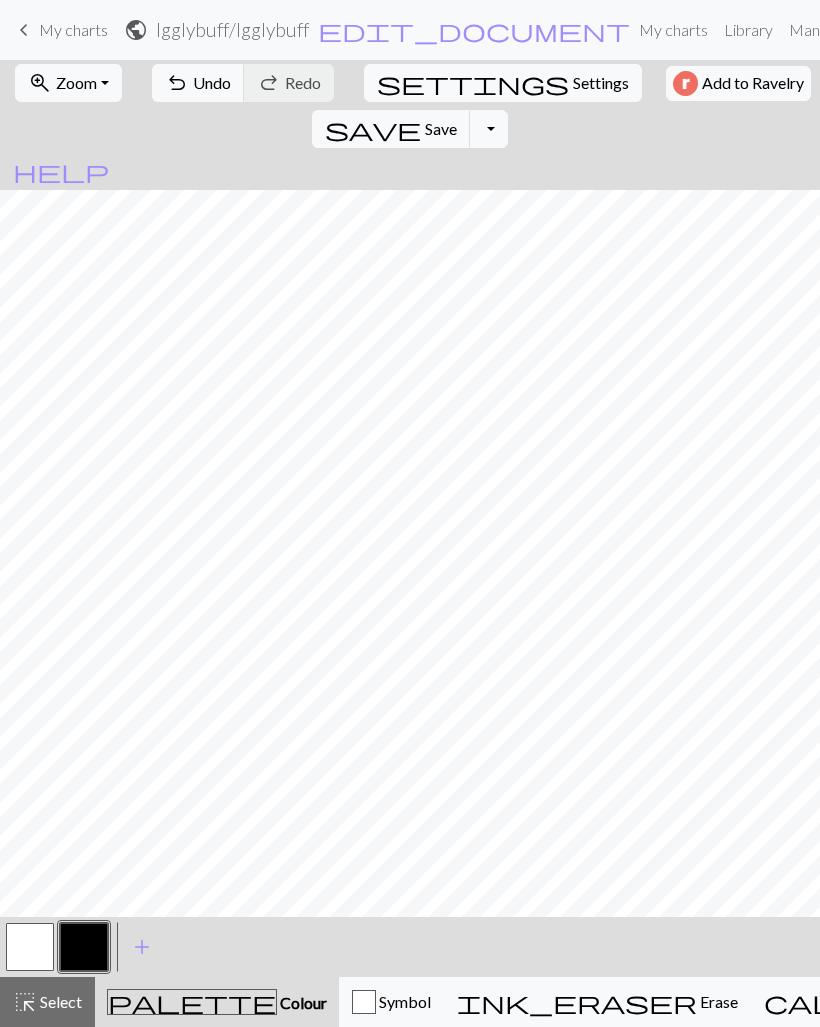 click on "Settings" at bounding box center (601, 83) 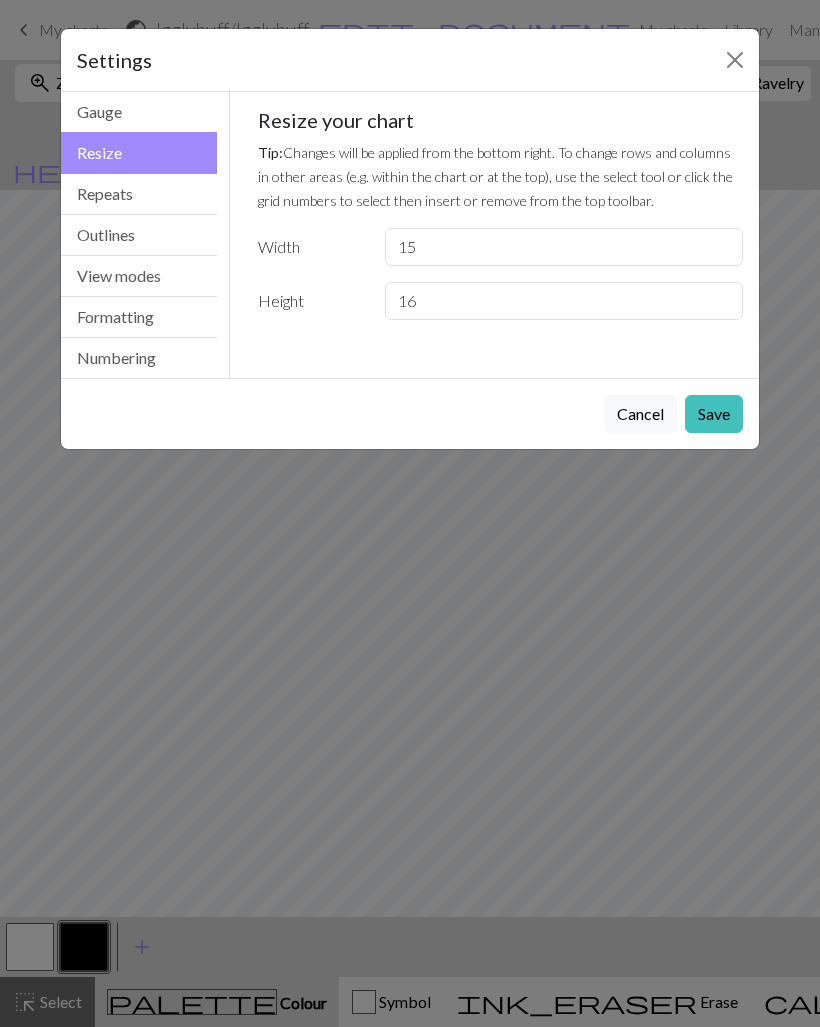 click on "Repeats" at bounding box center [139, 194] 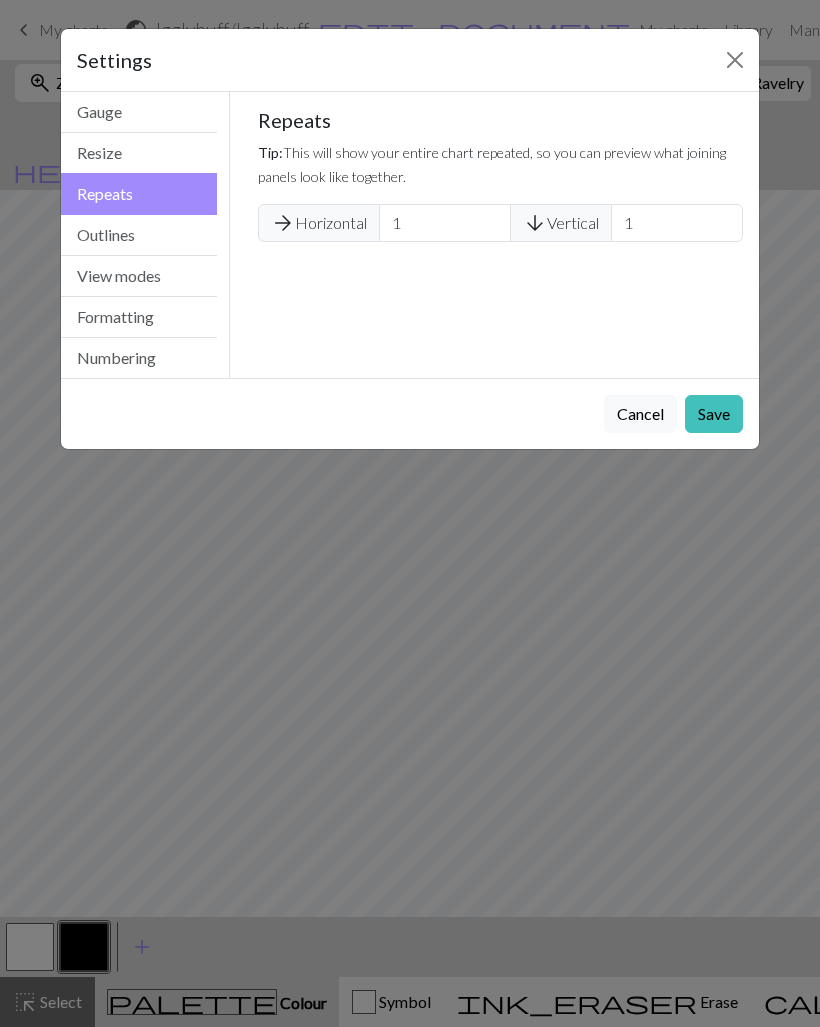click on "Resize" at bounding box center (139, 153) 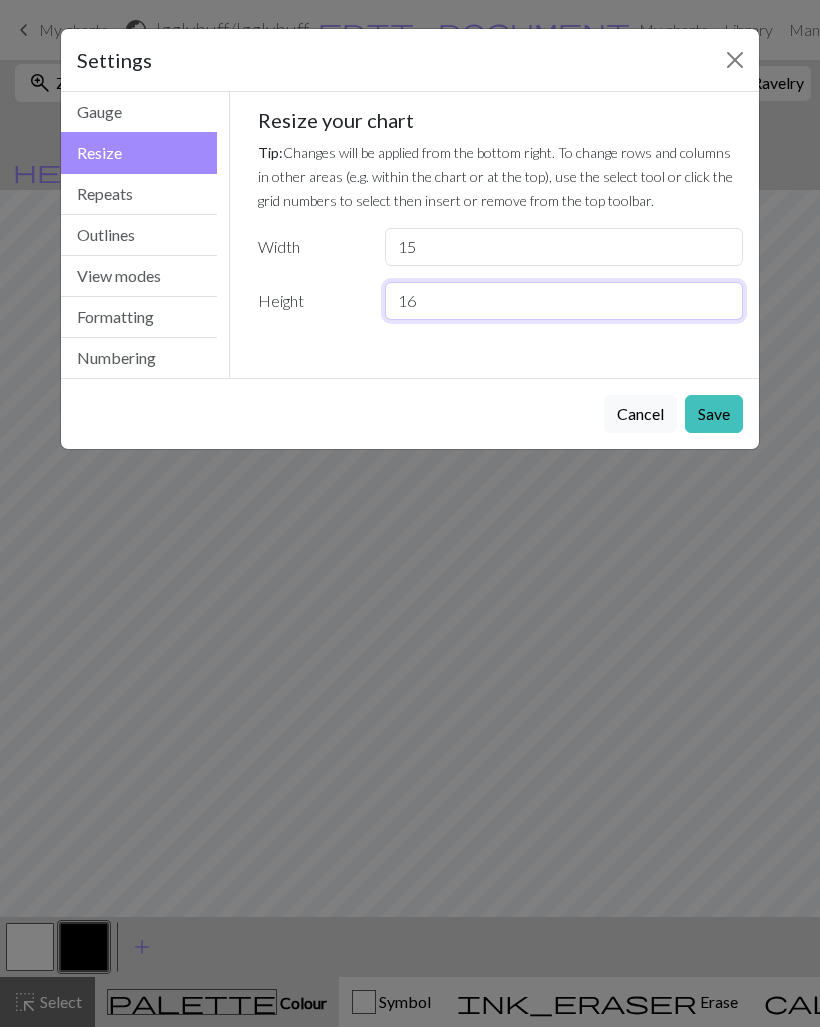 click on "16" at bounding box center (564, 301) 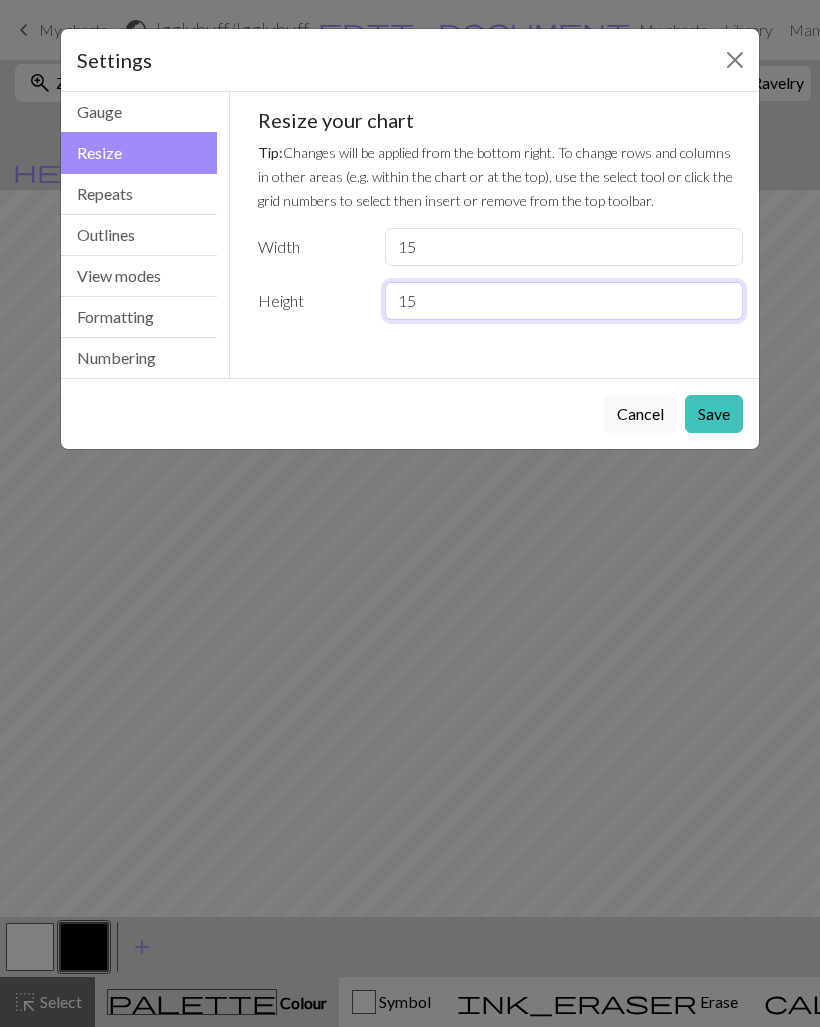 type on "15" 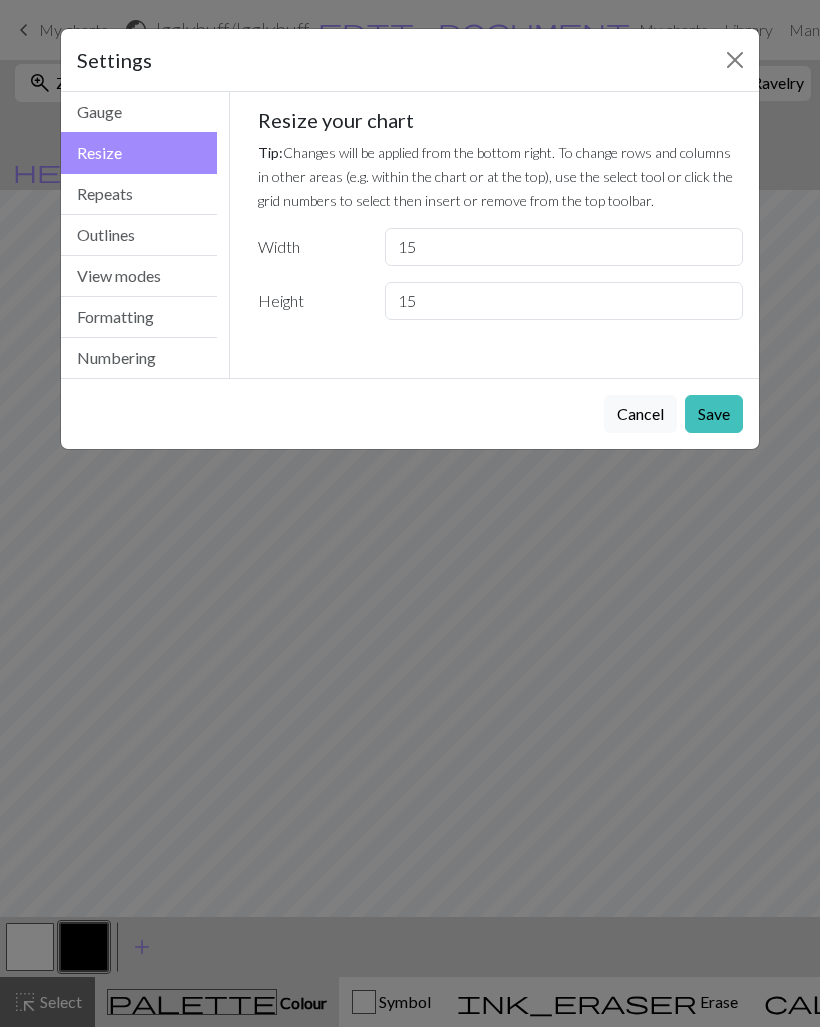 click on "Save" at bounding box center (714, 414) 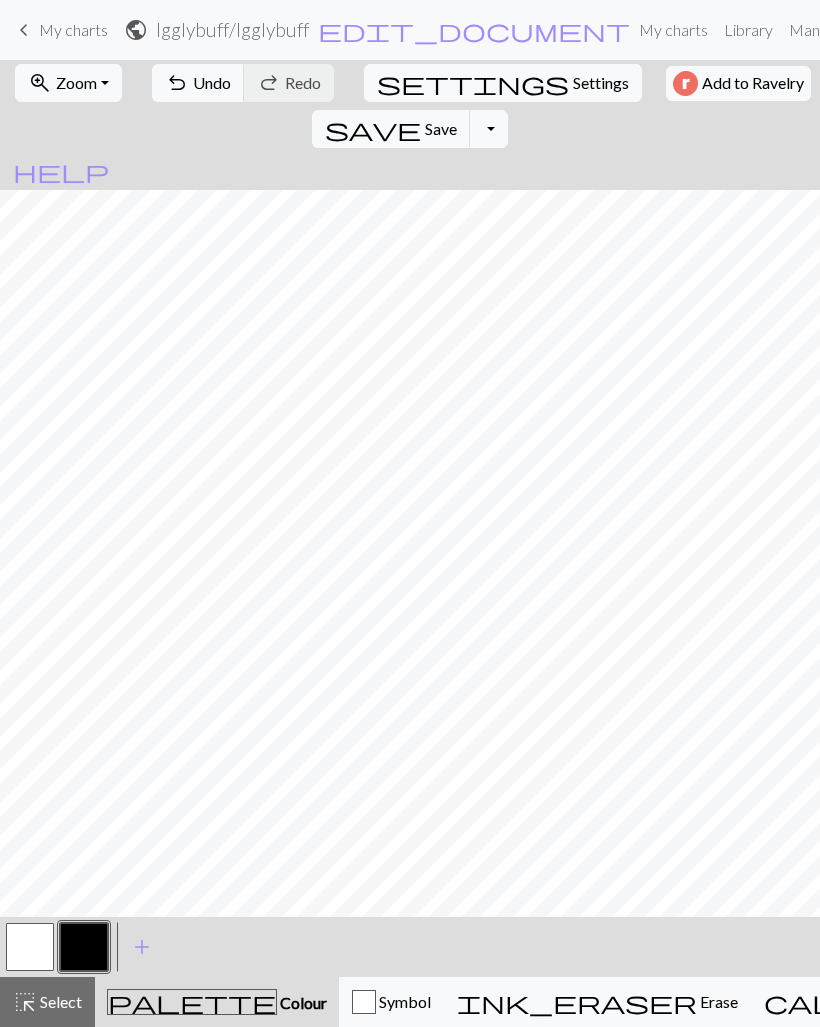 click on "undo" at bounding box center [177, 83] 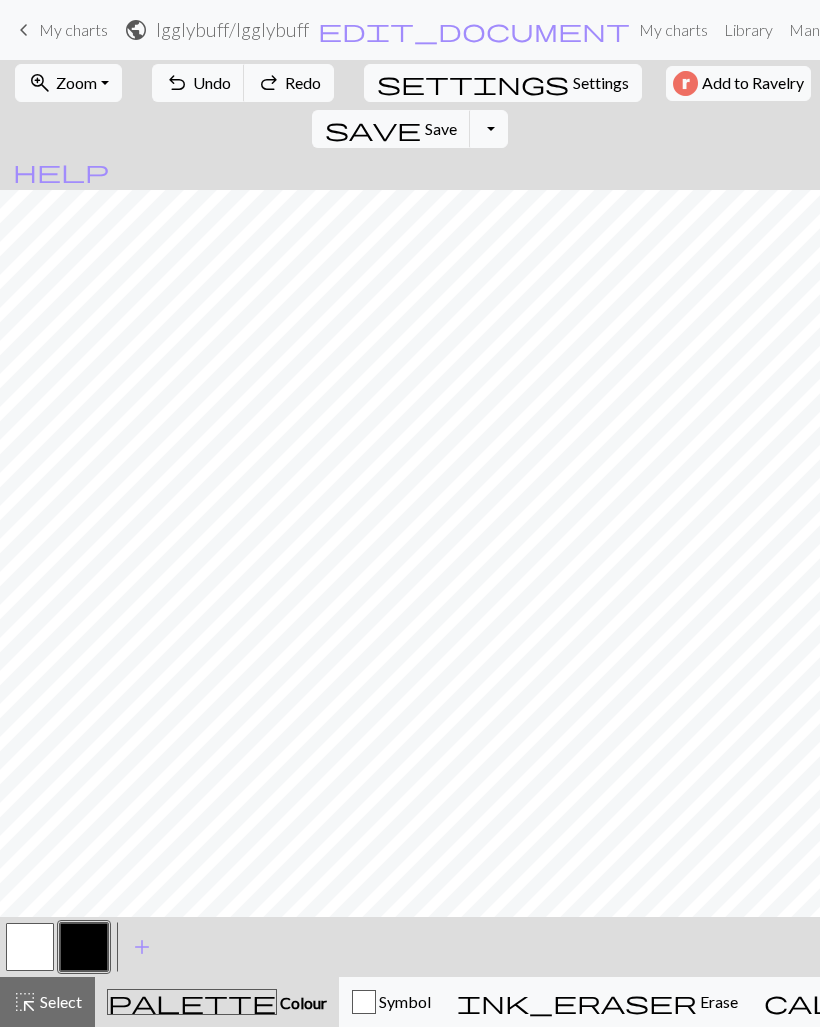click on "Settings" at bounding box center [601, 83] 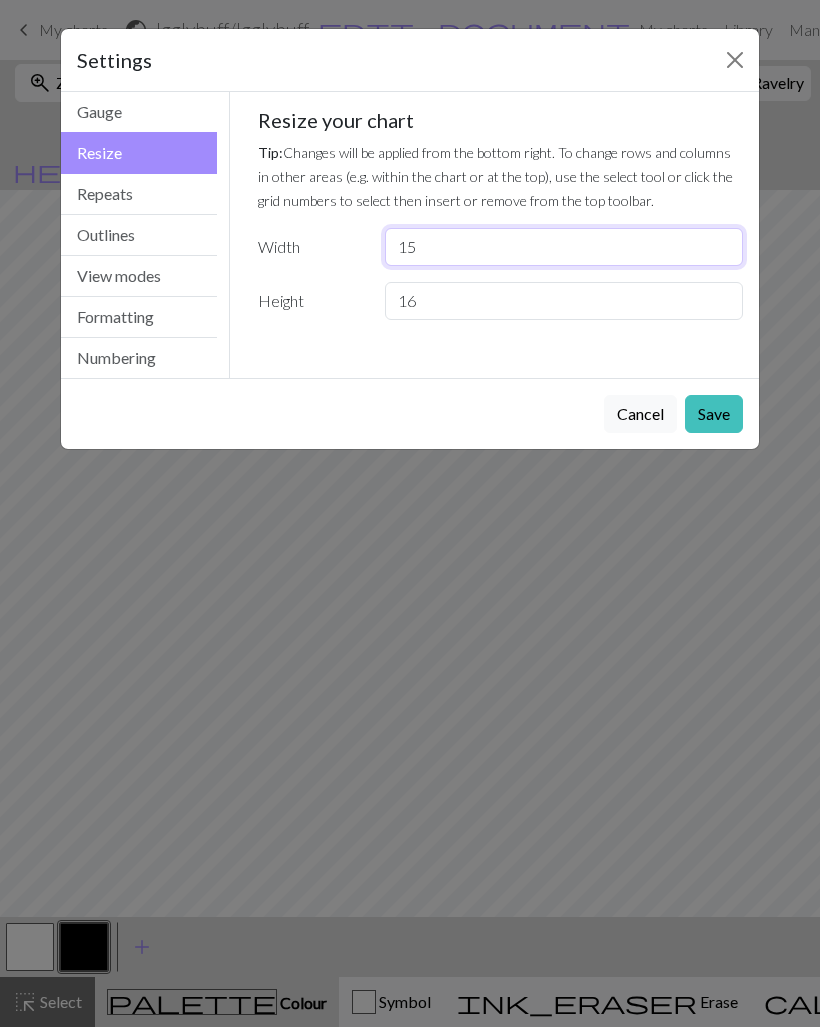 click on "15" at bounding box center (564, 247) 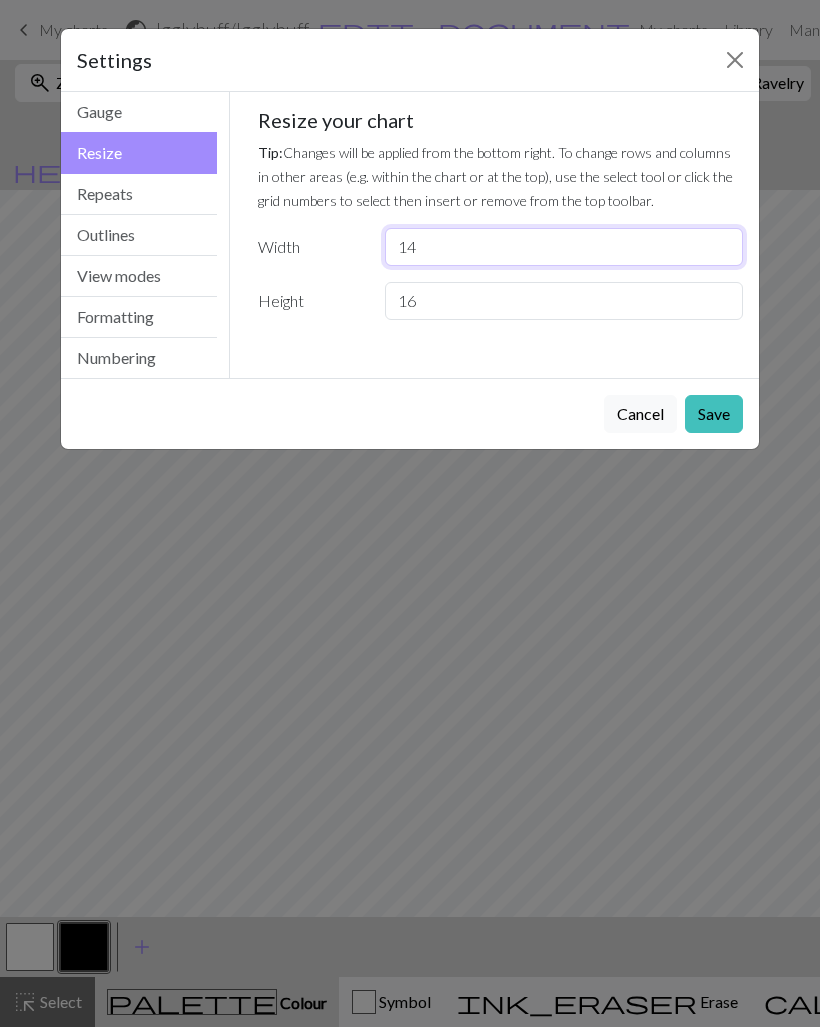 type on "14" 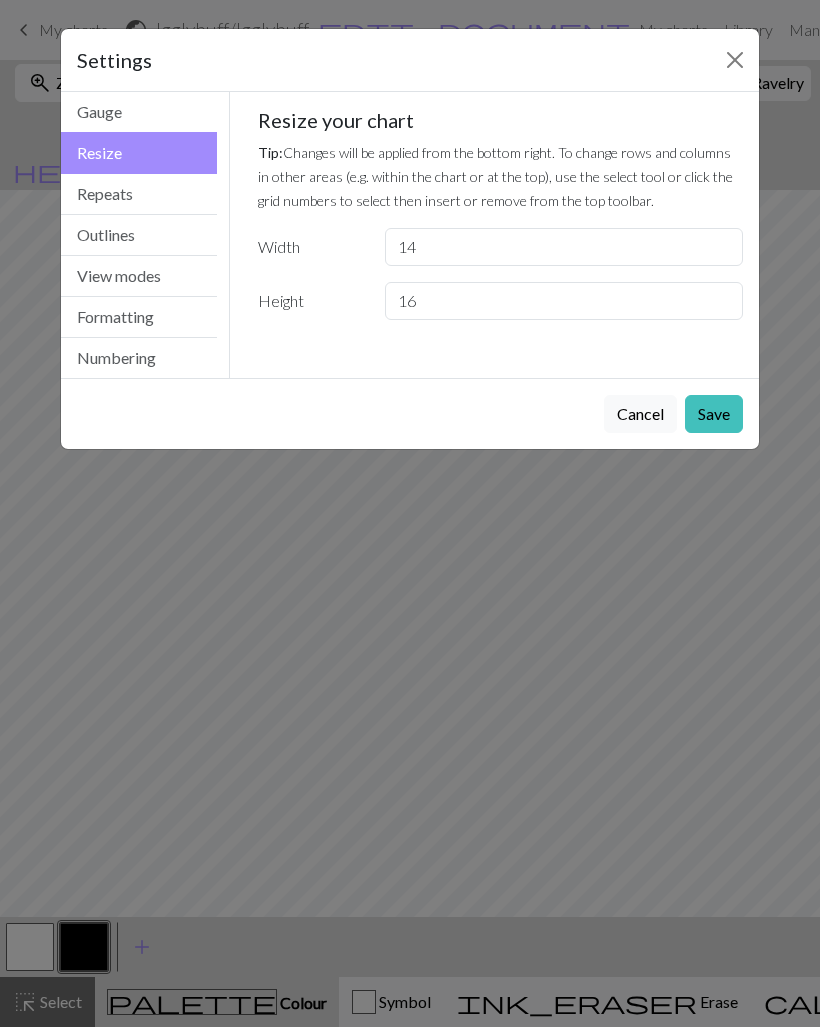 click on "Save" at bounding box center [714, 414] 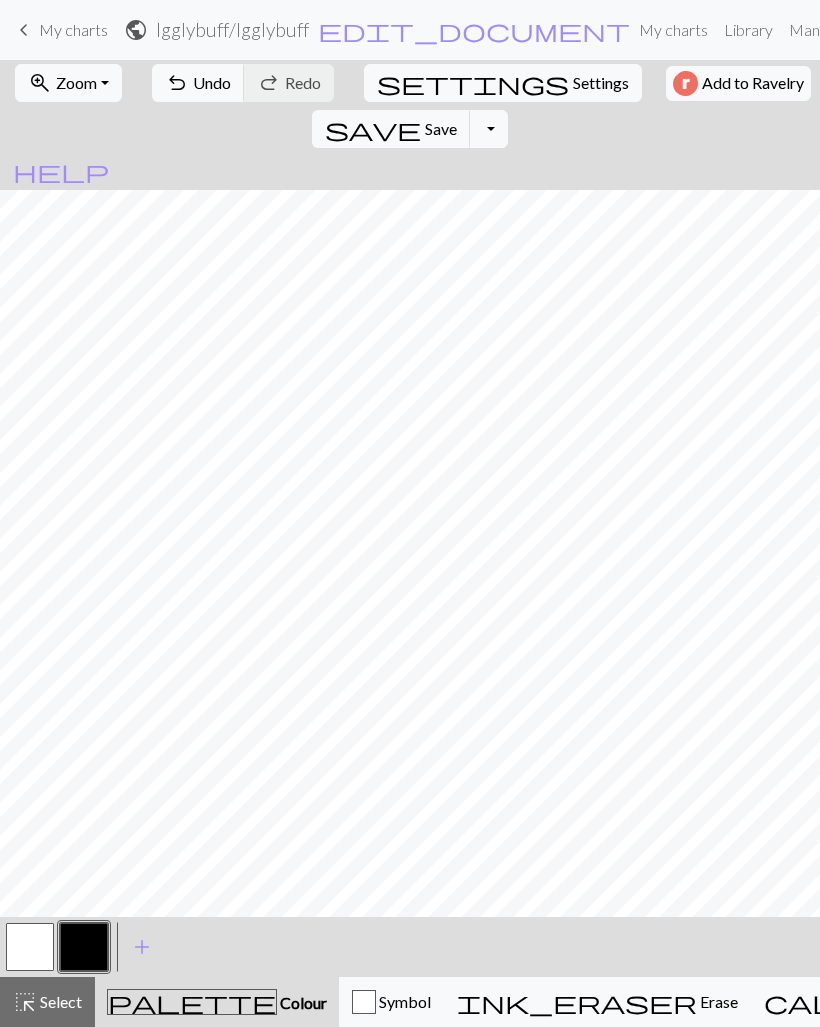 click on "Save" at bounding box center (441, 128) 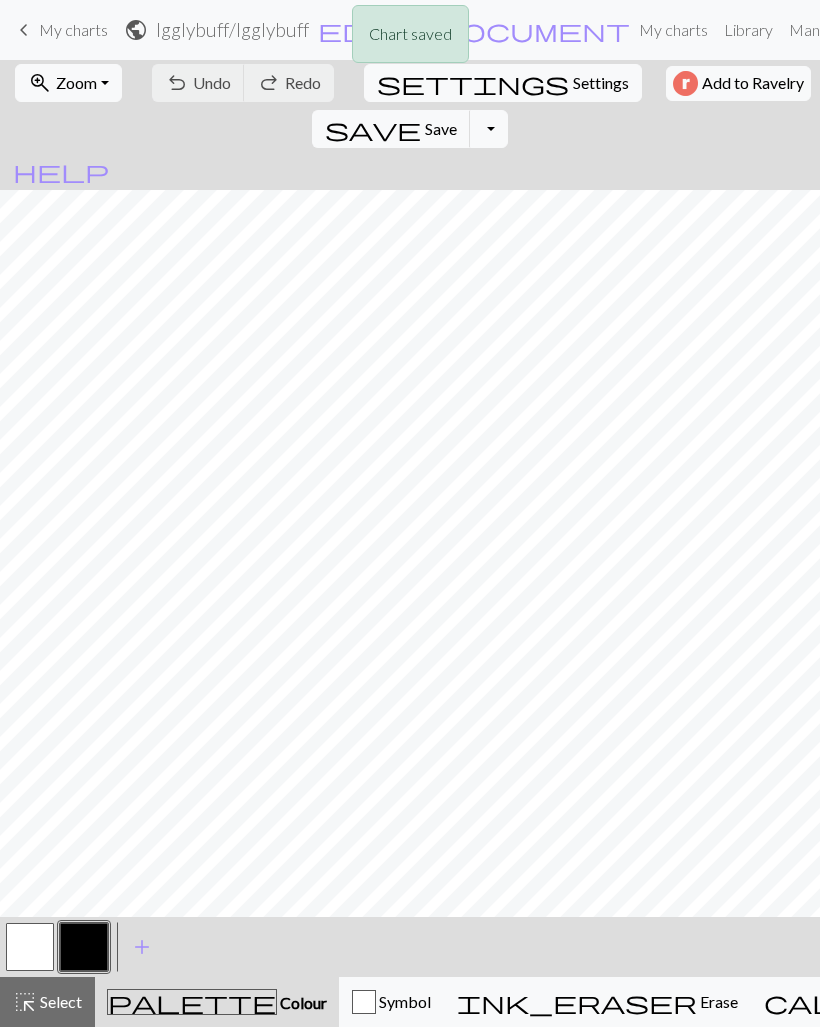 click on "Save" at bounding box center [441, 128] 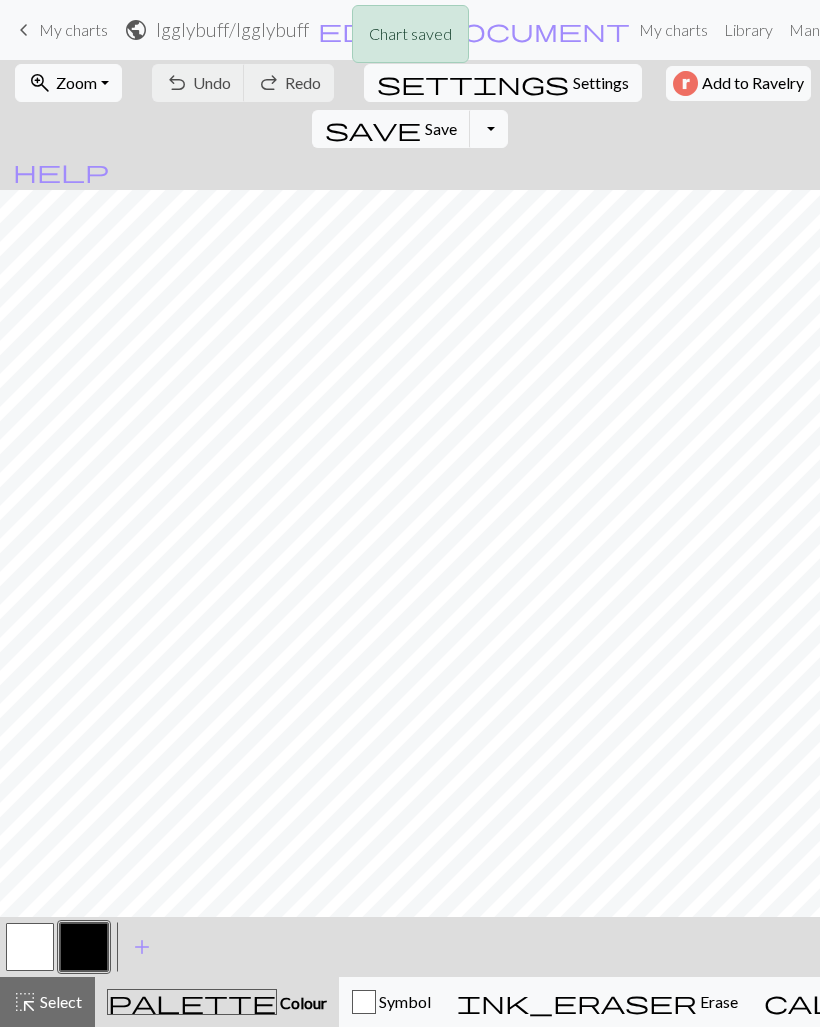 click on "Chart saved" at bounding box center [410, 39] 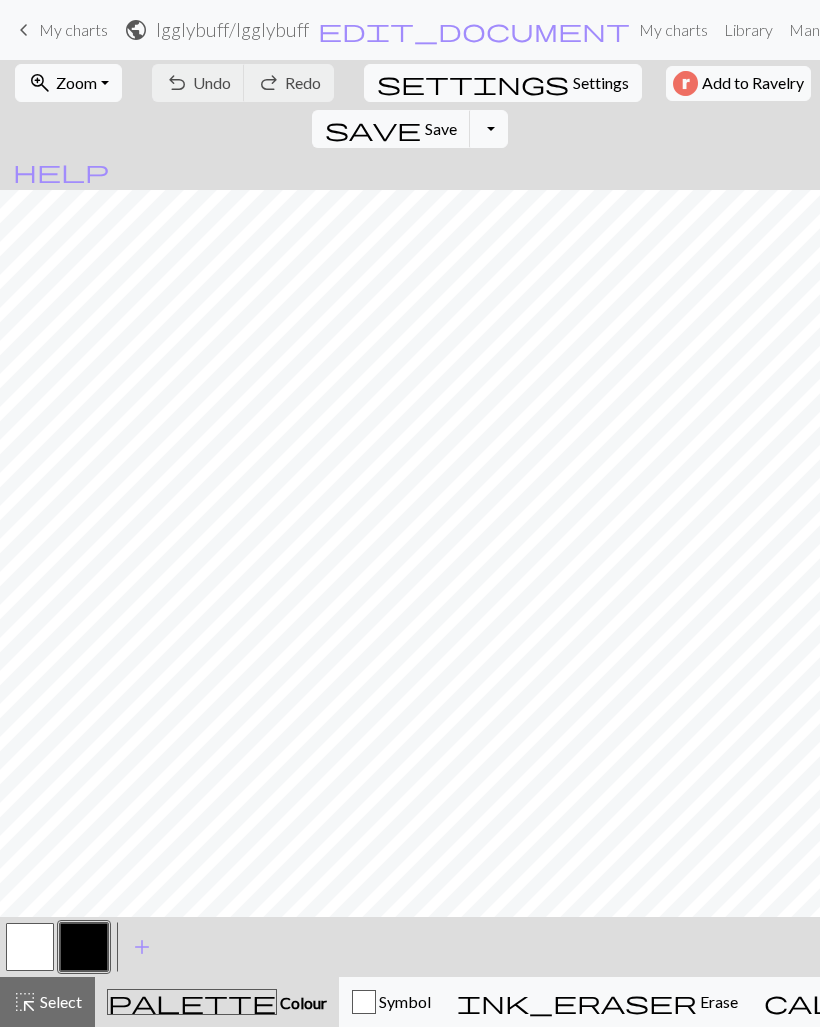 click on "My charts" at bounding box center [73, 29] 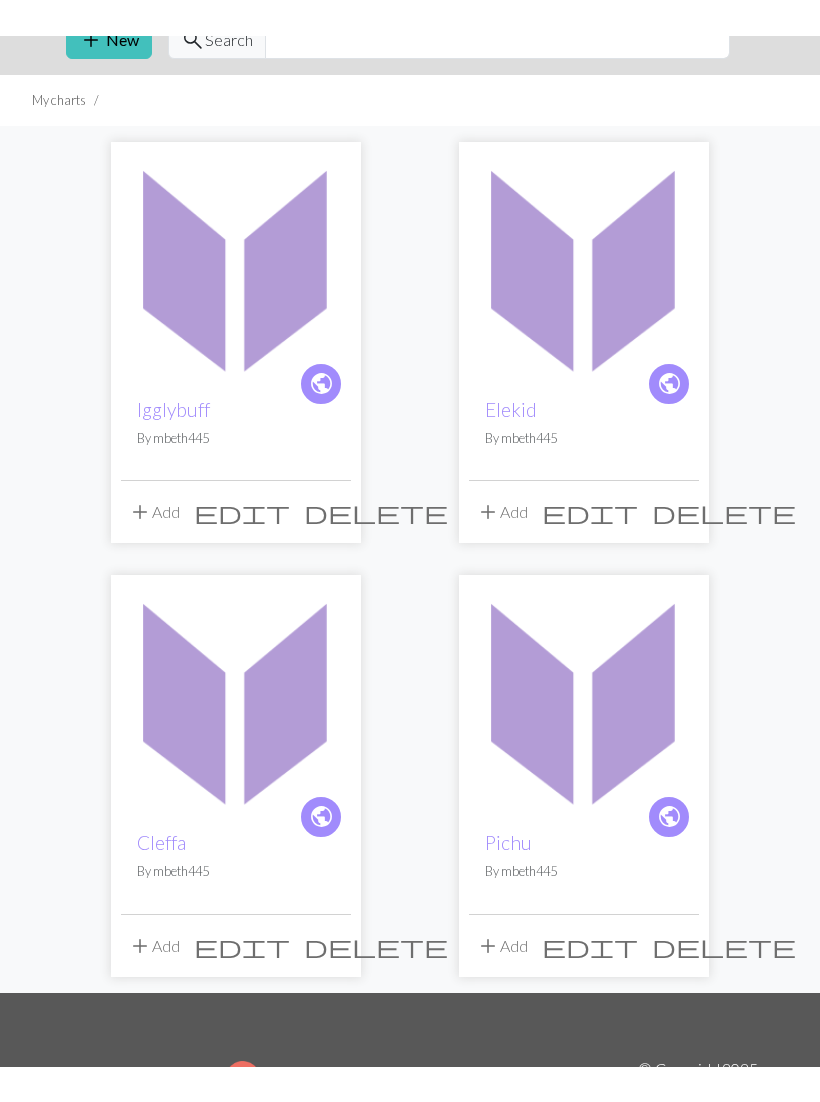 scroll, scrollTop: 0, scrollLeft: 0, axis: both 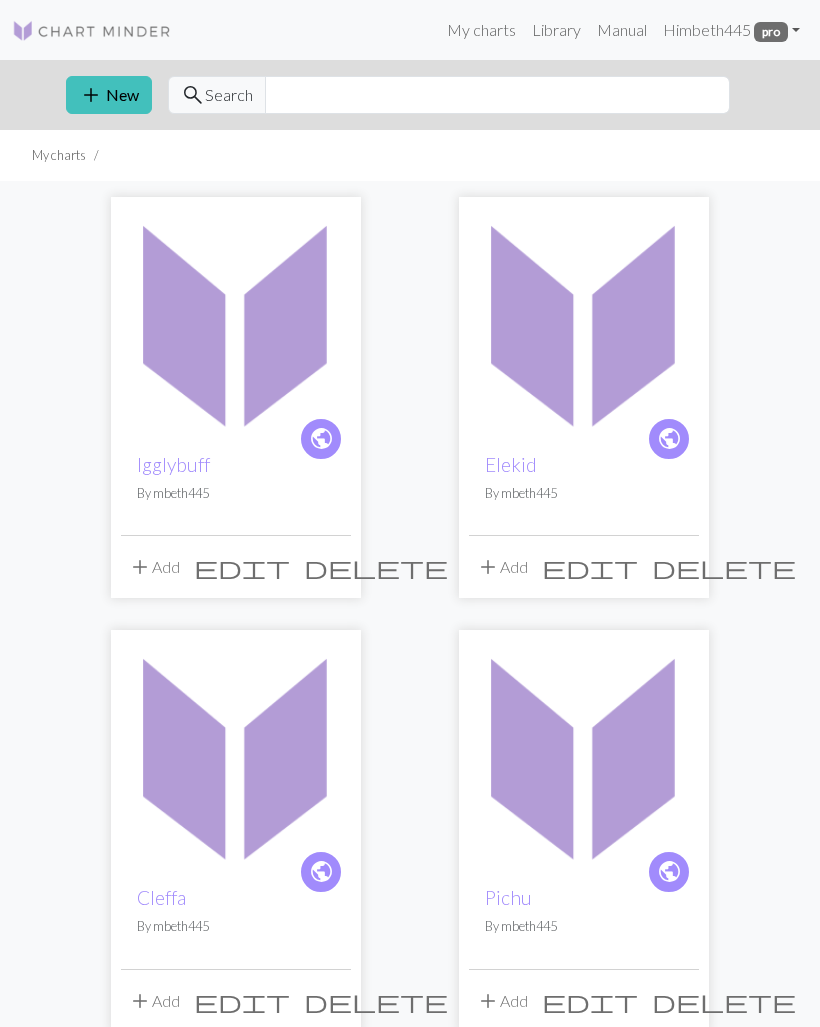 click on "add" at bounding box center [91, 95] 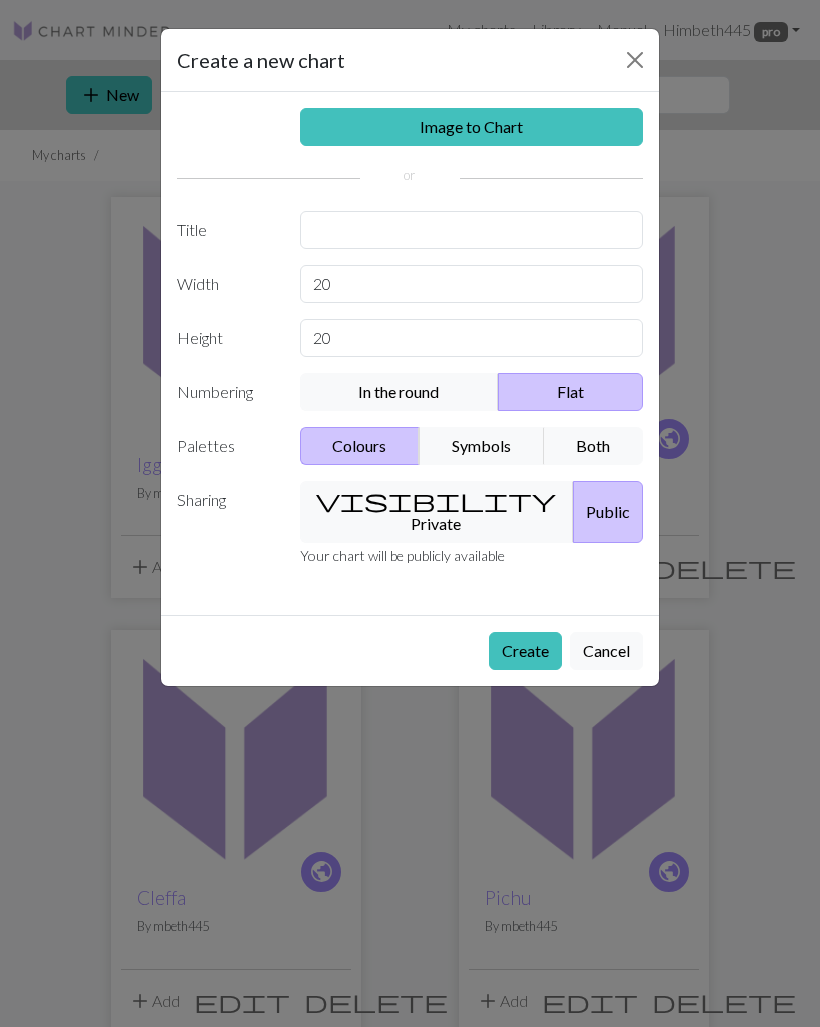 click on "Create" at bounding box center (525, 651) 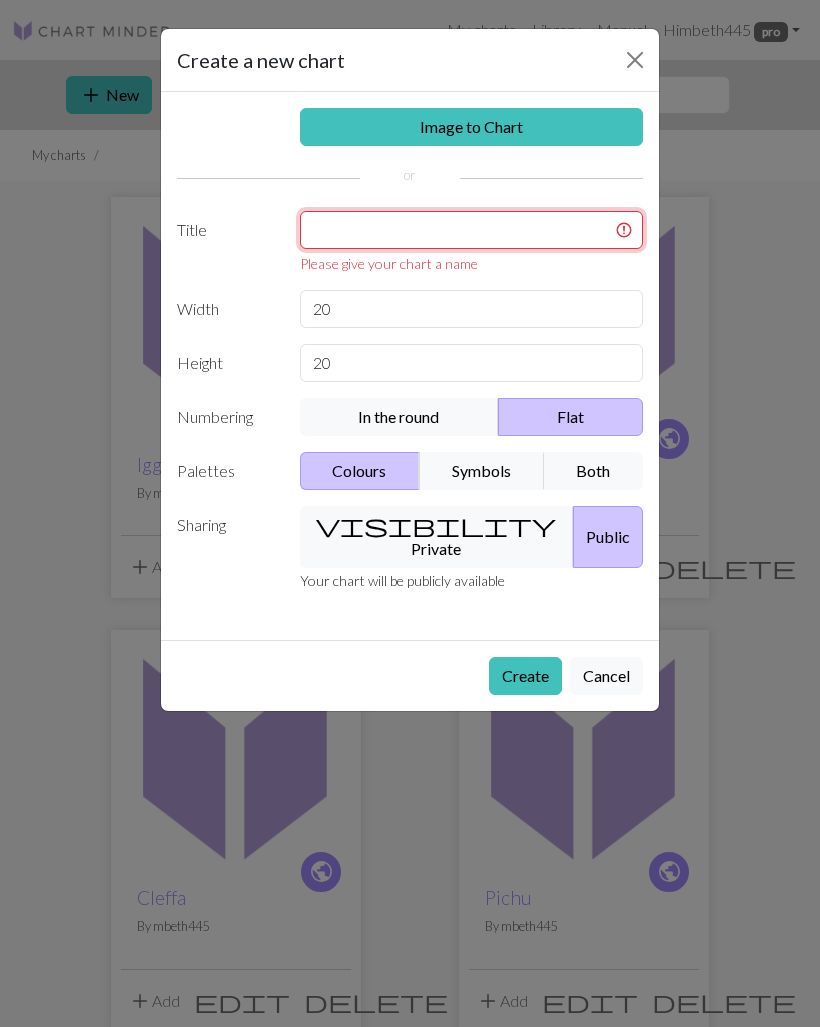 click at bounding box center (472, 230) 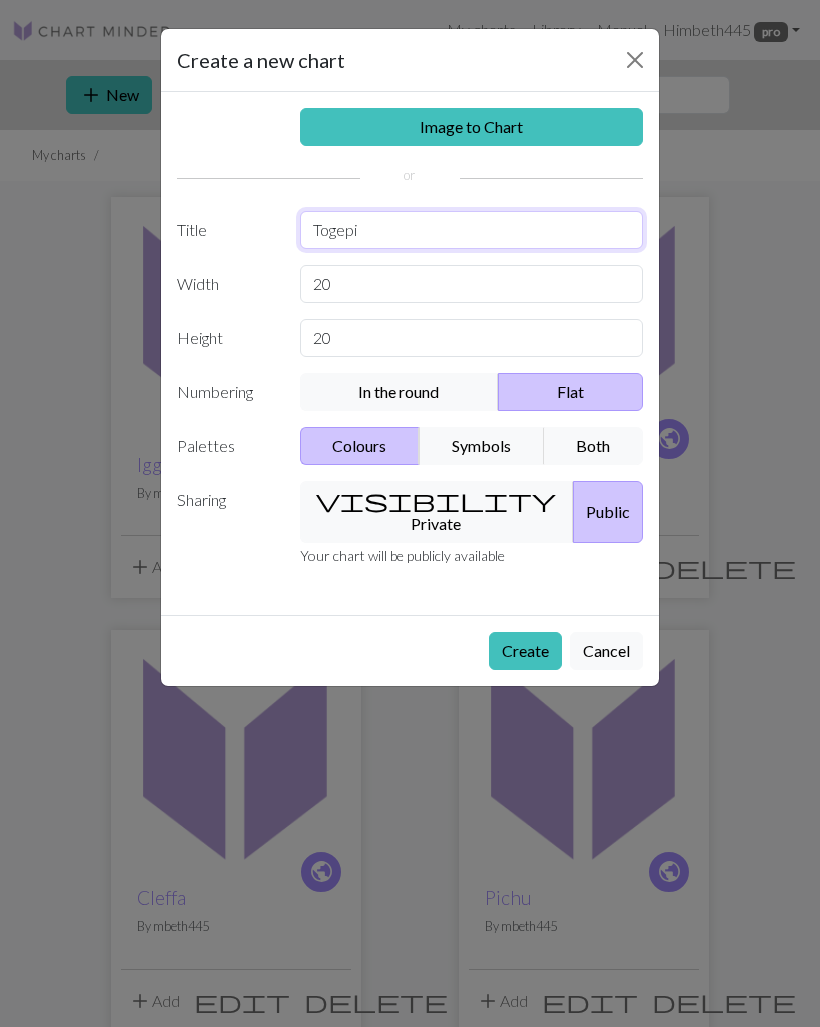 type on "Togepi" 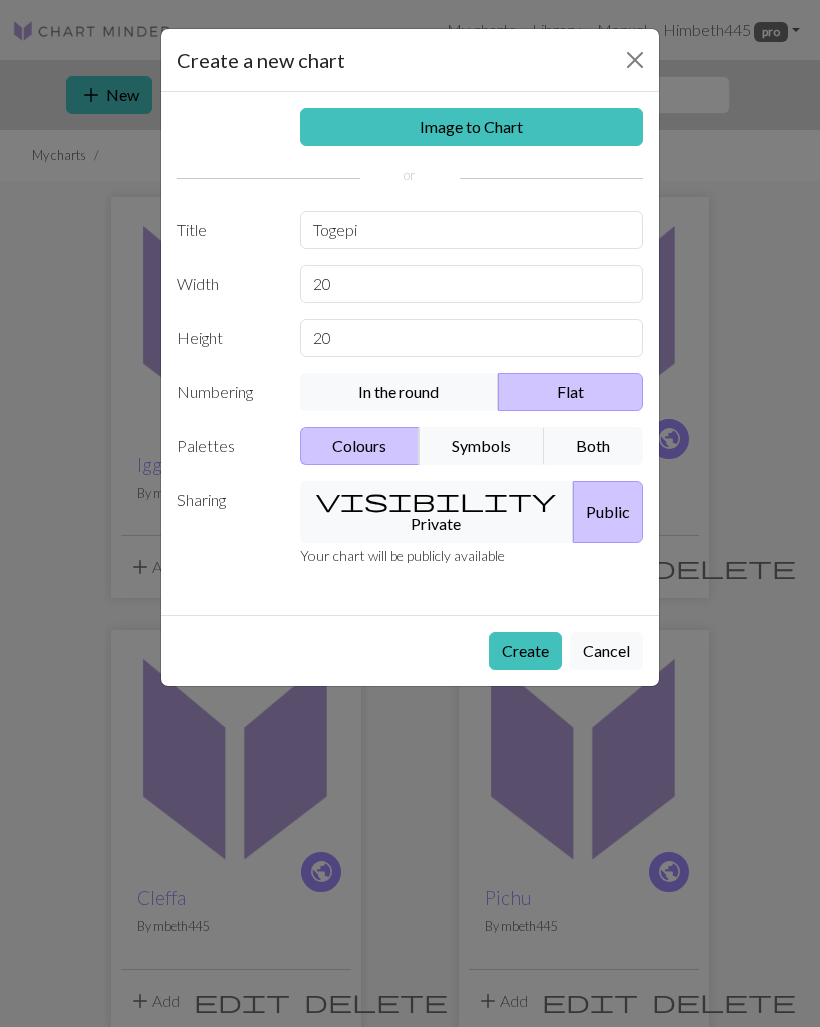 click on "Create" at bounding box center [525, 651] 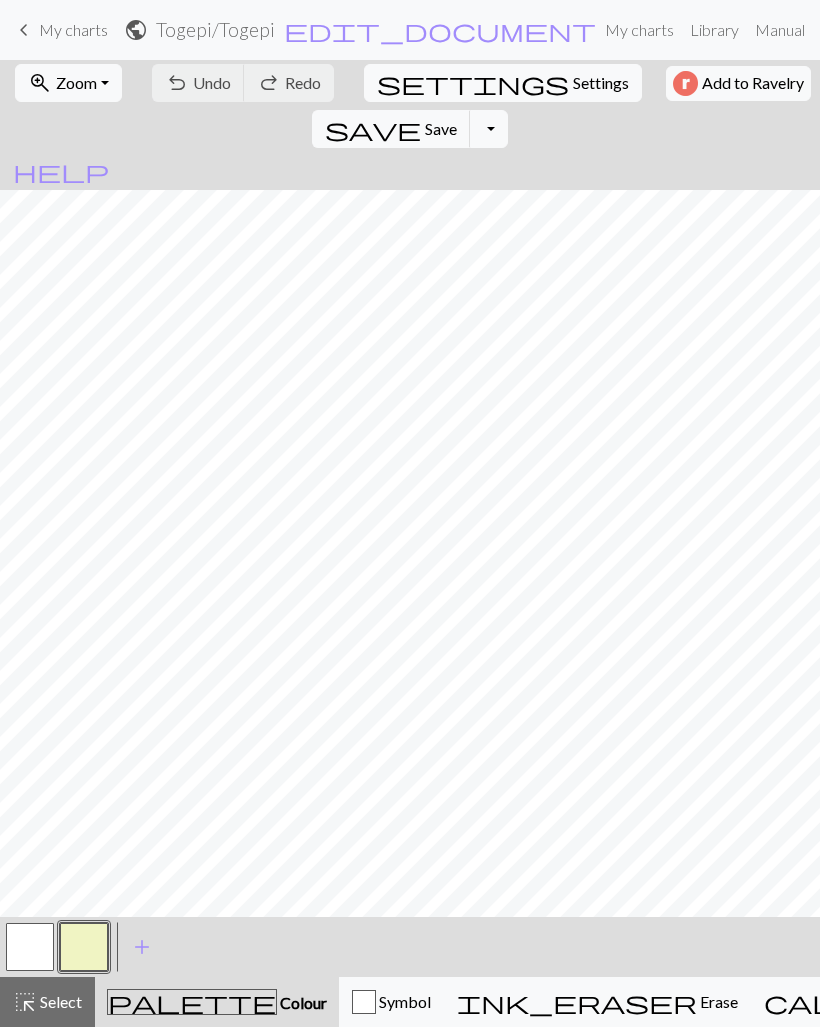 click at bounding box center (84, 947) 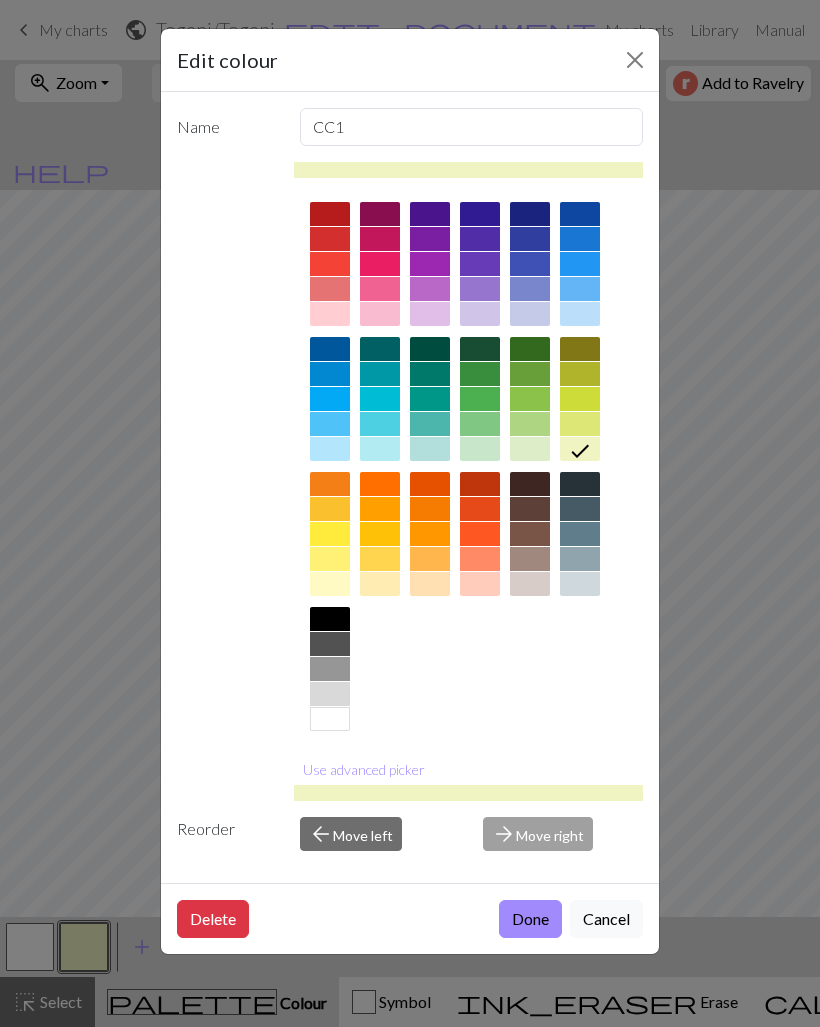 click at bounding box center [330, 619] 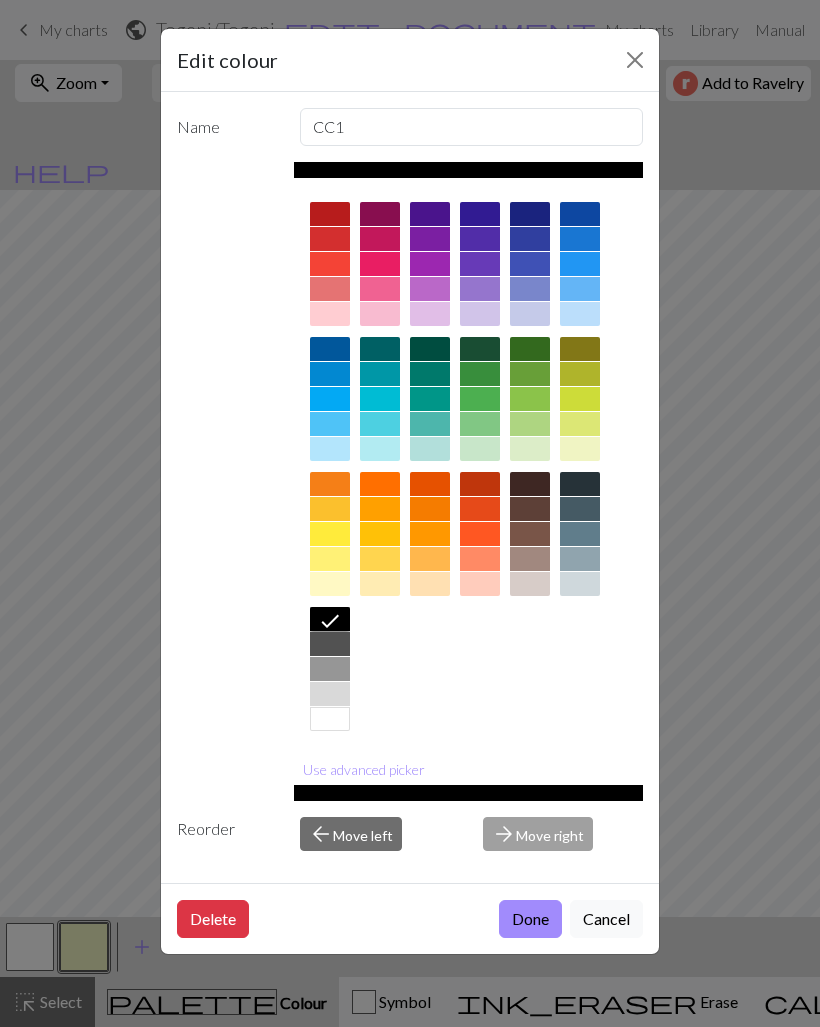 click on "Done" at bounding box center (530, 919) 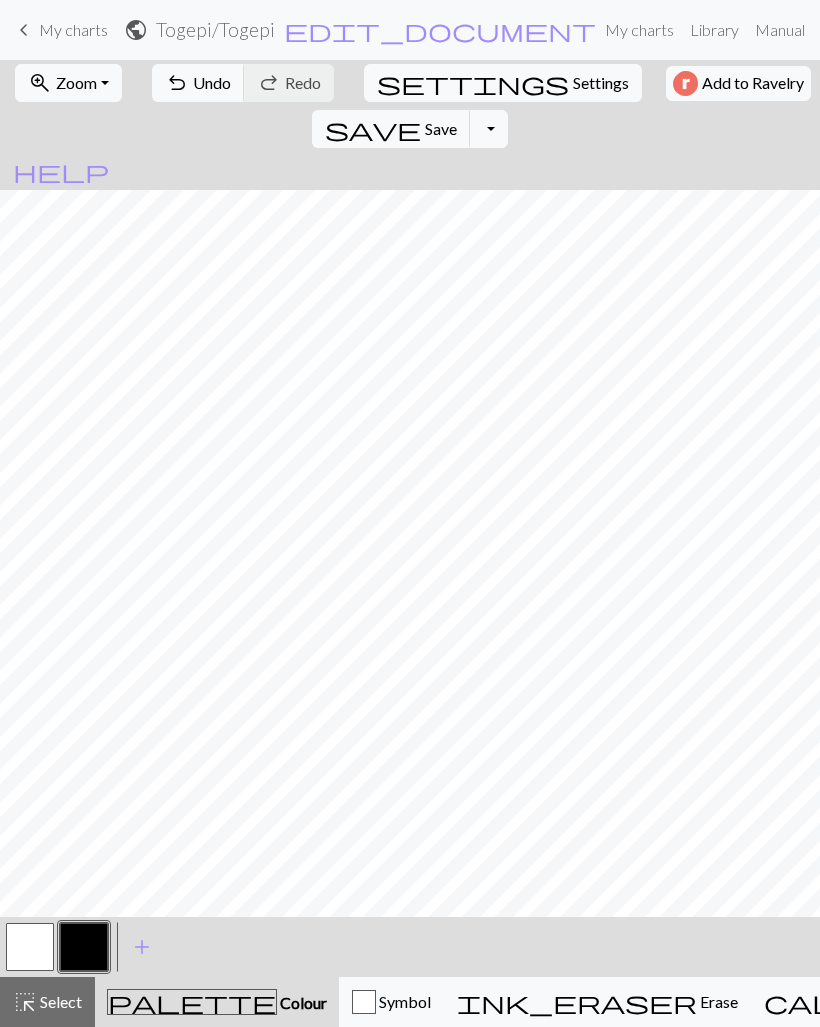 click at bounding box center [30, 947] 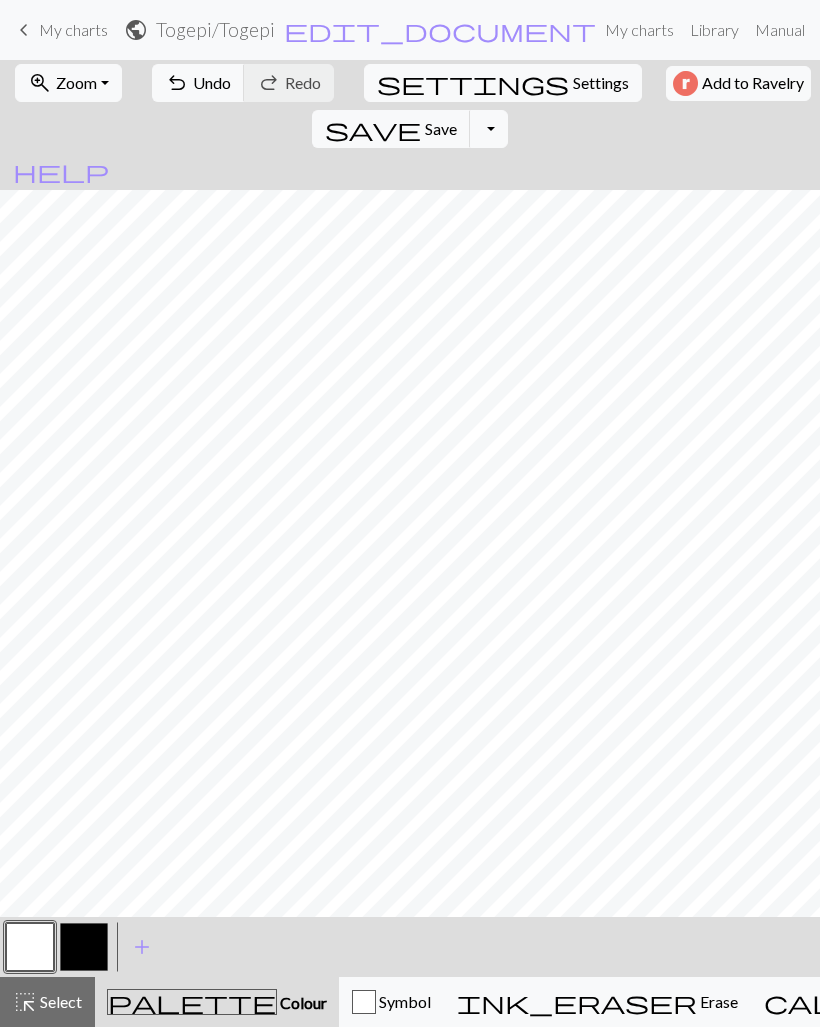 click at bounding box center [84, 947] 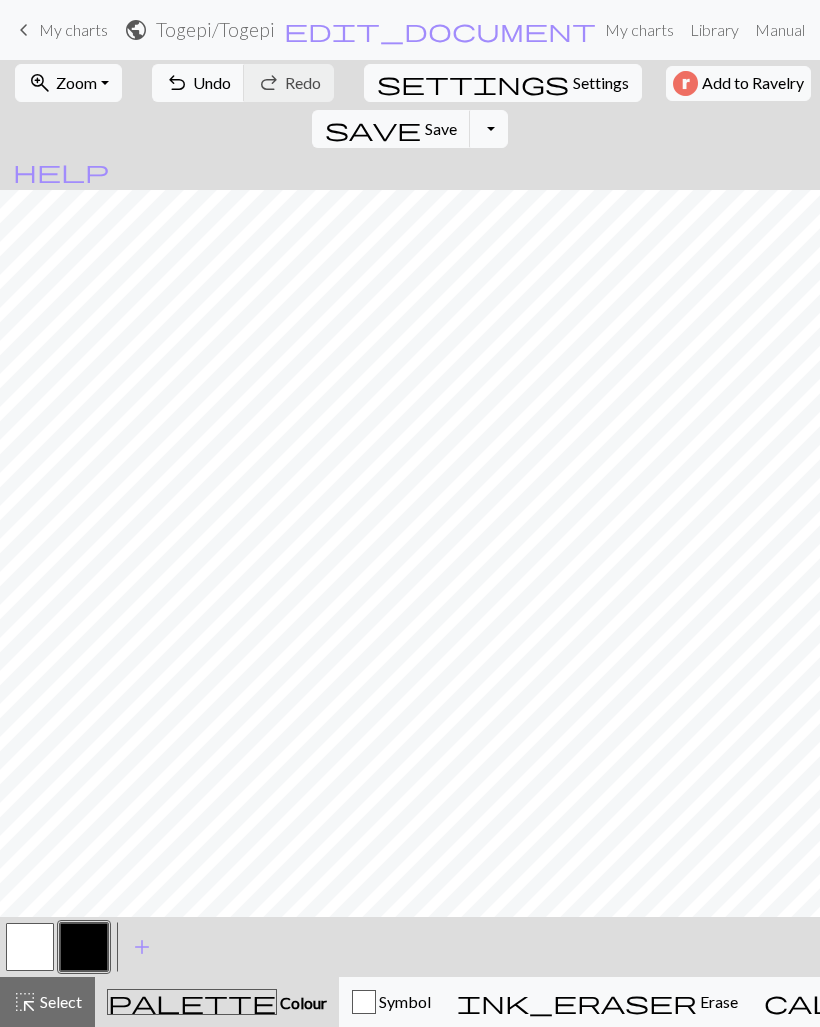 click on "Settings" at bounding box center (601, 83) 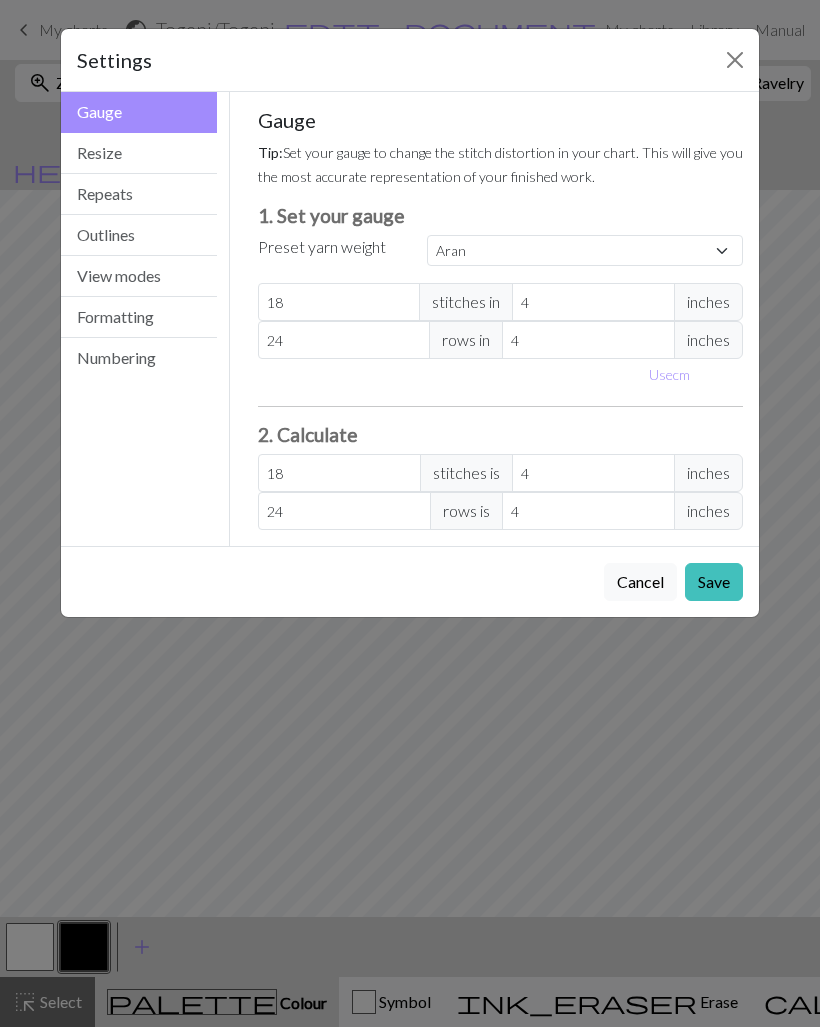 click on "Resize" at bounding box center [139, 153] 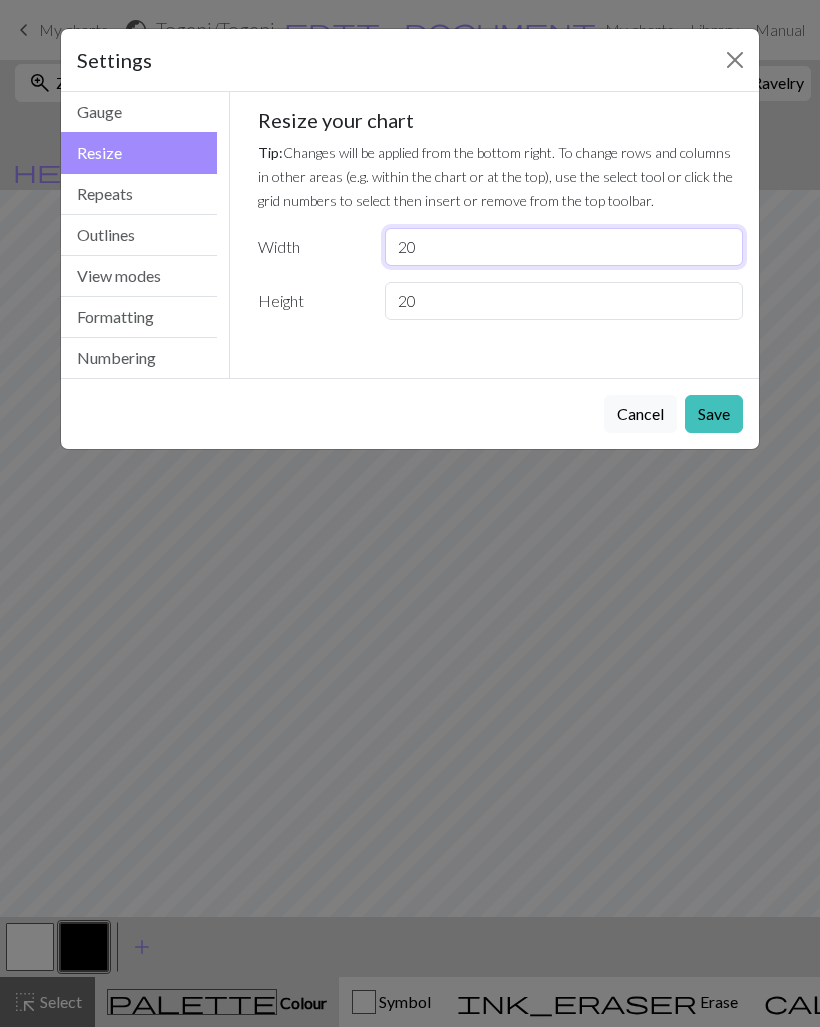 type on "2" 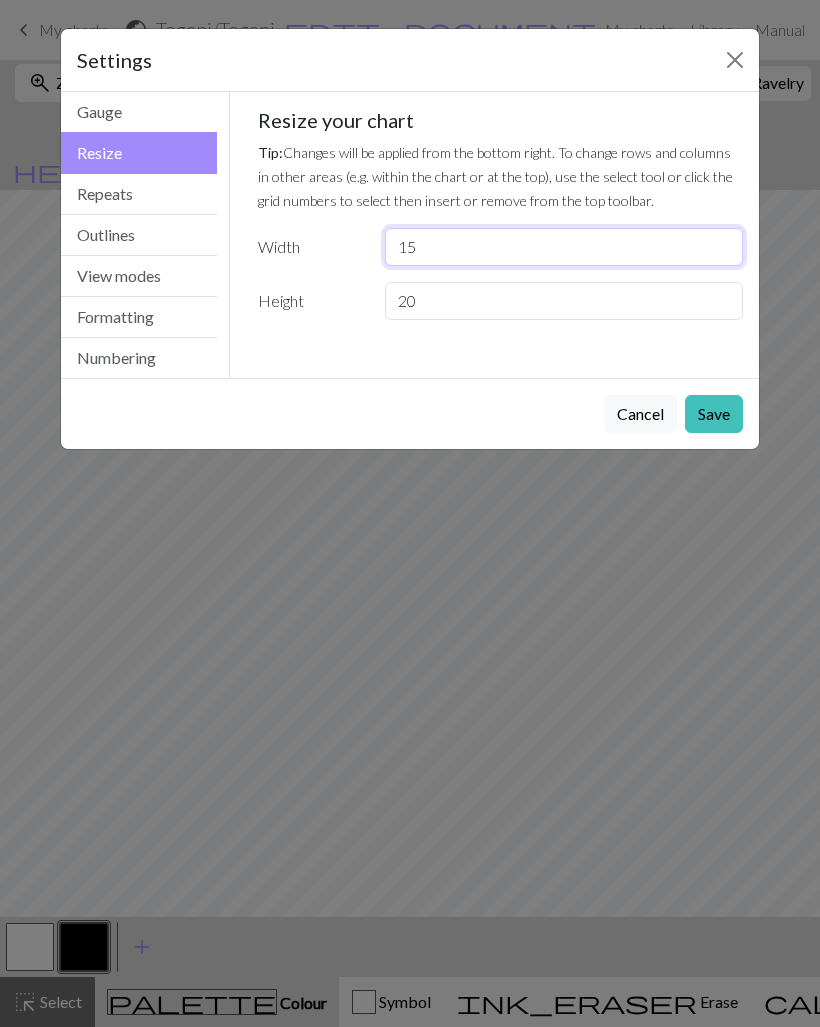 type on "15" 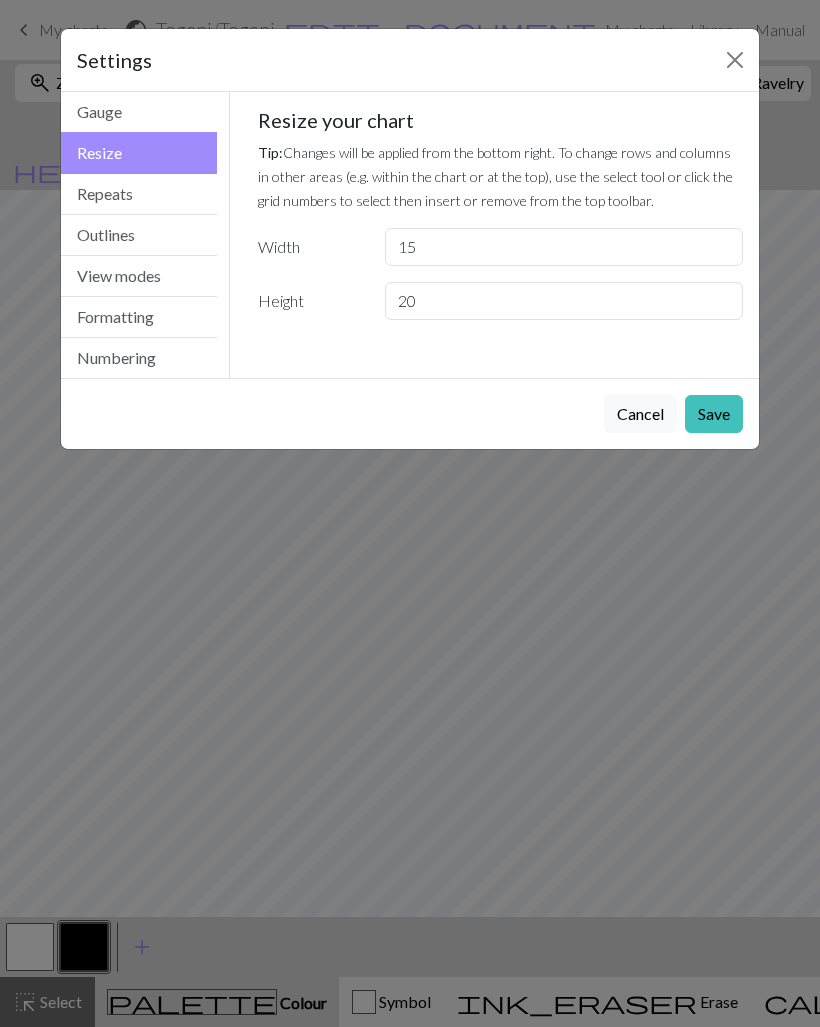 click on "Save" at bounding box center (714, 414) 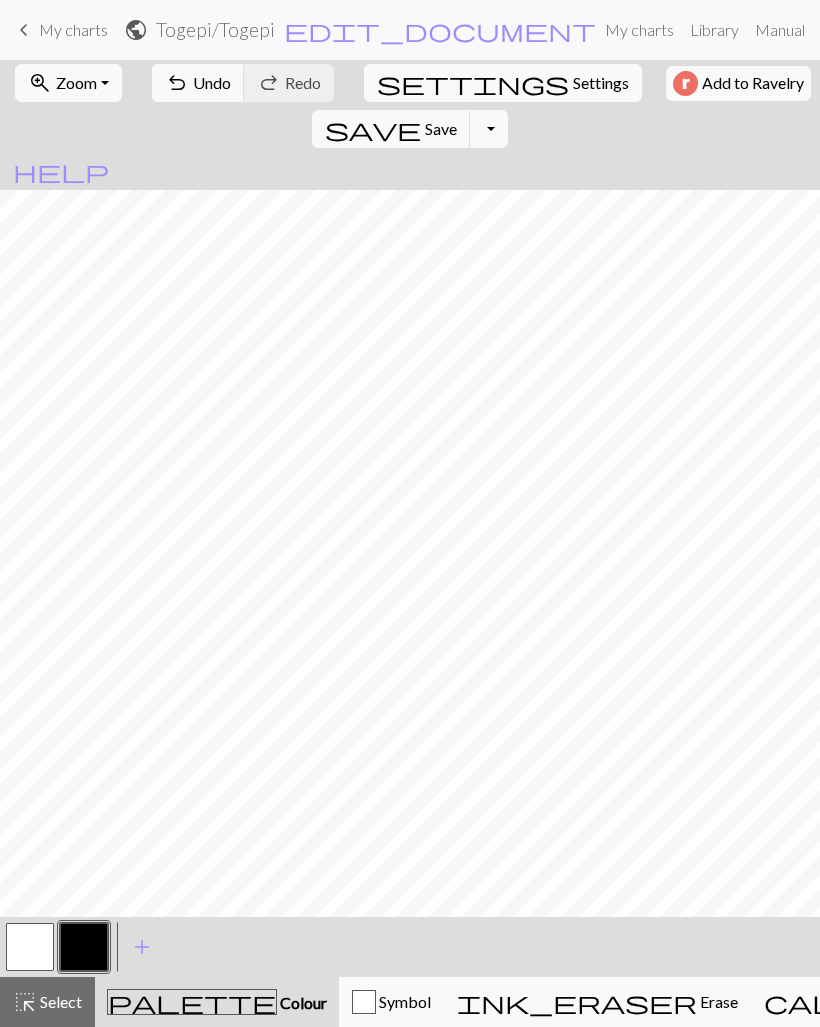 click on "settings  Settings" at bounding box center [503, 83] 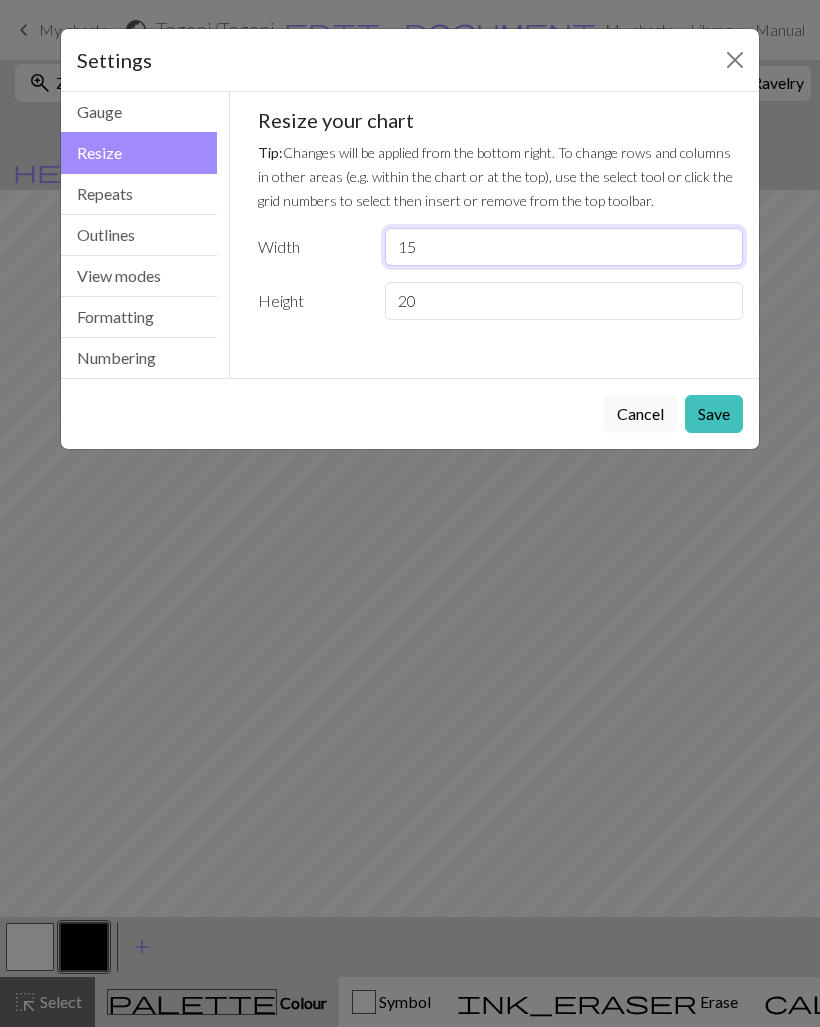 click on "15" at bounding box center [564, 247] 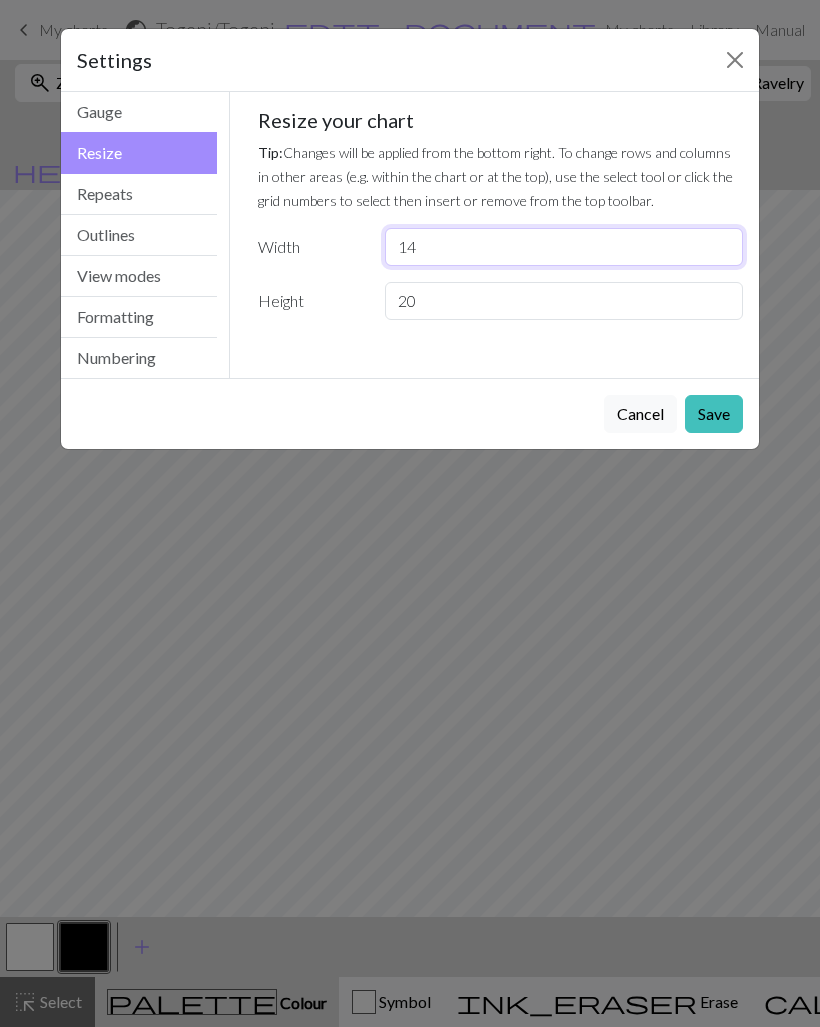 type on "14" 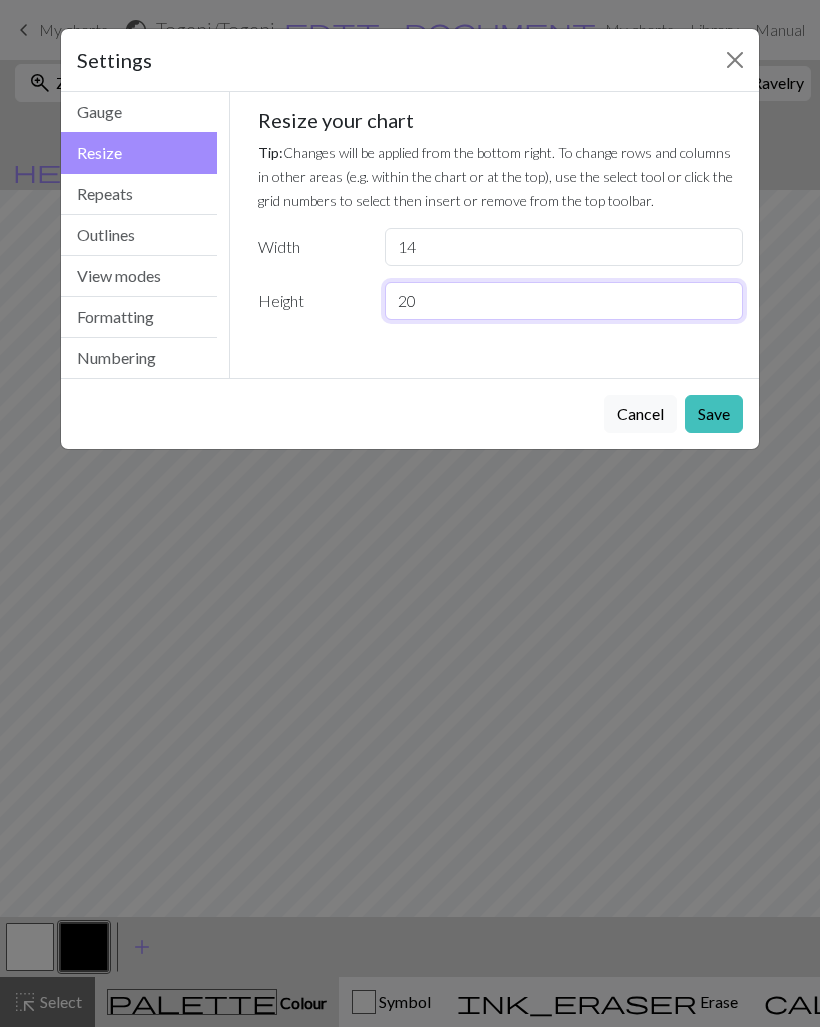 click on "20" at bounding box center [564, 301] 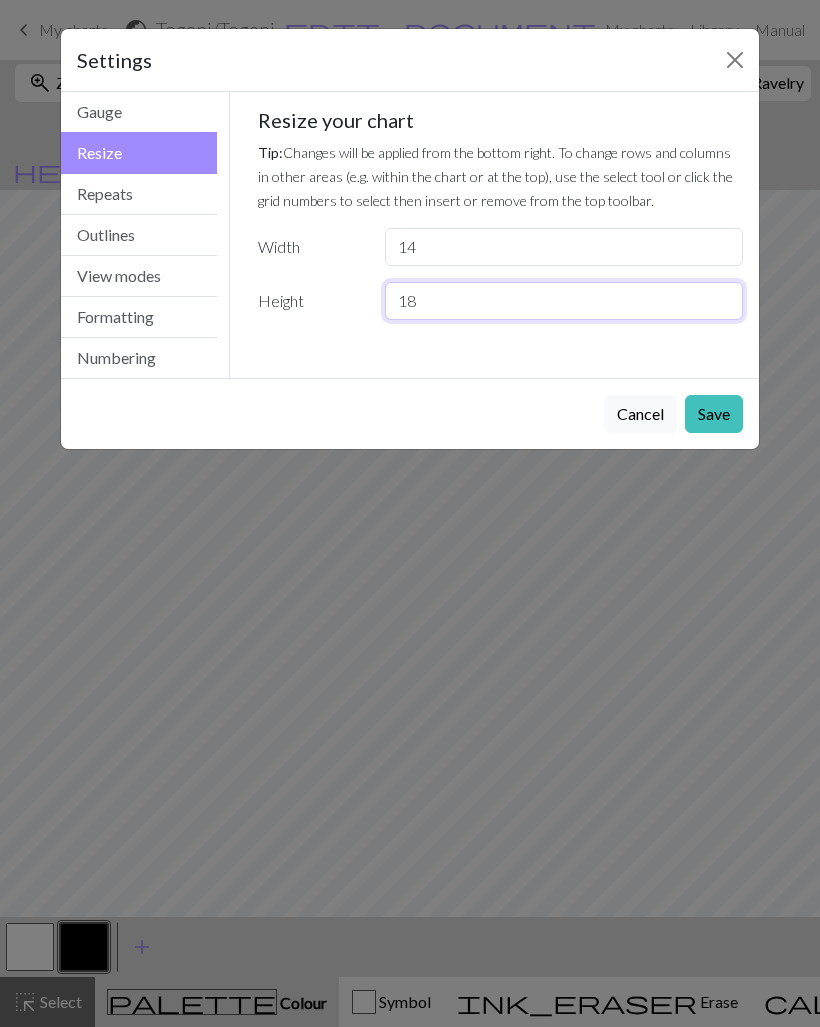 type on "18" 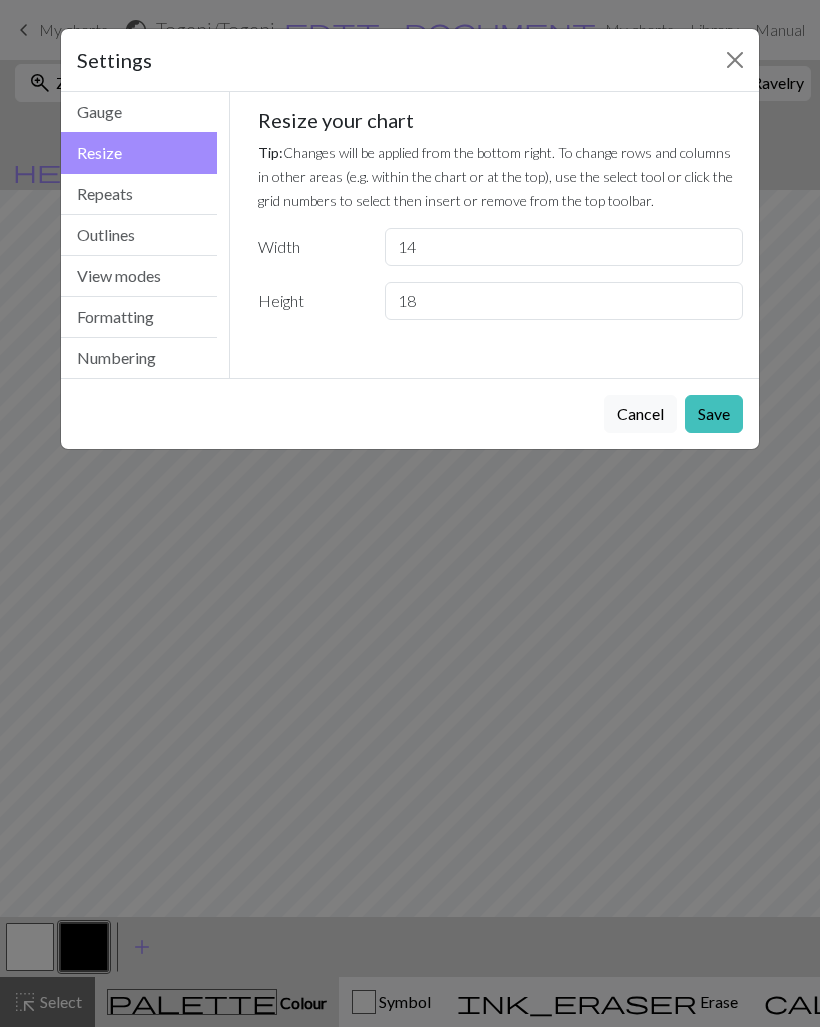 click on "Save" at bounding box center [714, 414] 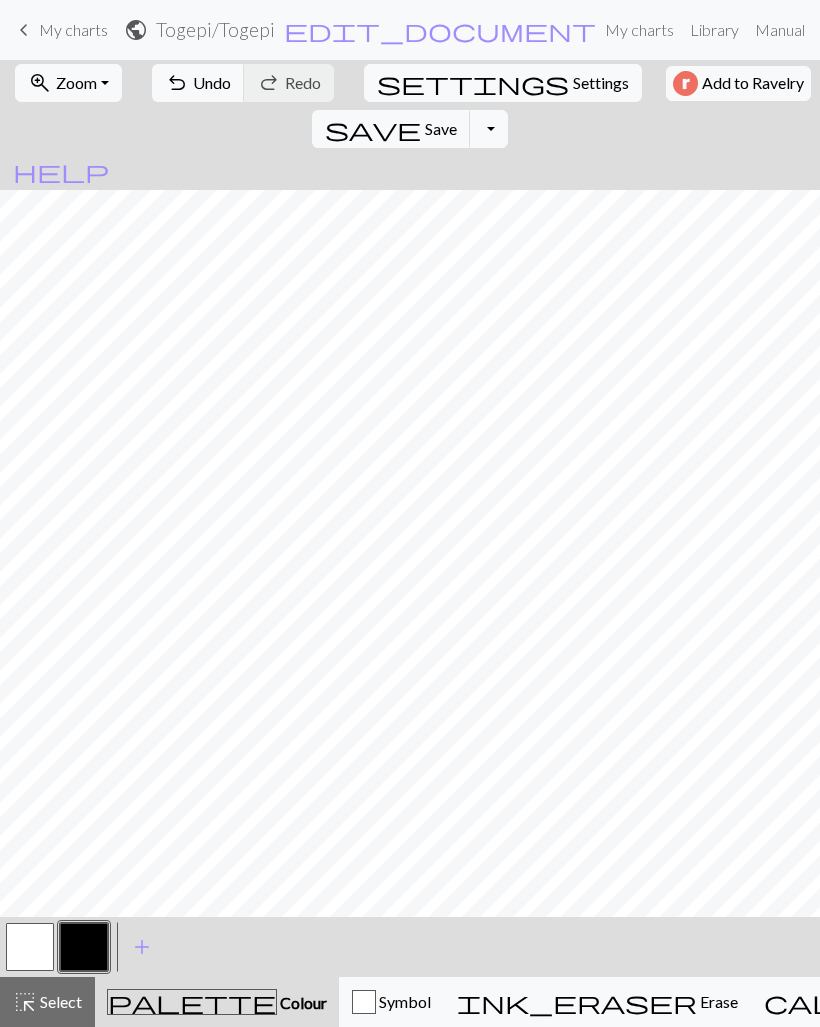 click on "save" at bounding box center (373, 129) 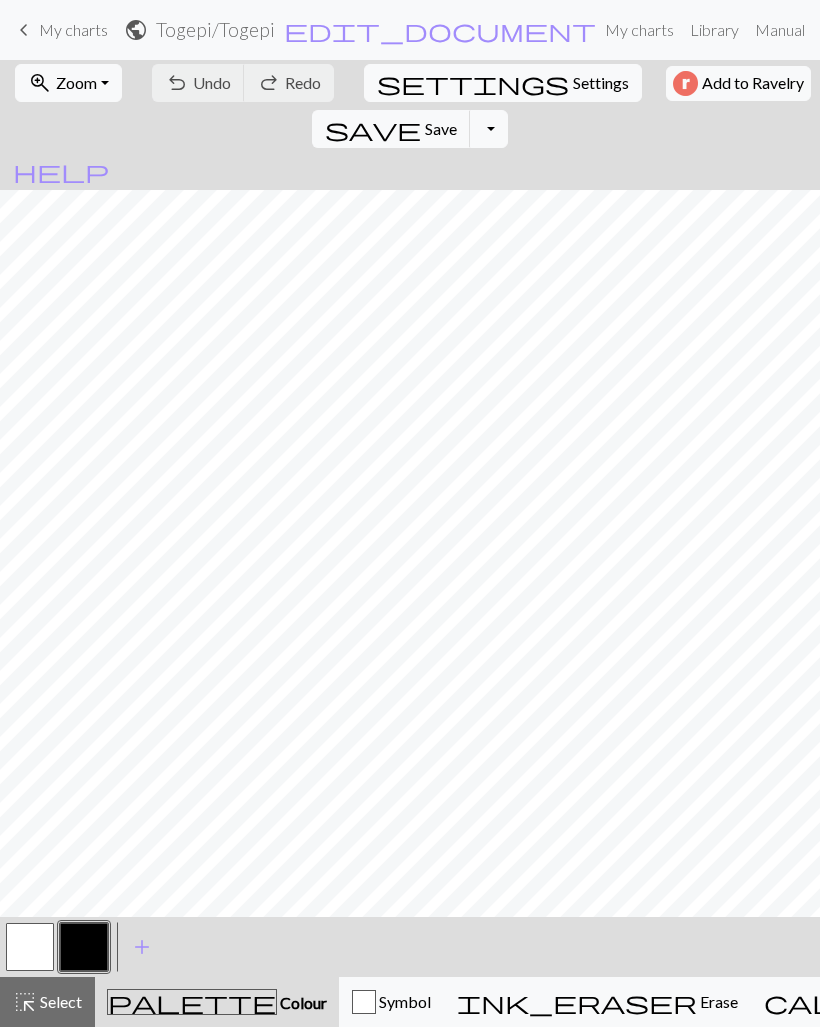 click on "My charts" at bounding box center [73, 29] 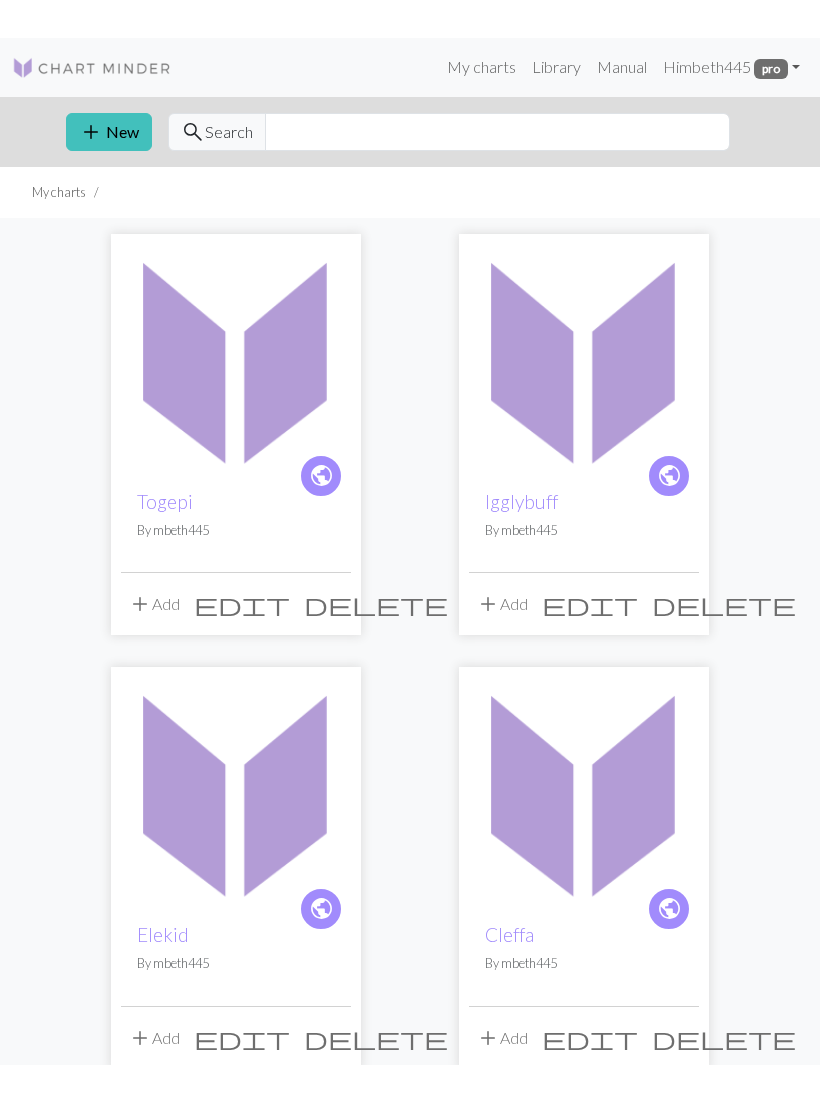 scroll, scrollTop: 0, scrollLeft: 0, axis: both 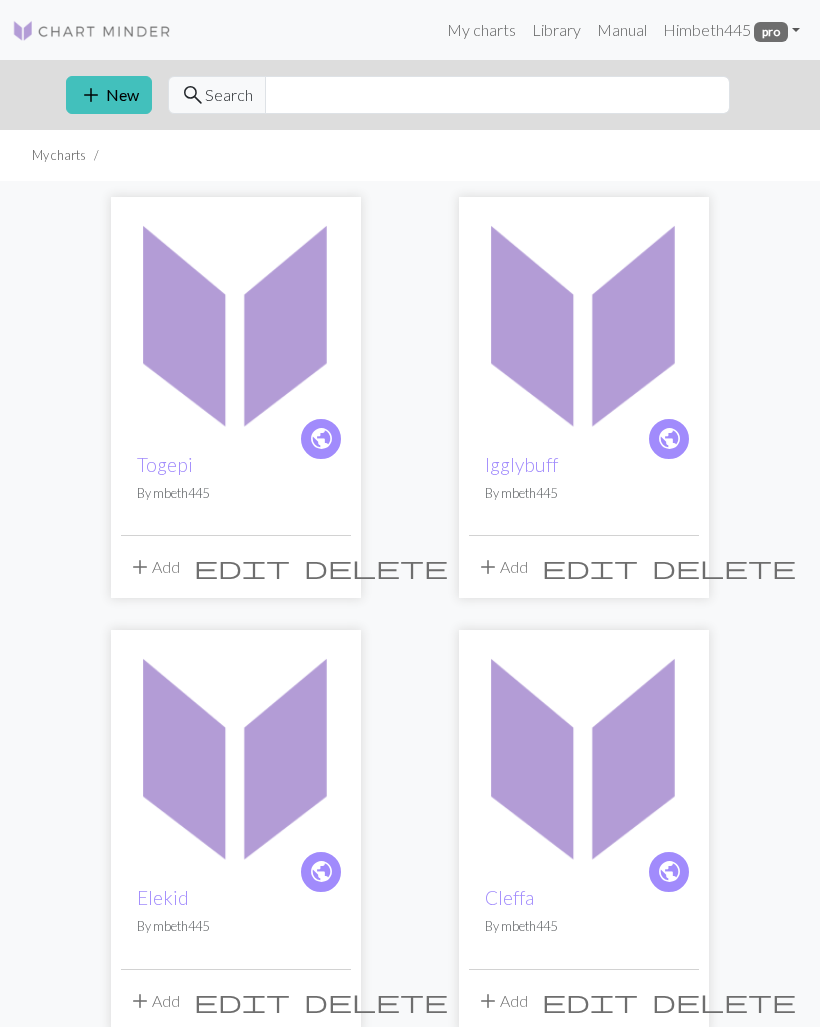 click on "add   New" at bounding box center [109, 95] 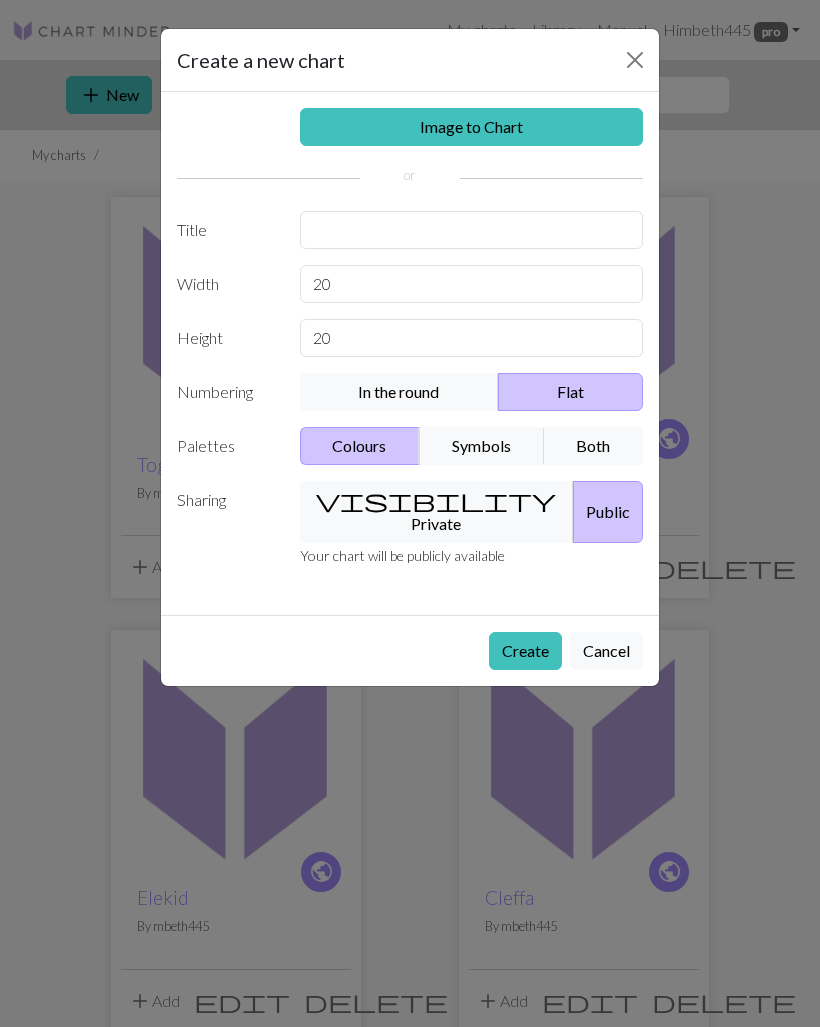 click on "Create" at bounding box center [525, 651] 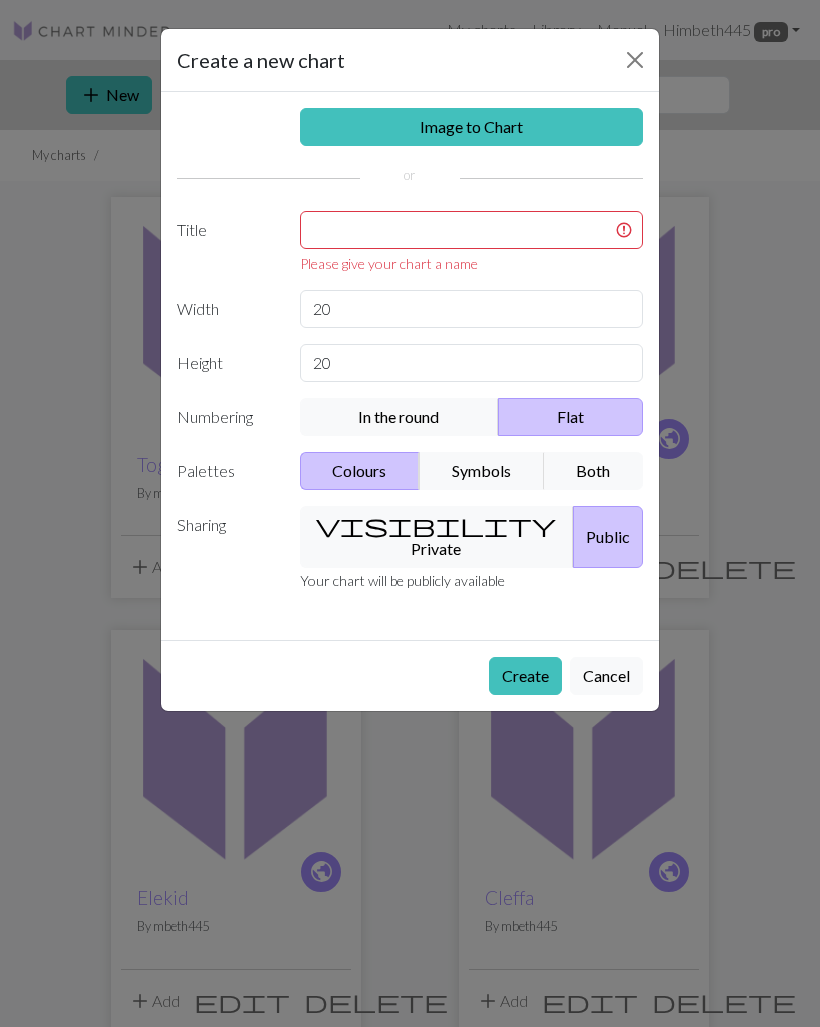 click at bounding box center [472, 230] 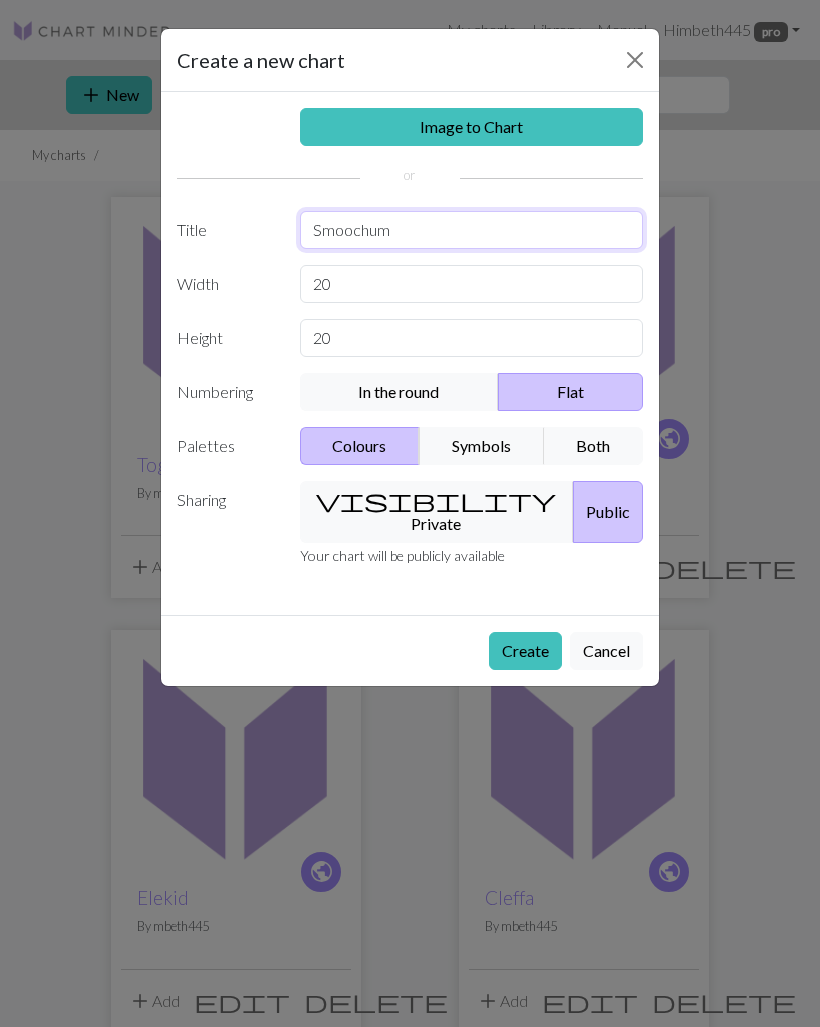 type on "Smoochum" 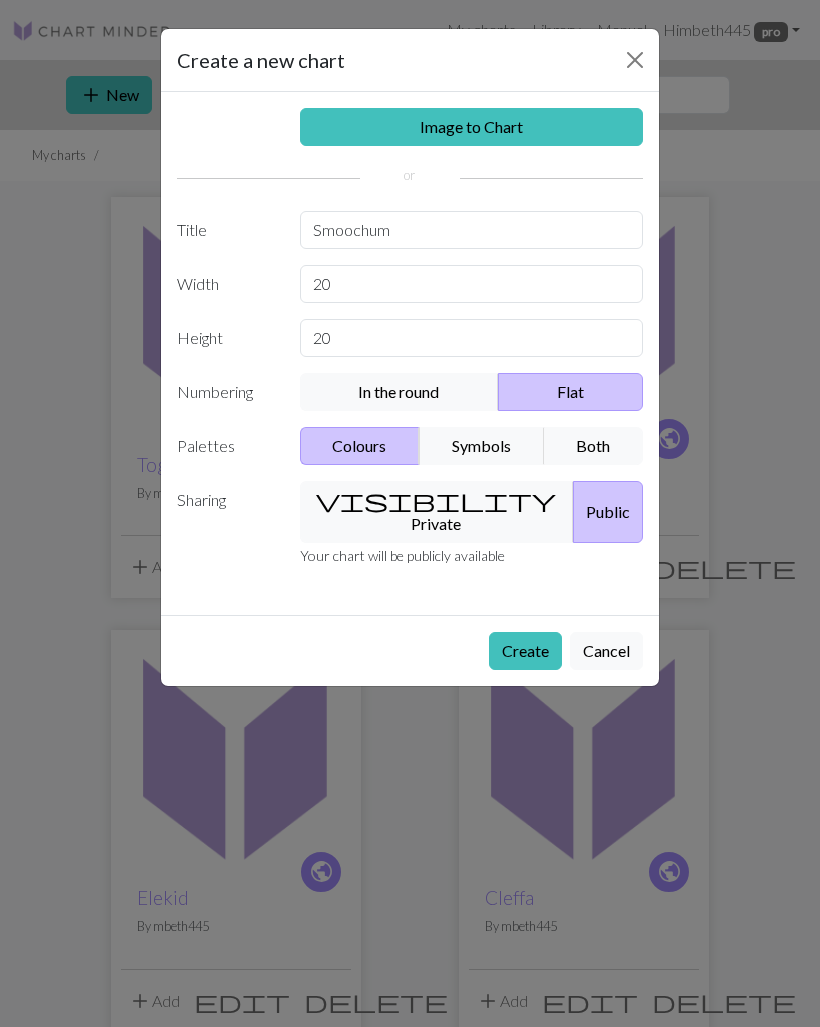 click on "Create" at bounding box center [525, 651] 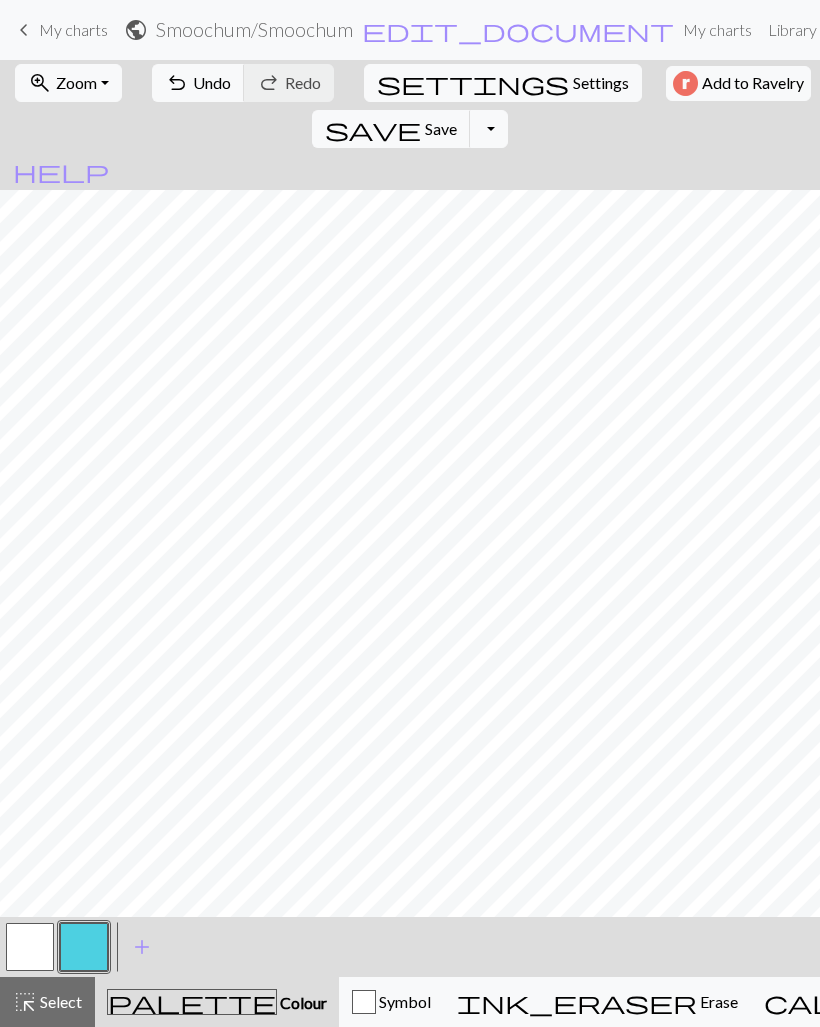 click at bounding box center (84, 947) 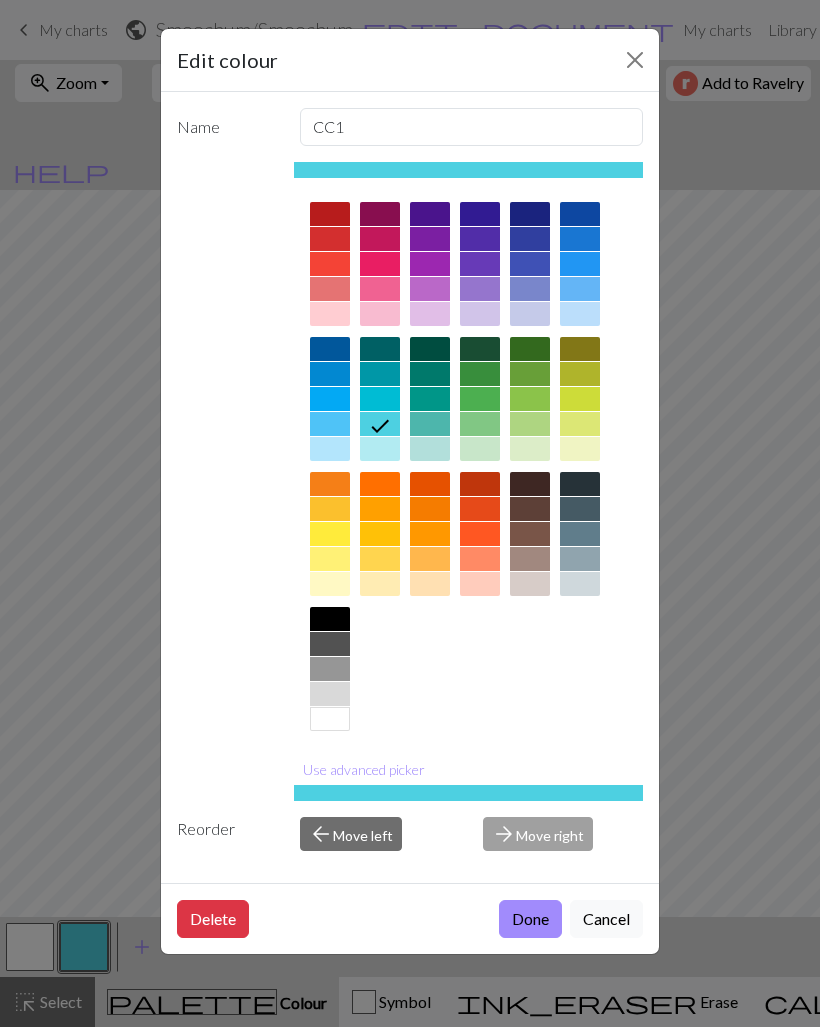 click at bounding box center [330, 619] 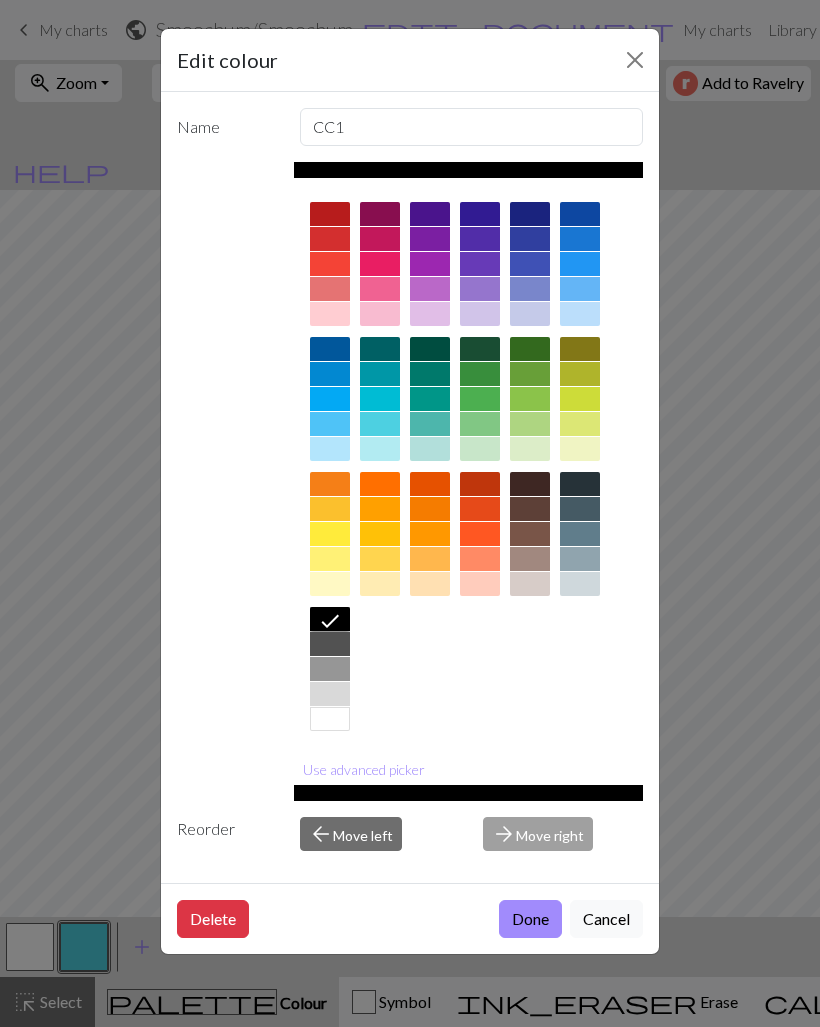 click on "Done" at bounding box center [530, 919] 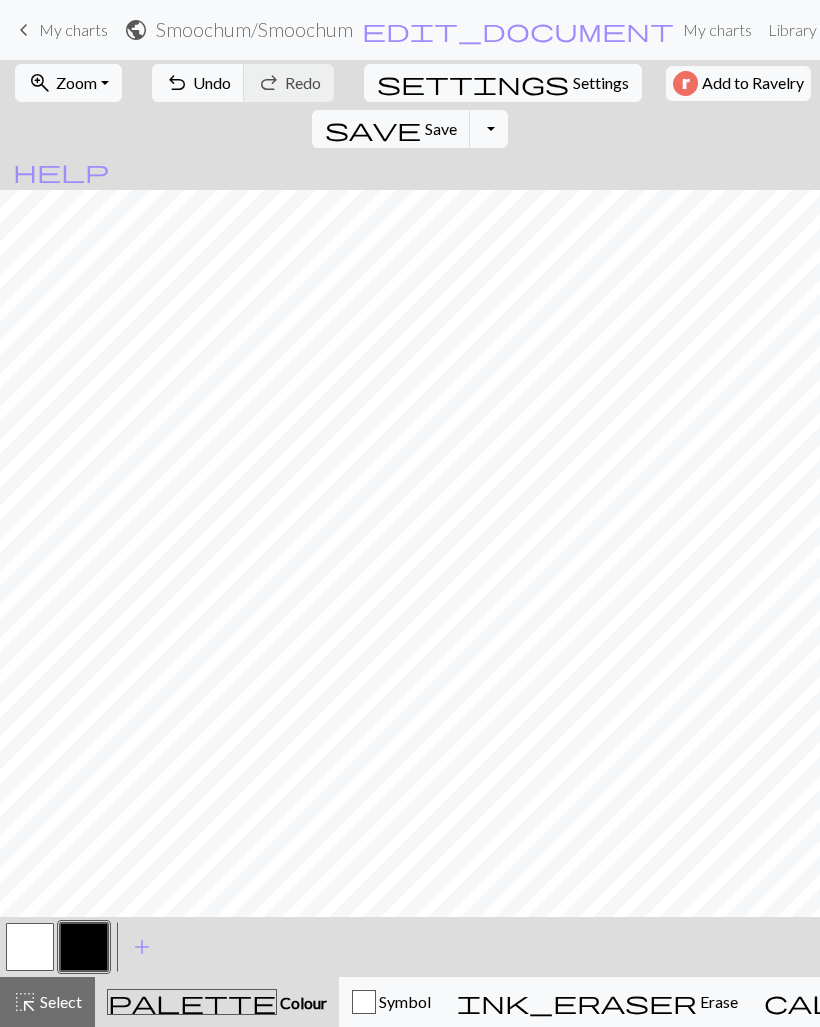 click at bounding box center [30, 947] 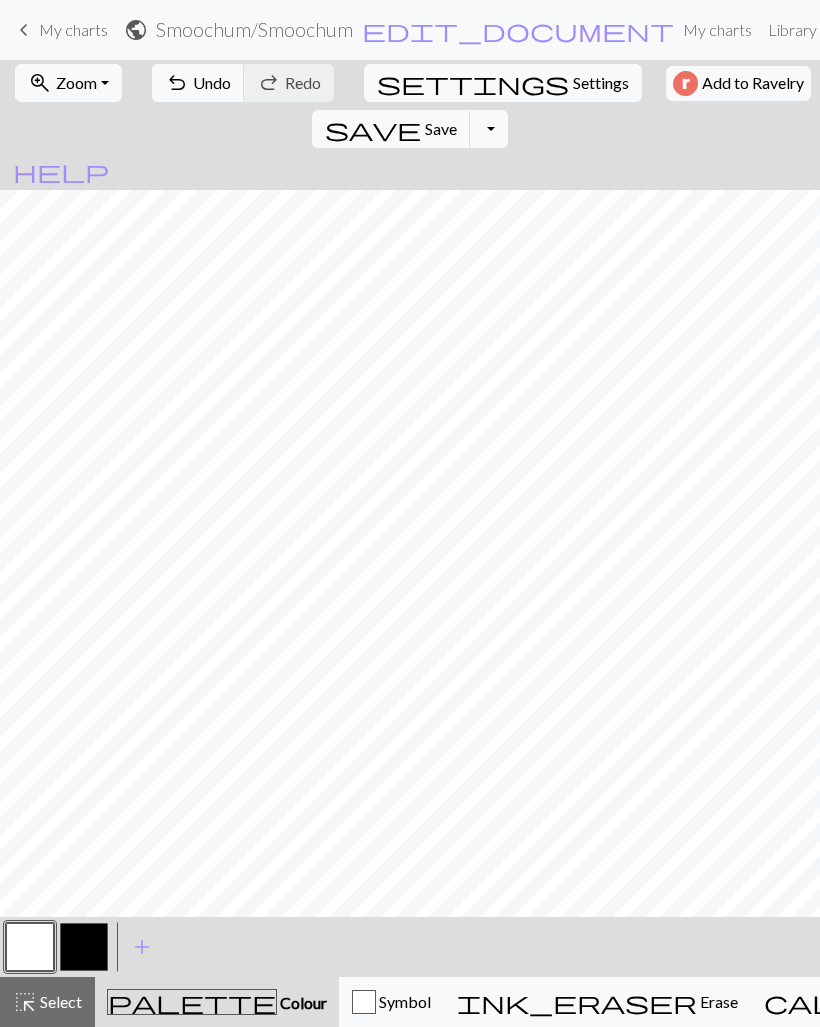 click at bounding box center [84, 947] 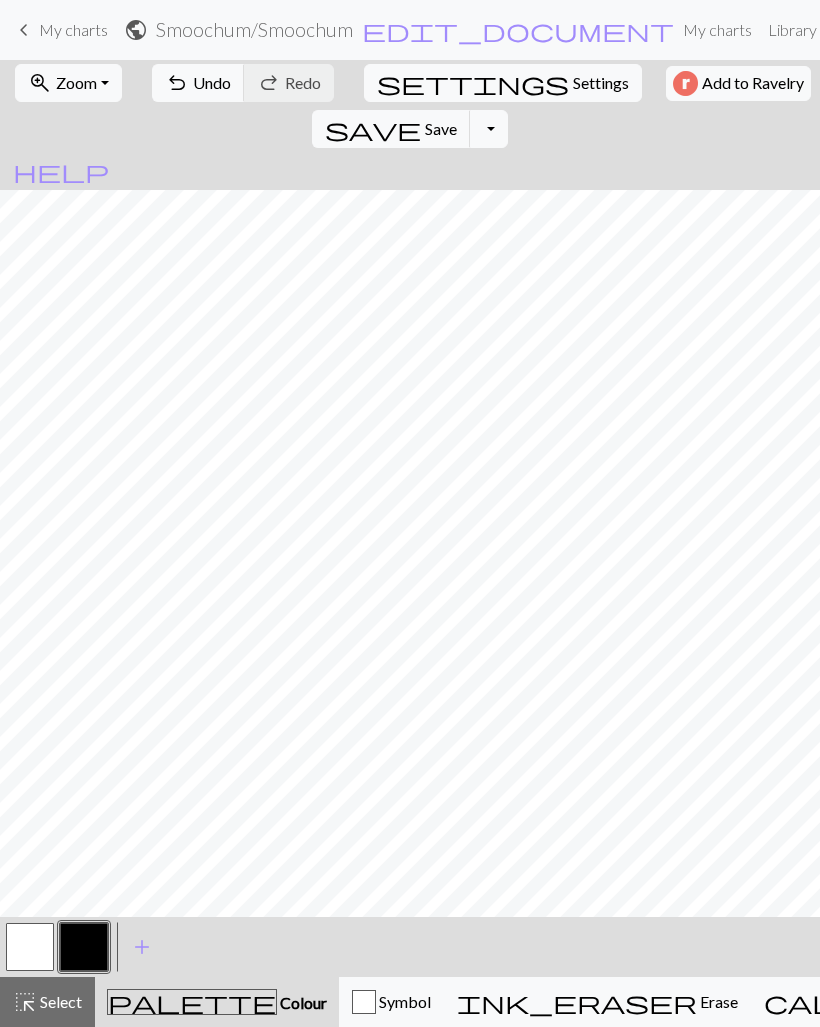 click at bounding box center (30, 947) 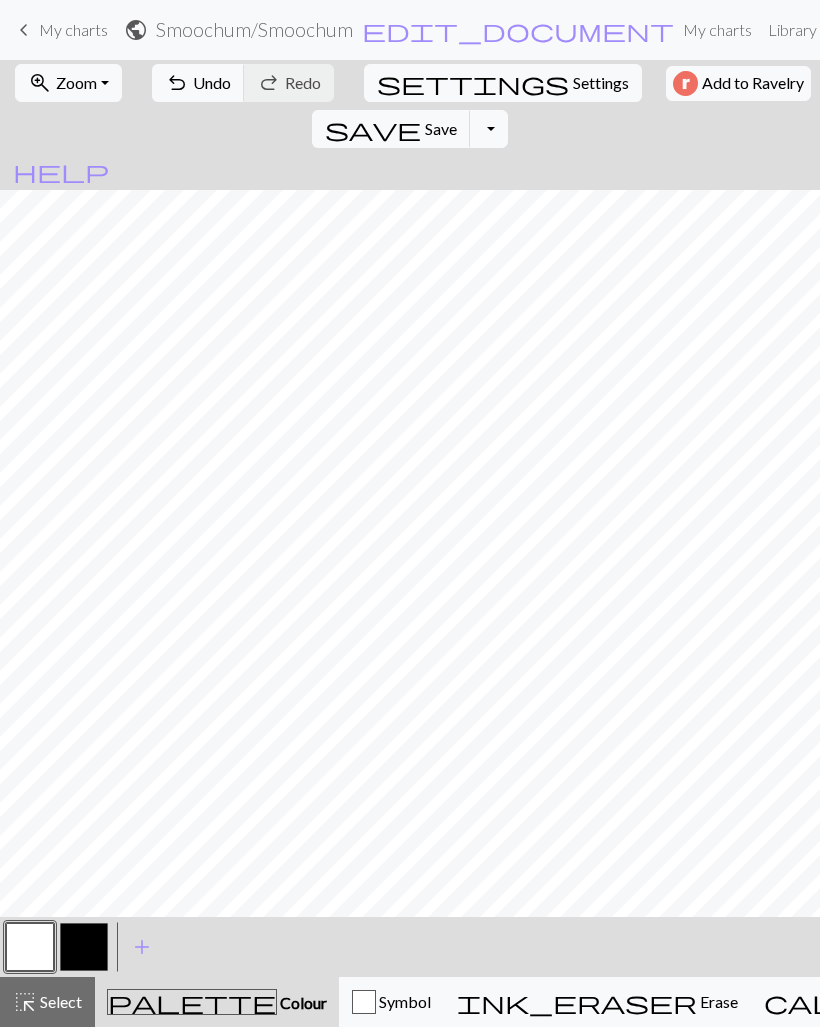 click at bounding box center [84, 947] 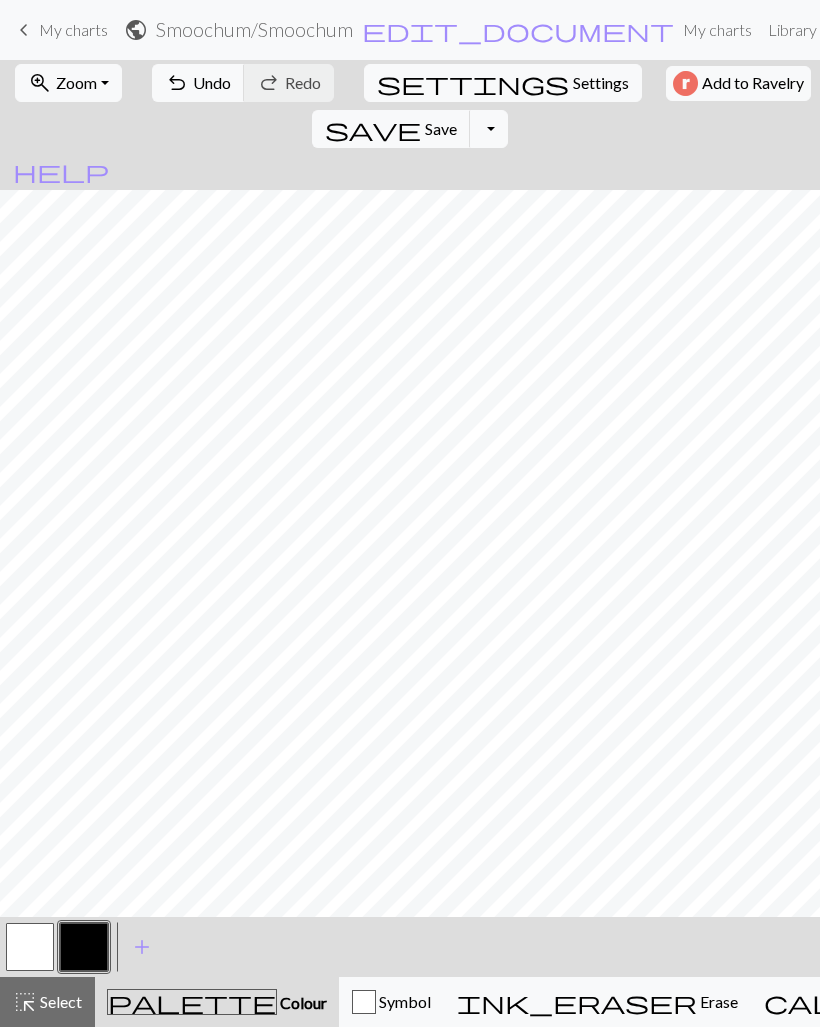 click at bounding box center [30, 947] 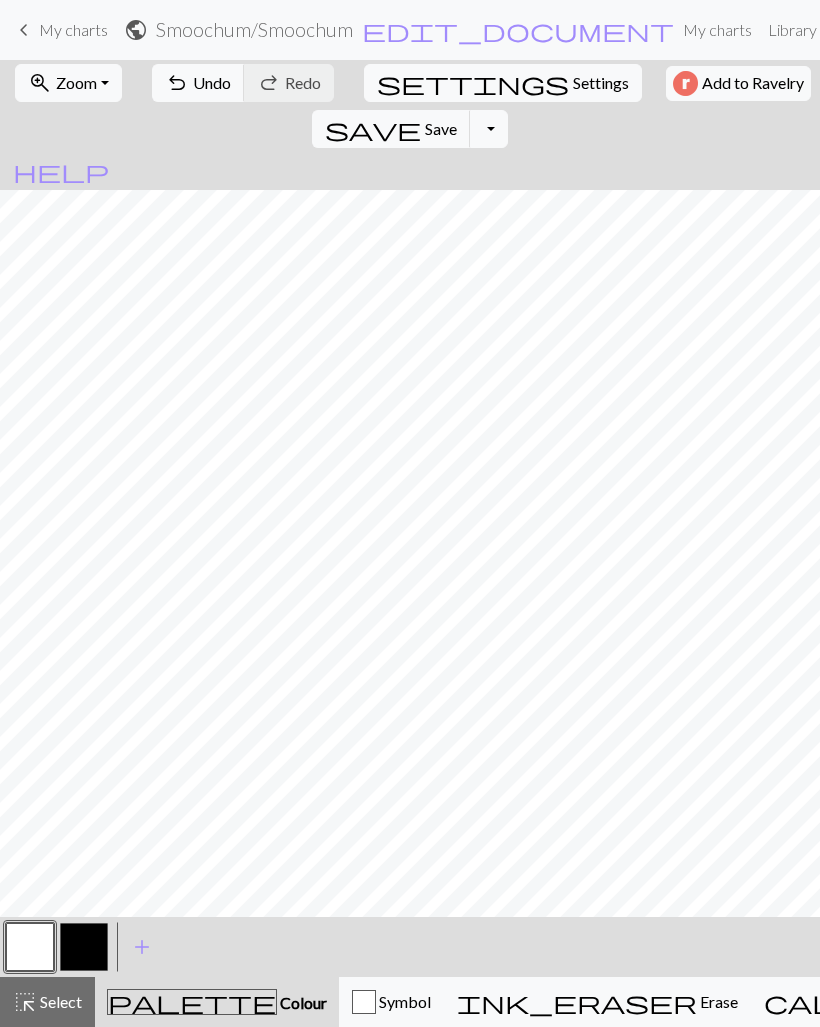 click at bounding box center (84, 947) 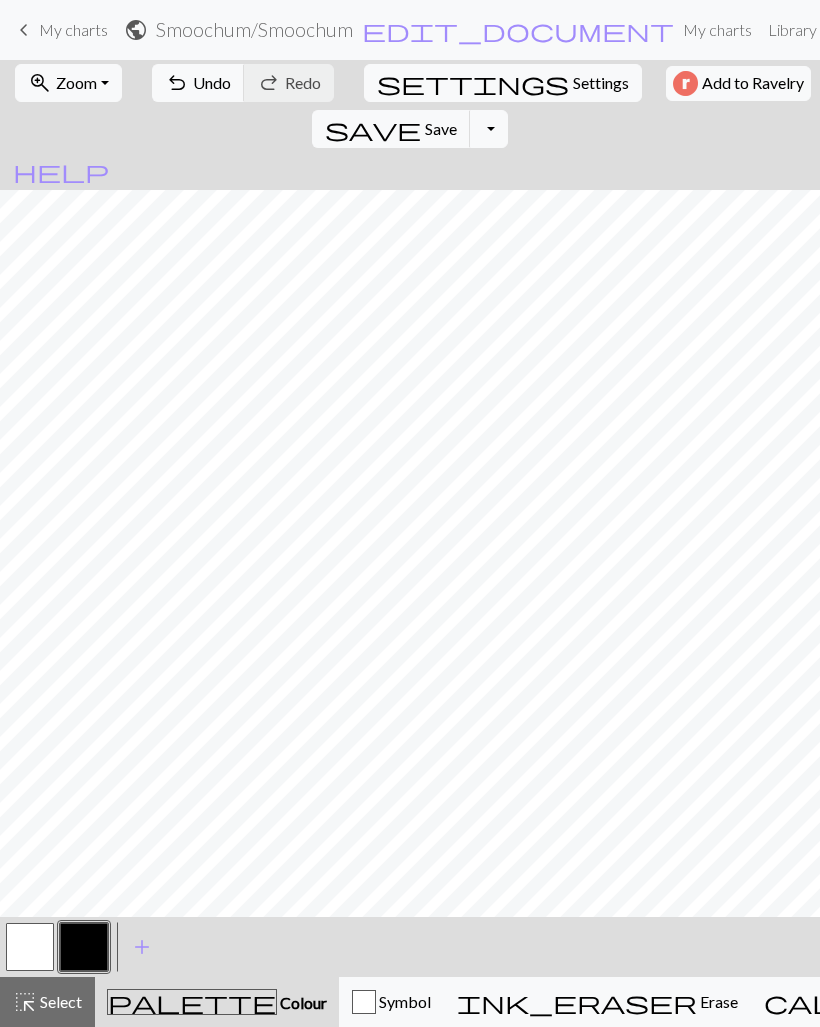 click on "settings  Settings" at bounding box center (503, 83) 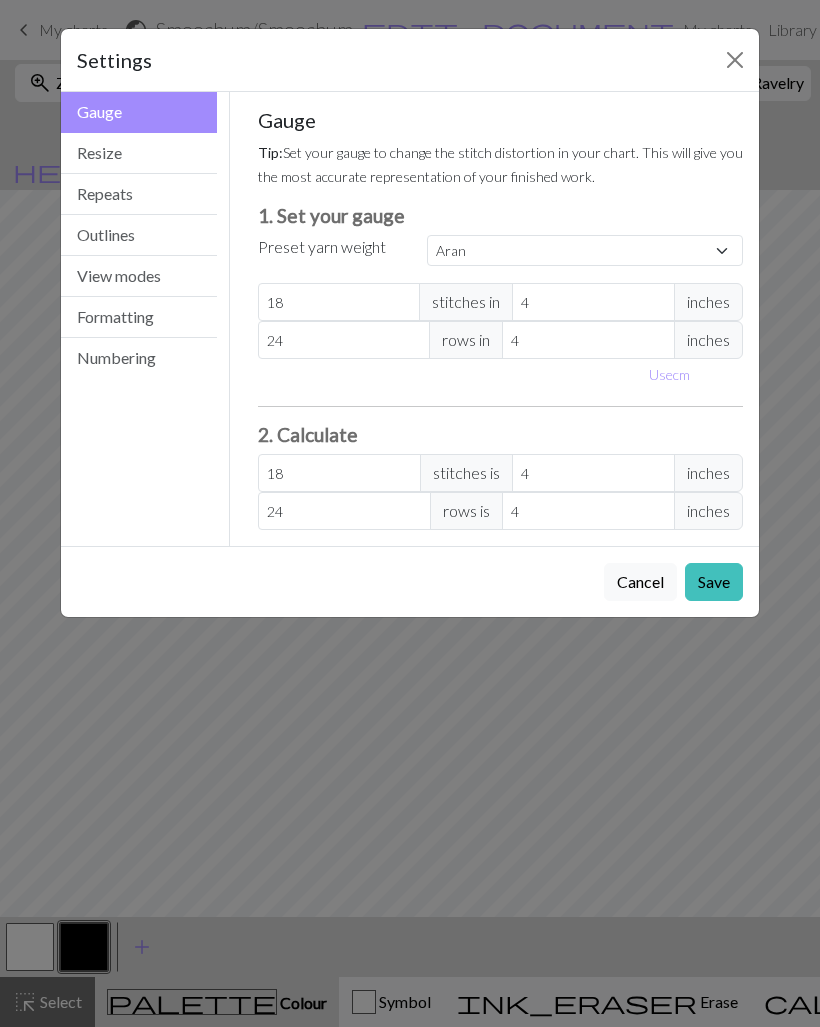 click on "Resize" at bounding box center [139, 153] 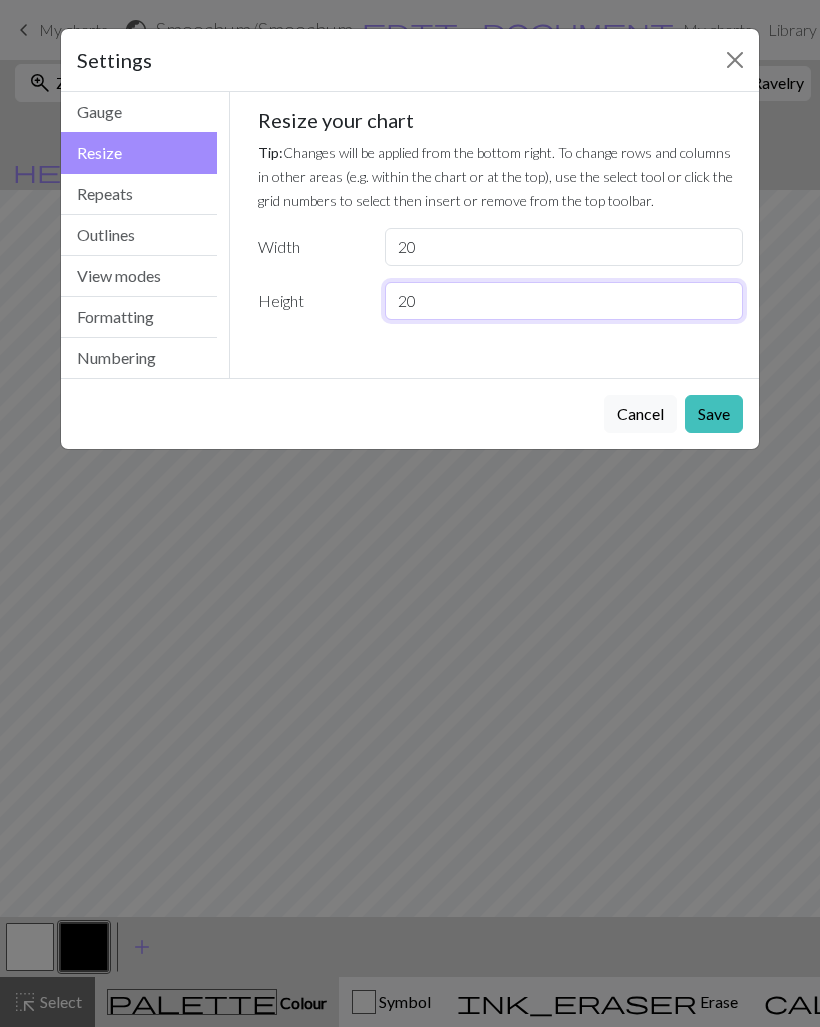 click on "20" at bounding box center (564, 301) 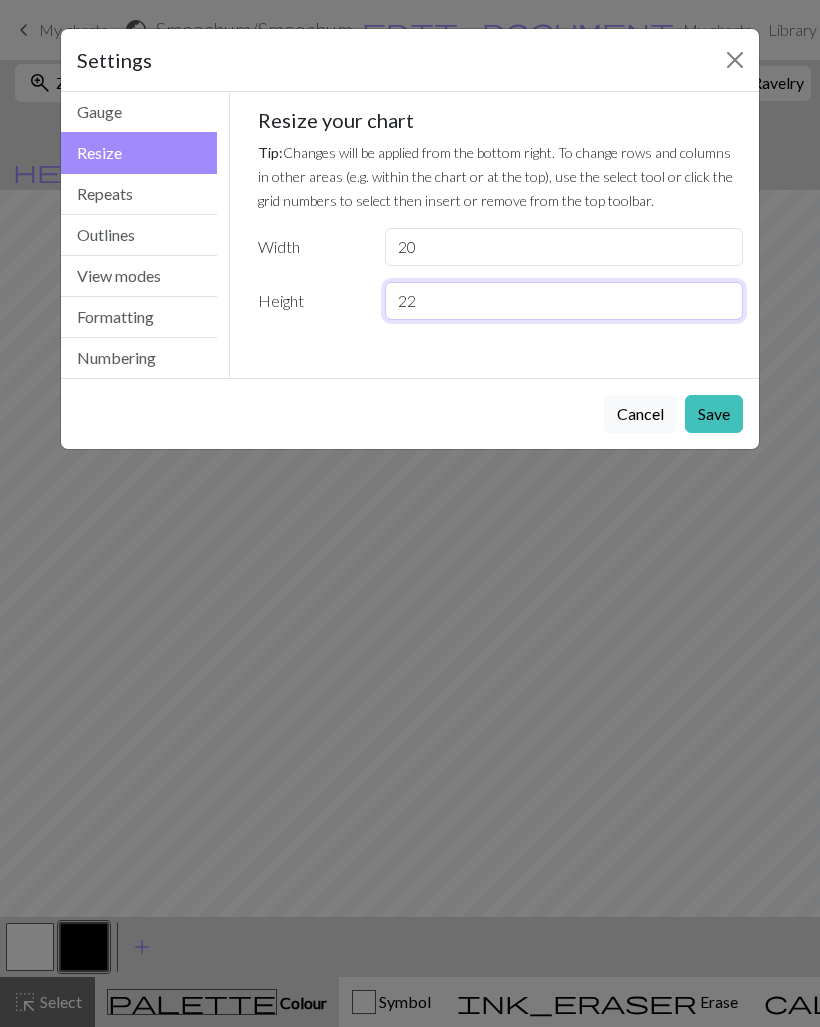 type on "22" 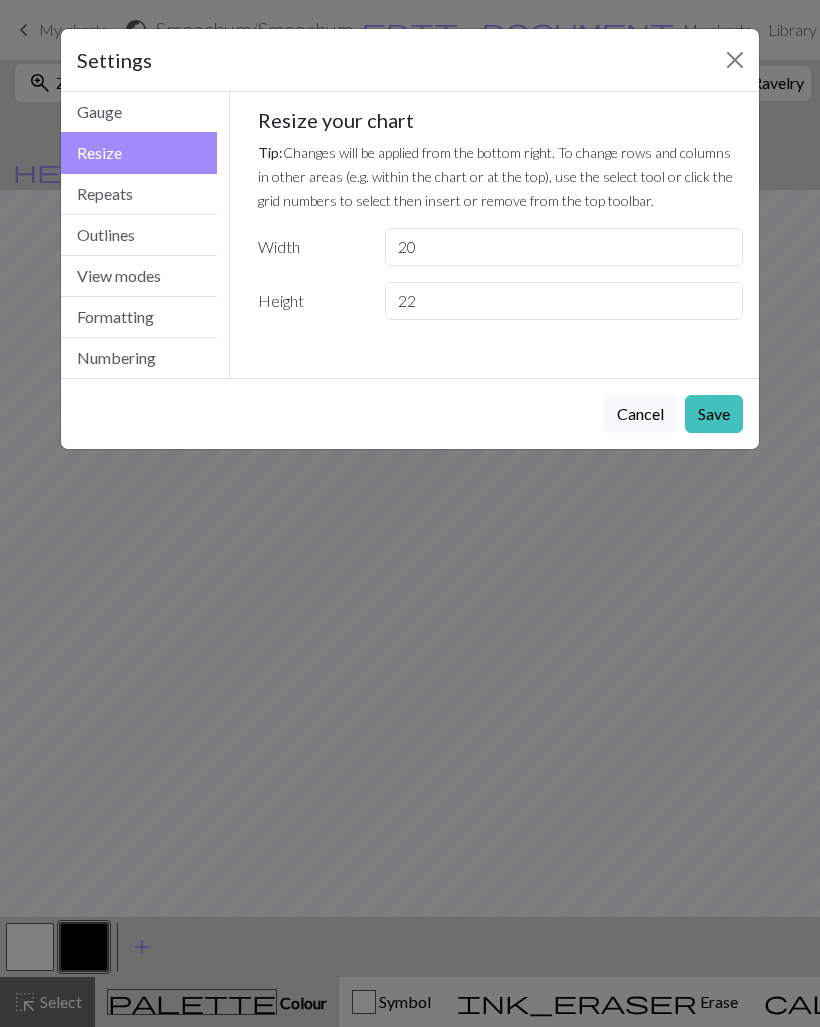 click on "Save" at bounding box center (714, 414) 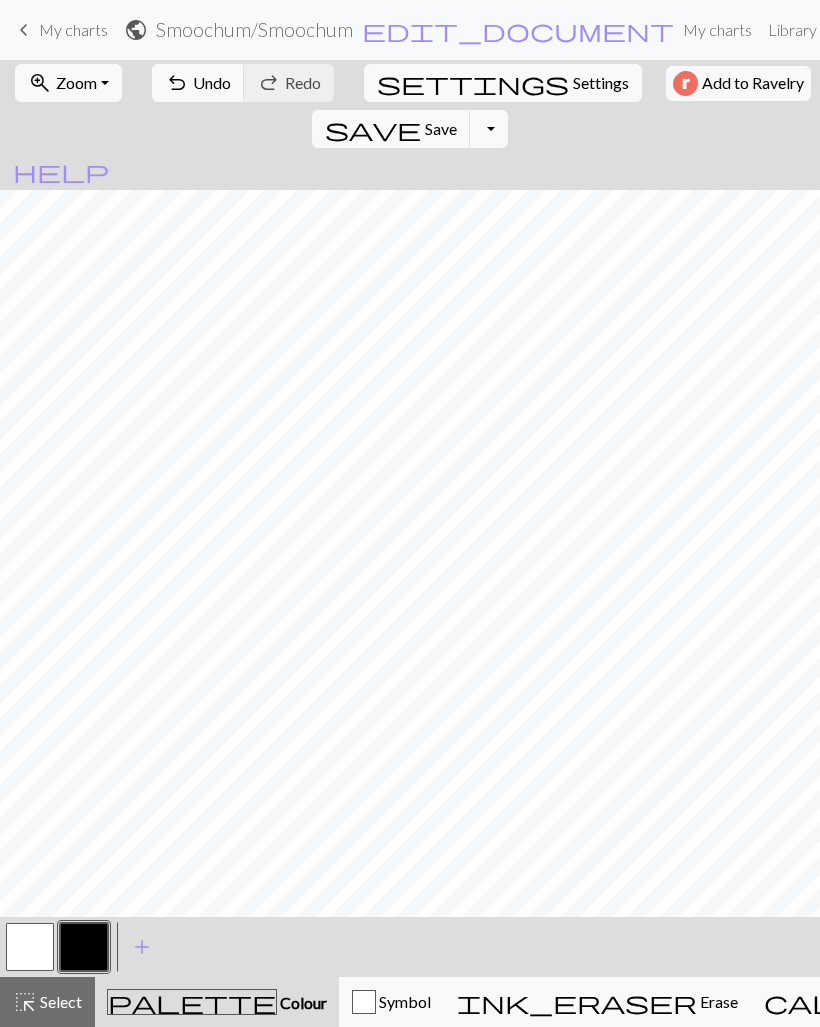 click on "Settings" at bounding box center (601, 83) 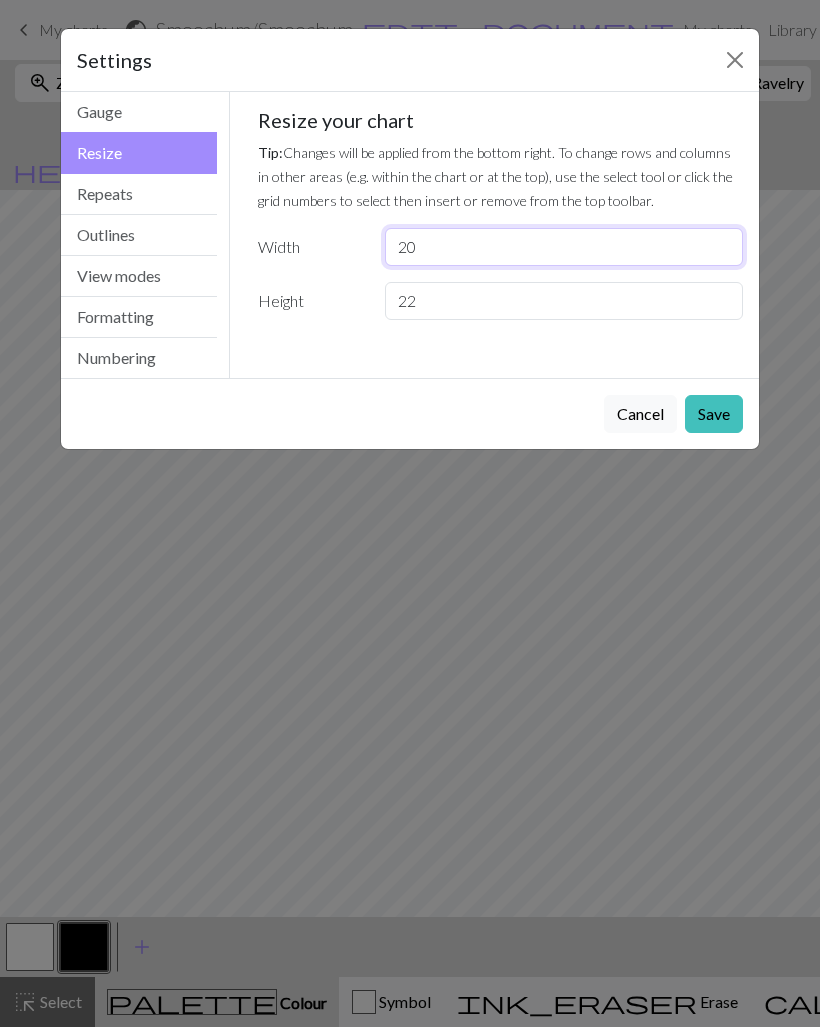 type on "2" 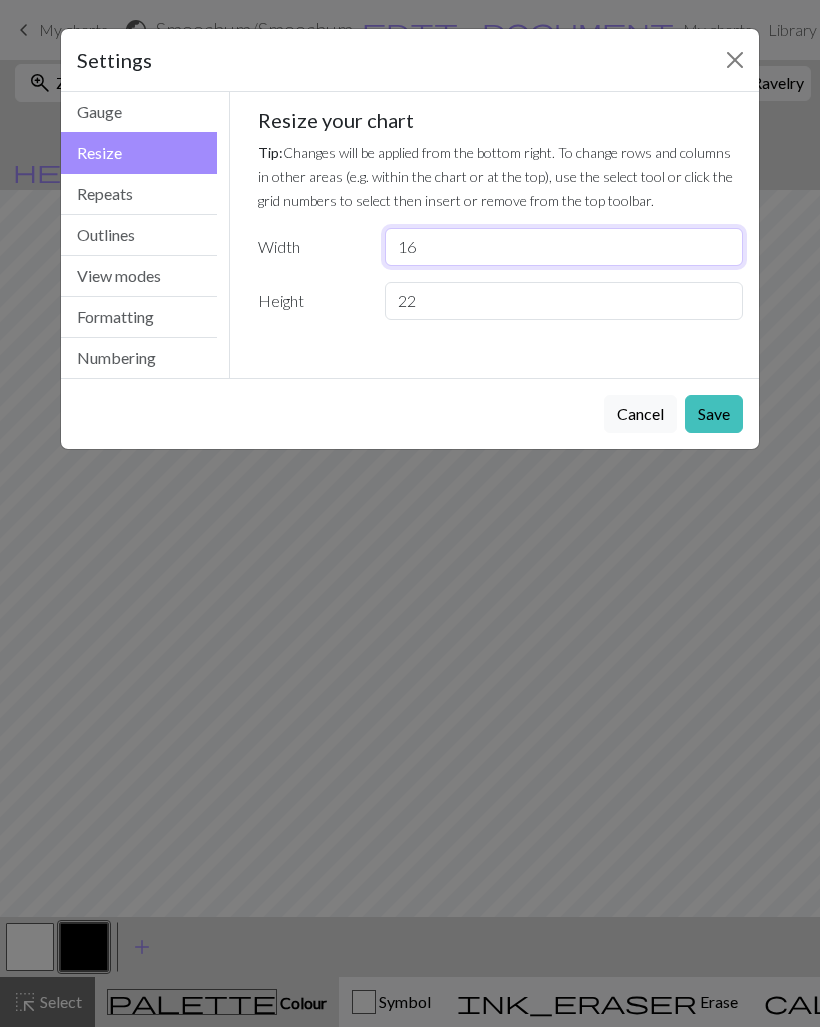 type on "16" 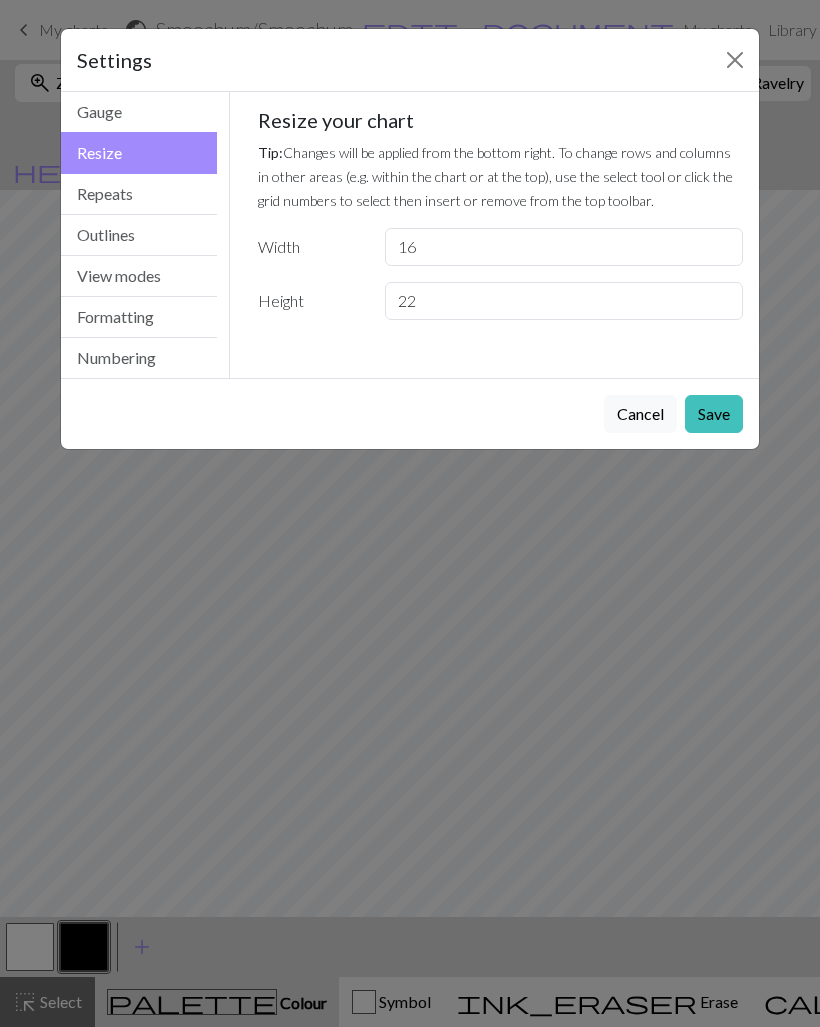click on "Save" at bounding box center (714, 414) 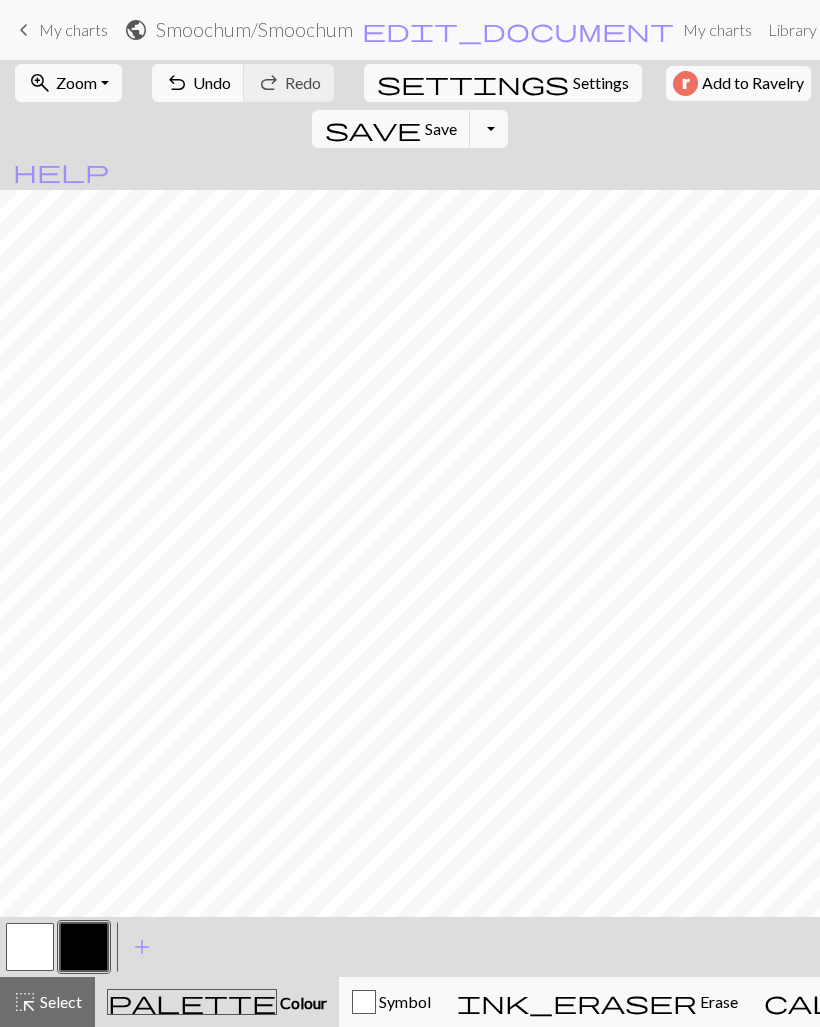 click on "save" at bounding box center (373, 129) 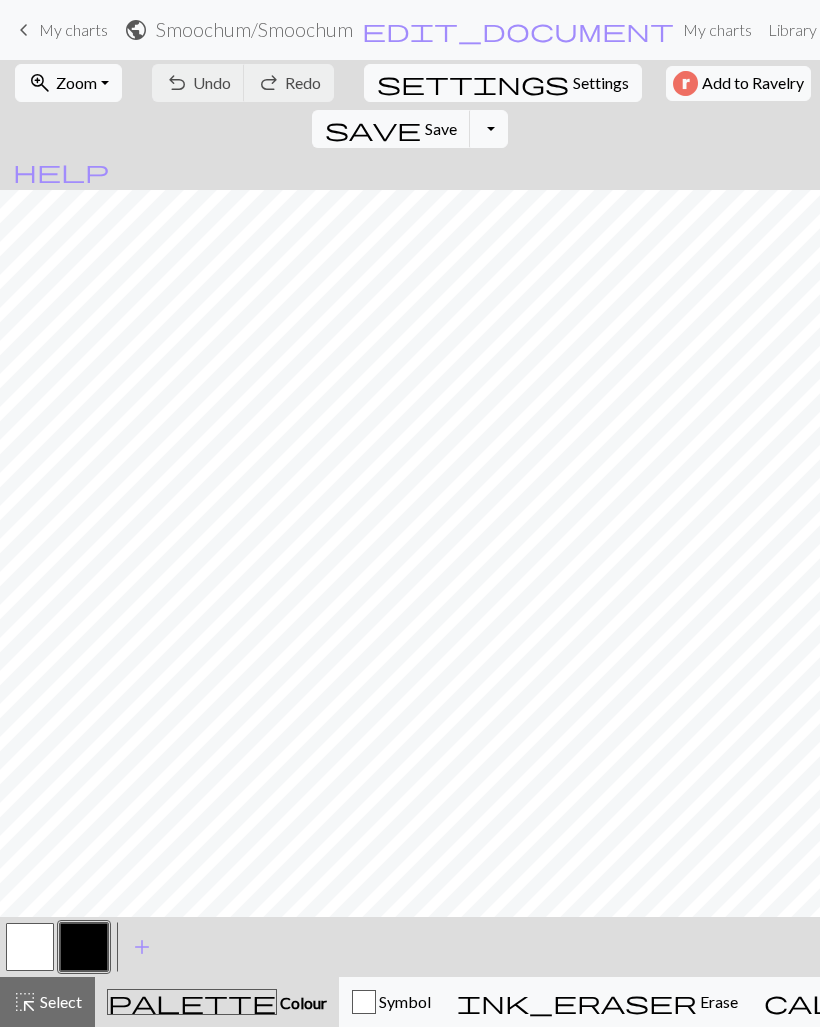click on "keyboard_arrow_left   My charts" at bounding box center [60, 30] 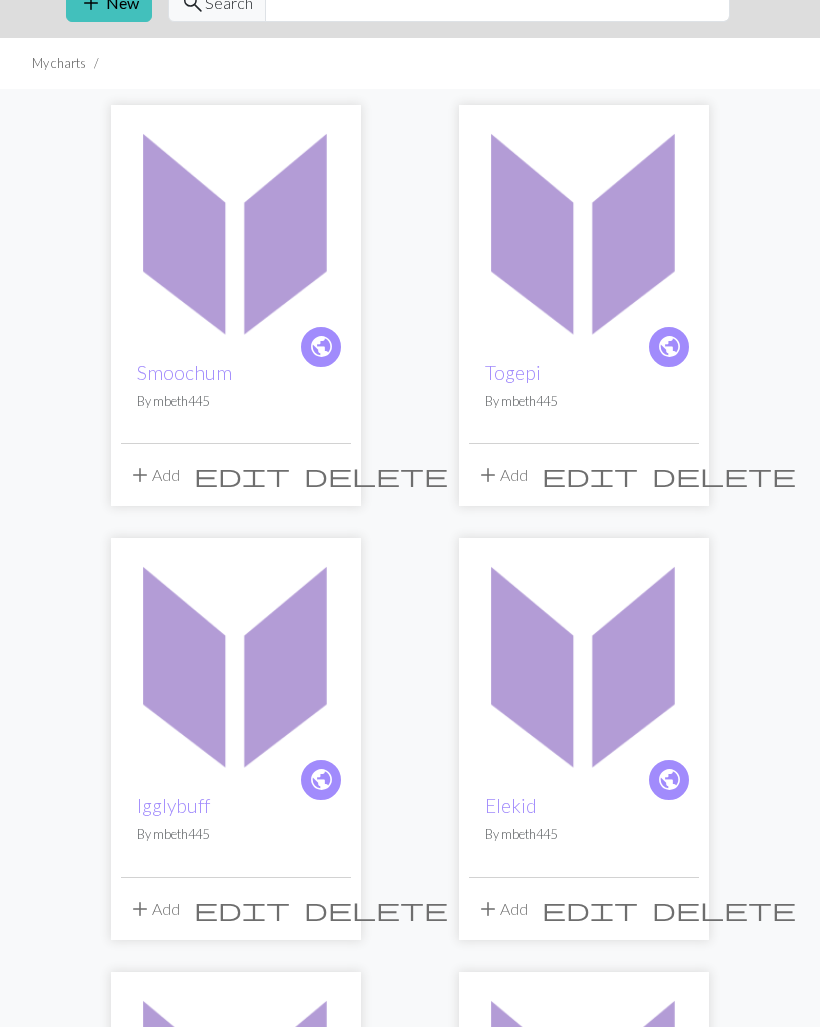 scroll, scrollTop: 0, scrollLeft: 0, axis: both 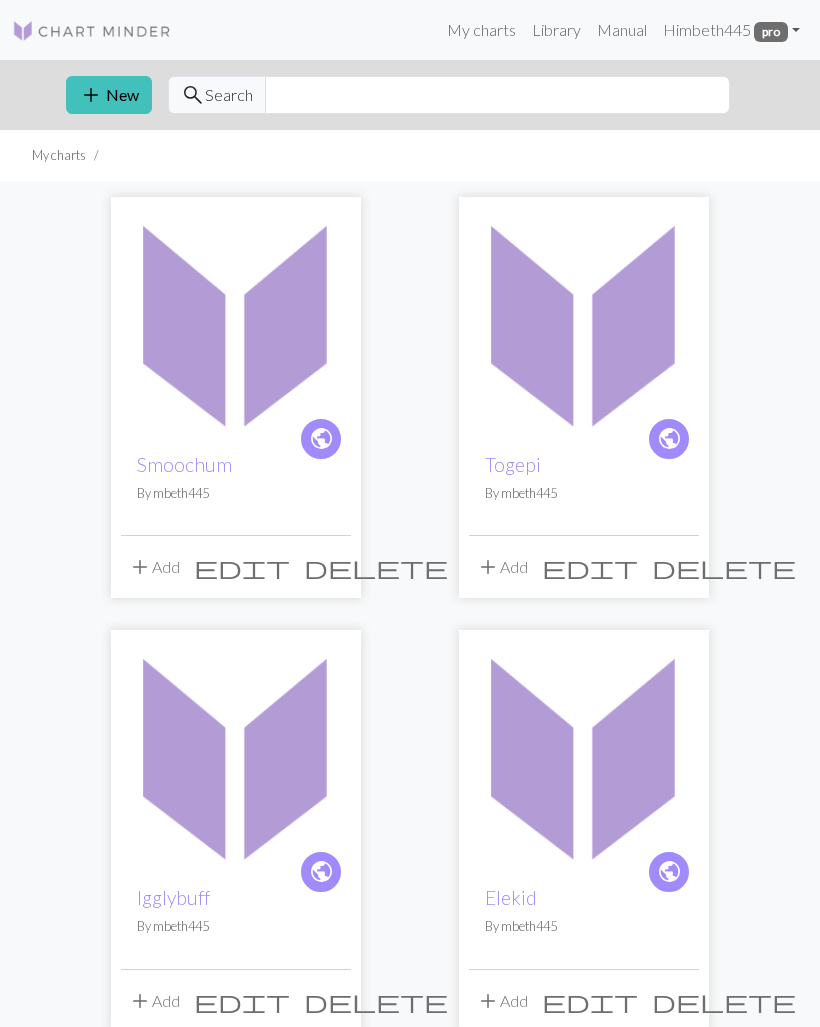 click on "add" at bounding box center [91, 95] 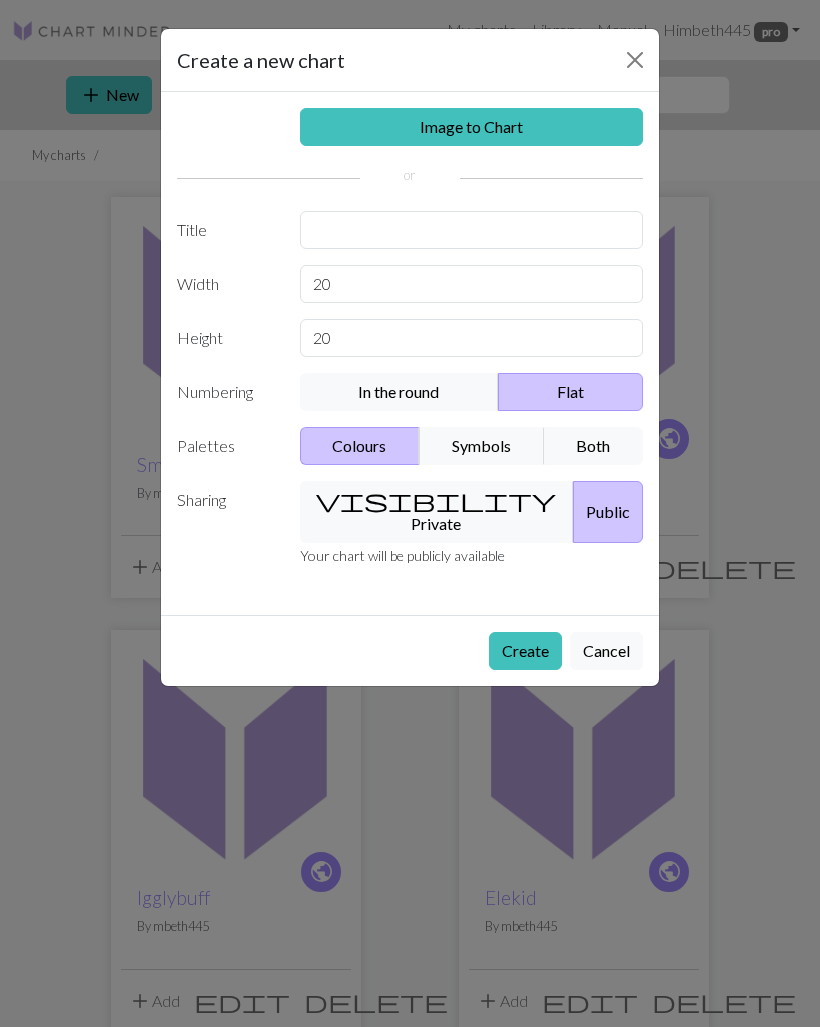 click on "Create" at bounding box center (525, 651) 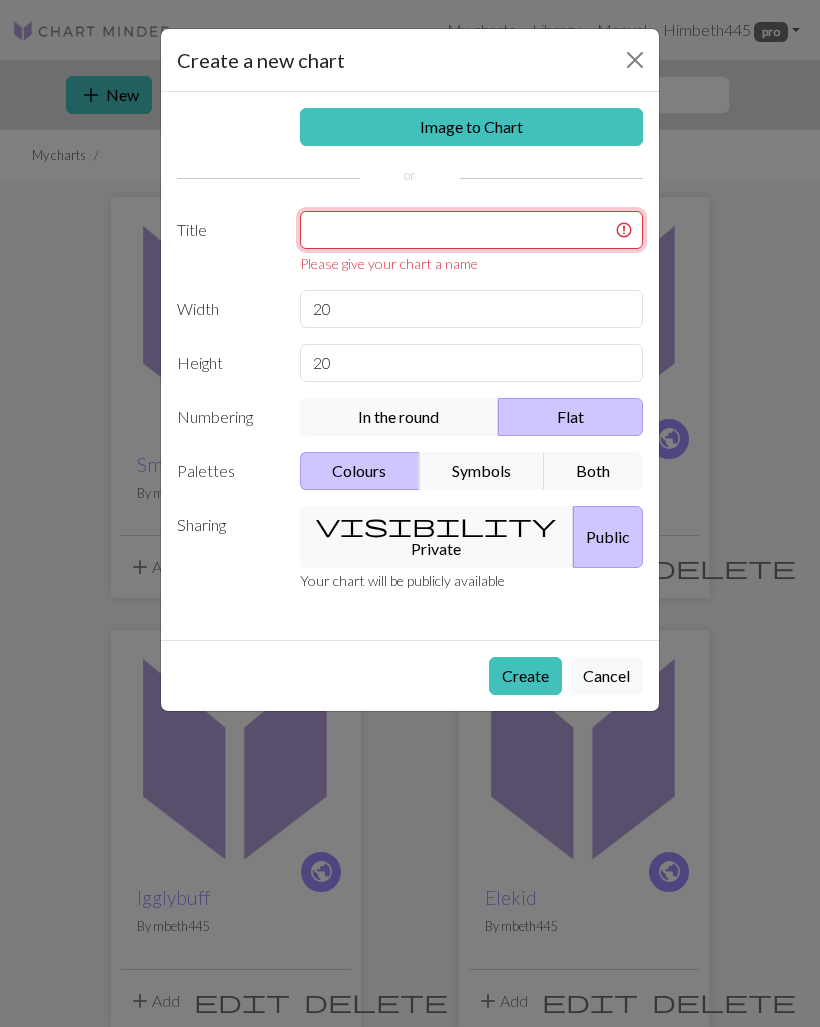 click at bounding box center [472, 230] 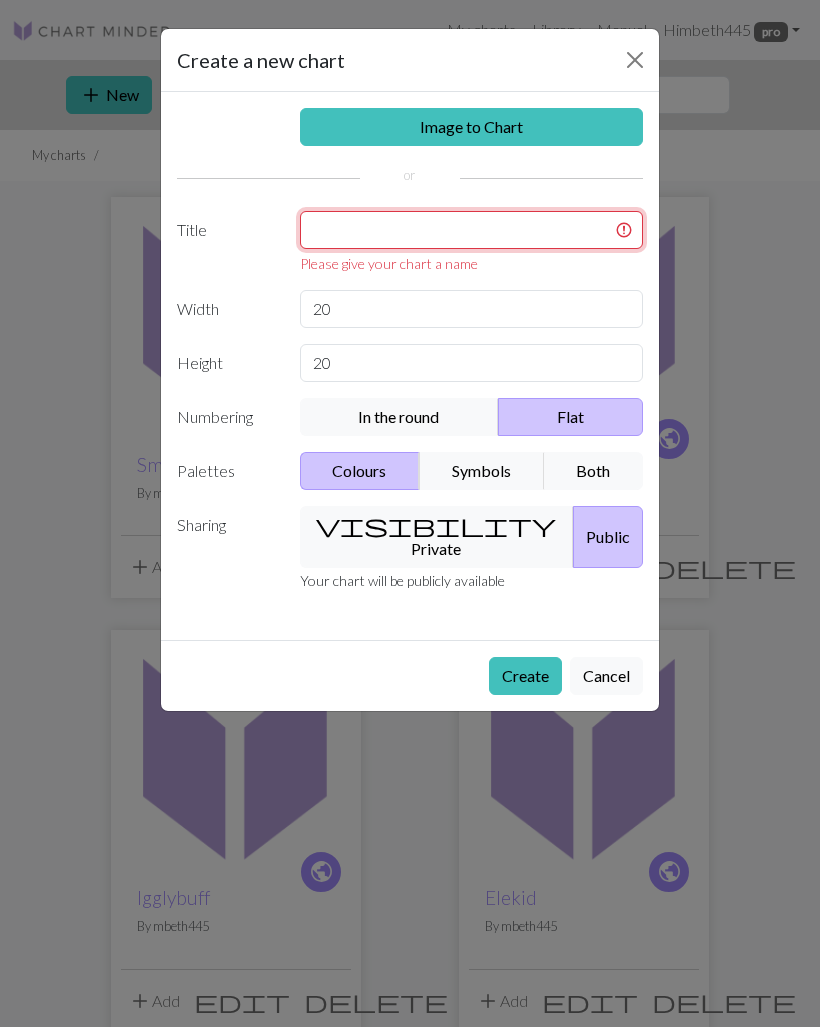 type on "A" 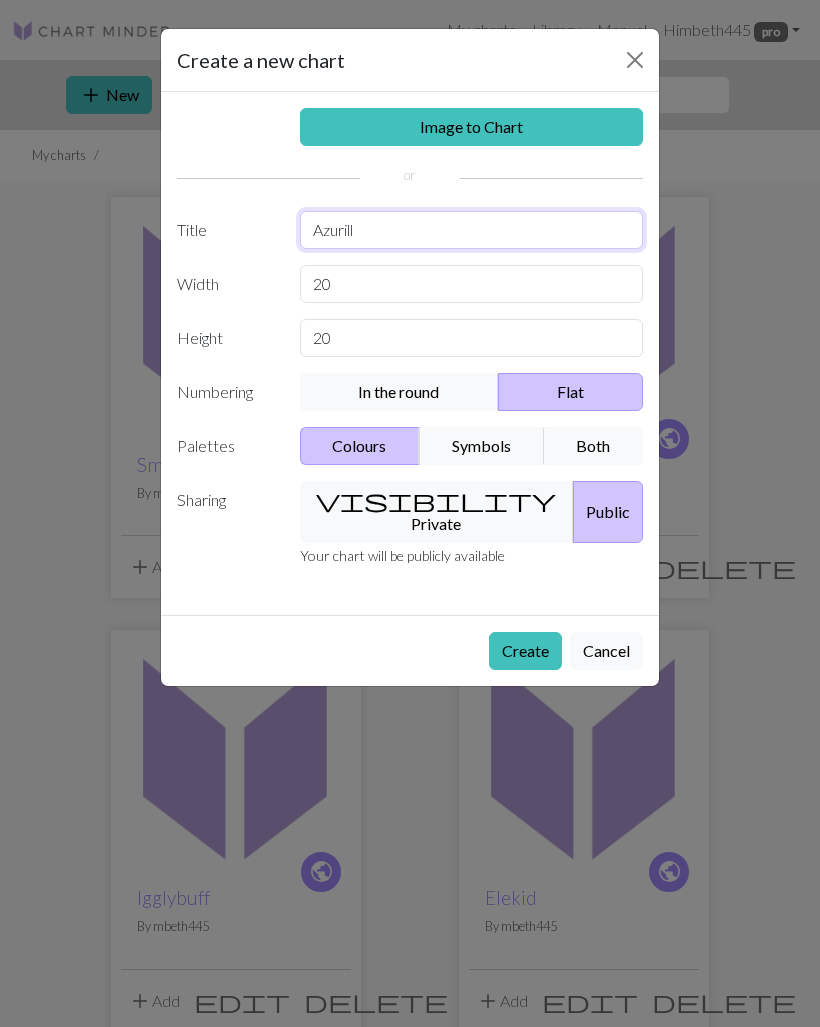 type on "Azurill" 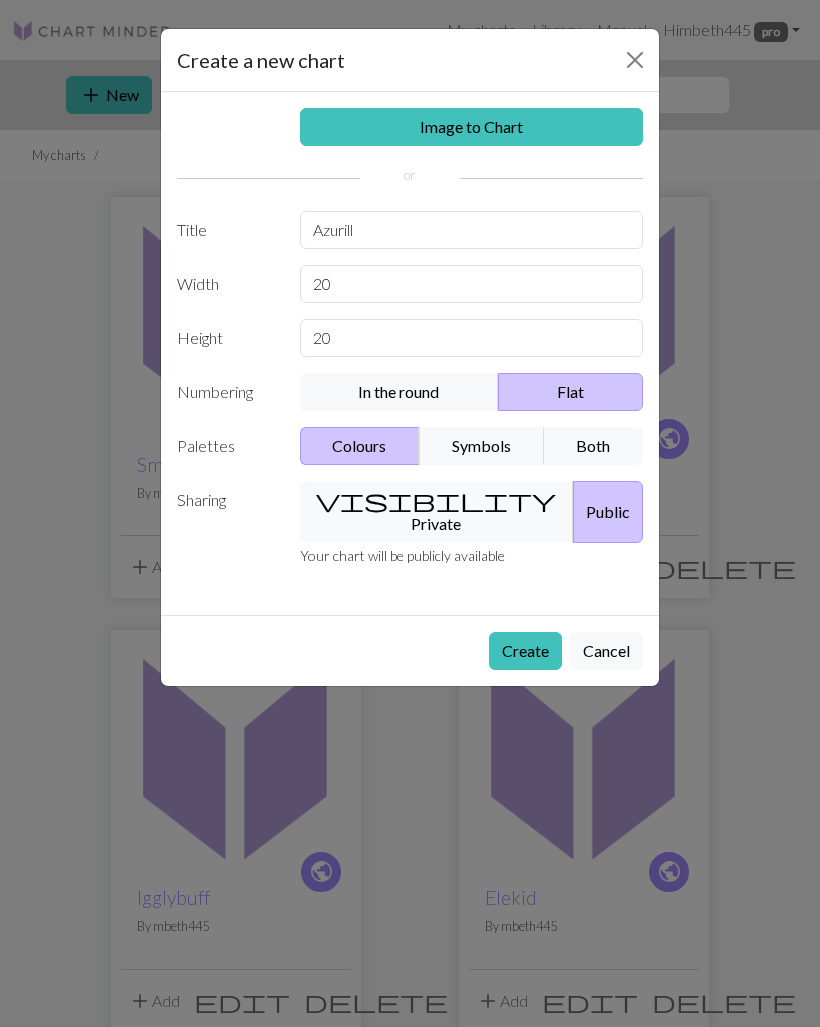 click on "Create" at bounding box center (525, 651) 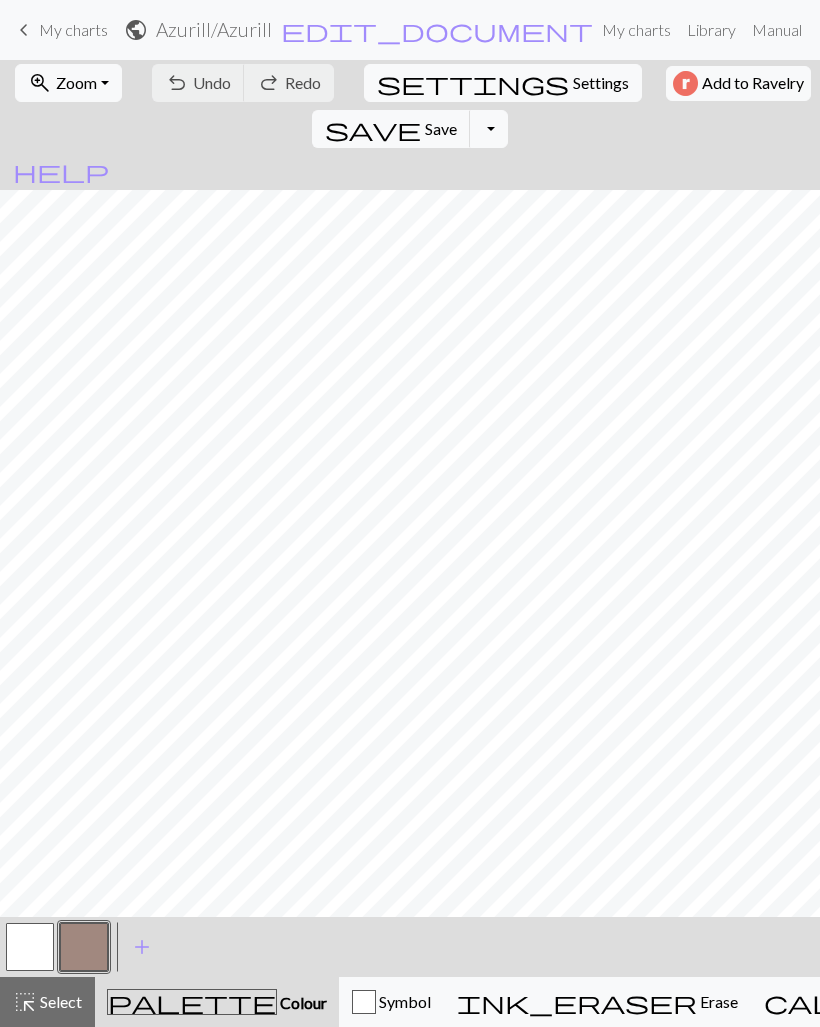 click at bounding box center (84, 947) 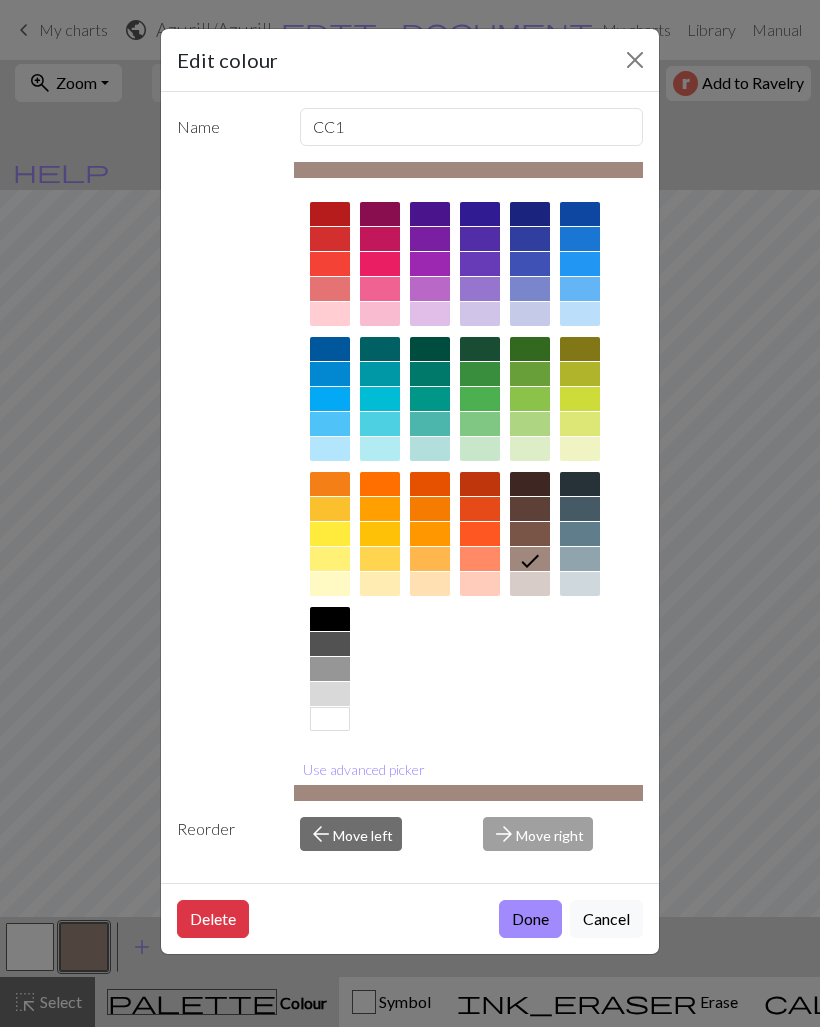 click at bounding box center [330, 619] 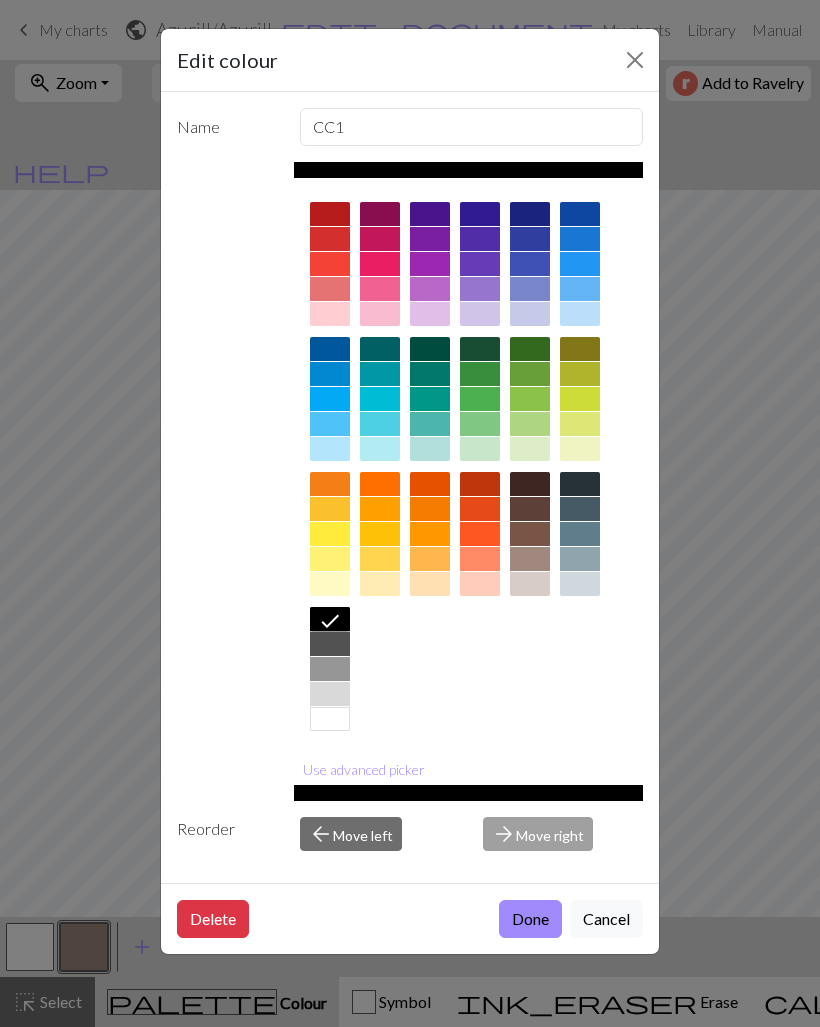 click on "Done" at bounding box center [530, 919] 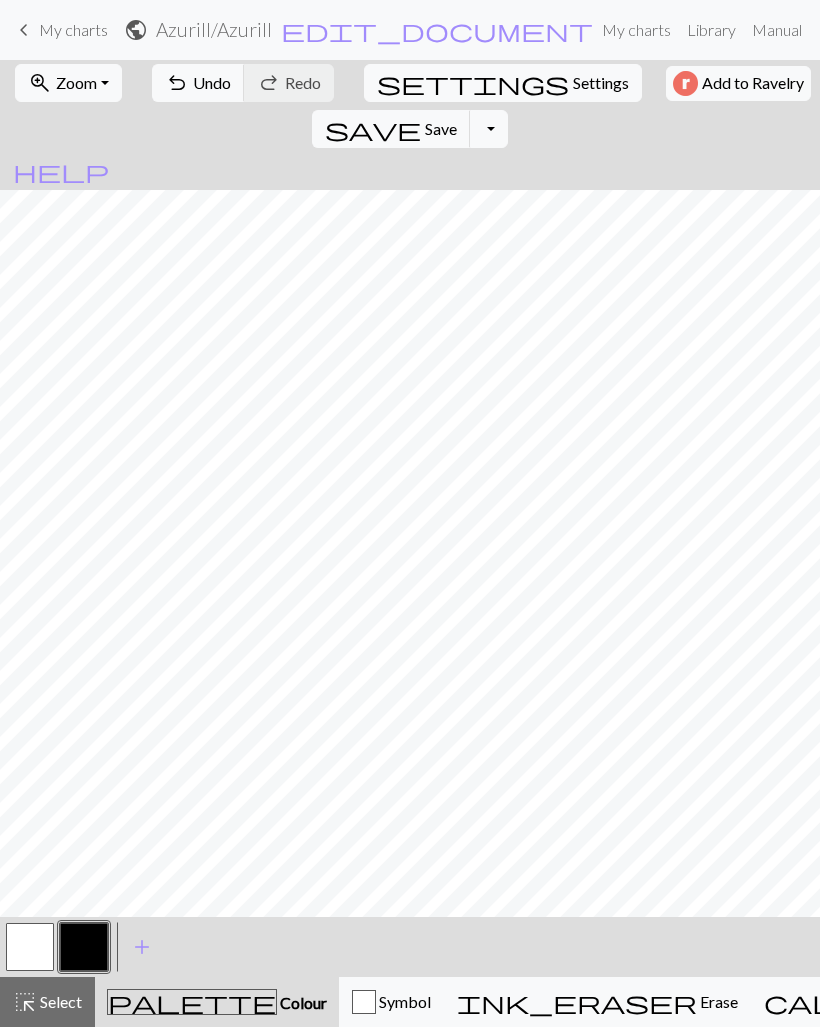 click on "Undo" at bounding box center (212, 82) 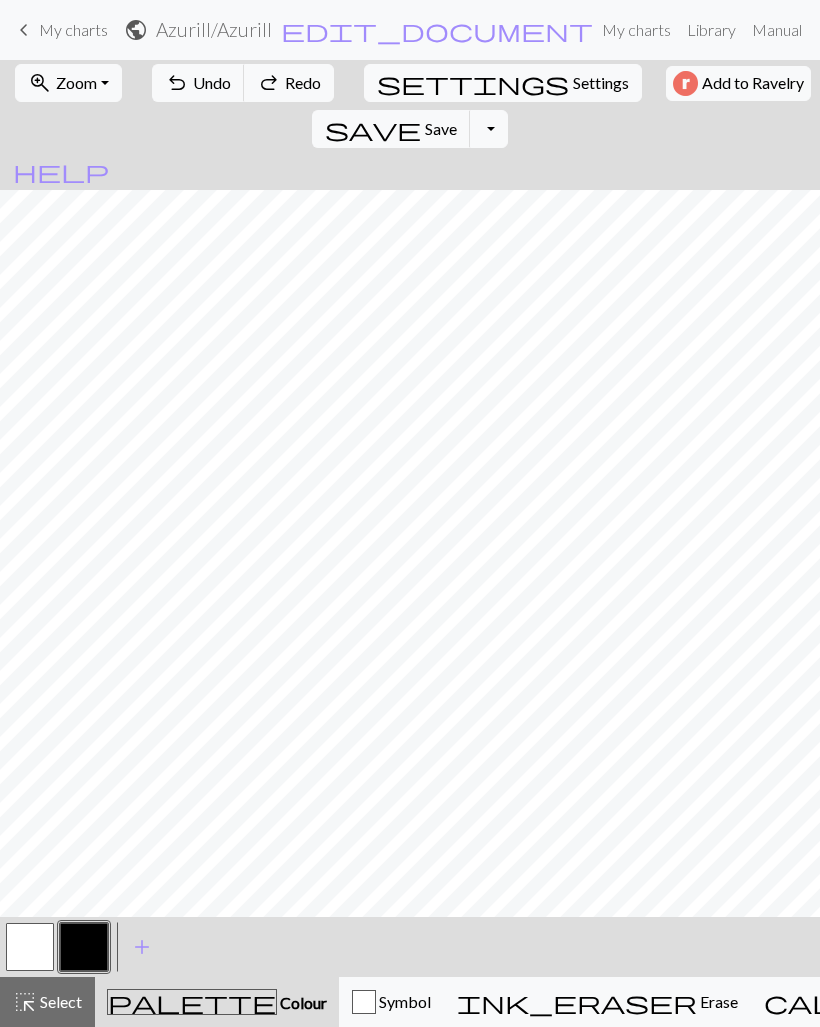 click on "Undo" at bounding box center (212, 82) 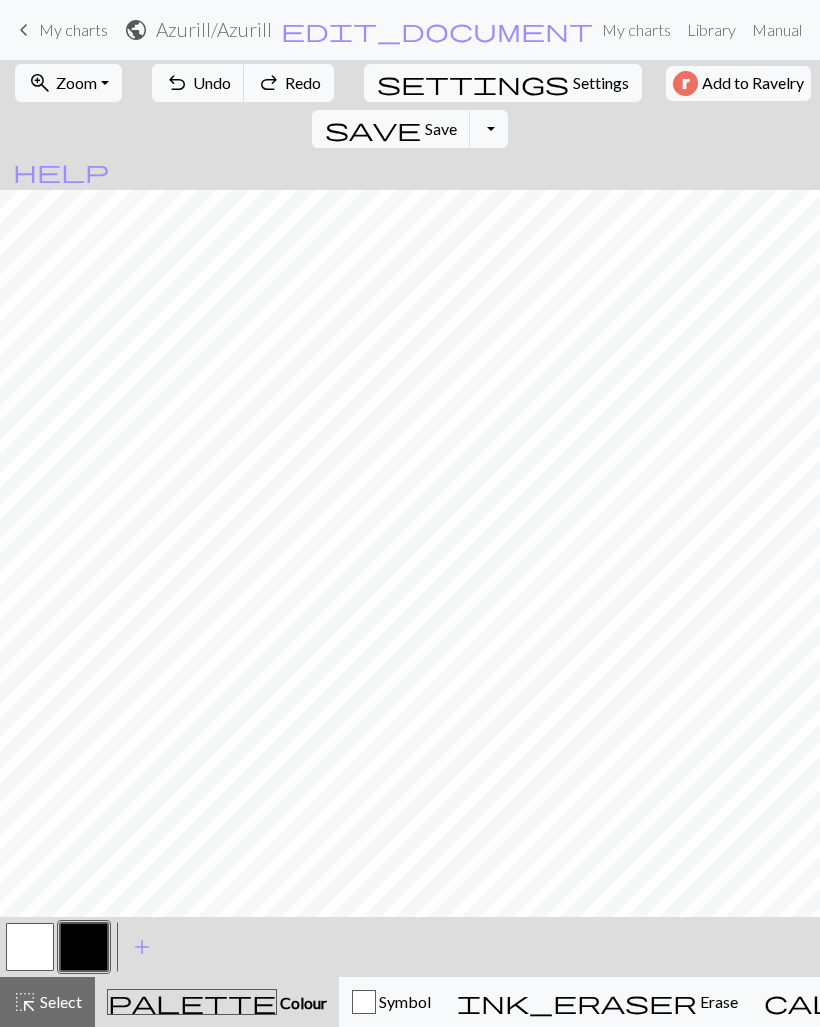 click on "undo Undo Undo" at bounding box center [198, 83] 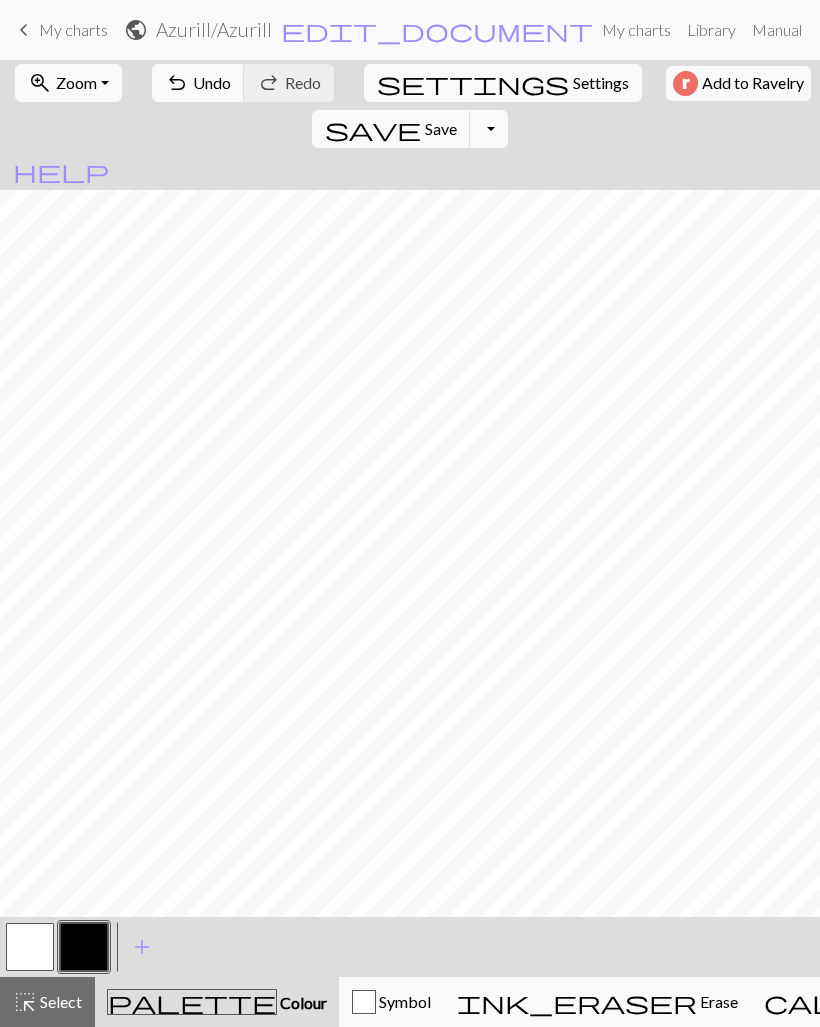 click on "undo" at bounding box center (177, 83) 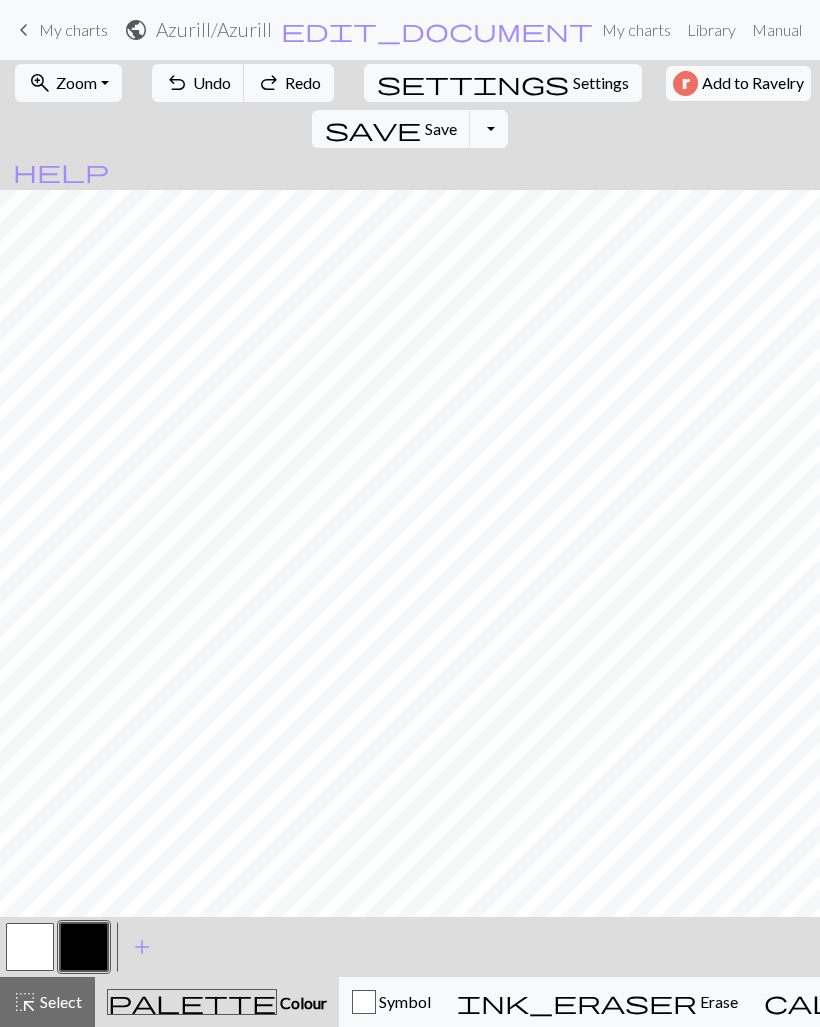click on "undo" at bounding box center [177, 83] 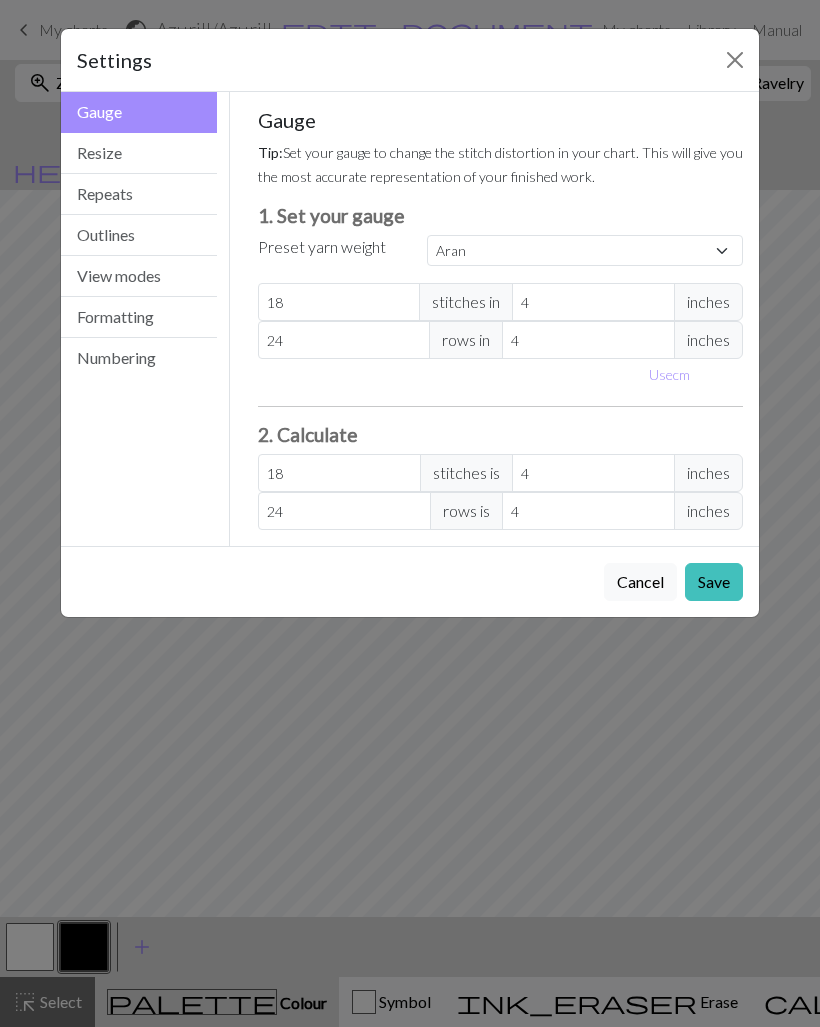 click on "Resize" at bounding box center (139, 153) 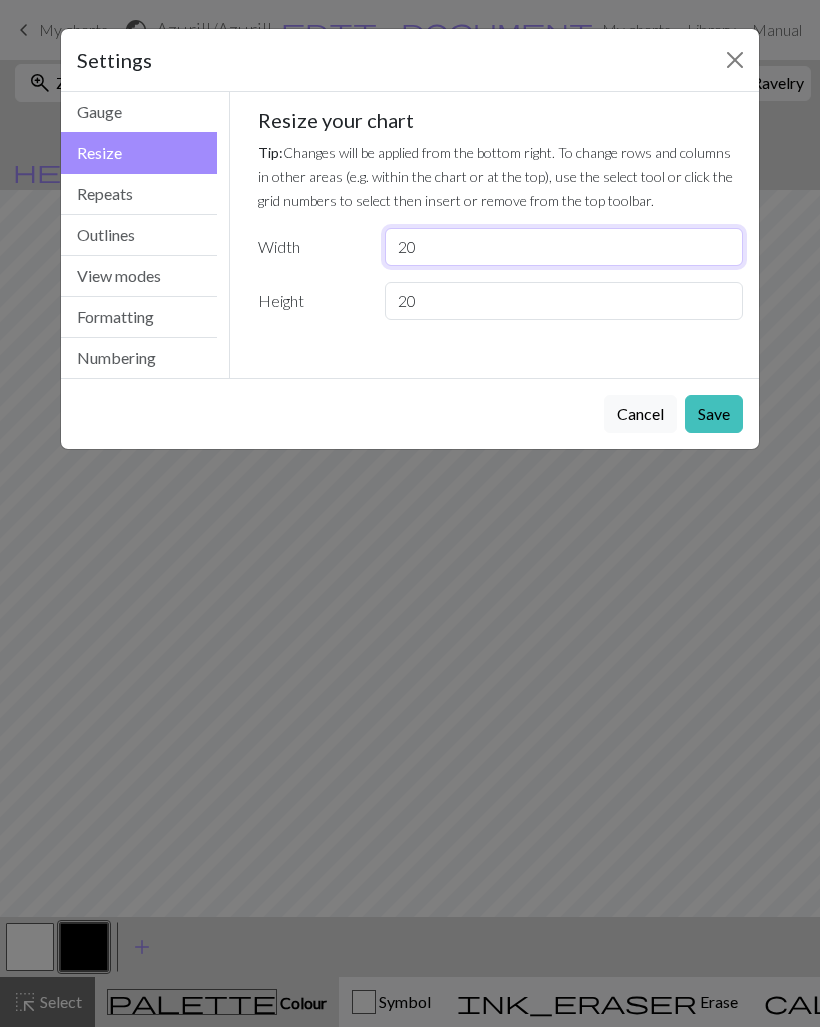 click on "20" at bounding box center [564, 247] 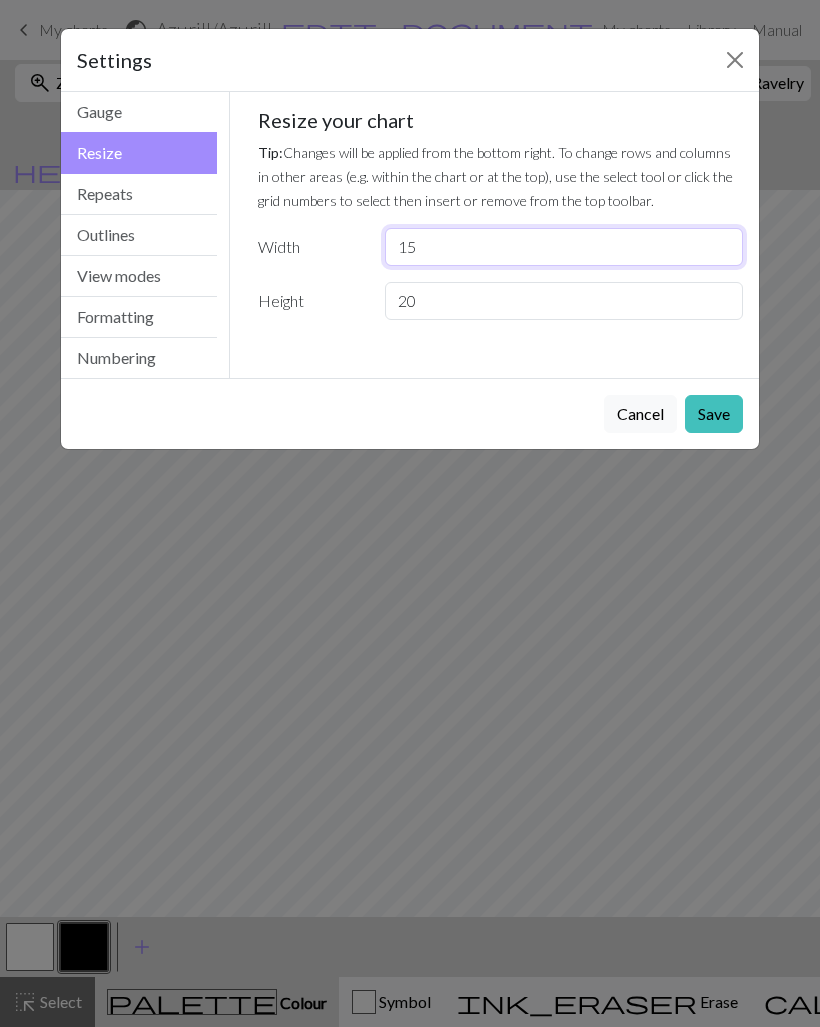 type on "15" 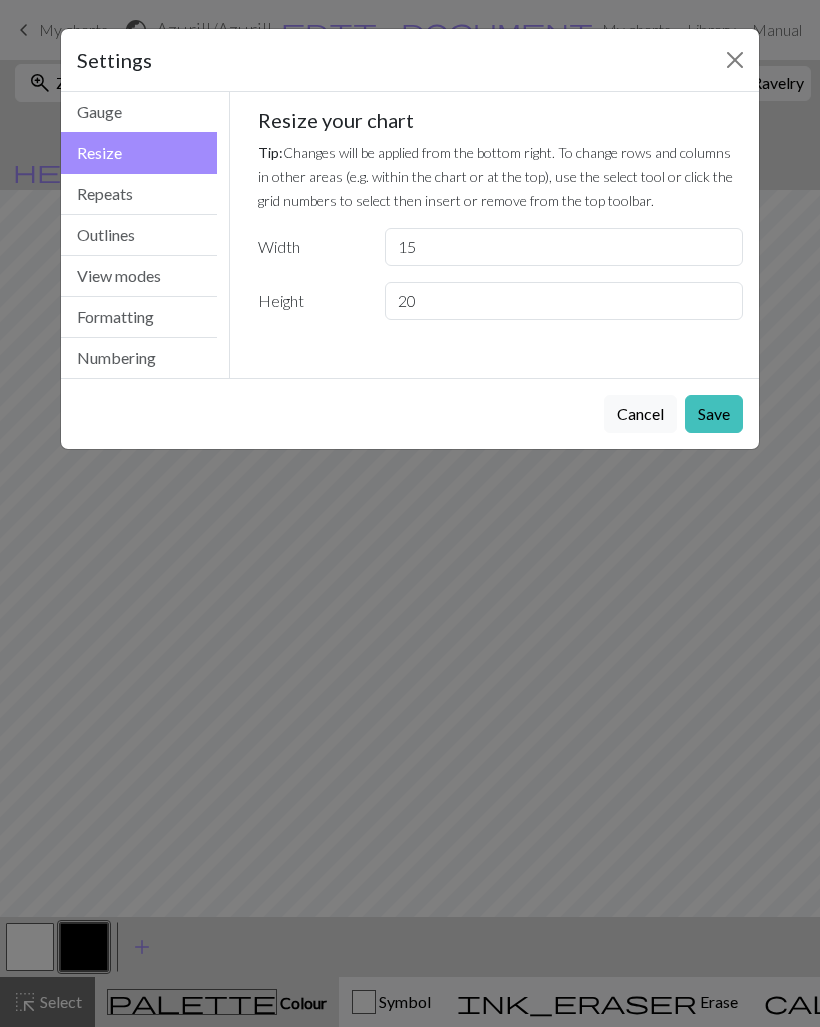 click on "Save" at bounding box center [714, 414] 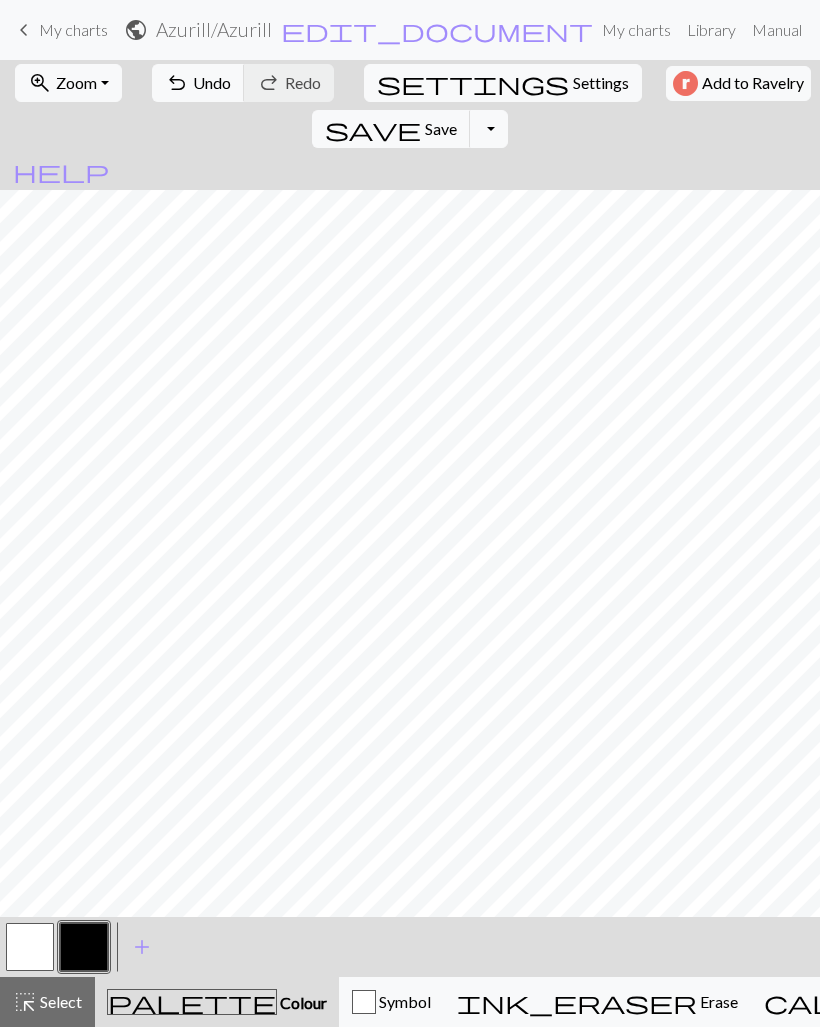 click on "settings" at bounding box center [473, 83] 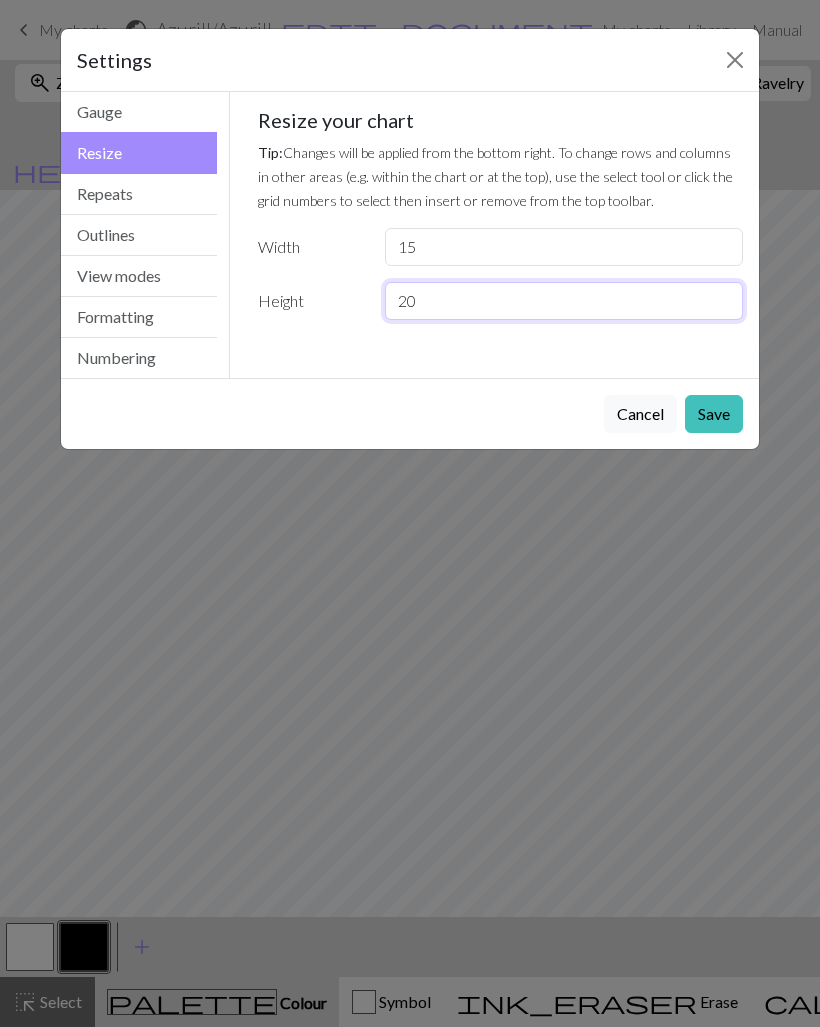 click on "20" at bounding box center [564, 301] 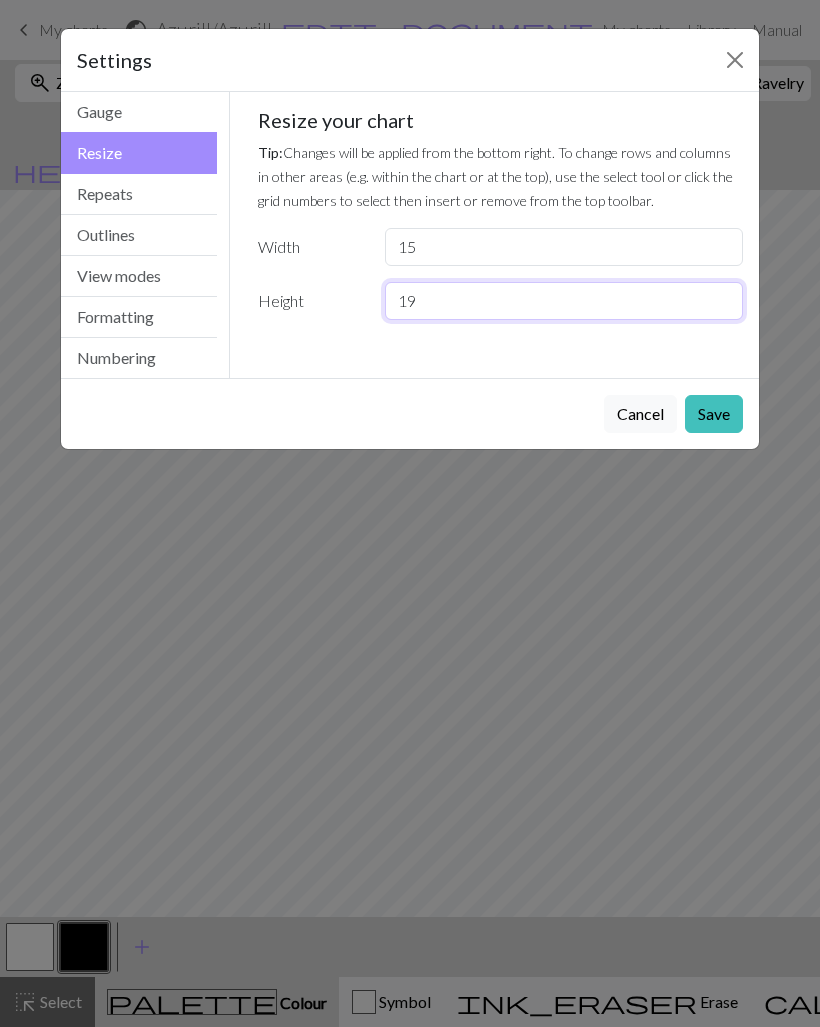 type on "19" 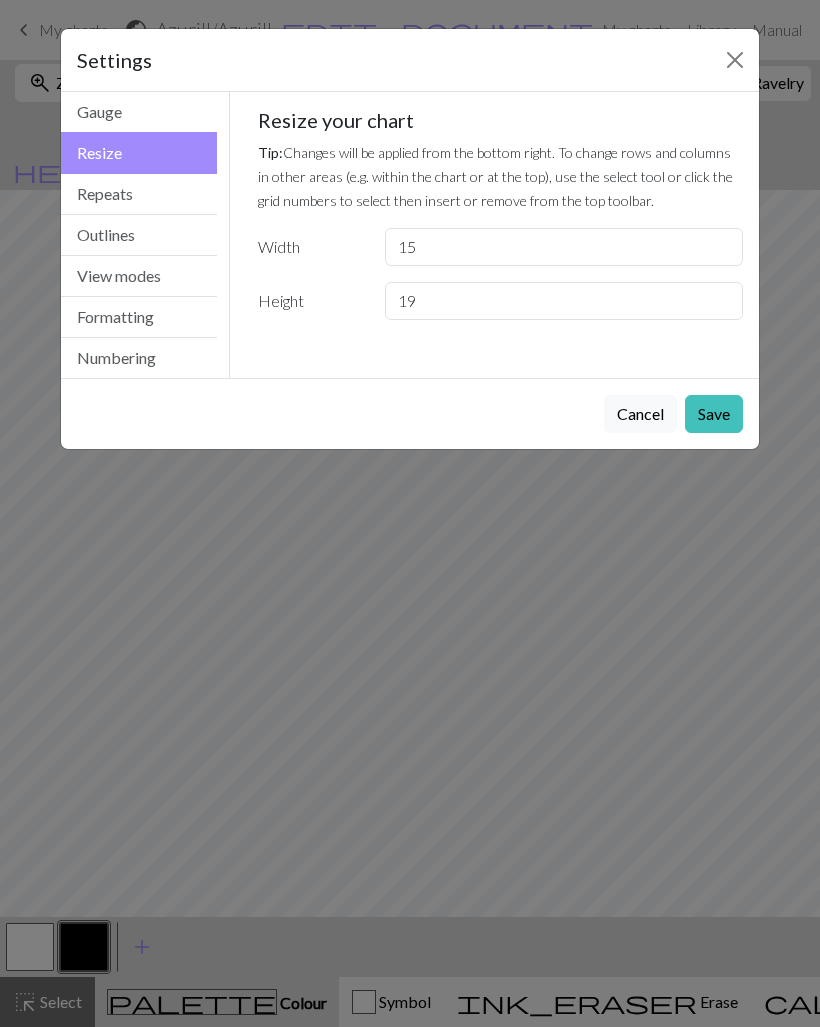 click on "Save" at bounding box center (714, 414) 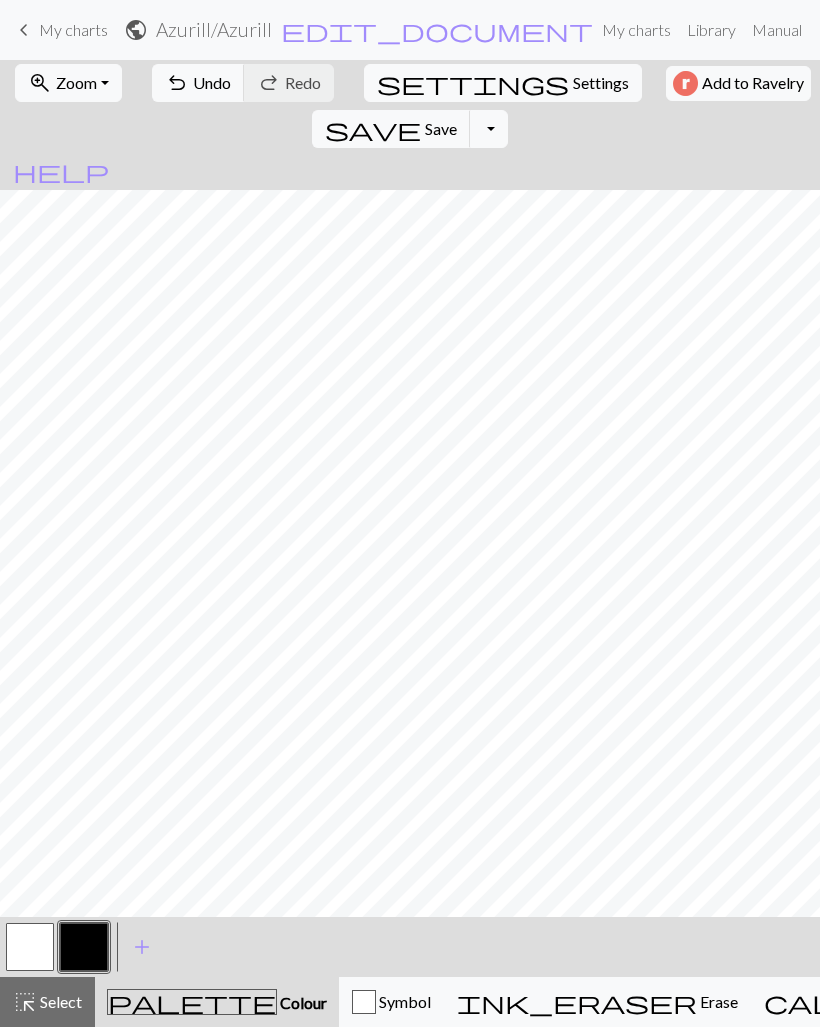 click at bounding box center (30, 947) 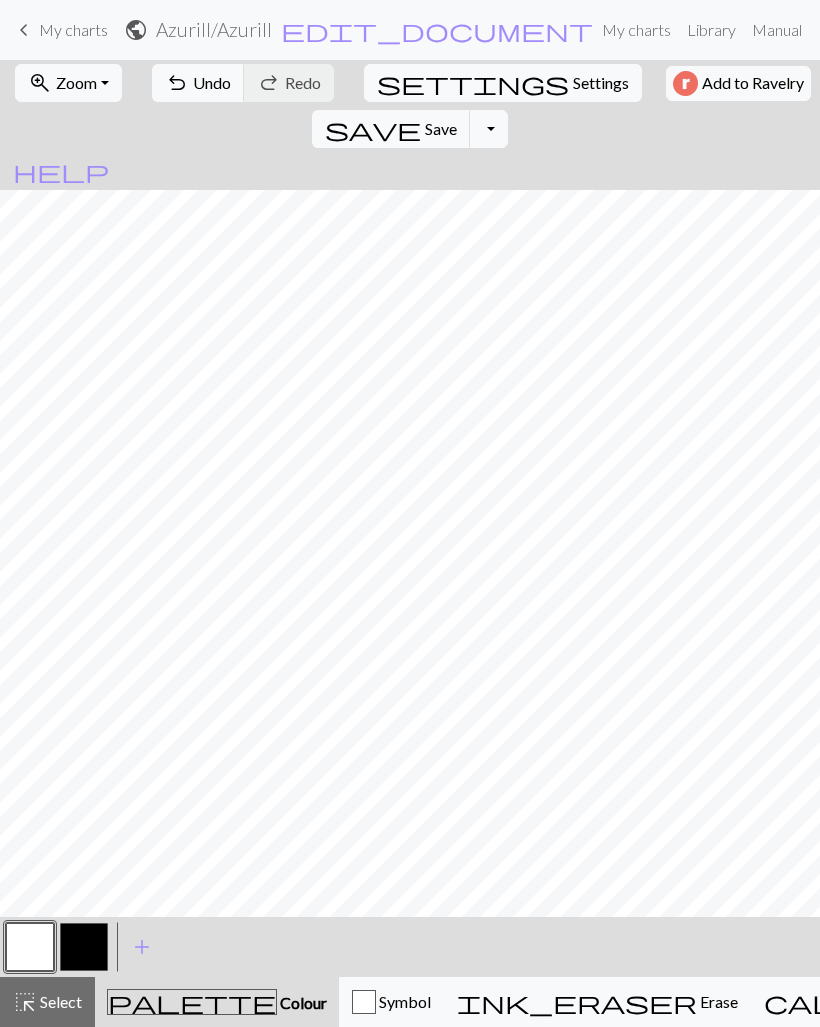 click on "save Save Save" at bounding box center (391, 129) 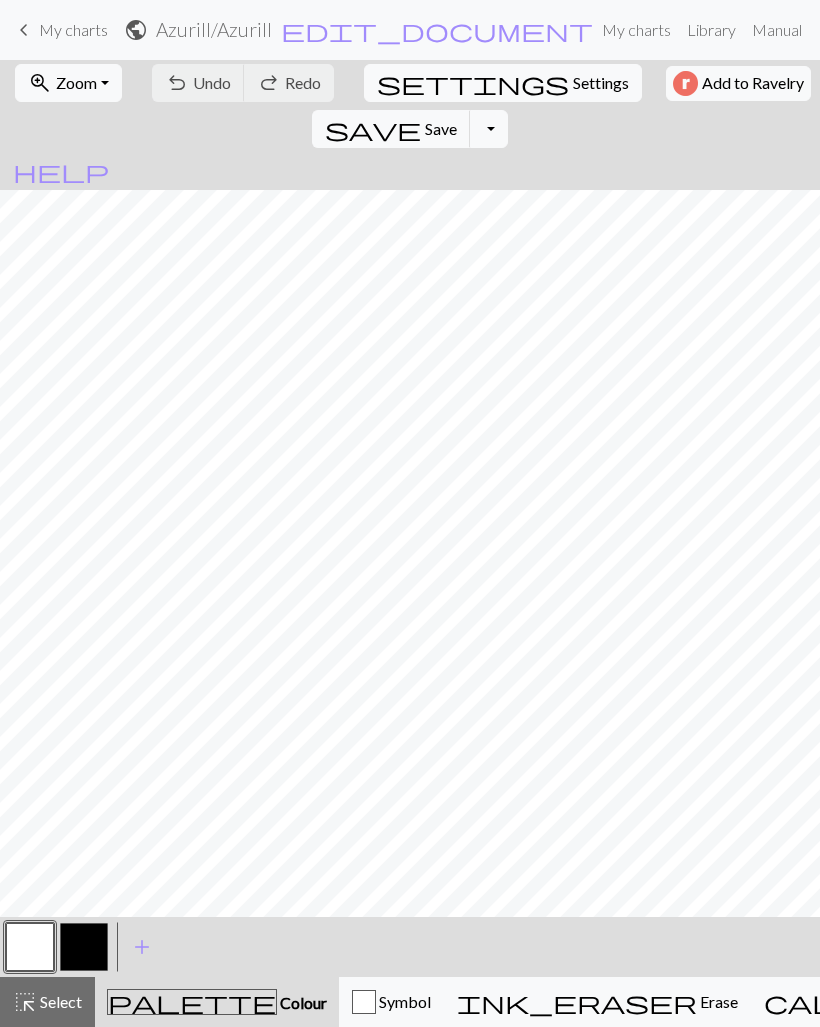 click on "Chart saved" at bounding box center (410, 39) 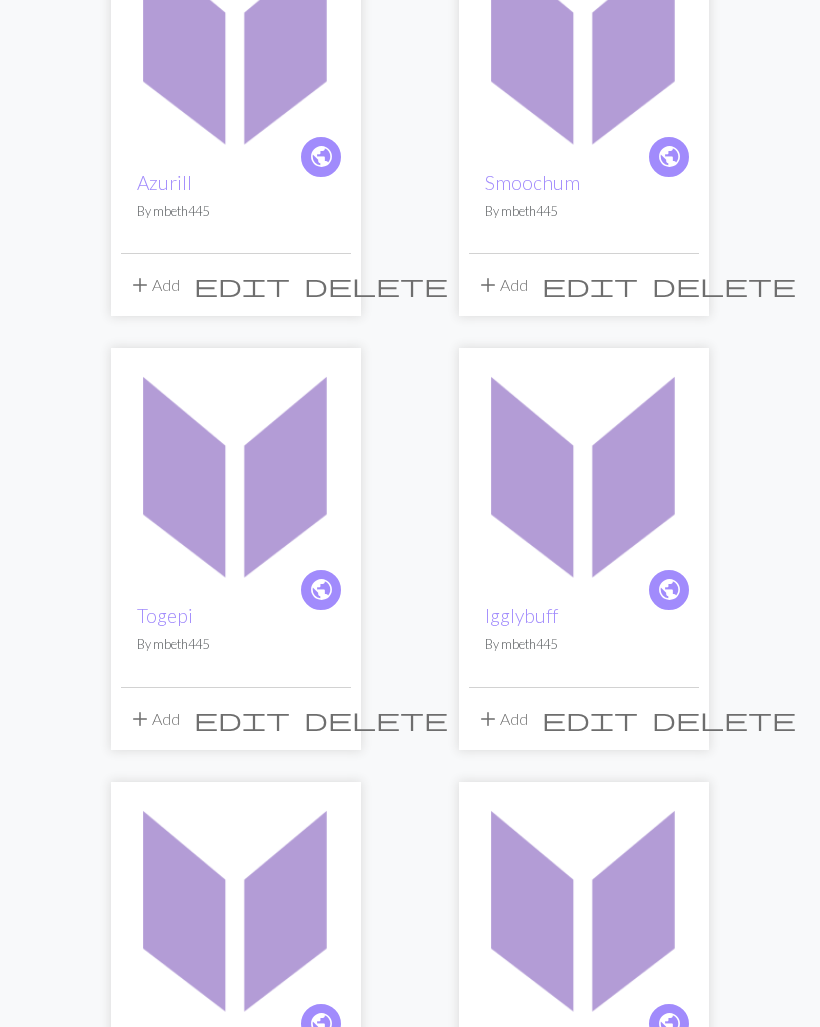 scroll, scrollTop: 0, scrollLeft: 0, axis: both 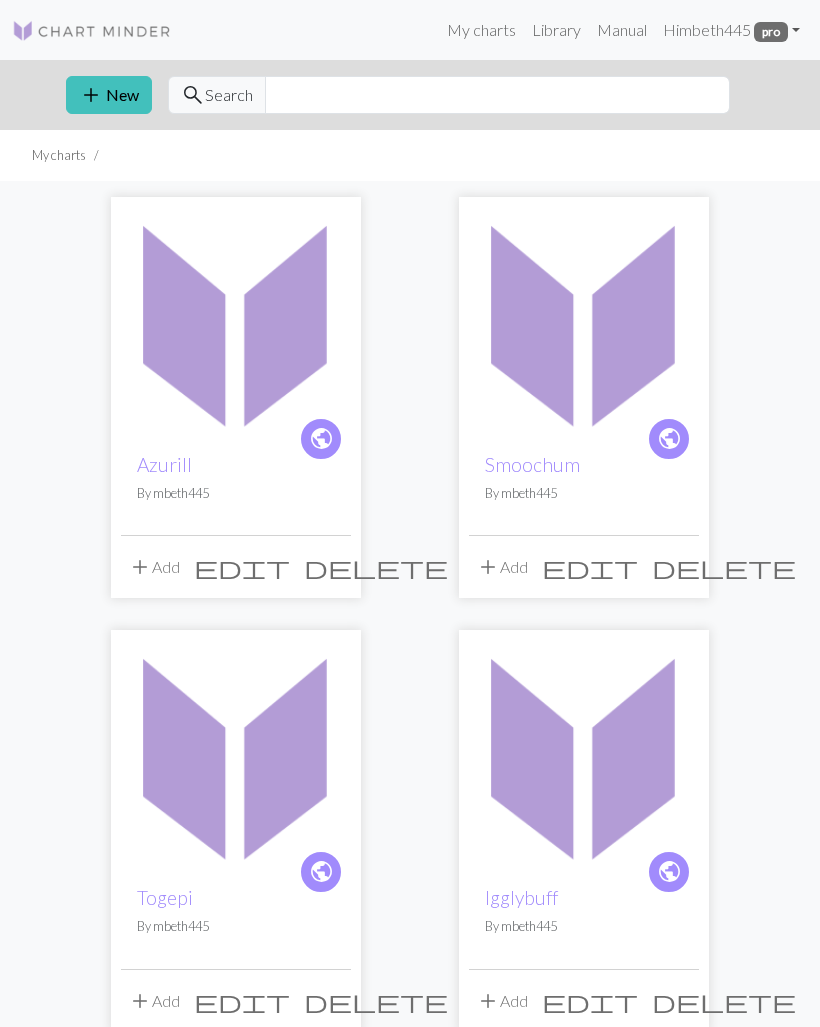 click on "add" at bounding box center [91, 95] 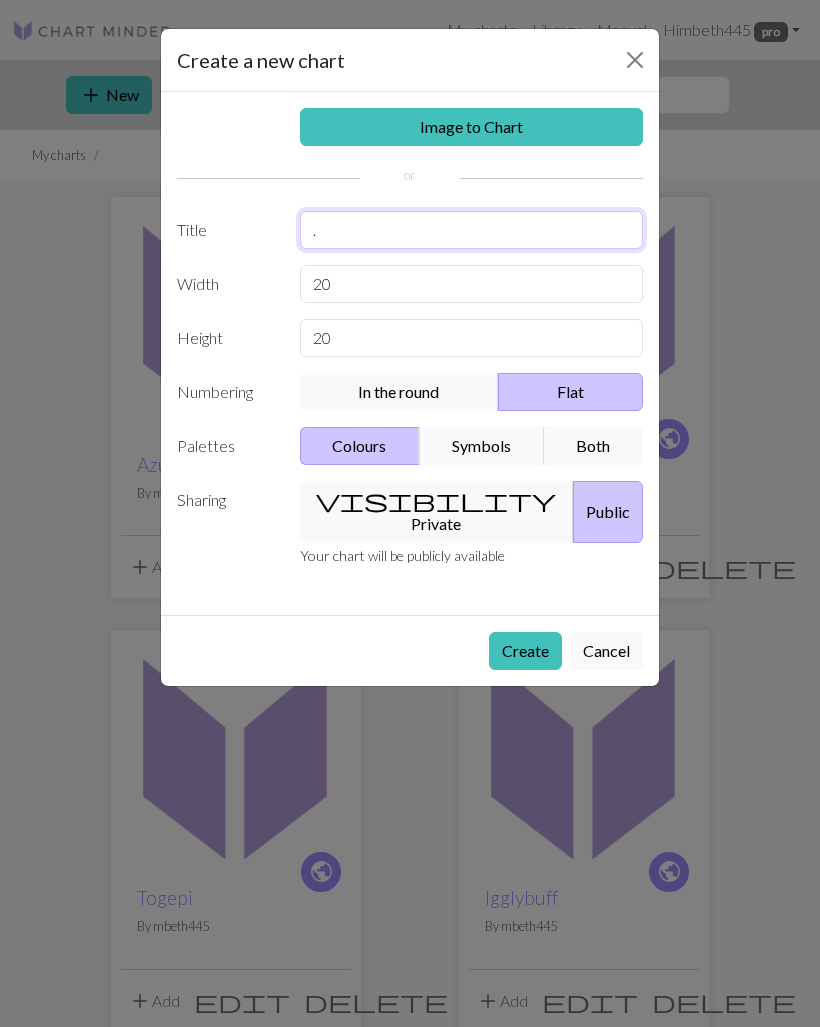 type on "." 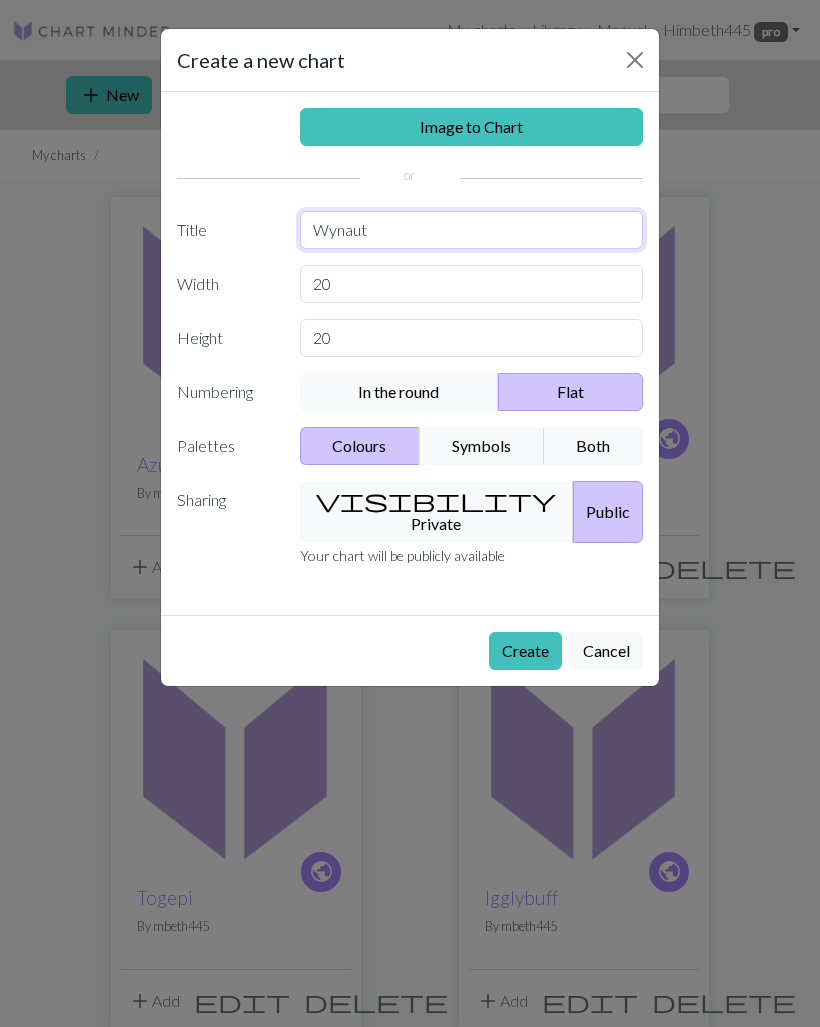type on "Wynaut" 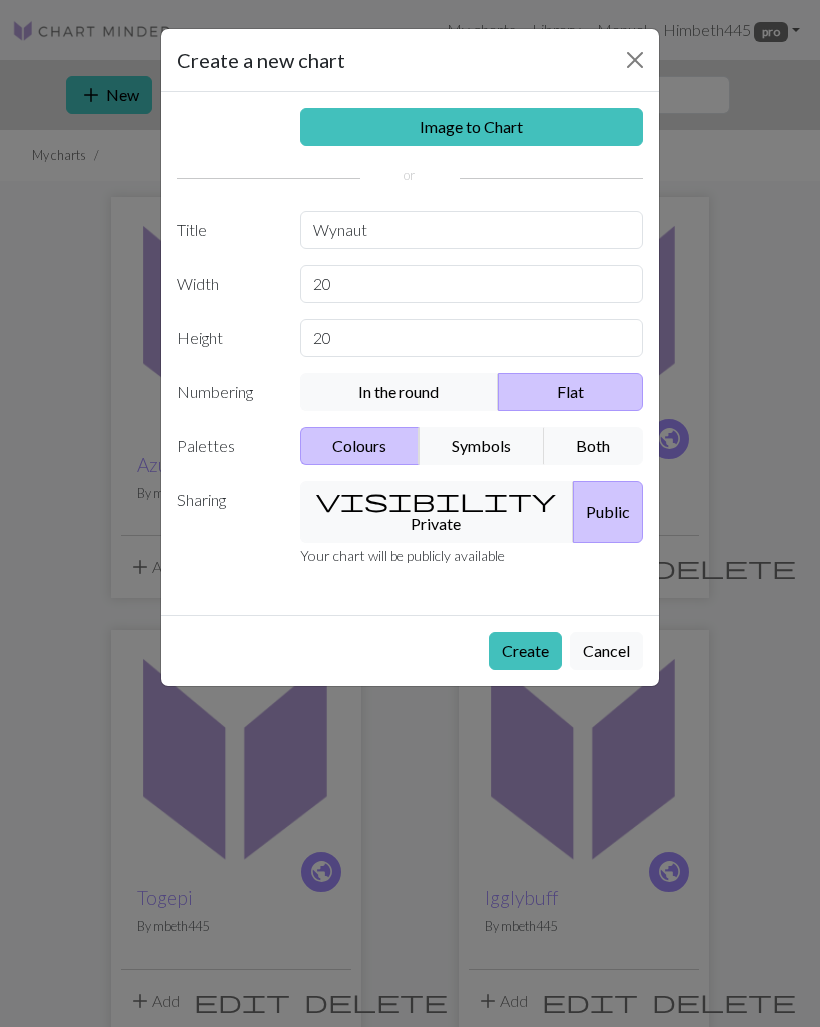 click on "Create" at bounding box center [525, 651] 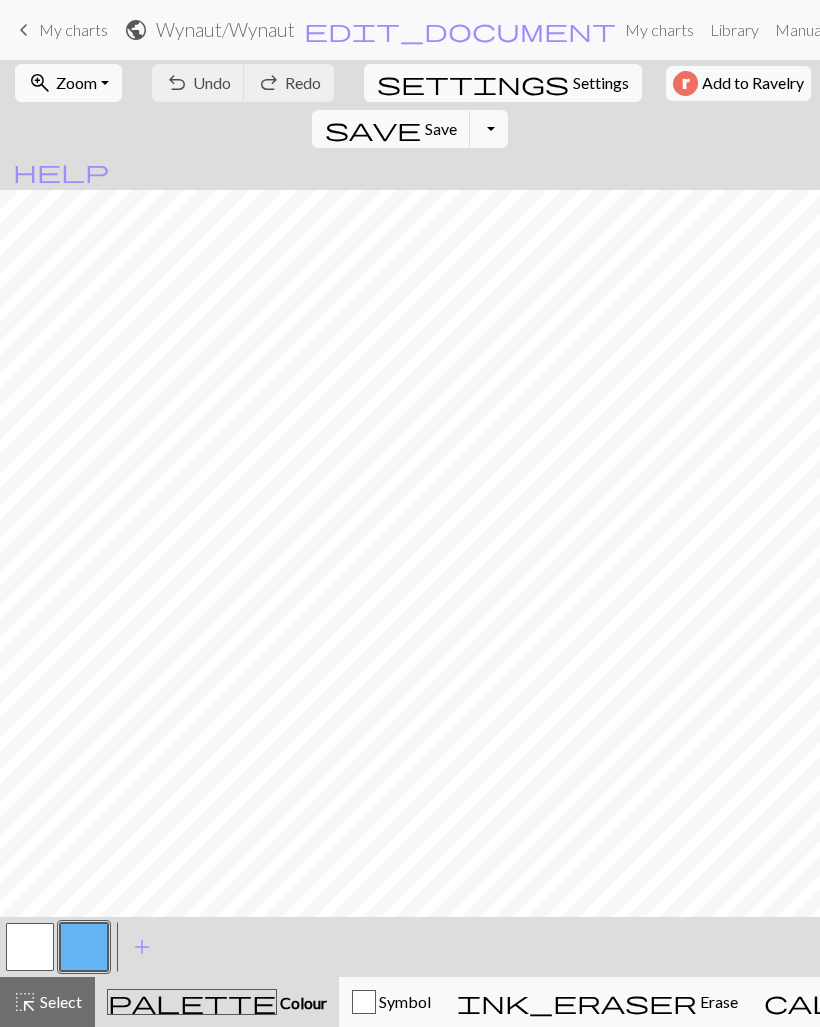 click at bounding box center [84, 947] 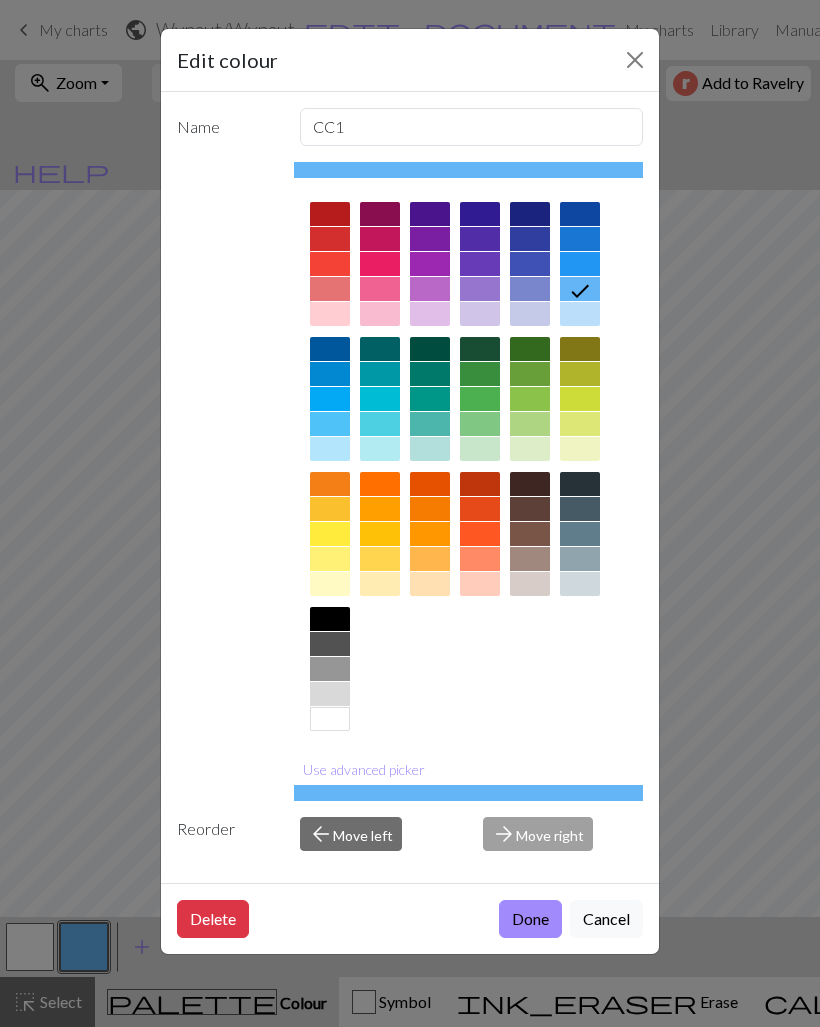 click at bounding box center (330, 619) 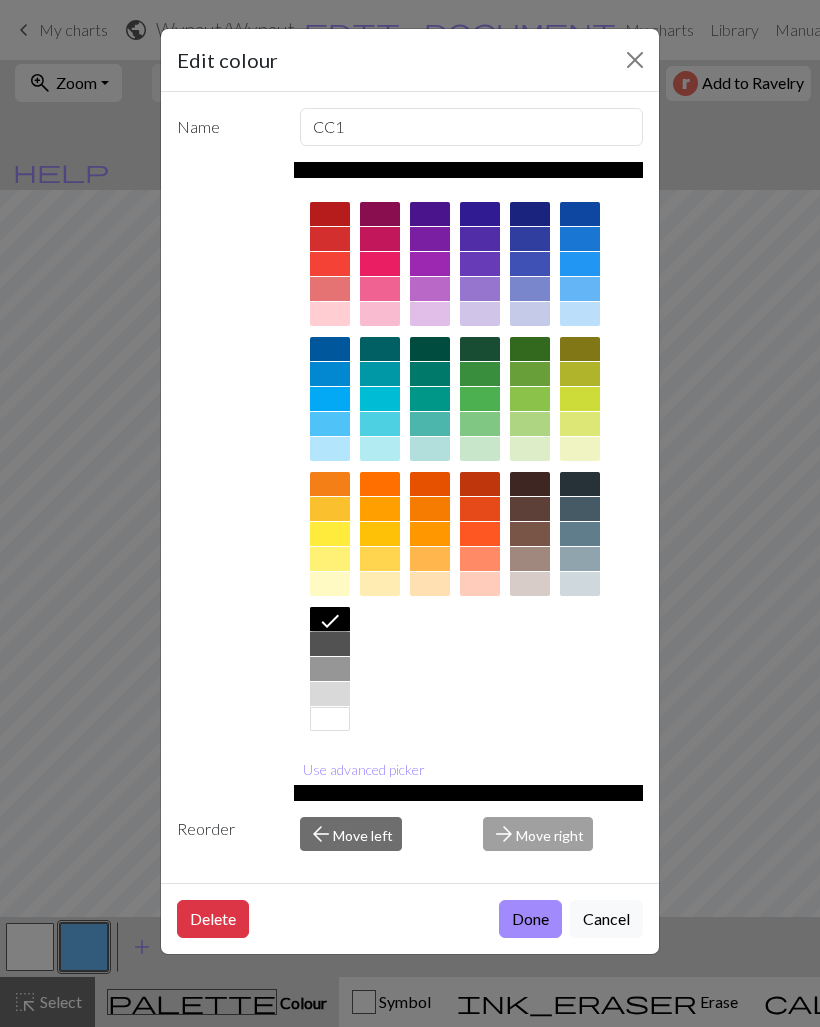 click on "Done" at bounding box center (530, 919) 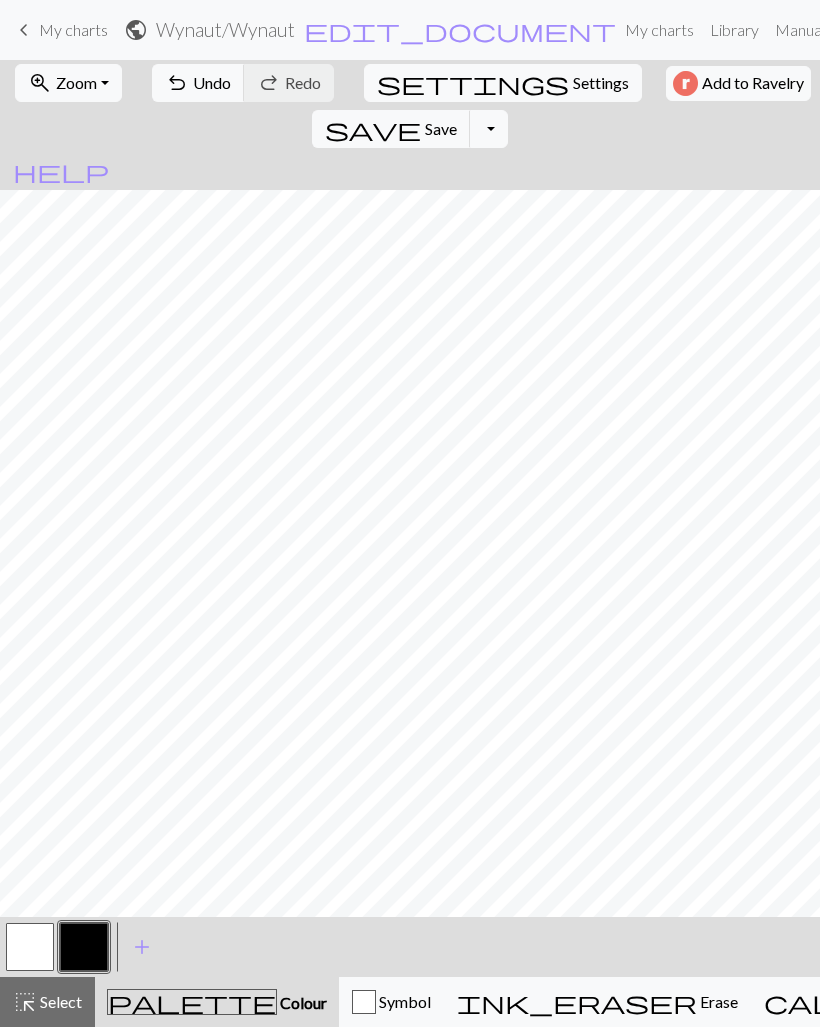 click on "settings  Settings" at bounding box center [503, 83] 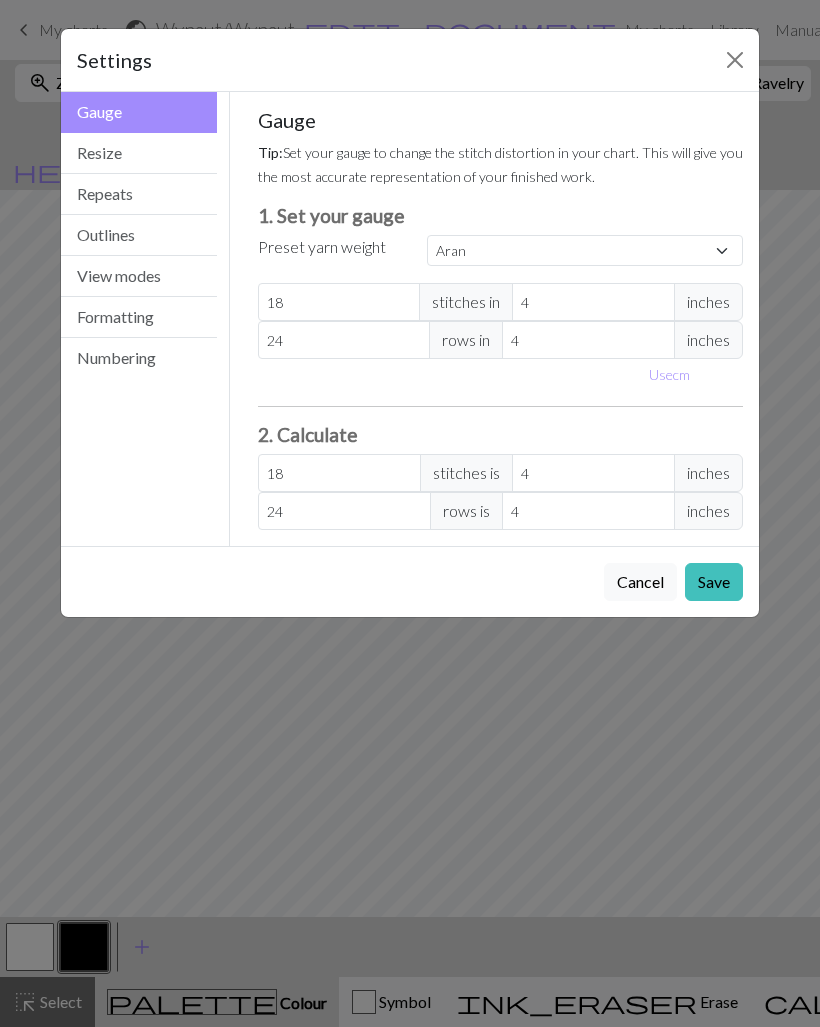 click on "Resize" at bounding box center (139, 153) 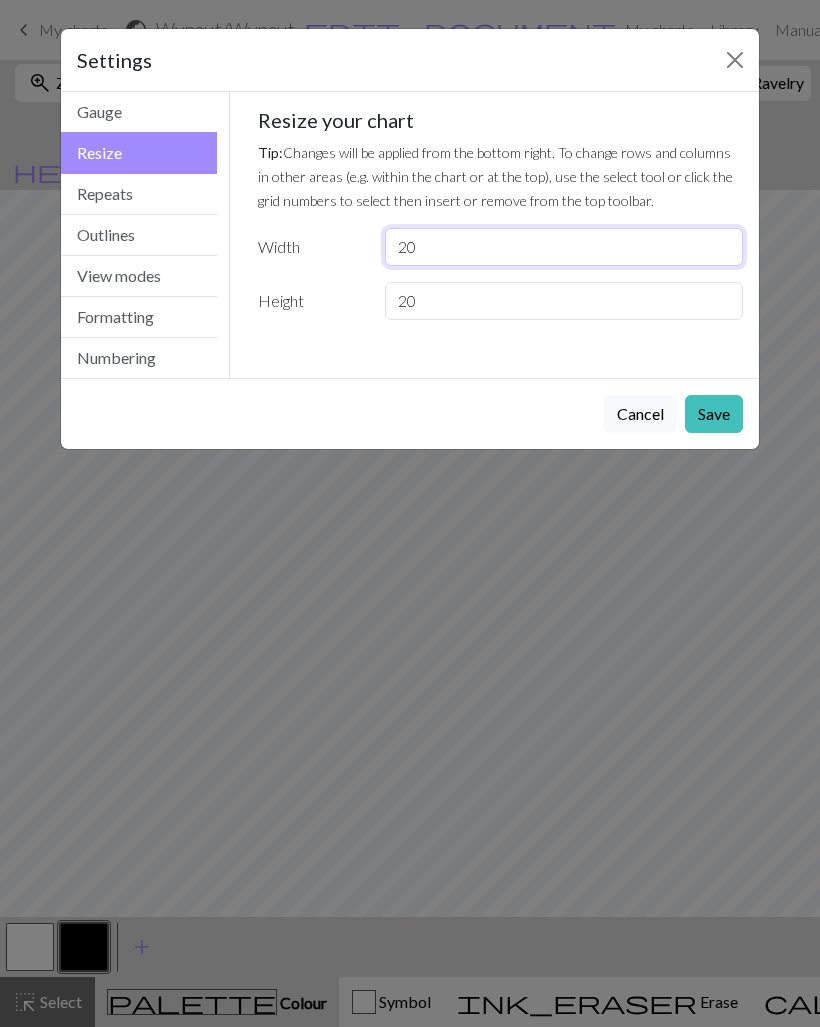 click on "20" at bounding box center (564, 247) 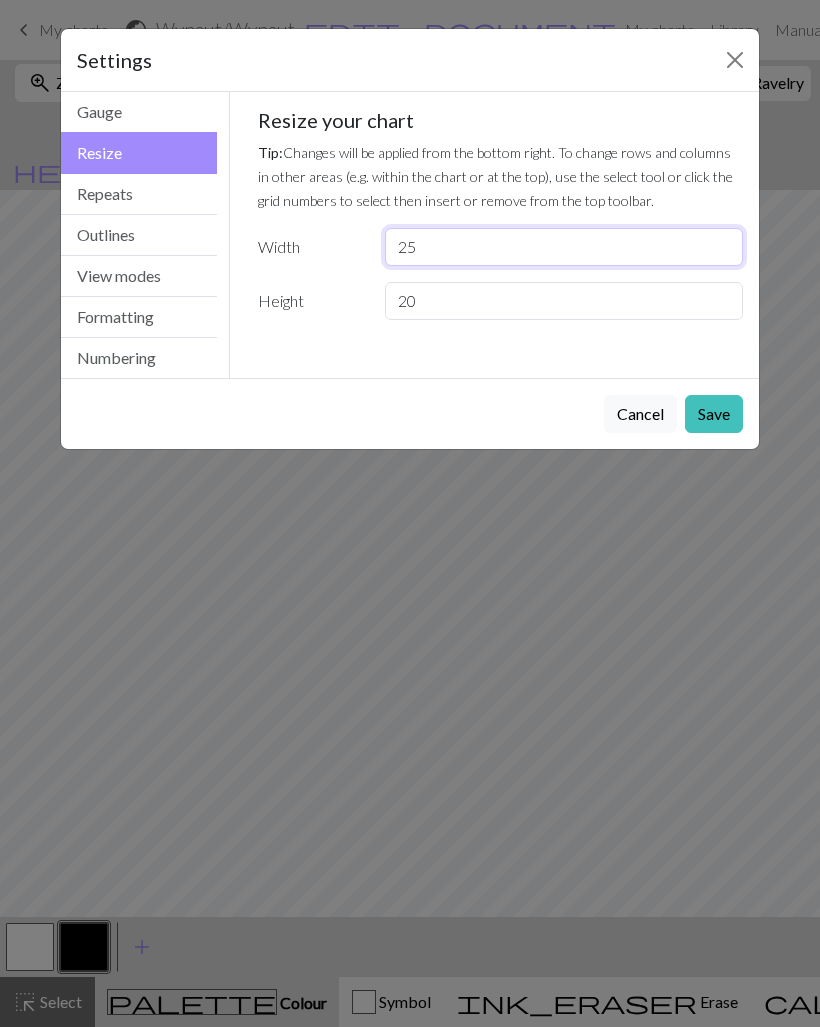 type on "25" 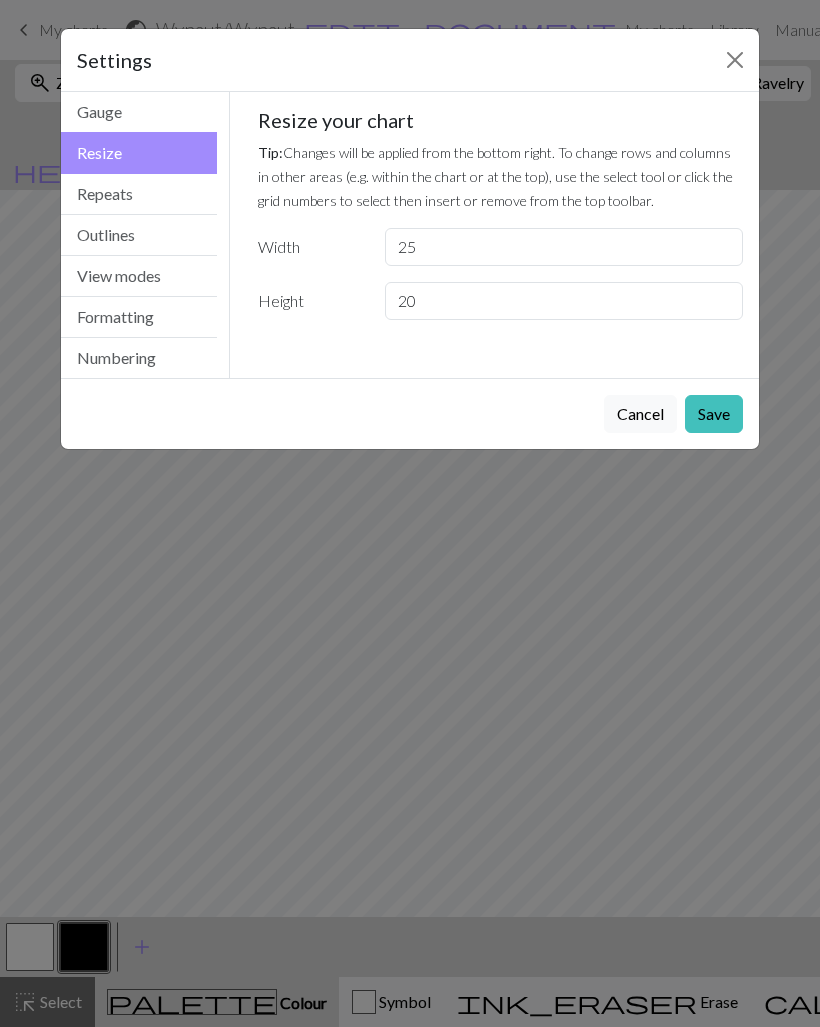 click on "20" at bounding box center (564, 301) 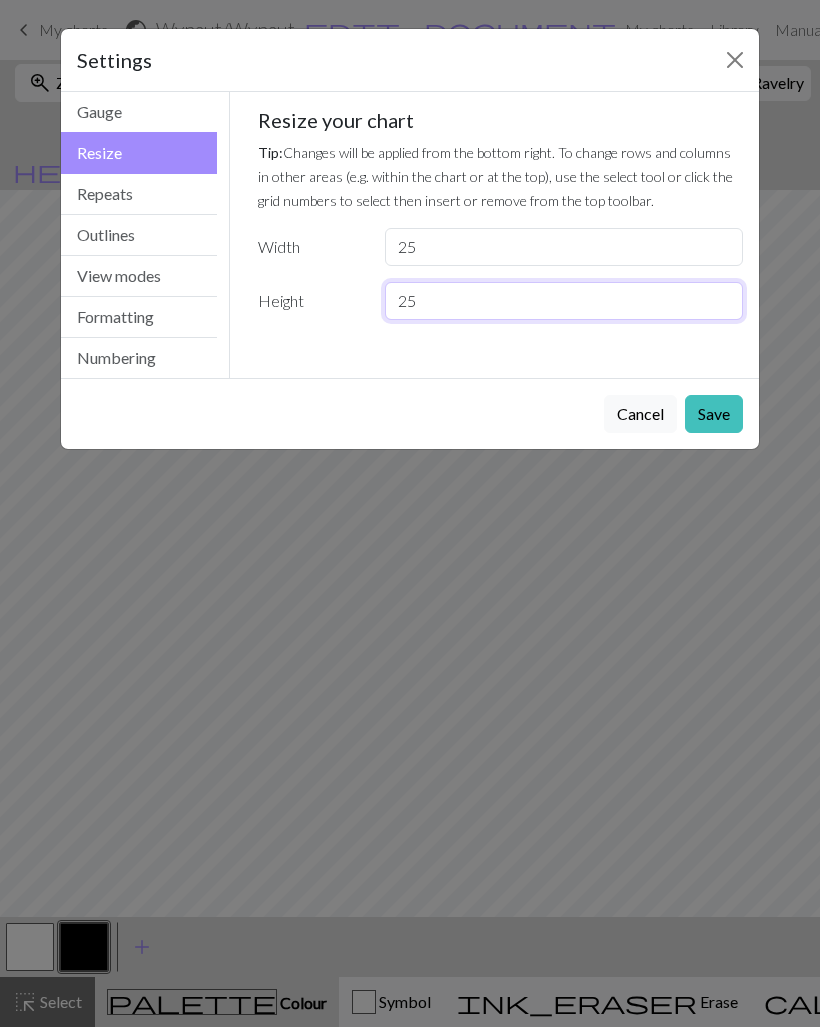 type on "25" 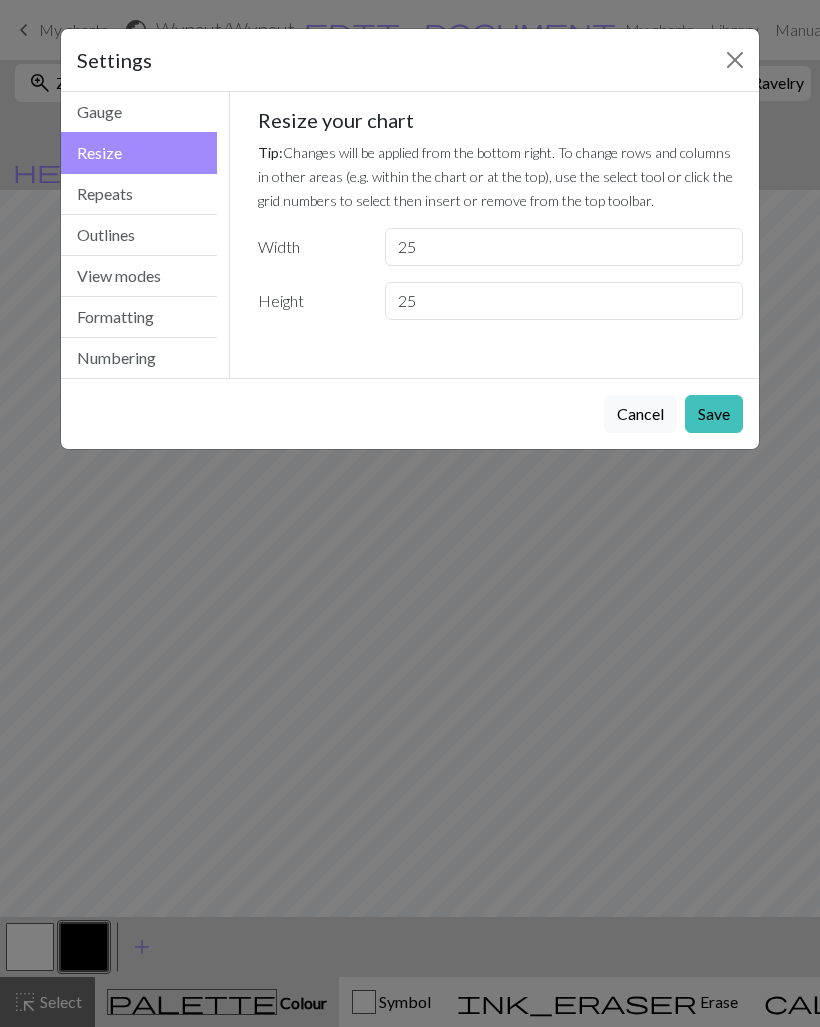 click on "Save" at bounding box center (714, 414) 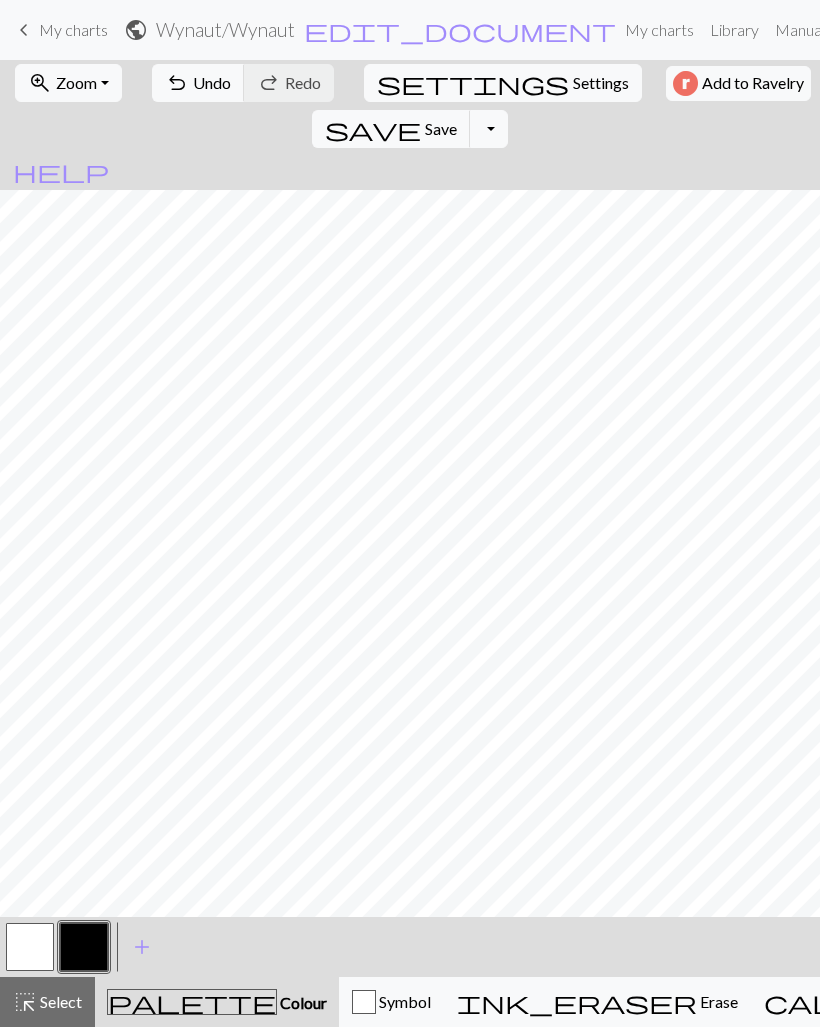 click on "undo Undo Undo" at bounding box center (198, 83) 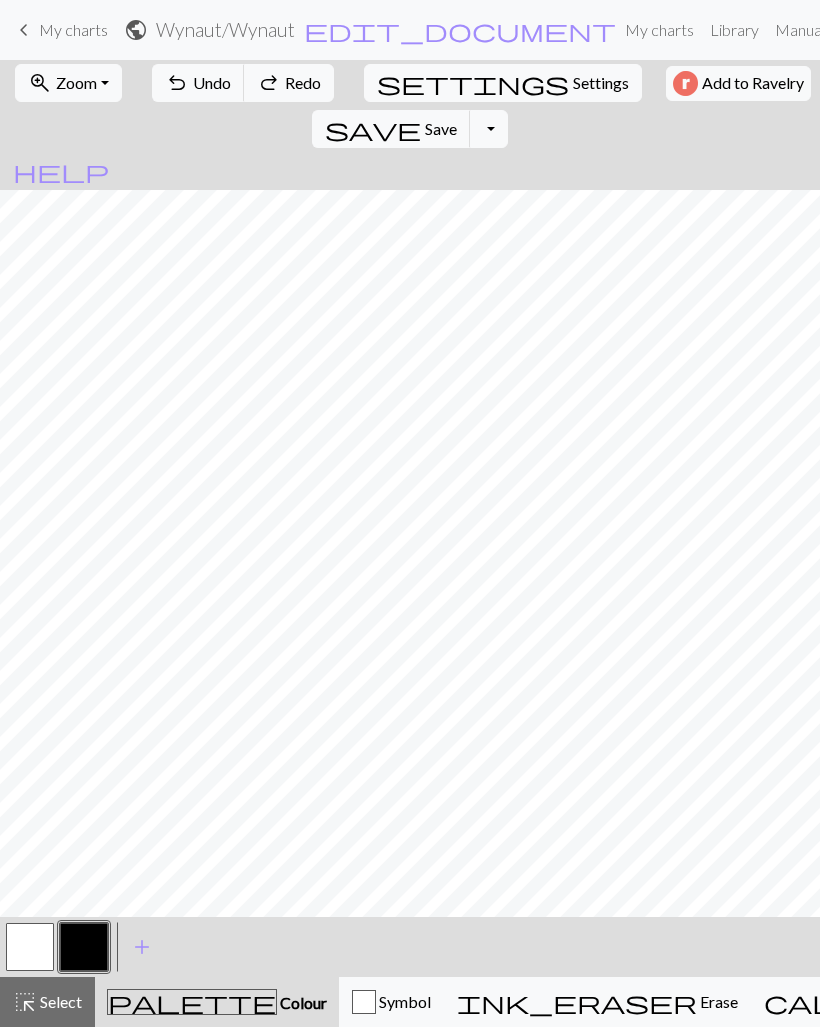 click on "Undo" at bounding box center (212, 82) 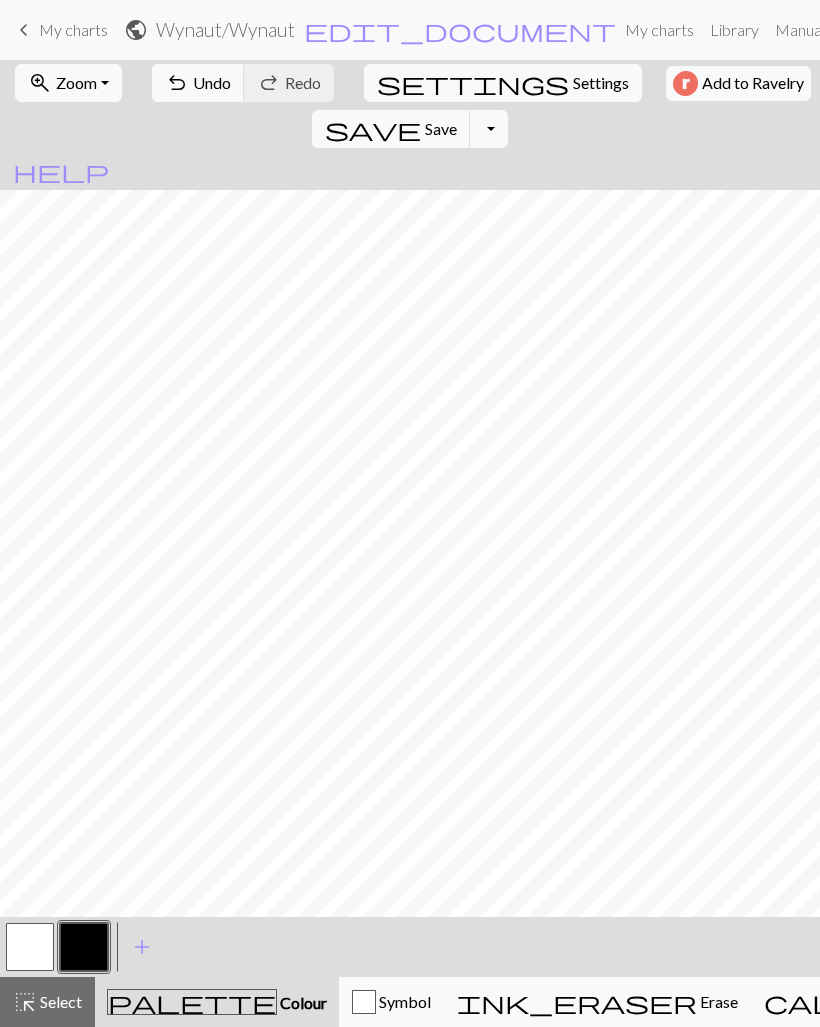 click on "undo Undo Undo" at bounding box center [198, 83] 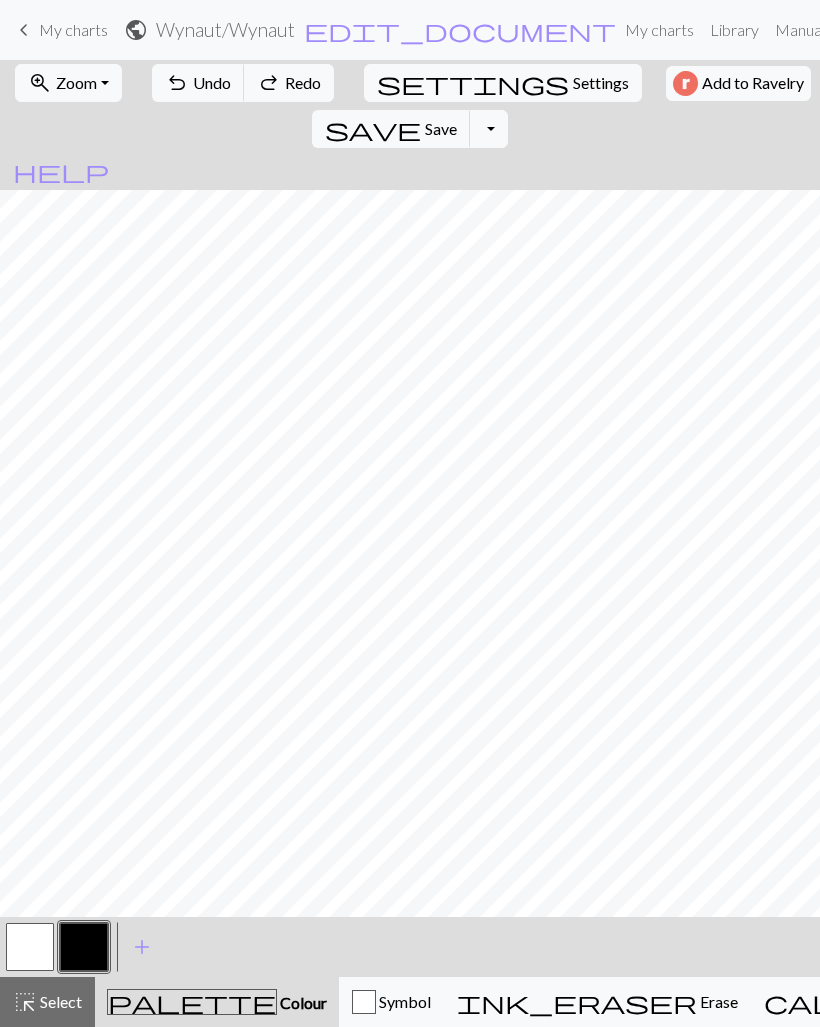 click on "Select" at bounding box center (59, 1001) 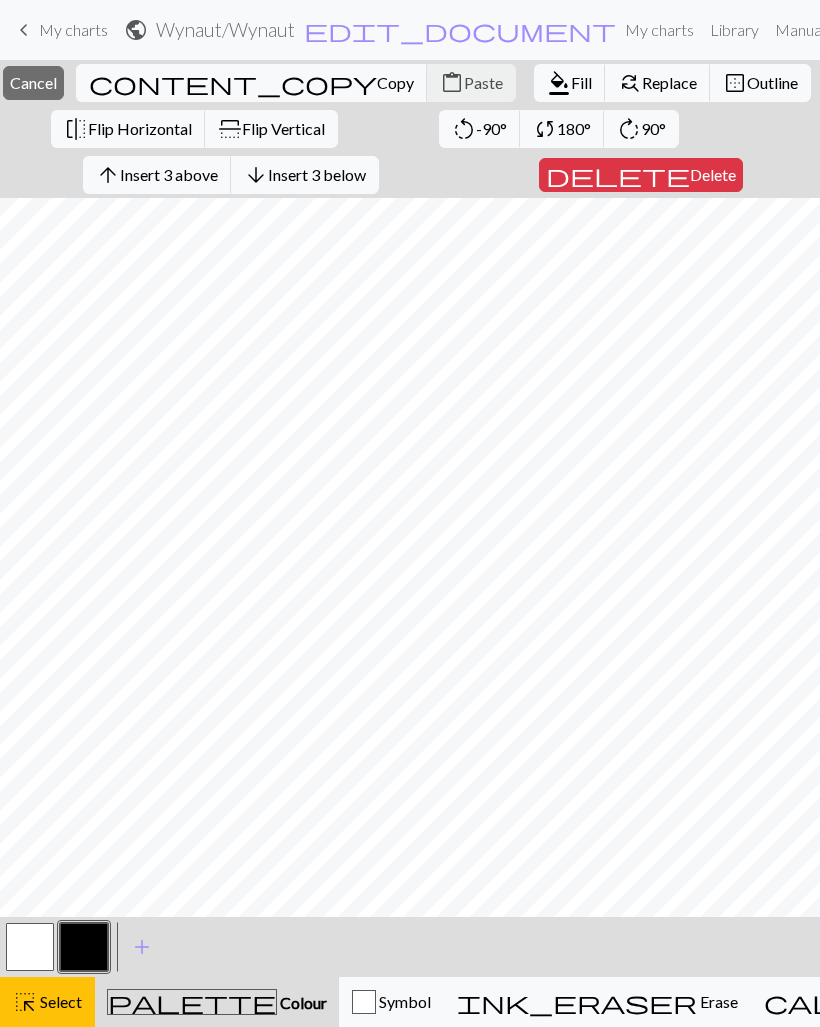 click on "Insert 3 above" at bounding box center [169, 174] 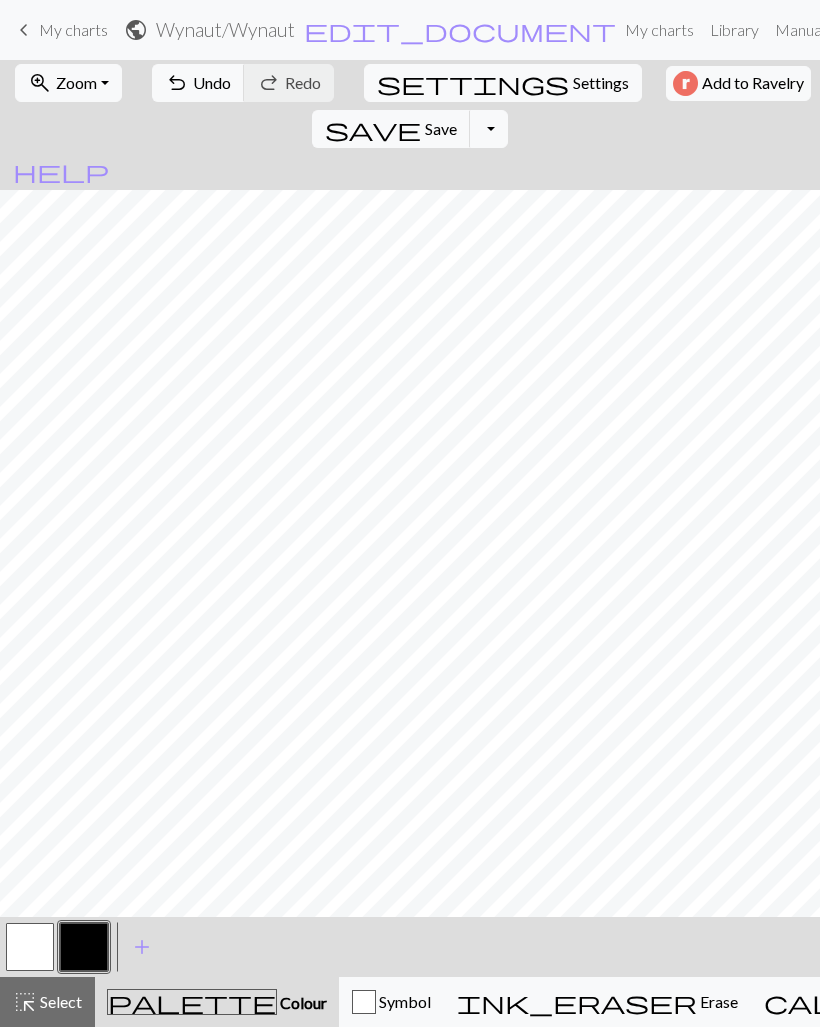 click at bounding box center [84, 947] 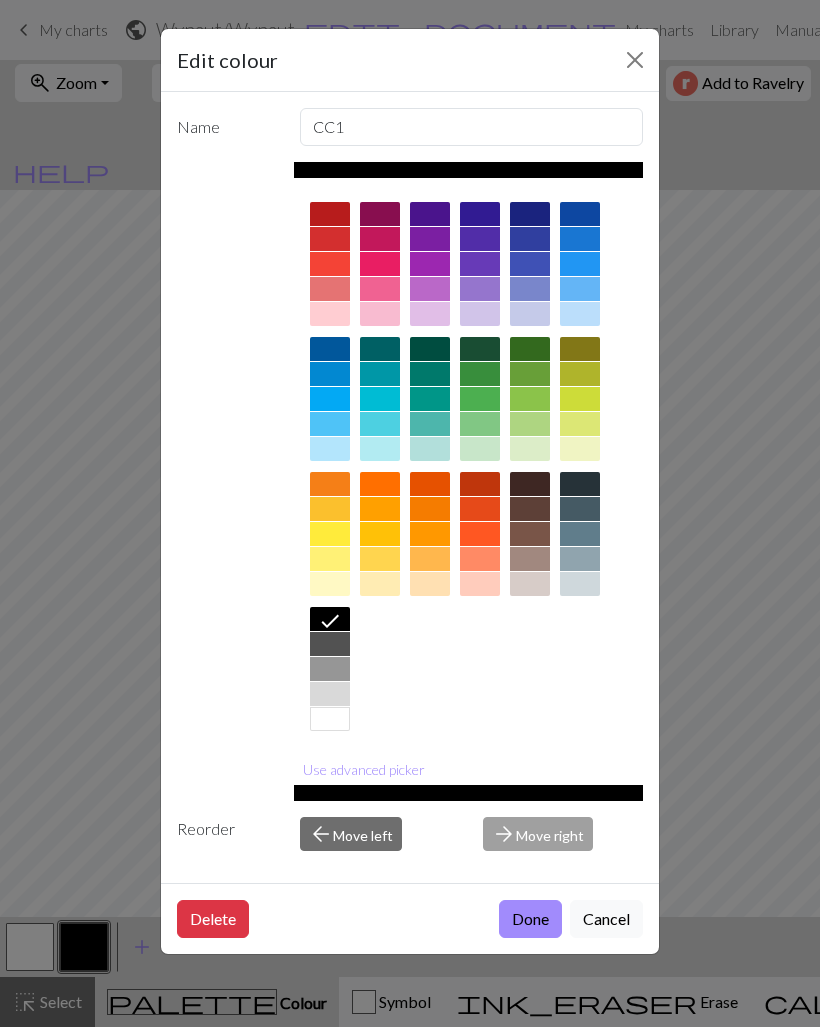 click on "Done" at bounding box center [530, 919] 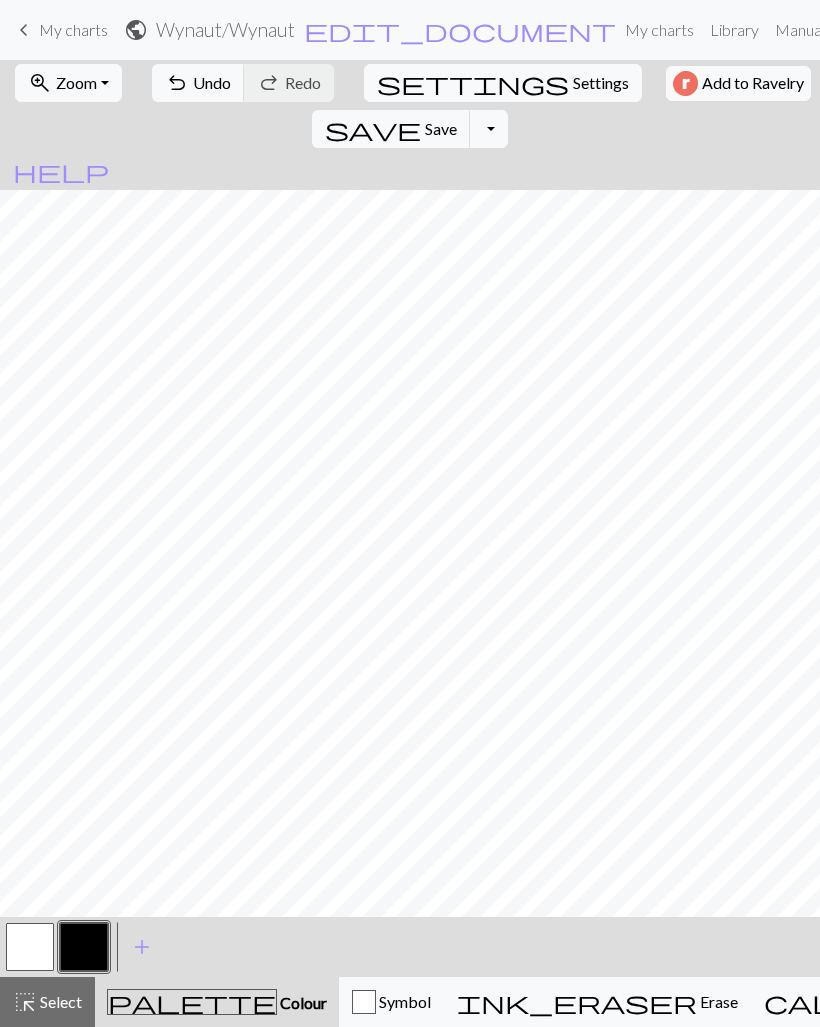 click at bounding box center [30, 947] 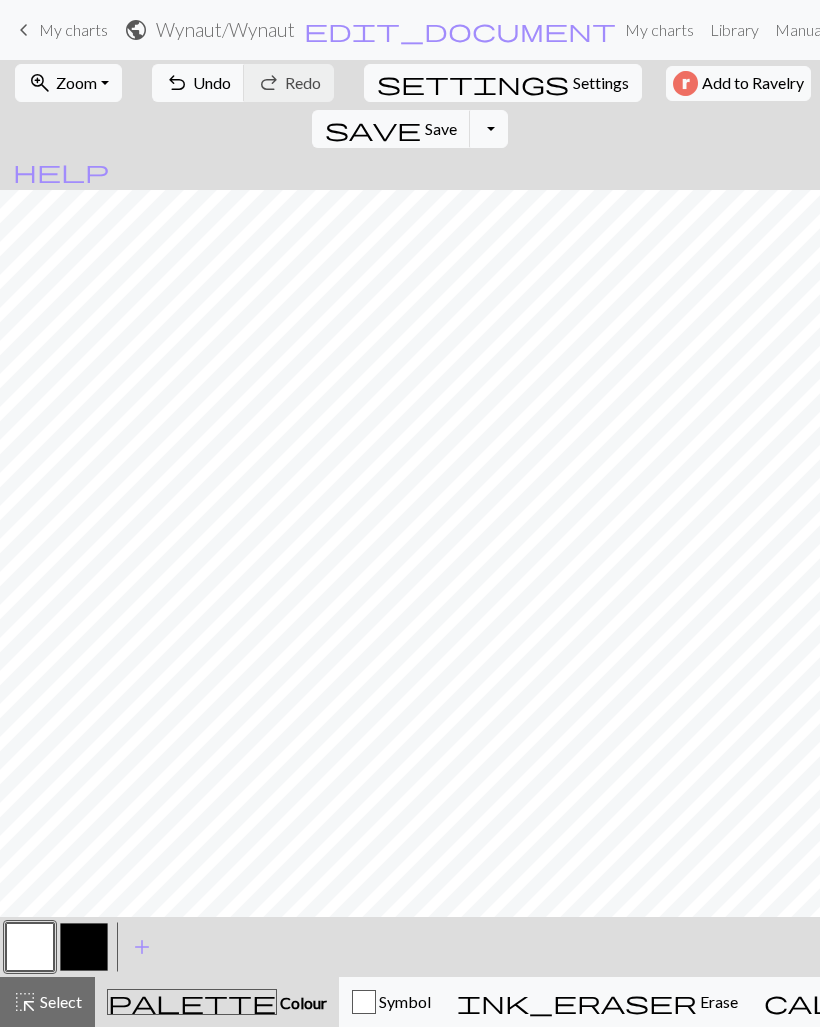 click at bounding box center (84, 947) 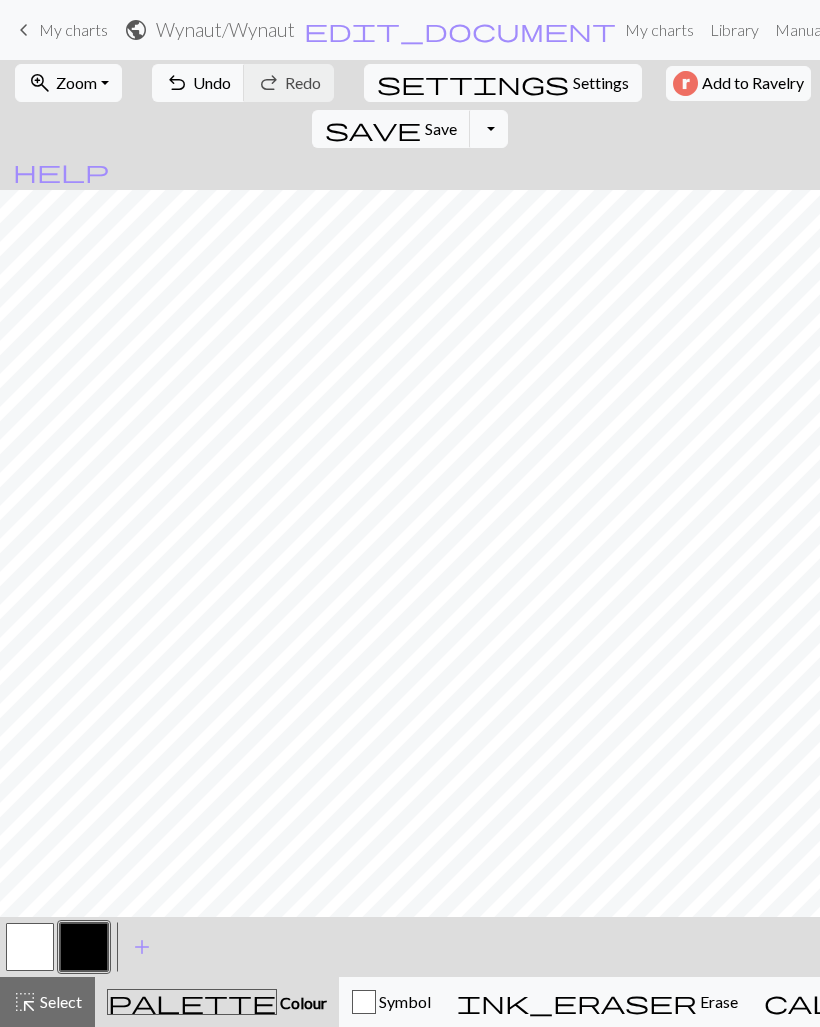 click on "Settings" at bounding box center (601, 83) 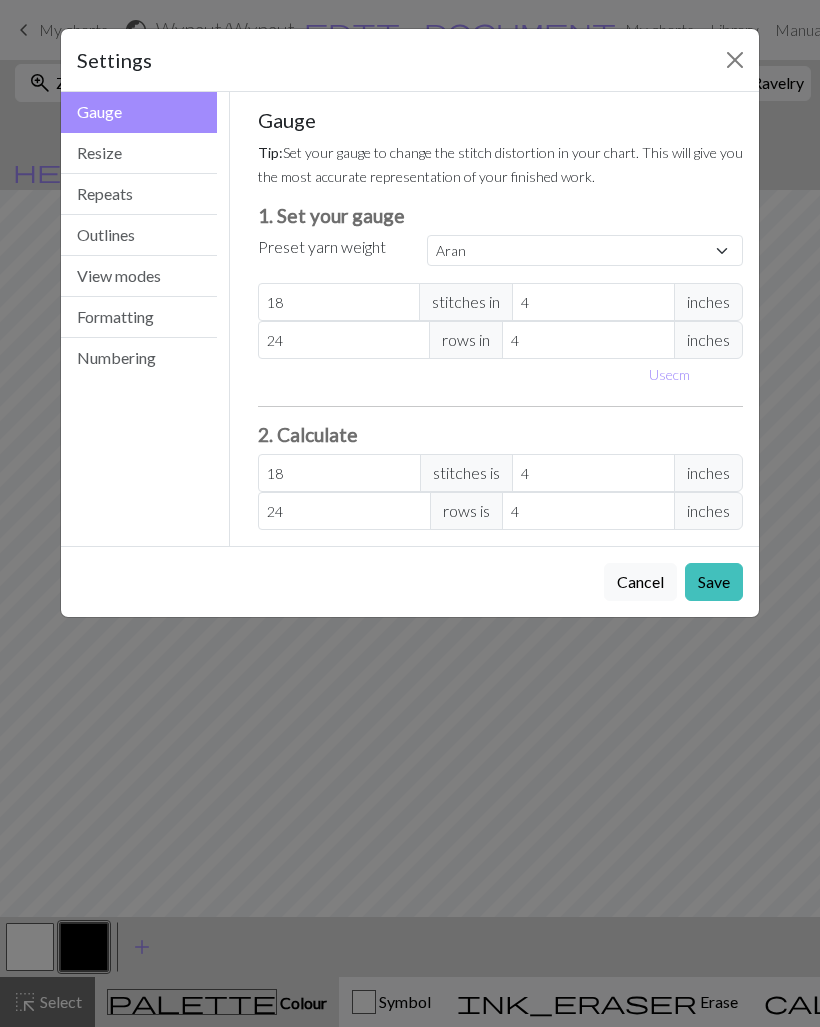 click on "Resize" at bounding box center [139, 153] 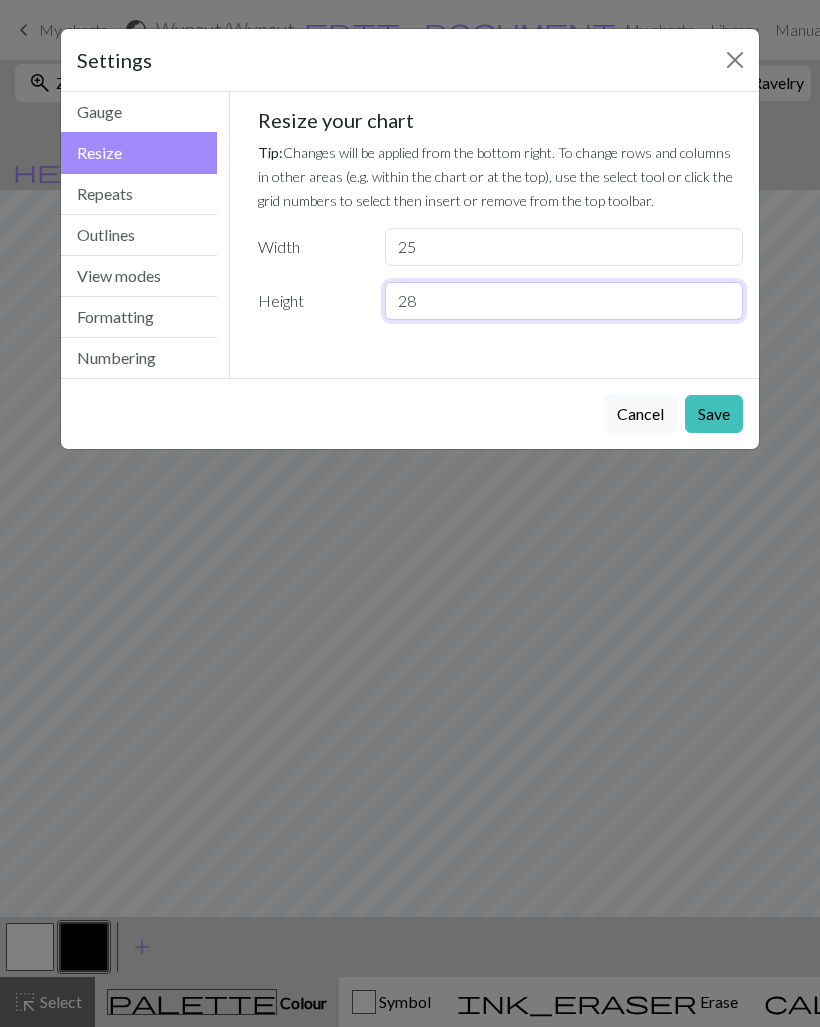 click on "28" at bounding box center (564, 301) 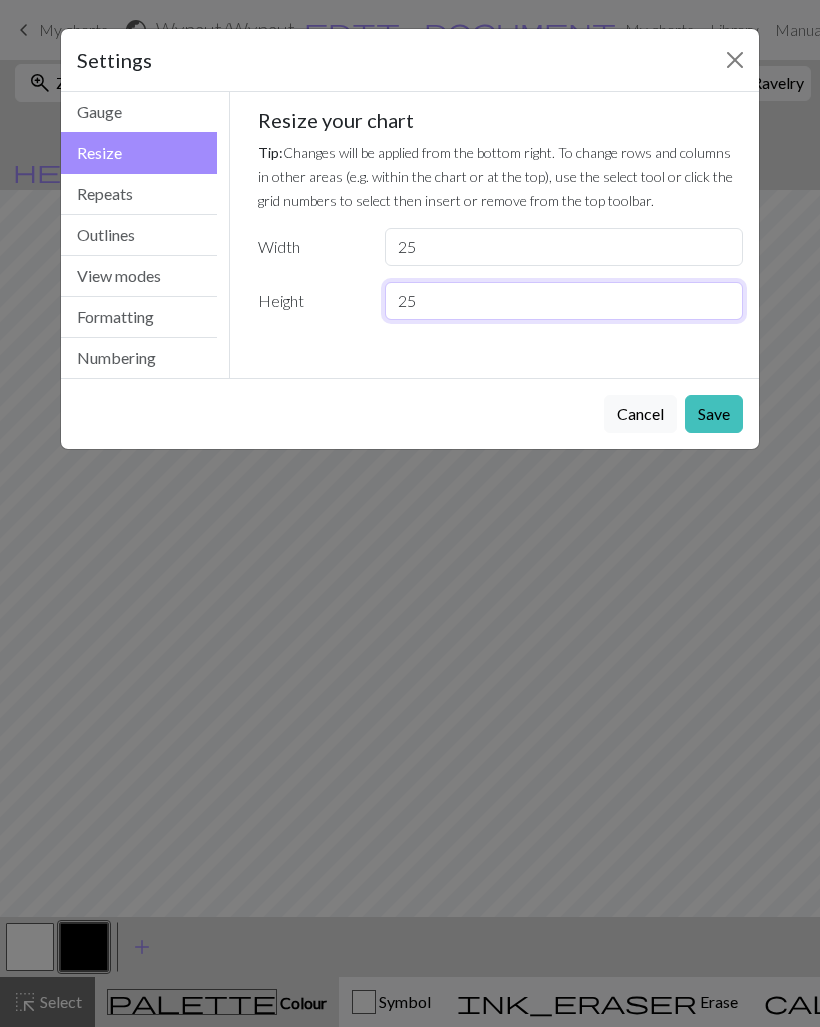 type on "25" 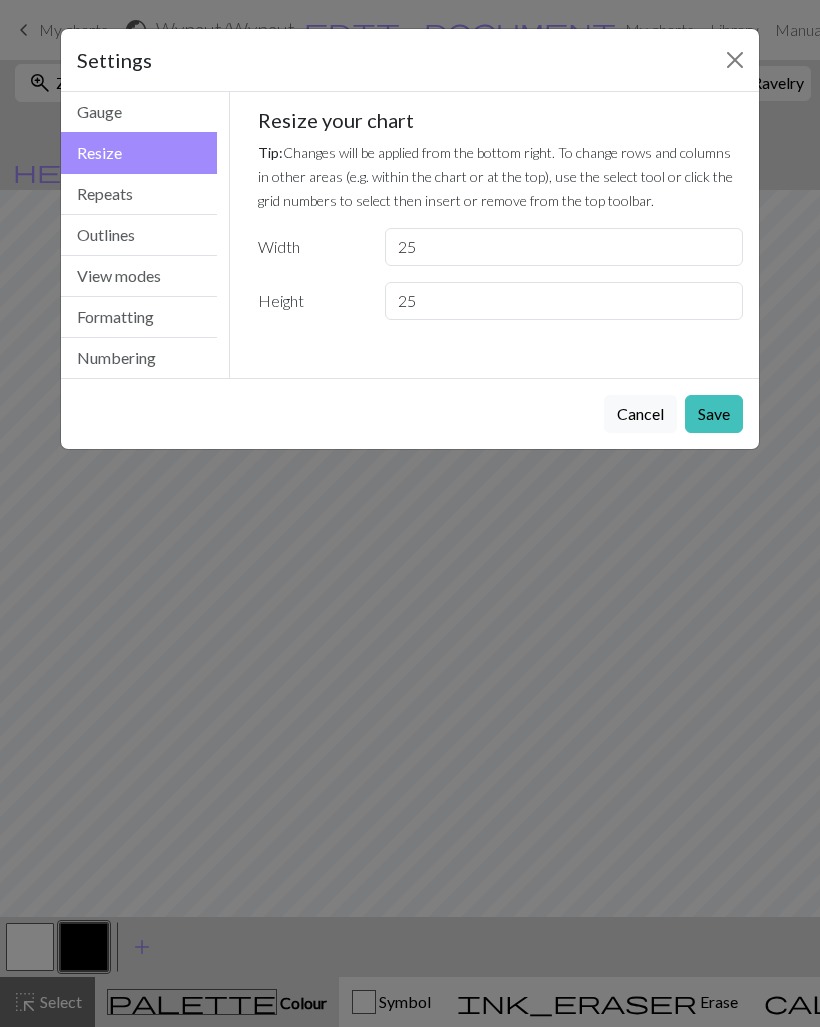 click on "Save" at bounding box center [714, 414] 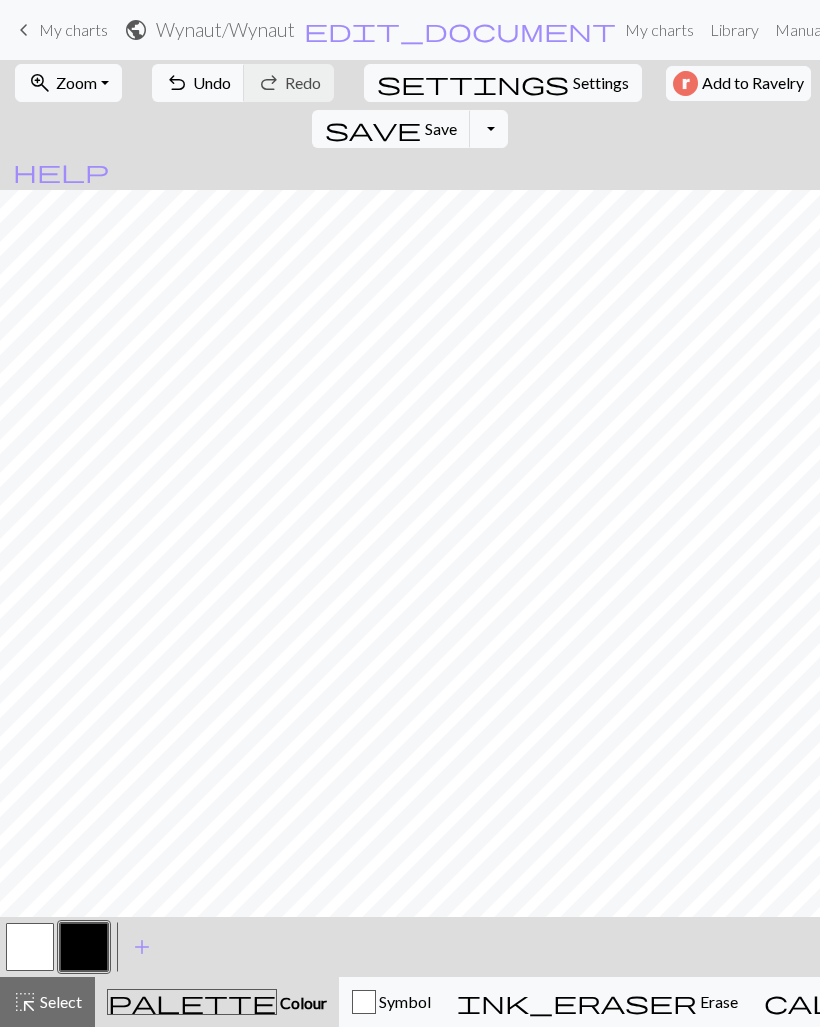 click on "Settings" at bounding box center [601, 83] 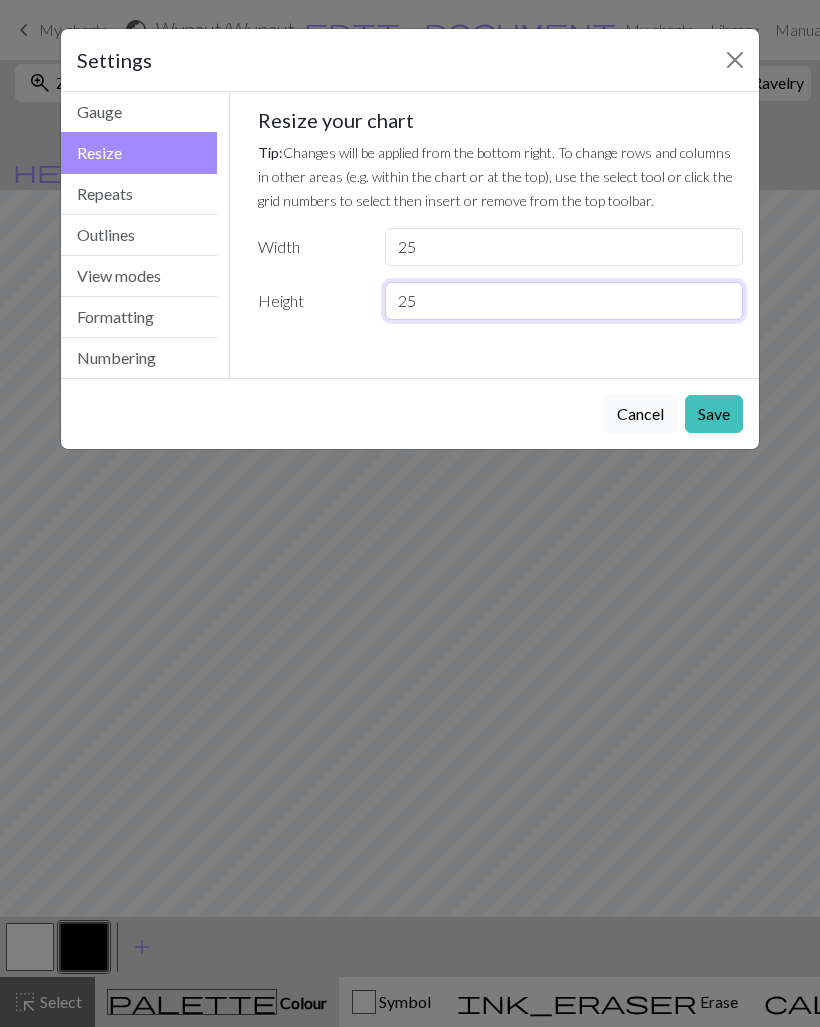 click on "25" at bounding box center (564, 301) 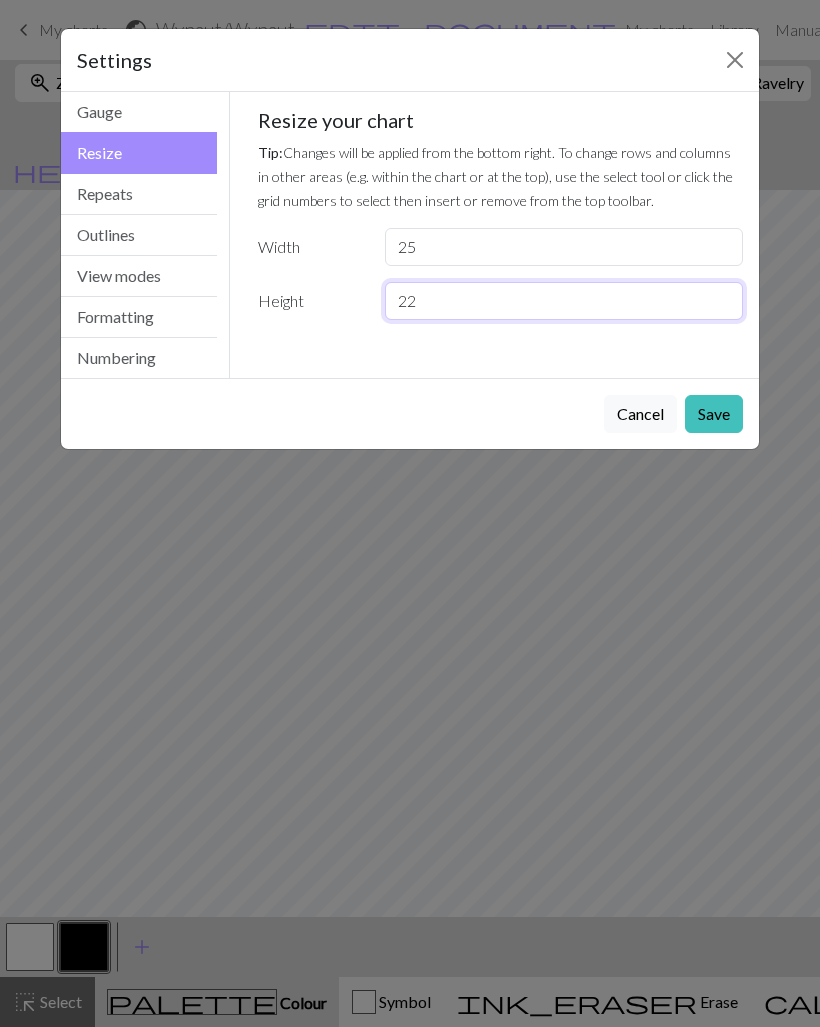 type on "22" 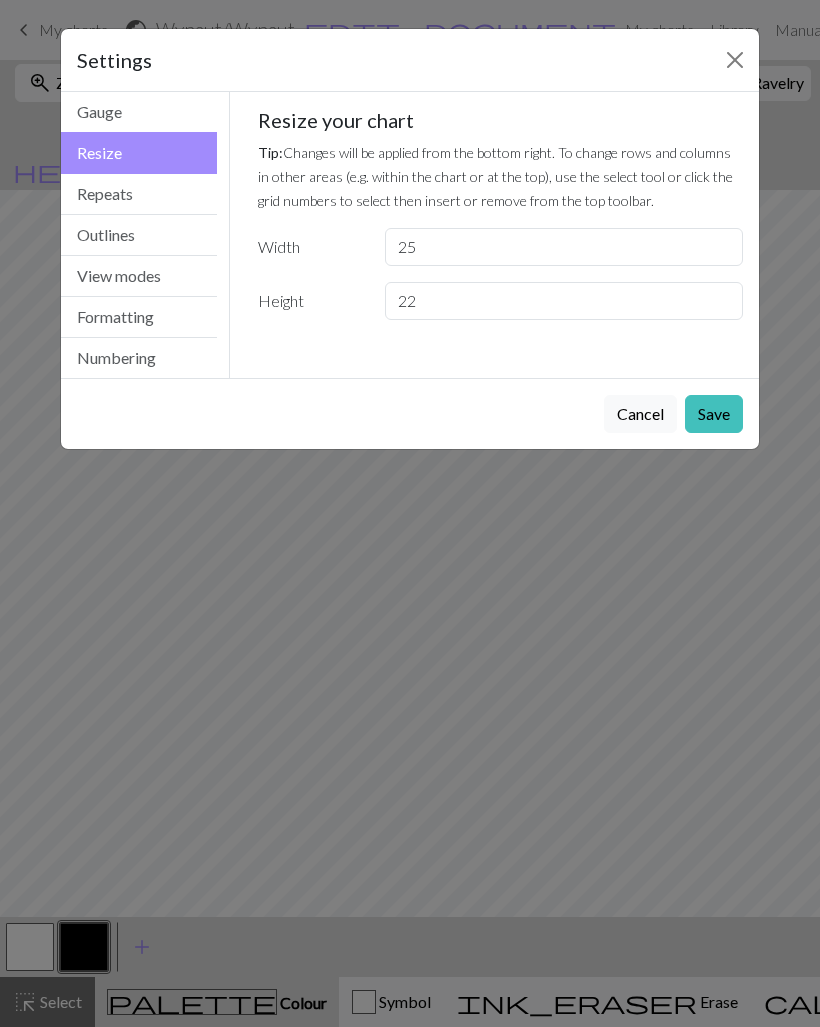 click on "Save" at bounding box center (714, 414) 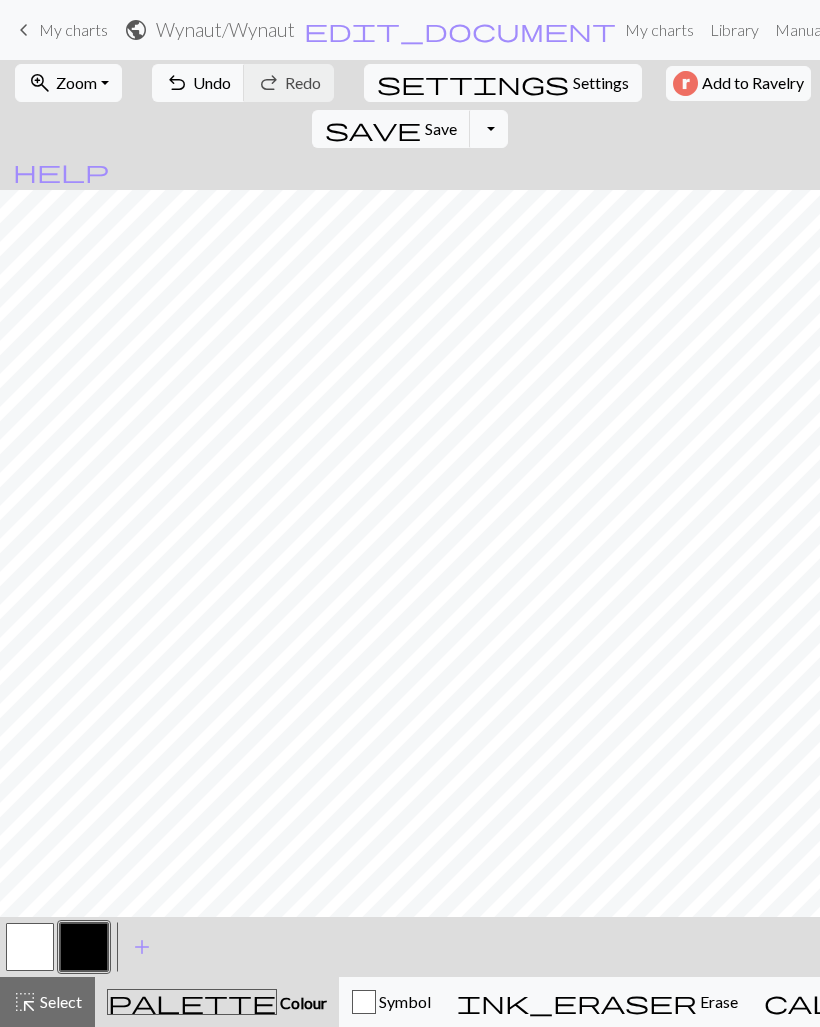 click on "settings" at bounding box center [473, 83] 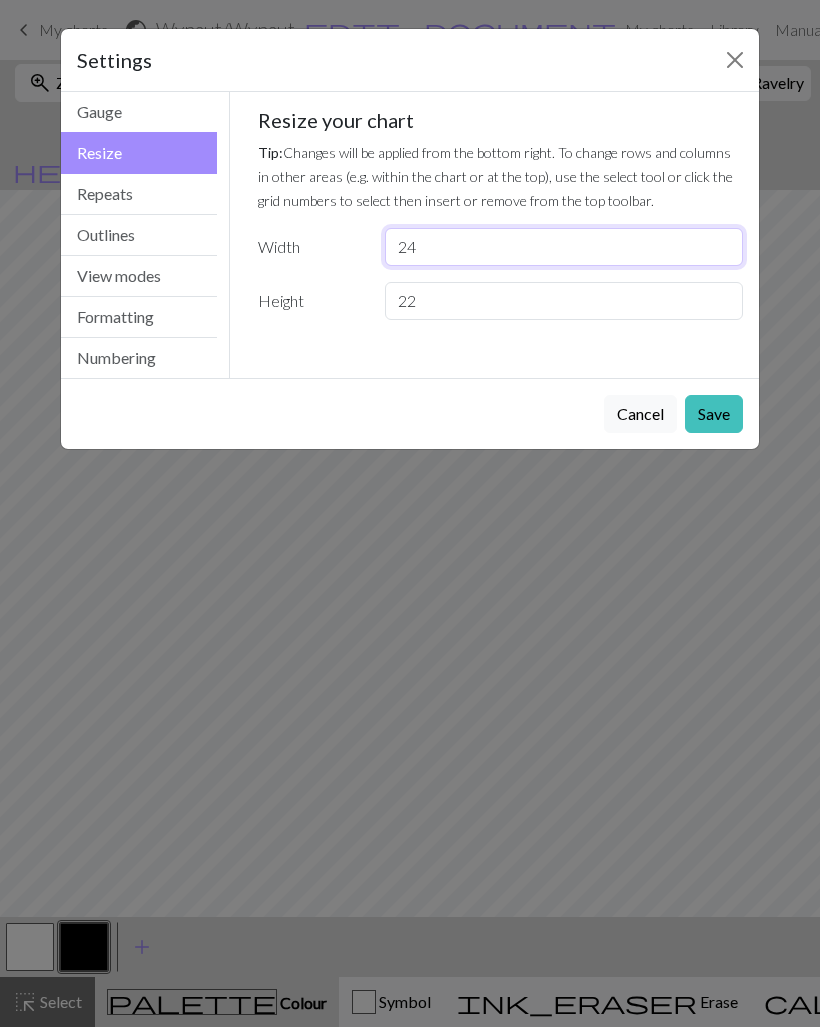 type on "24" 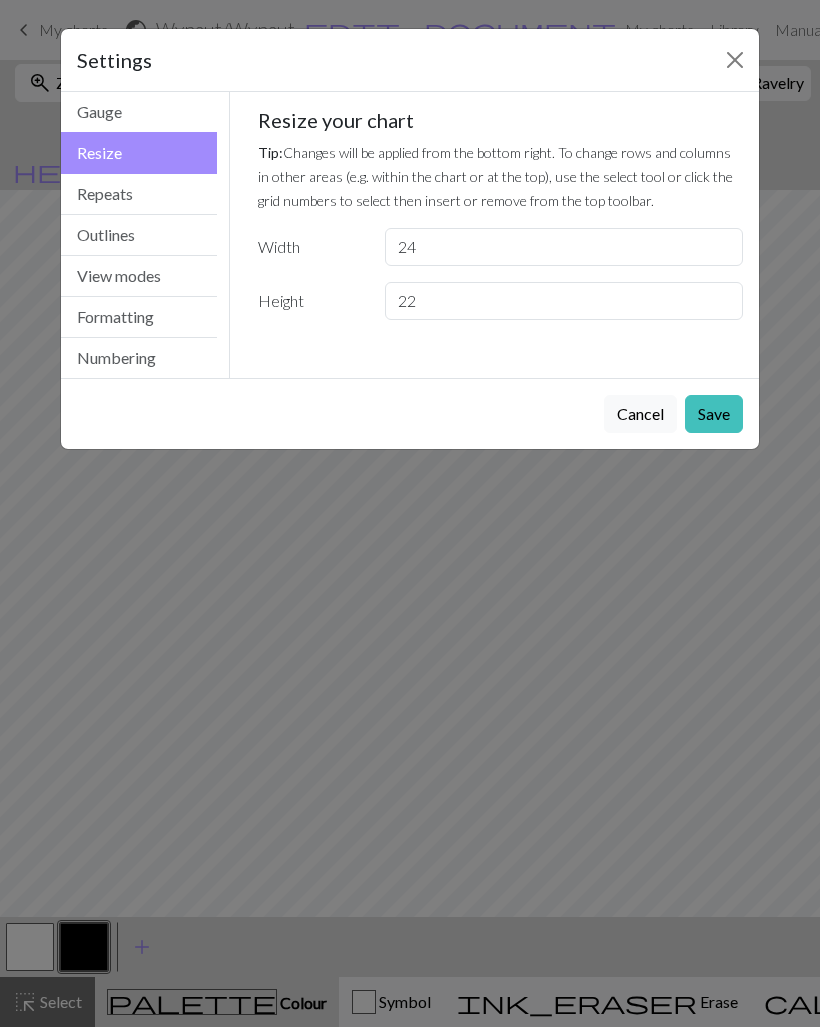 click on "Save" at bounding box center [714, 414] 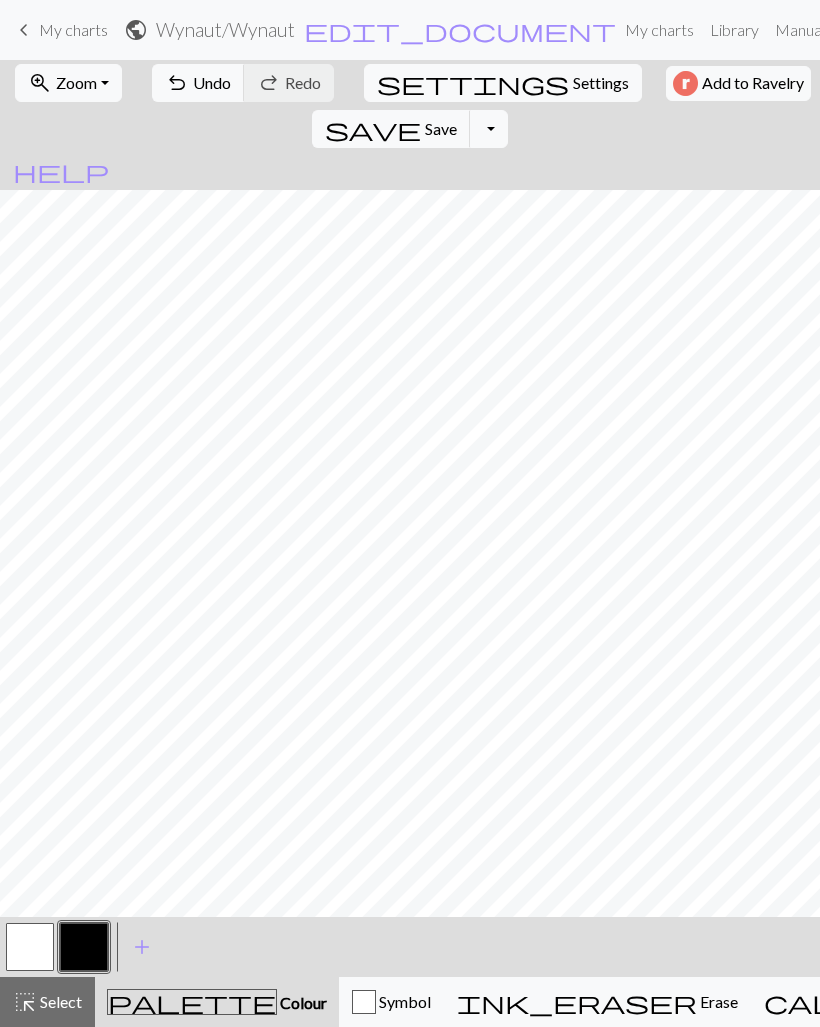 click on "save" at bounding box center [373, 129] 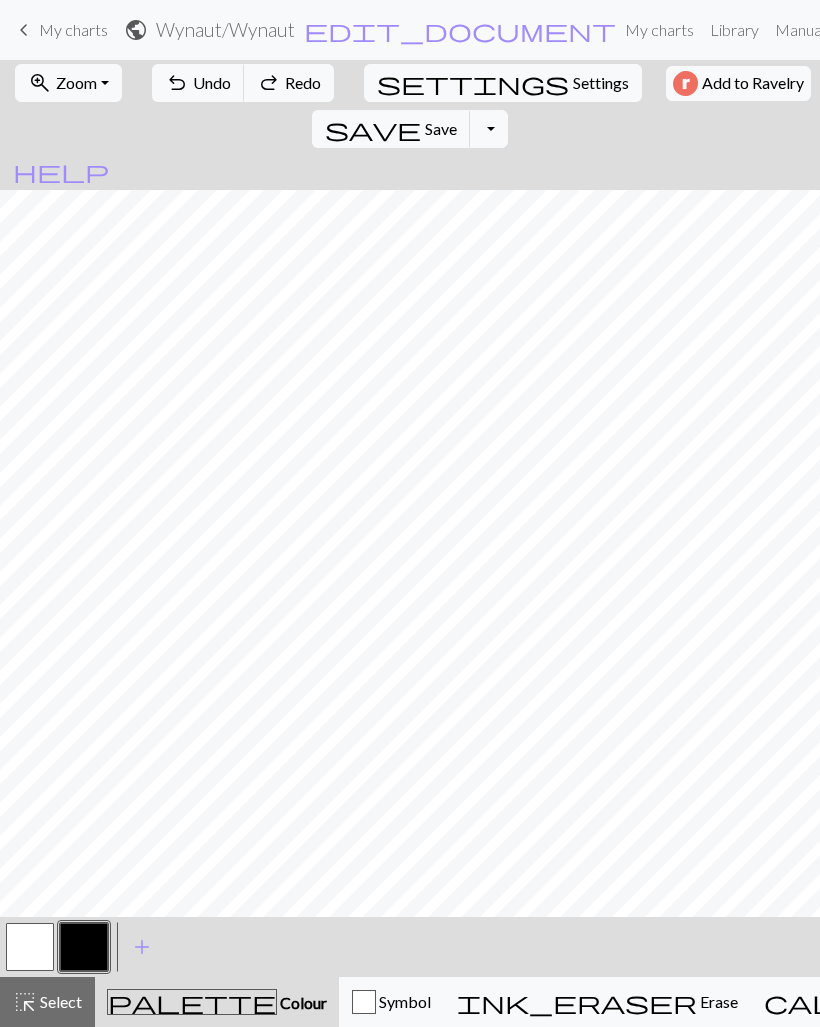 click on "undo" at bounding box center [177, 83] 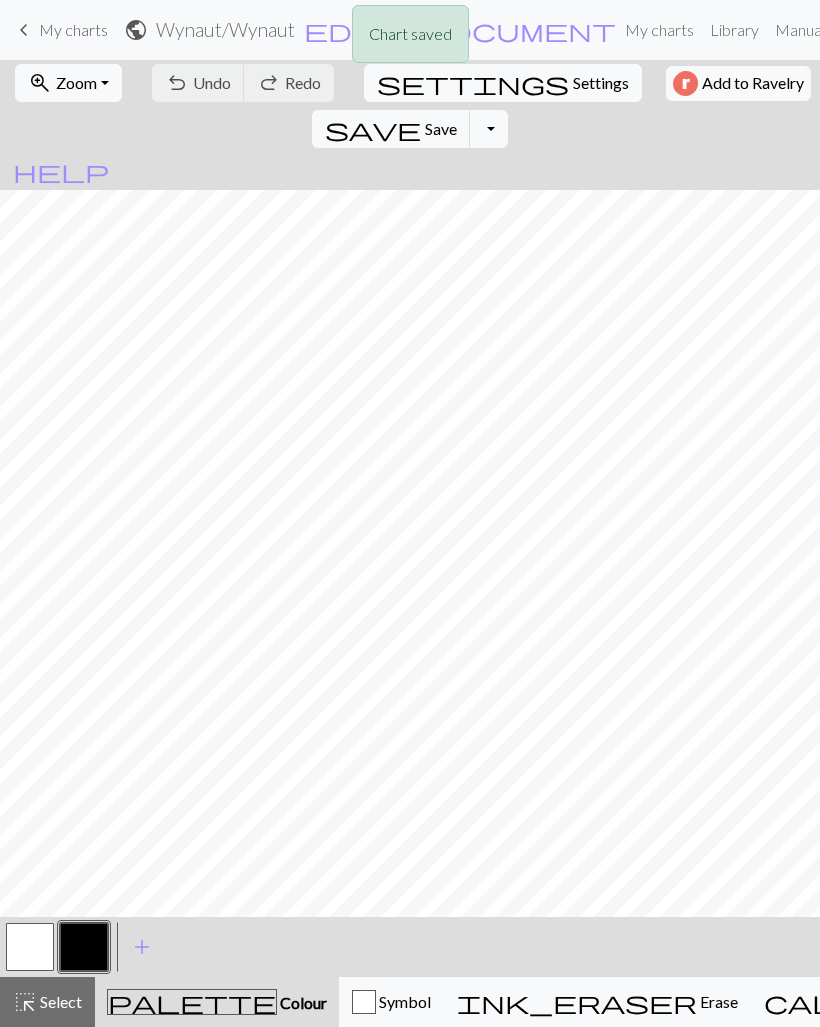 click on "Chart saved" at bounding box center (410, 39) 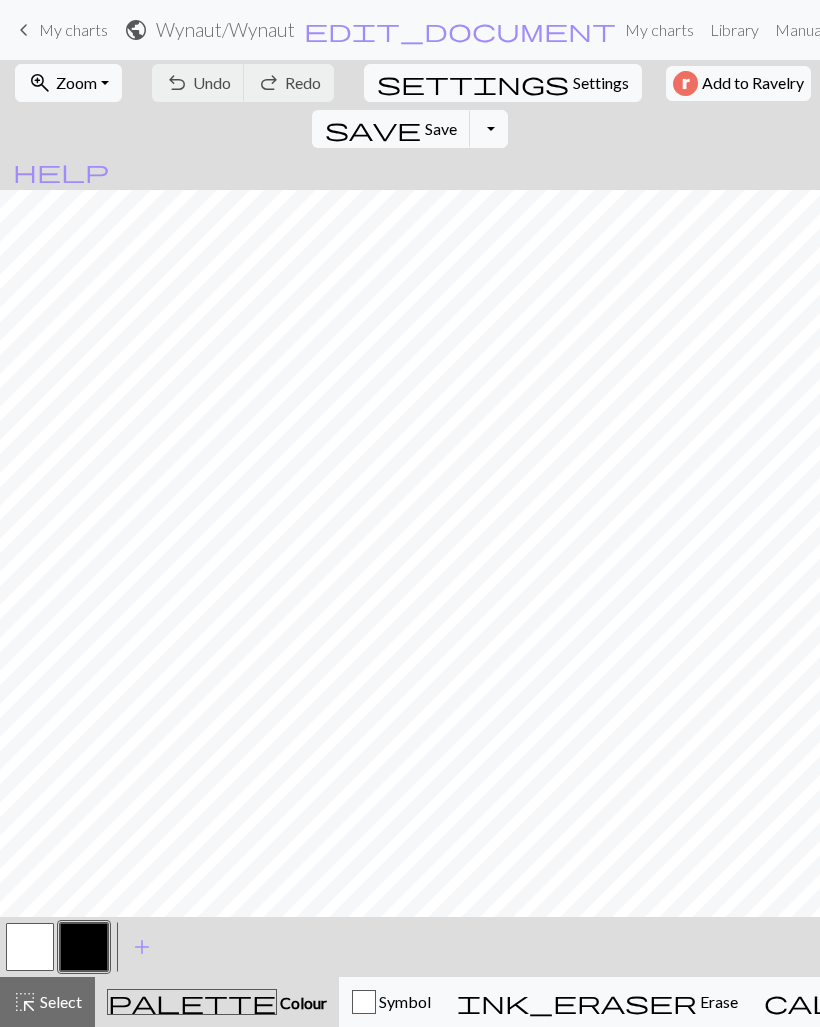 click on "My charts" at bounding box center (73, 29) 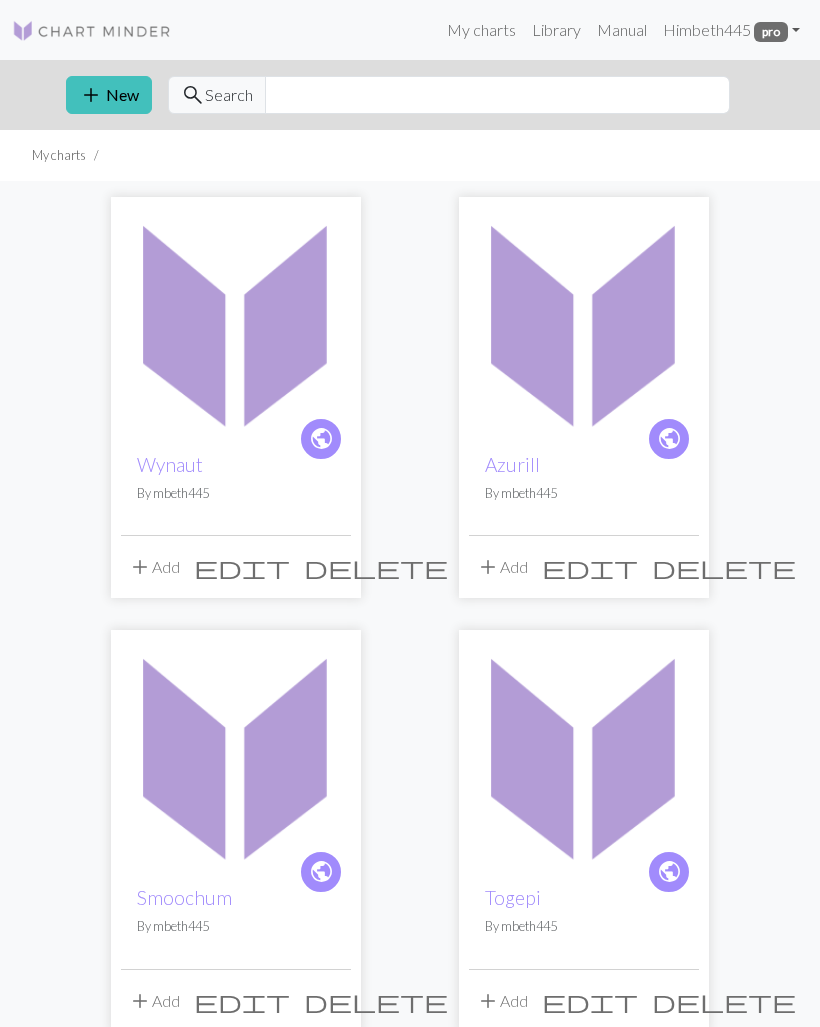 click on "add" at bounding box center (91, 95) 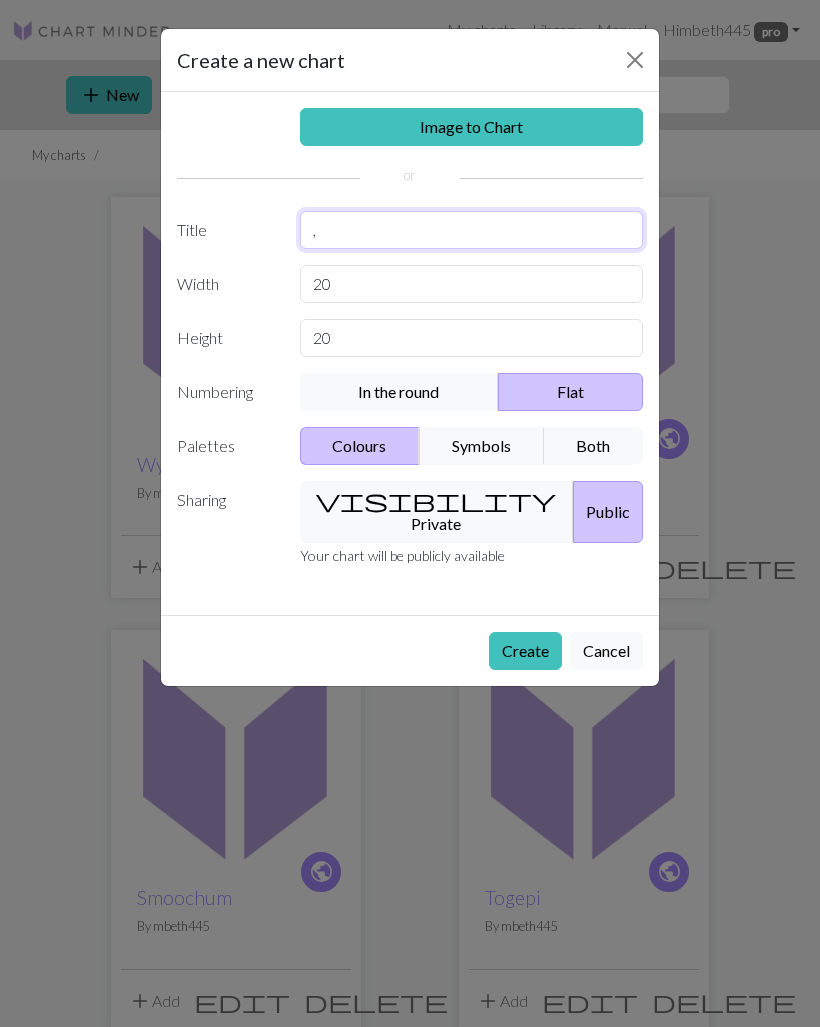 type on "," 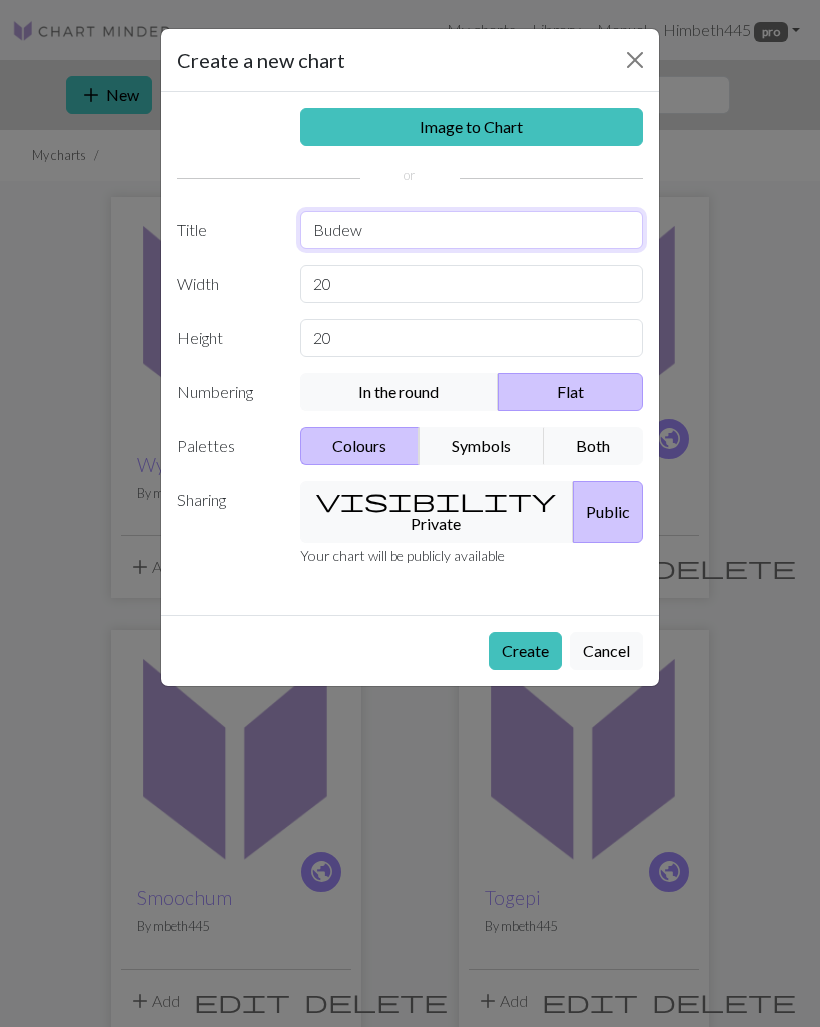 type on "Budew" 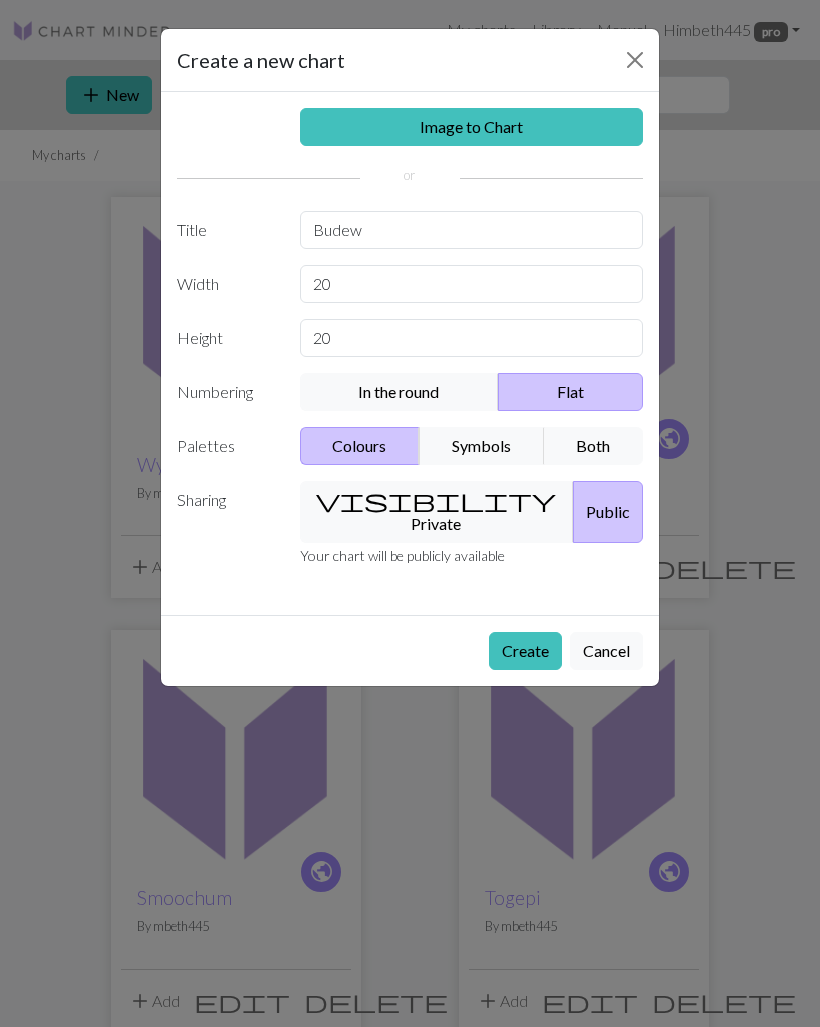 click on "Create" at bounding box center (525, 651) 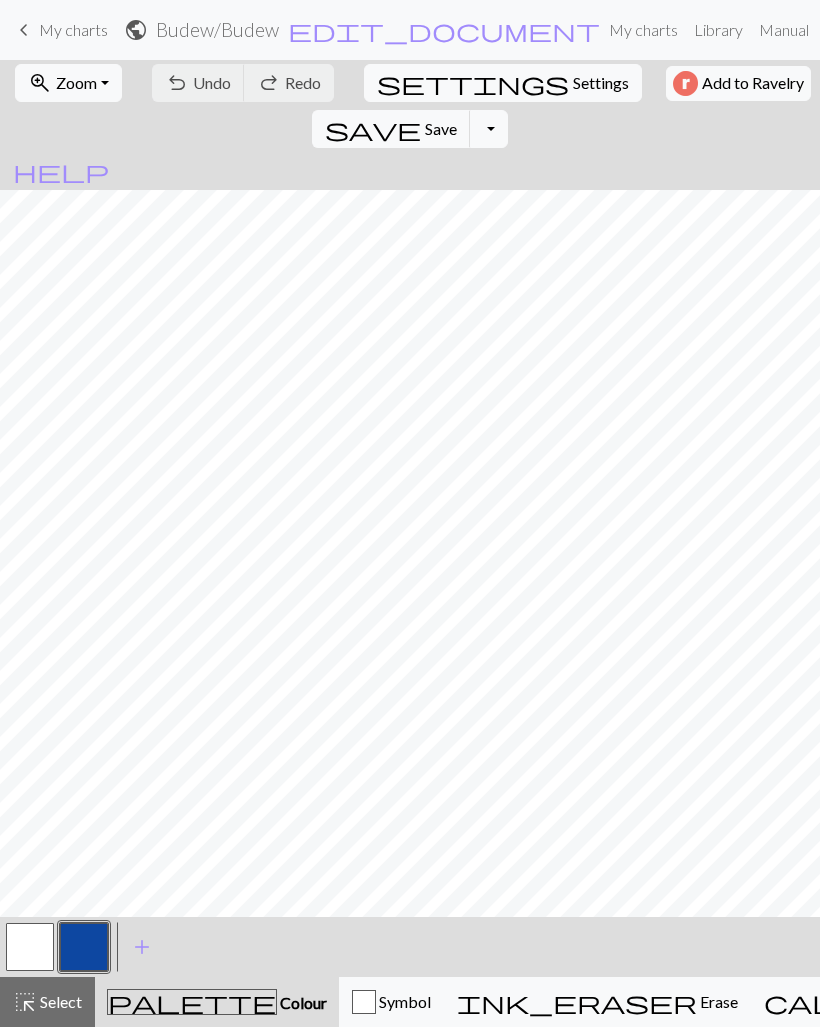 click at bounding box center [84, 947] 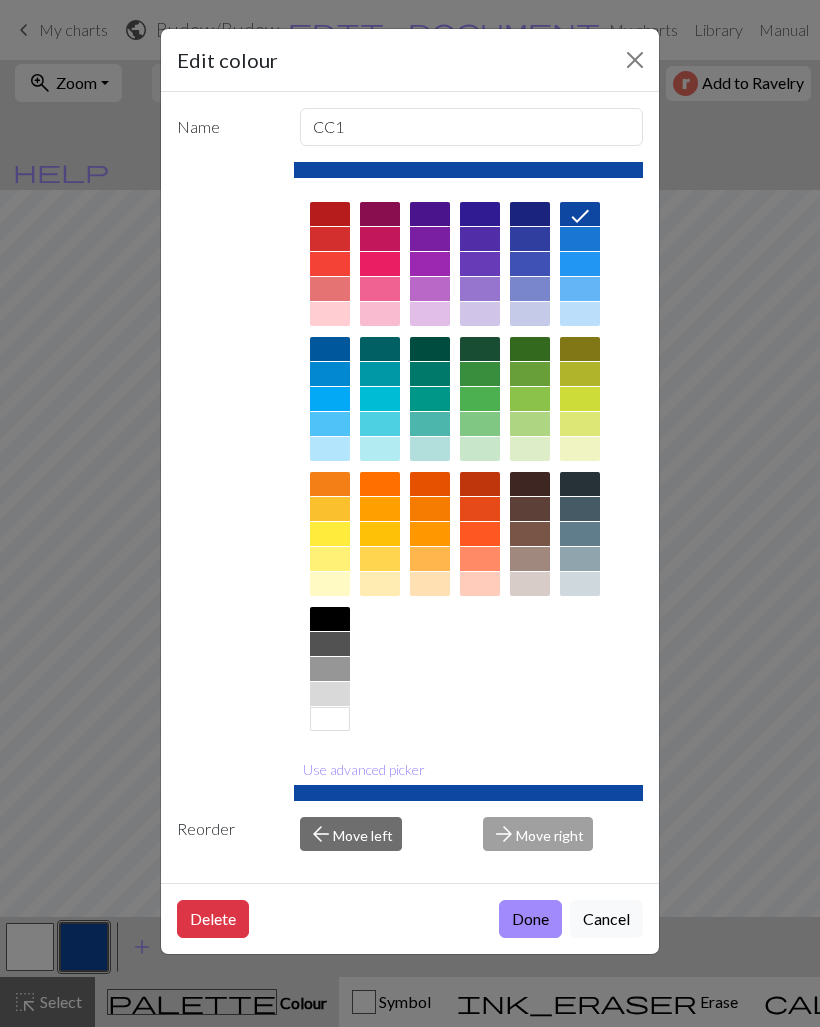 click at bounding box center (330, 619) 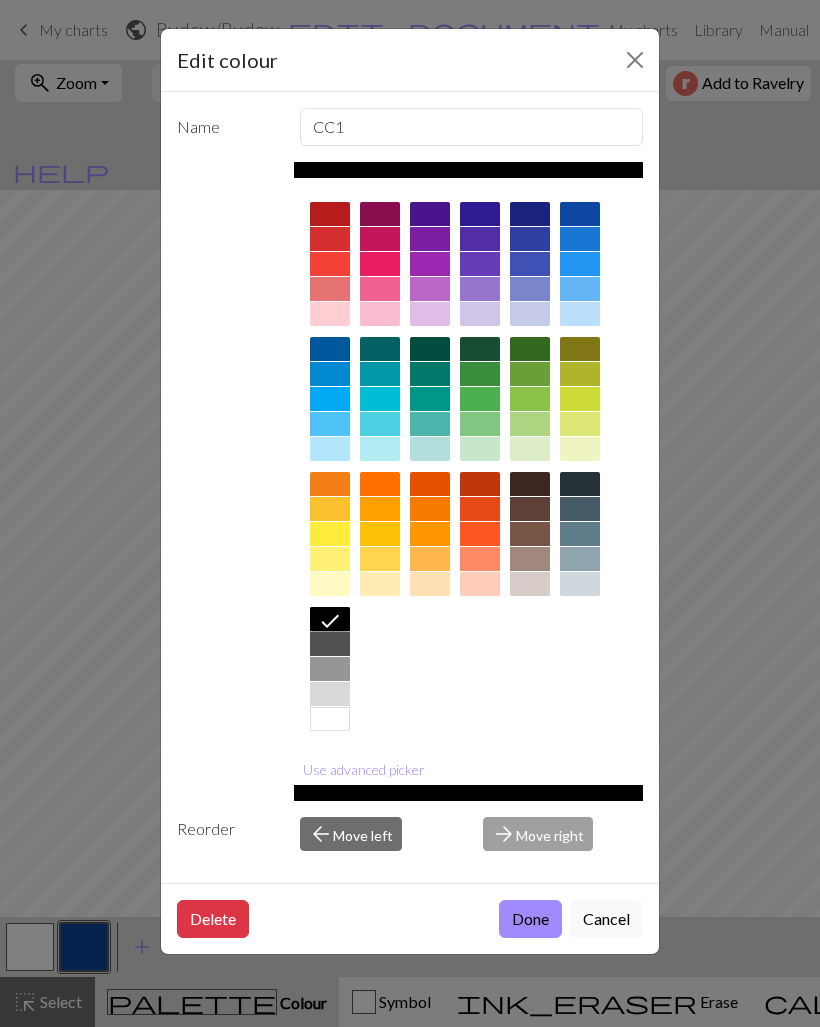click on "Done" at bounding box center (530, 919) 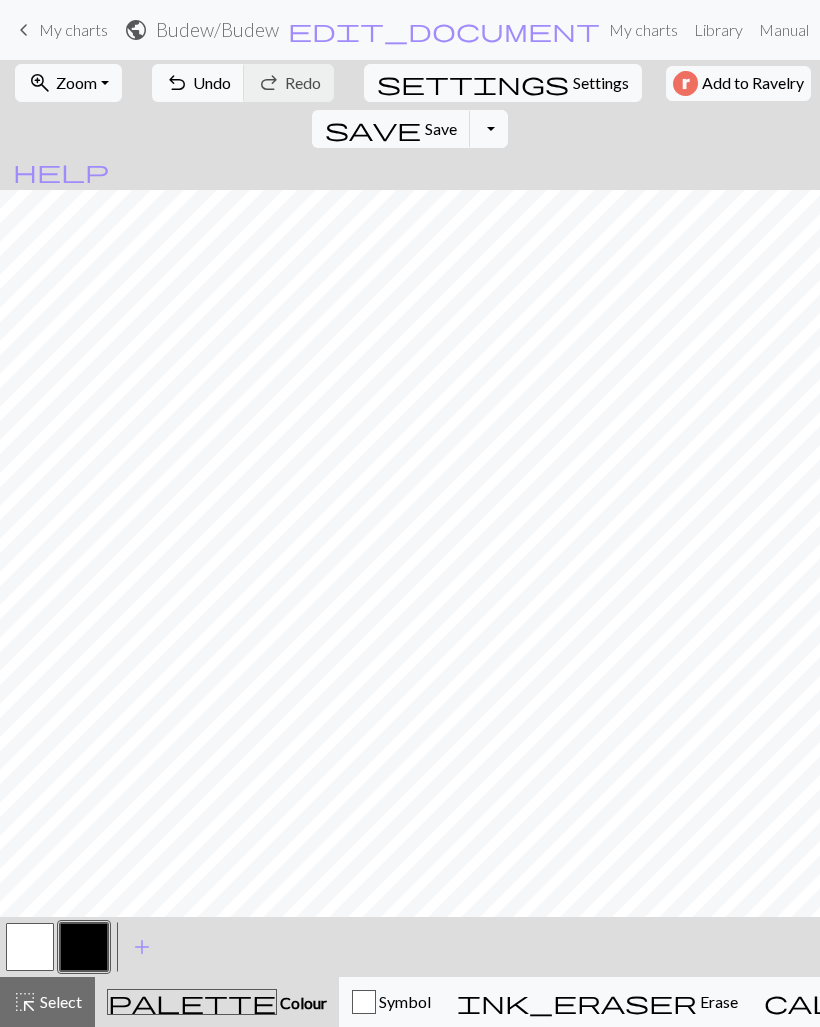 click at bounding box center [30, 947] 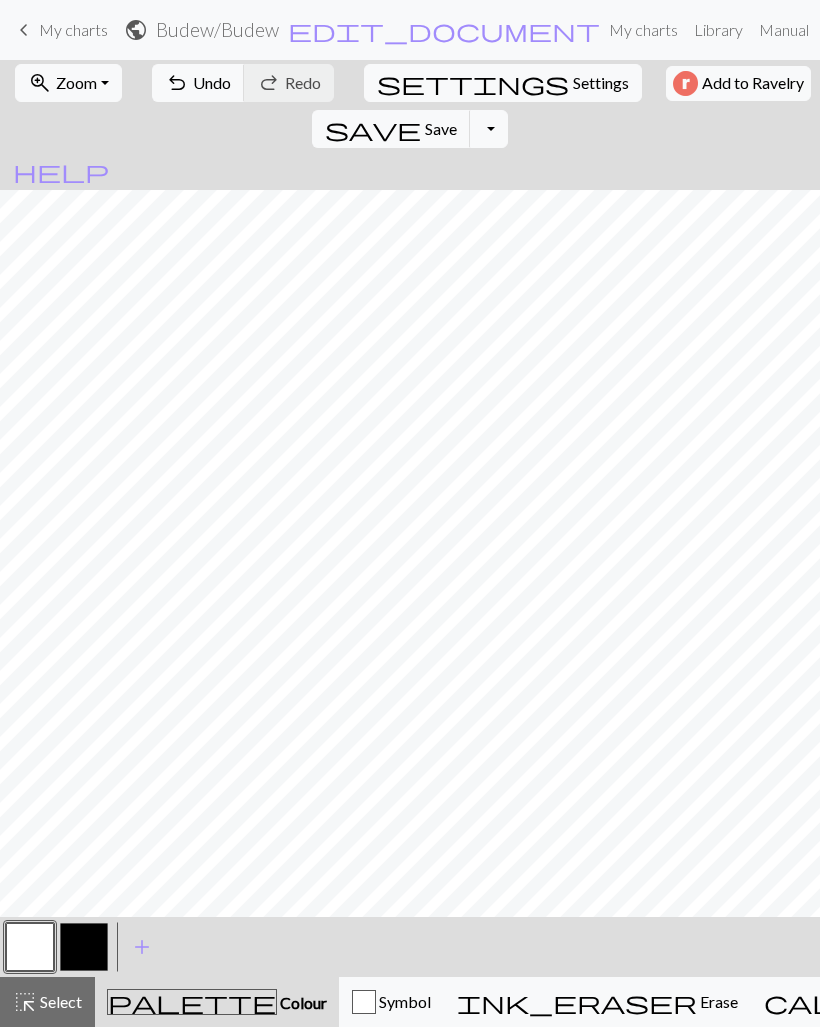 click at bounding box center (30, 947) 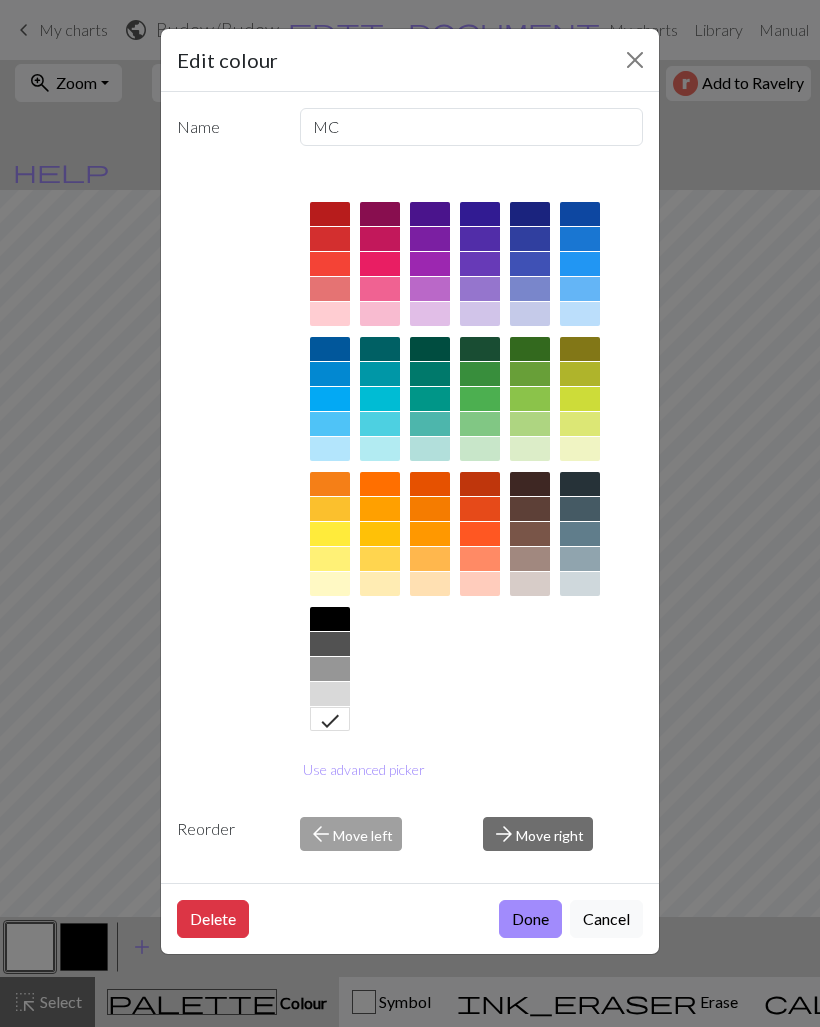 click on "Done" at bounding box center [530, 919] 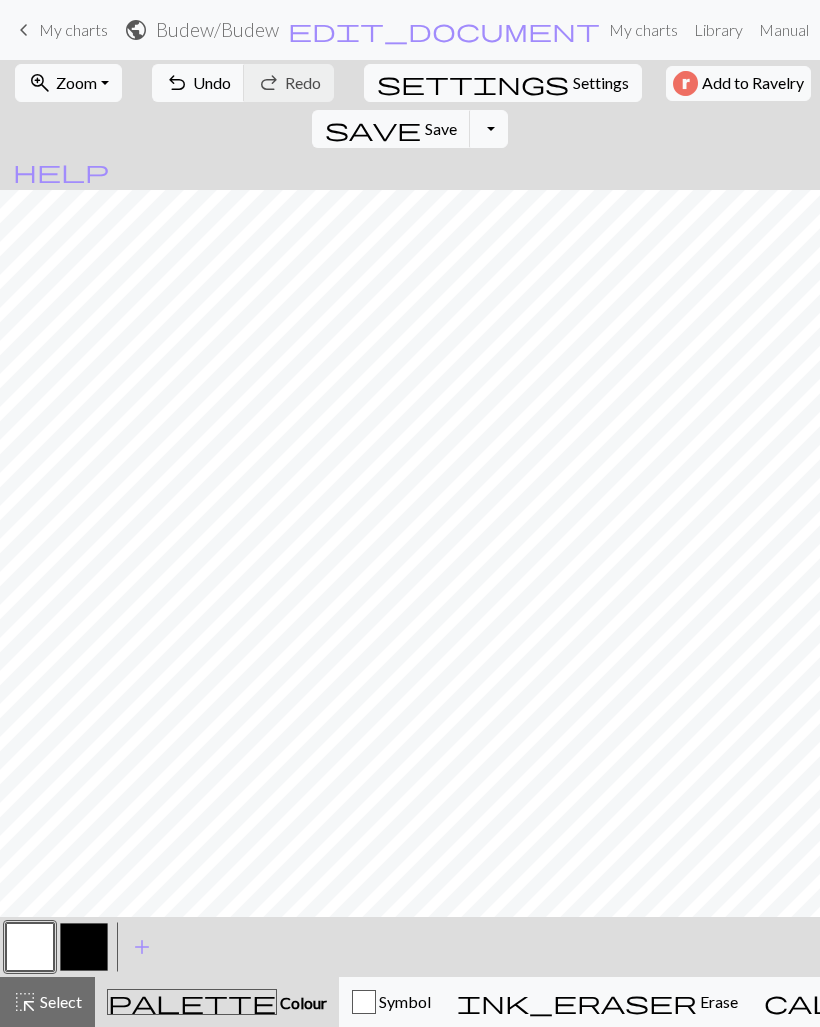 click at bounding box center [84, 947] 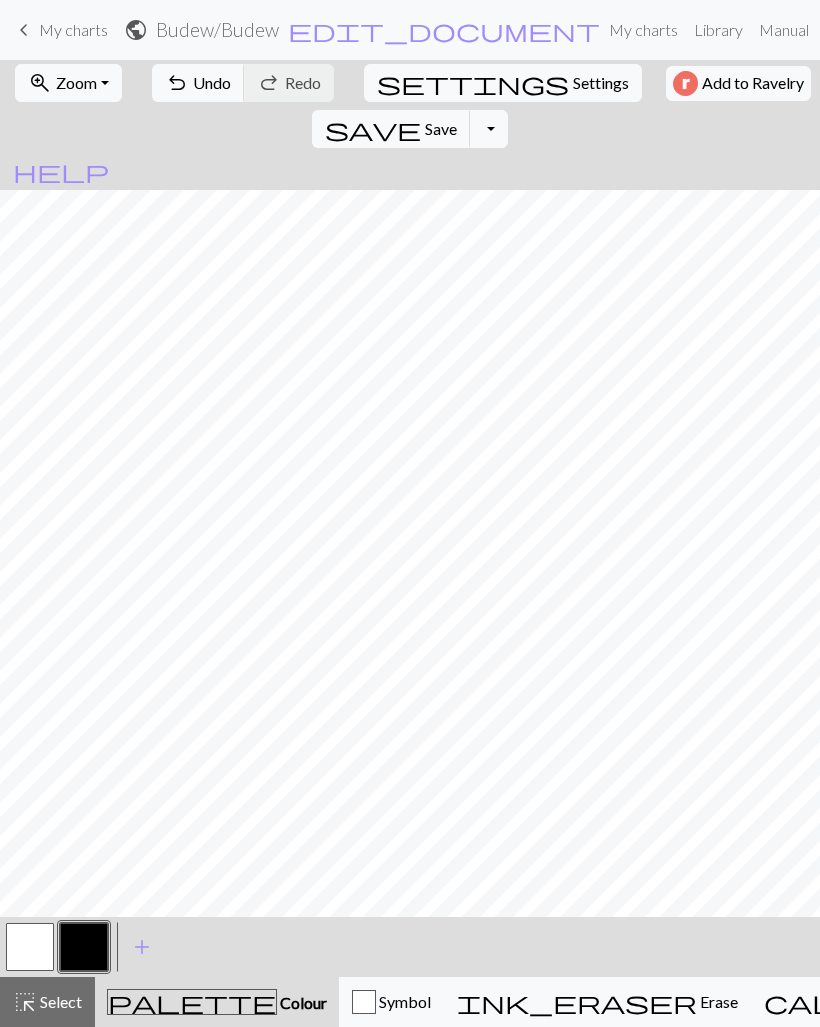 click on "Settings" at bounding box center (601, 83) 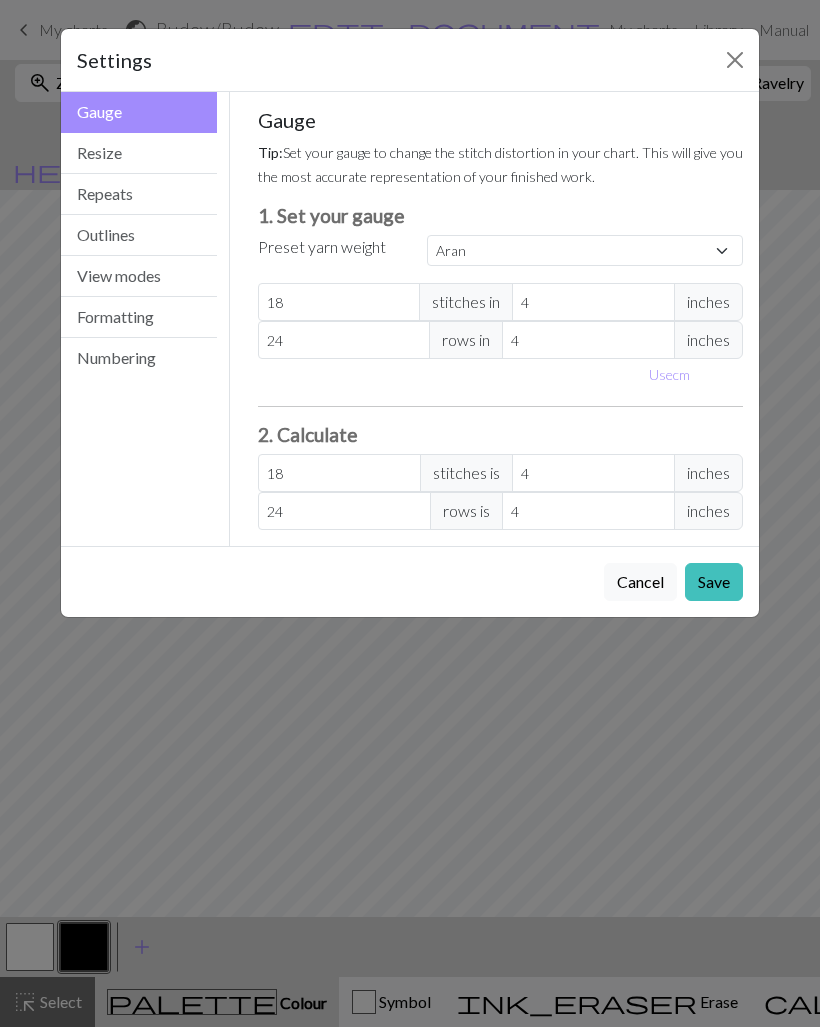 click on "Outlines" at bounding box center [139, 235] 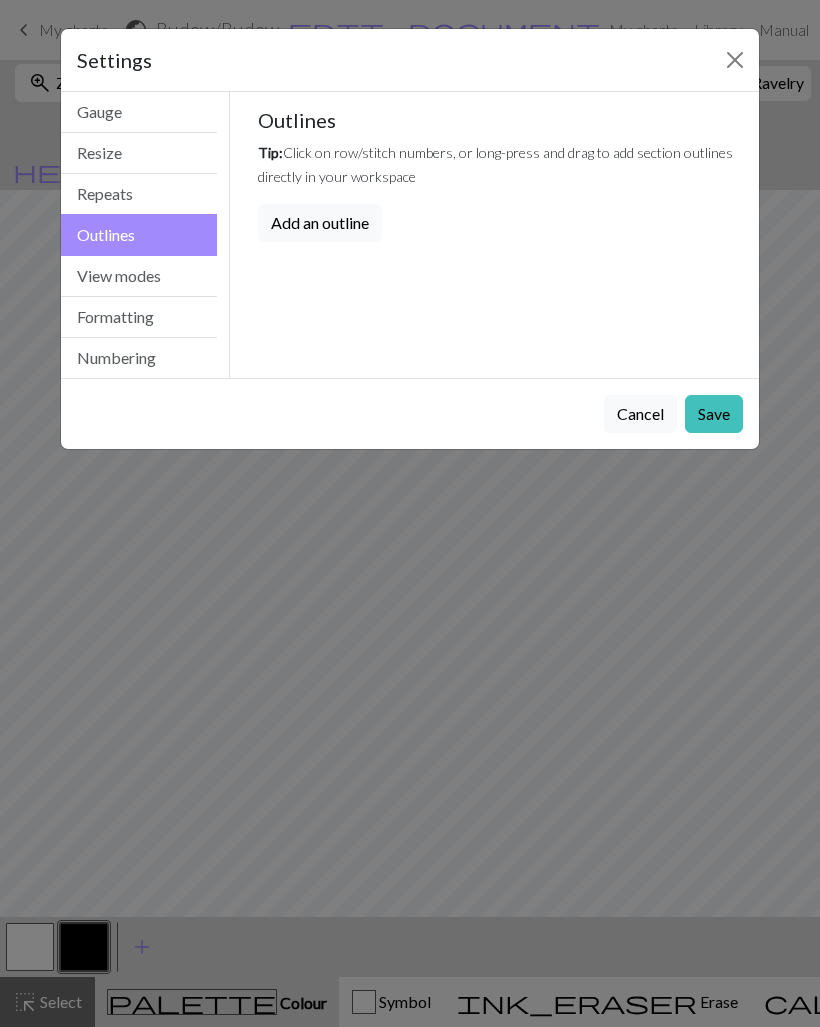 click on "Repeats" at bounding box center [139, 194] 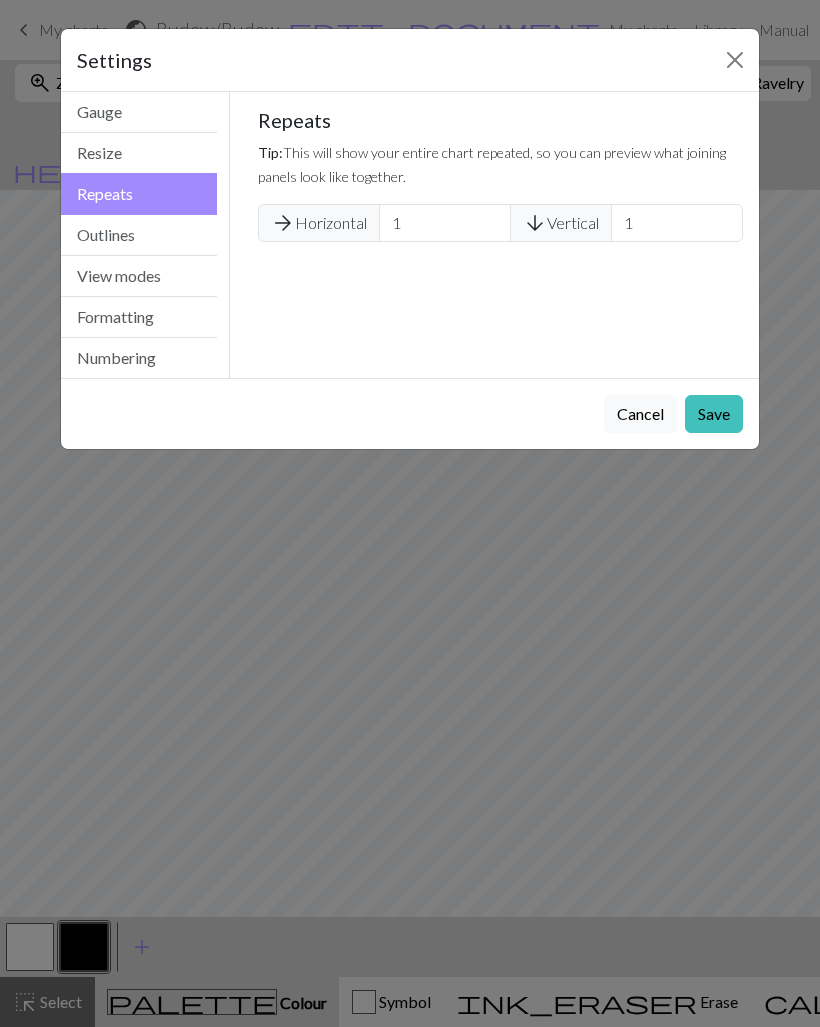 click on "Resize" at bounding box center [139, 153] 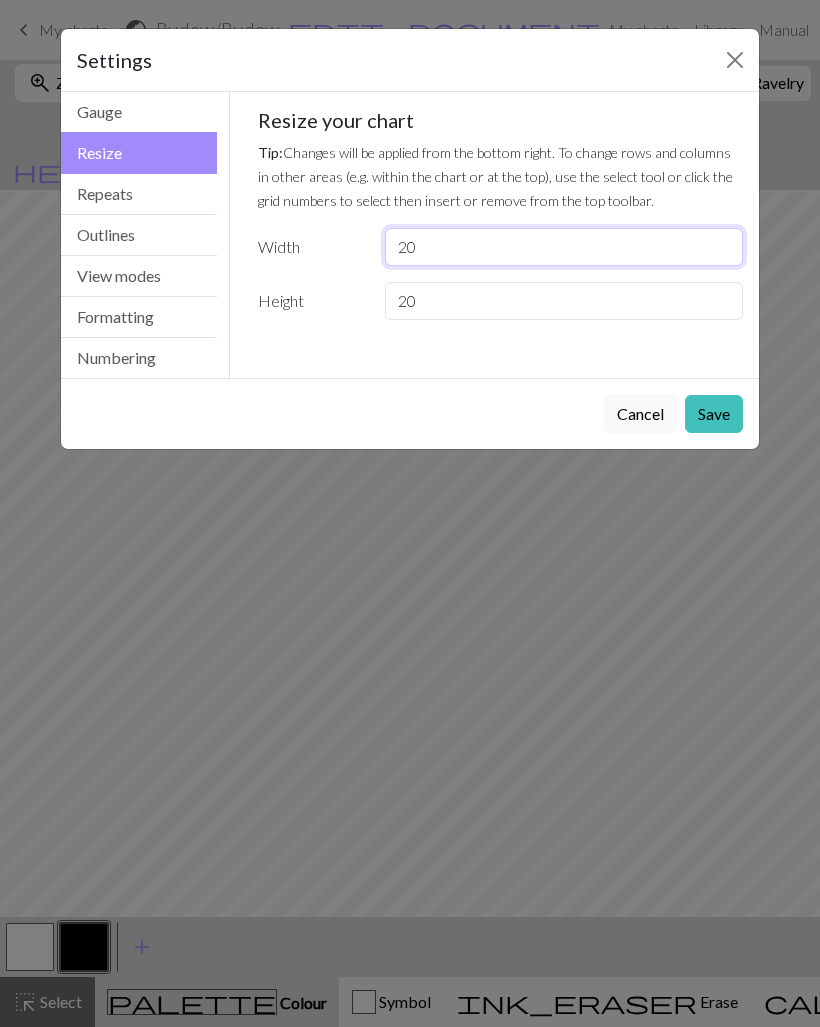 type on "2" 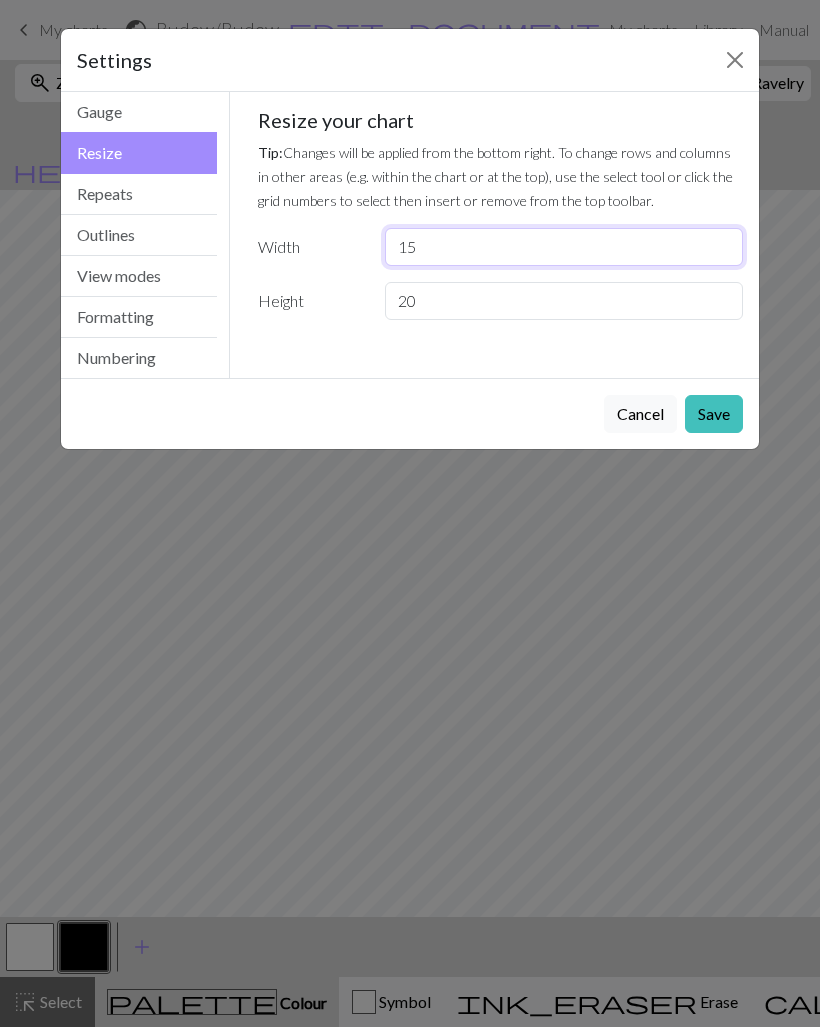type on "15" 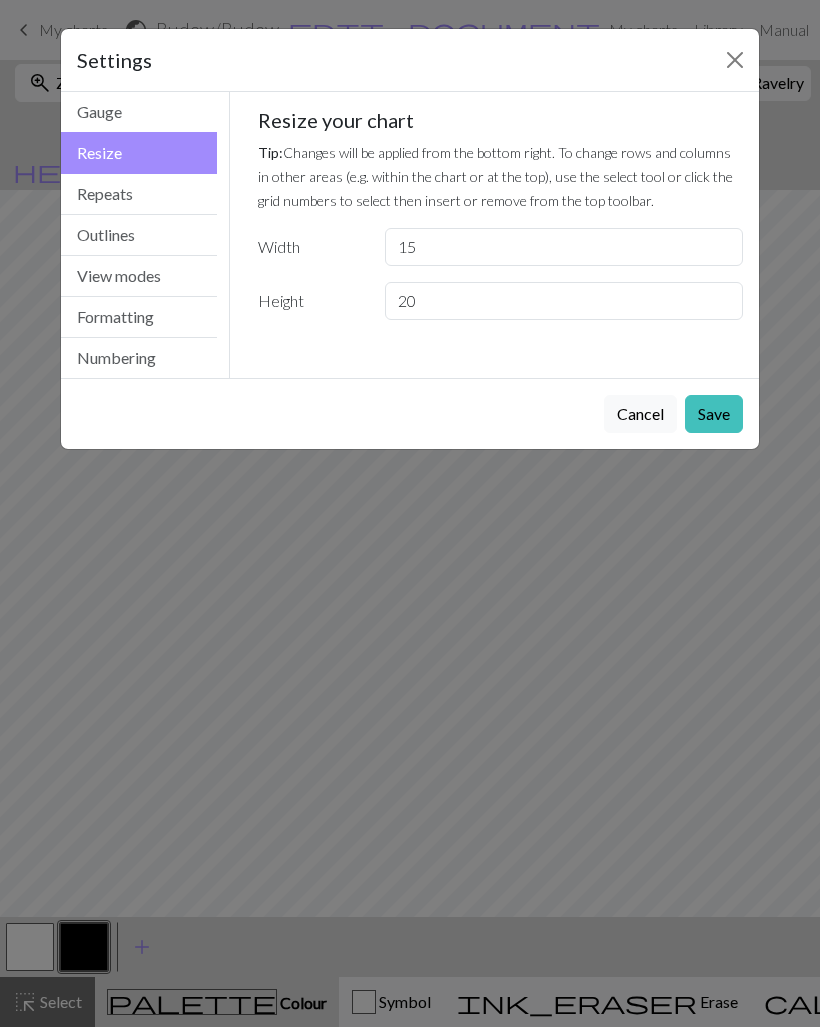 click on "Save" at bounding box center (714, 414) 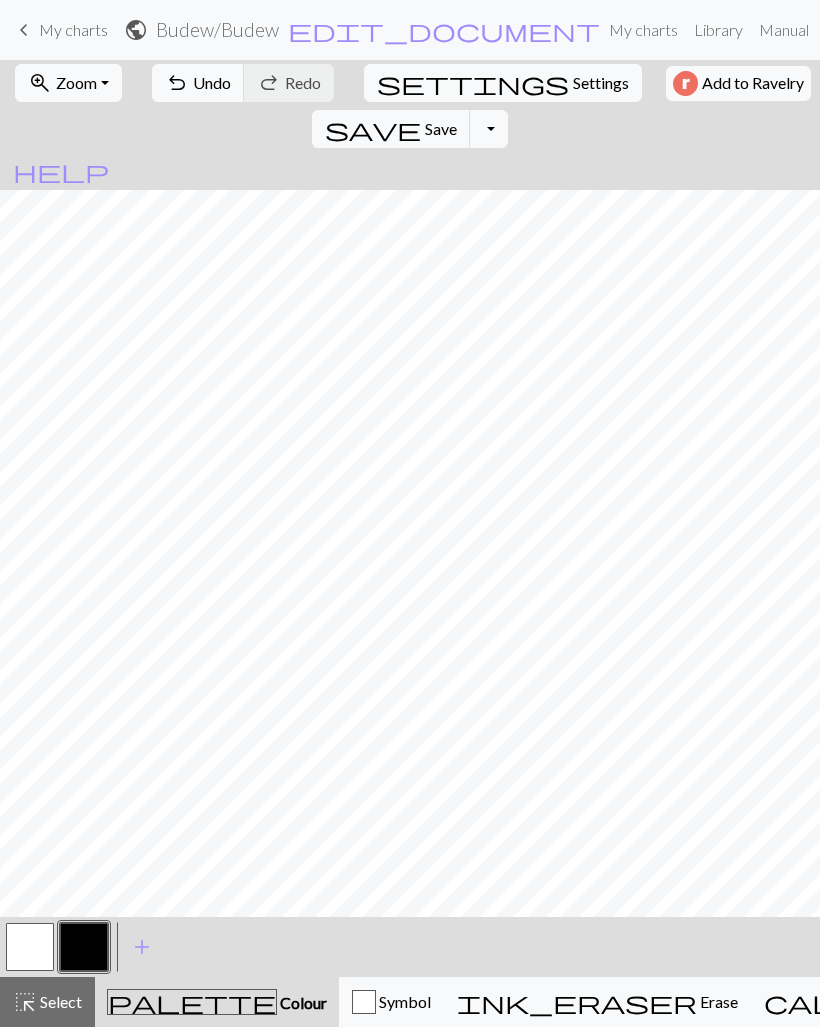 click on "settings" at bounding box center [473, 83] 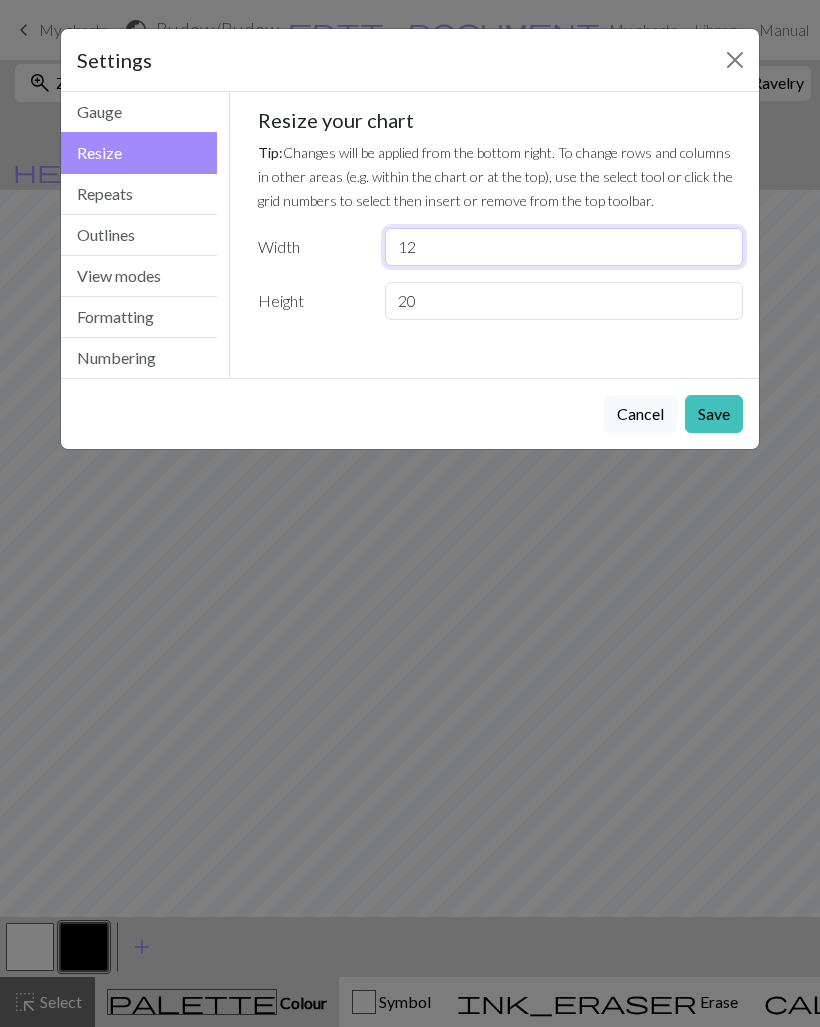 type on "12" 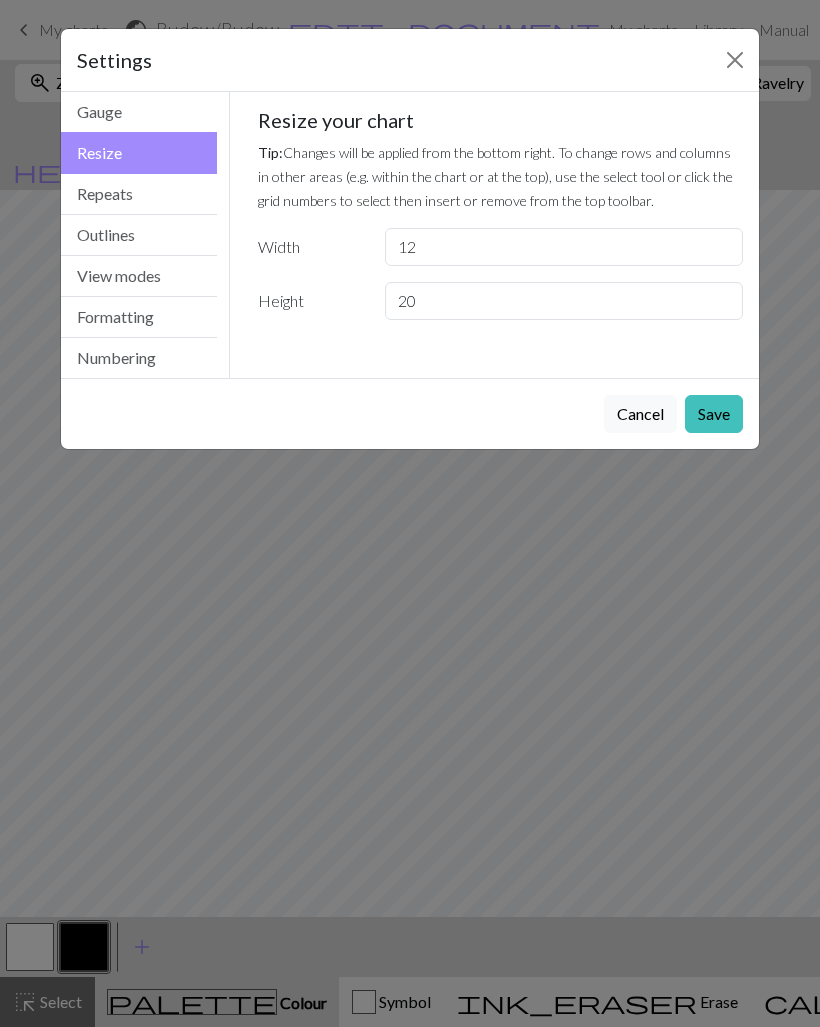 click on "Save" at bounding box center [714, 414] 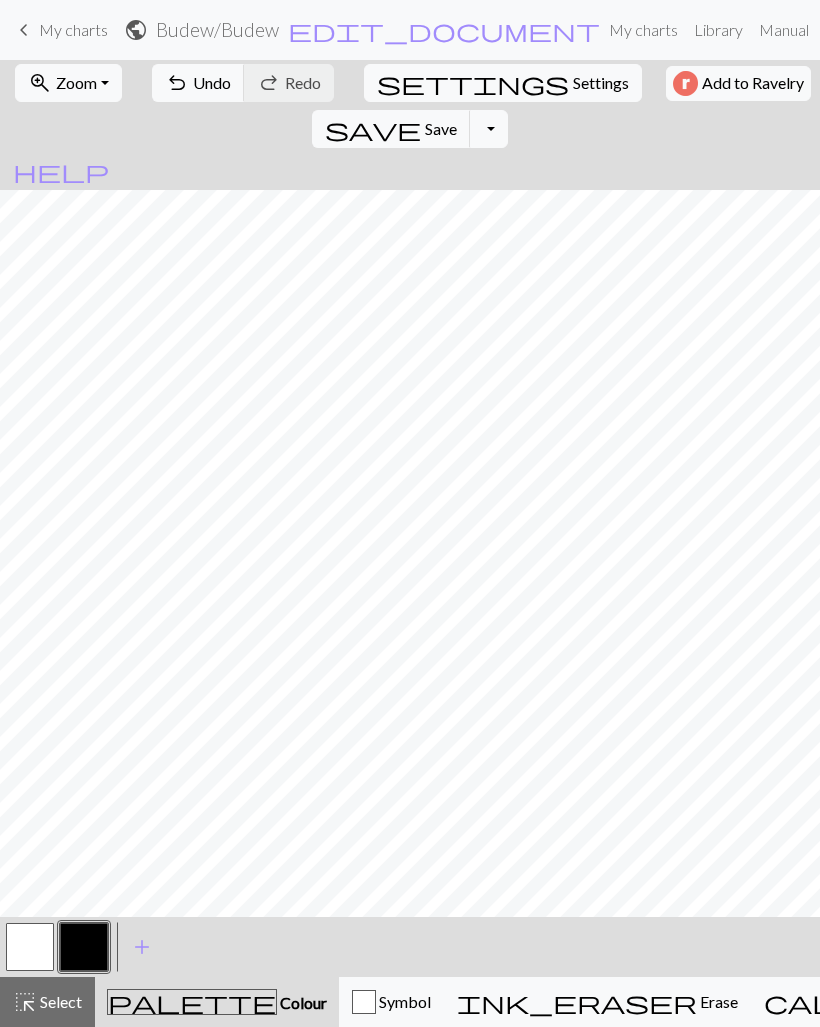 click on "settings  Settings" at bounding box center [503, 83] 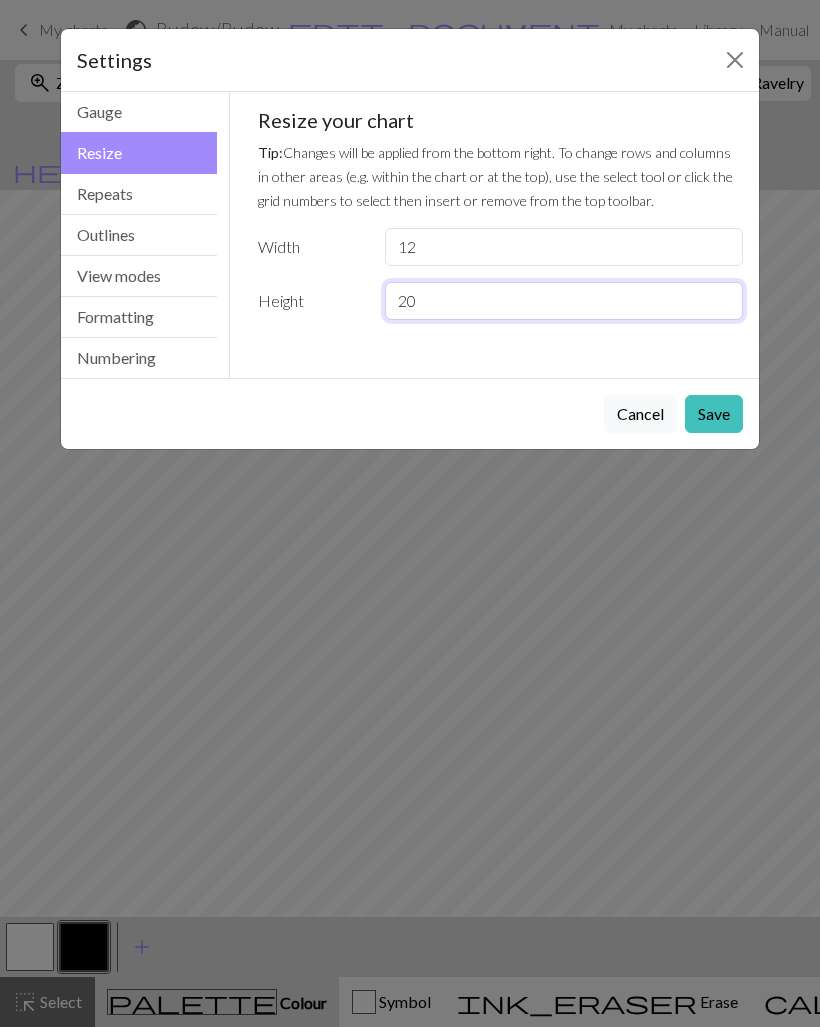 type on "2" 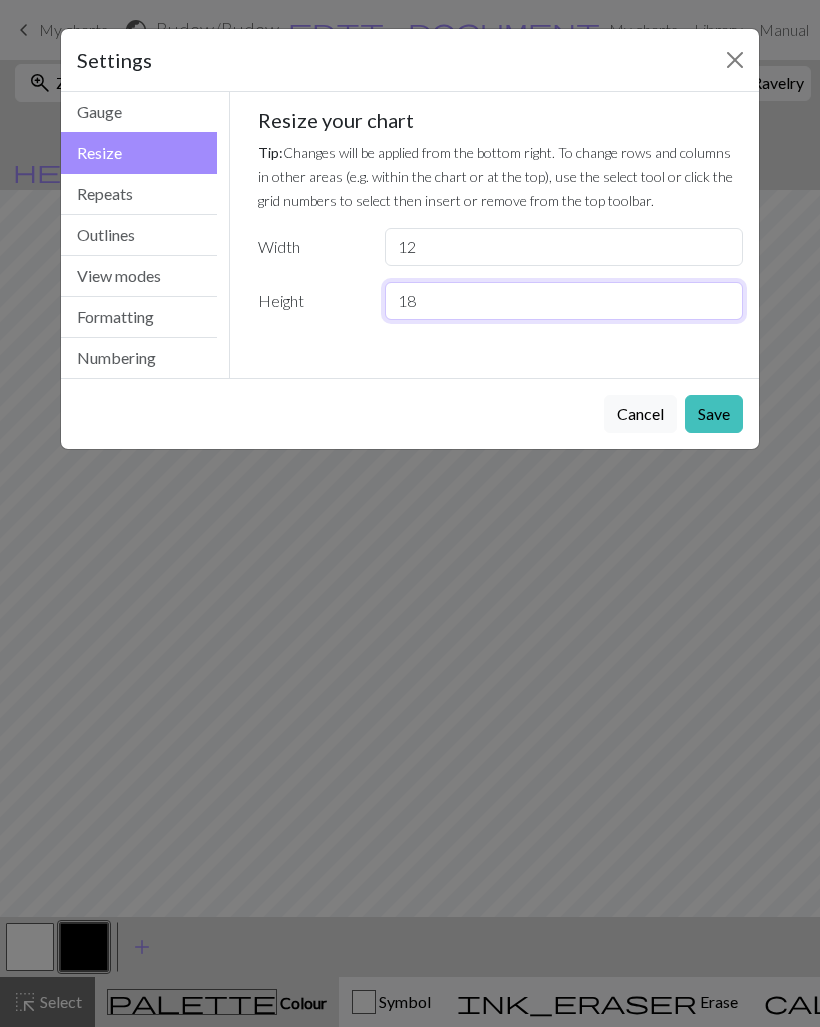 type on "18" 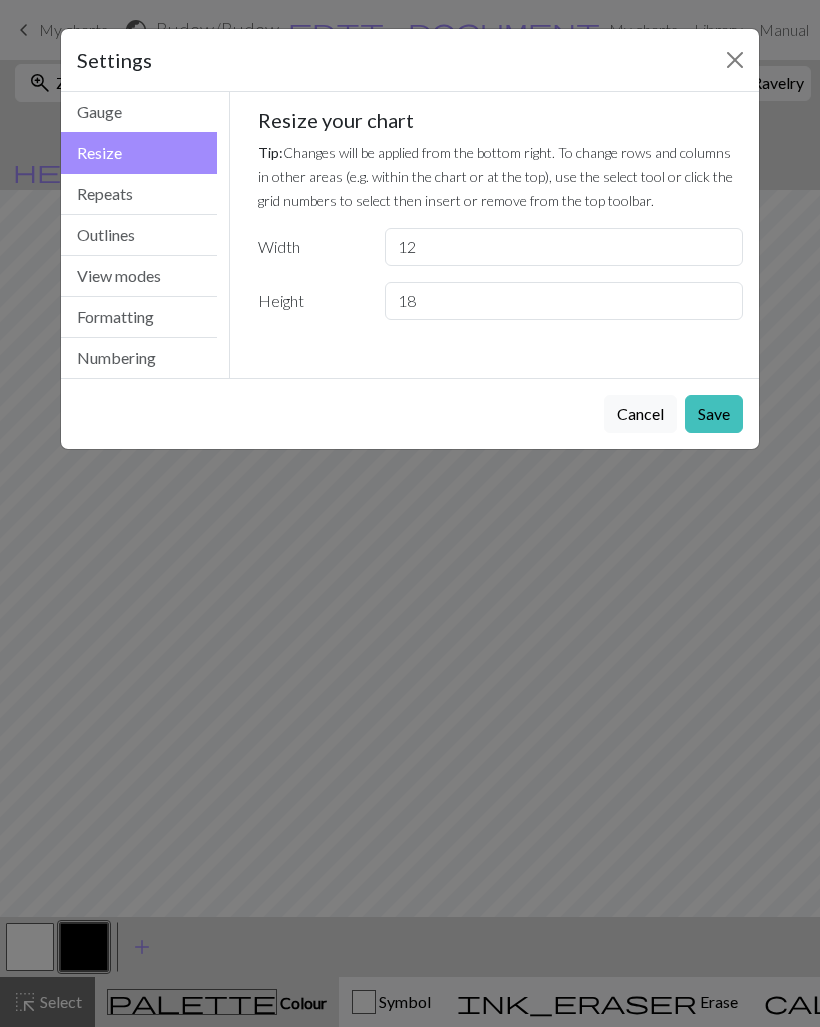 click on "Save" at bounding box center [714, 414] 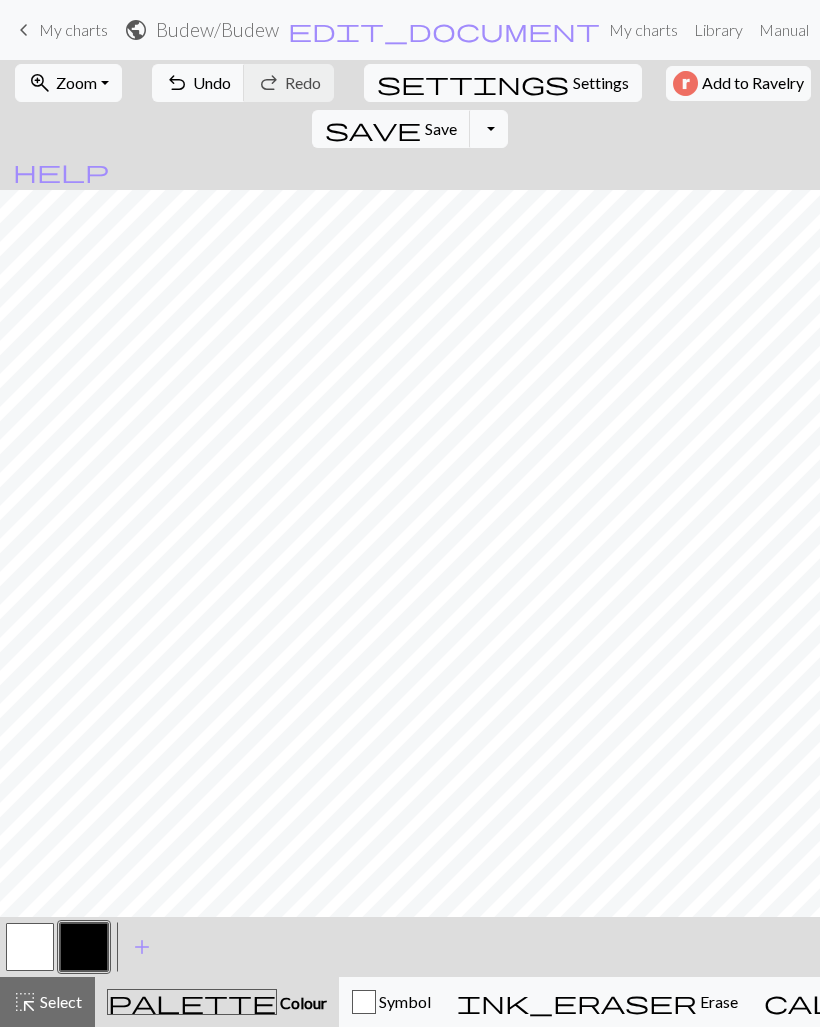 click on "save" at bounding box center (373, 129) 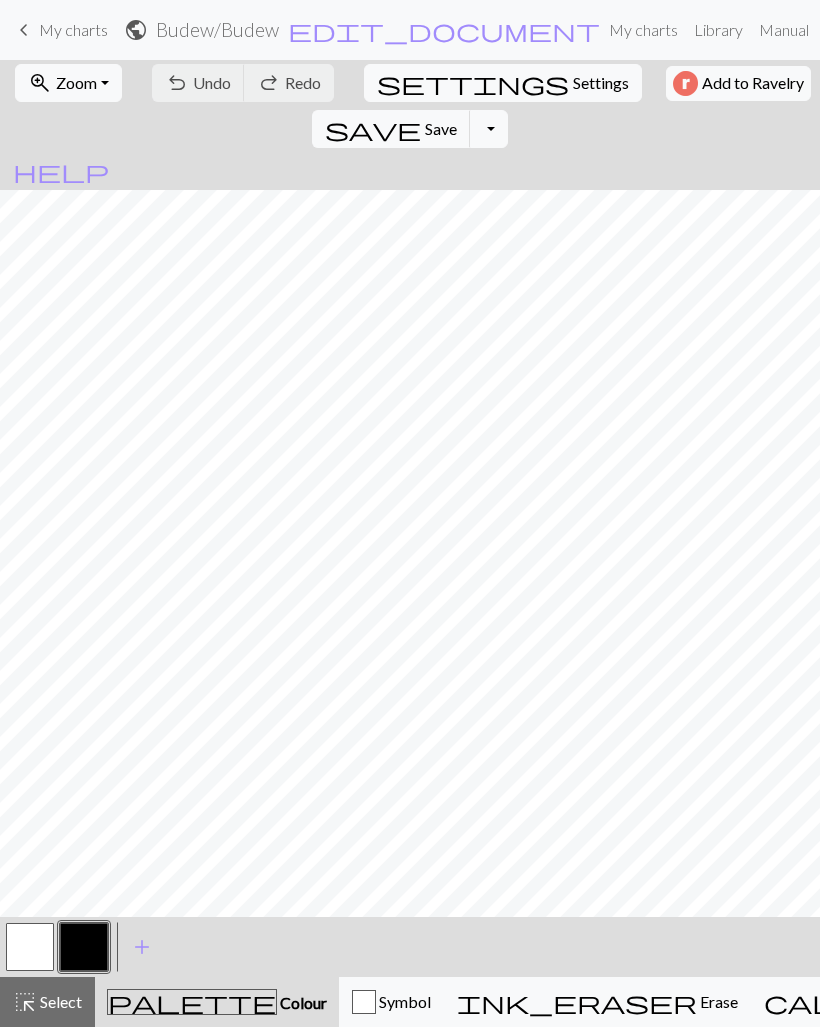 click on "save" at bounding box center (373, 129) 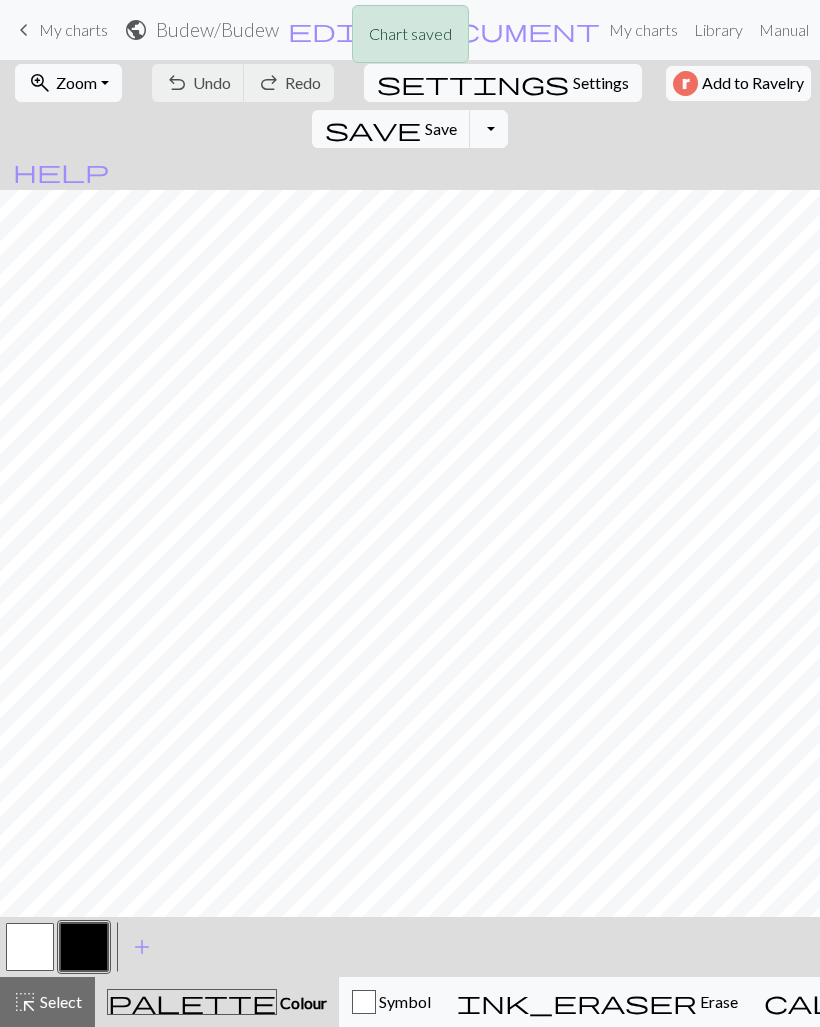click on "Chart saved Chart saved" at bounding box center [410, 79] 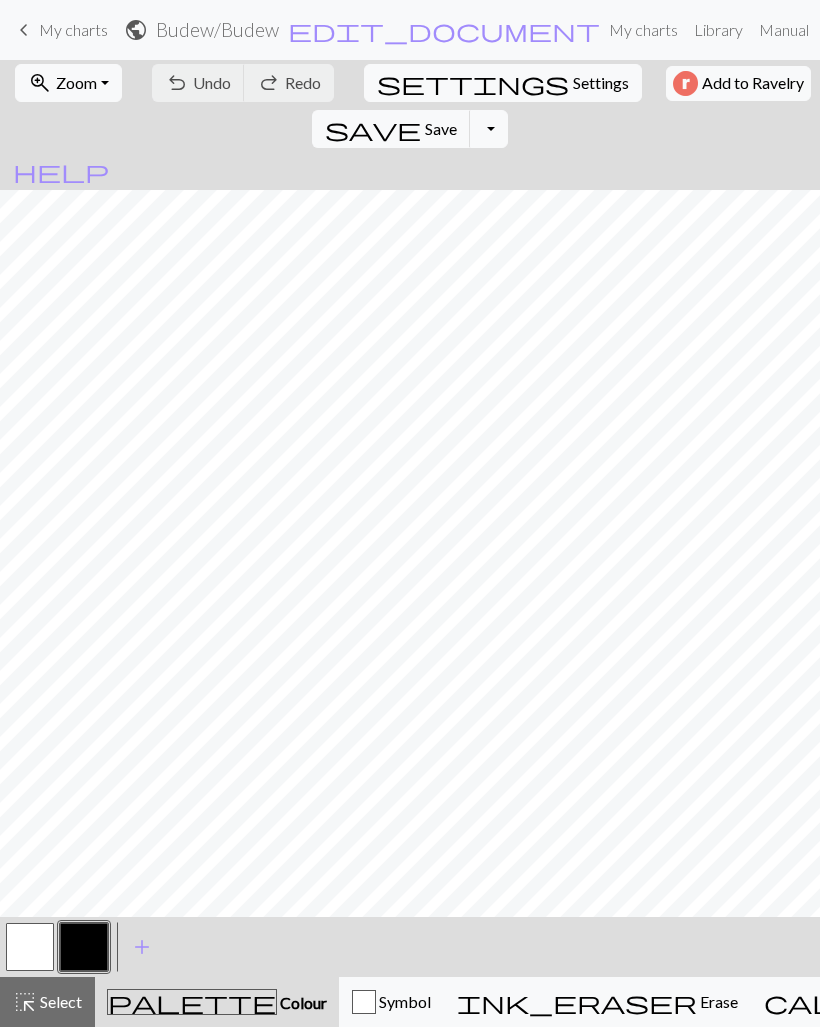 click on "keyboard_arrow_left" at bounding box center (24, 30) 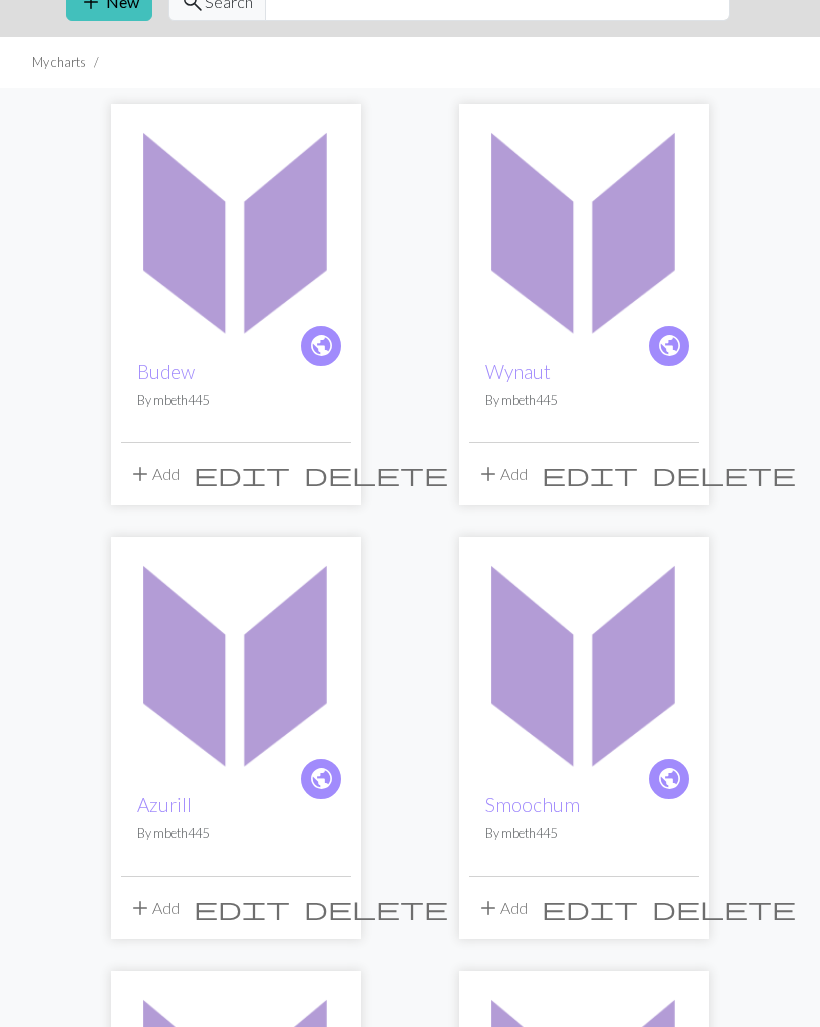 scroll, scrollTop: 0, scrollLeft: 0, axis: both 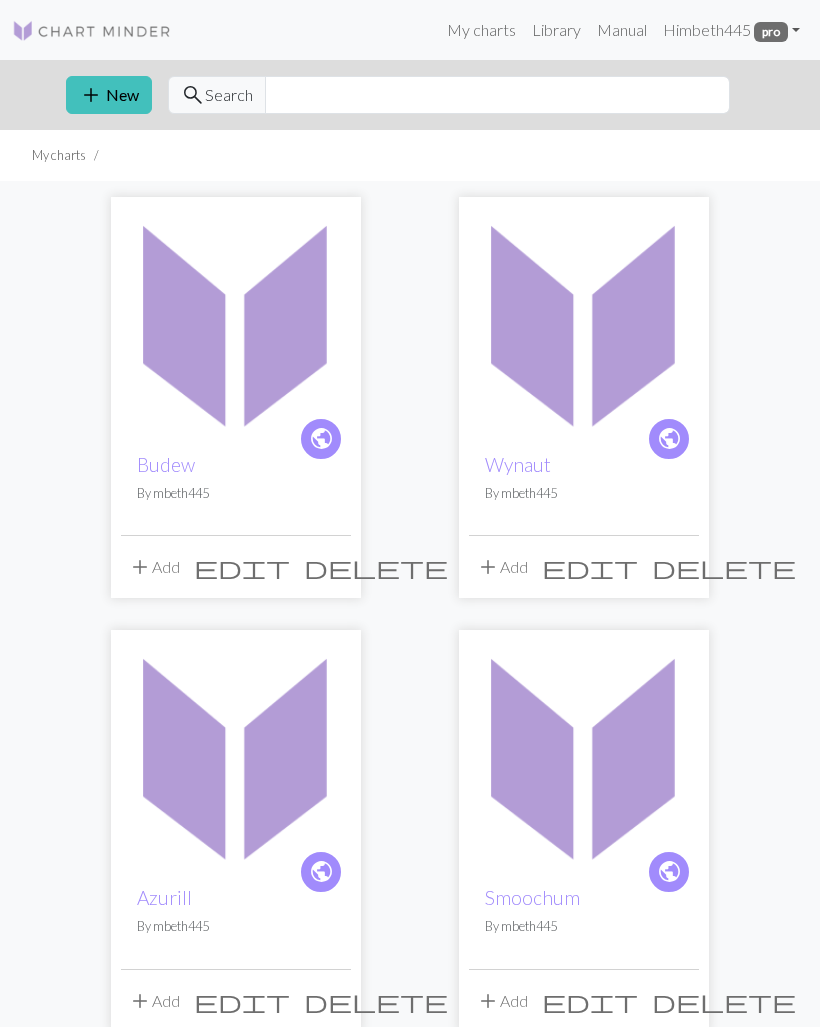 click on "add   New" at bounding box center [109, 95] 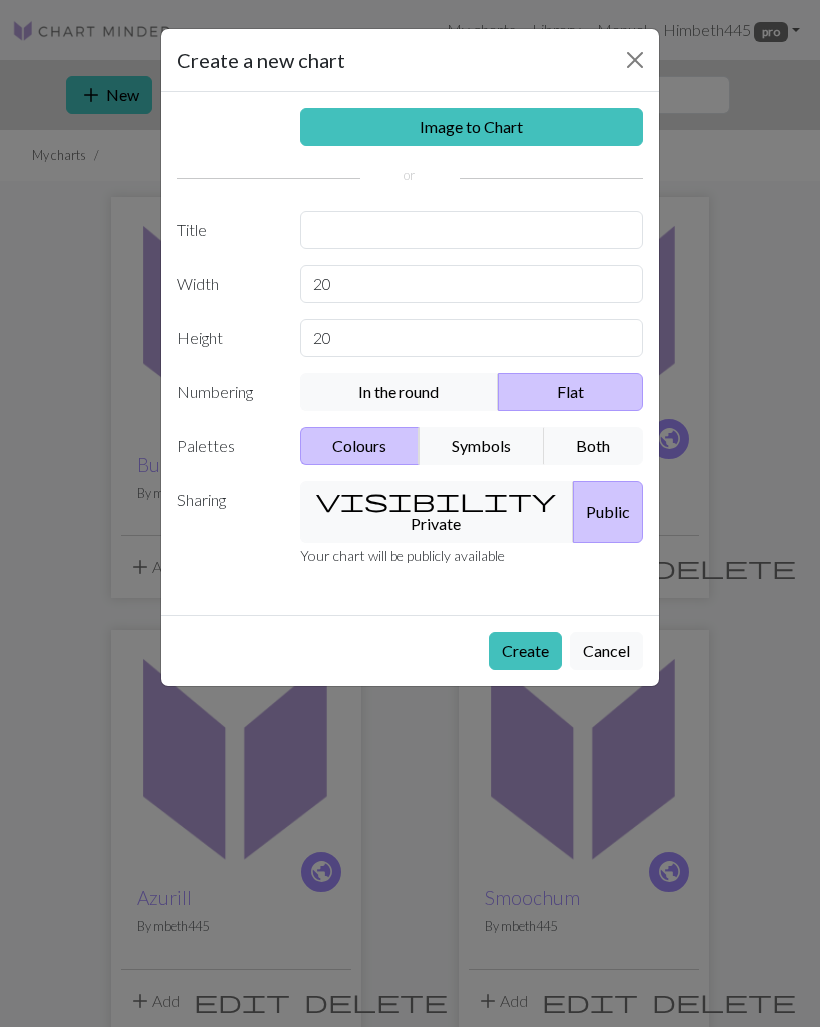 click on "Create" at bounding box center (525, 651) 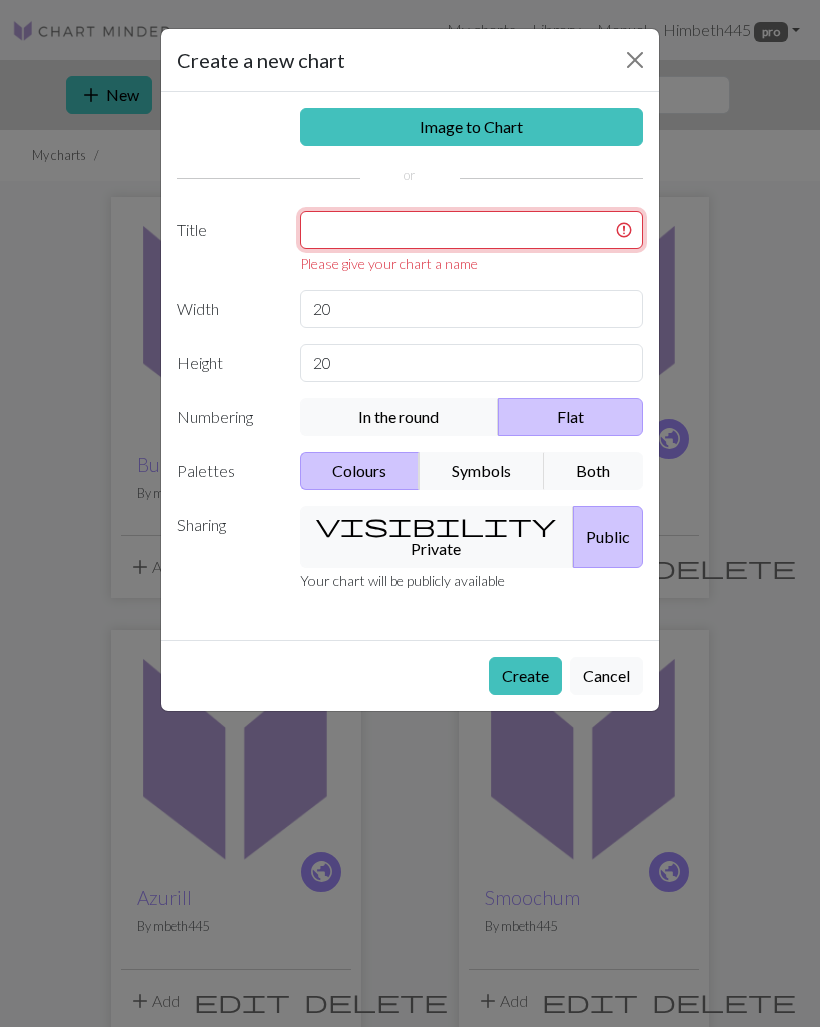 click at bounding box center [472, 230] 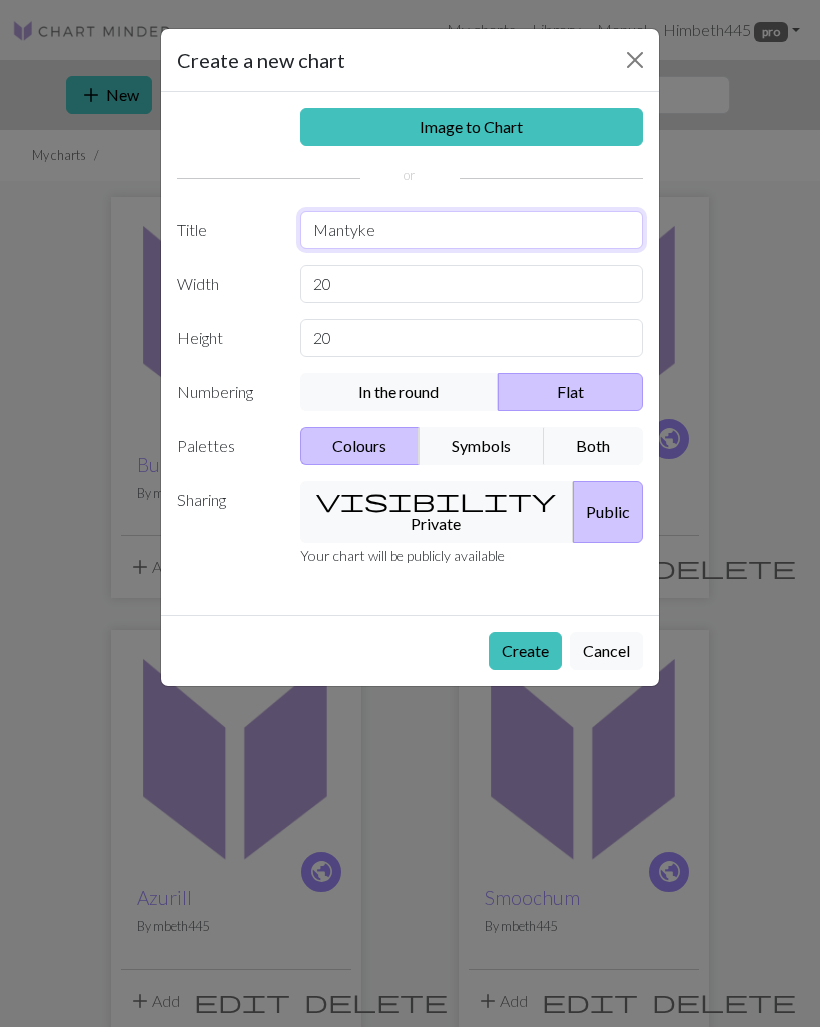 type on "Mantyke" 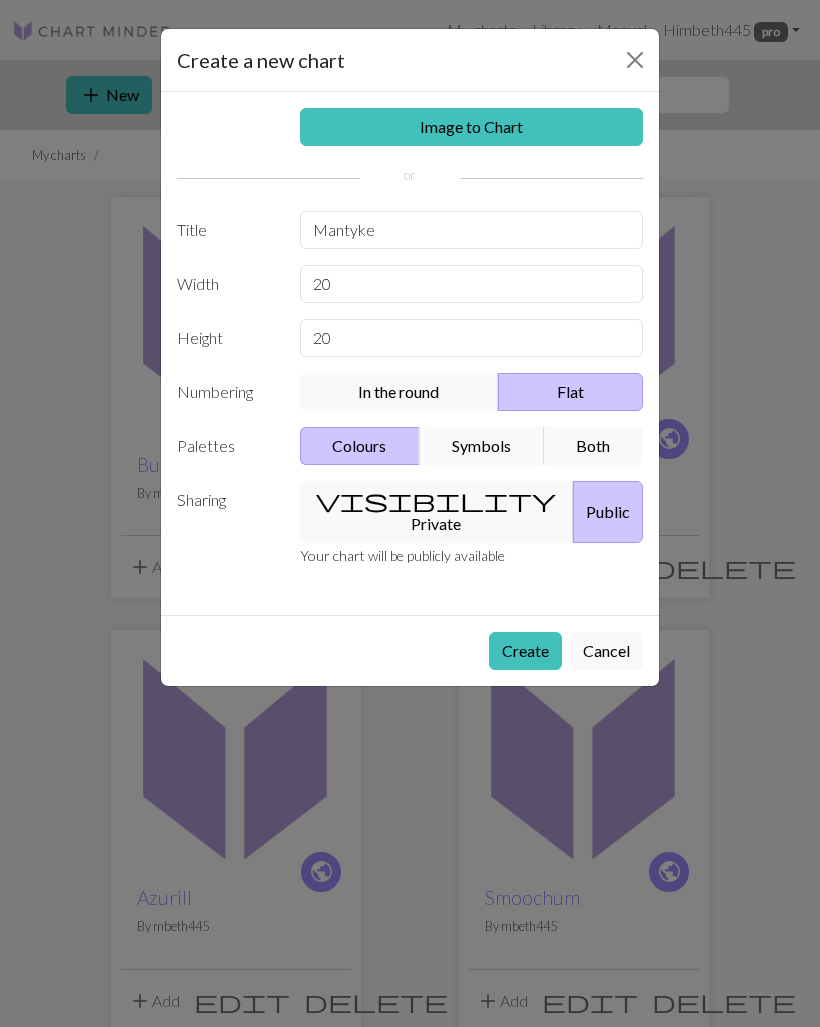 click on "Create" at bounding box center [525, 651] 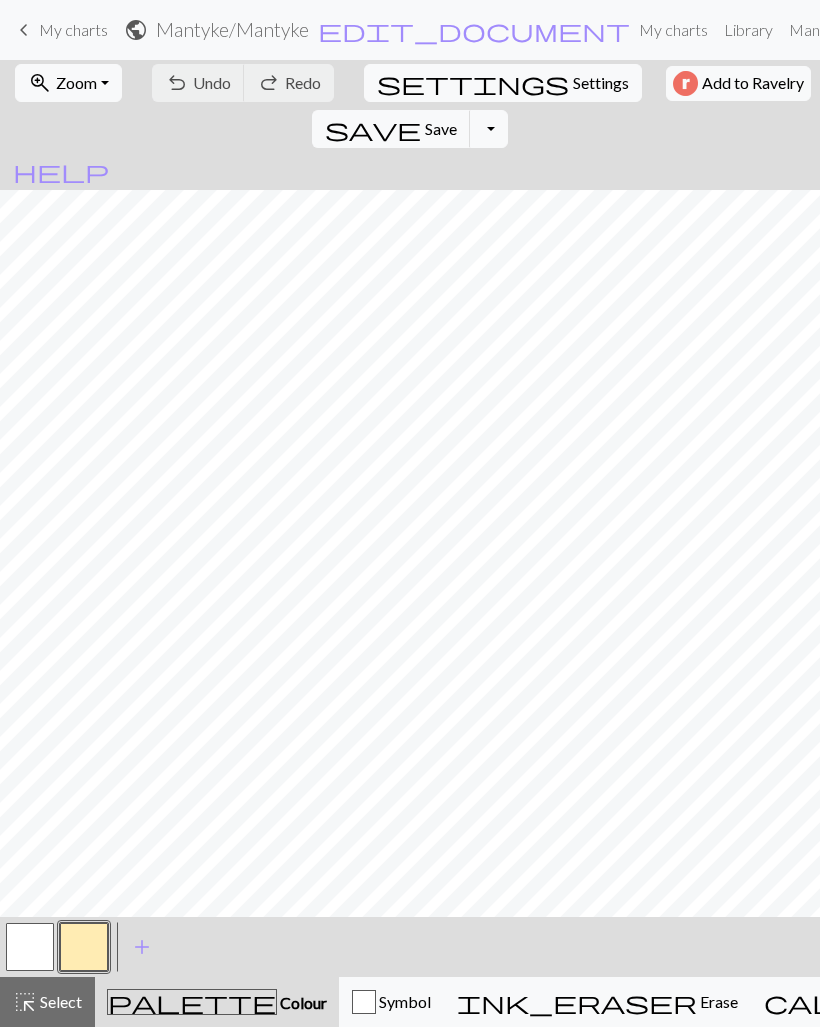 click at bounding box center (84, 947) 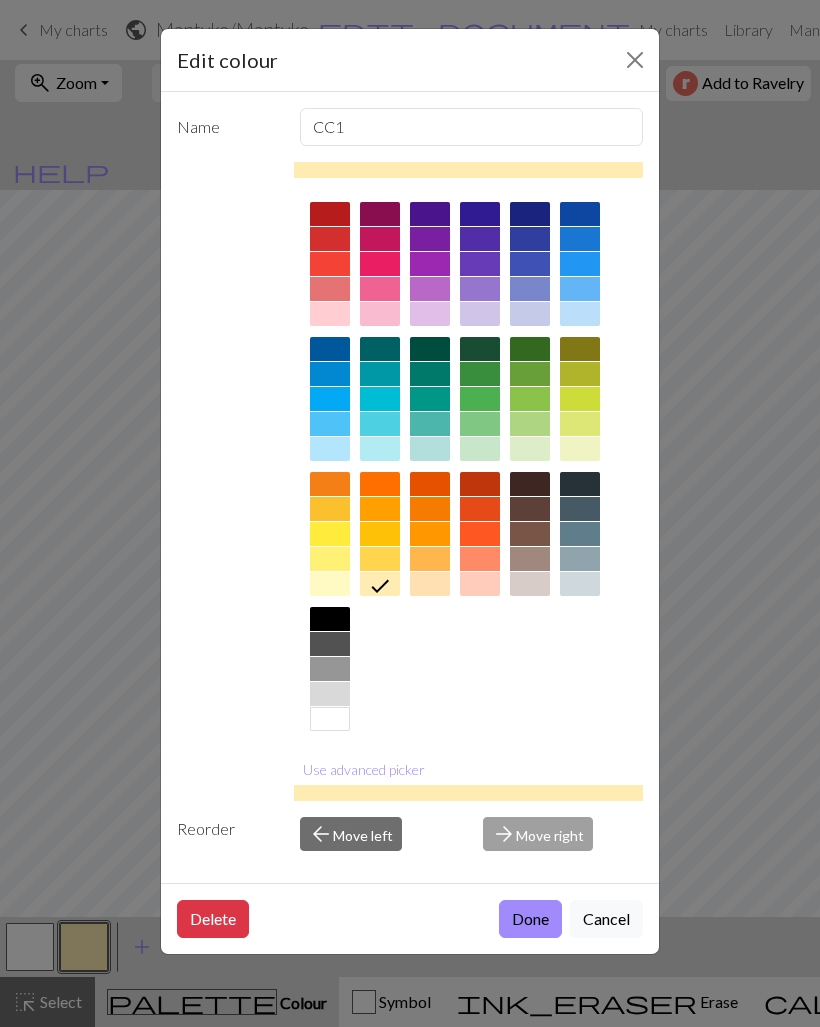 click at bounding box center [330, 619] 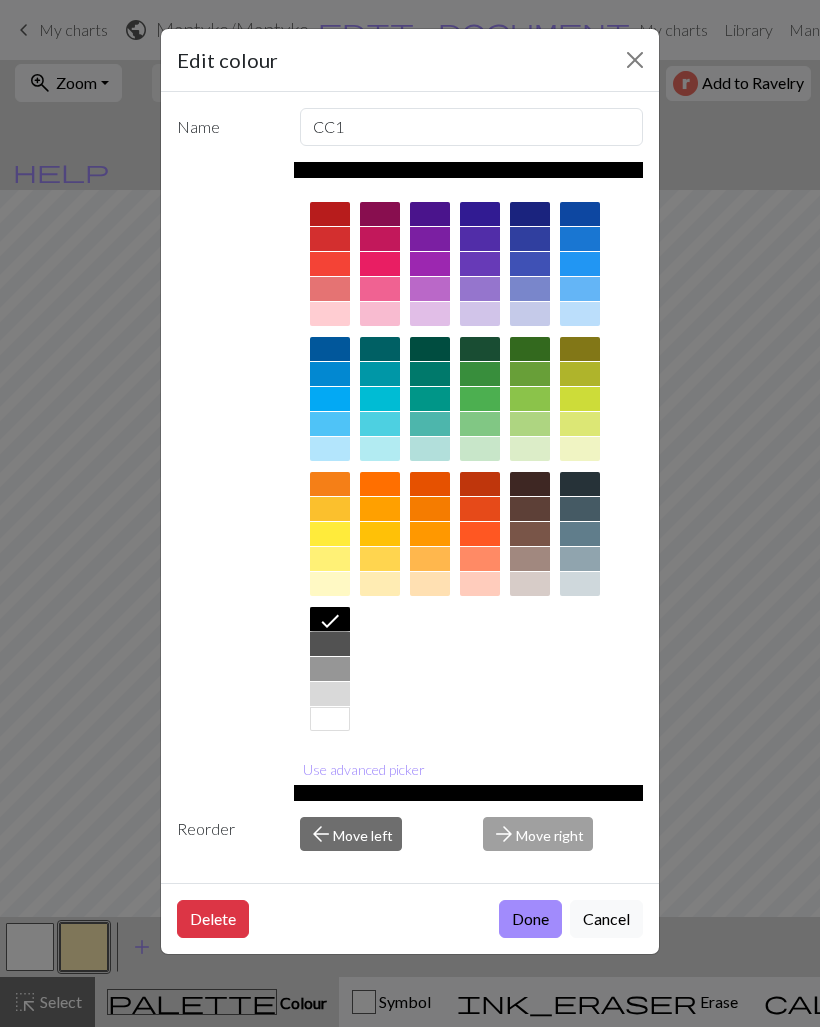 click on "Done" at bounding box center (530, 919) 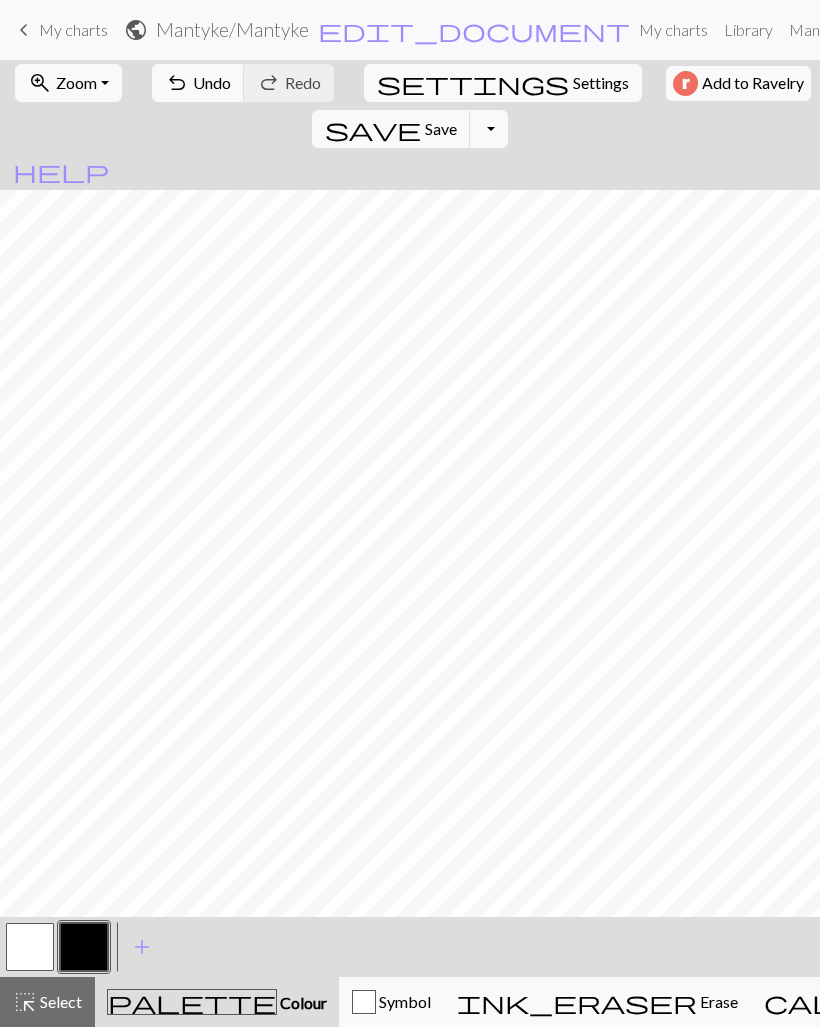 click at bounding box center (30, 947) 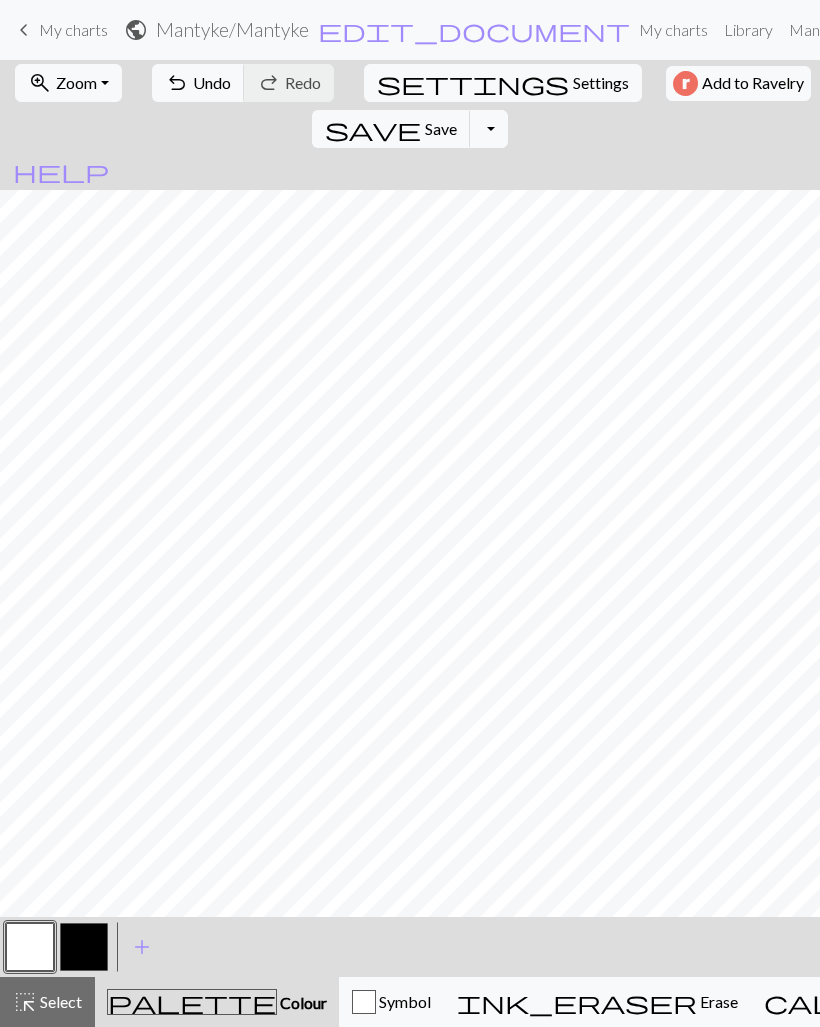click at bounding box center (84, 947) 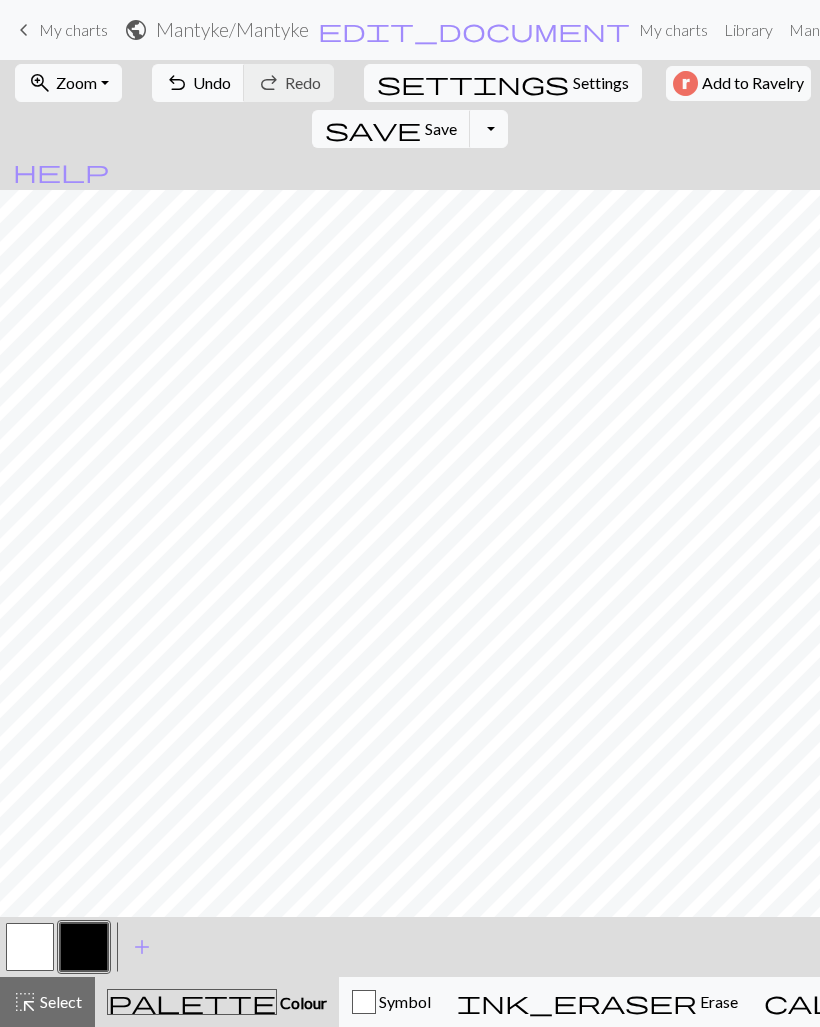 click at bounding box center (30, 947) 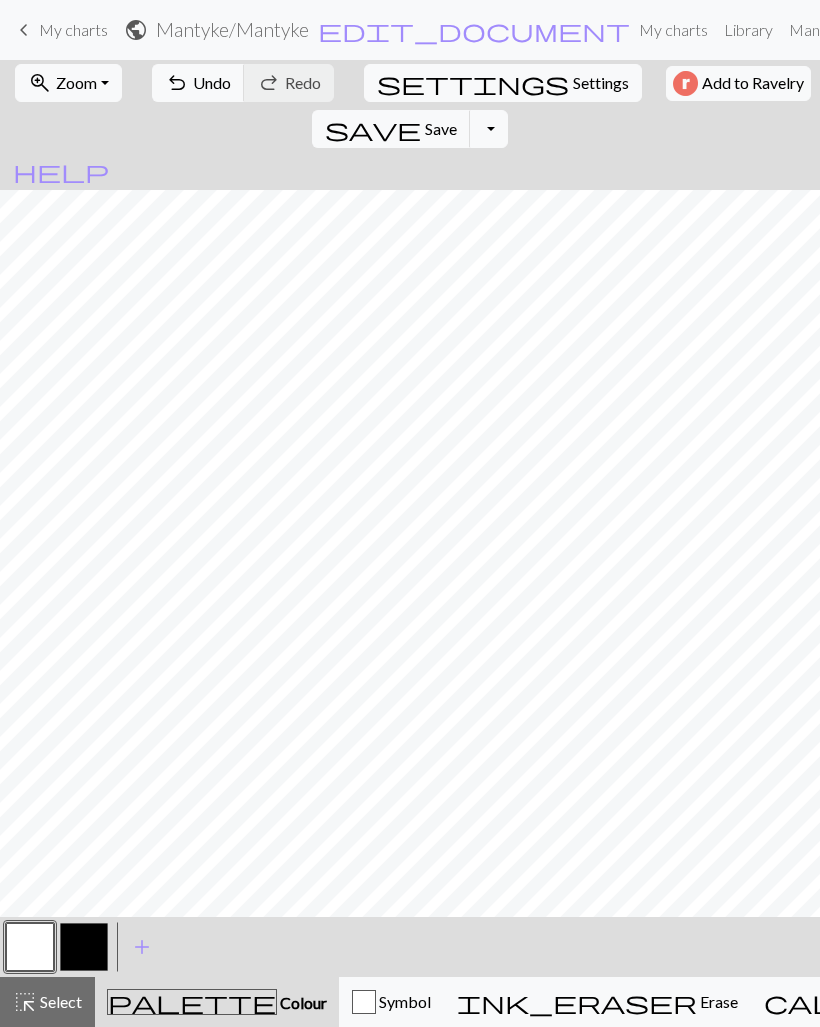 click at bounding box center (84, 947) 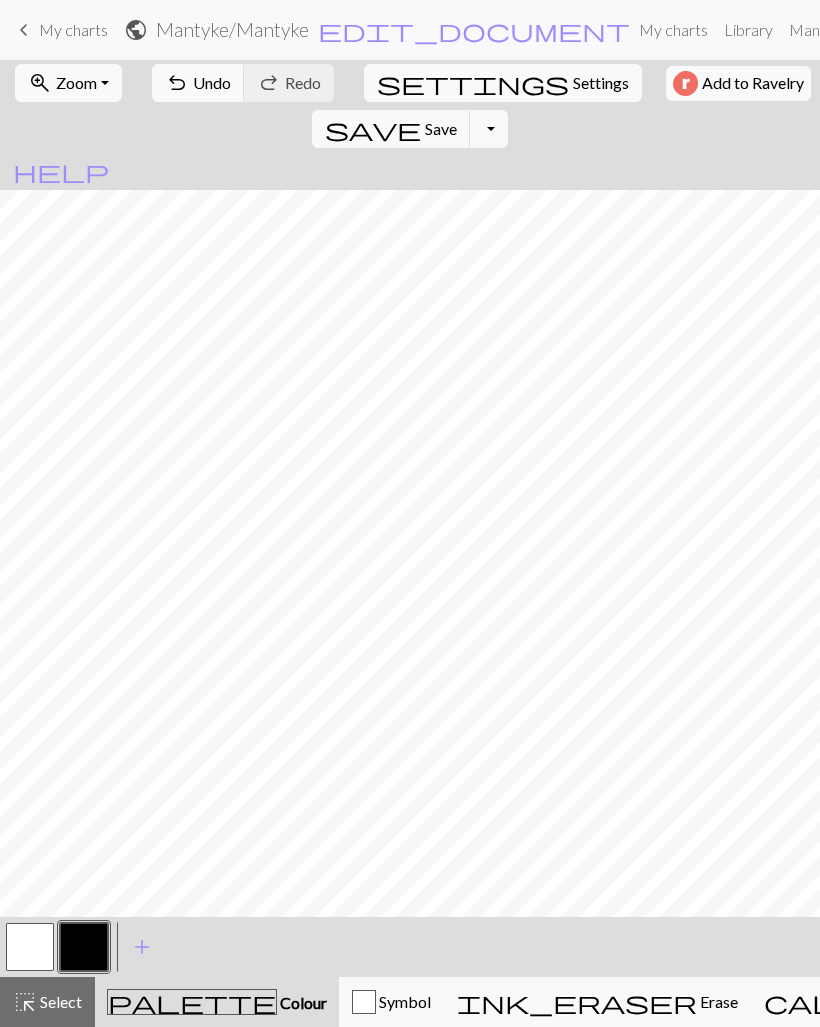 click at bounding box center [30, 947] 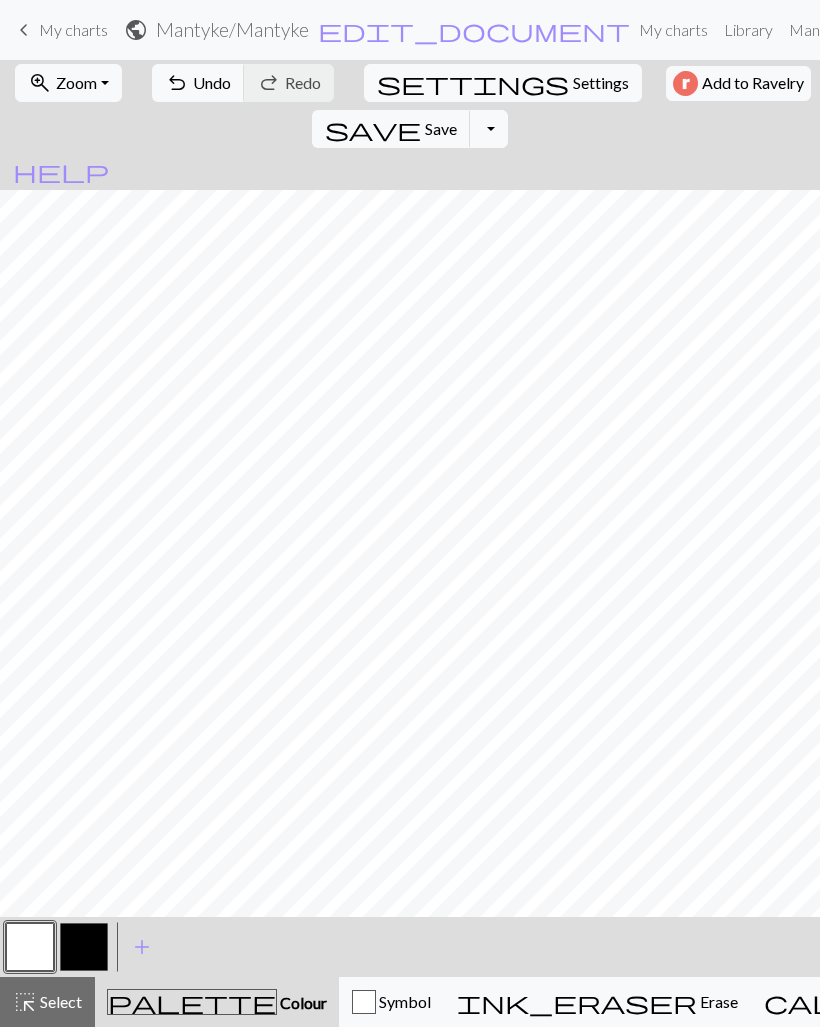 click at bounding box center (30, 947) 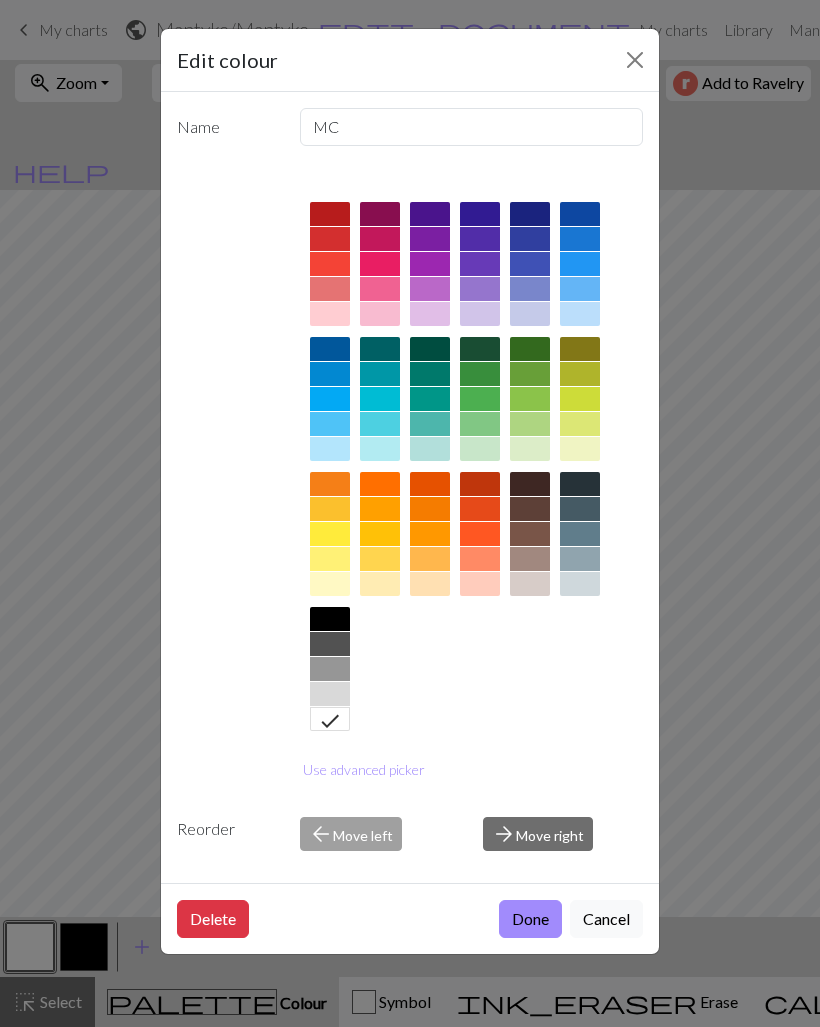 click on "Delete" at bounding box center [213, 919] 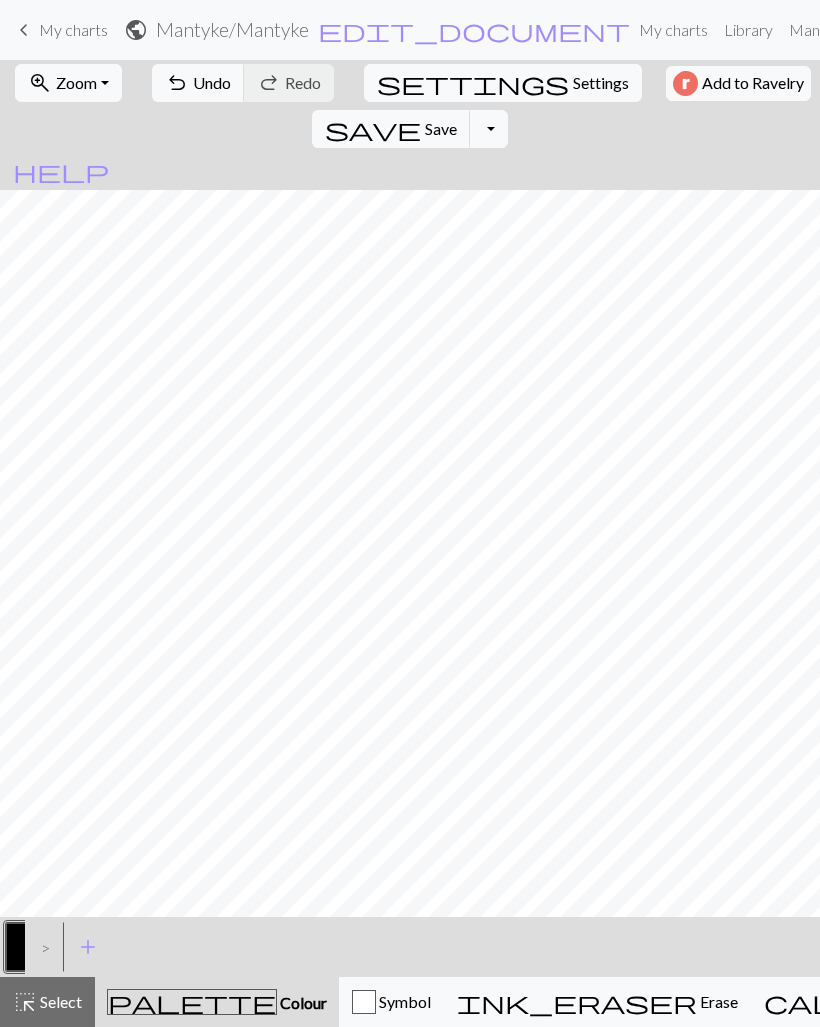 click on "undo" at bounding box center [177, 83] 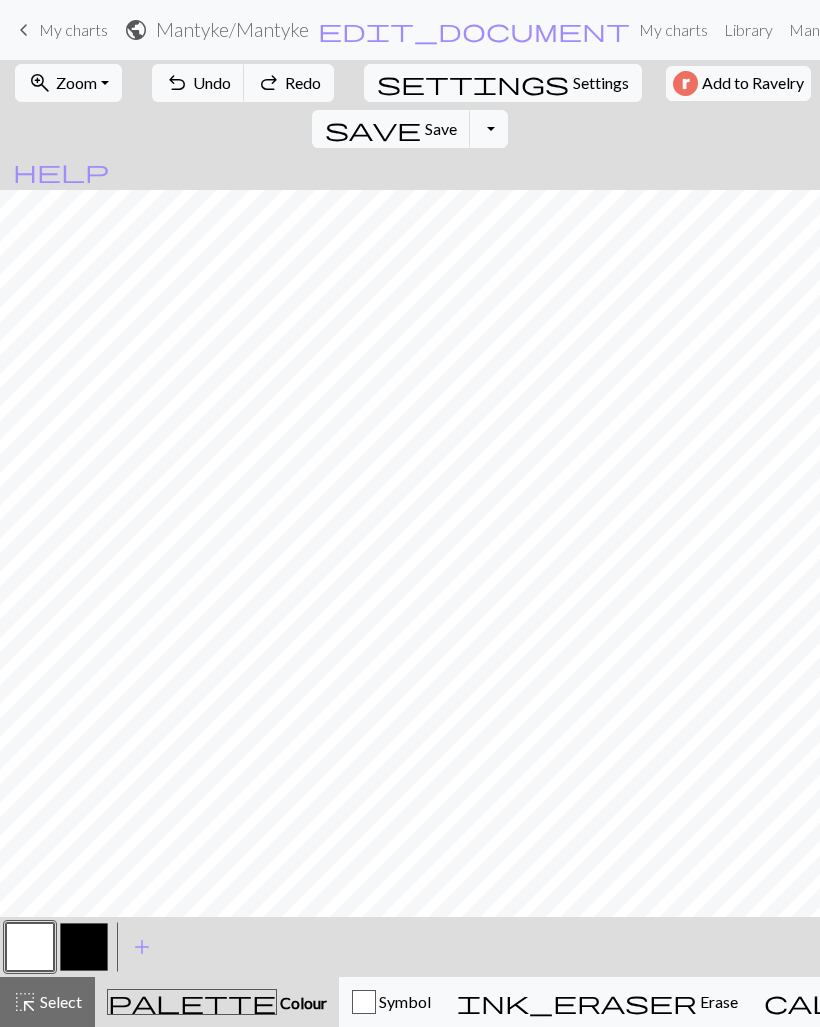click at bounding box center [84, 947] 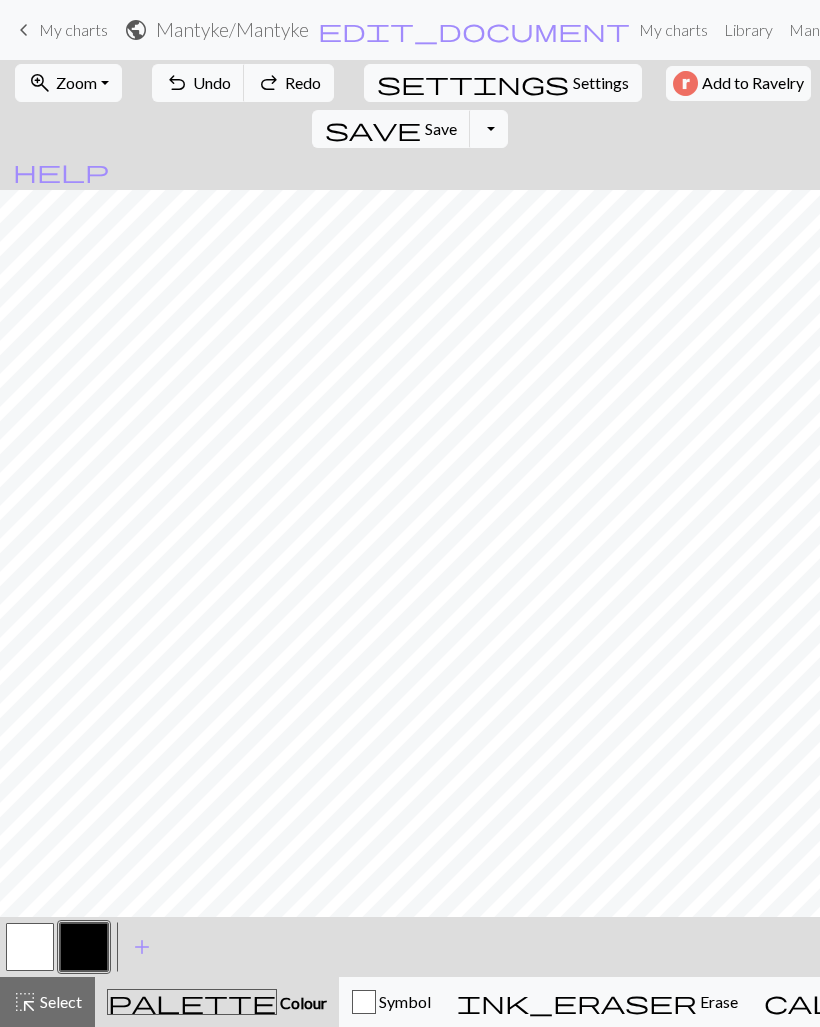 click at bounding box center (30, 947) 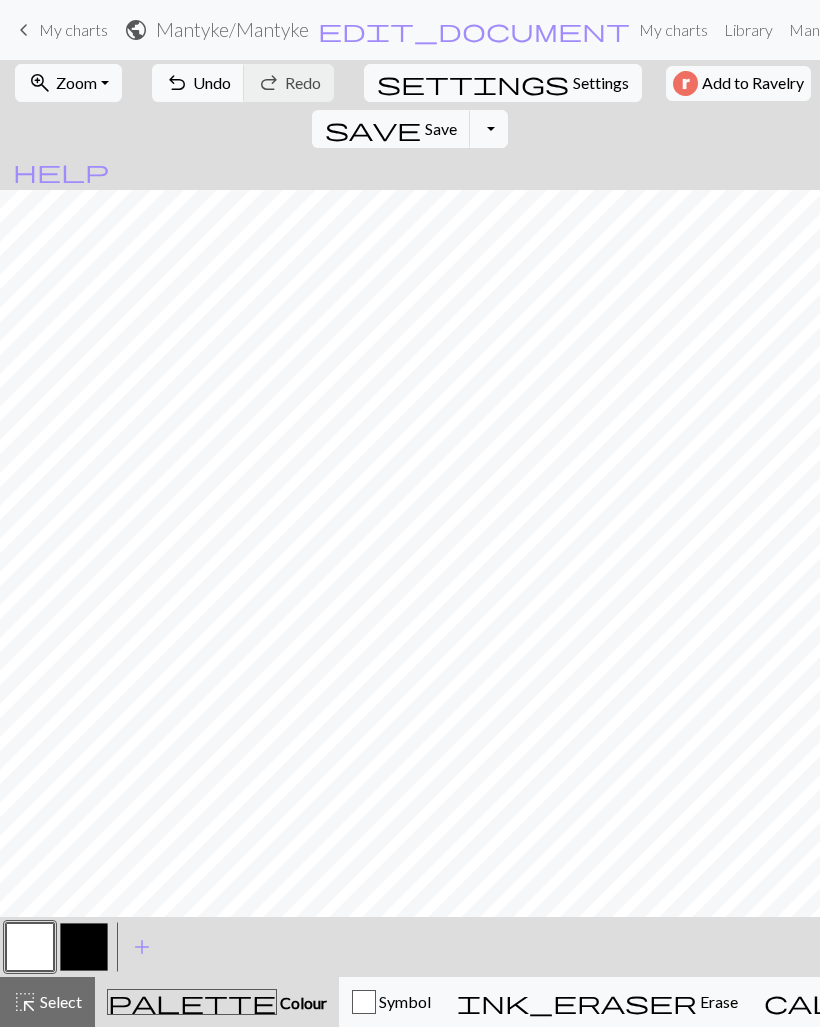 click at bounding box center [84, 947] 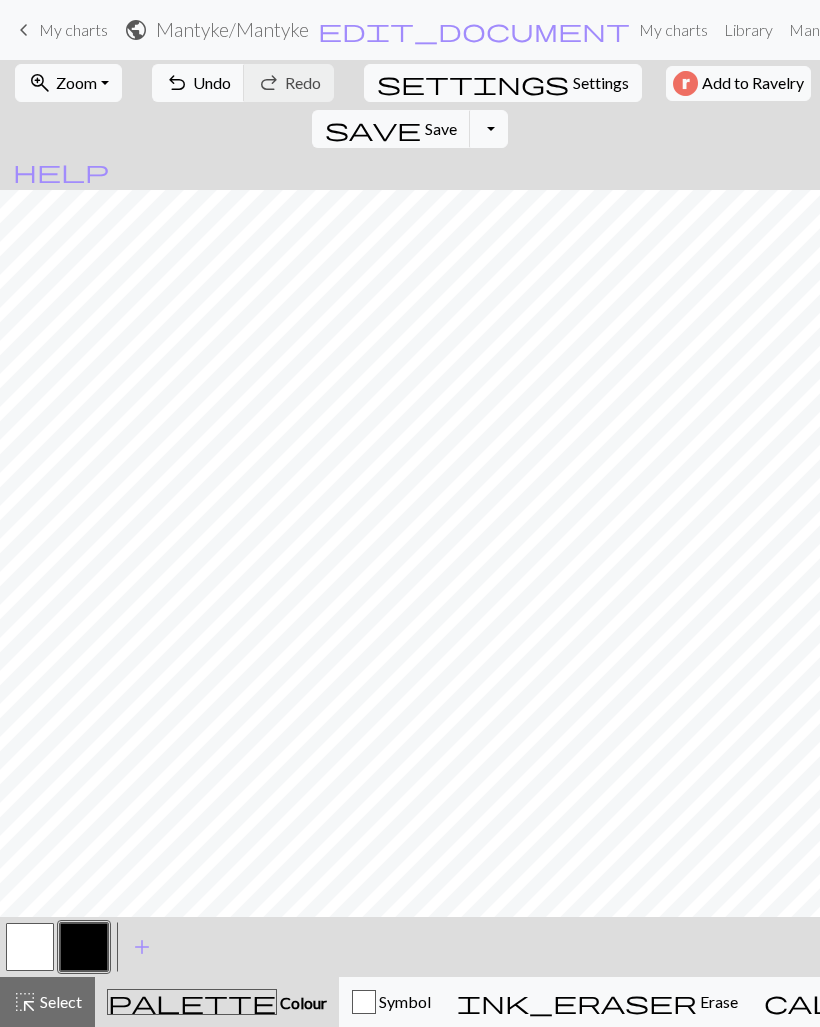 click on "Undo" at bounding box center [212, 82] 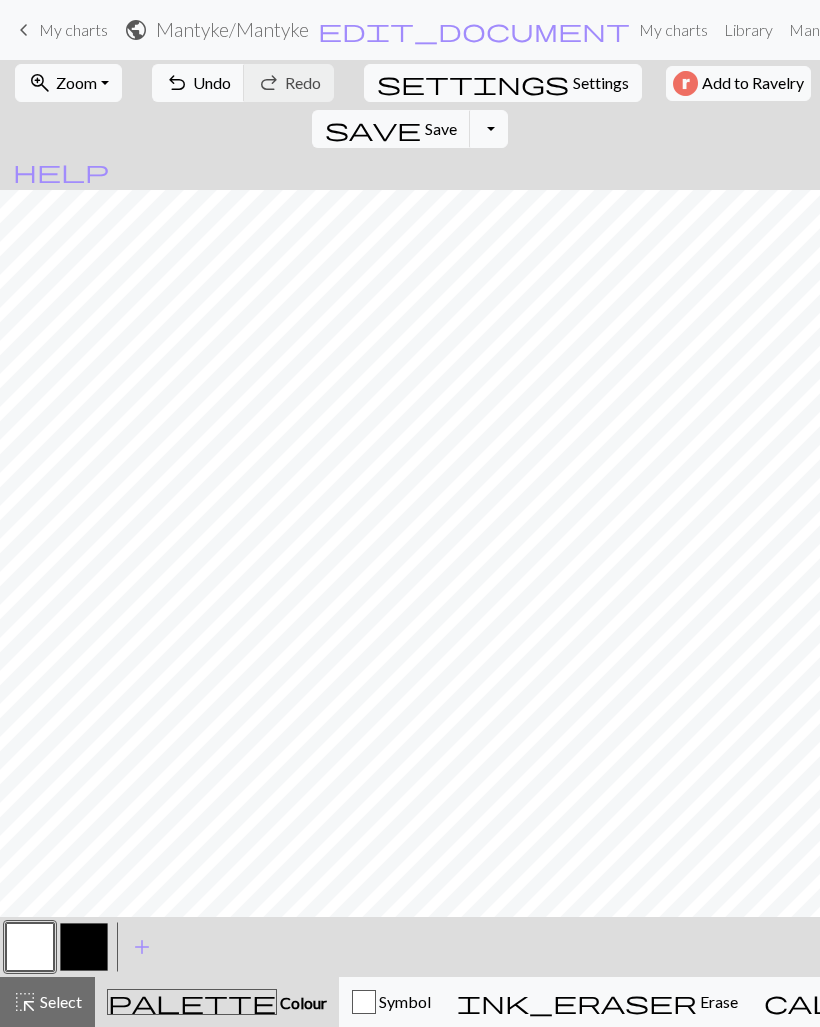 click at bounding box center [30, 947] 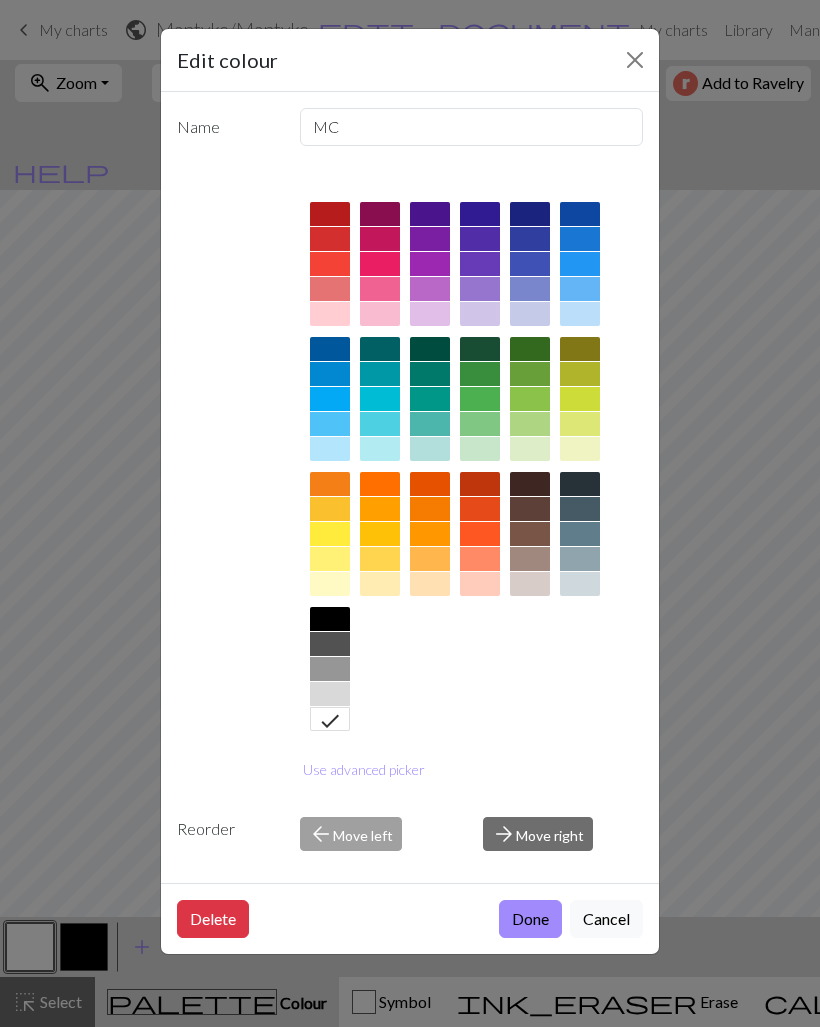 click on "Done" at bounding box center [530, 919] 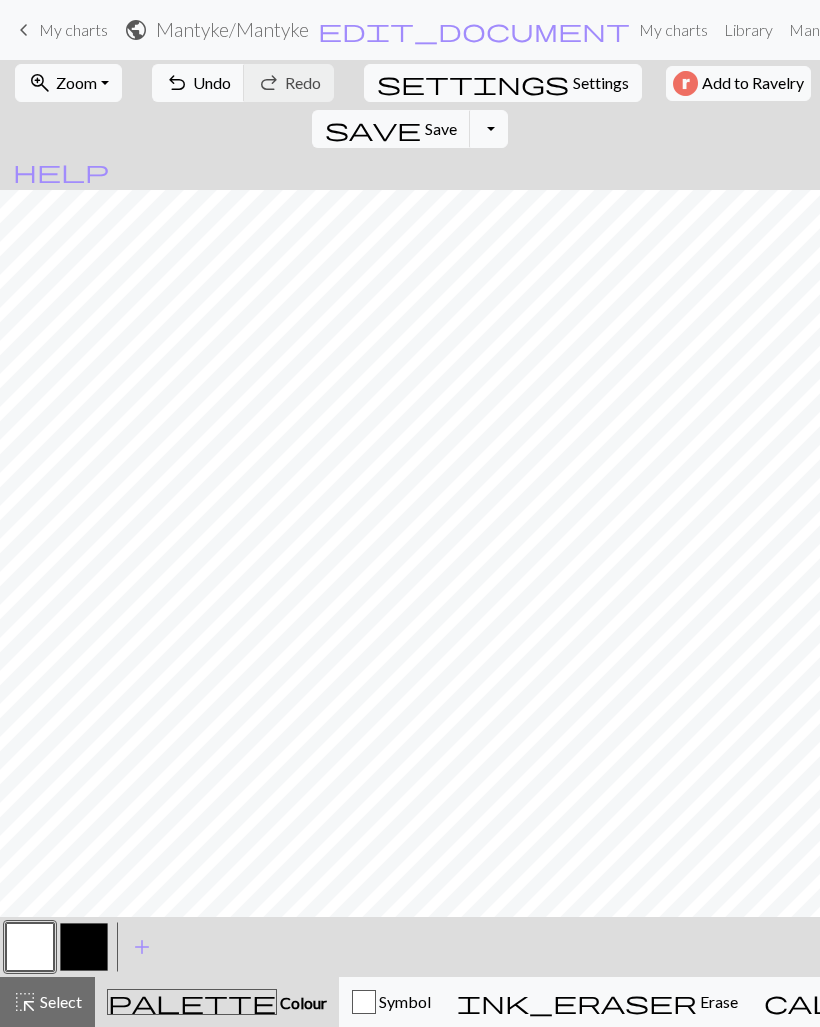 click at bounding box center [84, 947] 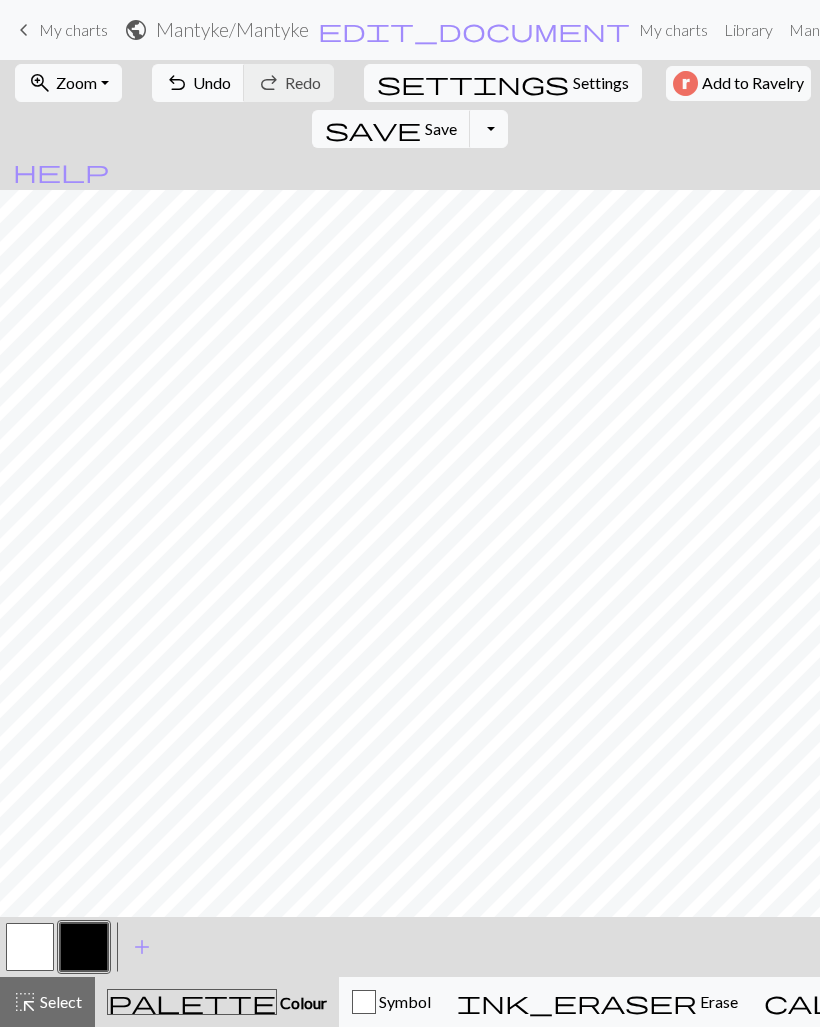 click on "Settings" at bounding box center (601, 83) 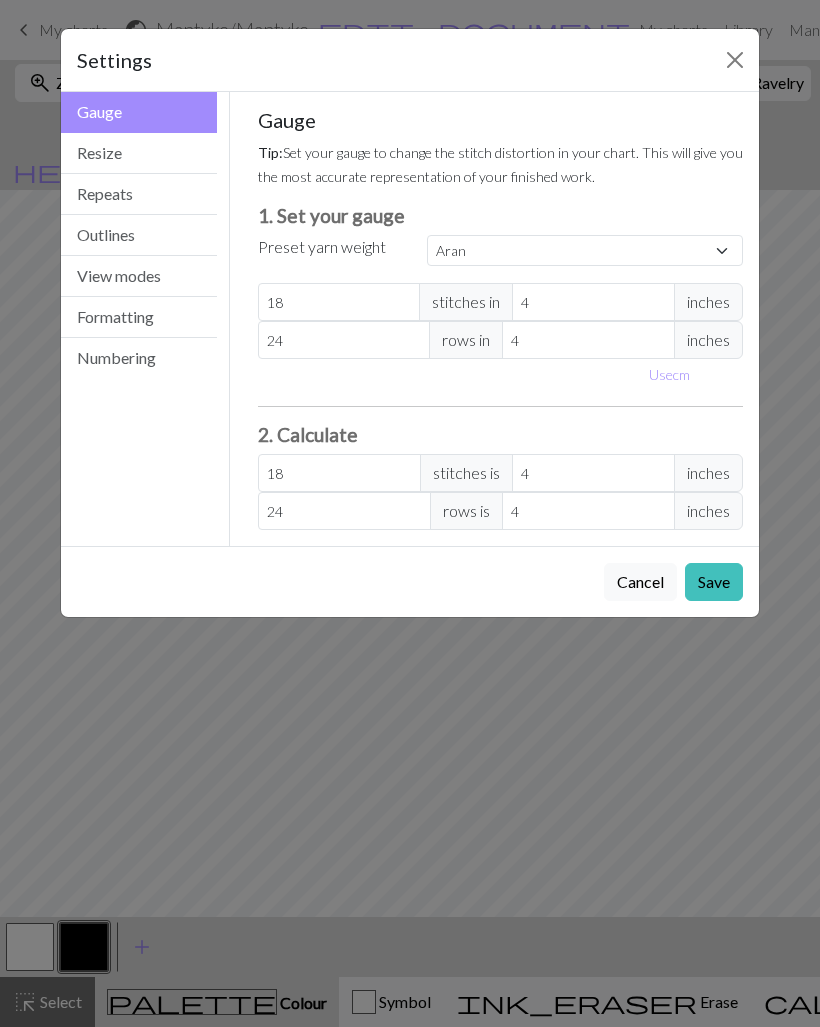 click on "Resize" at bounding box center [139, 153] 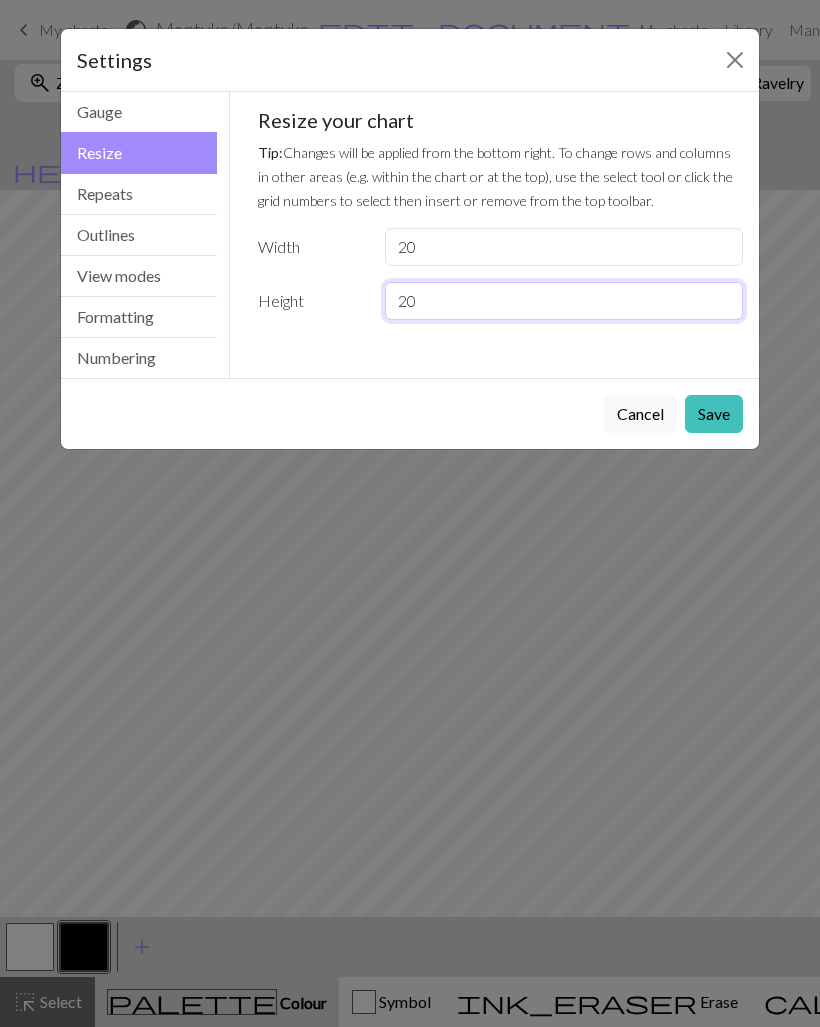 type on "2" 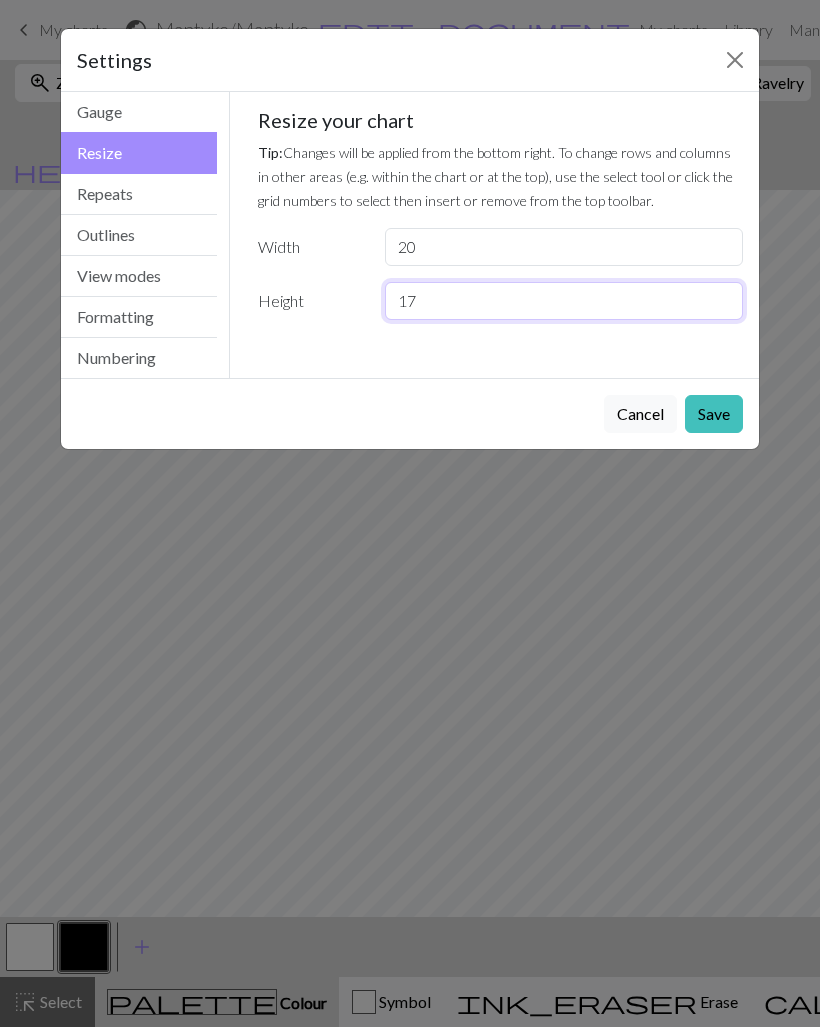 type on "17" 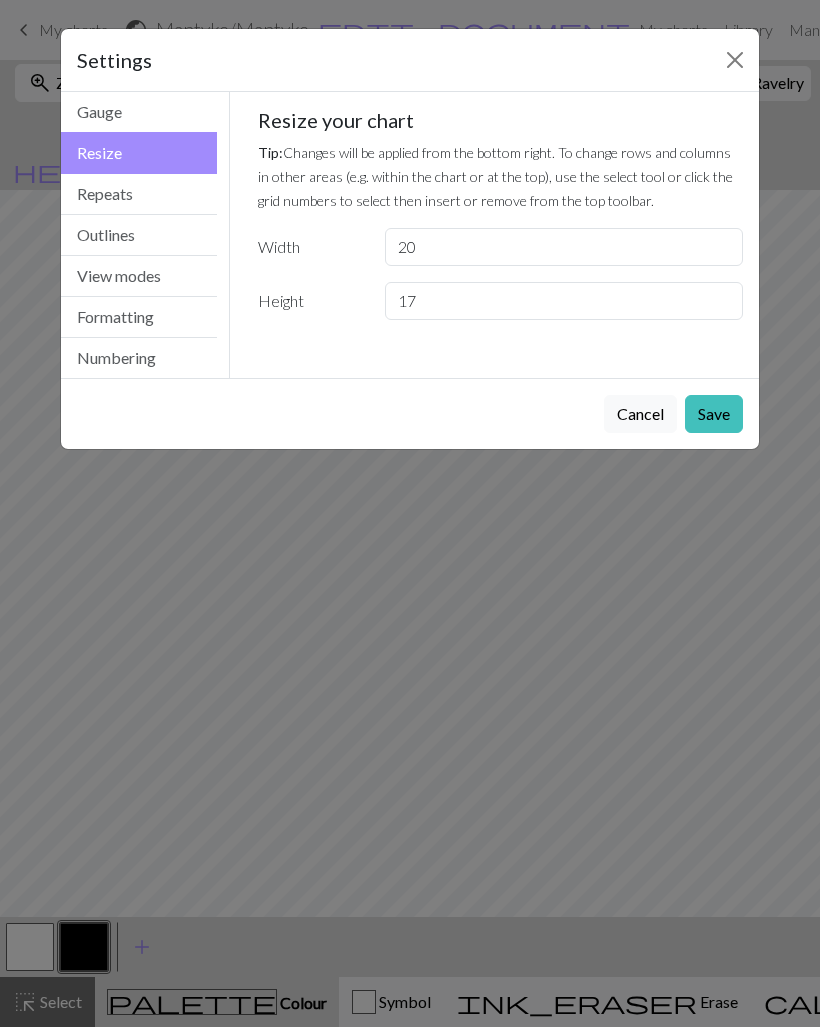 click on "Save" at bounding box center [714, 414] 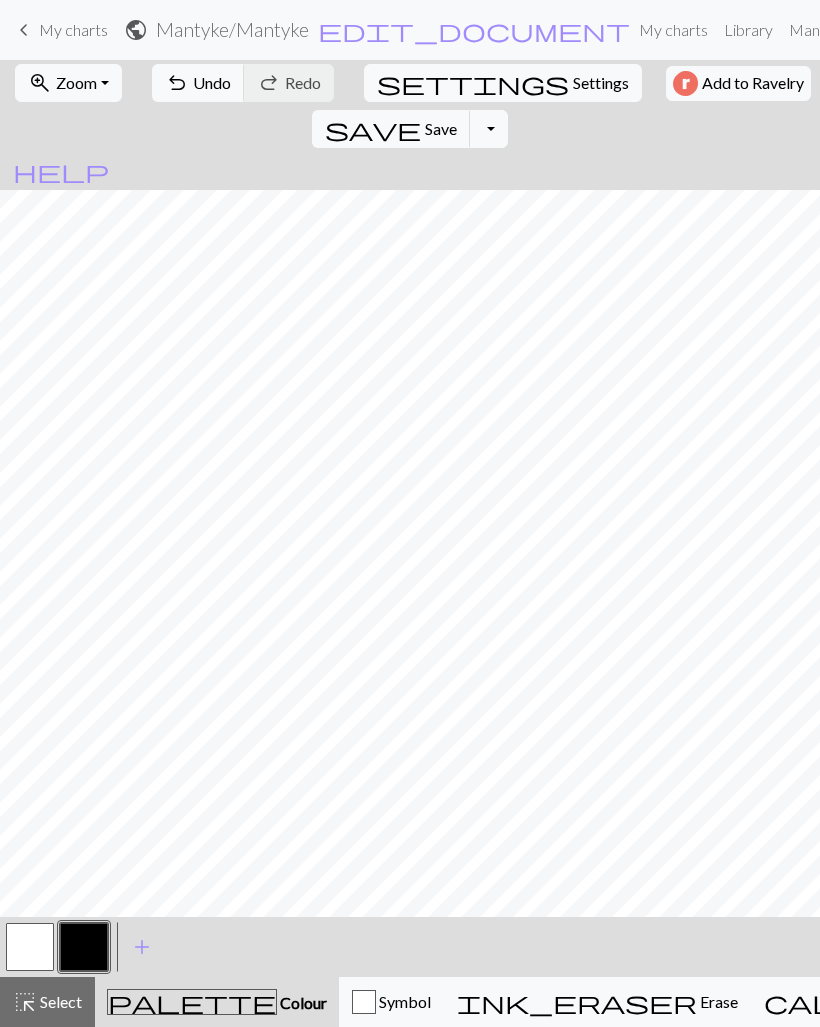 click on "Save" at bounding box center [441, 128] 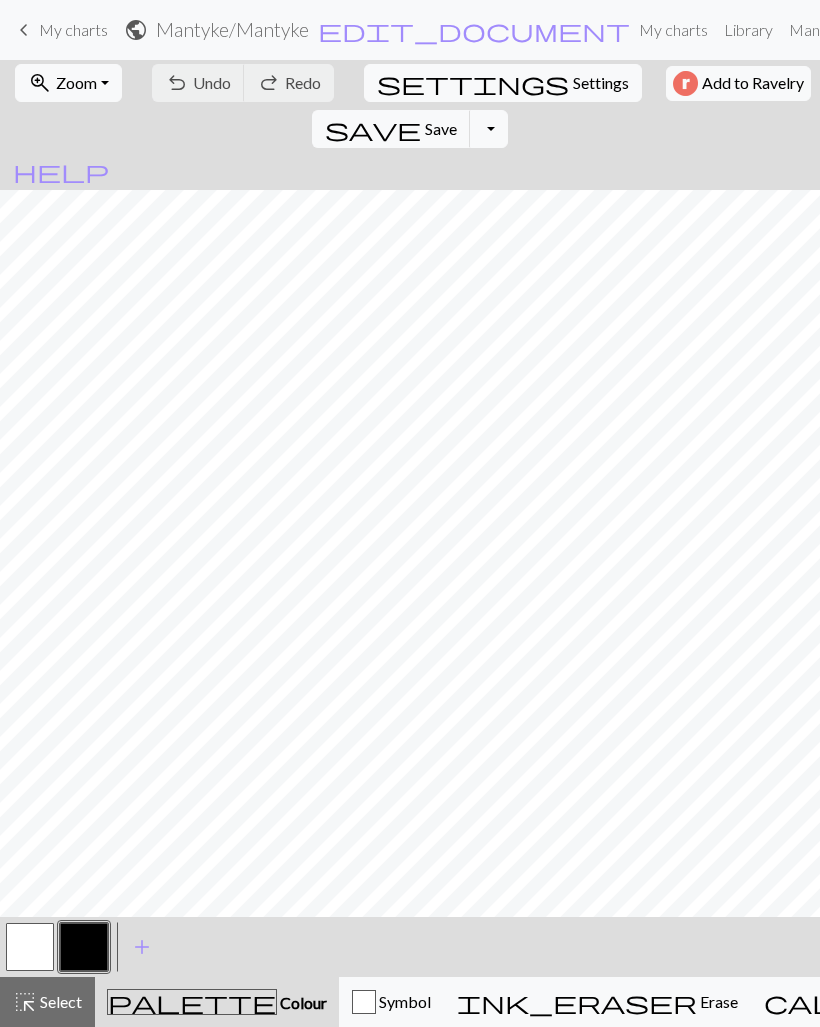 click on "My charts" at bounding box center (73, 29) 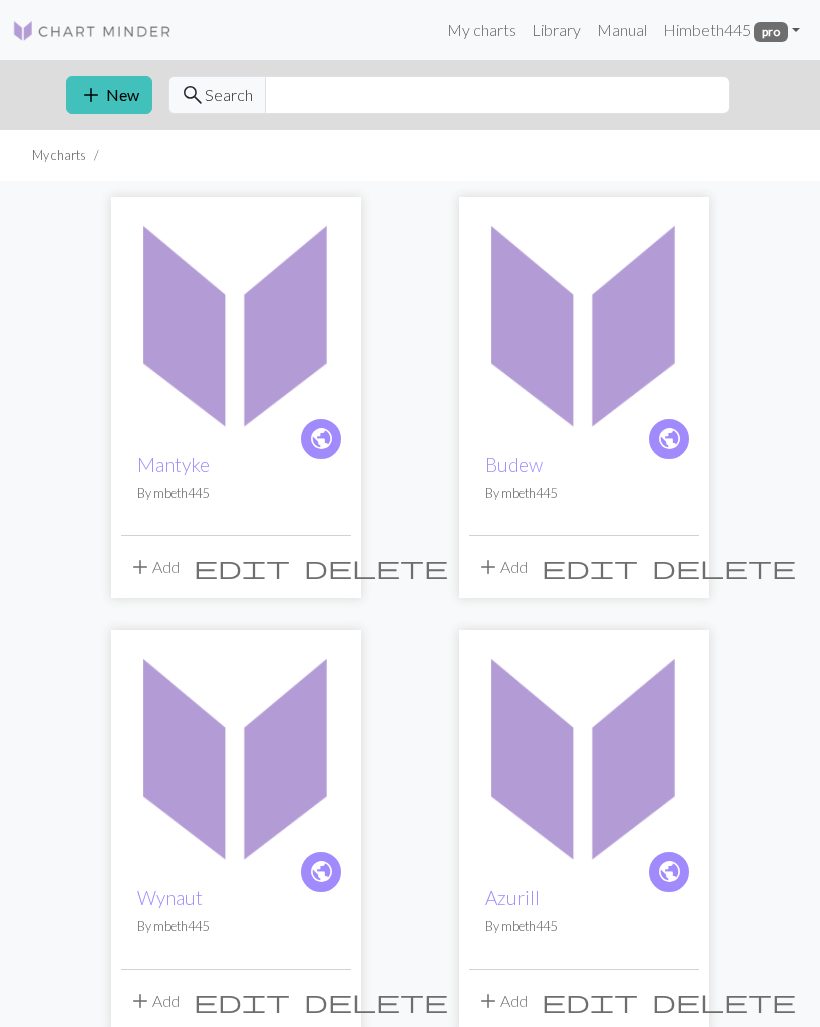 click on "add" at bounding box center (91, 95) 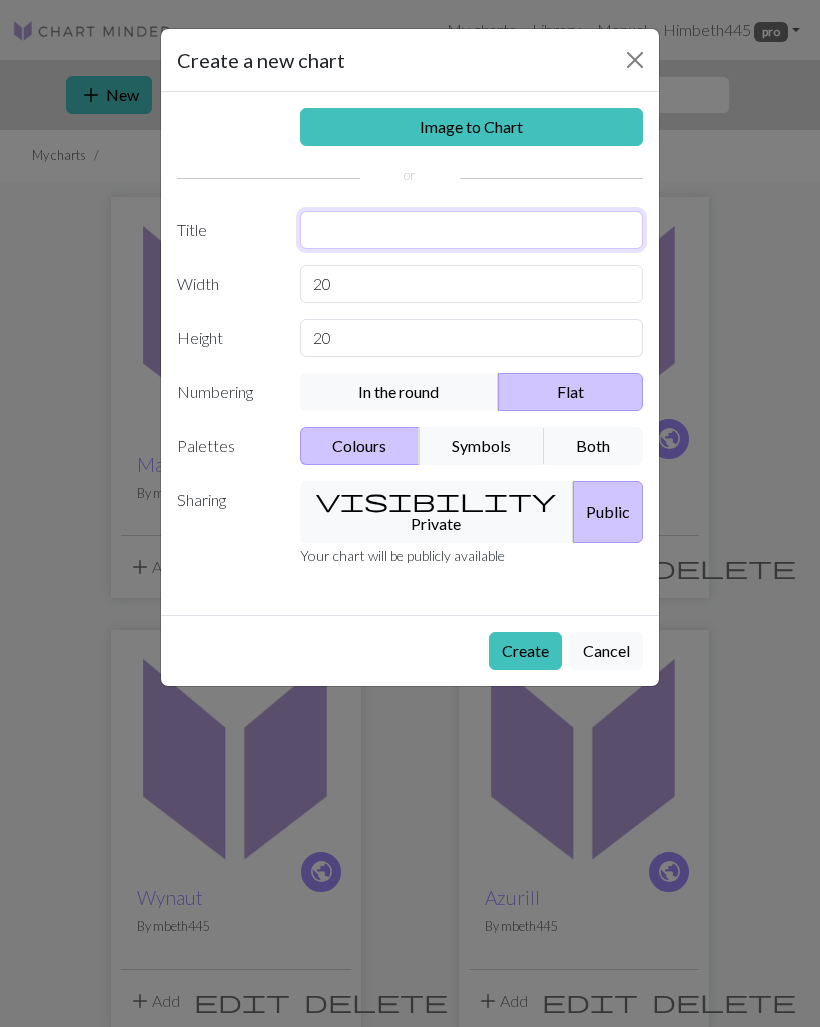 click at bounding box center (472, 230) 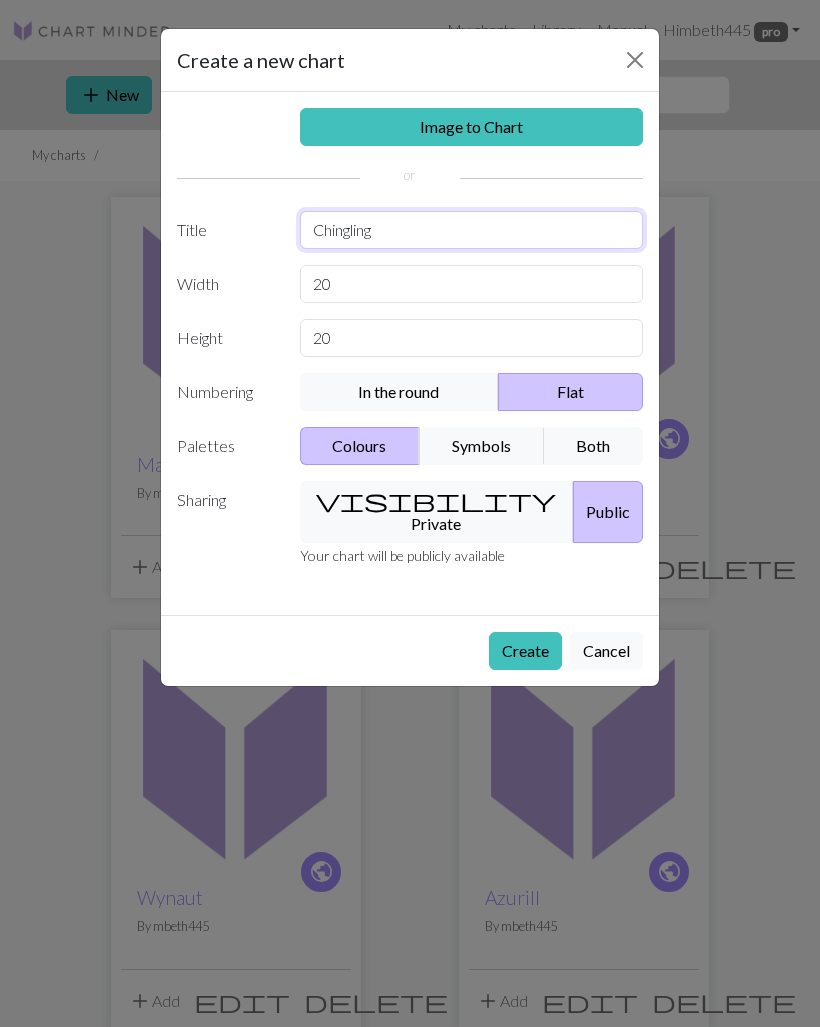 type on "Chingling" 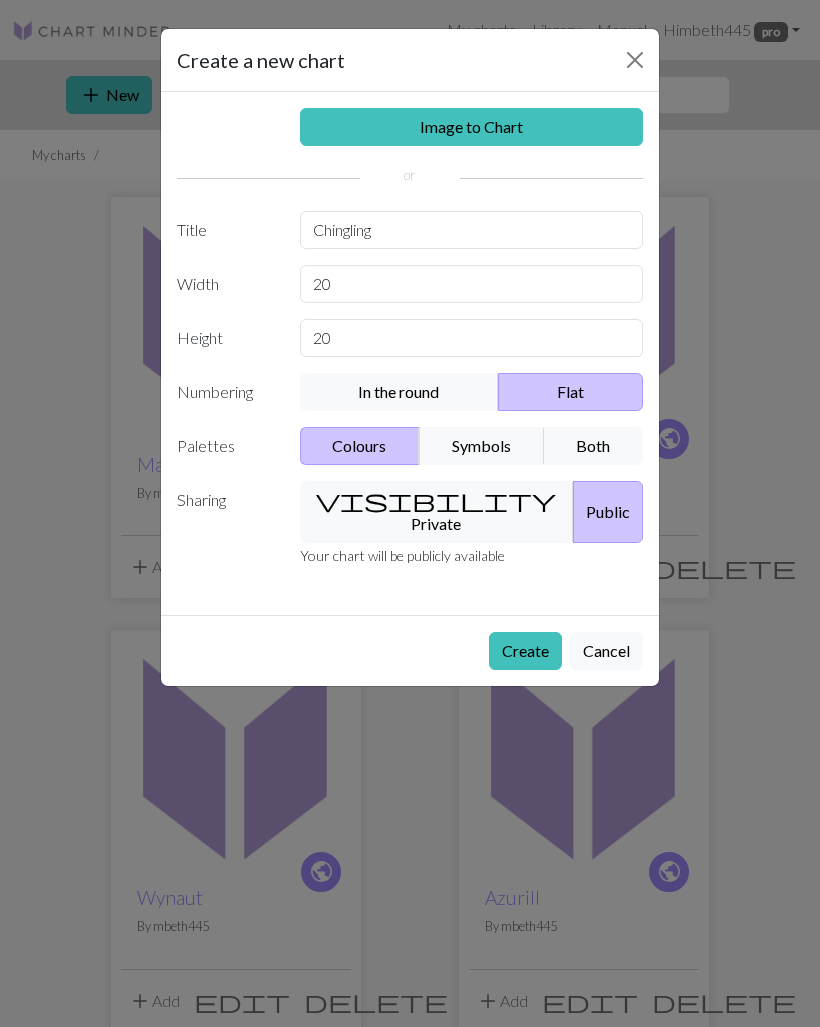 click on "Create" at bounding box center [525, 651] 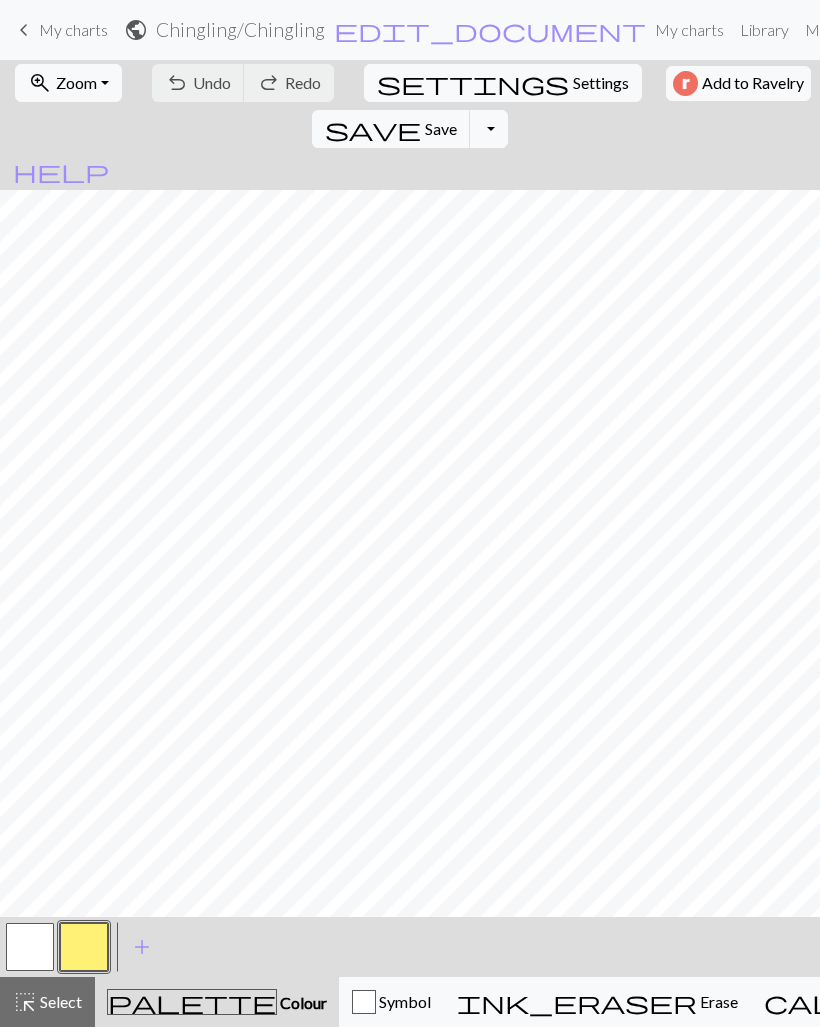 click at bounding box center [84, 947] 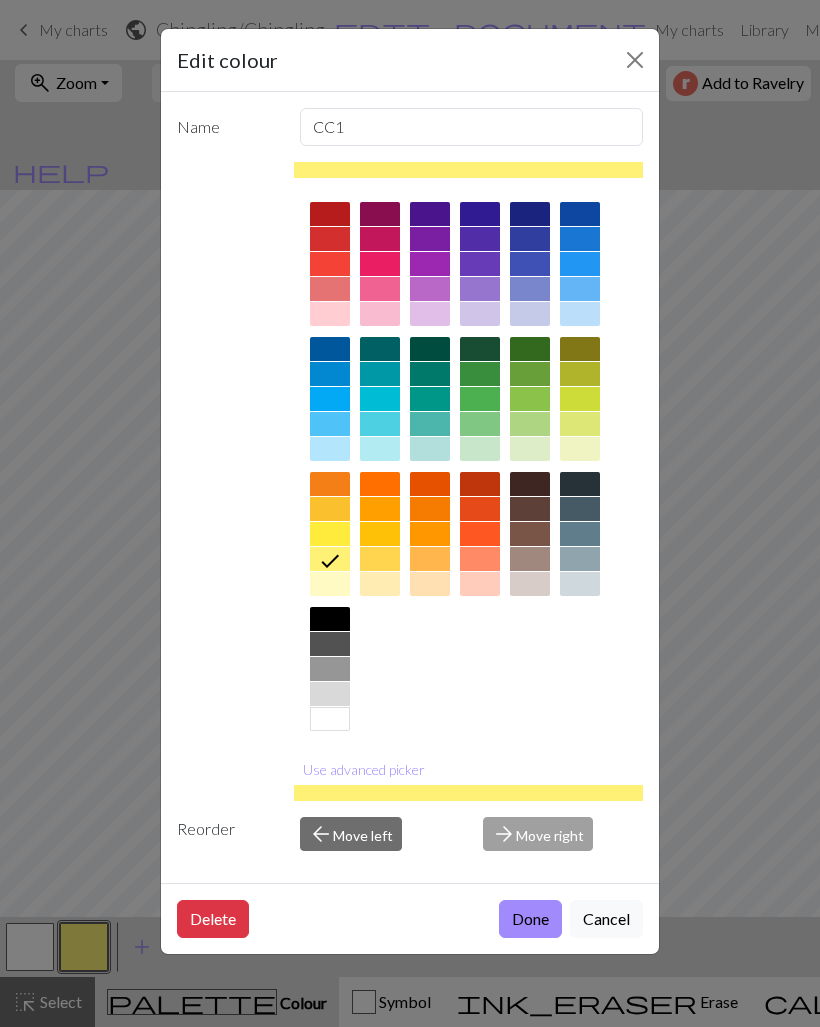 click at bounding box center [330, 619] 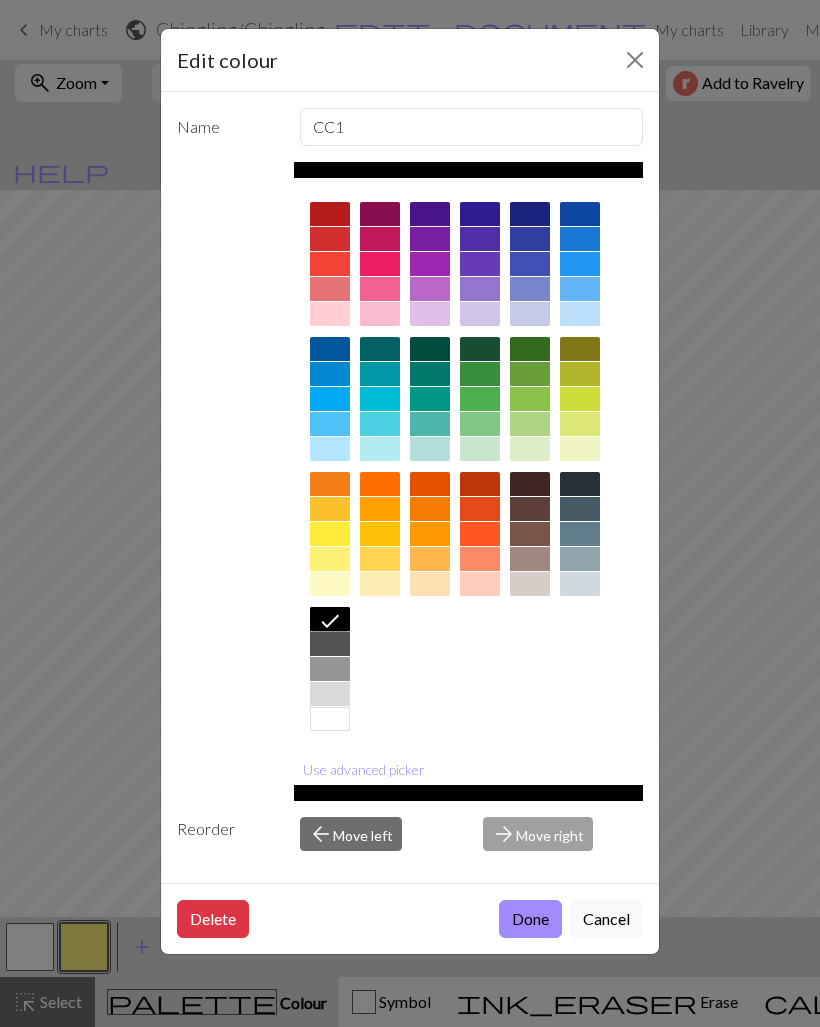 click on "Done" at bounding box center (530, 919) 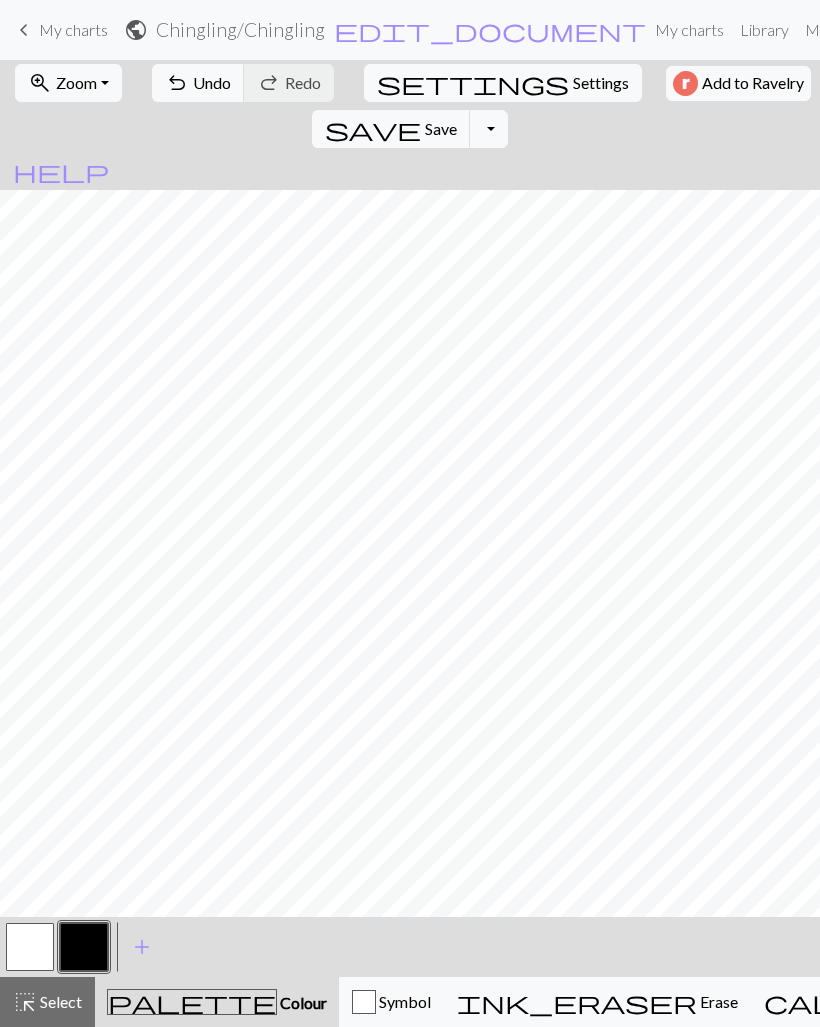 click at bounding box center [84, 947] 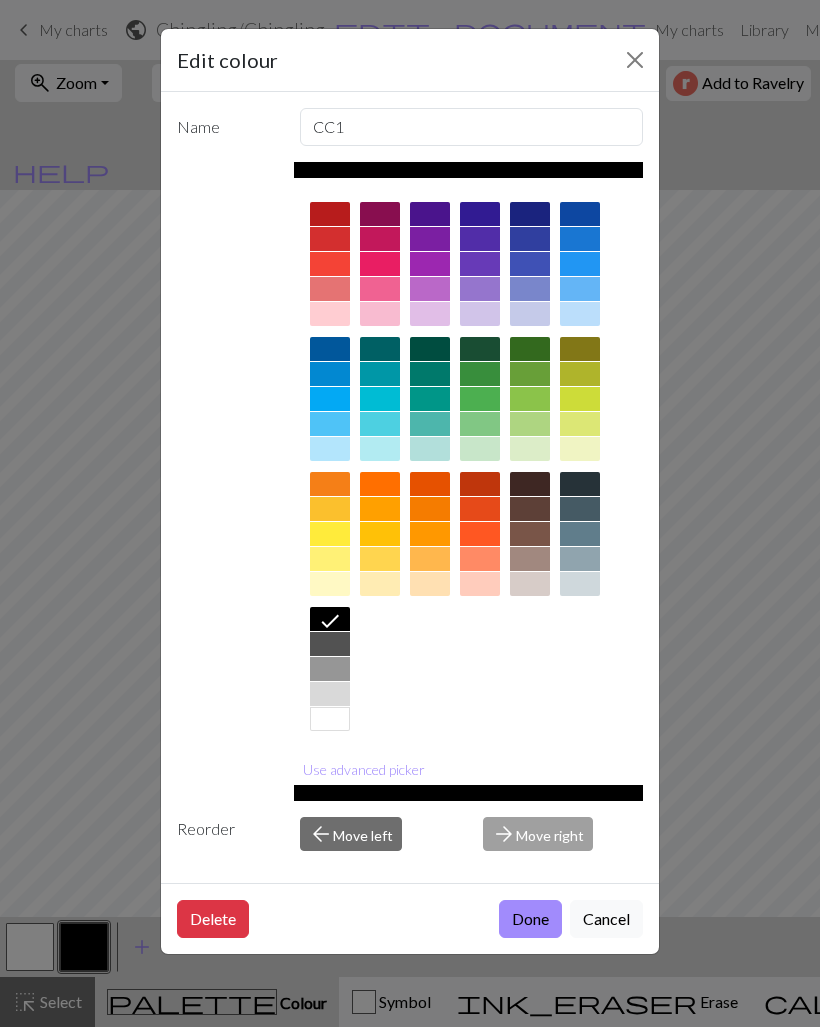 click on "Done" at bounding box center [530, 919] 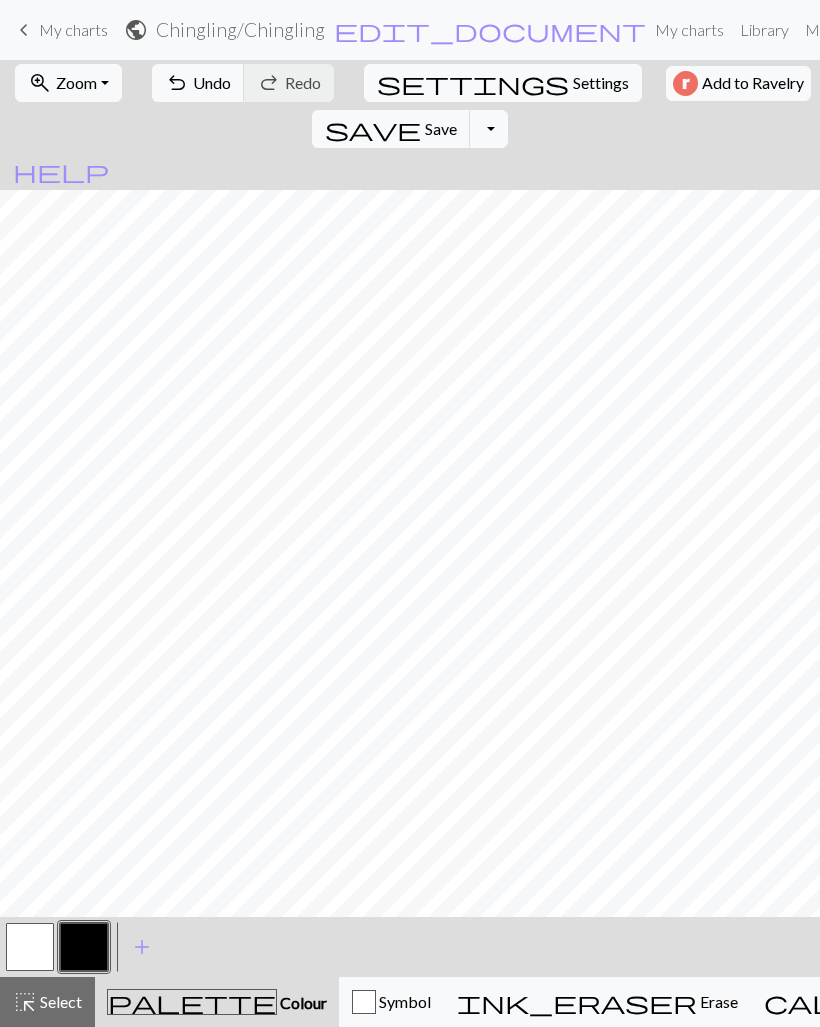 click on "Colour" at bounding box center (302, 1002) 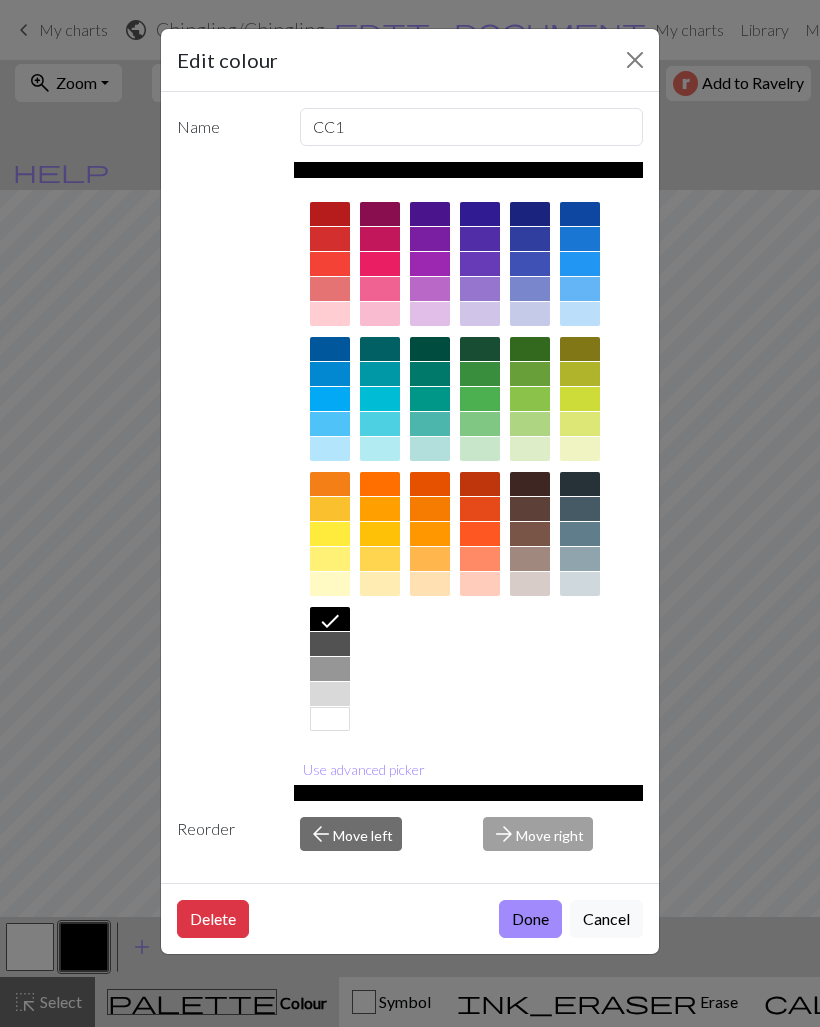 click on "Done" at bounding box center [530, 919] 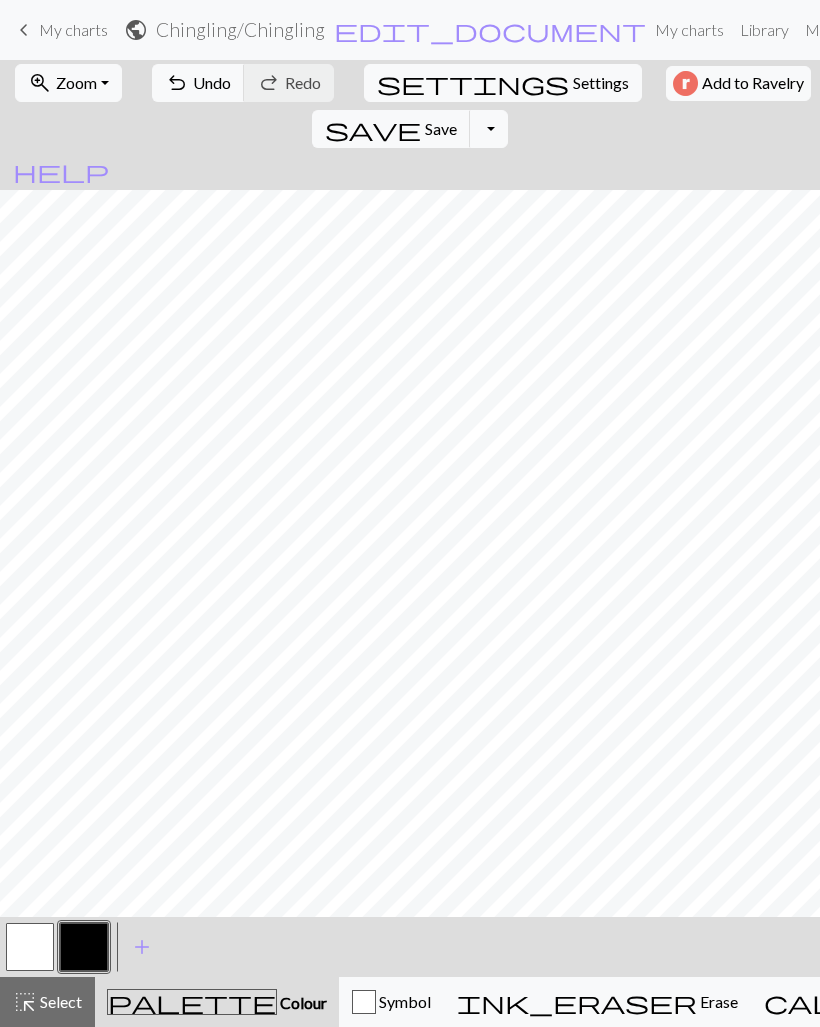 click on "Symbol" at bounding box center (391, 1002) 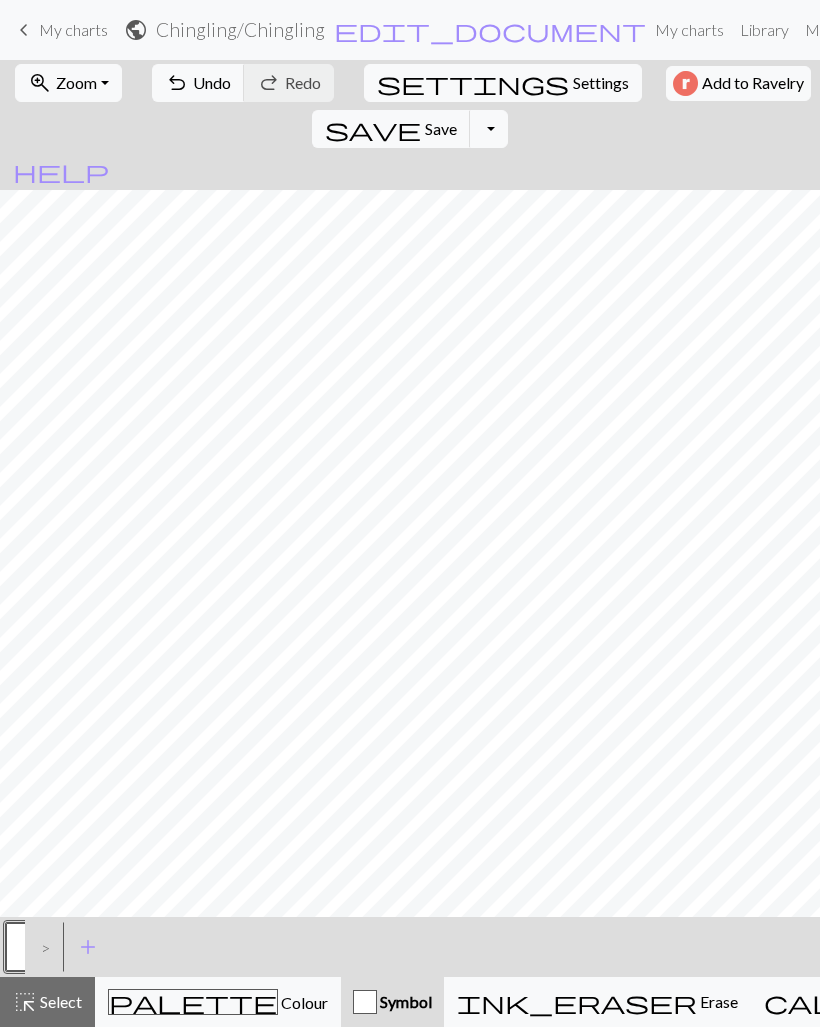 click on "Colour" at bounding box center (303, 1002) 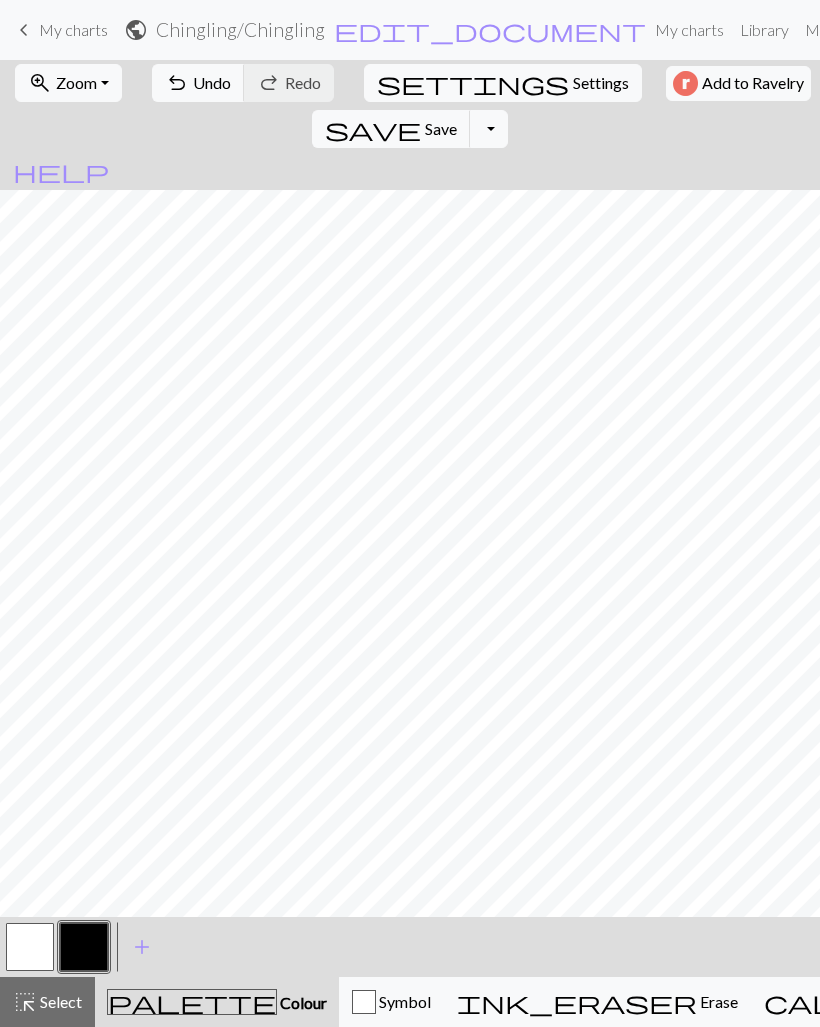 click at bounding box center (364, 1002) 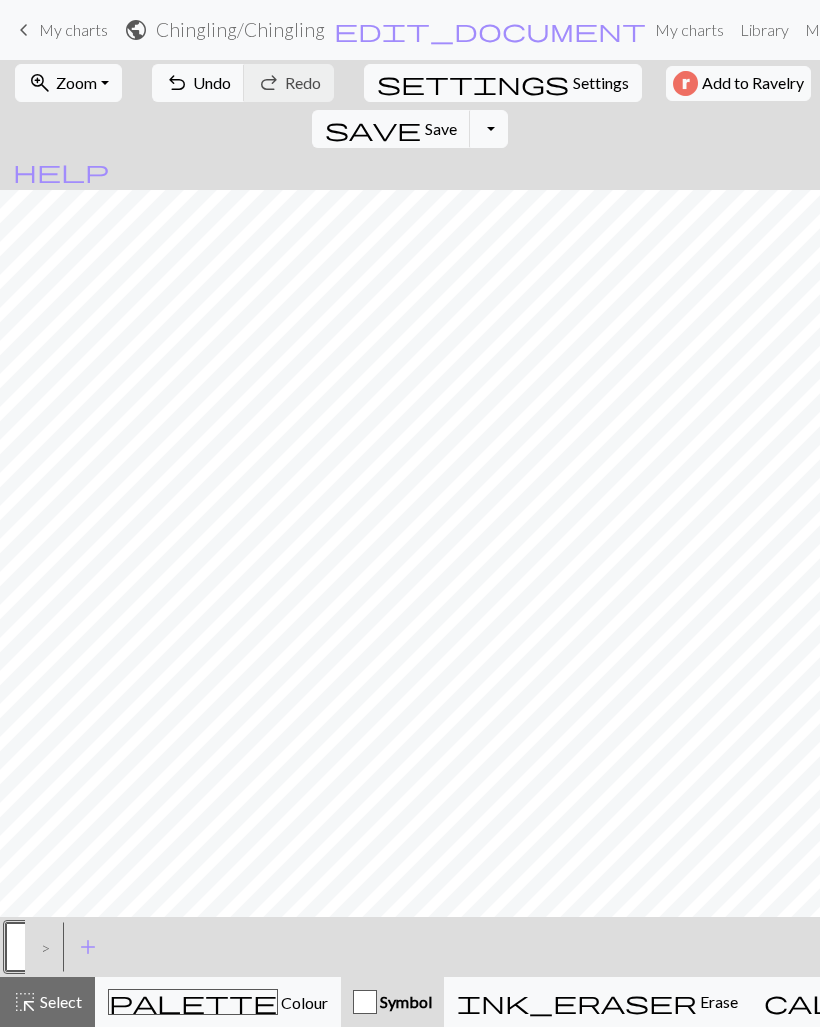 click at bounding box center (30, 947) 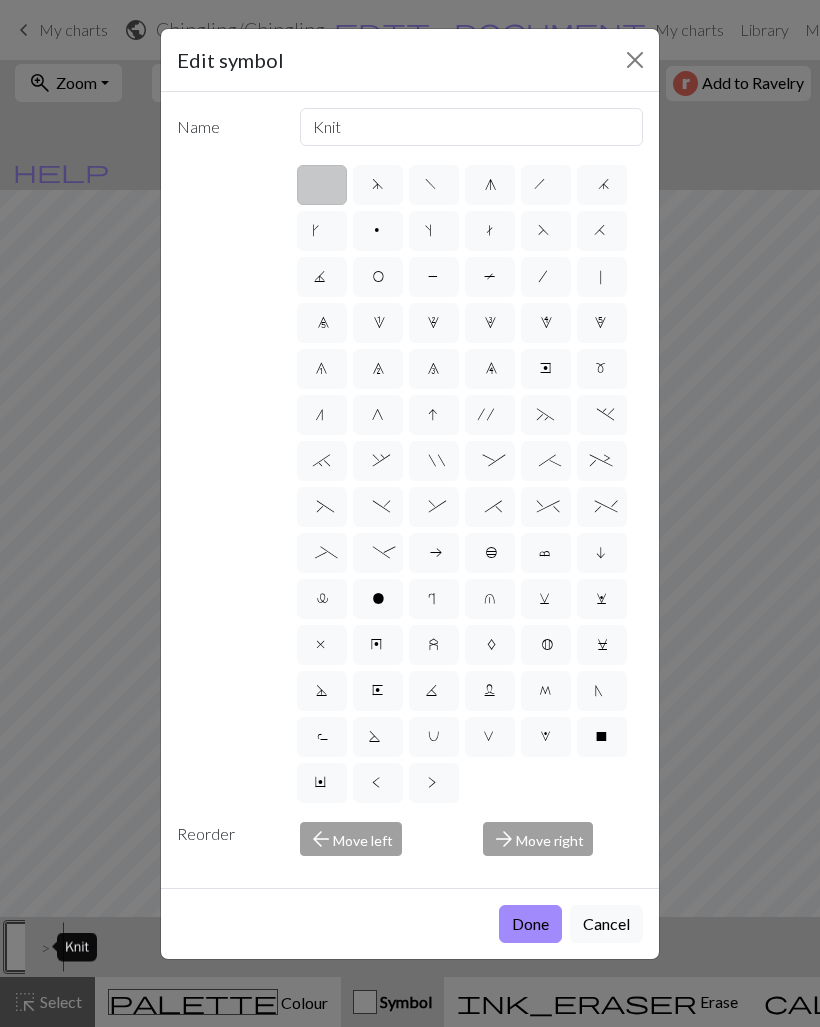 click on "Done" at bounding box center [530, 924] 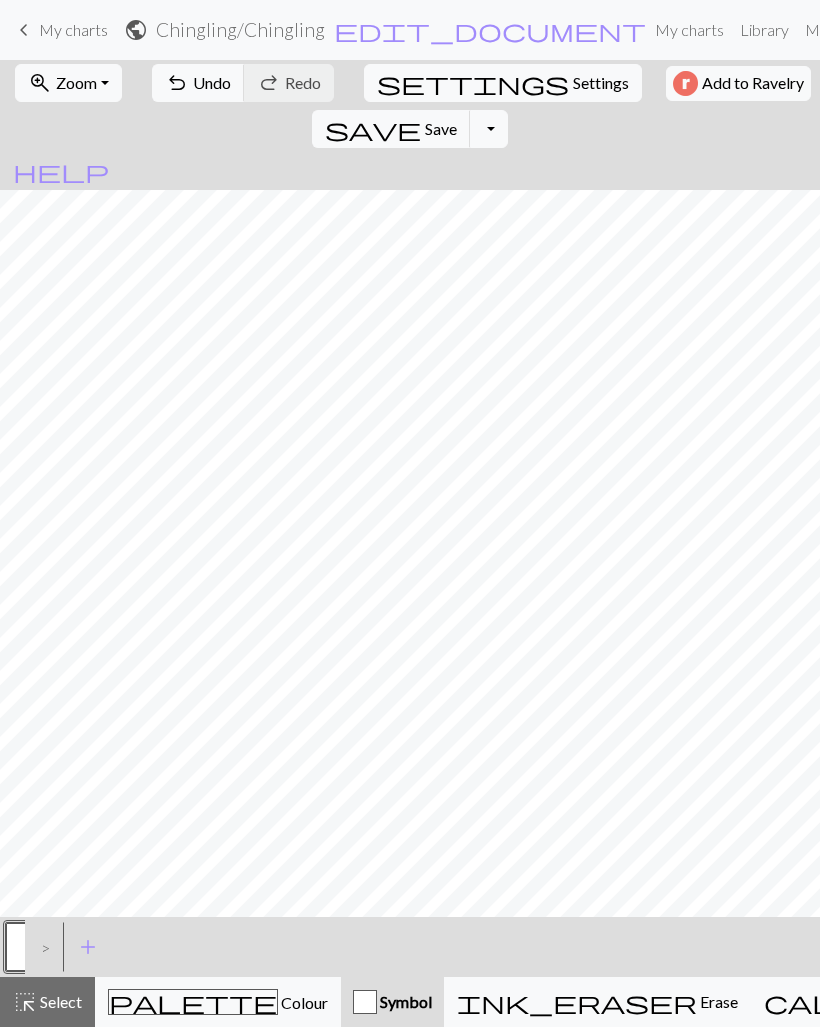 click on "palette   Colour   Colour" at bounding box center [218, 1002] 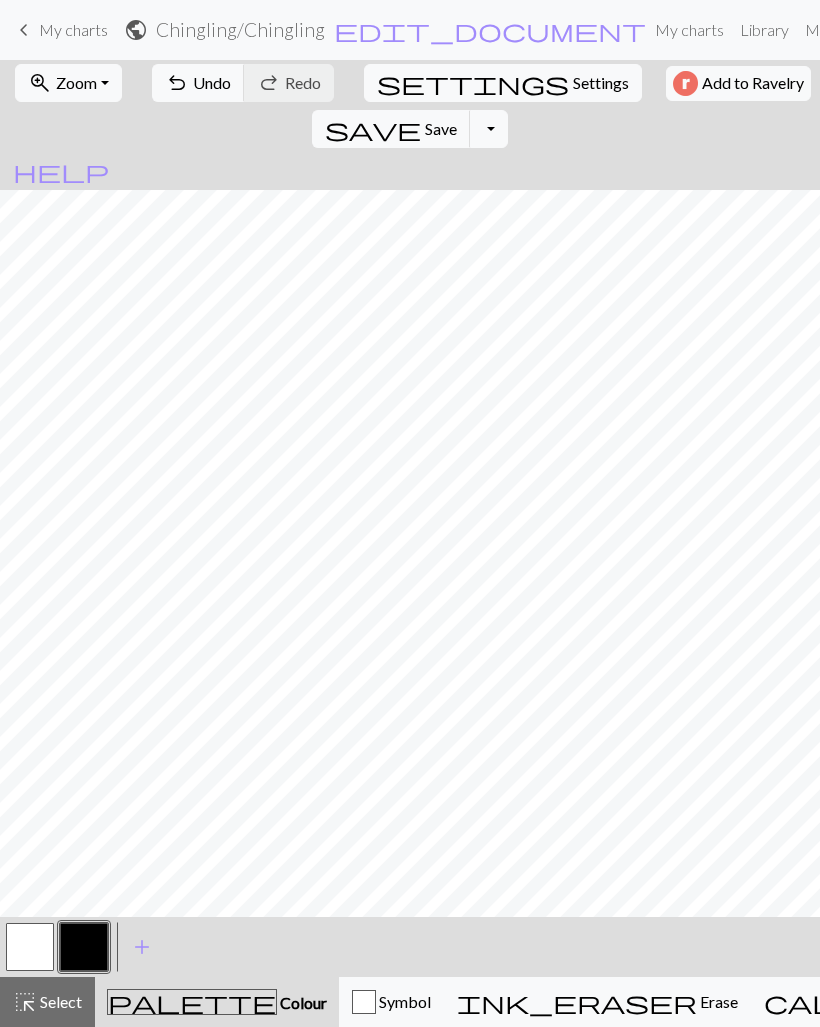 click on "palette   Colour   Colour" at bounding box center (217, 1002) 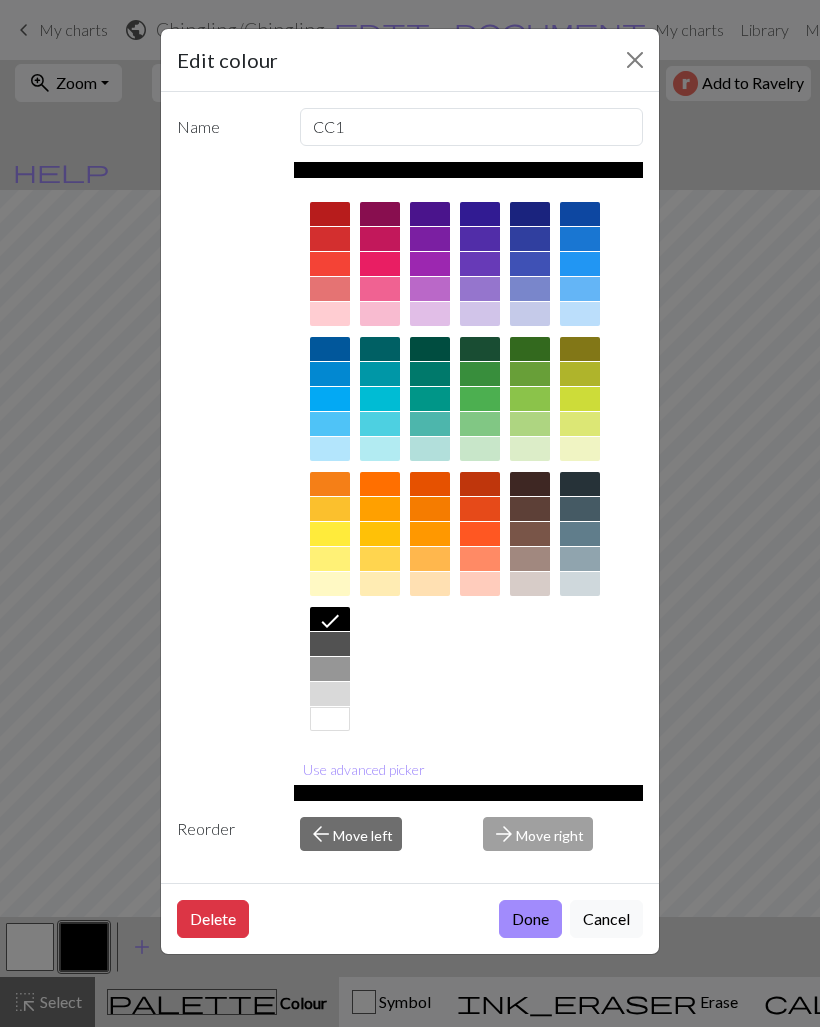 click on "Done" at bounding box center (530, 919) 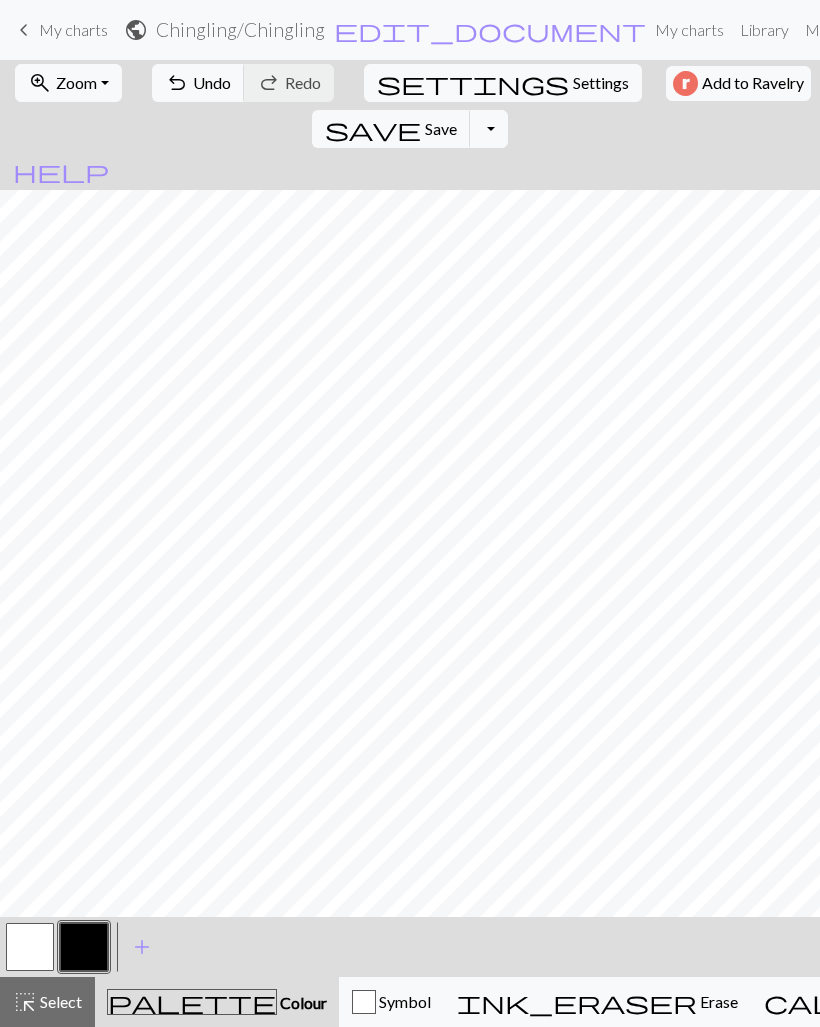 click on "zoom_in Zoom Zoom" at bounding box center [68, 83] 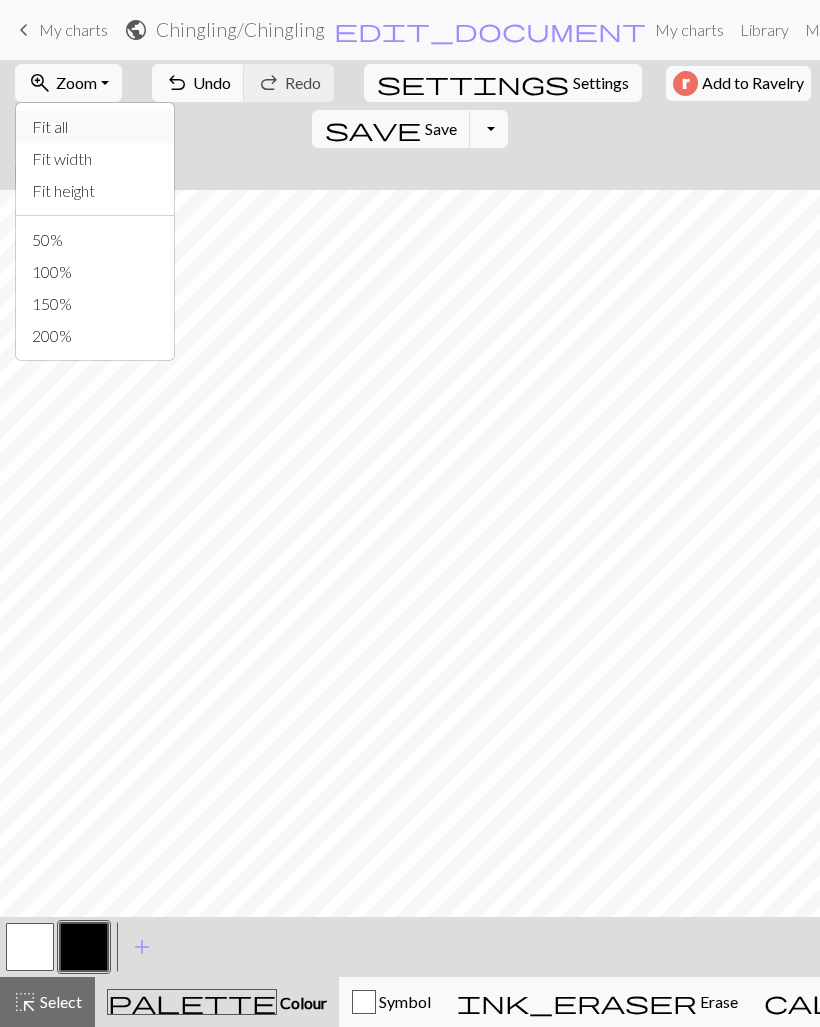 click on "Fit all" at bounding box center (95, 127) 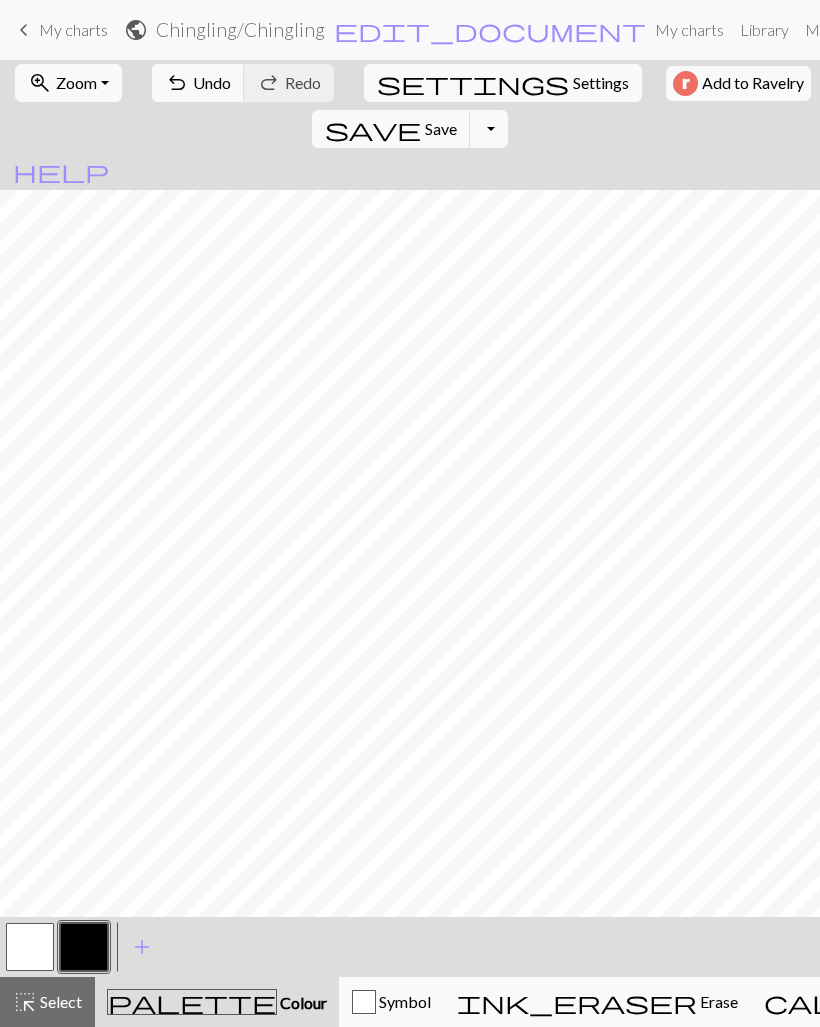 click at bounding box center [84, 947] 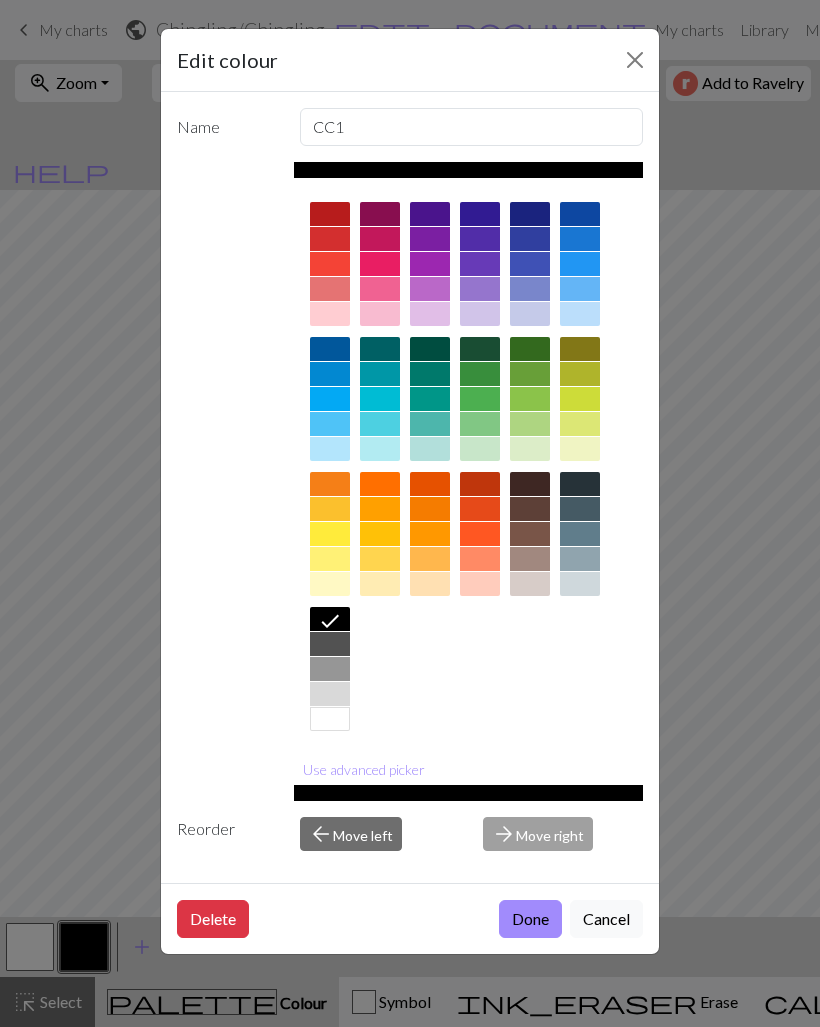 click on "Done" at bounding box center (530, 919) 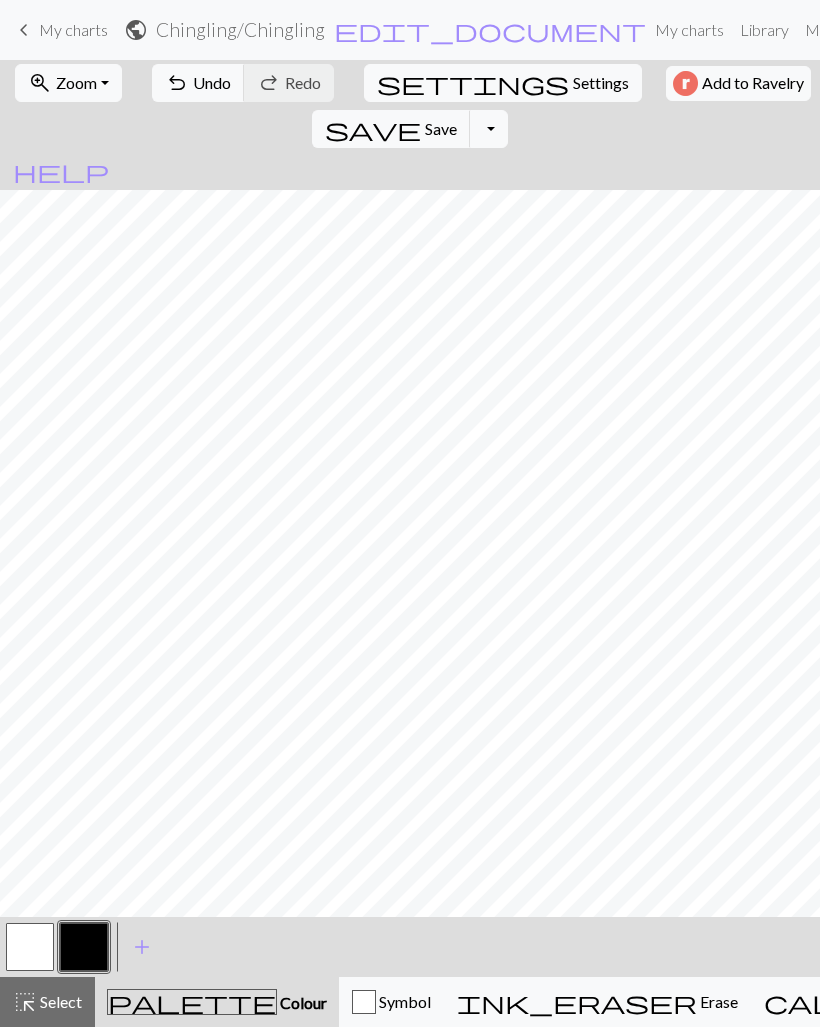 click on "palette   Colour   Colour" at bounding box center (217, 1002) 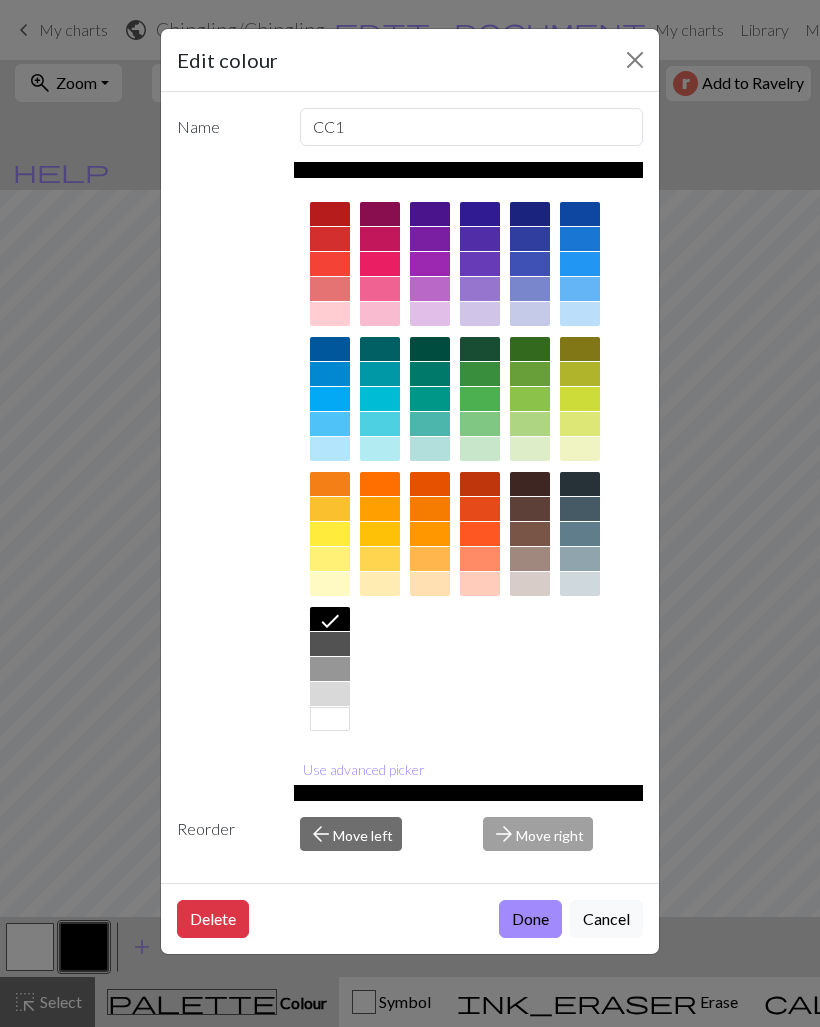 click on "Done" at bounding box center [530, 919] 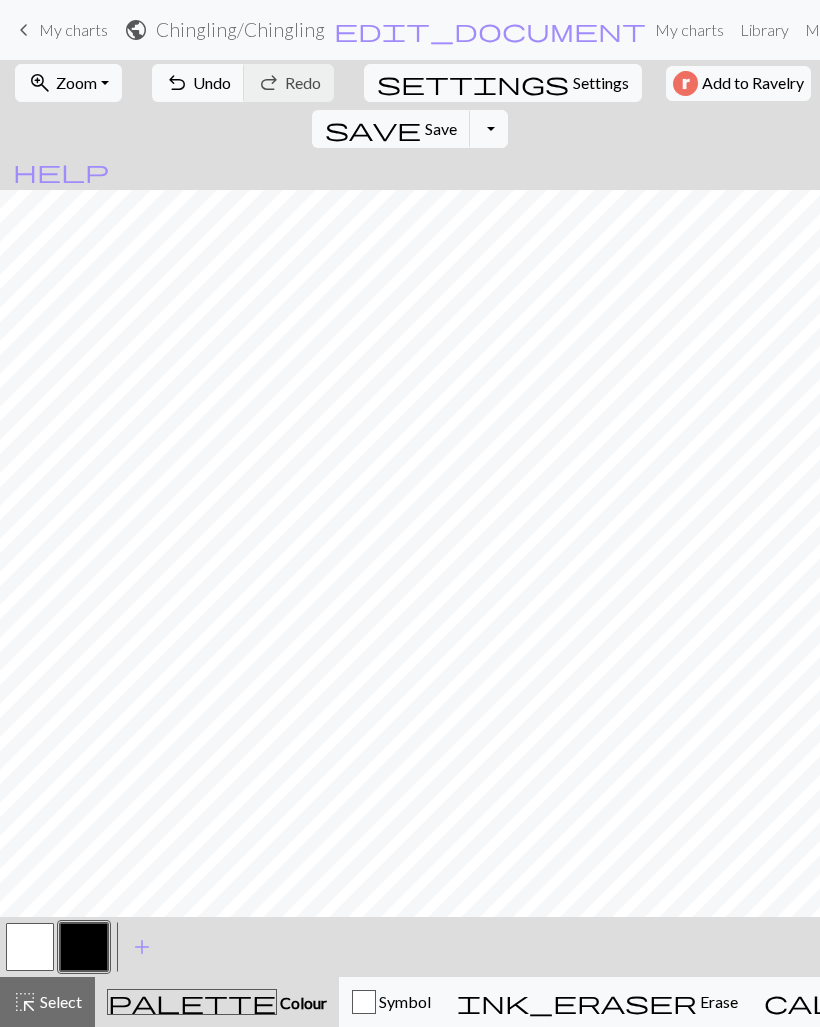 click on "My charts" at bounding box center (73, 29) 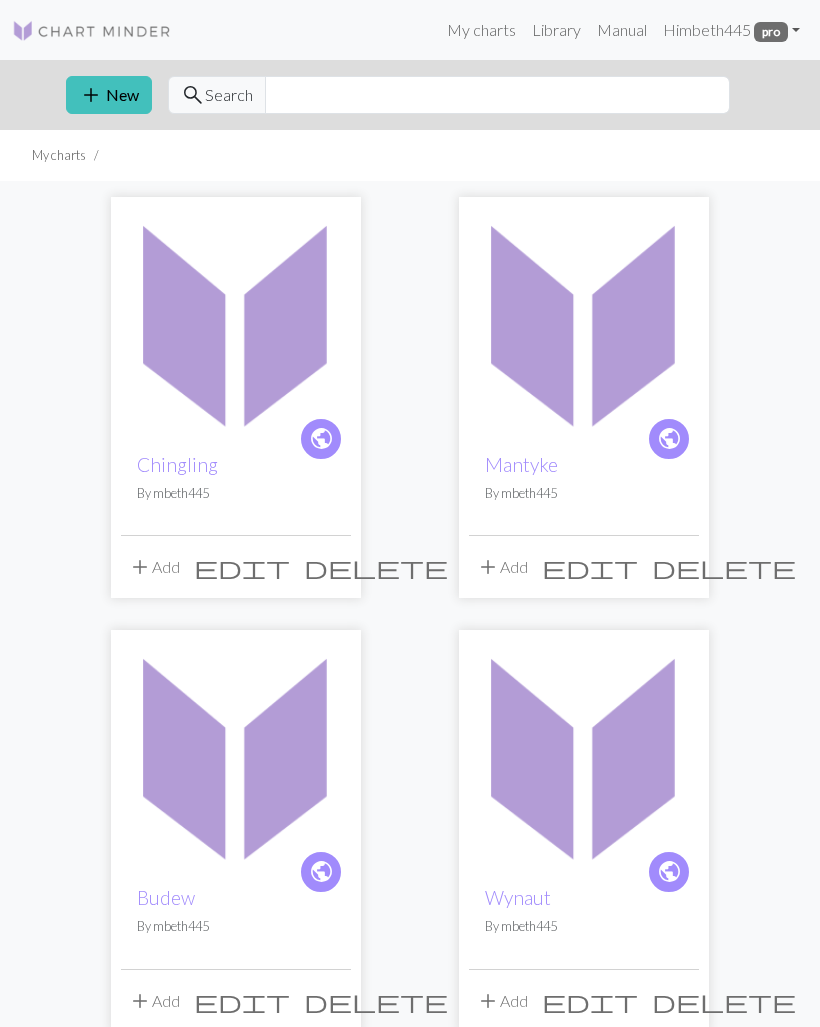 click at bounding box center [236, 322] 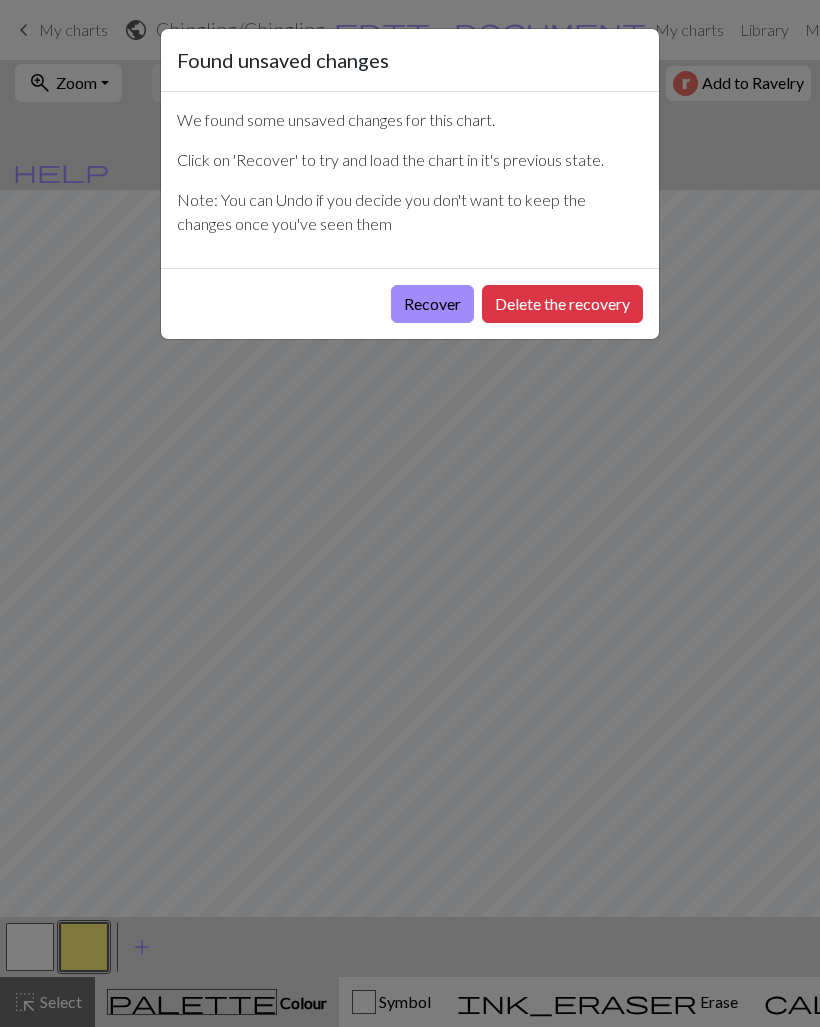 click on "Delete the recovery" at bounding box center [562, 304] 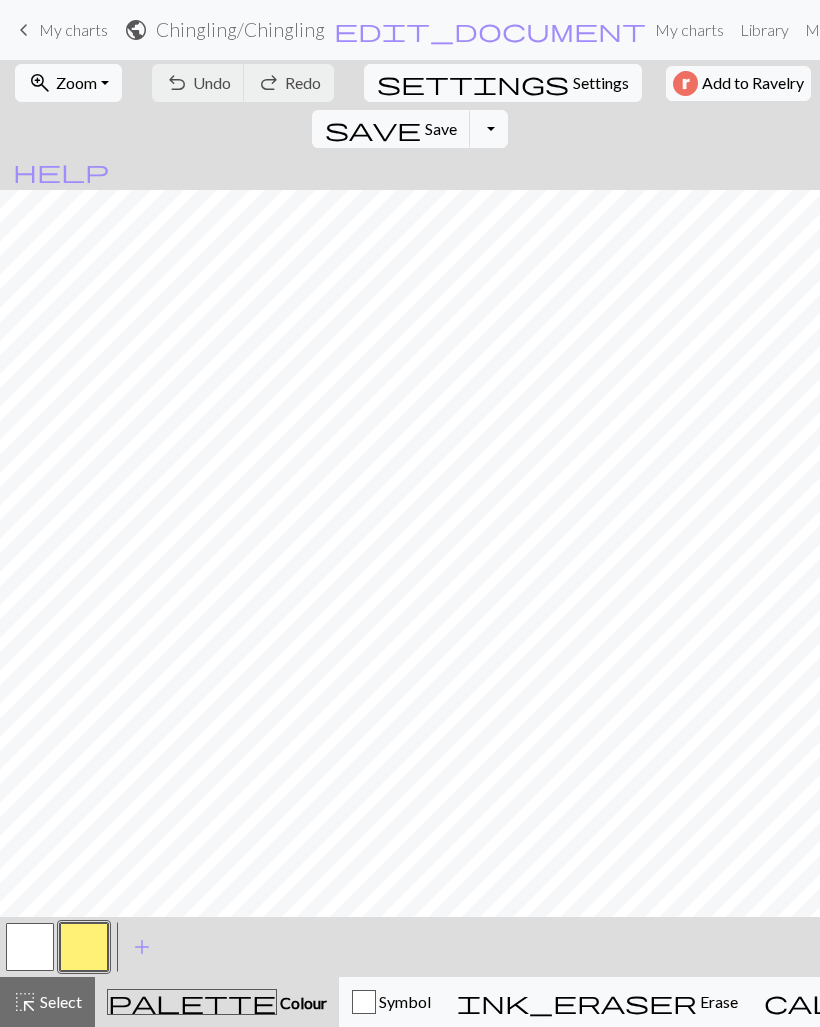 click at bounding box center (84, 947) 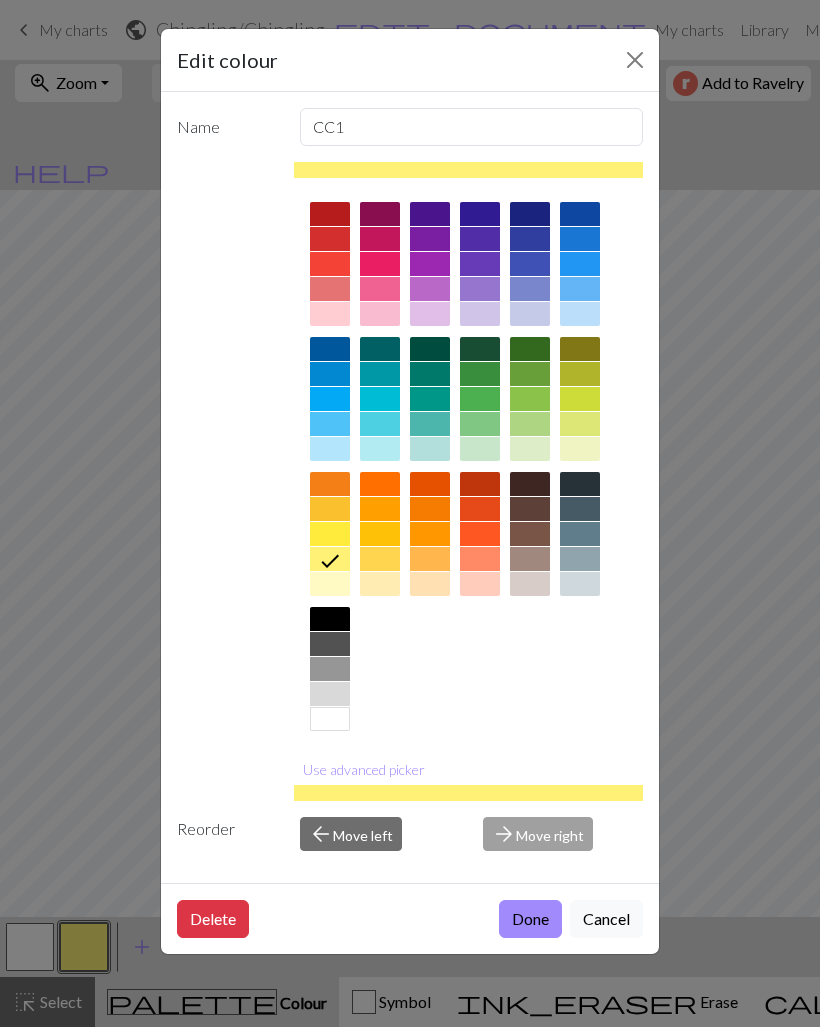 click at bounding box center (330, 619) 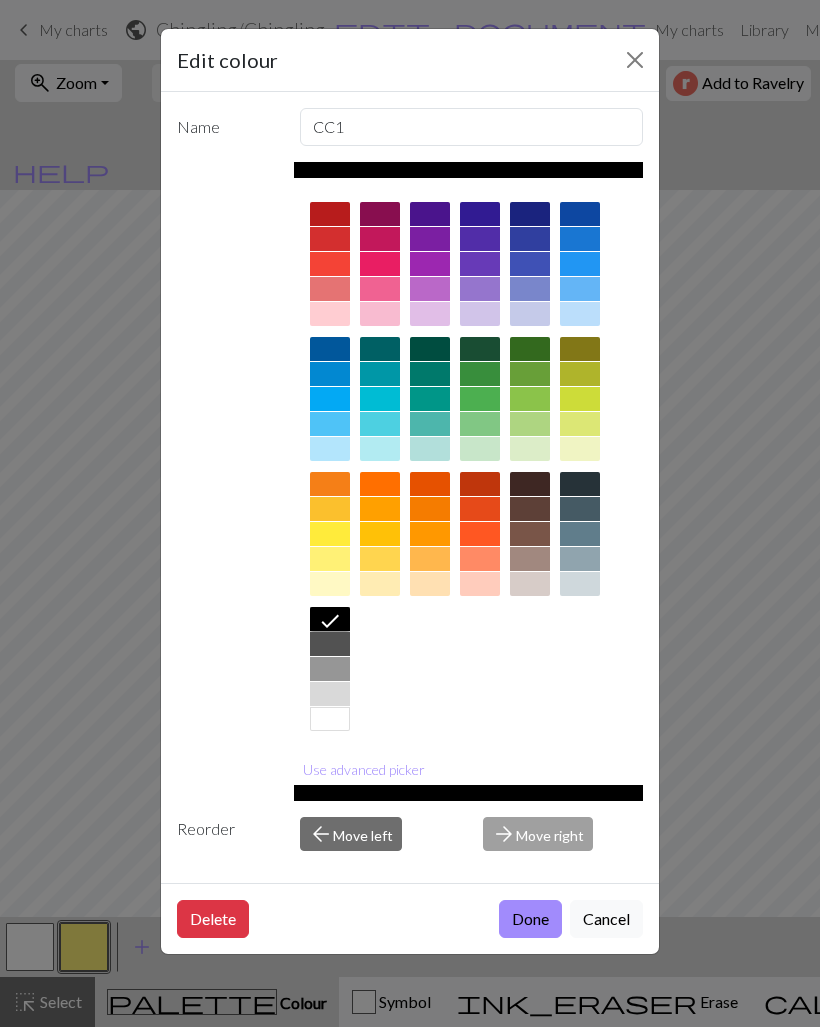 click on "Done" at bounding box center [530, 919] 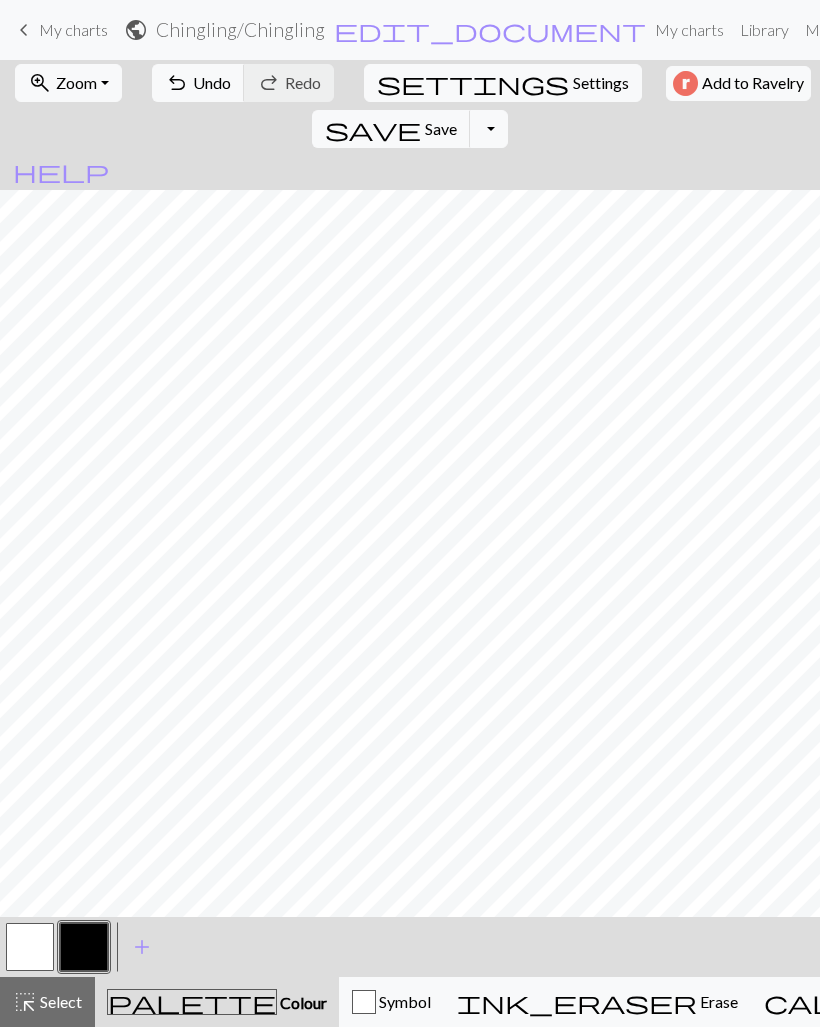 click at bounding box center (30, 947) 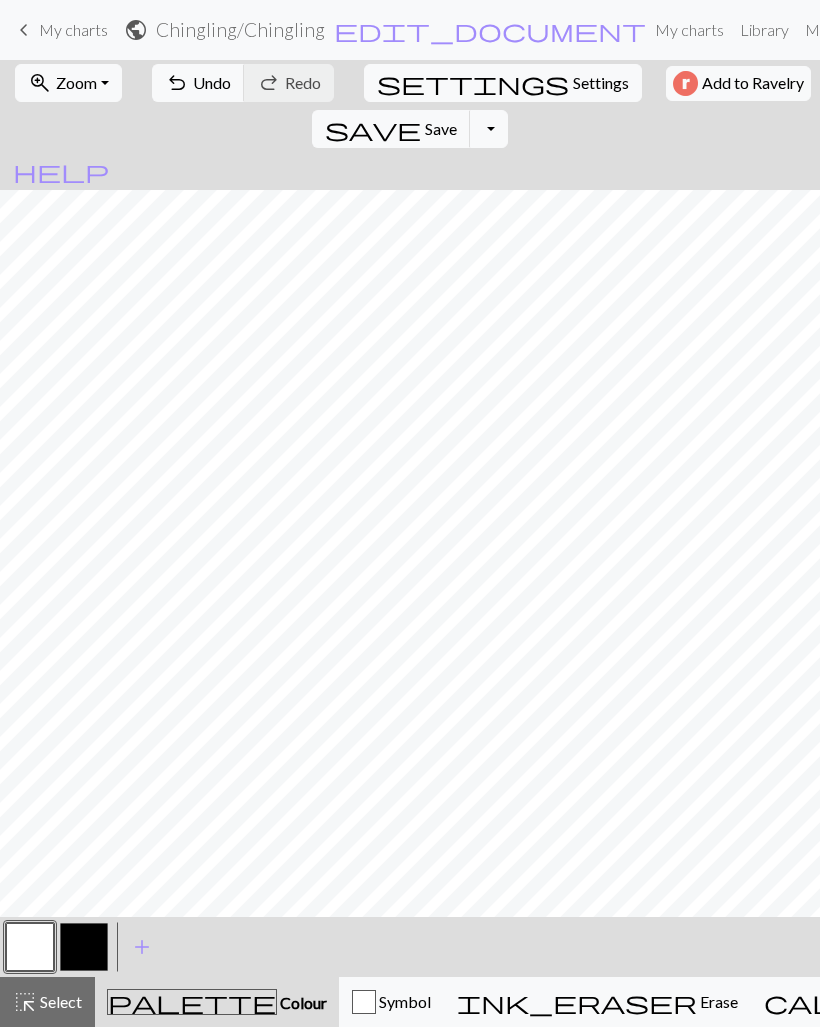 click at bounding box center (84, 947) 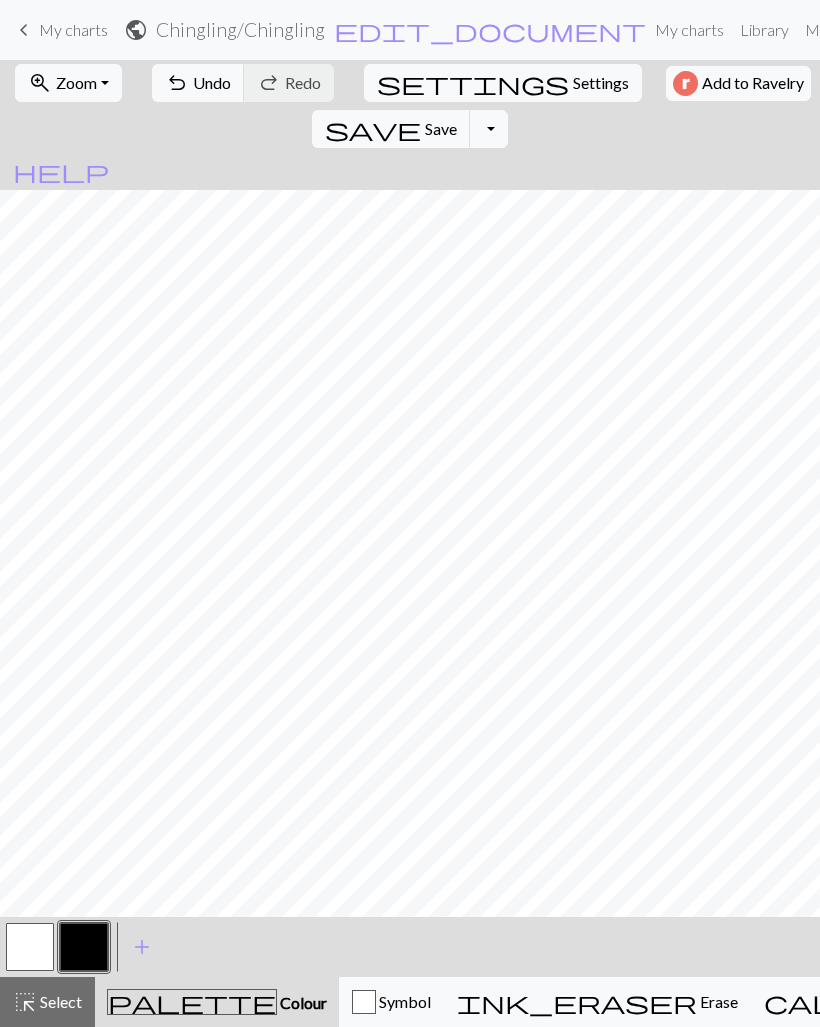 click at bounding box center (30, 947) 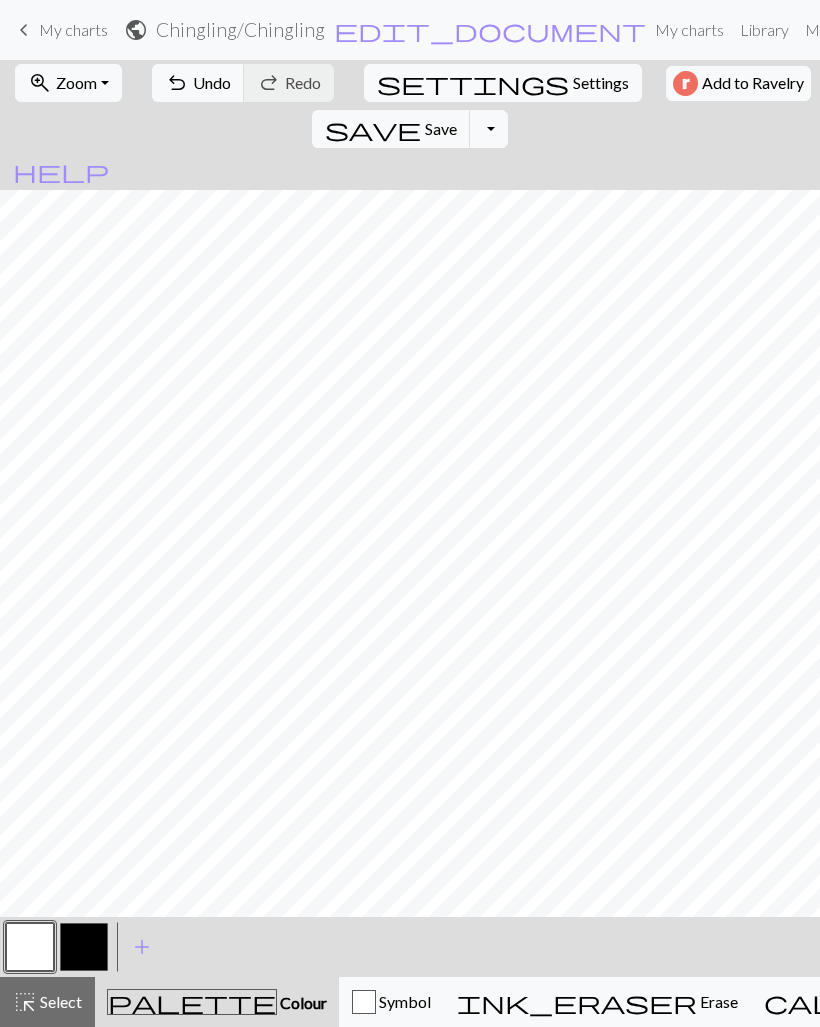 click at bounding box center [84, 947] 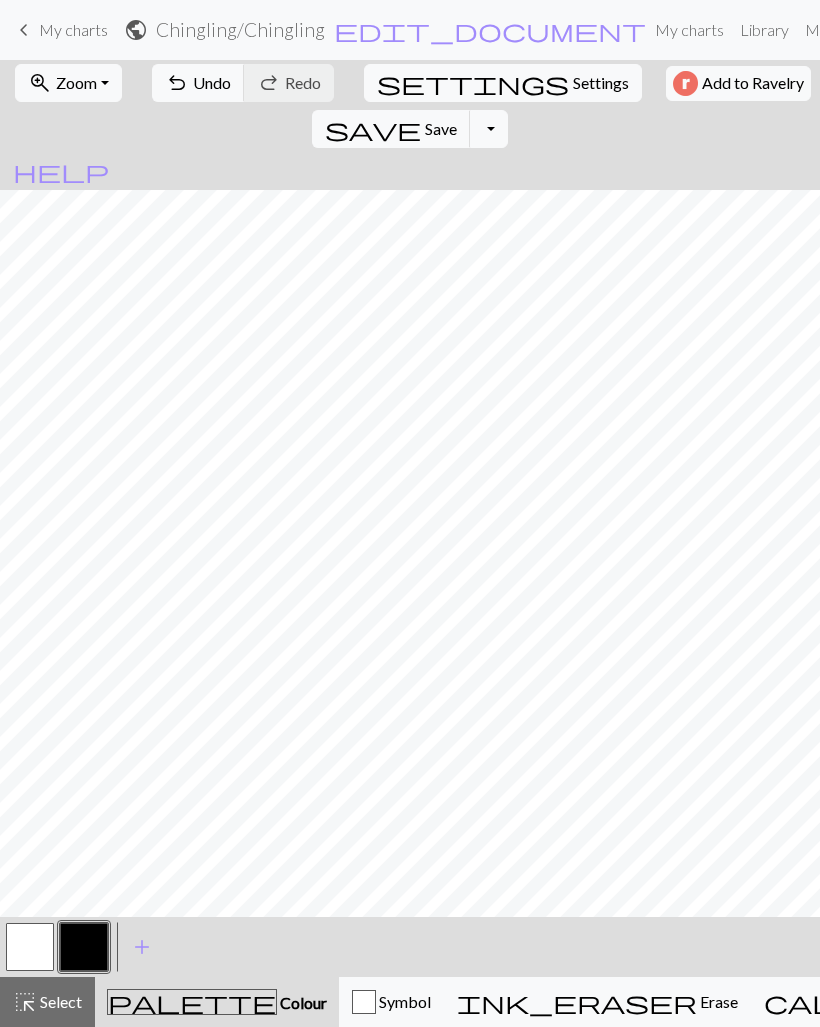 click on "settings" at bounding box center (473, 83) 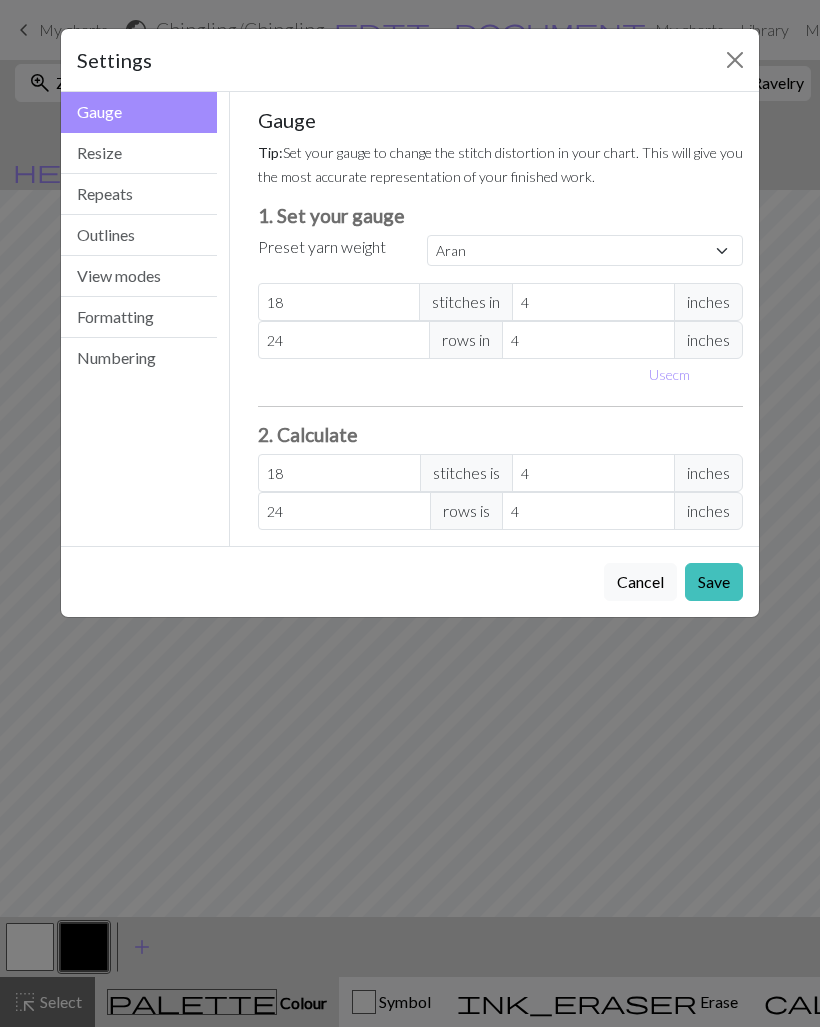 click on "Resize" at bounding box center (139, 153) 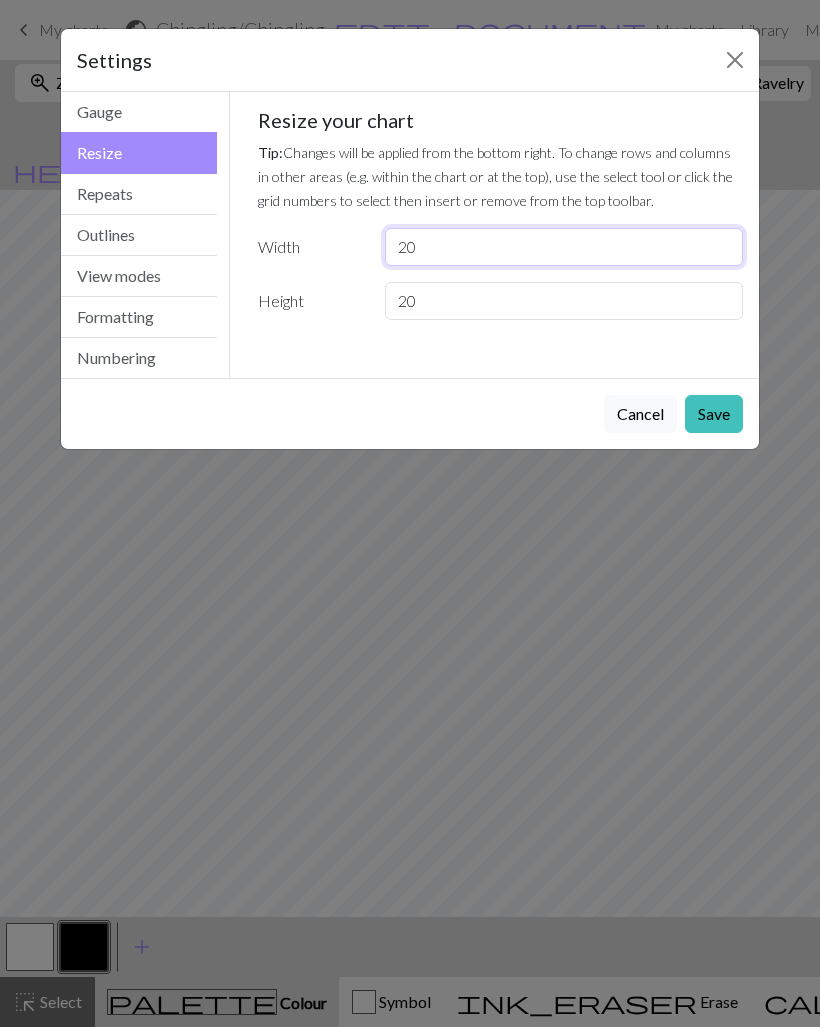 click on "20" at bounding box center [564, 247] 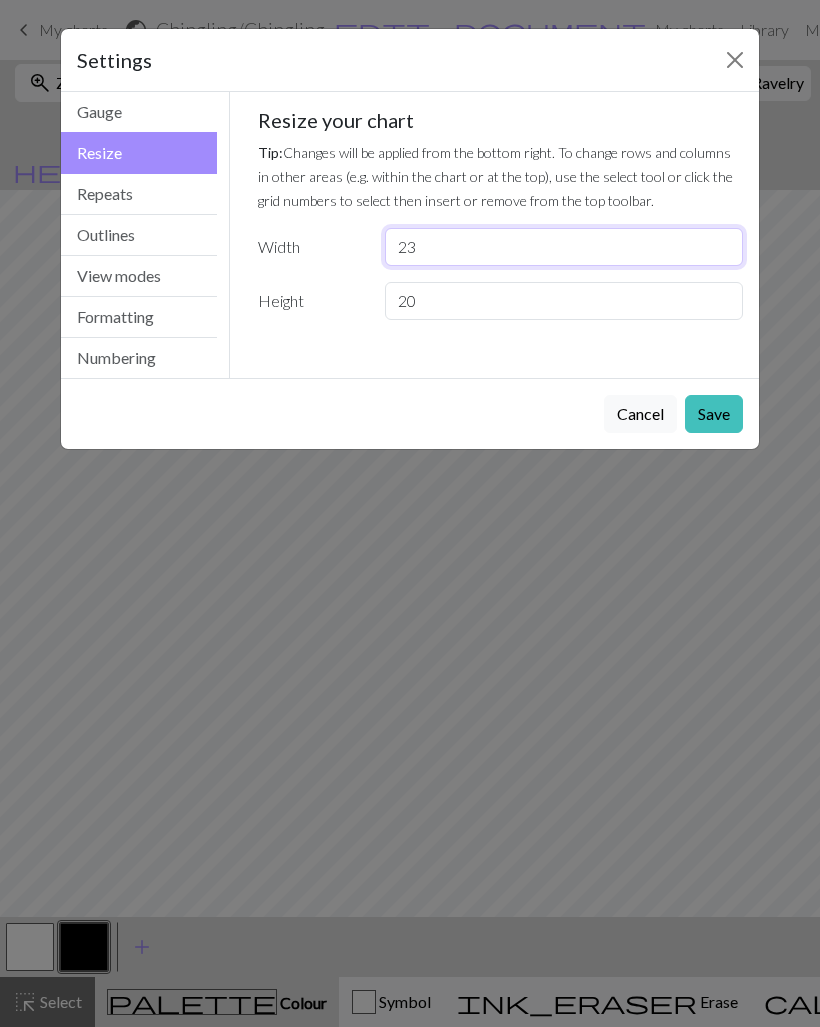 type on "23" 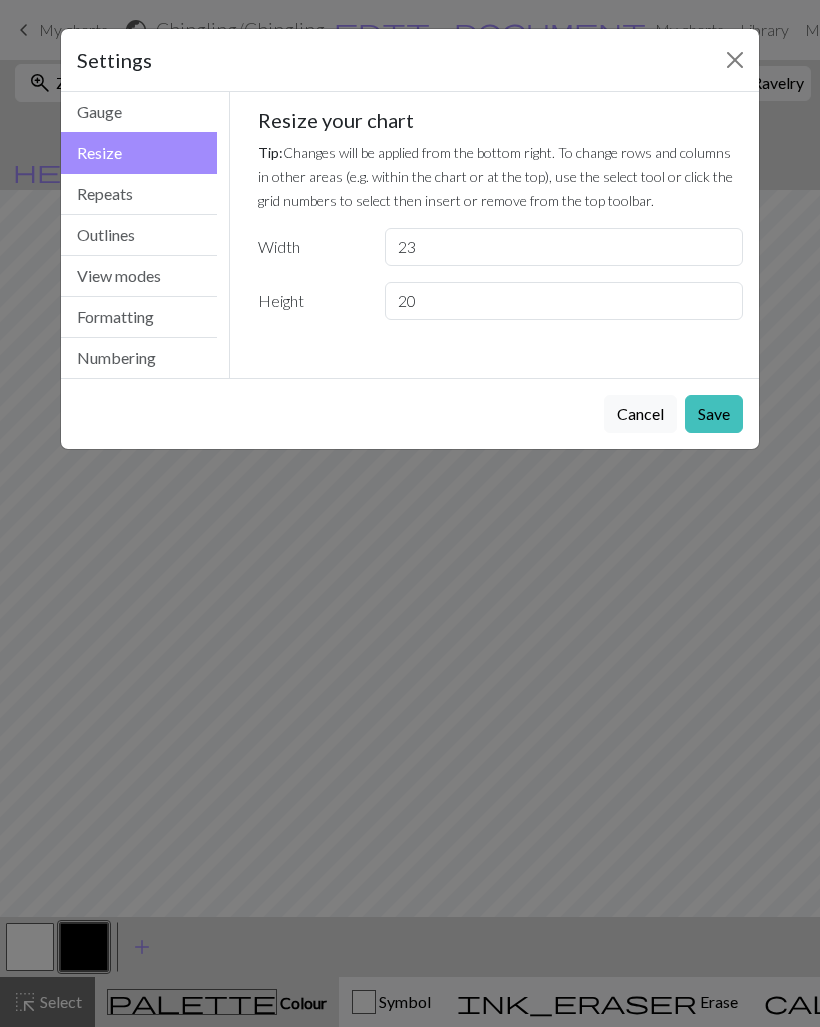 click on "Save" at bounding box center (714, 414) 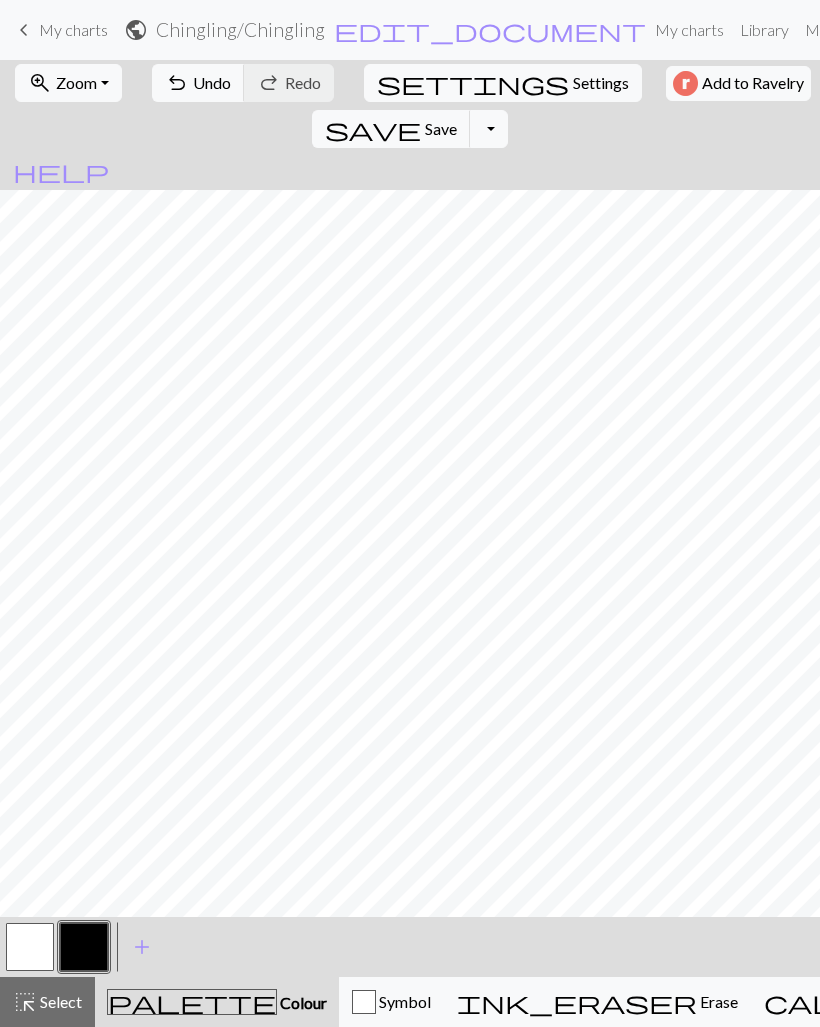 click at bounding box center [84, 947] 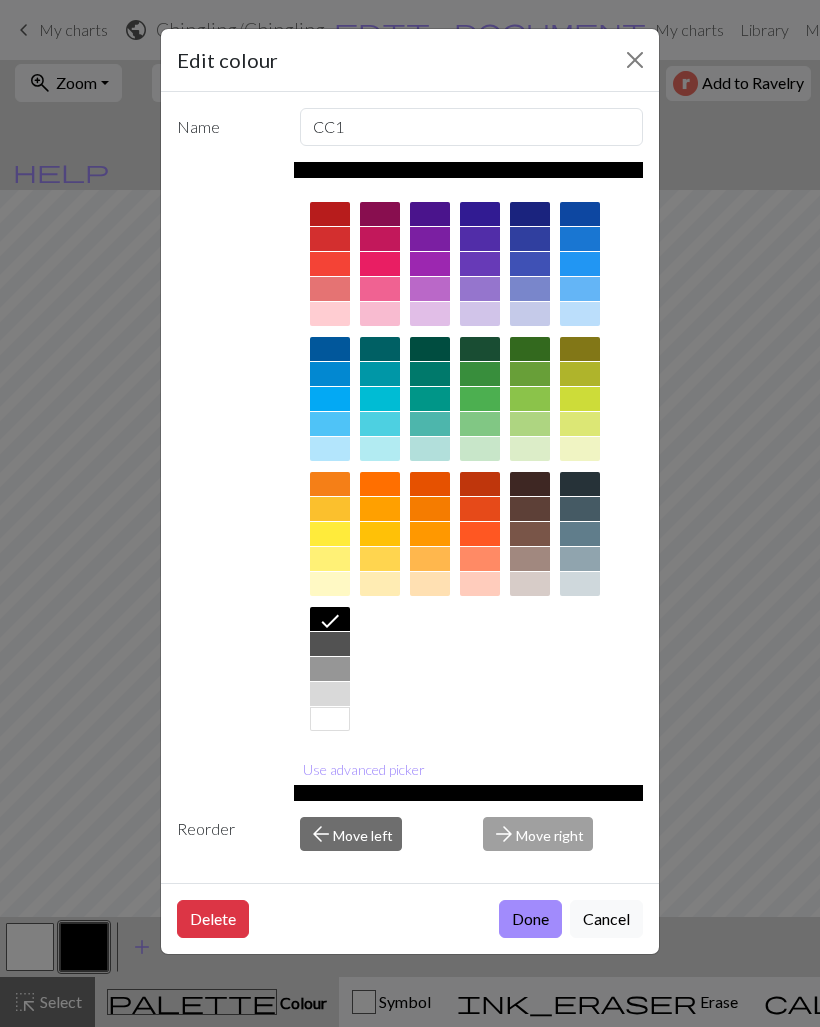click on "Done" at bounding box center (530, 919) 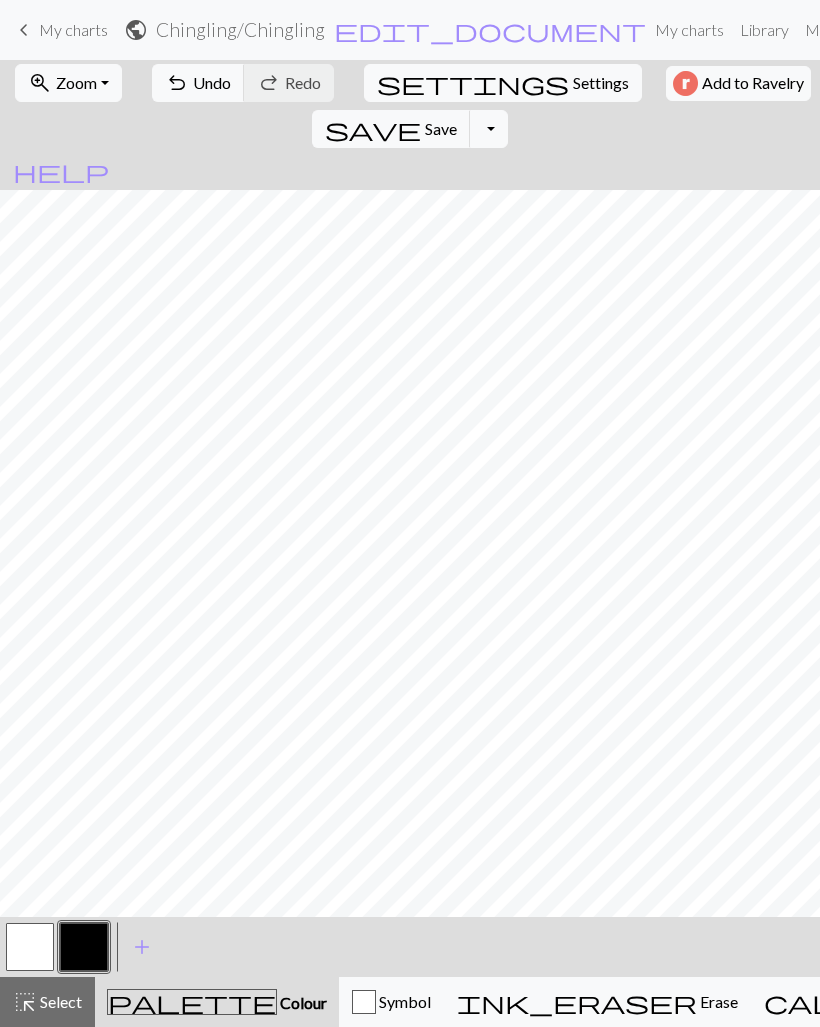 click on "save" at bounding box center [373, 129] 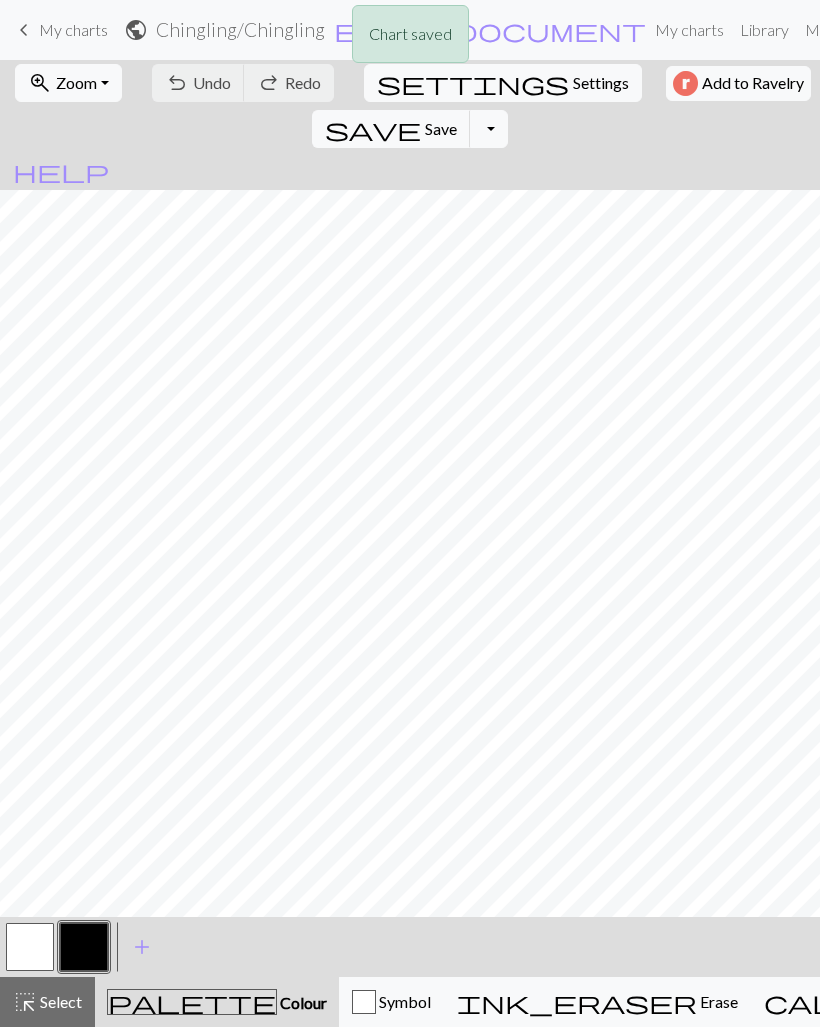 click on "settings" at bounding box center [473, 83] 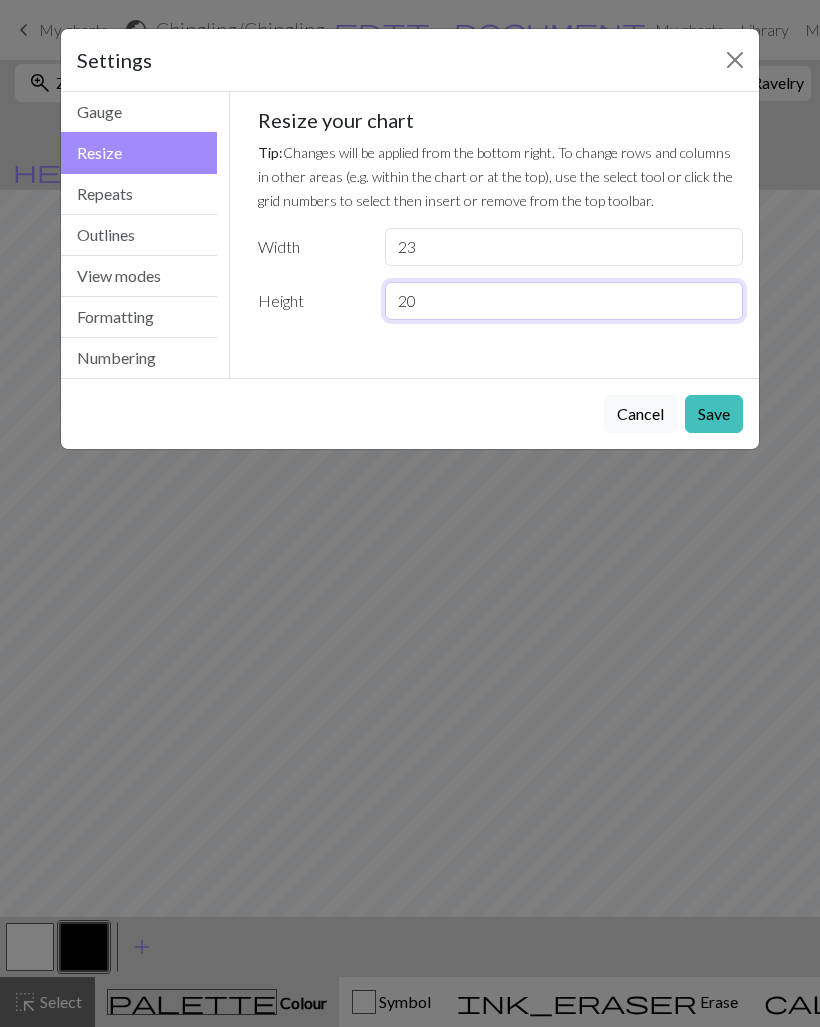 click on "20" at bounding box center (564, 301) 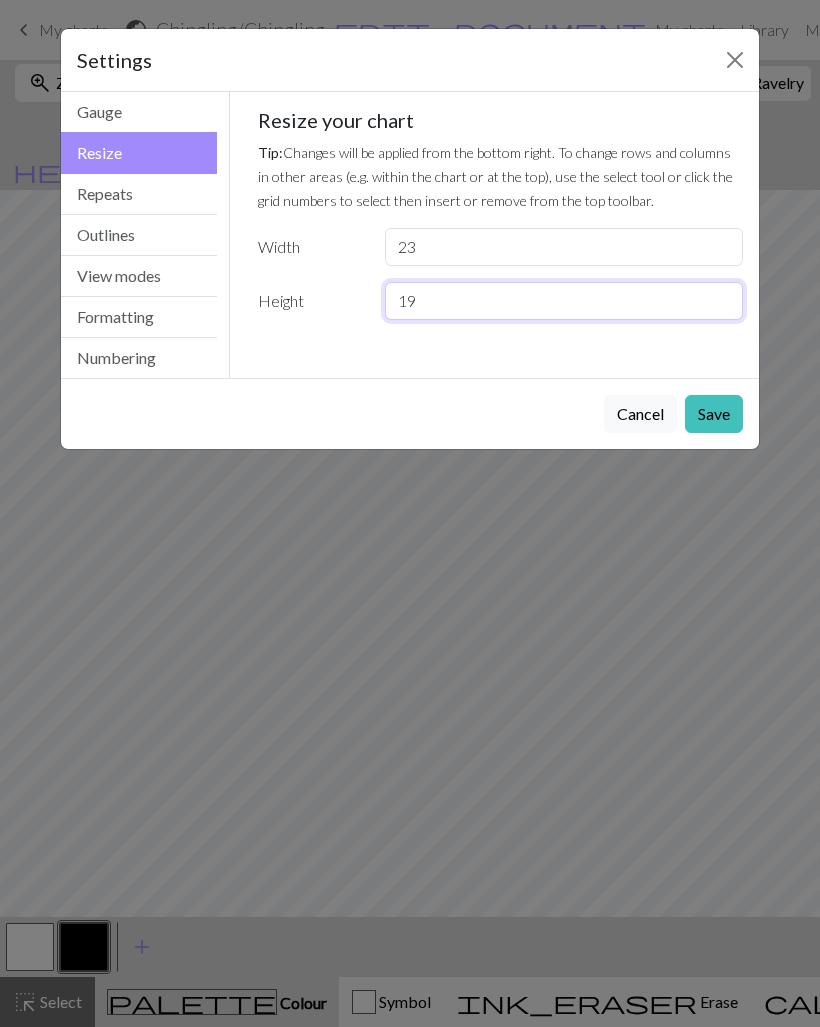 type on "19" 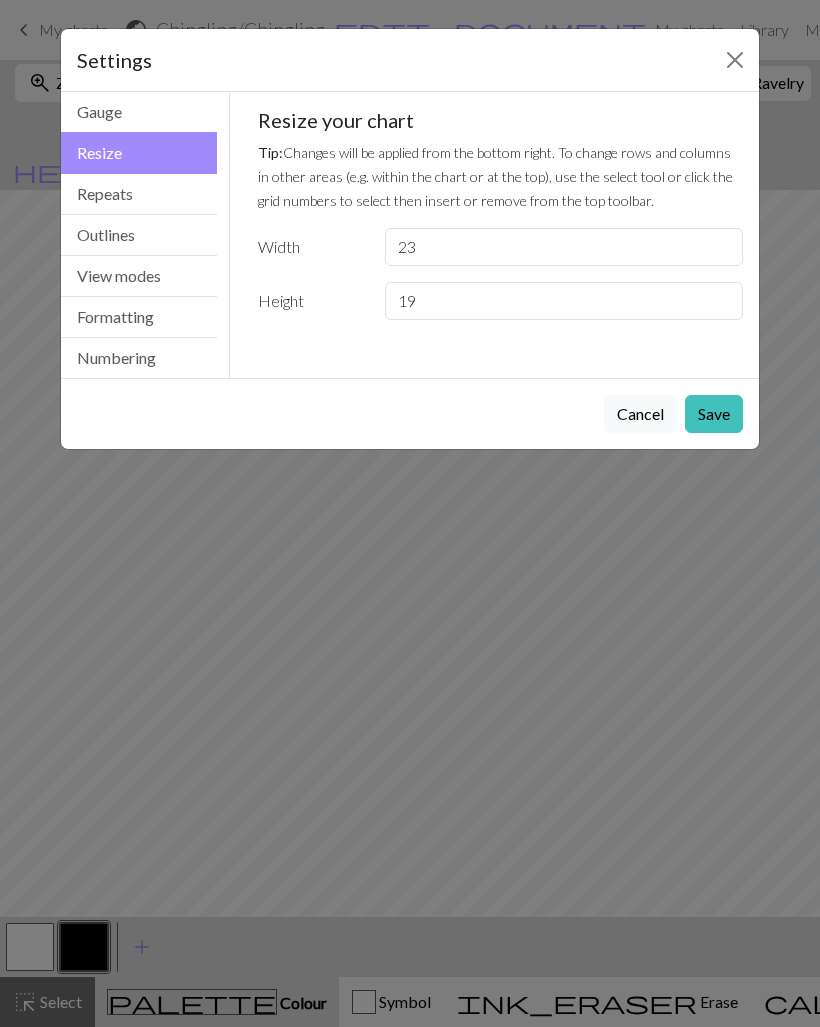 click on "Save" at bounding box center [714, 414] 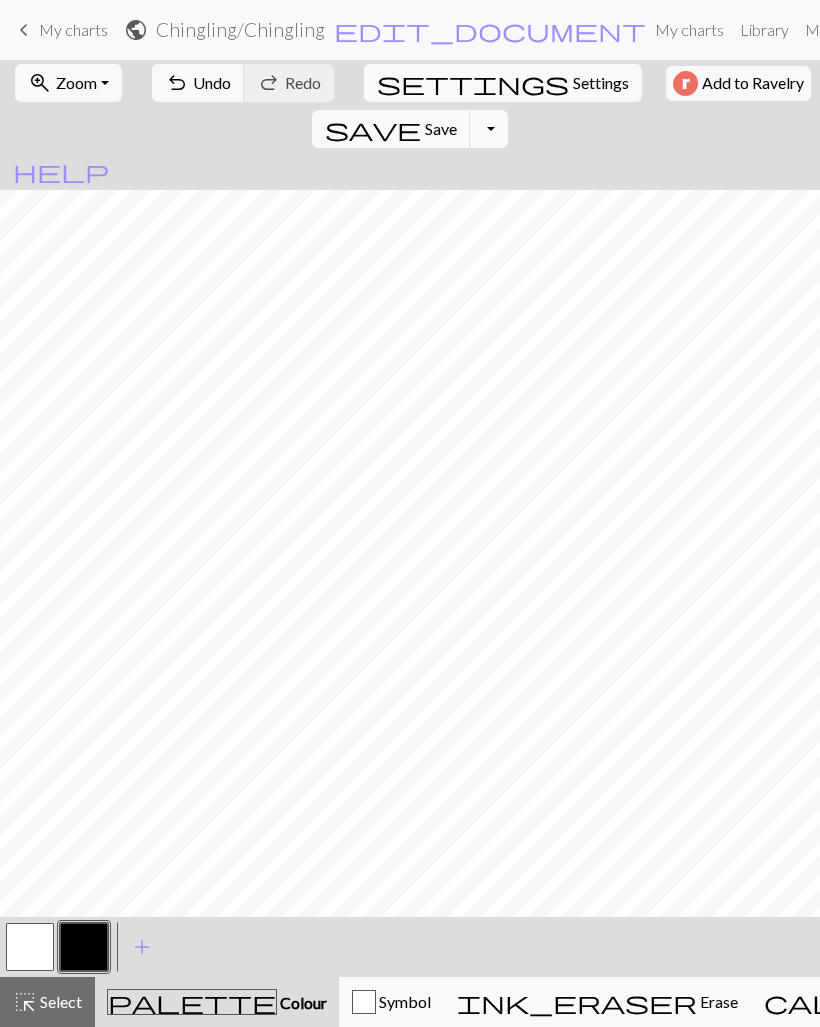 click on "save" at bounding box center (373, 129) 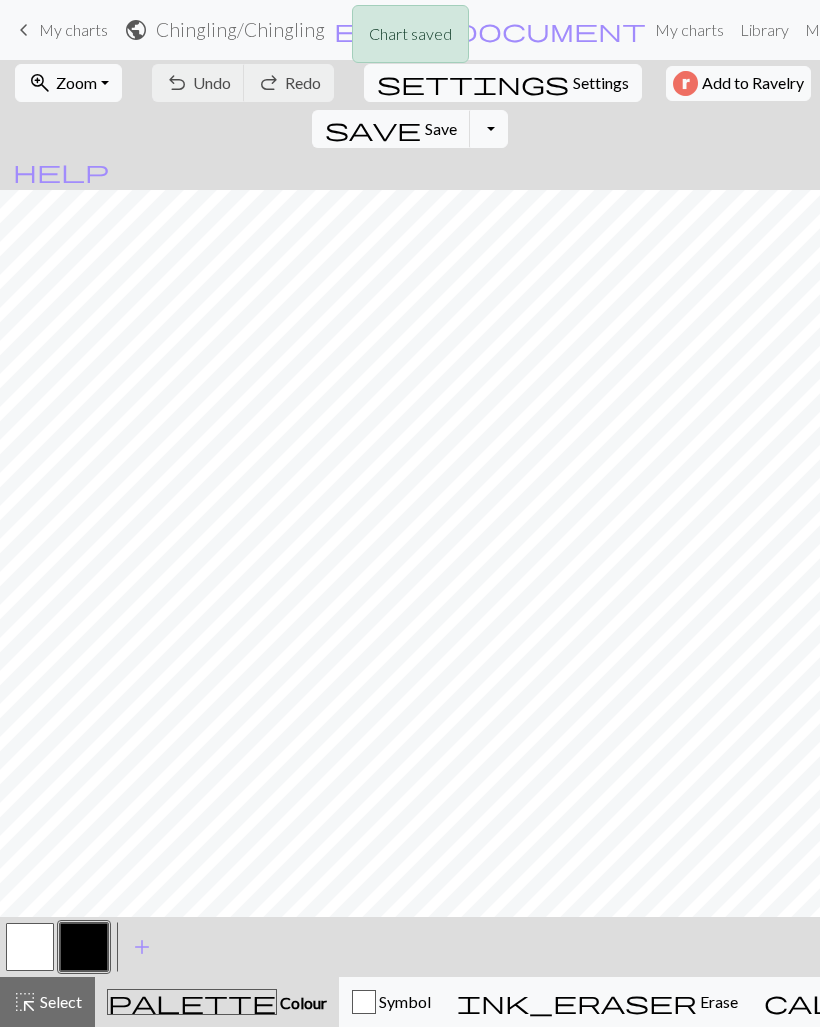 click on "save" at bounding box center [373, 129] 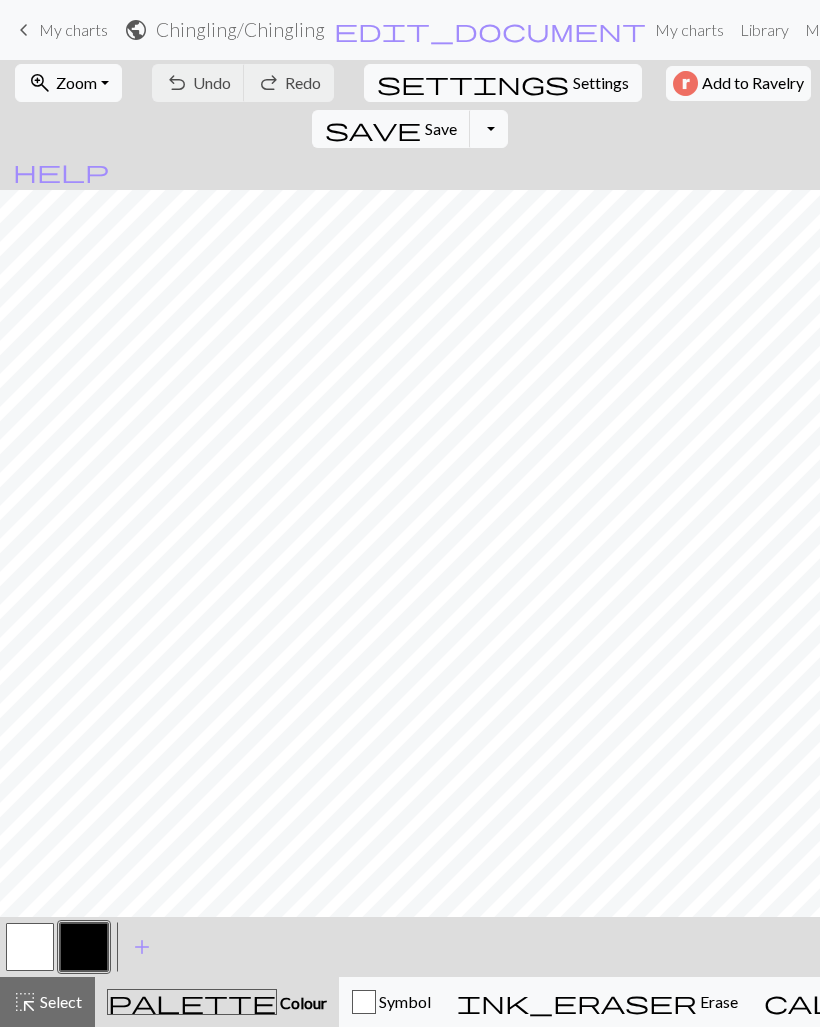 click on "My charts" at bounding box center [73, 29] 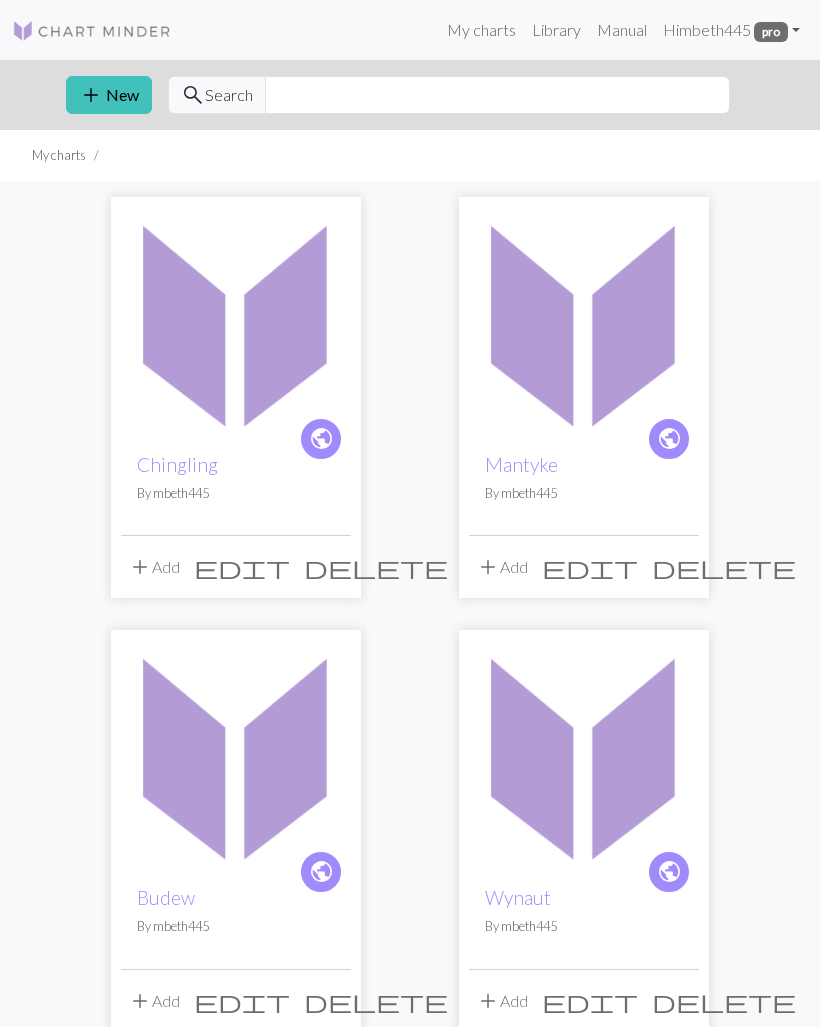 click on "add" at bounding box center (91, 95) 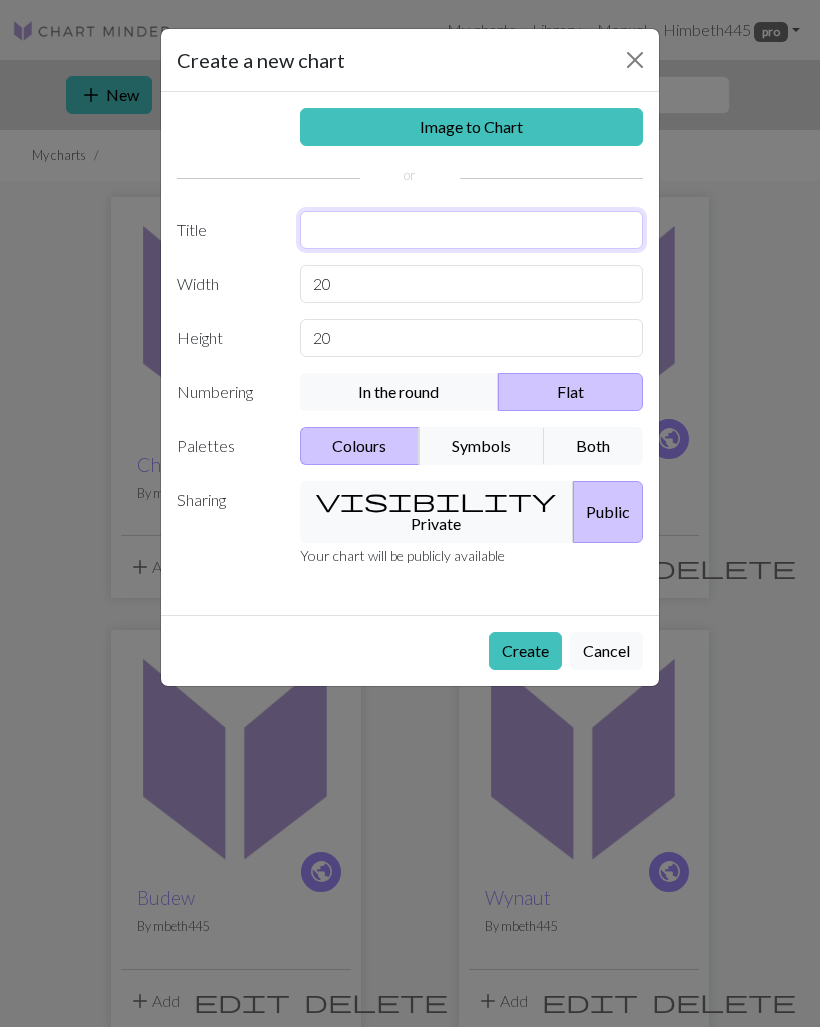 type on "." 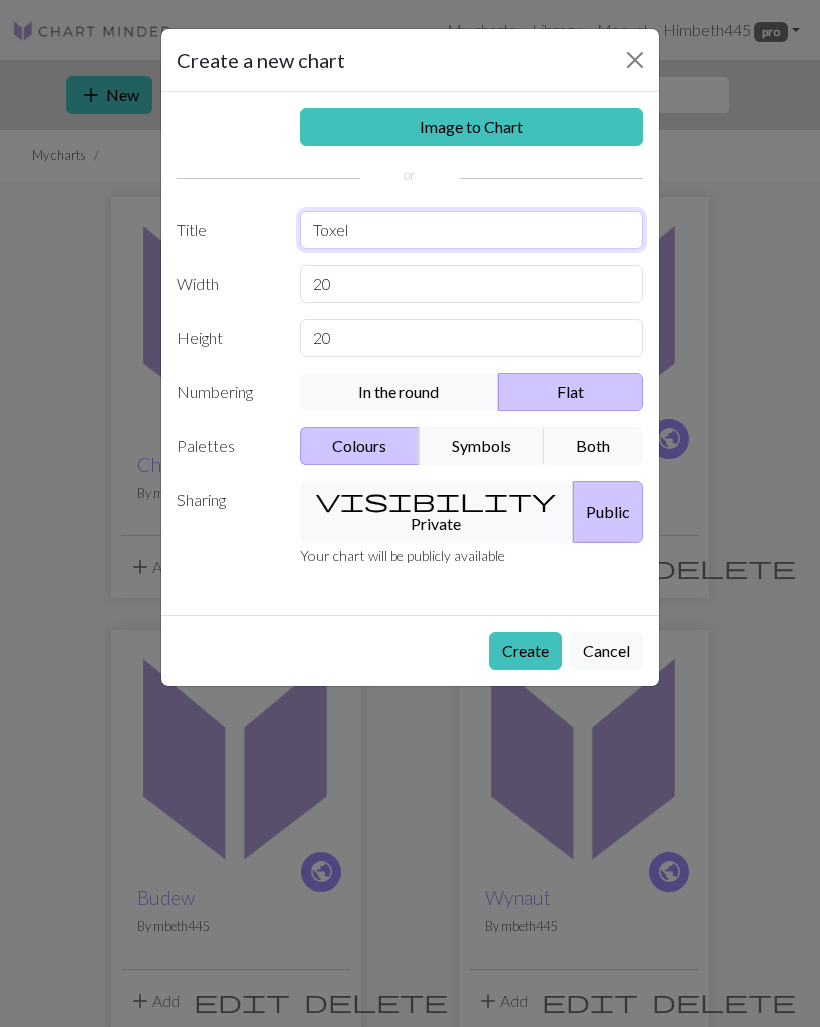 type on "Toxel" 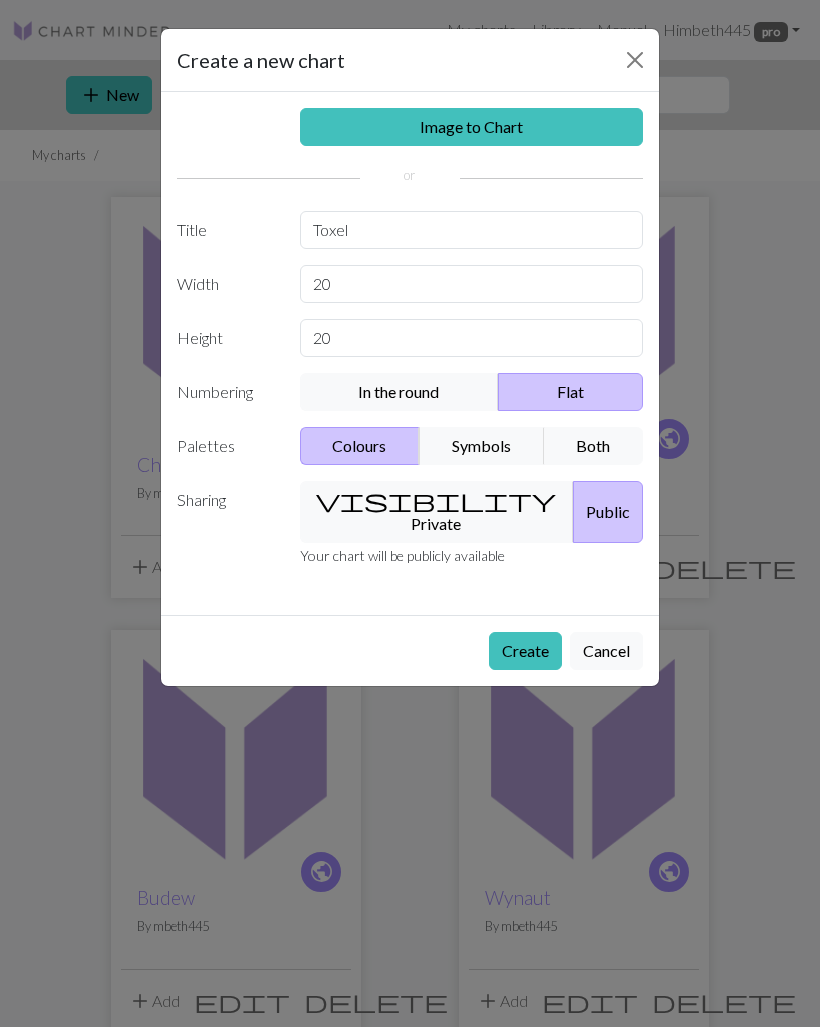 click on "Create" at bounding box center [525, 651] 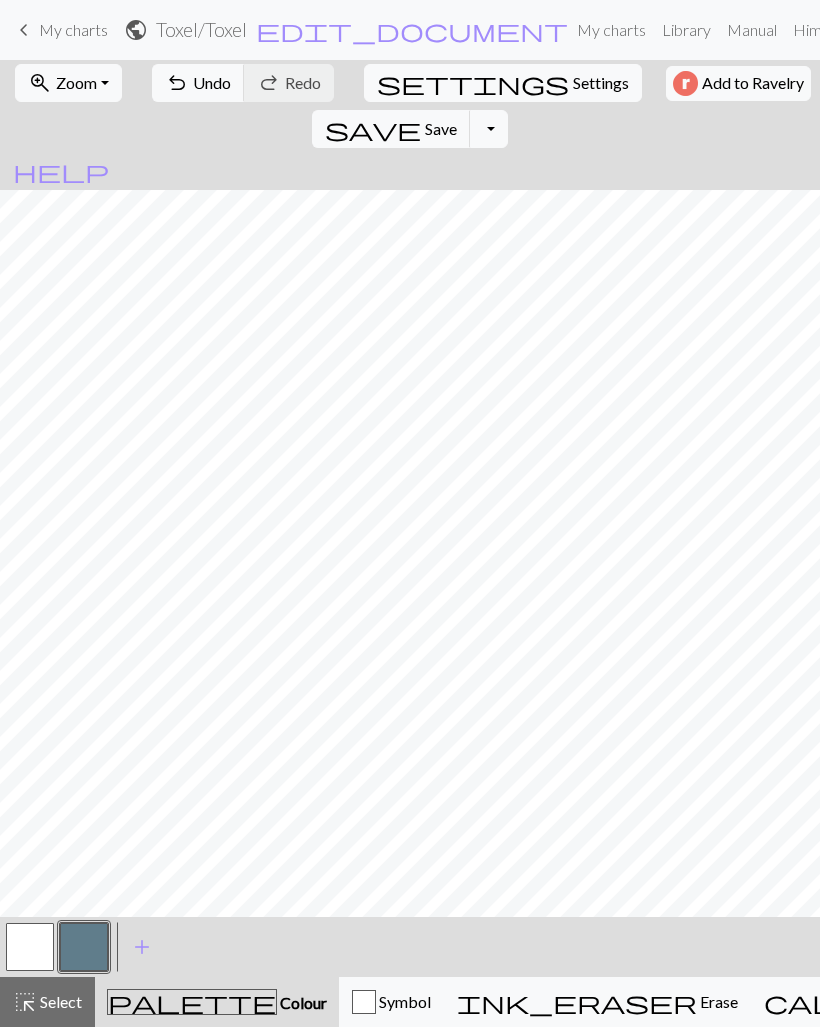 click at bounding box center (84, 947) 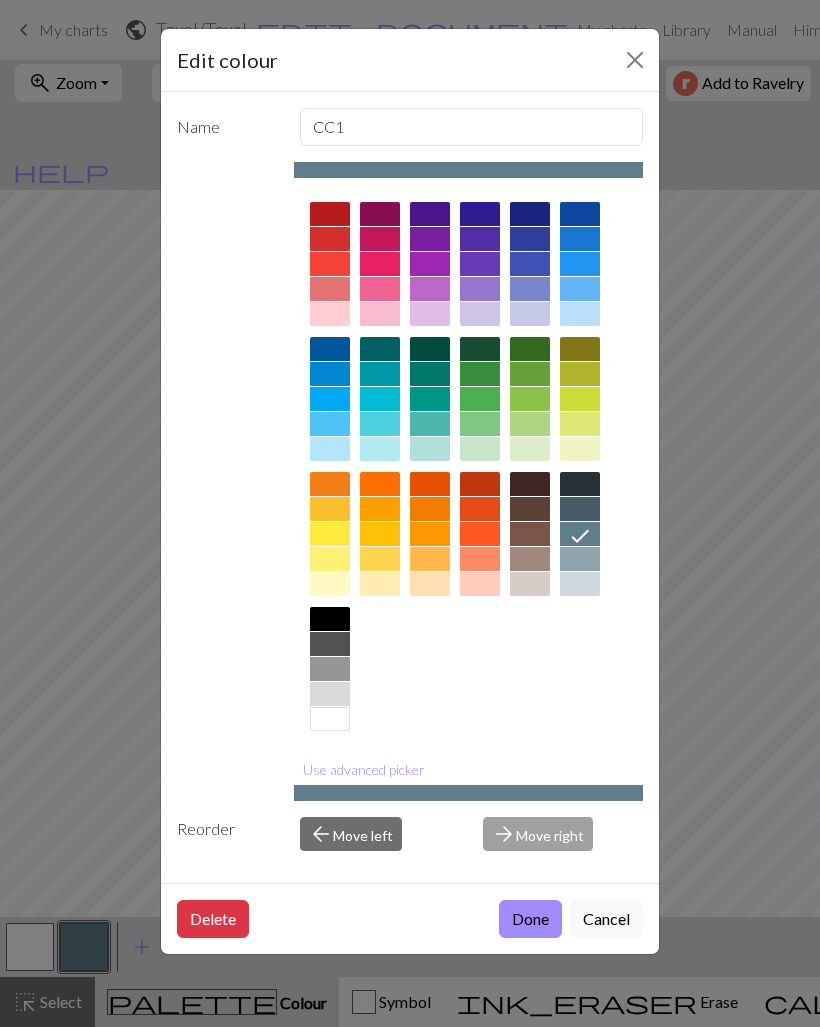 click at bounding box center (330, 619) 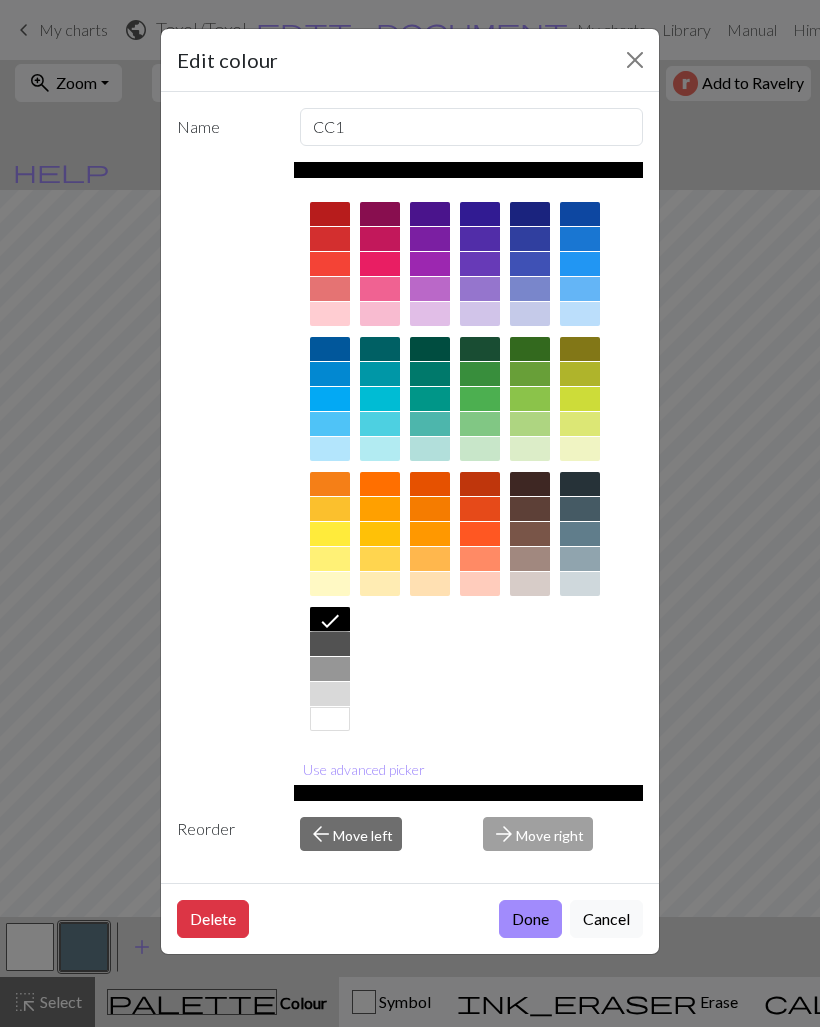 click on "Done" at bounding box center [530, 919] 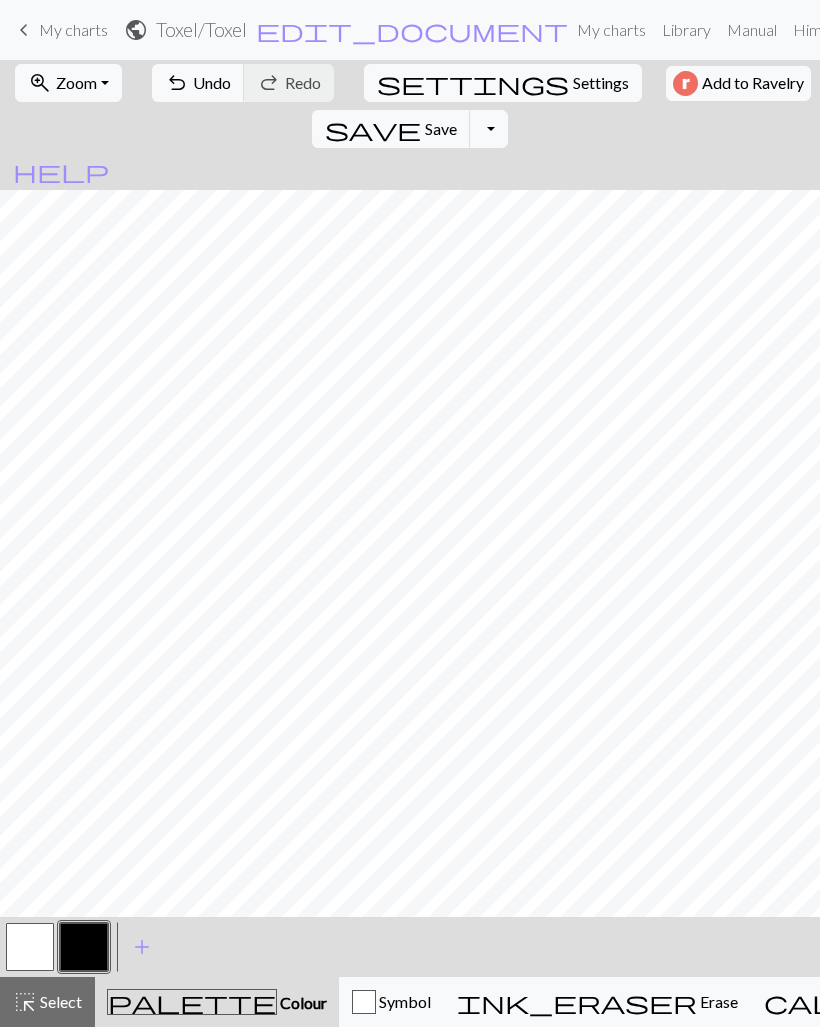 click at bounding box center (30, 947) 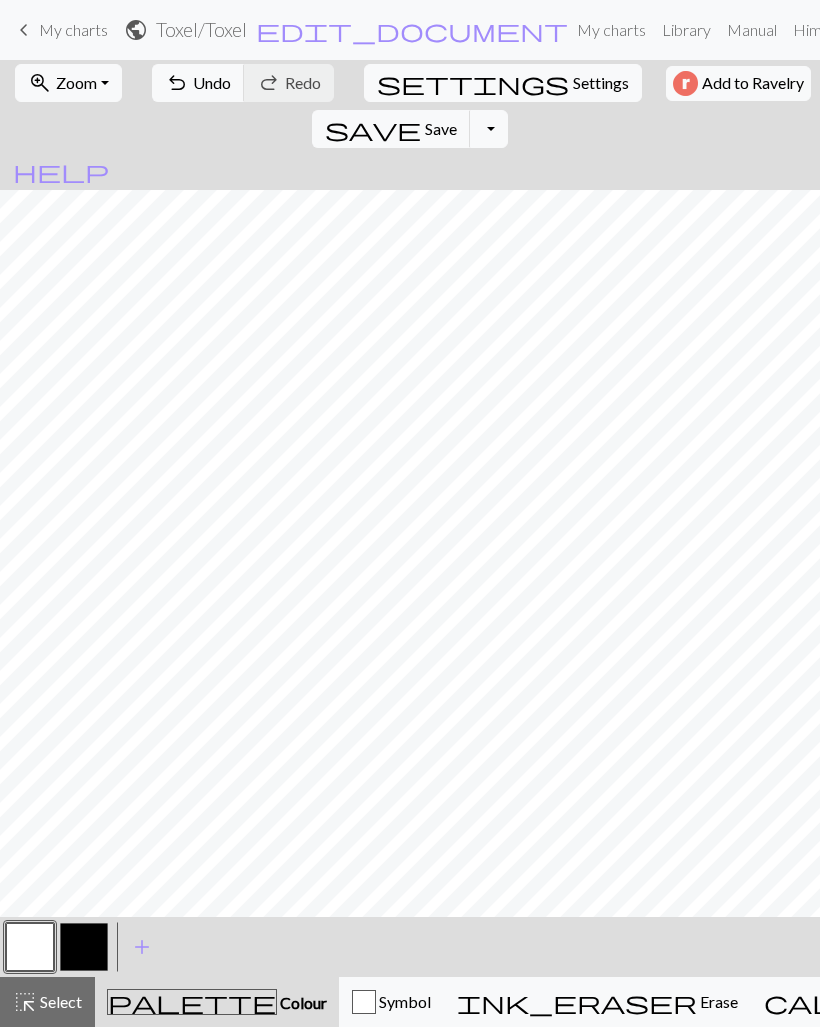 click at bounding box center (84, 947) 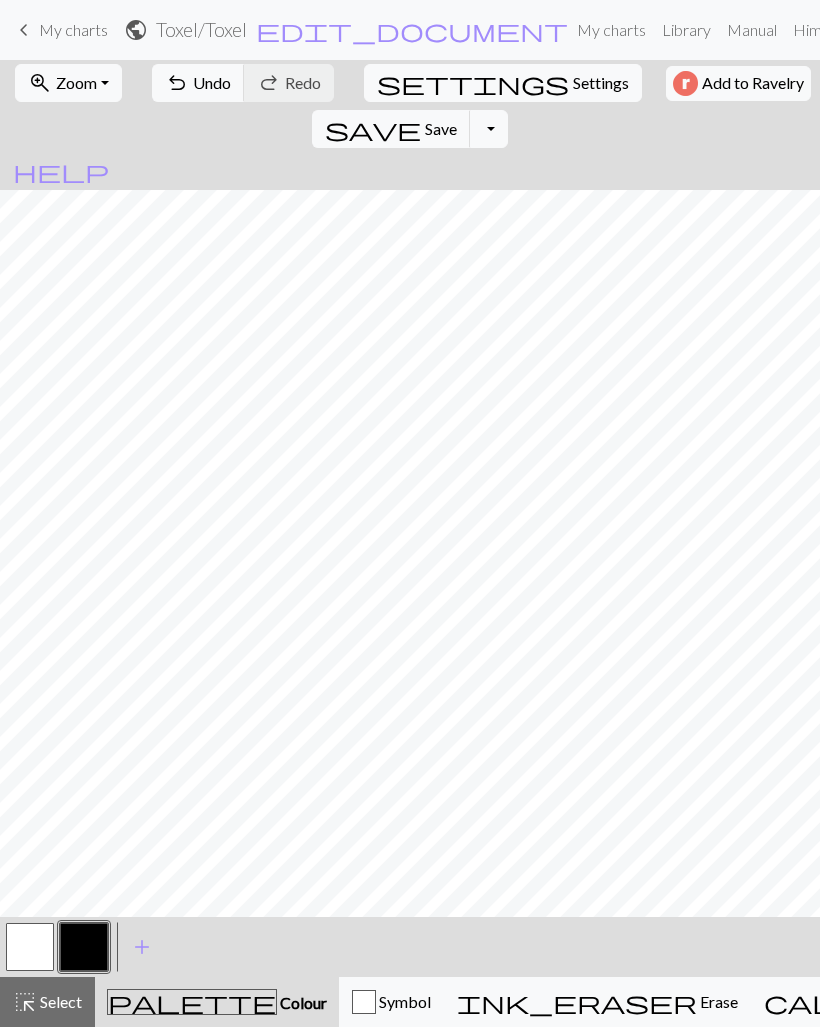 click at bounding box center (84, 947) 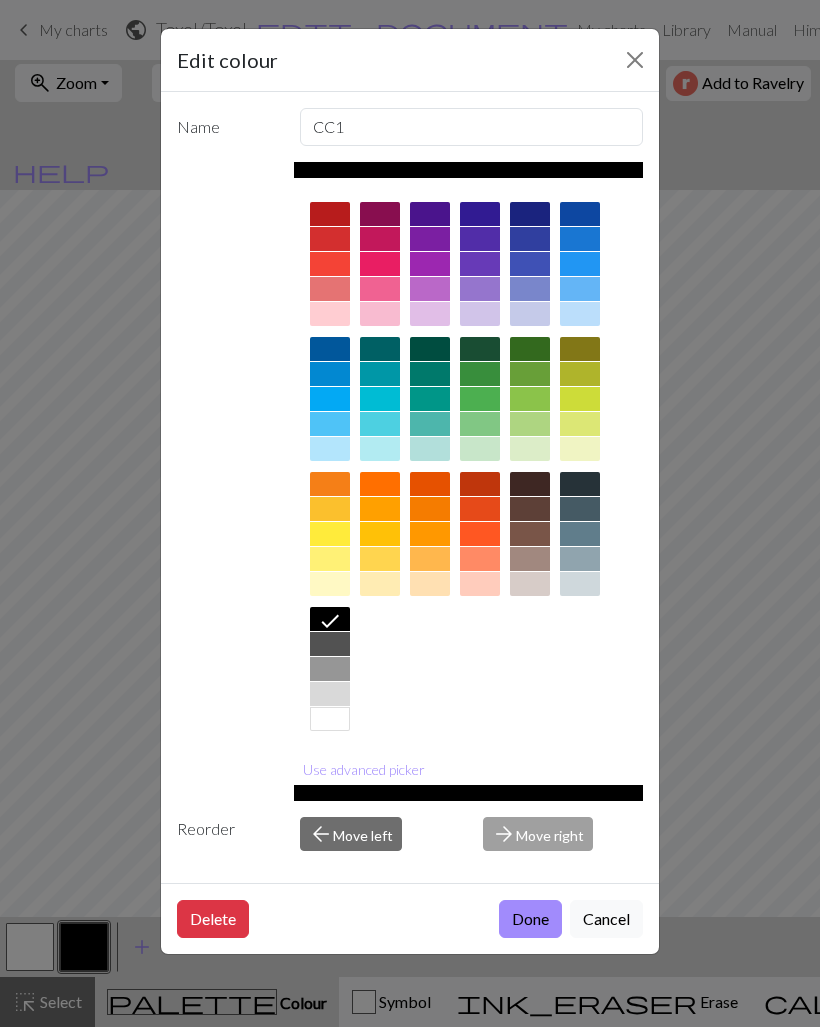 click on "Edit colour Name CC1 Use advanced picker Reorder arrow_back Move left arrow_forward Move right Delete Done Cancel" at bounding box center (410, 513) 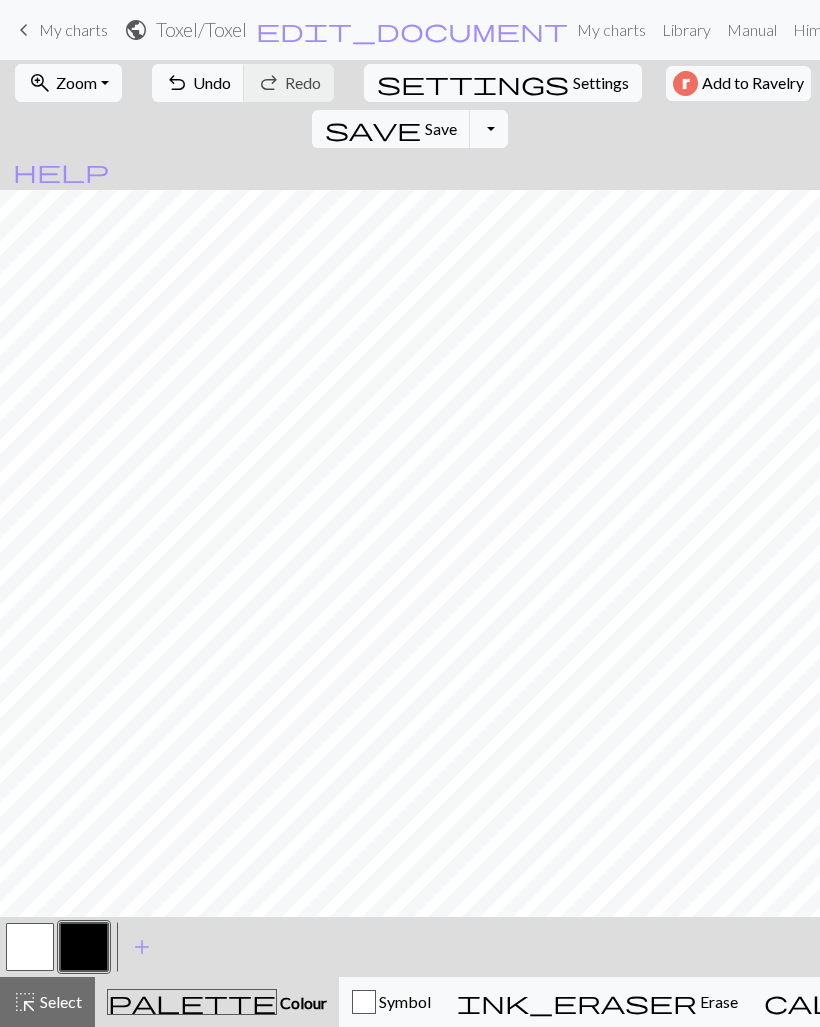 click at bounding box center (30, 947) 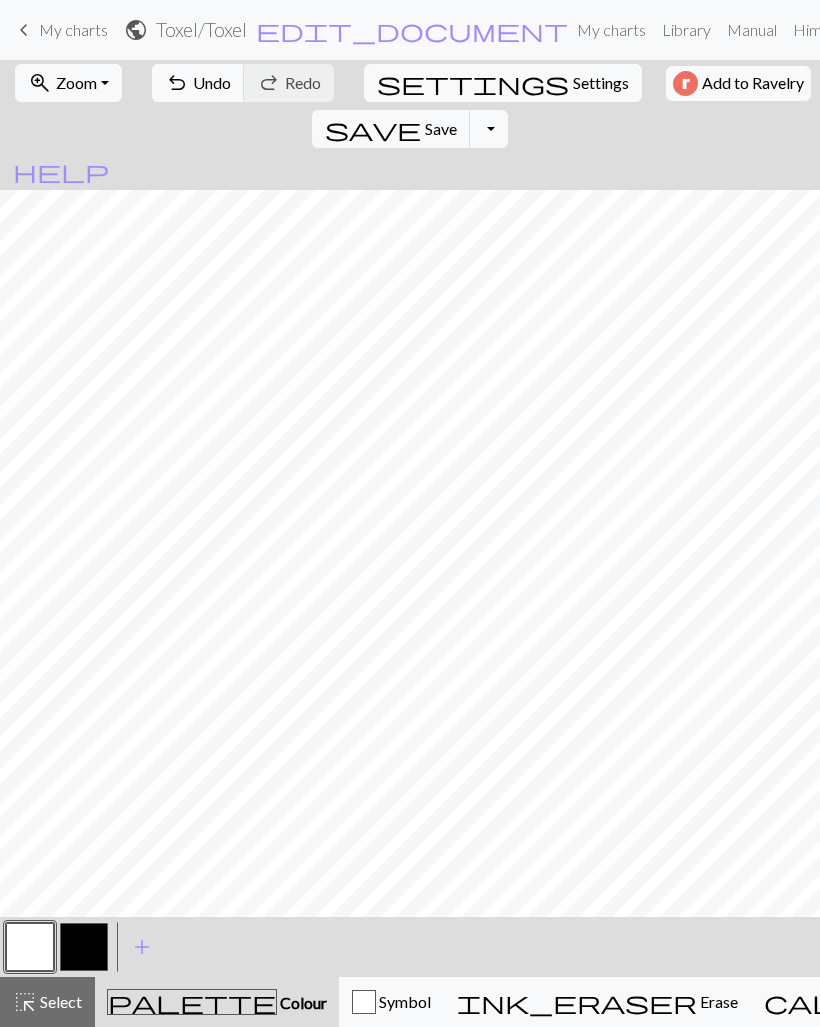 click at bounding box center (84, 947) 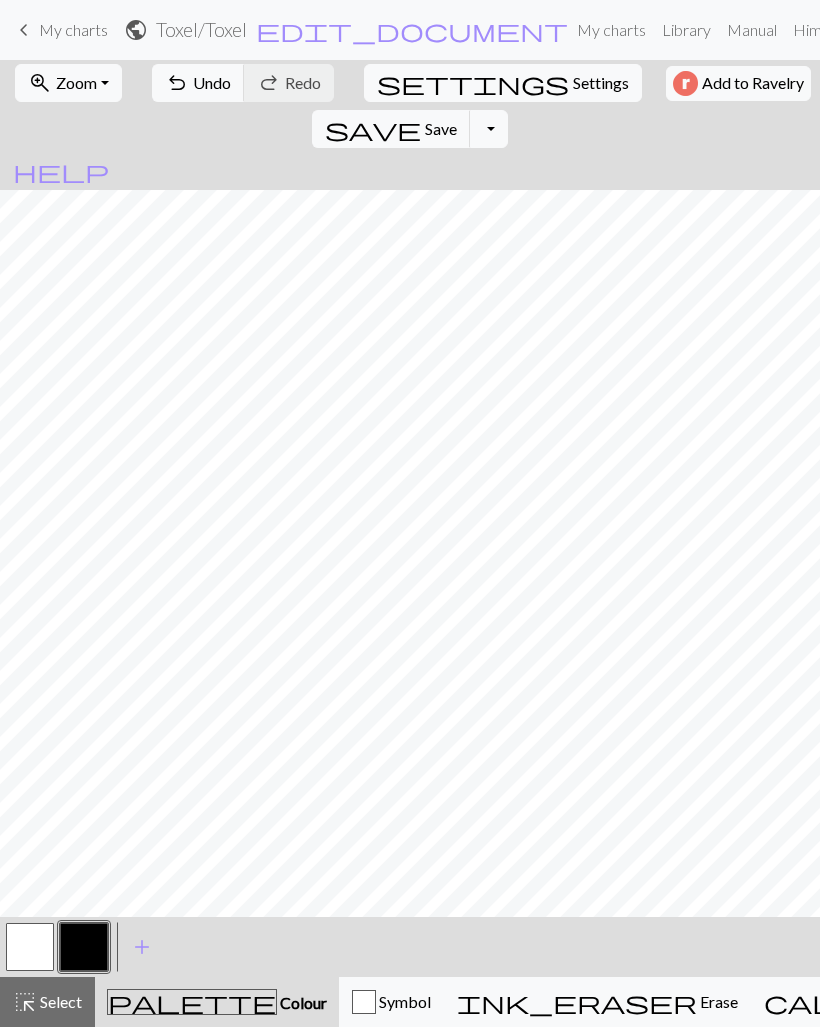 click at bounding box center [30, 947] 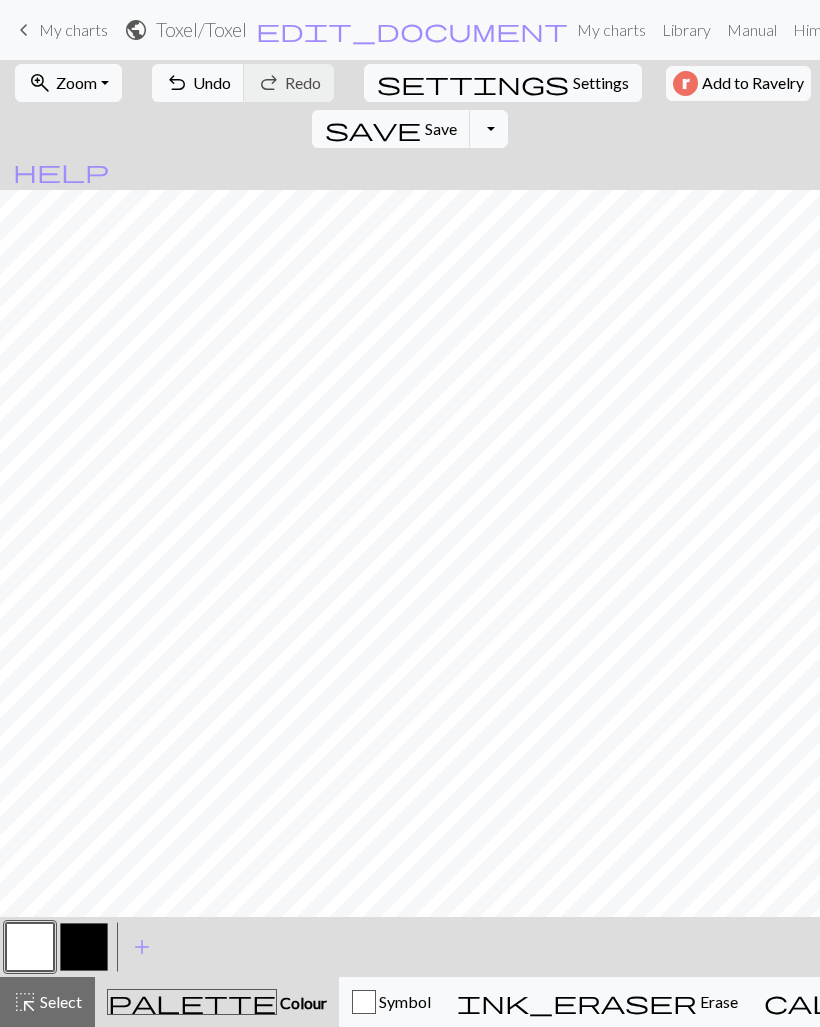 click at bounding box center (84, 947) 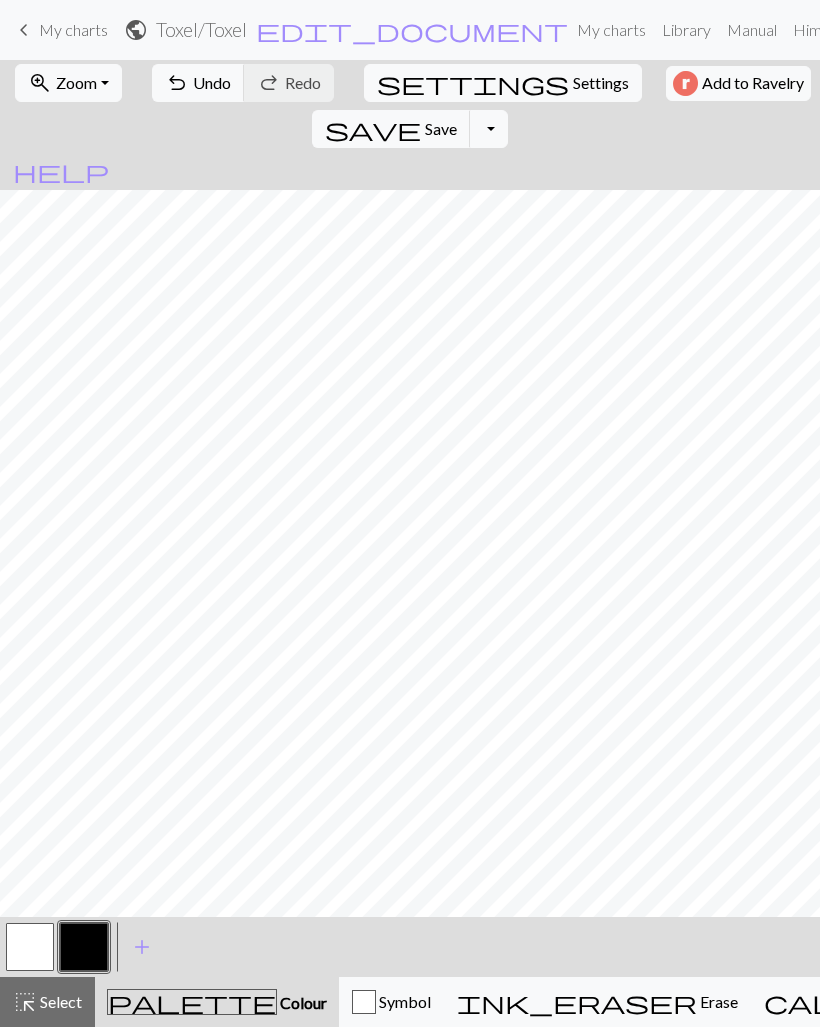 click at bounding box center [30, 947] 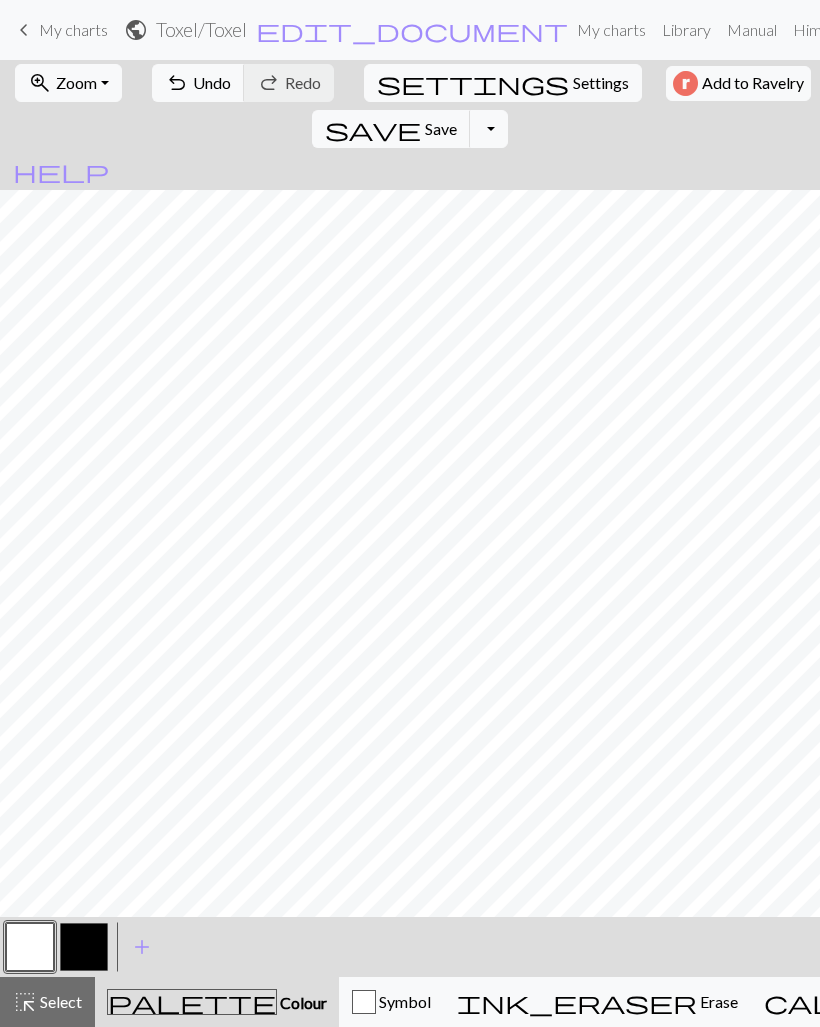 click at bounding box center [84, 947] 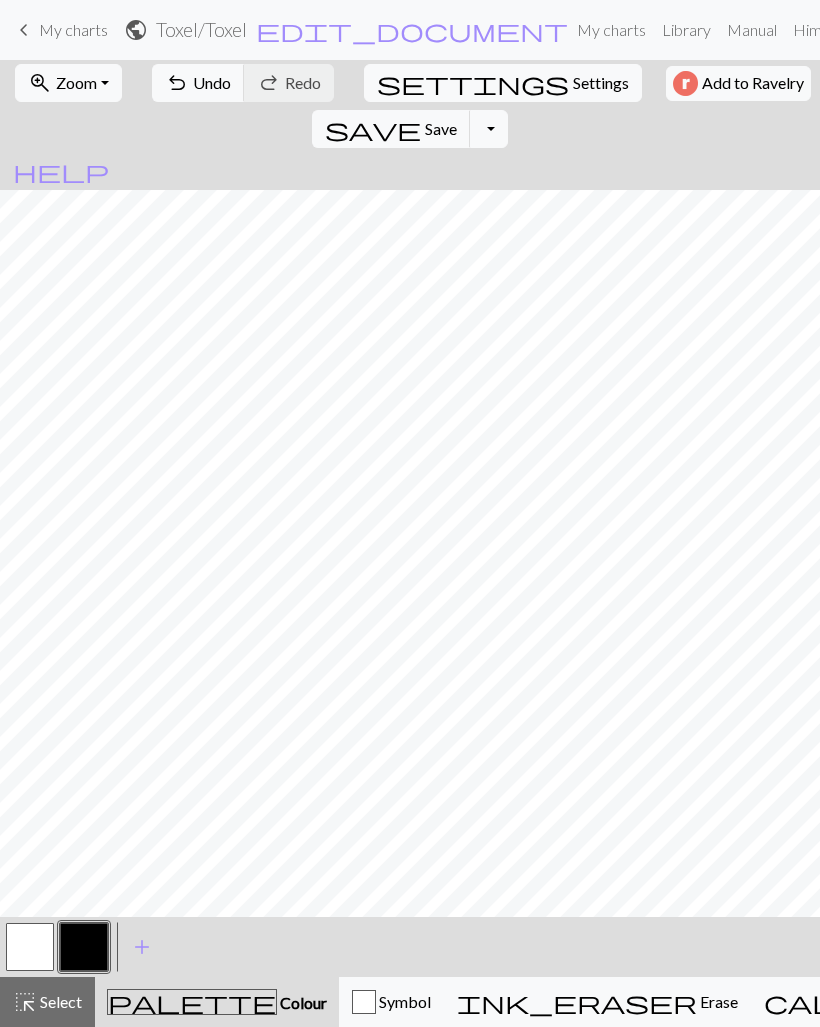 click at bounding box center (30, 947) 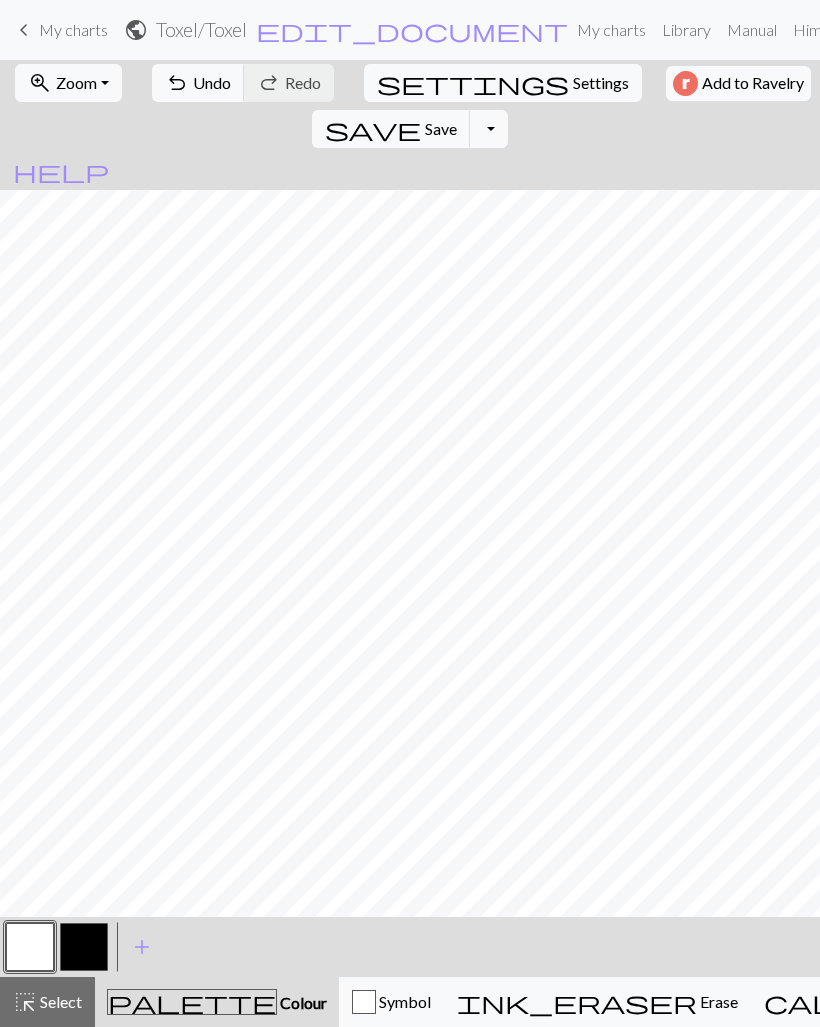 click at bounding box center [84, 947] 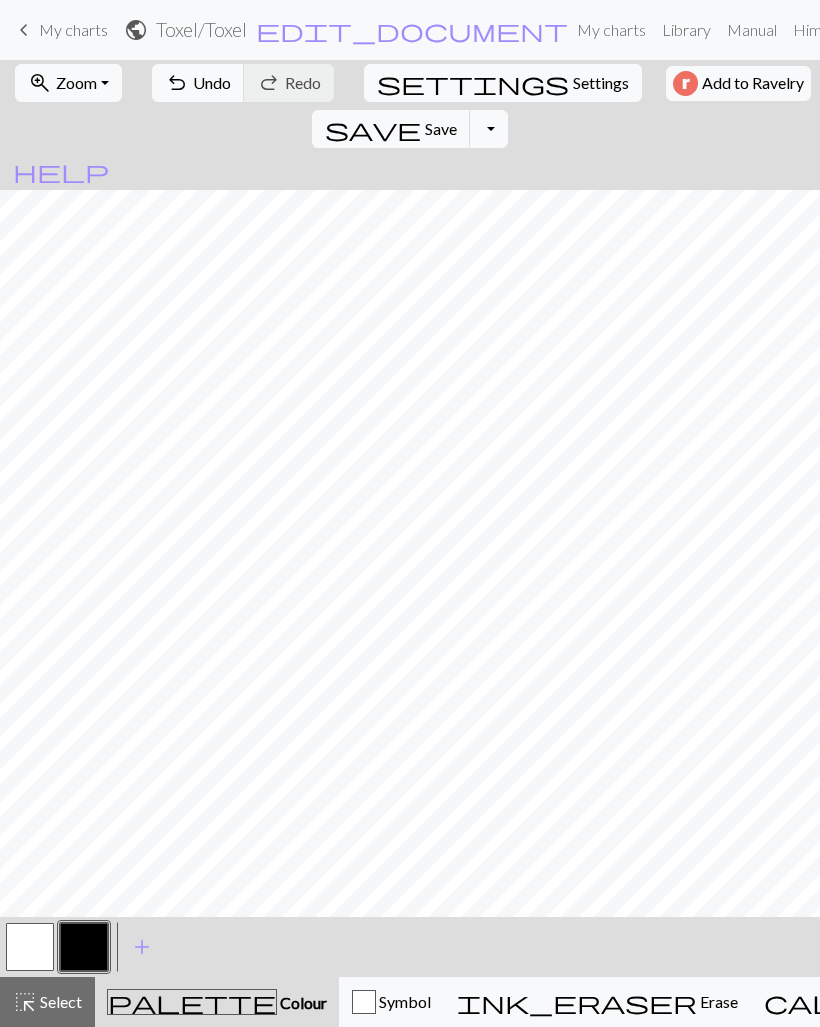 click at bounding box center (30, 947) 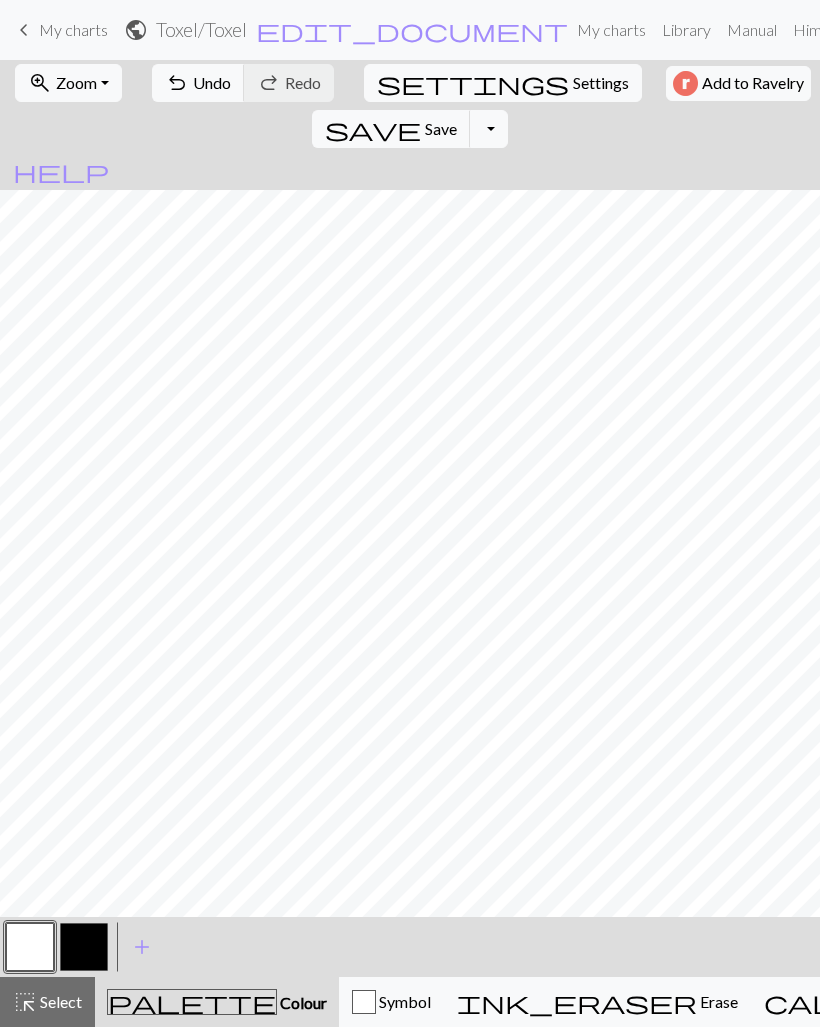 click at bounding box center [84, 947] 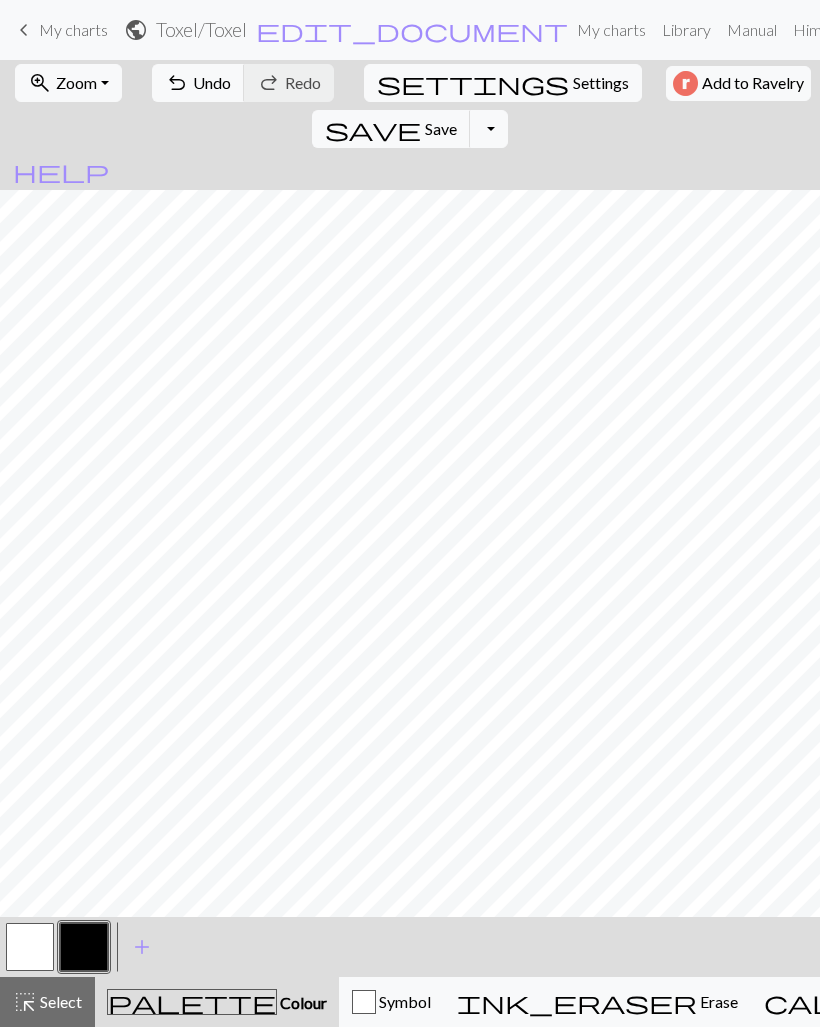 click at bounding box center (30, 947) 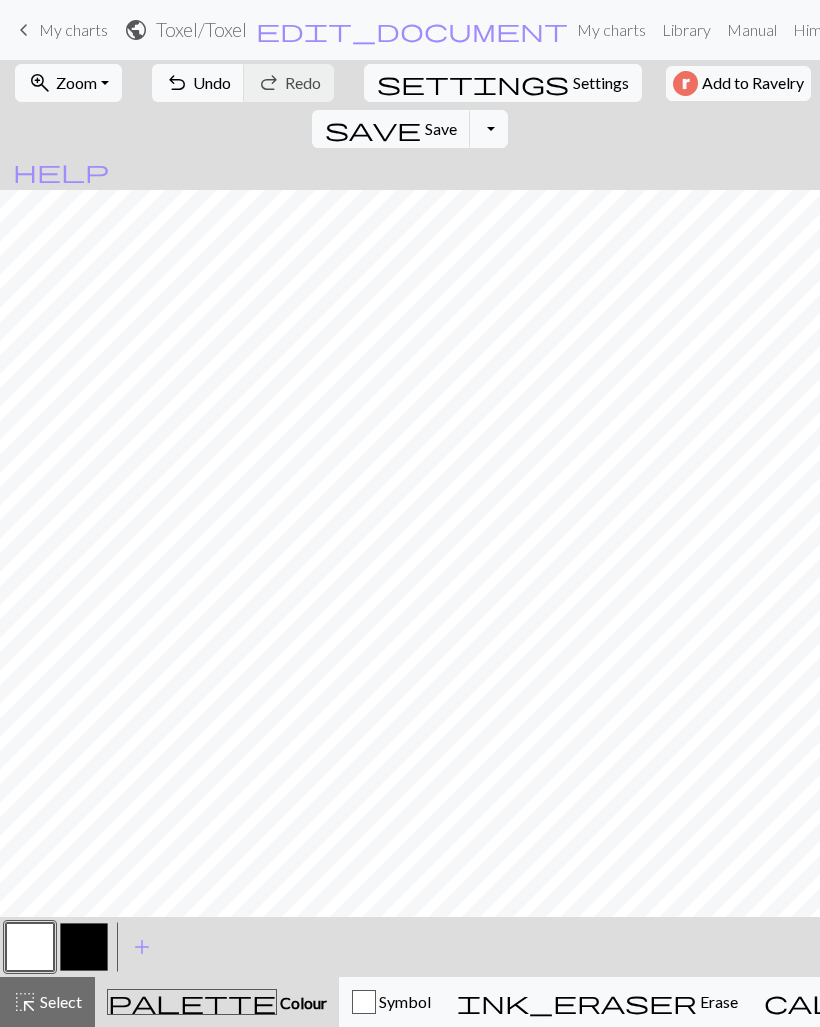 click at bounding box center (84, 947) 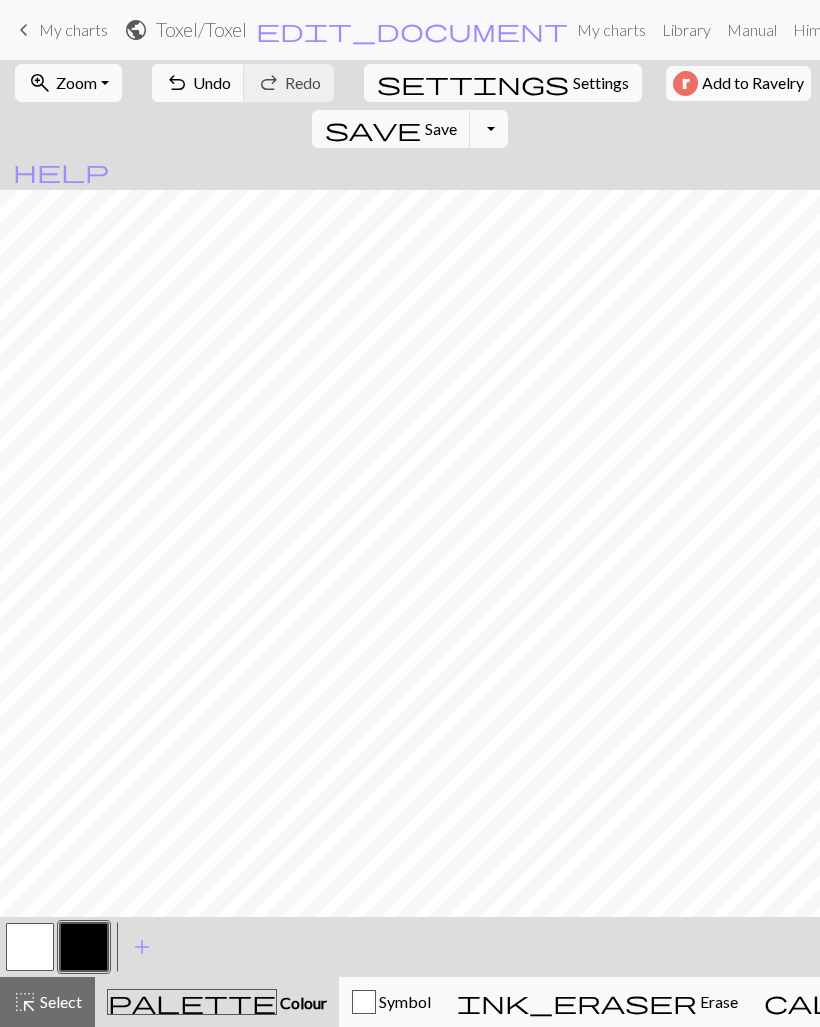 click at bounding box center [30, 947] 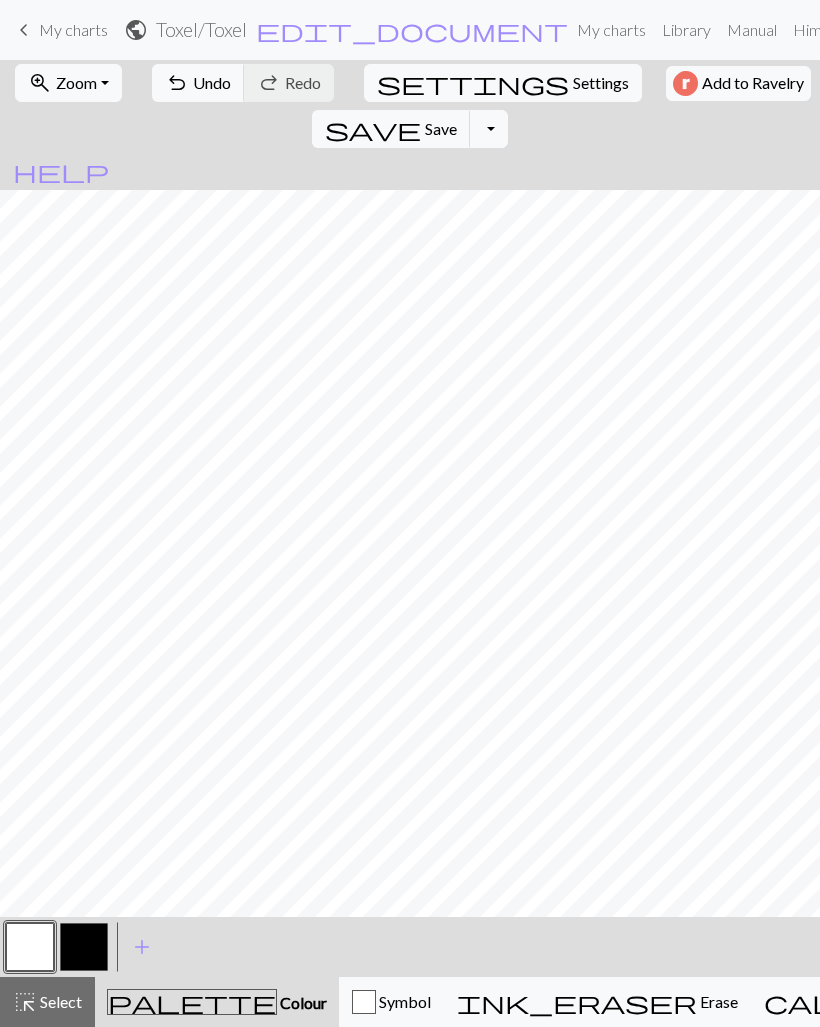 click at bounding box center [84, 947] 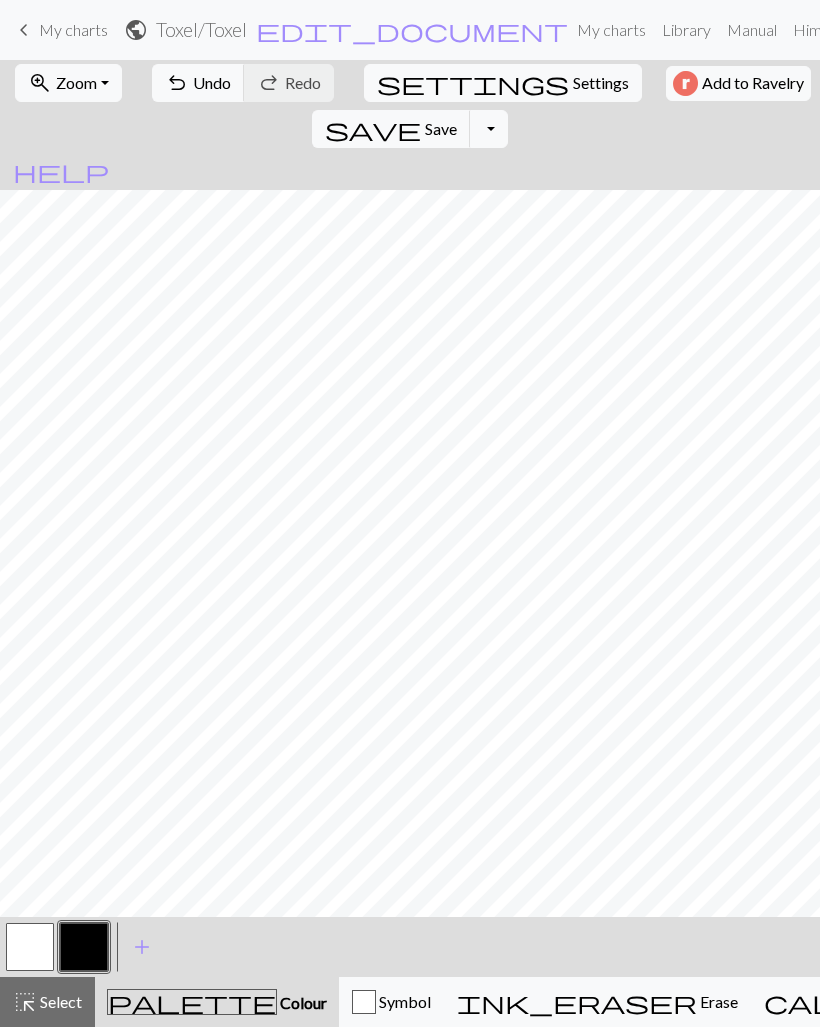 click at bounding box center [30, 947] 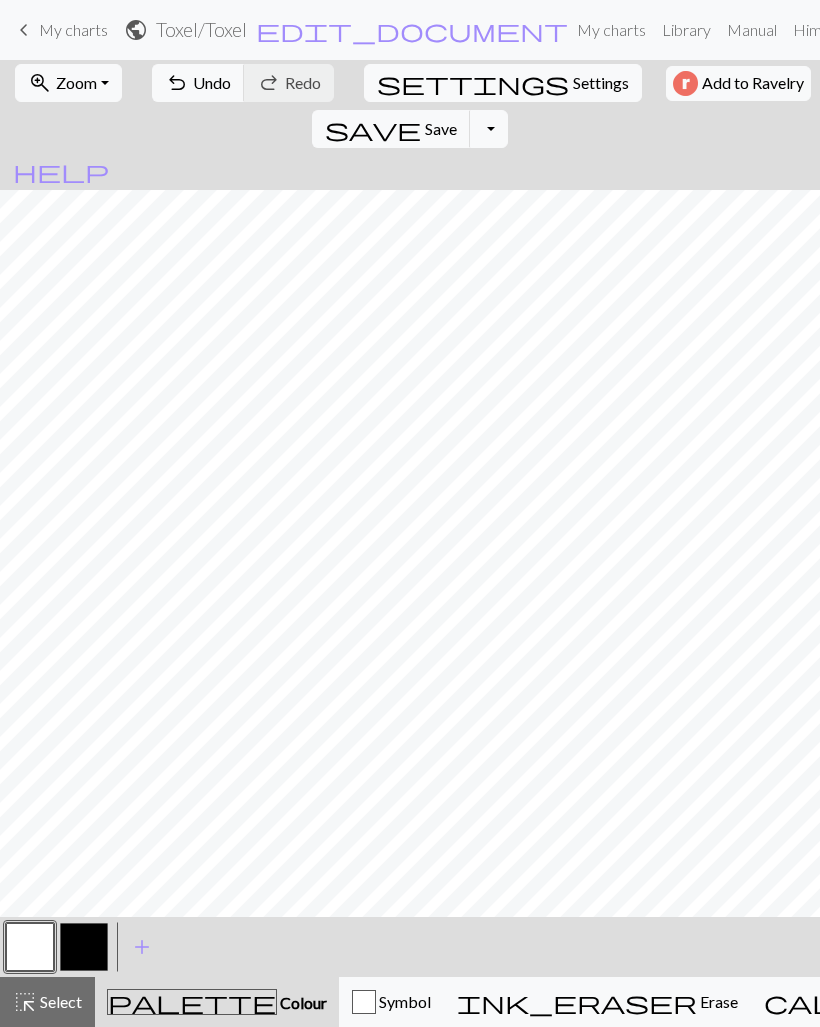 click on "Zoom" at bounding box center (76, 82) 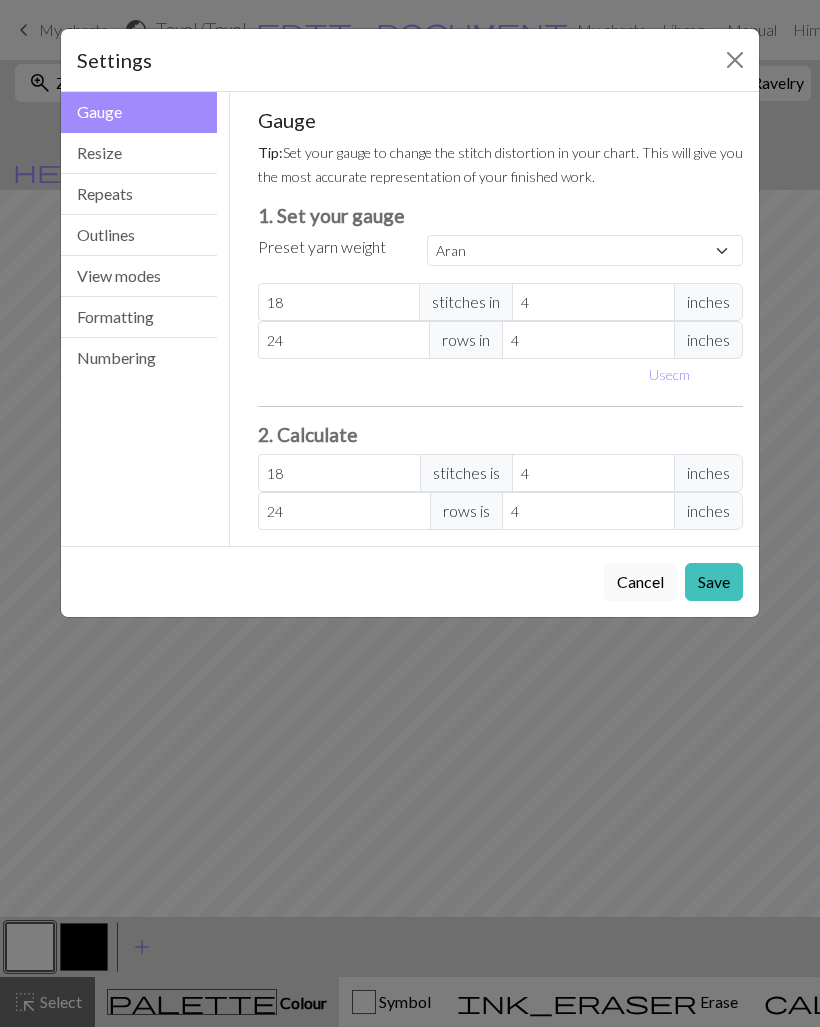 click on "Resize" at bounding box center (139, 153) 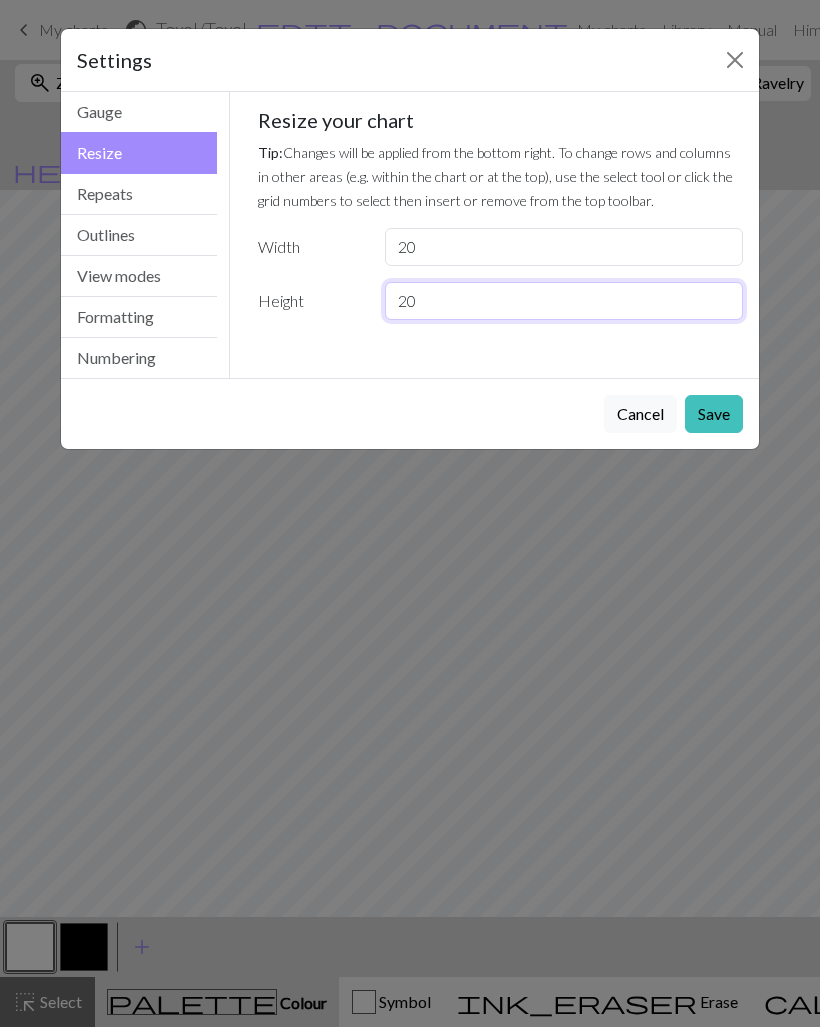 click on "20" at bounding box center [564, 301] 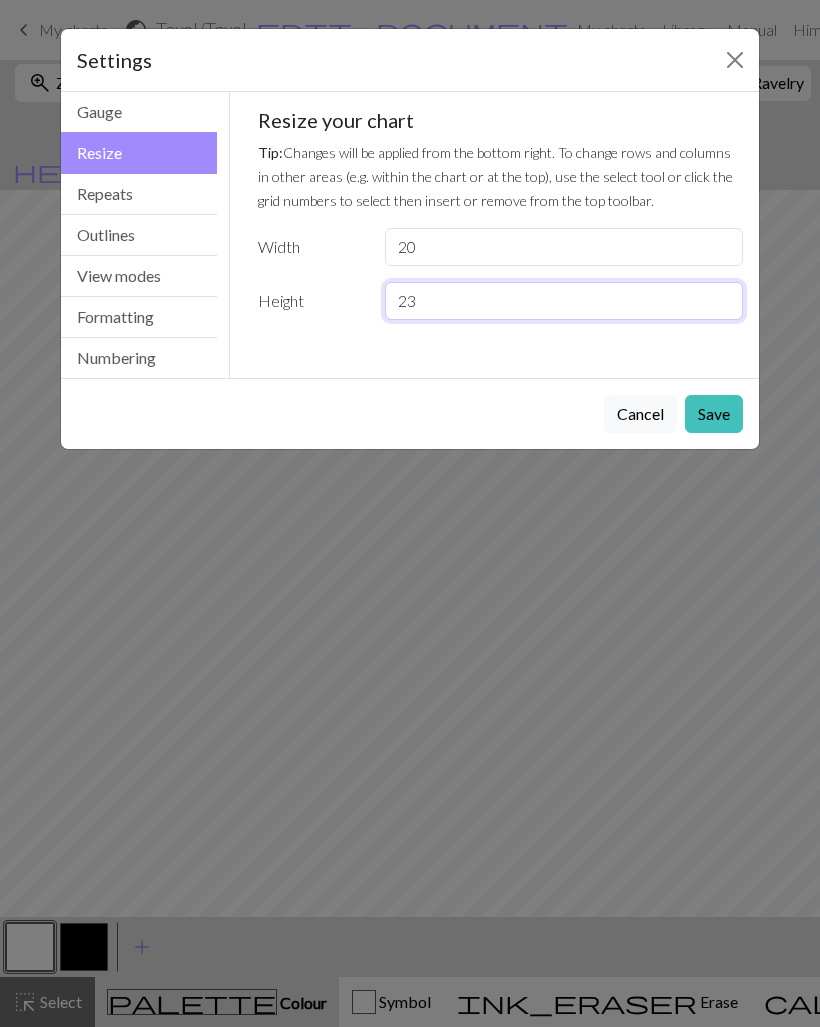 type on "23" 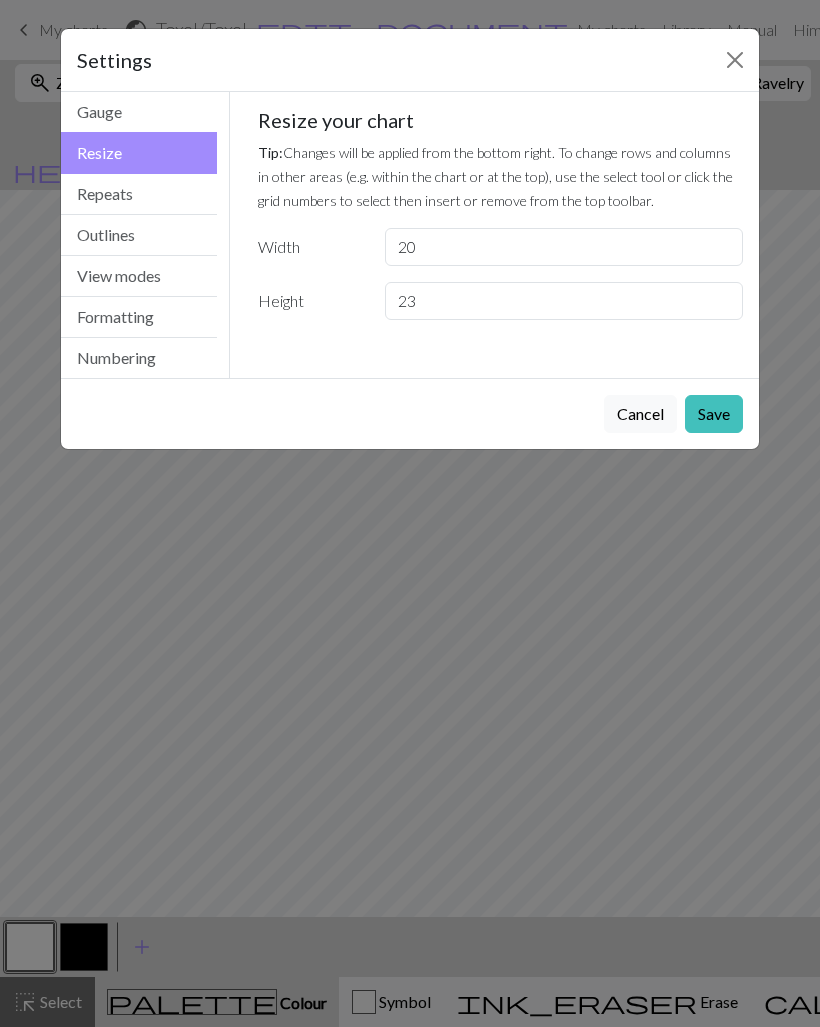 click on "Save" at bounding box center [714, 414] 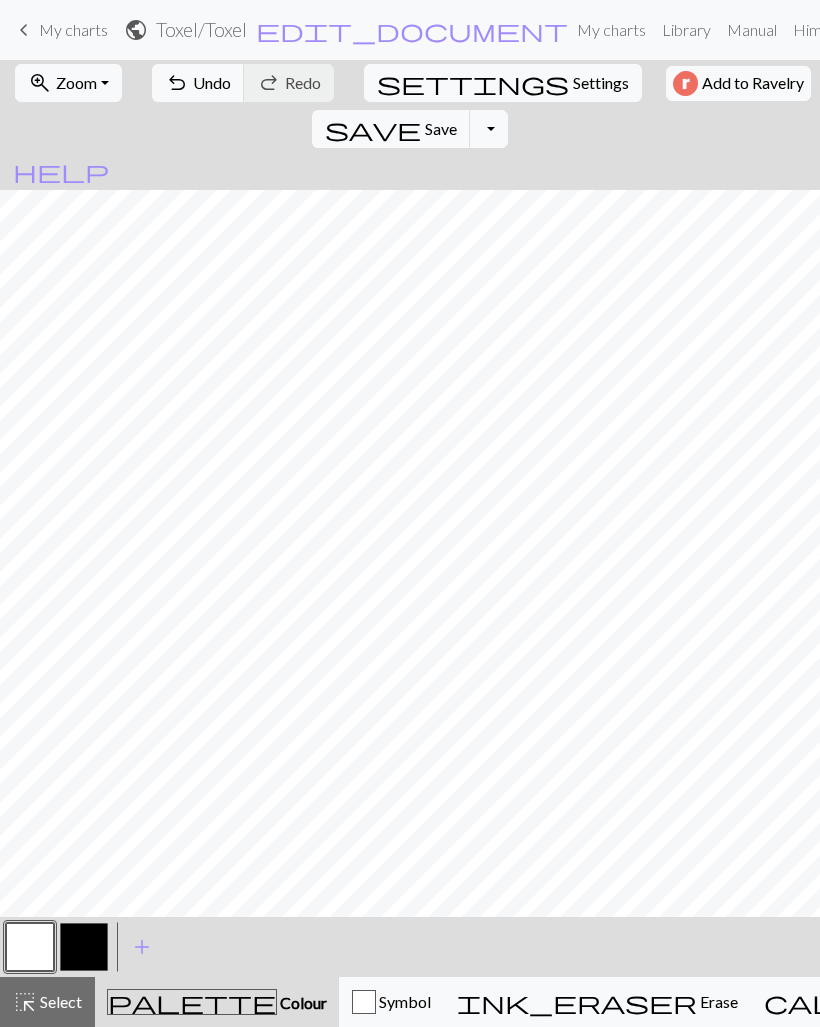 click at bounding box center (84, 947) 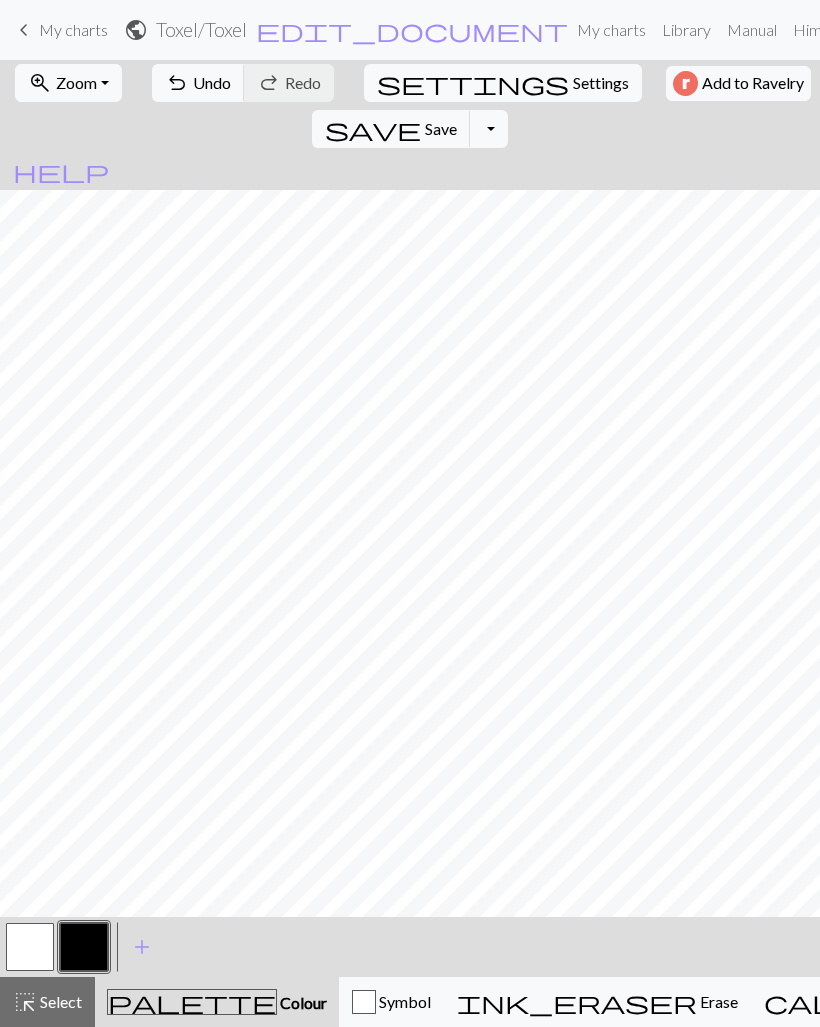 click at bounding box center [30, 947] 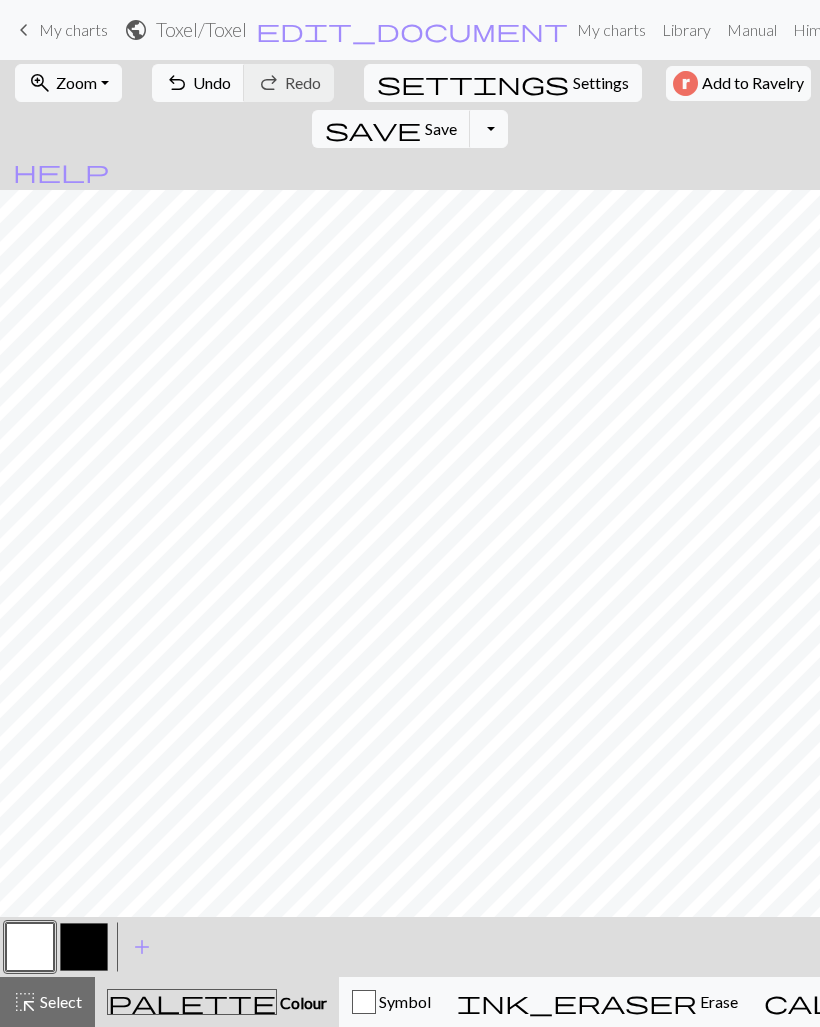 click at bounding box center (84, 947) 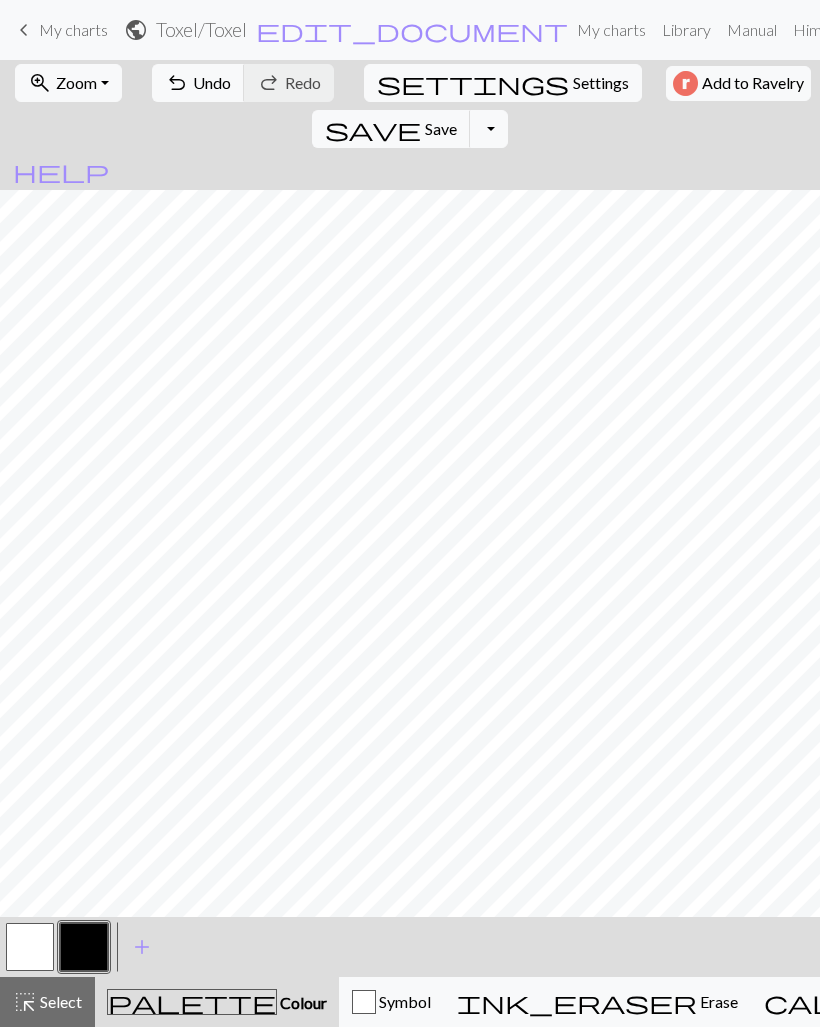 click at bounding box center [30, 947] 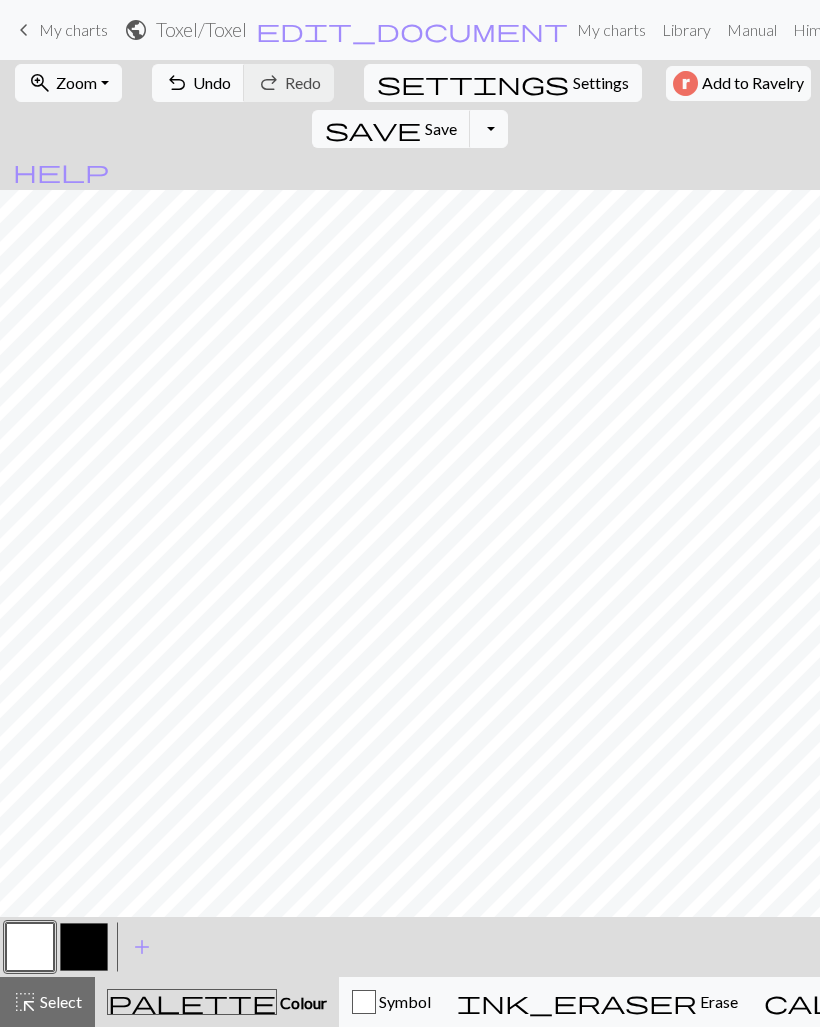 click at bounding box center (84, 947) 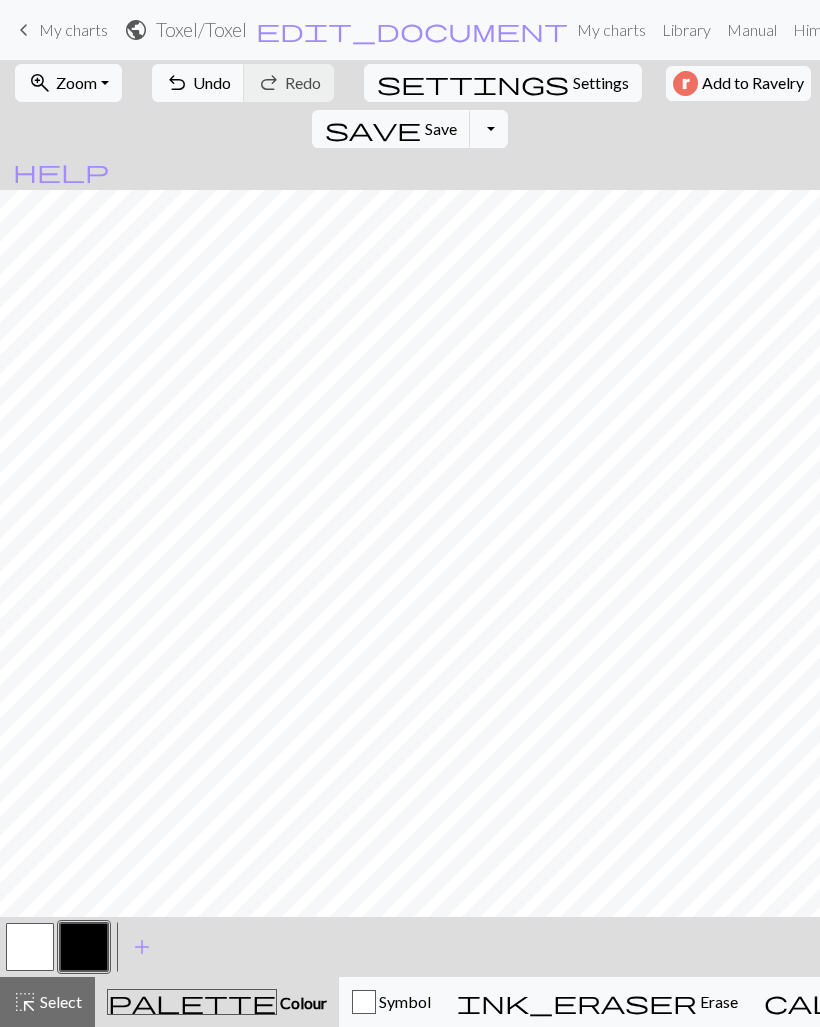 click at bounding box center (30, 947) 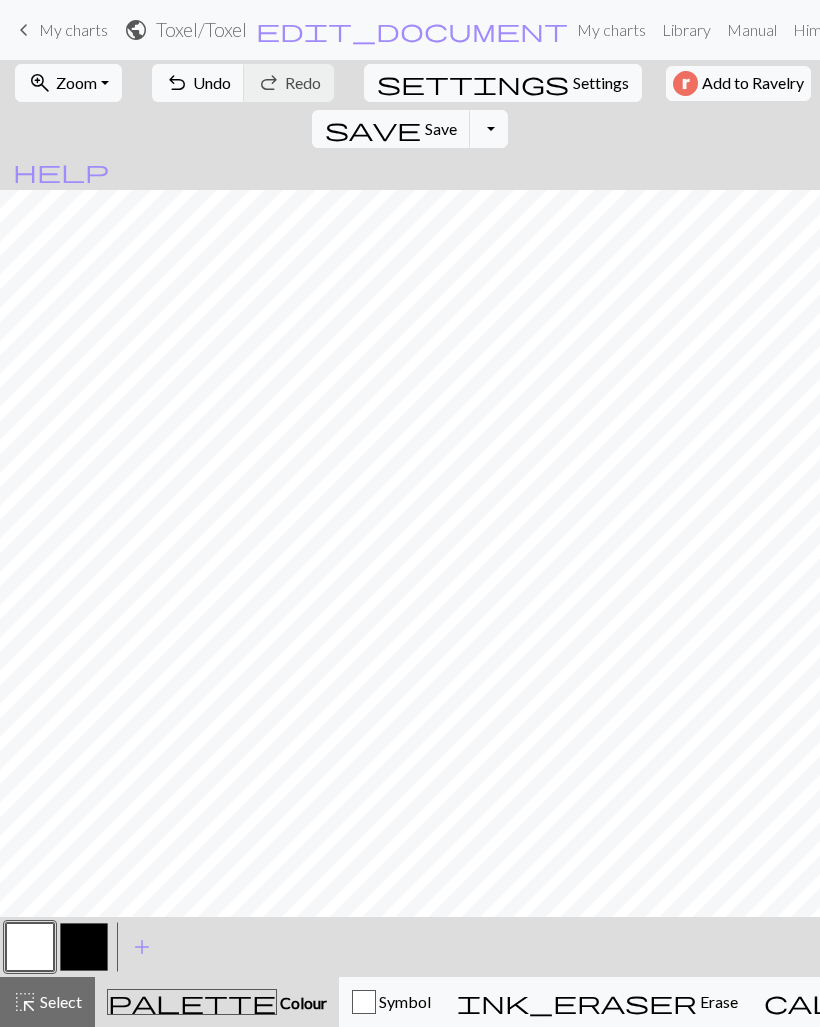 click at bounding box center [84, 947] 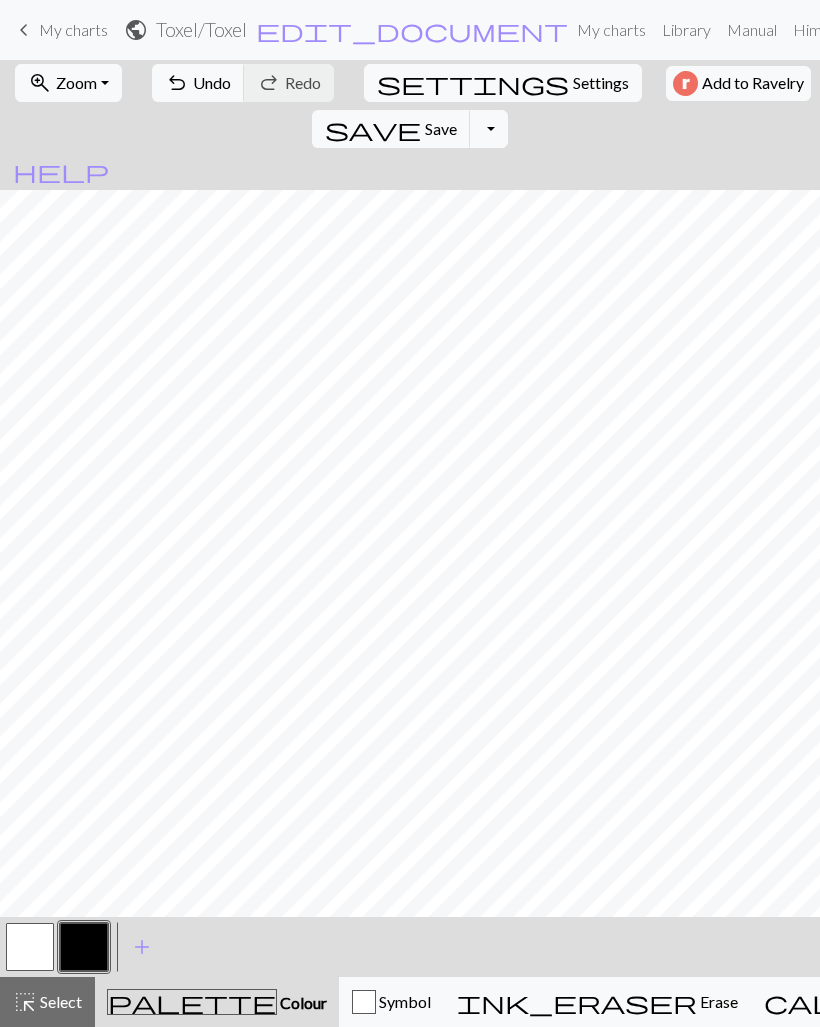 click on "Settings" at bounding box center (601, 83) 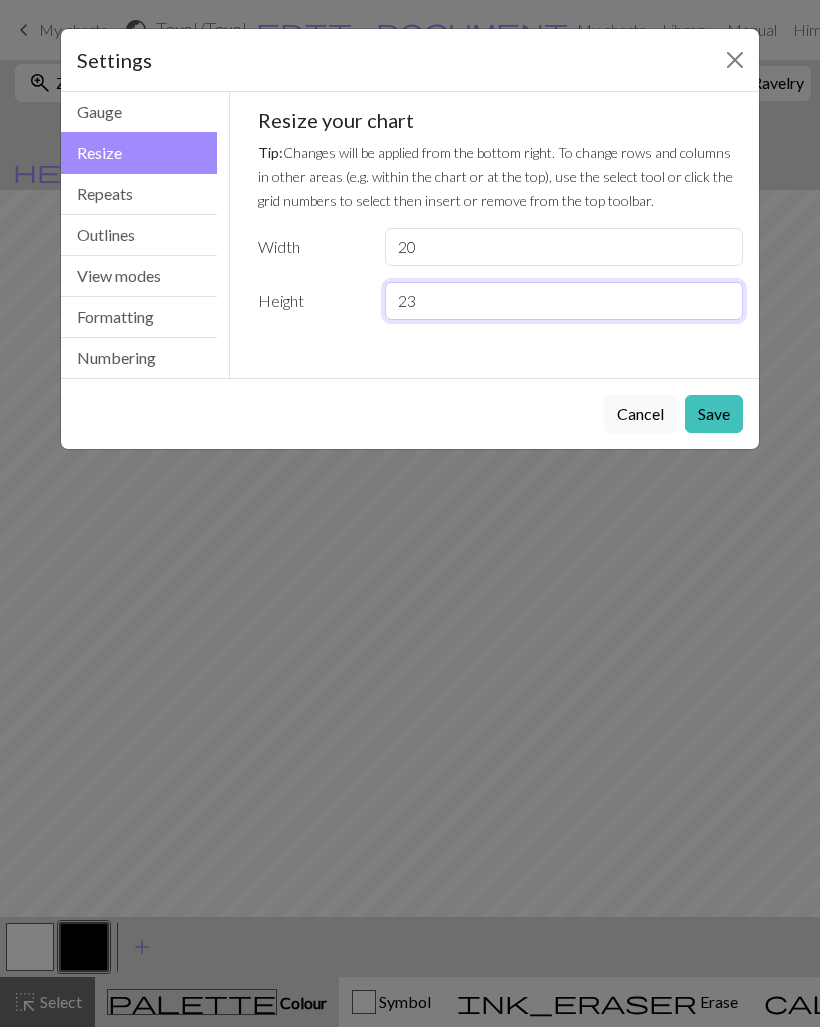 click on "23" at bounding box center (564, 301) 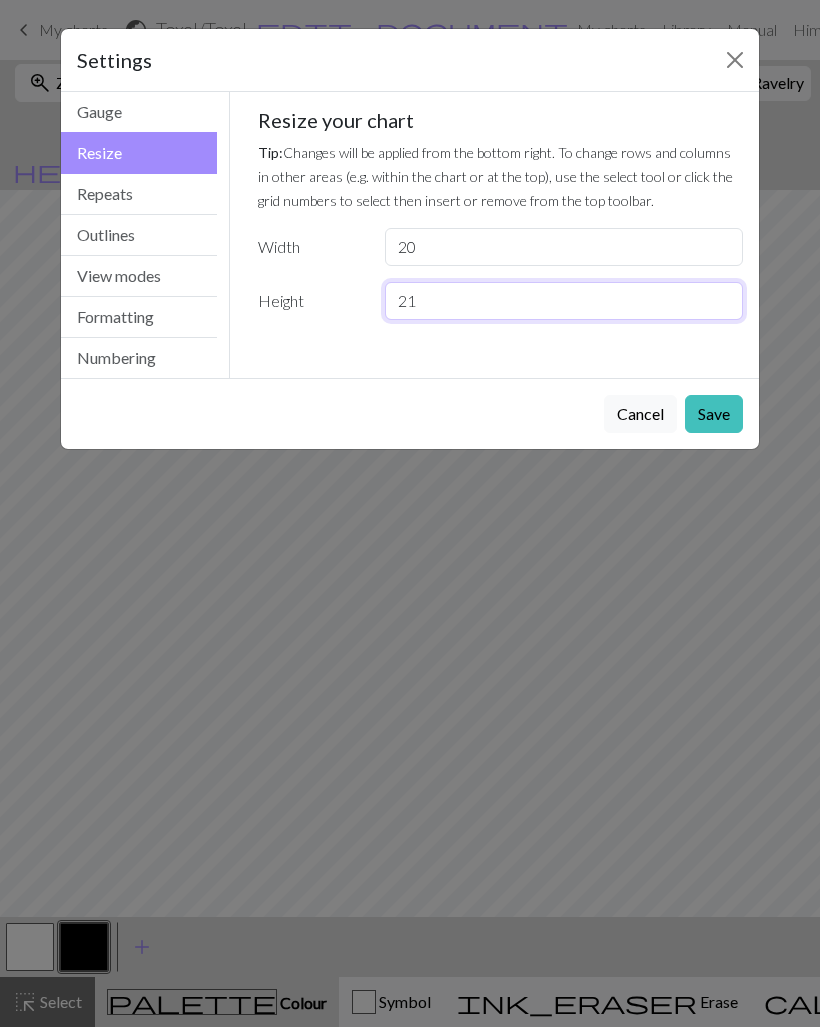 type on "21" 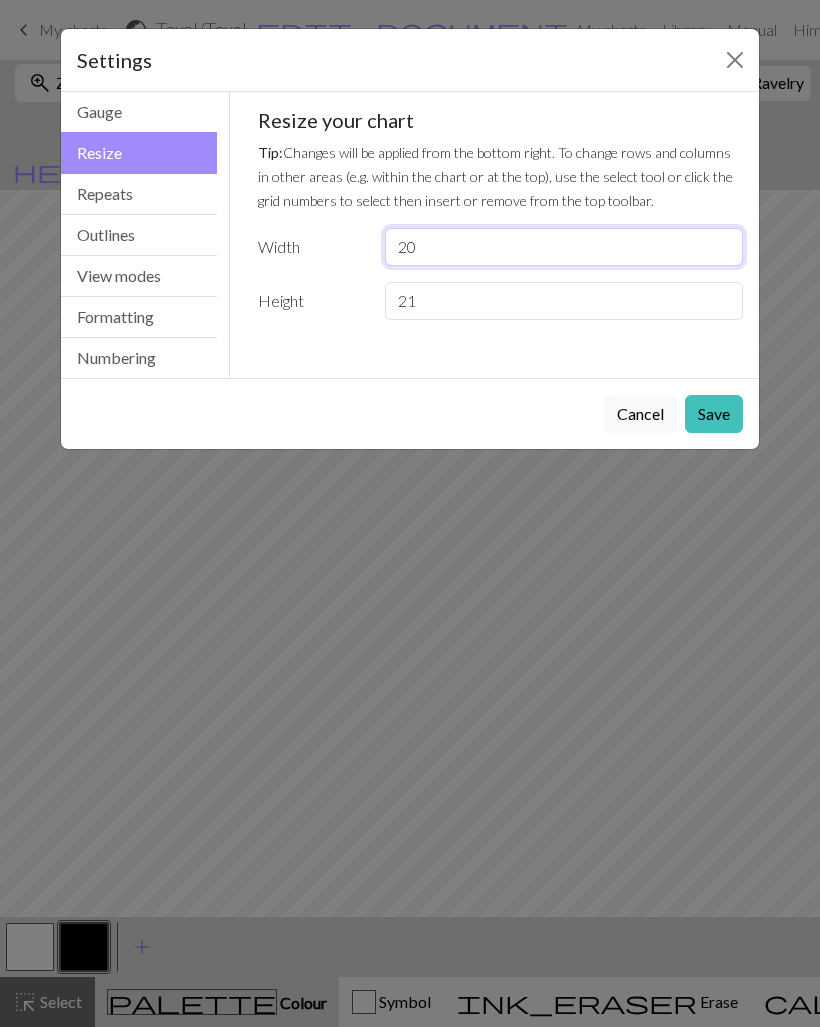 click on "20" at bounding box center [564, 247] 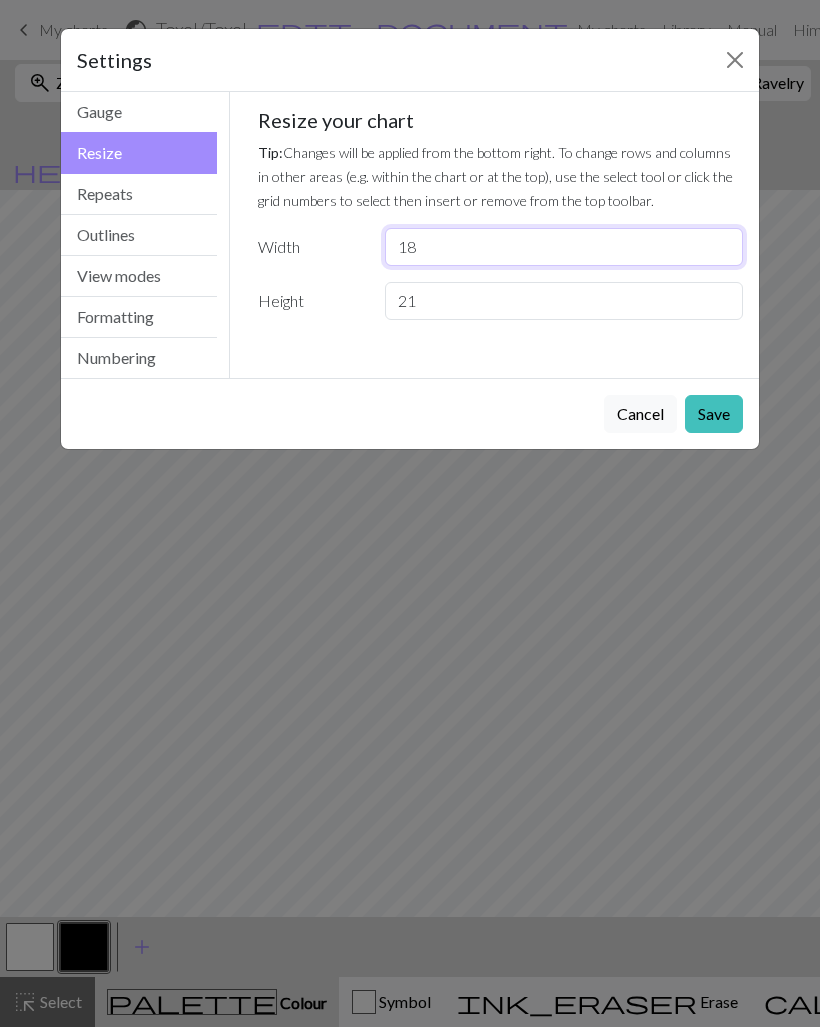 type on "18" 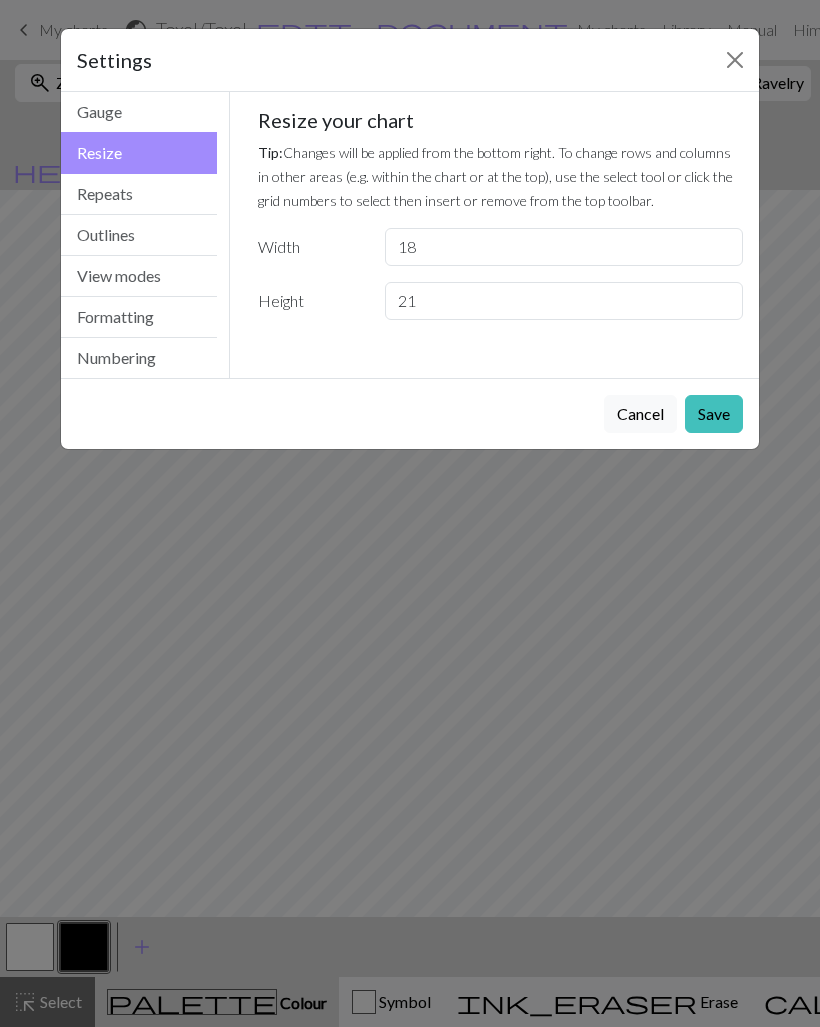 click on "Cancel Save" at bounding box center (410, 413) 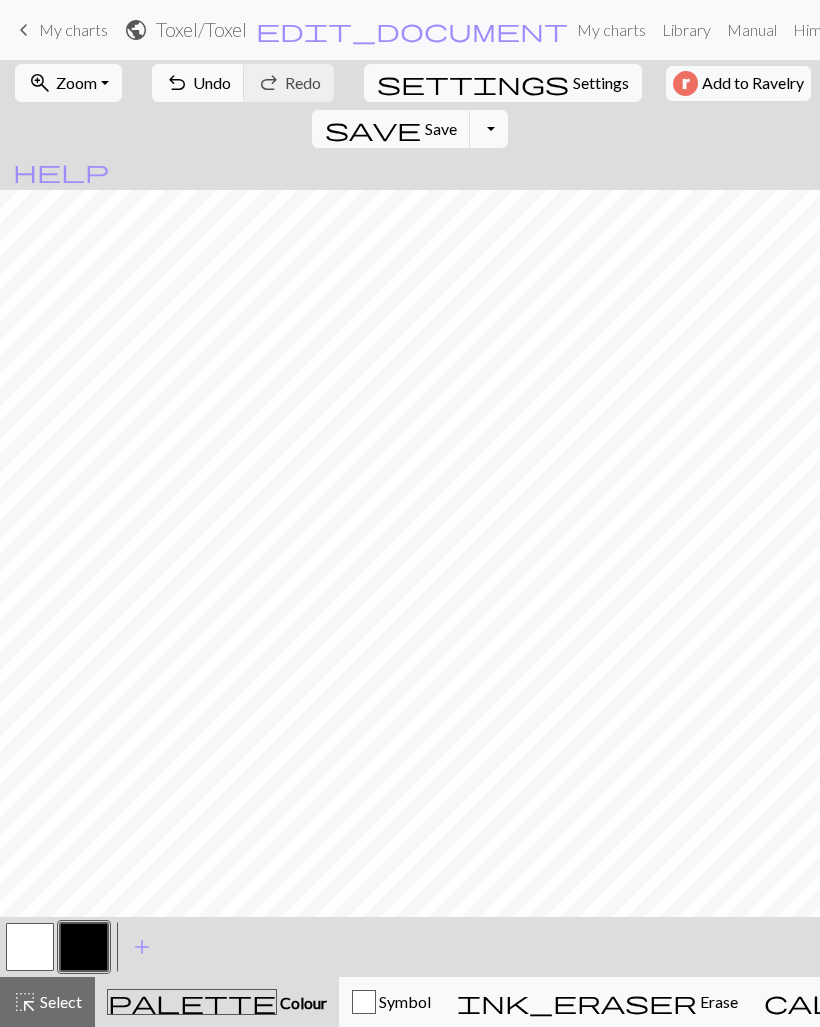 click on "Save" at bounding box center [441, 128] 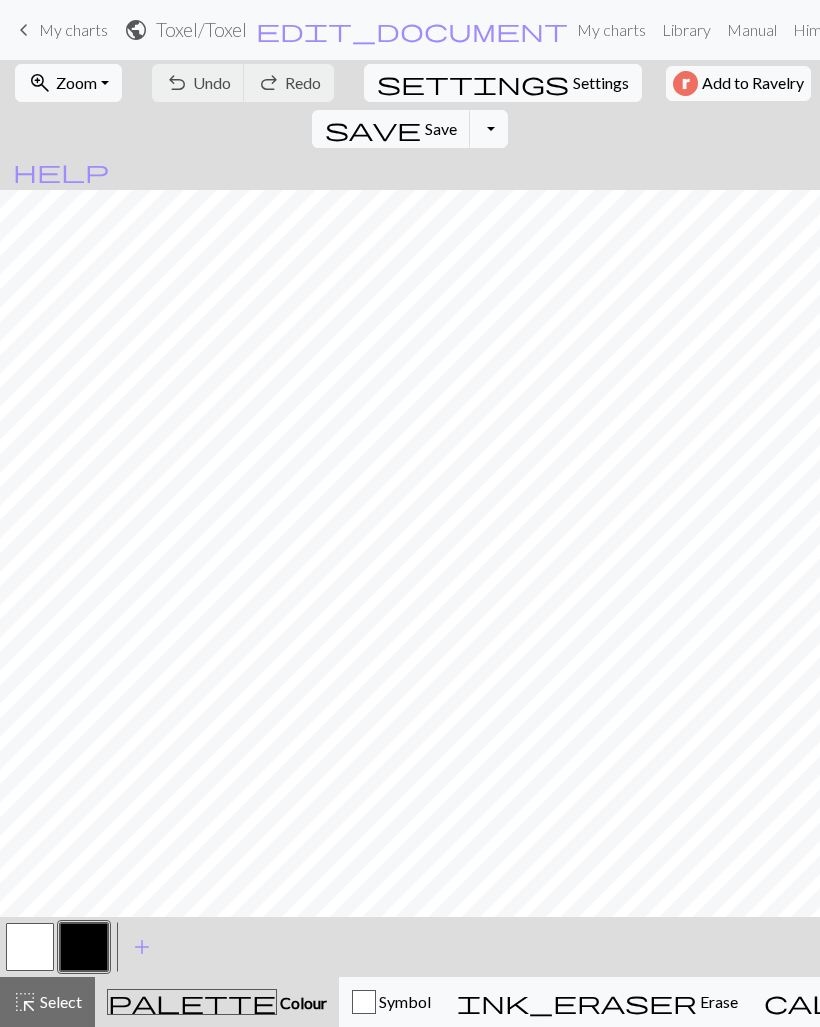 click on "My charts" at bounding box center [73, 29] 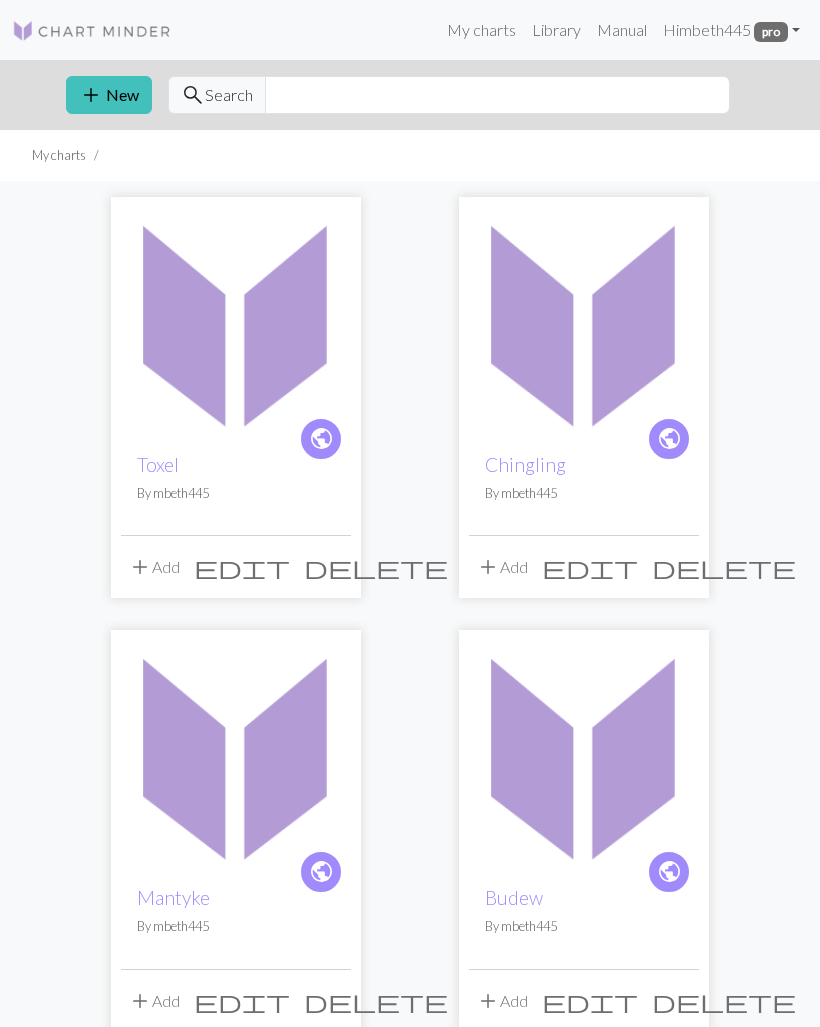 click on "add   New" at bounding box center [109, 95] 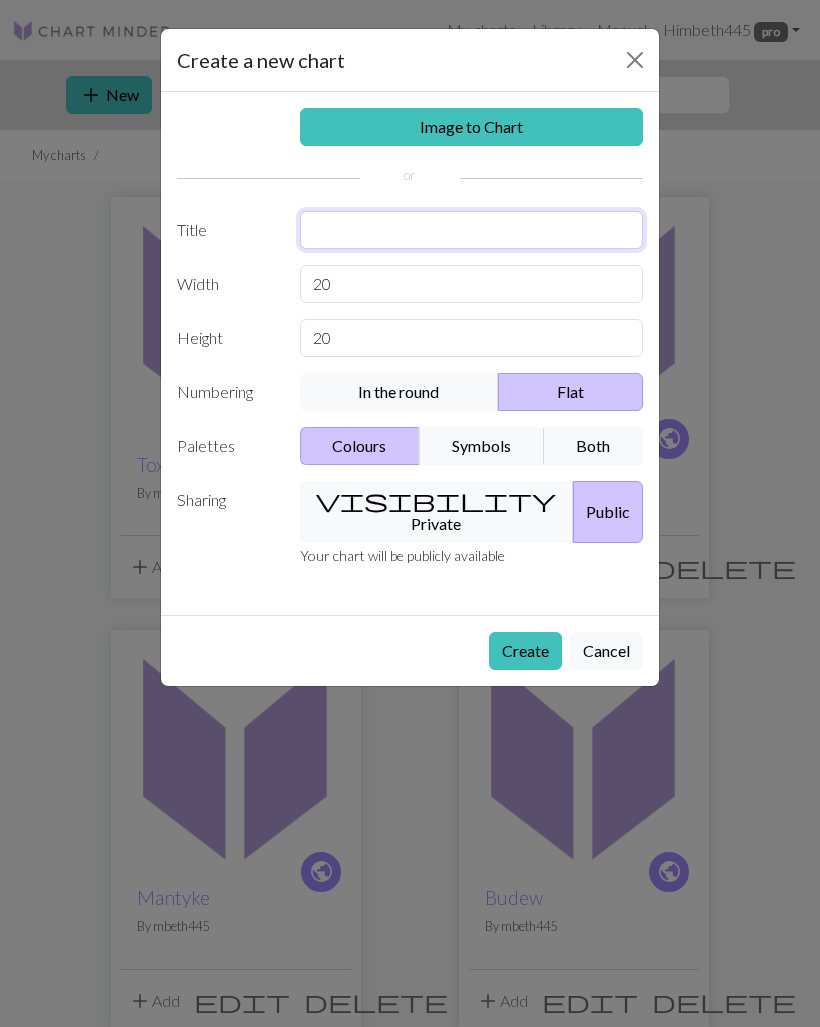 click at bounding box center [472, 230] 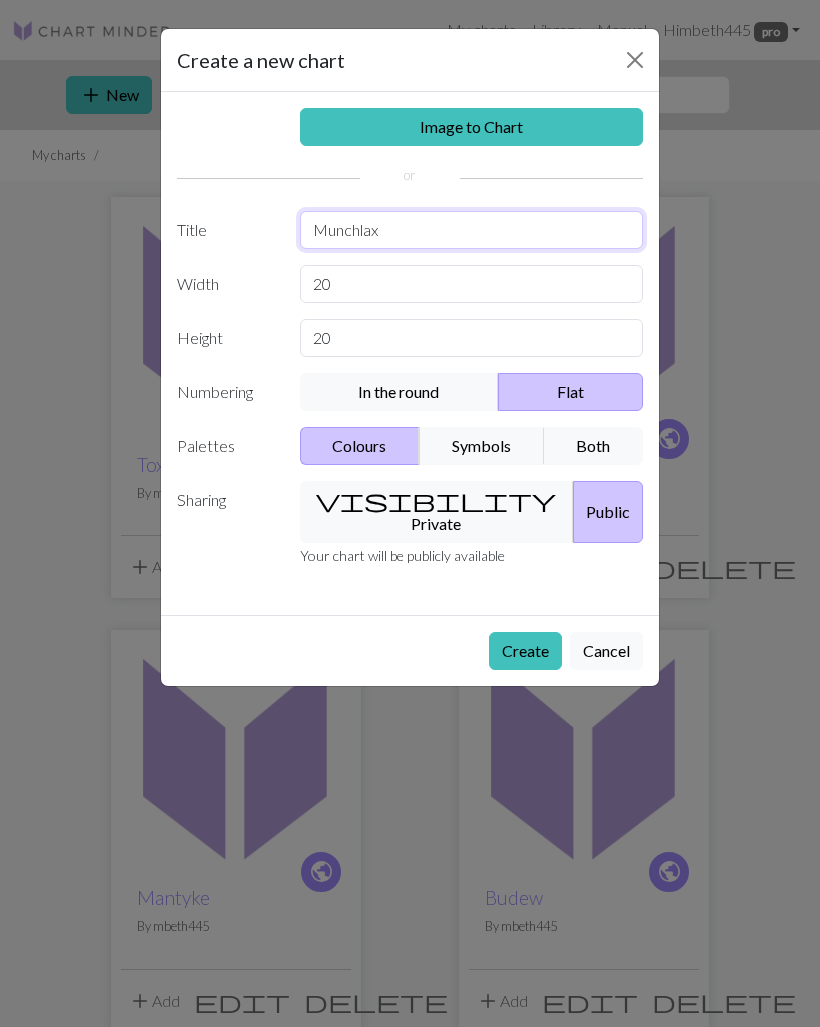 type on "Munchlax" 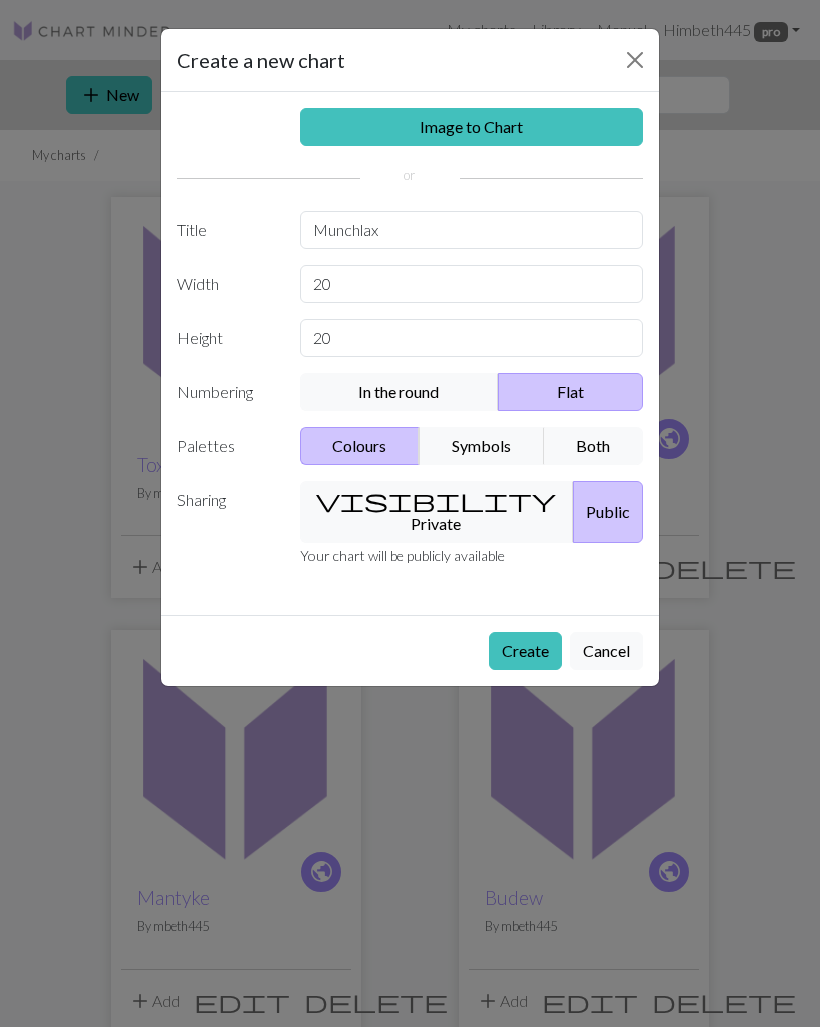 click on "Create" at bounding box center [525, 651] 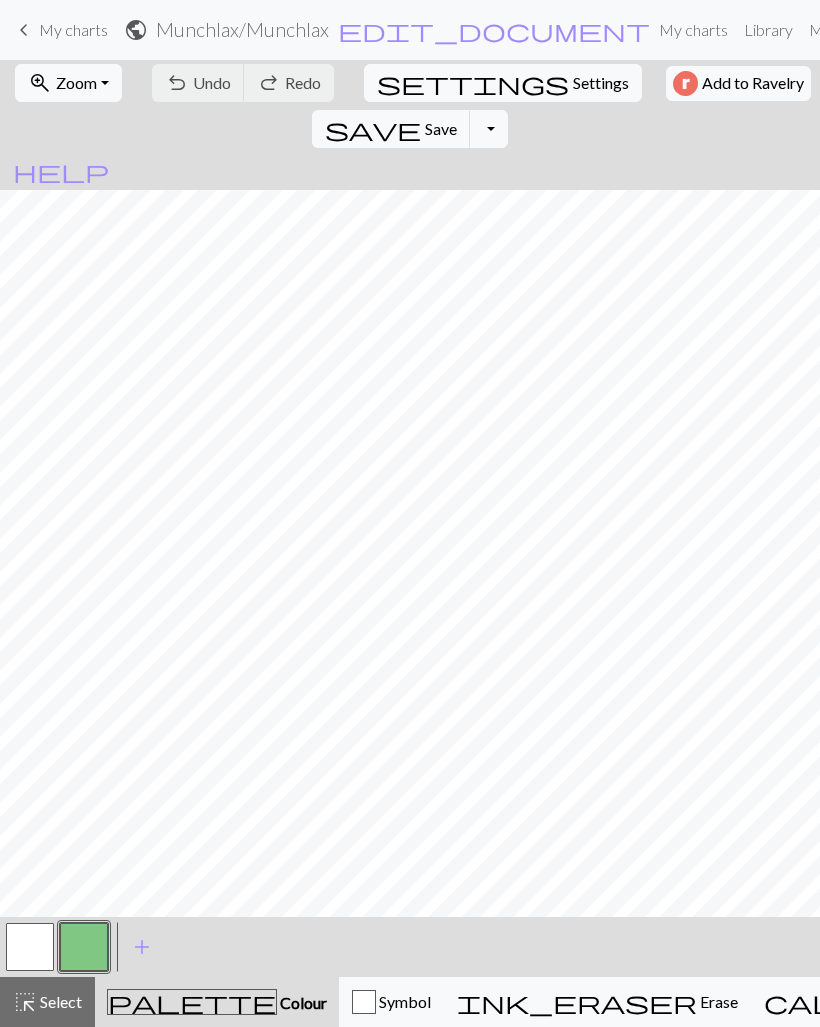 click on "Settings" at bounding box center (601, 83) 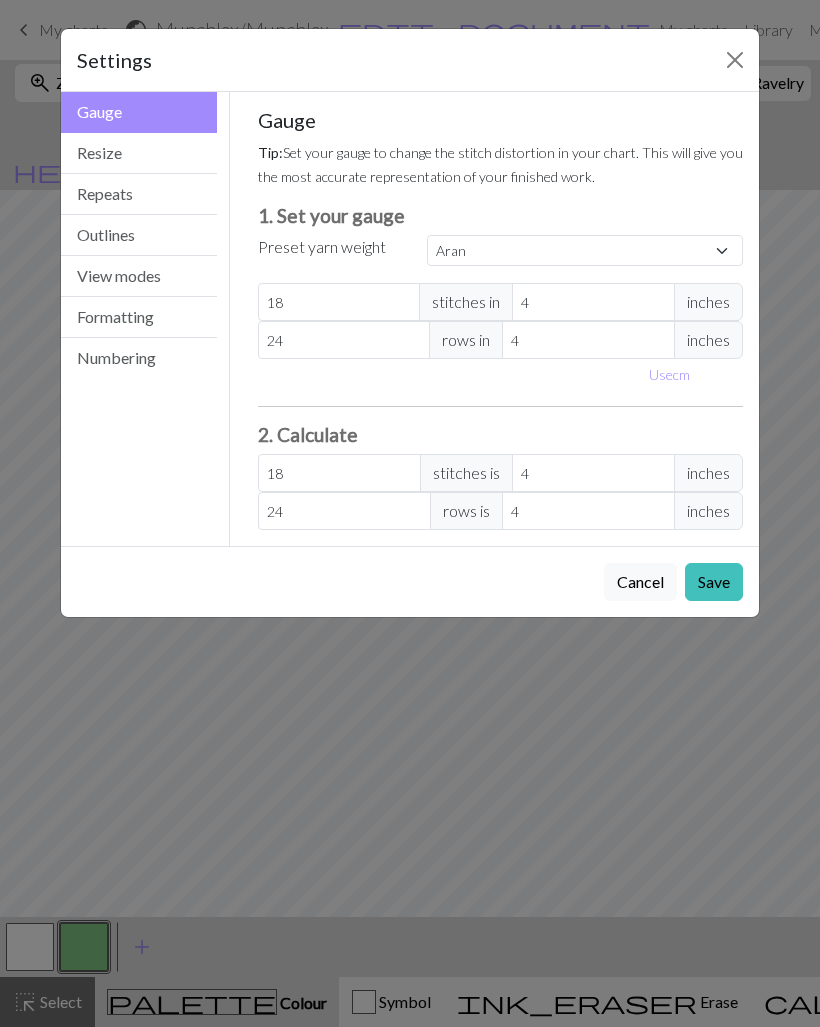 click on "Resize" at bounding box center (139, 153) 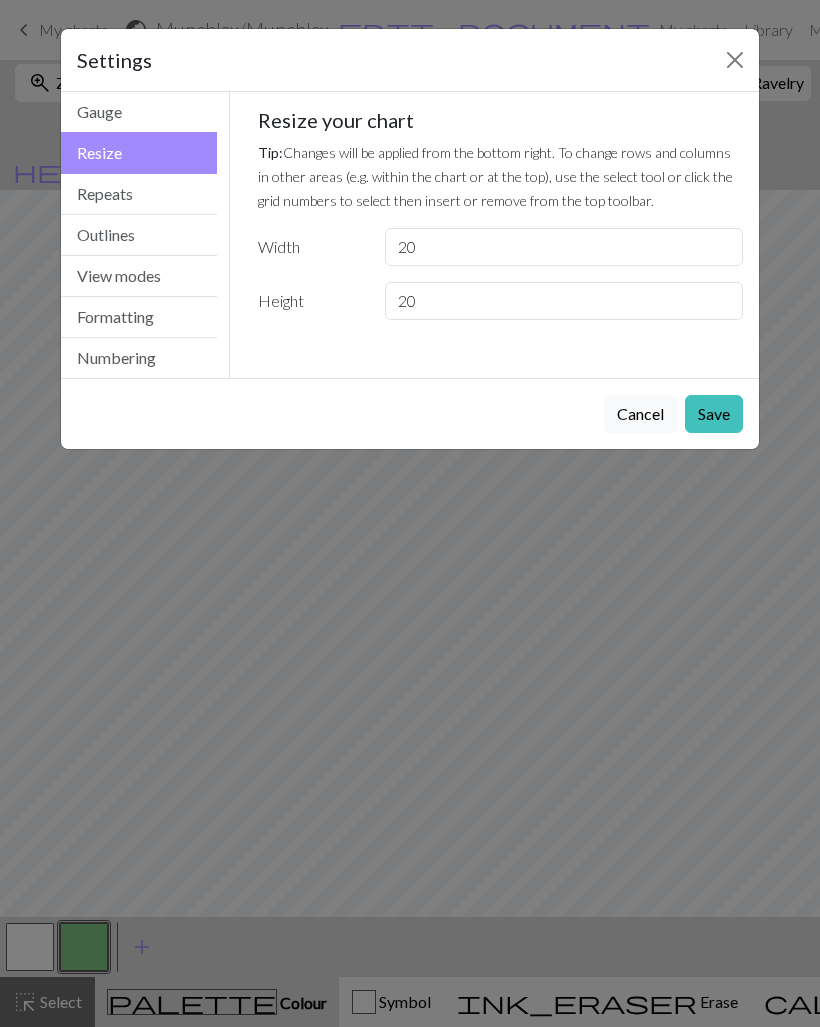 click on "Save" at bounding box center (714, 414) 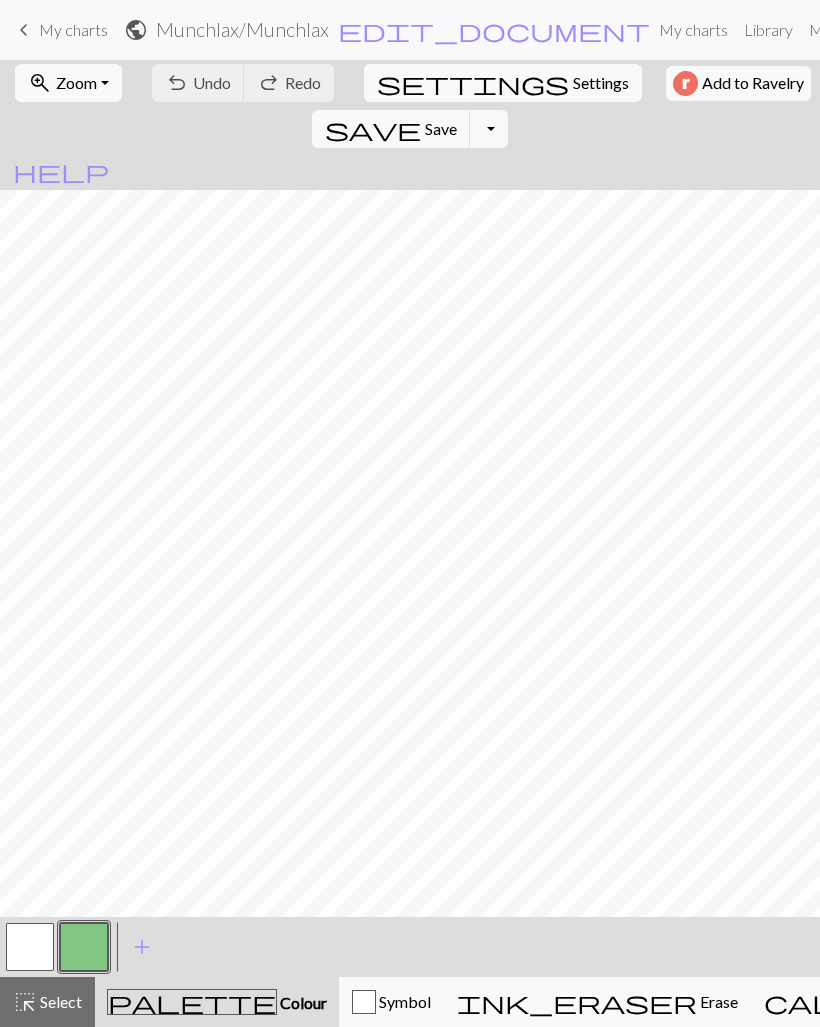 click on "zoom_in Zoom Zoom" at bounding box center (68, 83) 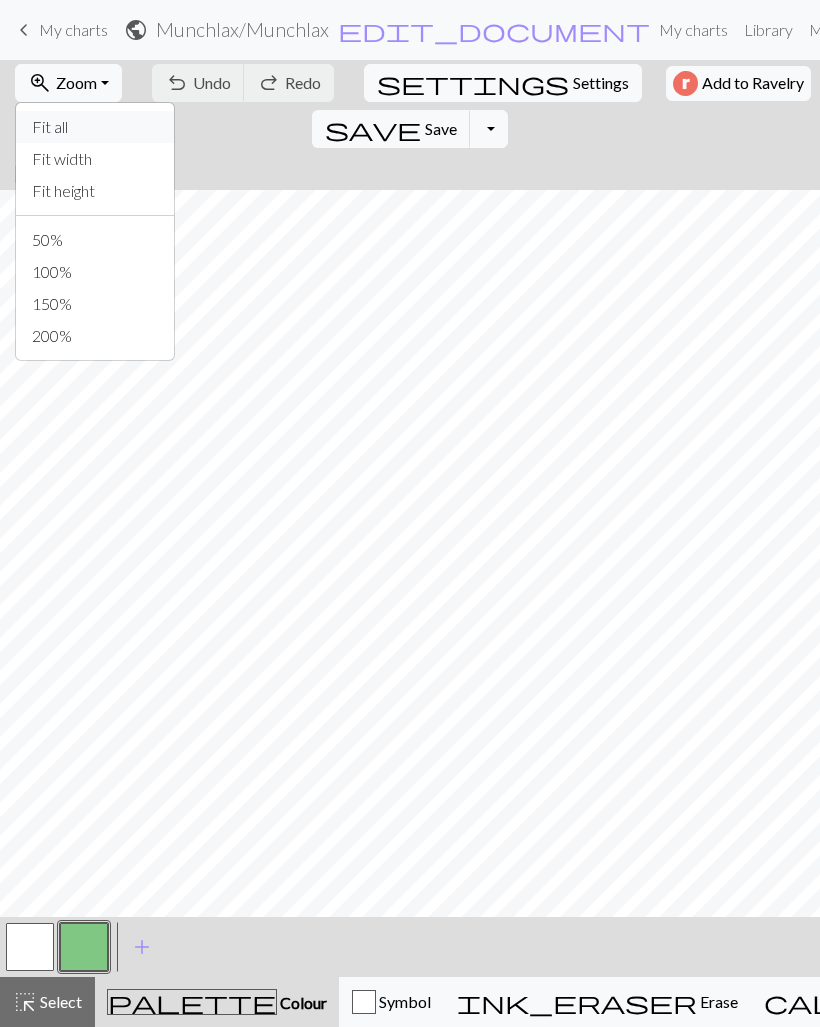 click on "Fit all" at bounding box center (95, 127) 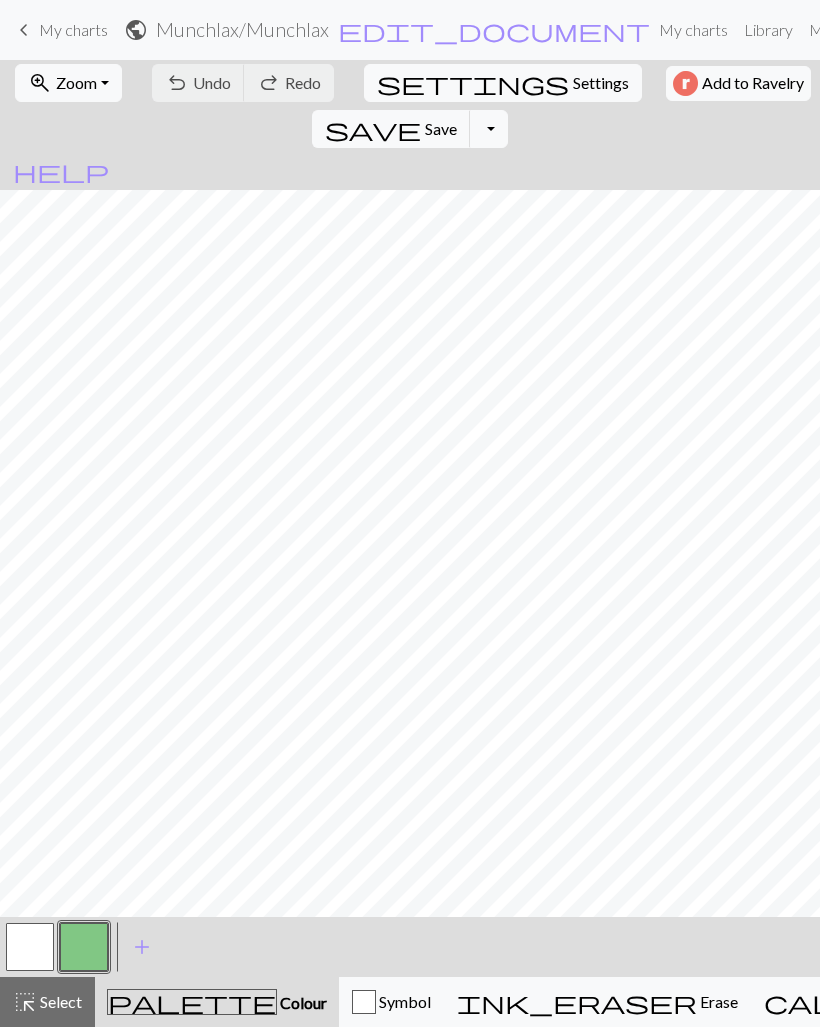 click at bounding box center [84, 947] 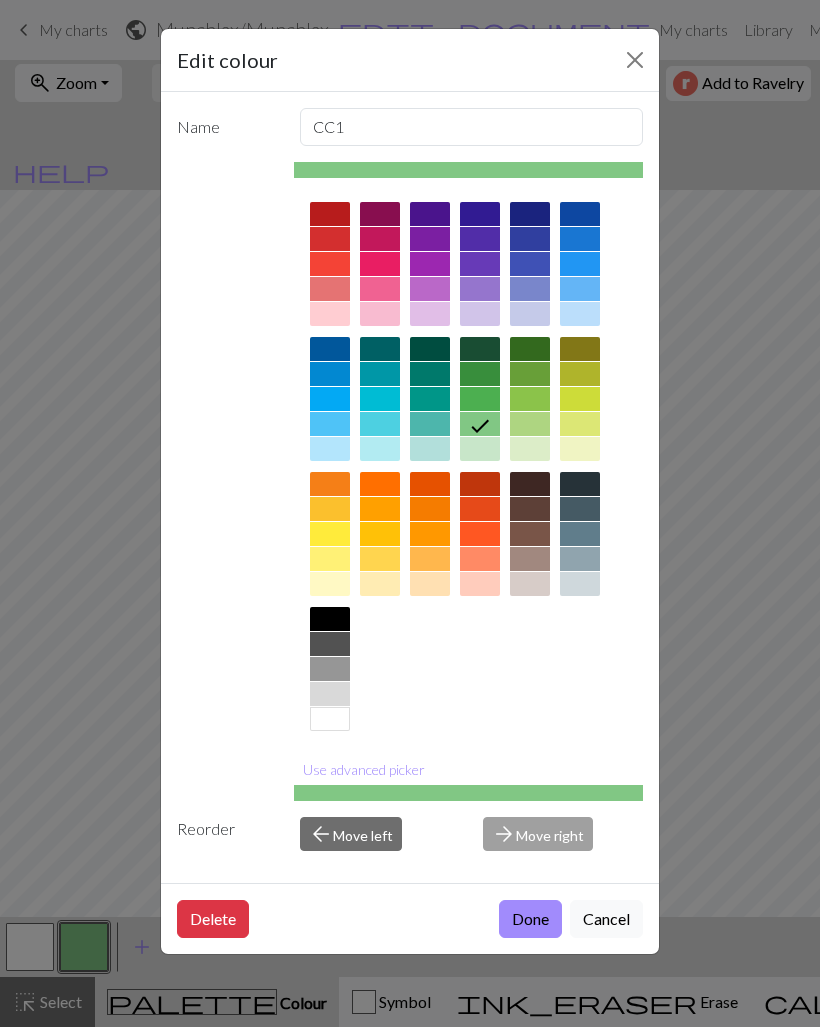 click at bounding box center [330, 619] 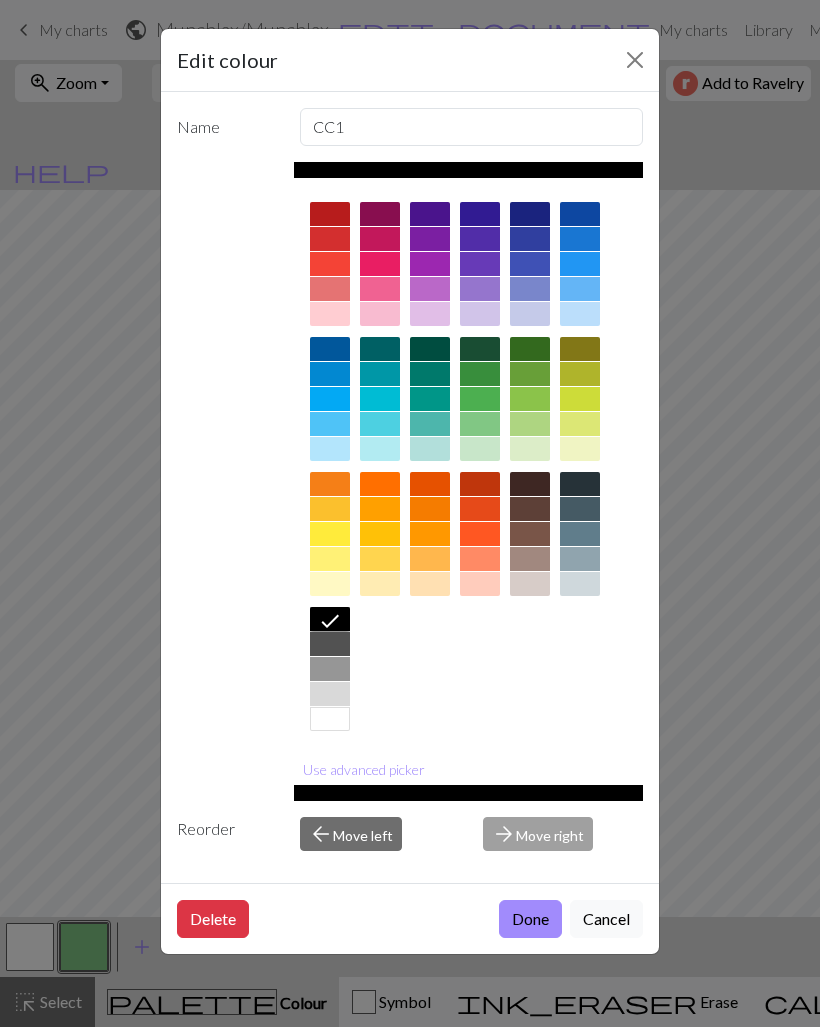 click on "Done" at bounding box center [530, 919] 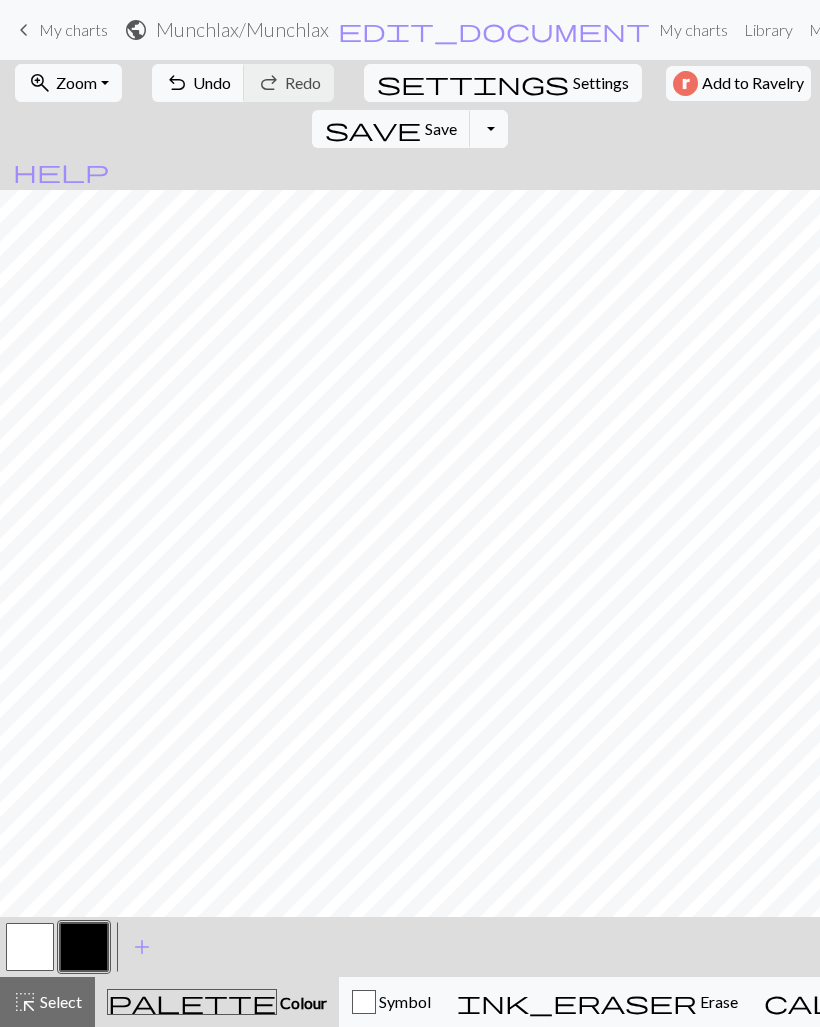 click at bounding box center (30, 947) 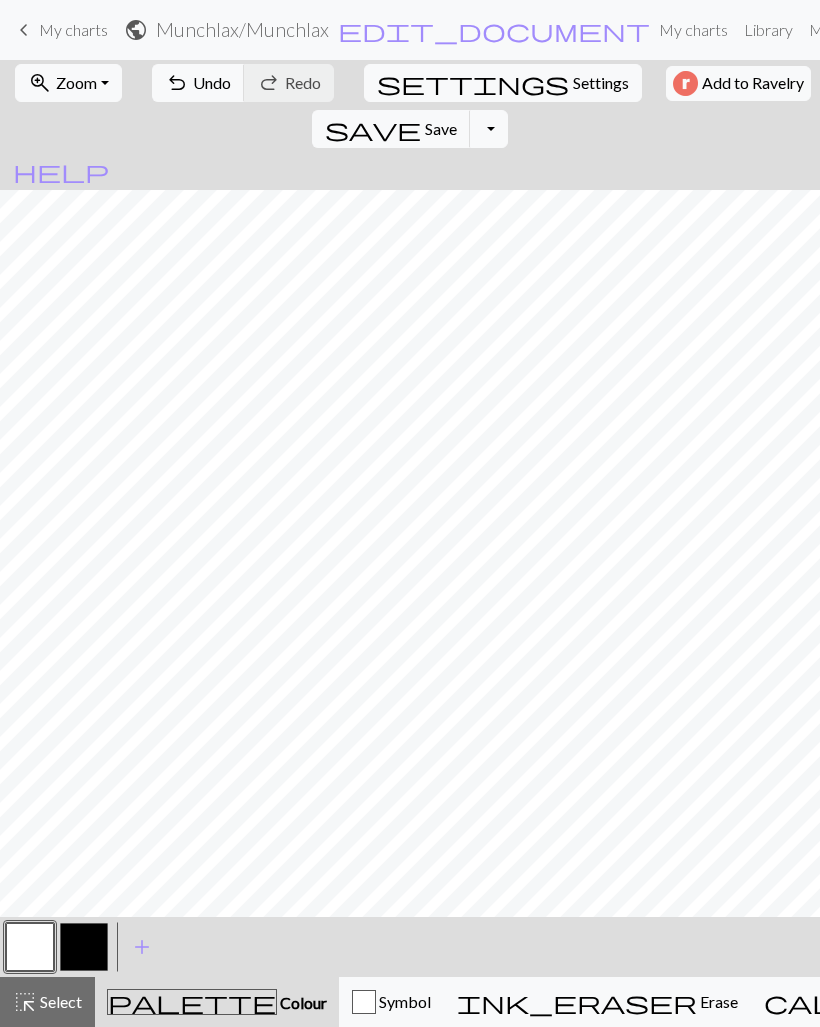 click at bounding box center (84, 947) 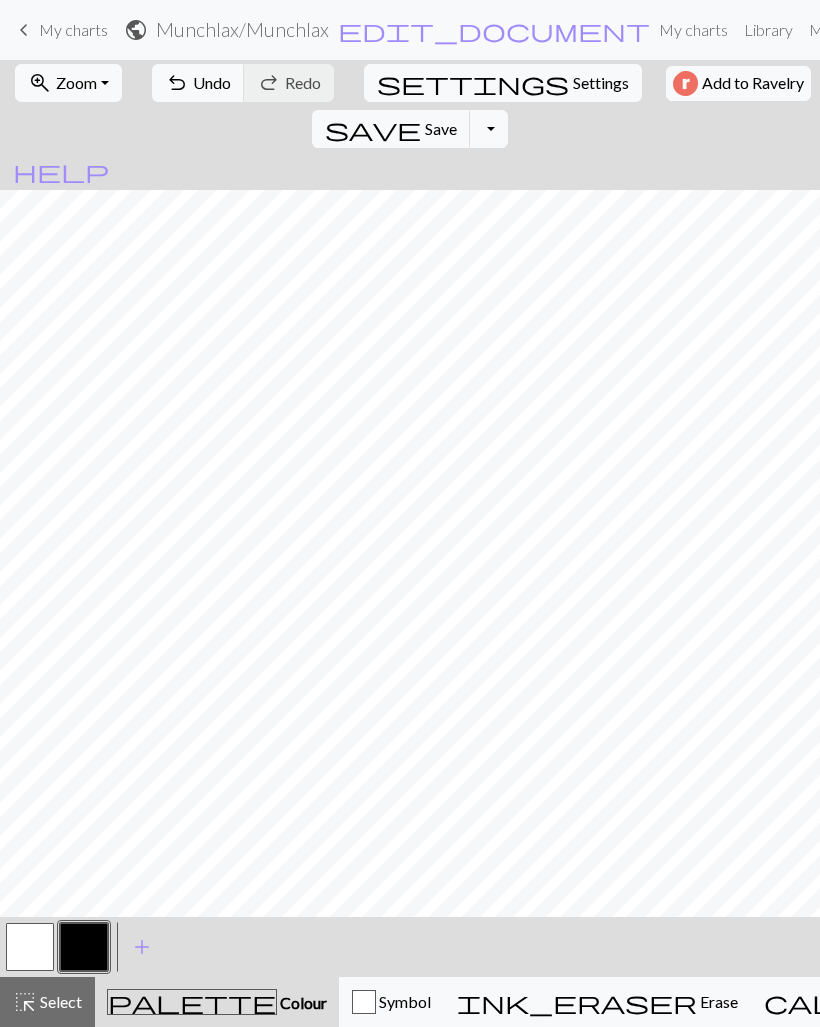 click at bounding box center [30, 947] 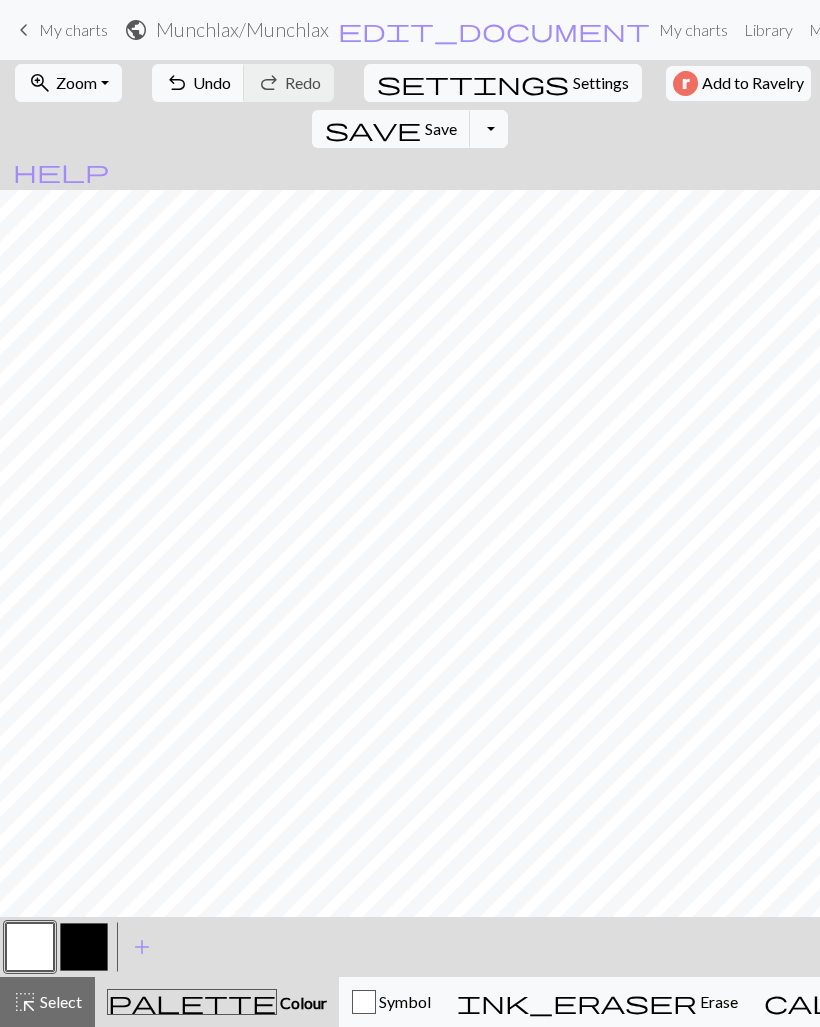 click at bounding box center (84, 947) 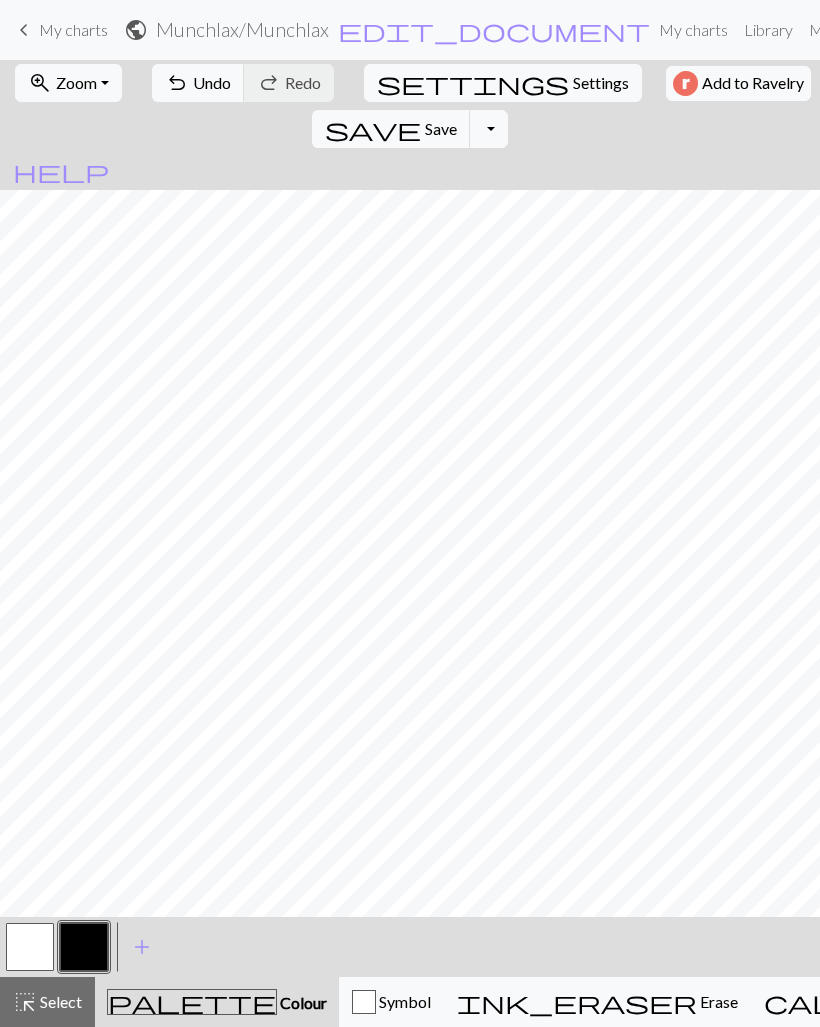 click at bounding box center (30, 947) 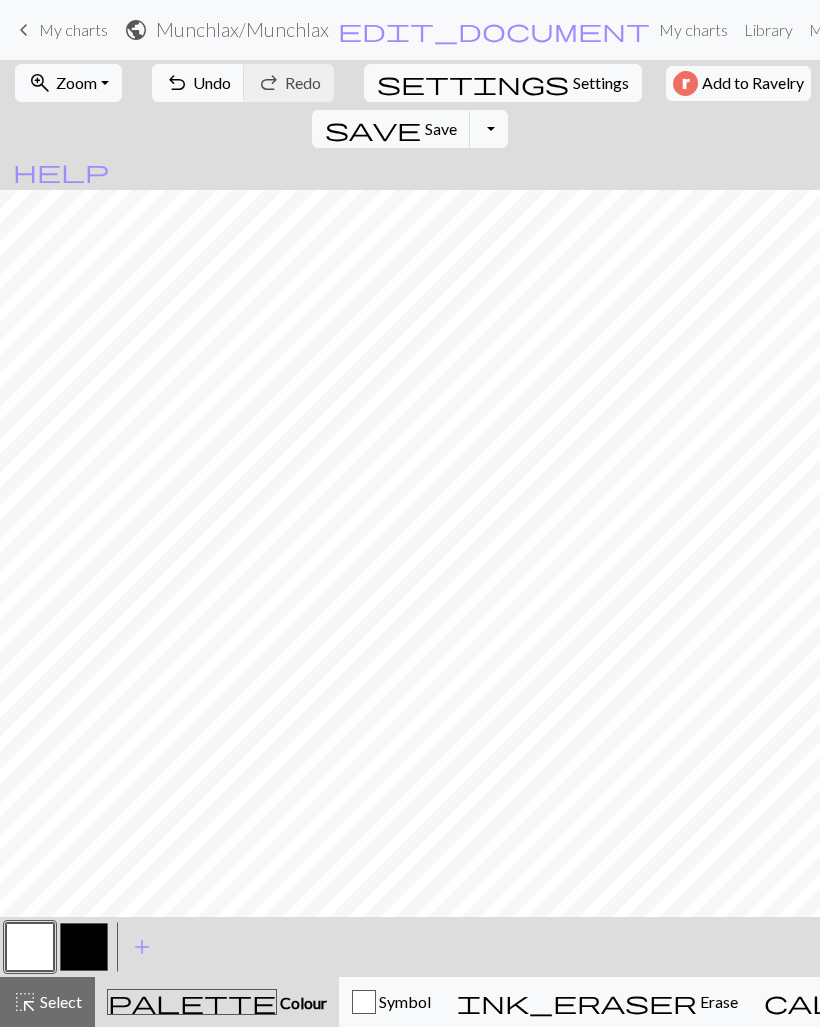 click at bounding box center (84, 947) 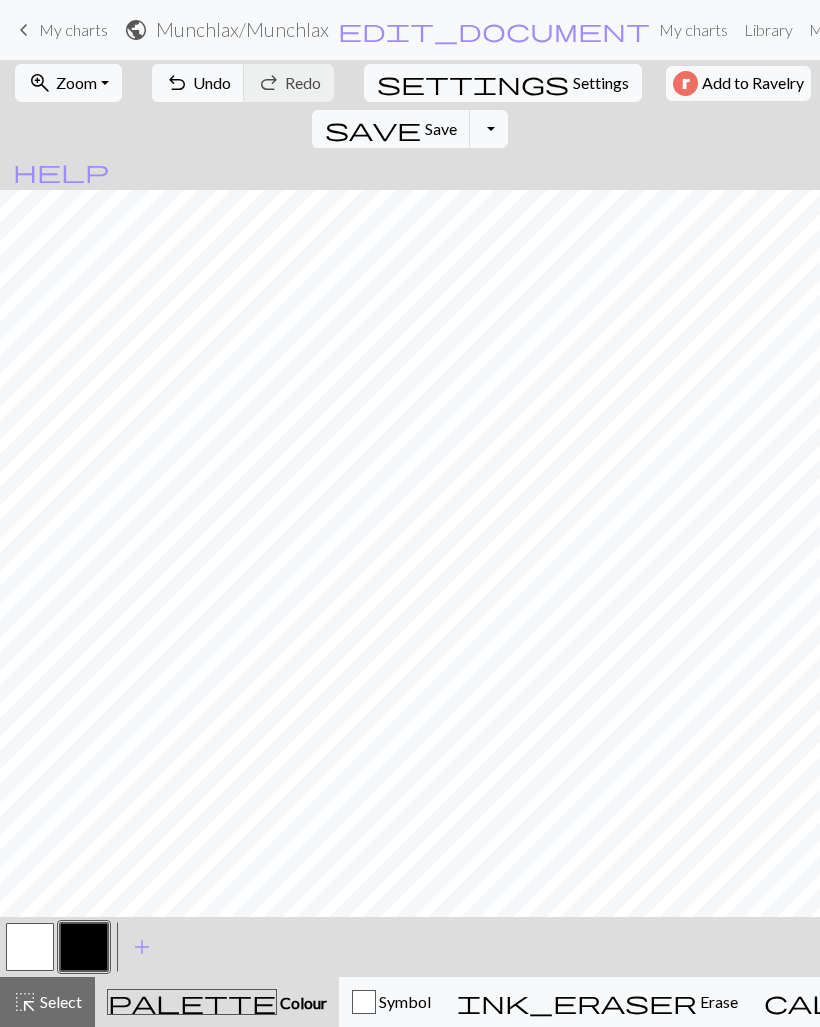 click at bounding box center [30, 947] 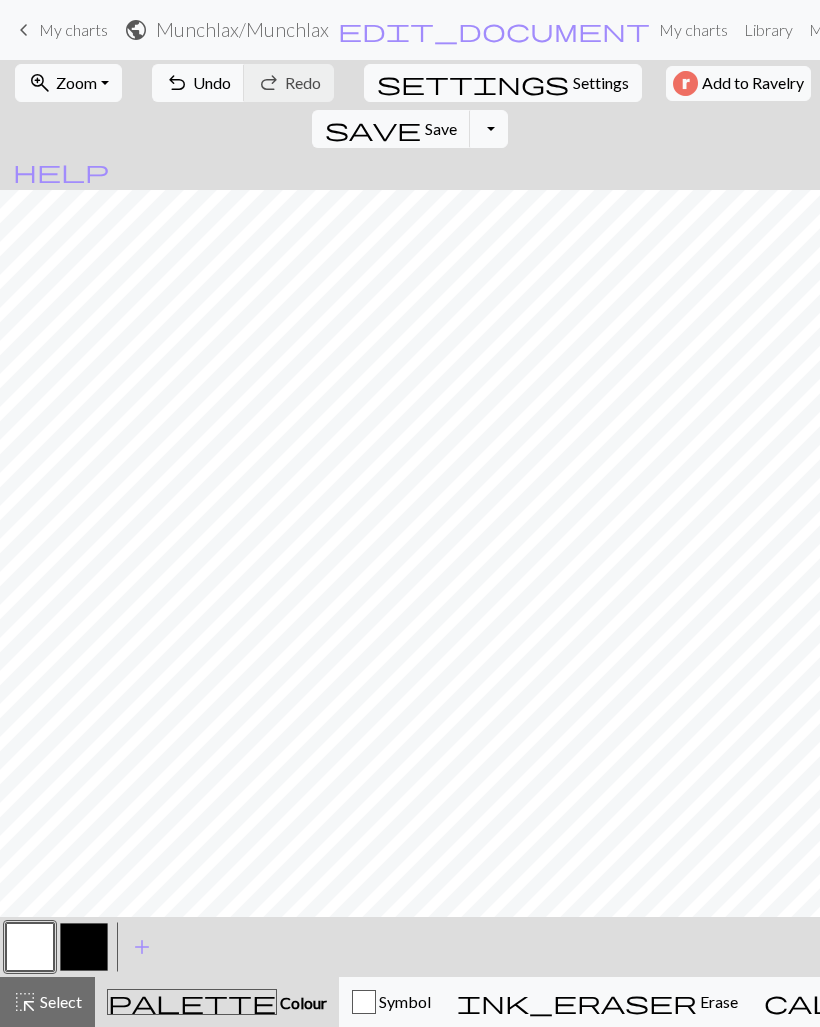 click at bounding box center (84, 947) 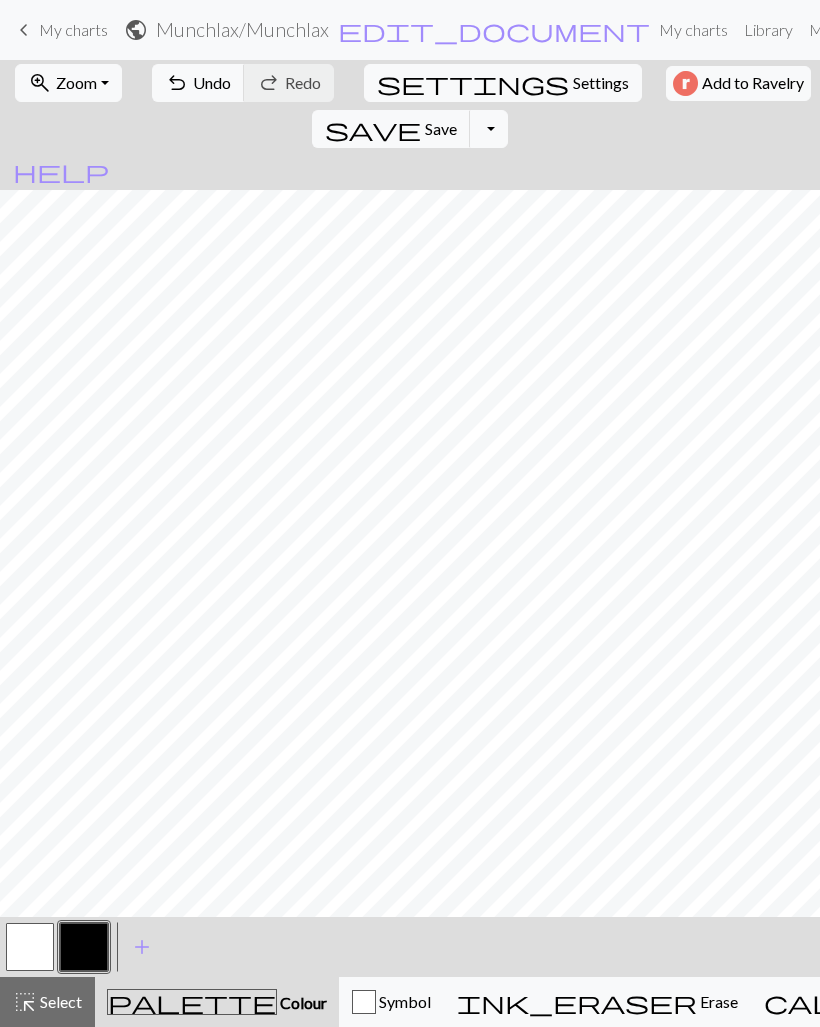 click at bounding box center [30, 947] 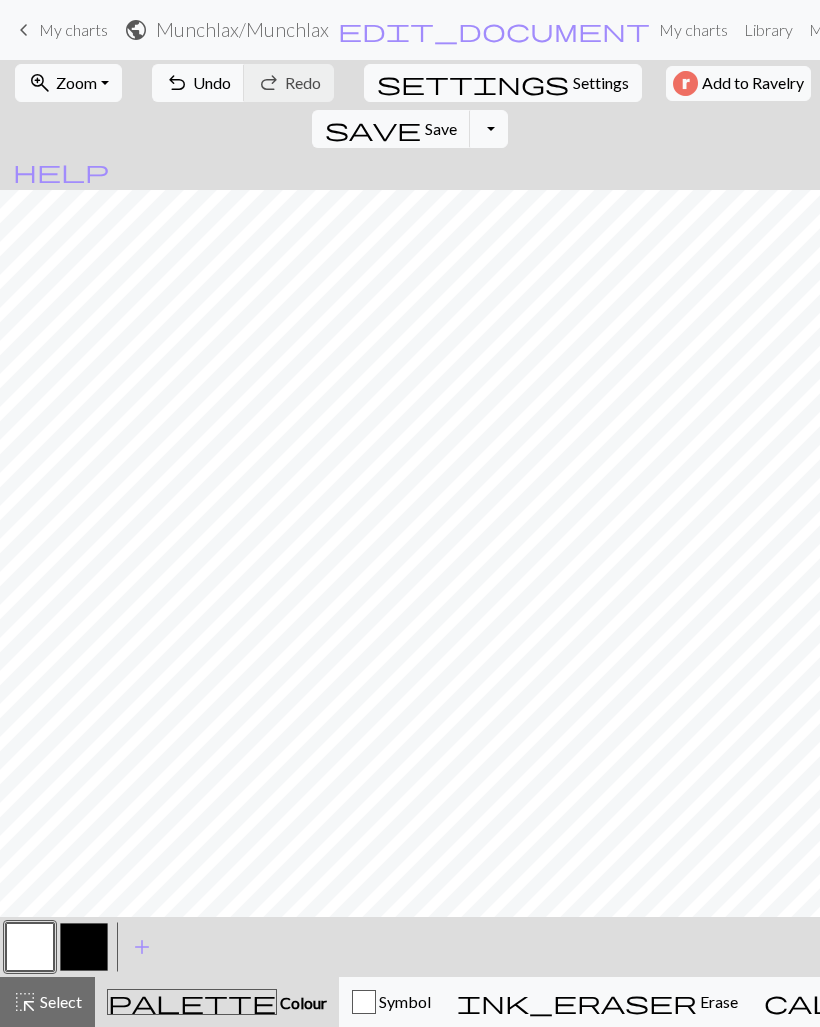 click at bounding box center [84, 947] 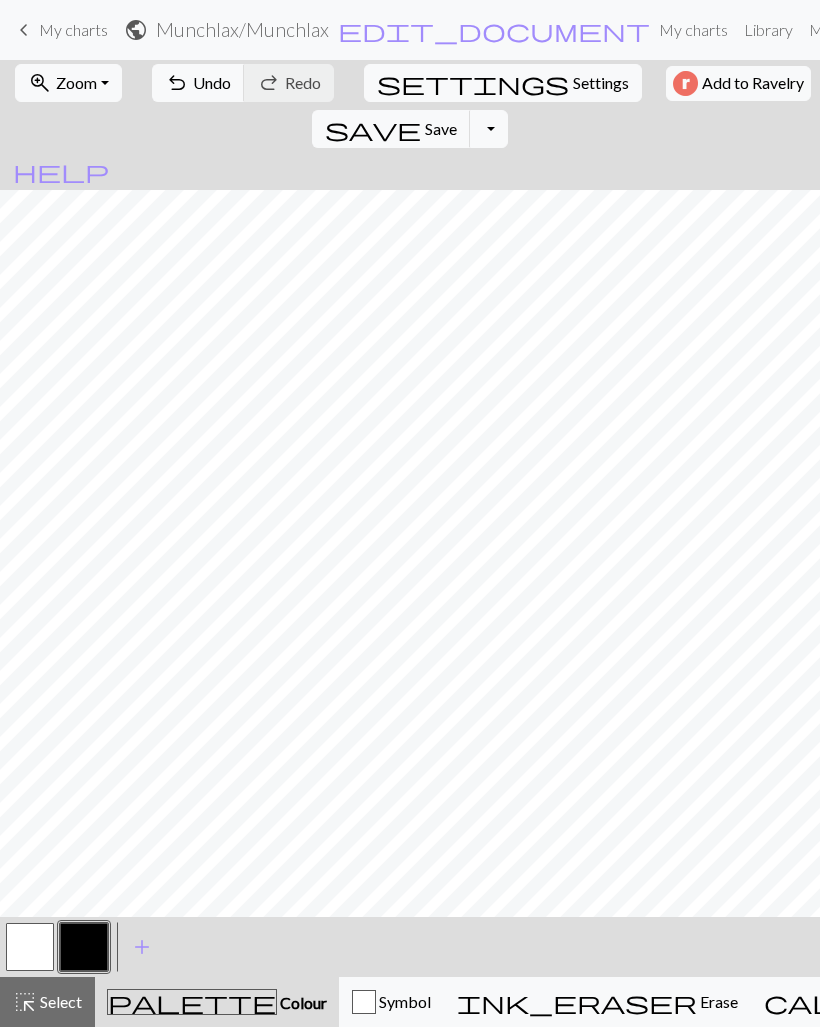click at bounding box center (30, 947) 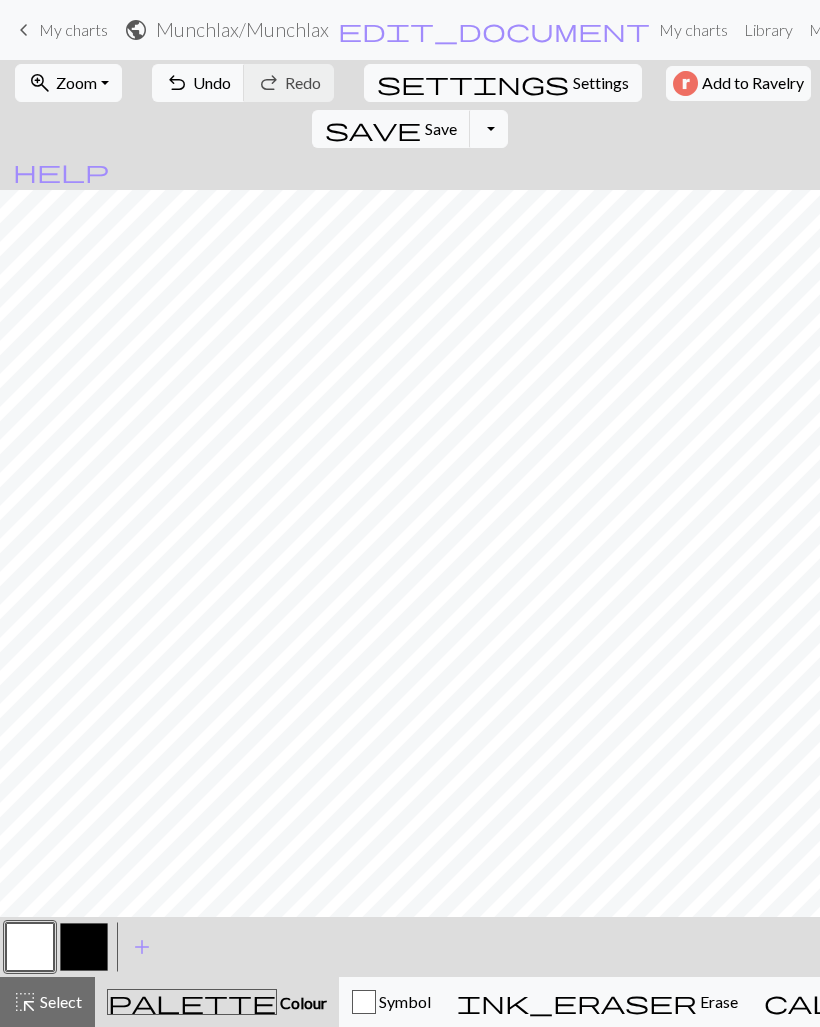 click at bounding box center (84, 947) 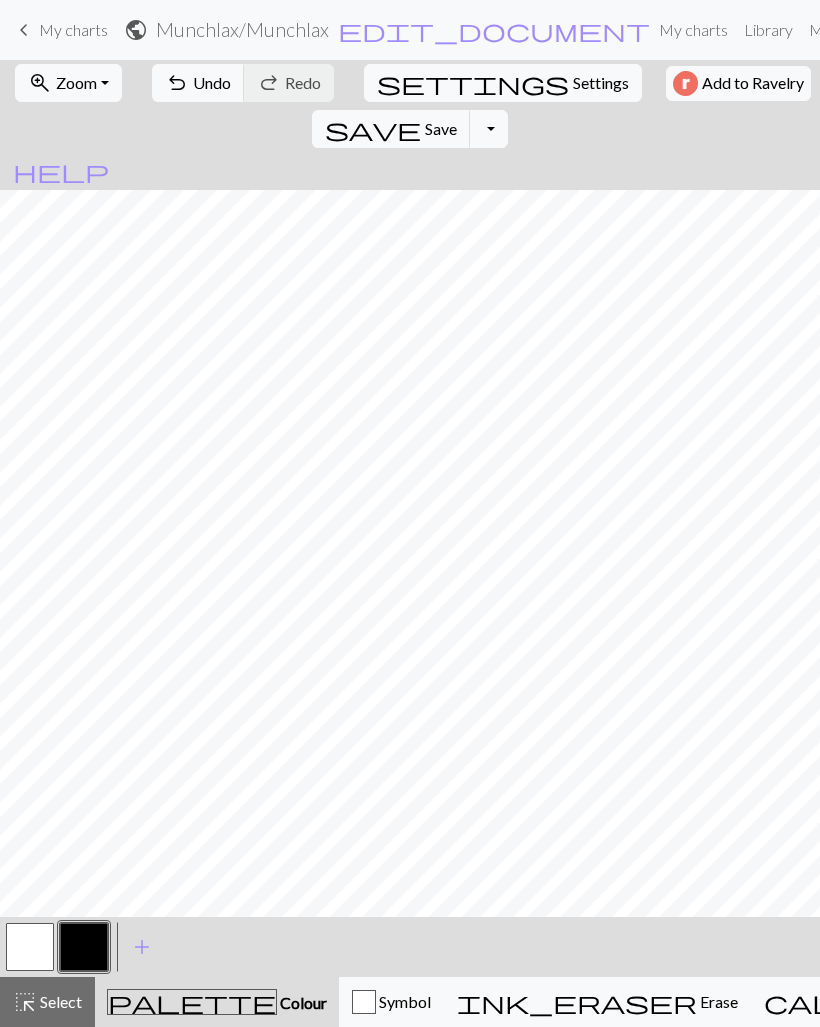 click at bounding box center [30, 947] 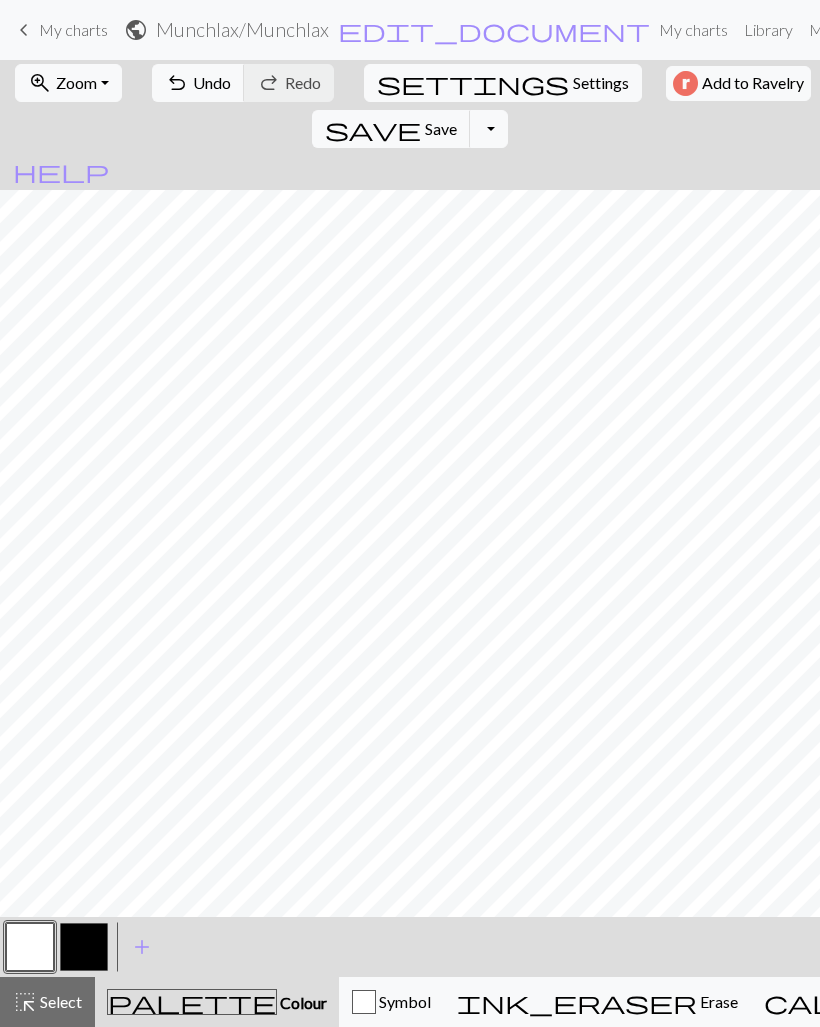 click at bounding box center (84, 947) 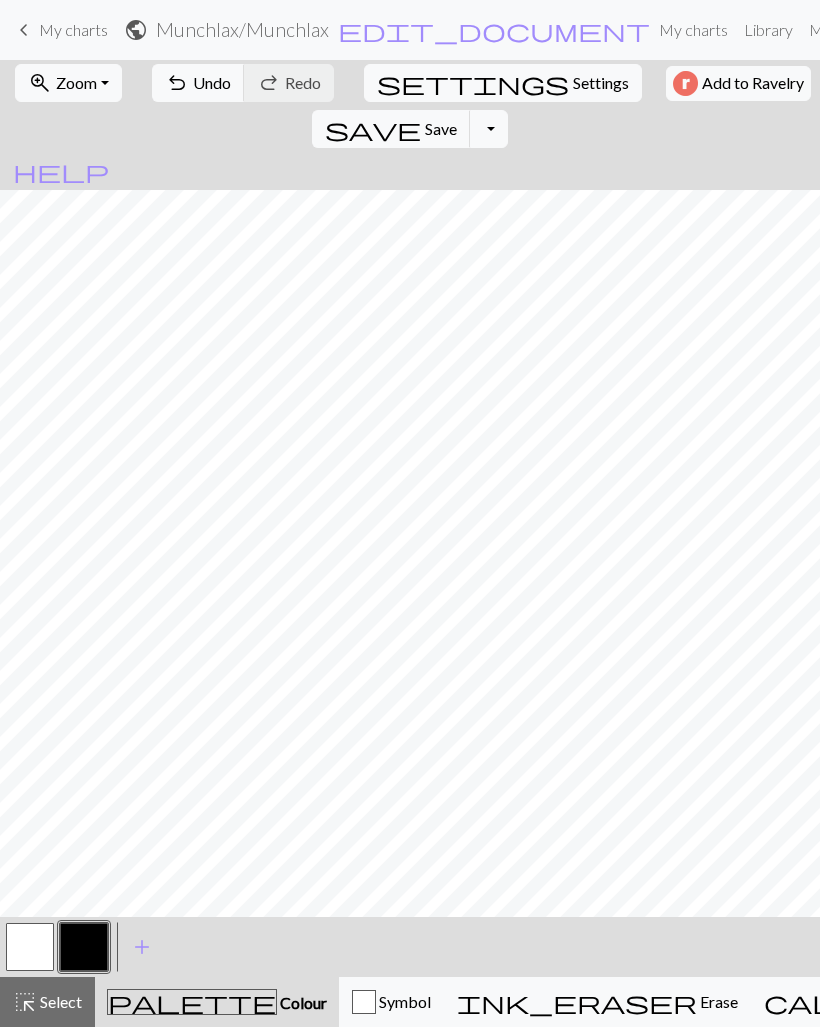click at bounding box center [30, 947] 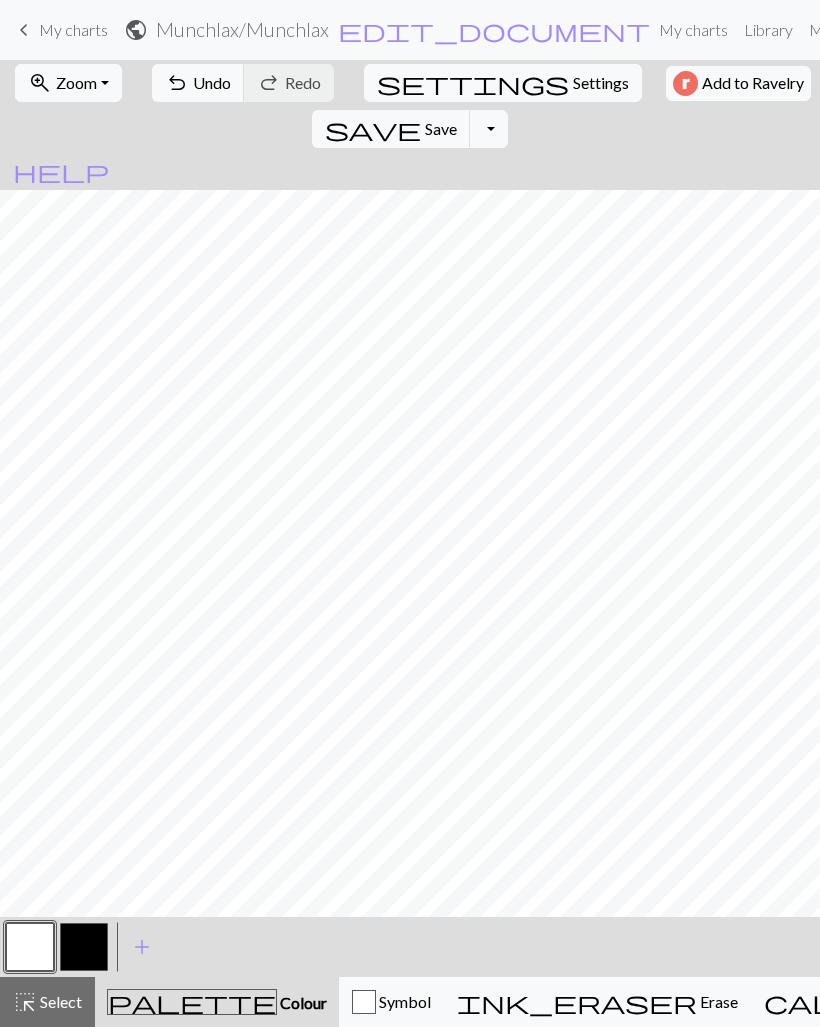 click at bounding box center (84, 947) 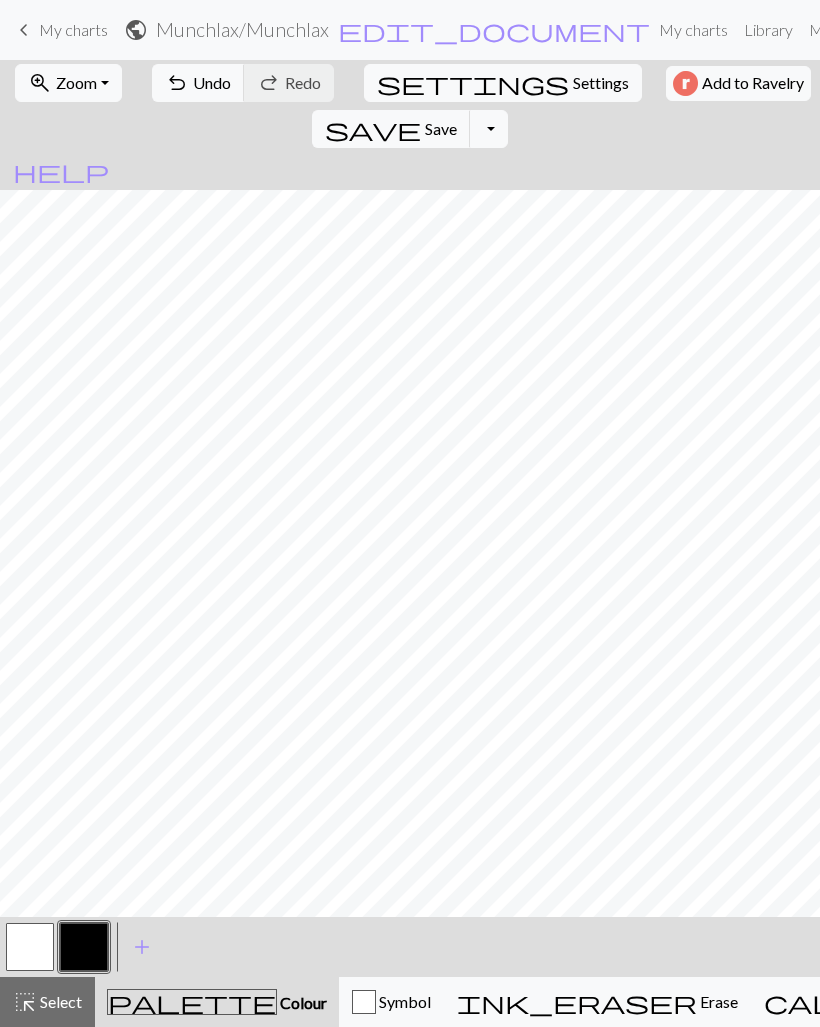 click at bounding box center [30, 947] 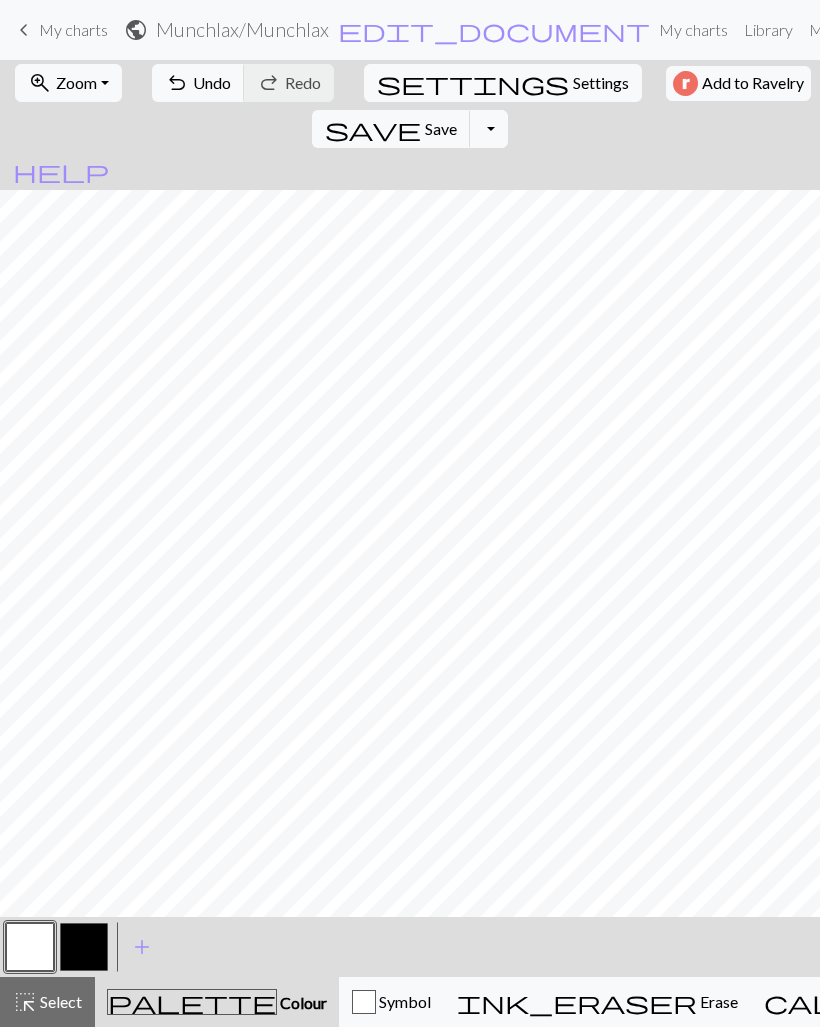 click at bounding box center [84, 947] 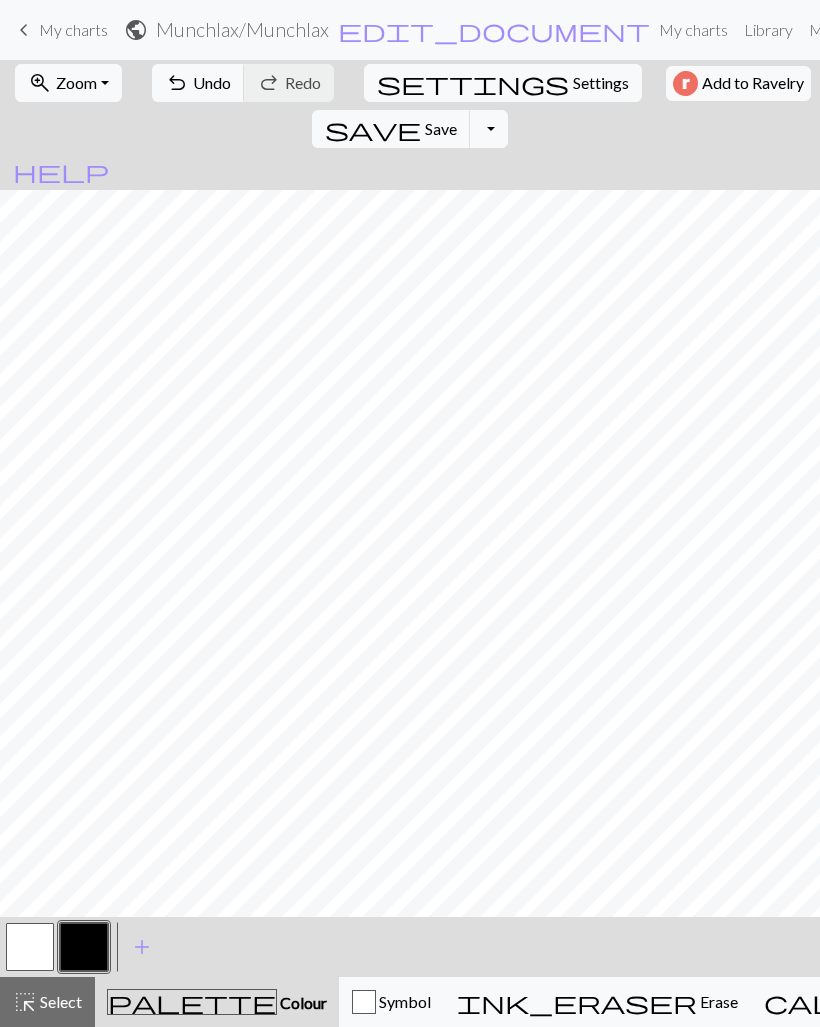 click at bounding box center (30, 947) 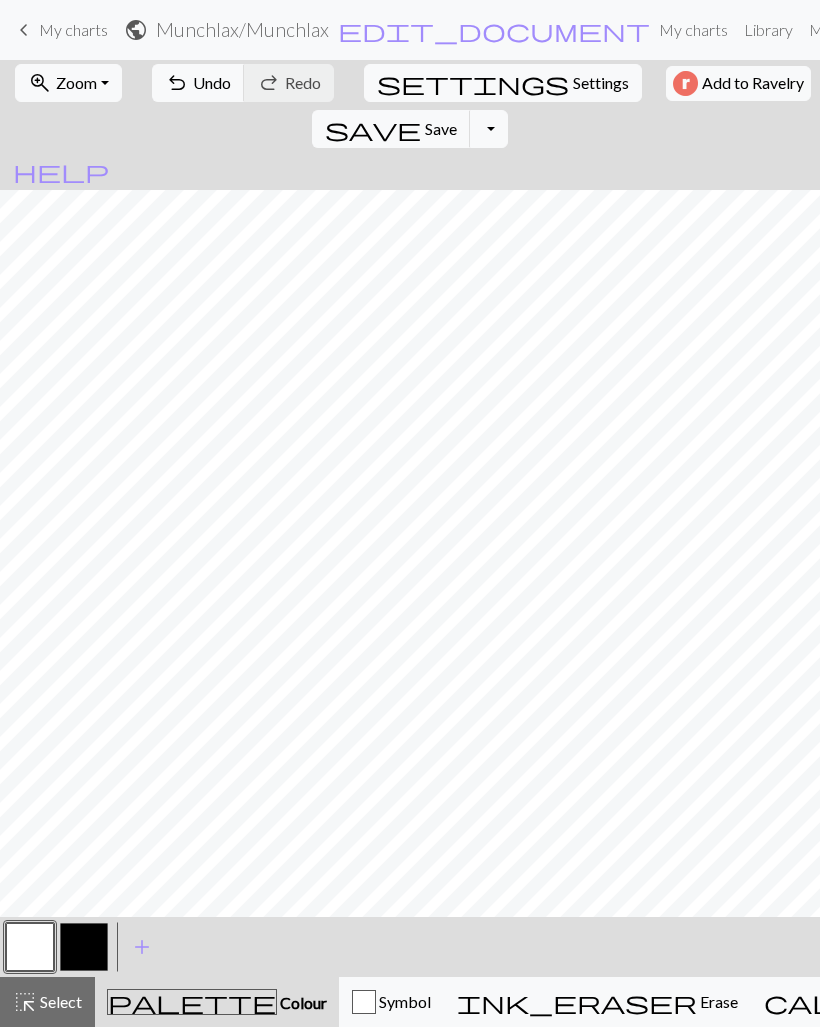 click at bounding box center (84, 947) 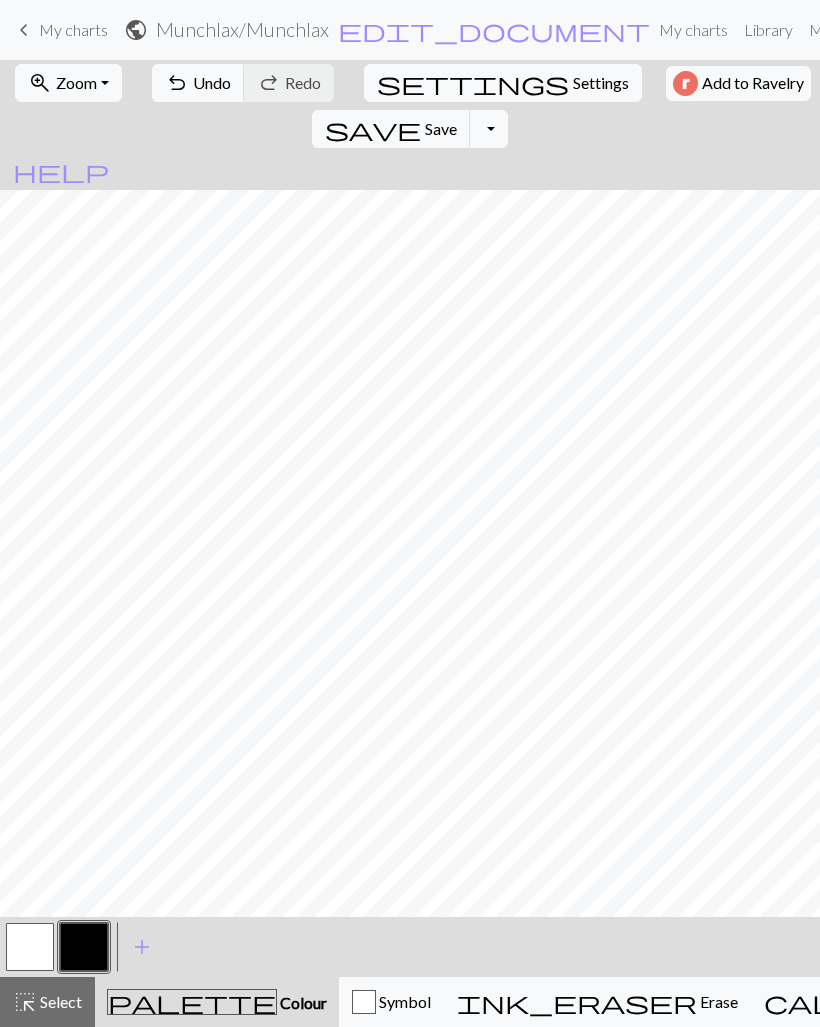 click at bounding box center (30, 947) 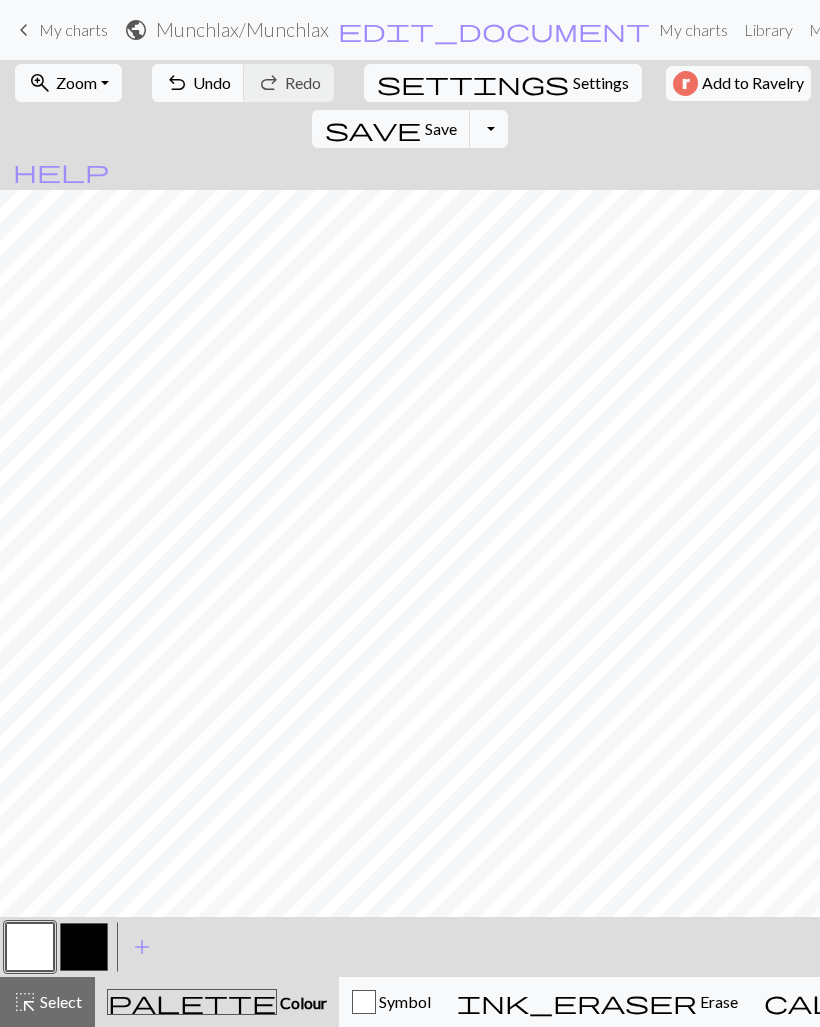 click at bounding box center (84, 947) 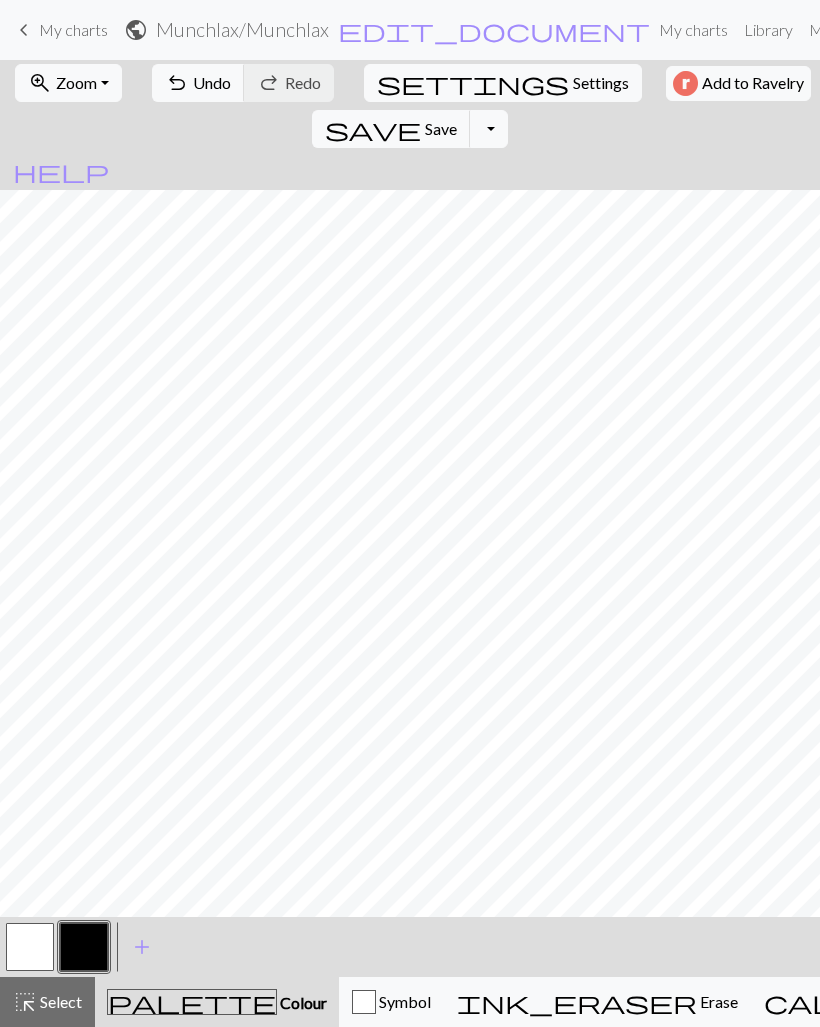 click at bounding box center [30, 947] 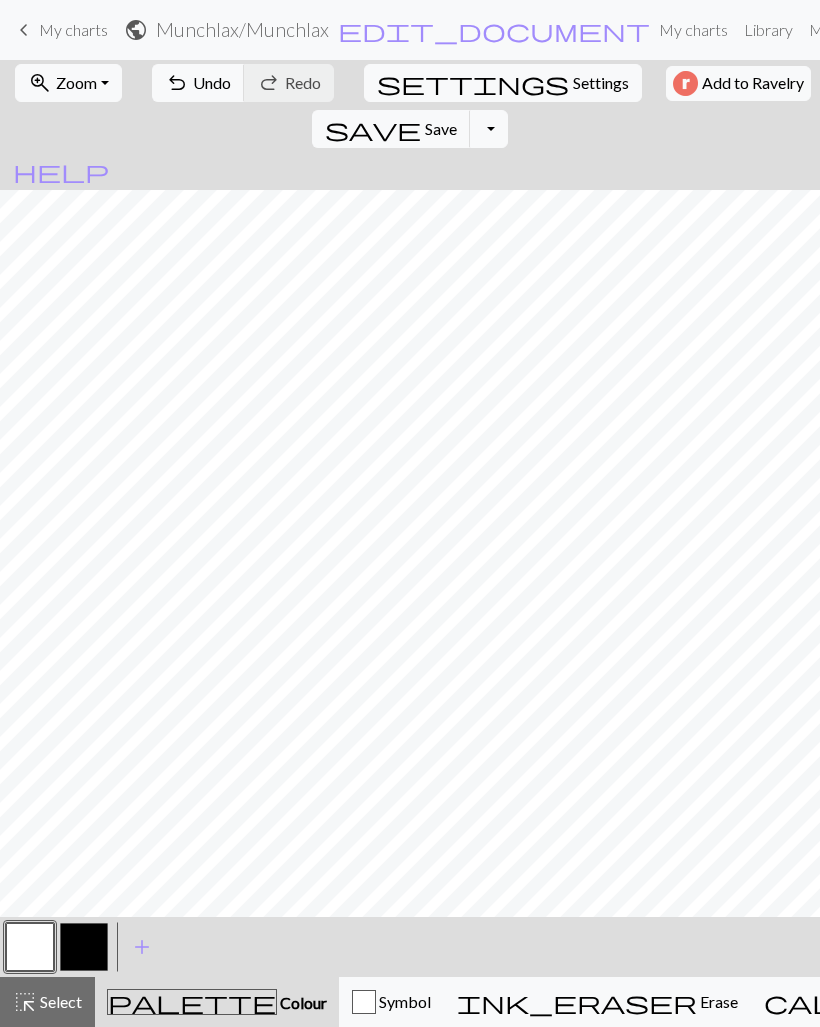 click at bounding box center [84, 947] 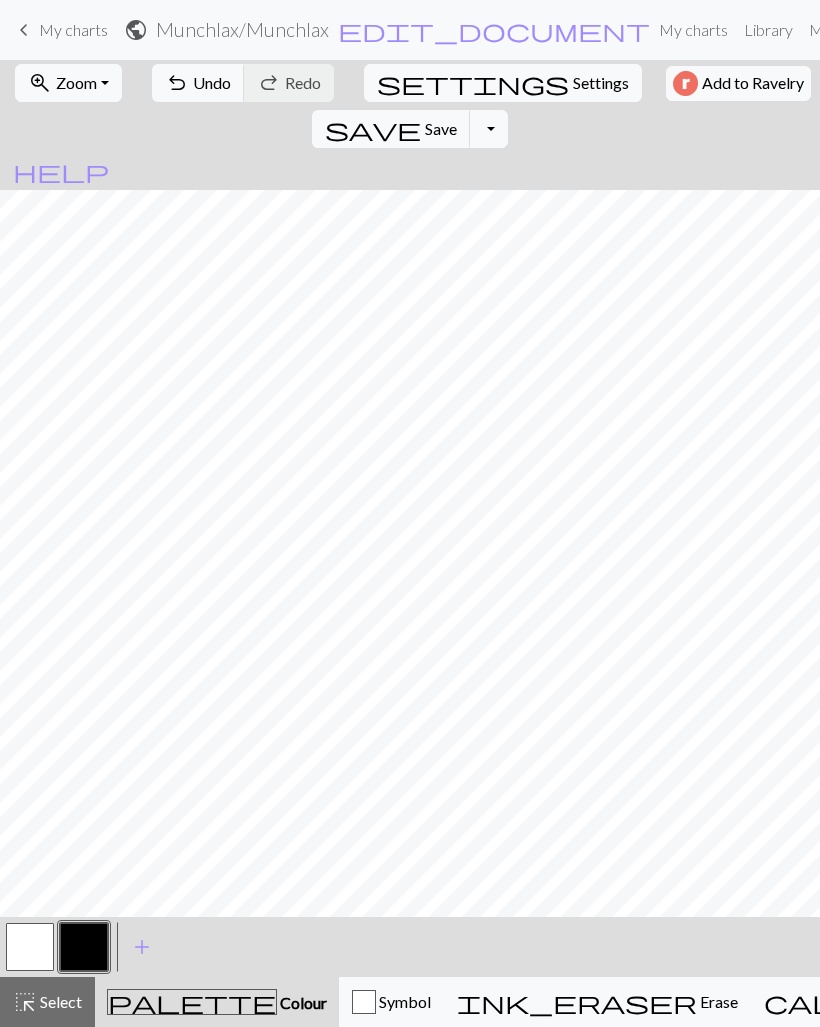 click at bounding box center (30, 947) 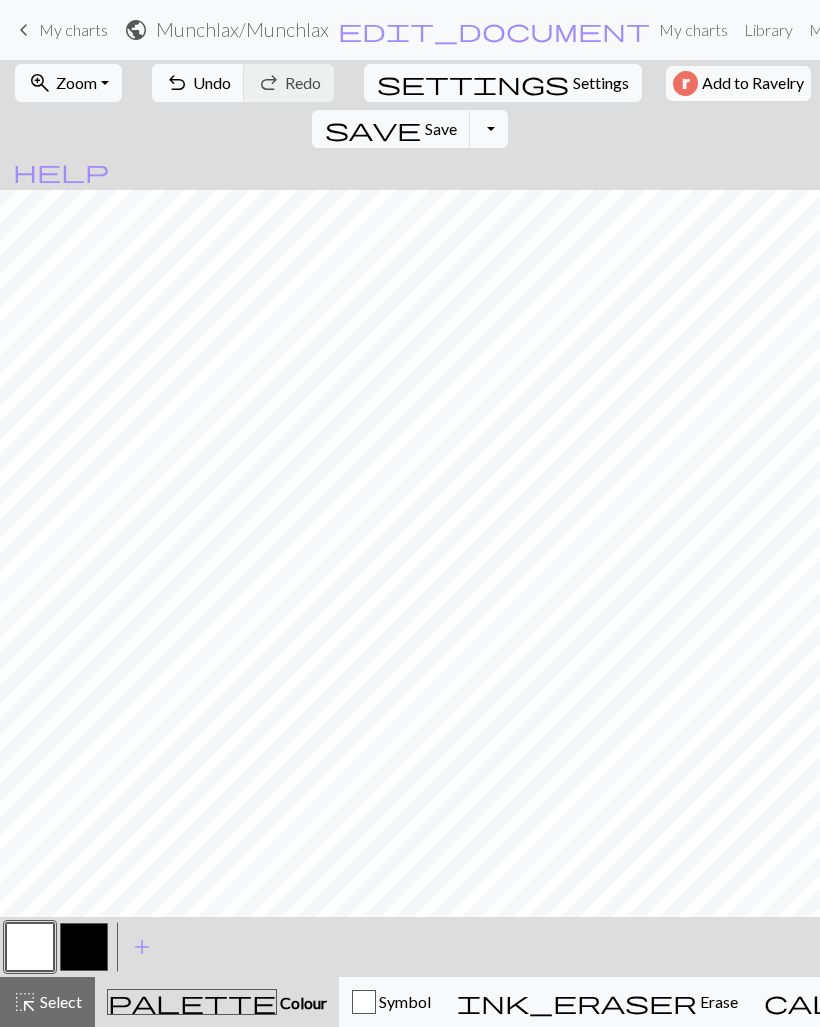 click at bounding box center (84, 947) 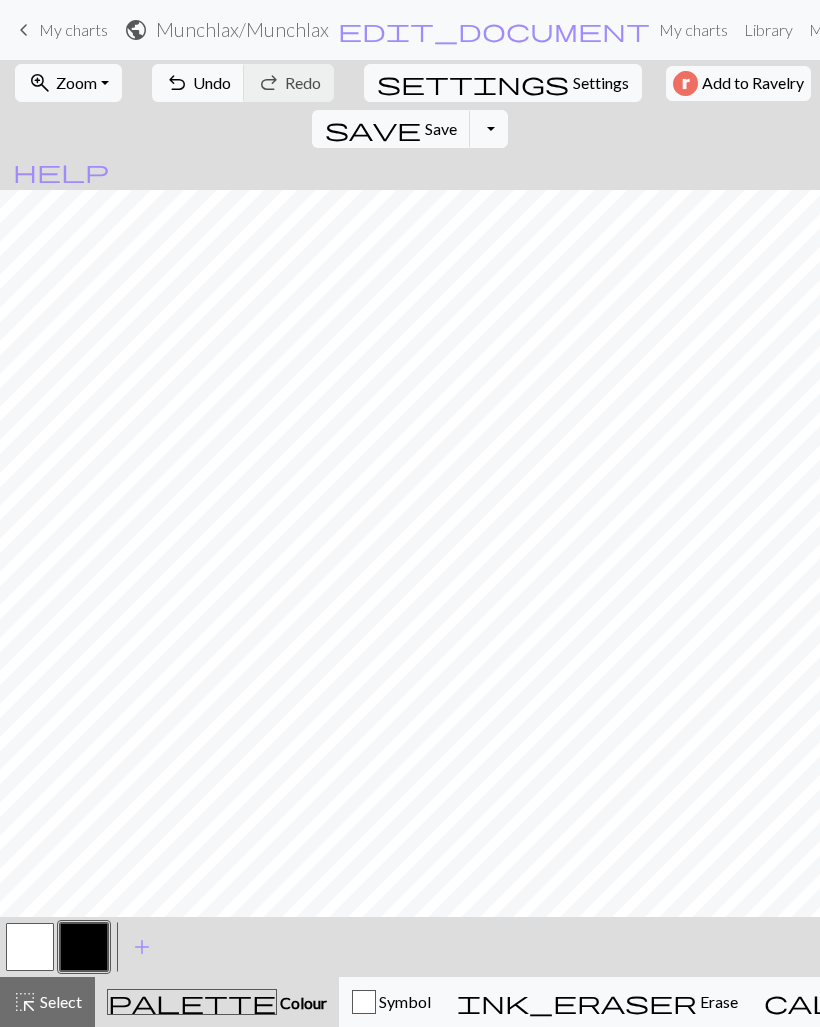 click at bounding box center [30, 947] 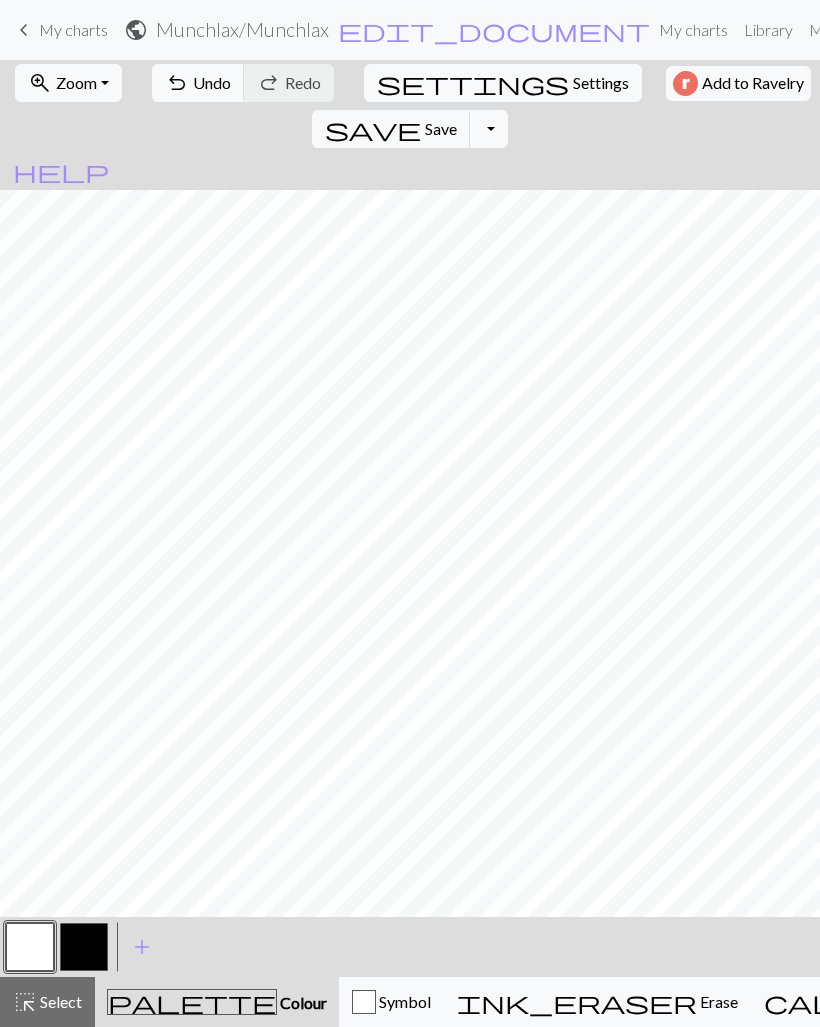 click at bounding box center (84, 947) 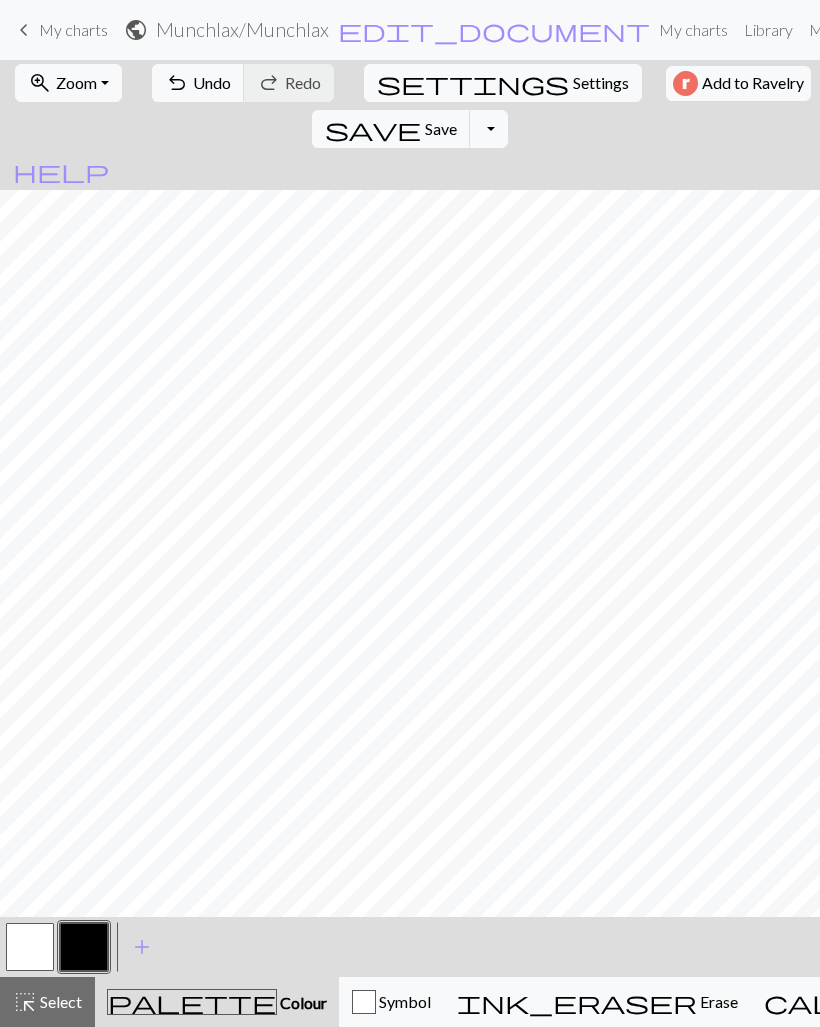 click at bounding box center (30, 947) 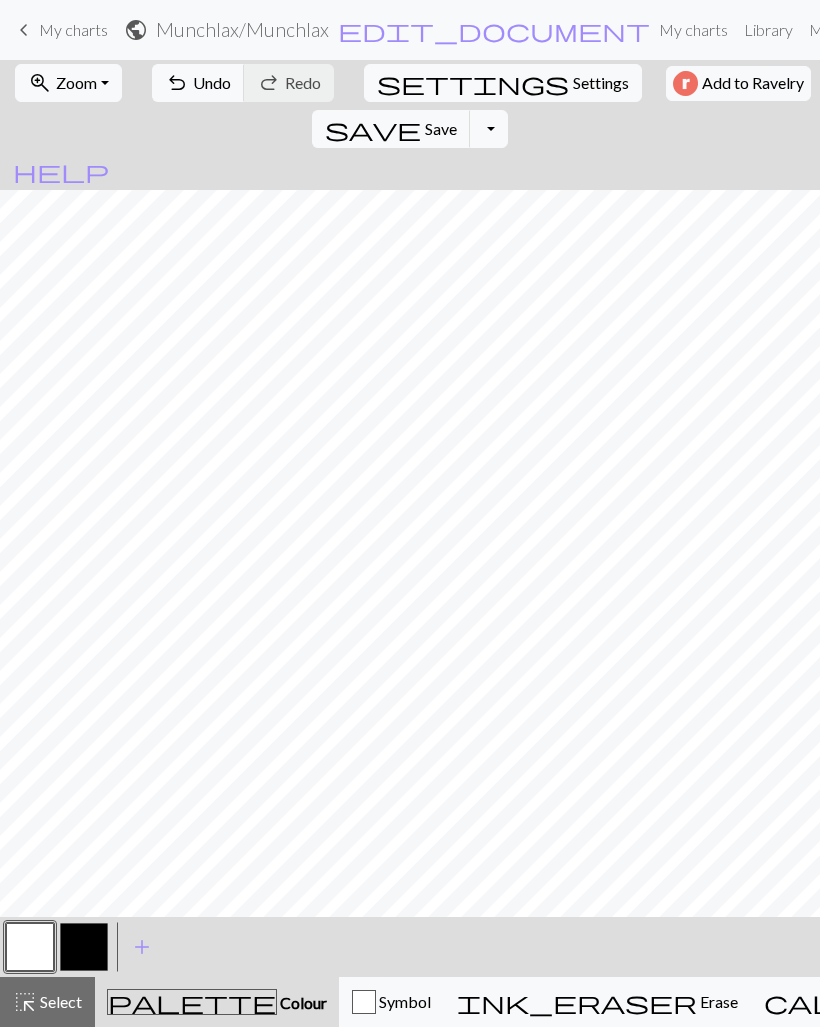 click at bounding box center [30, 947] 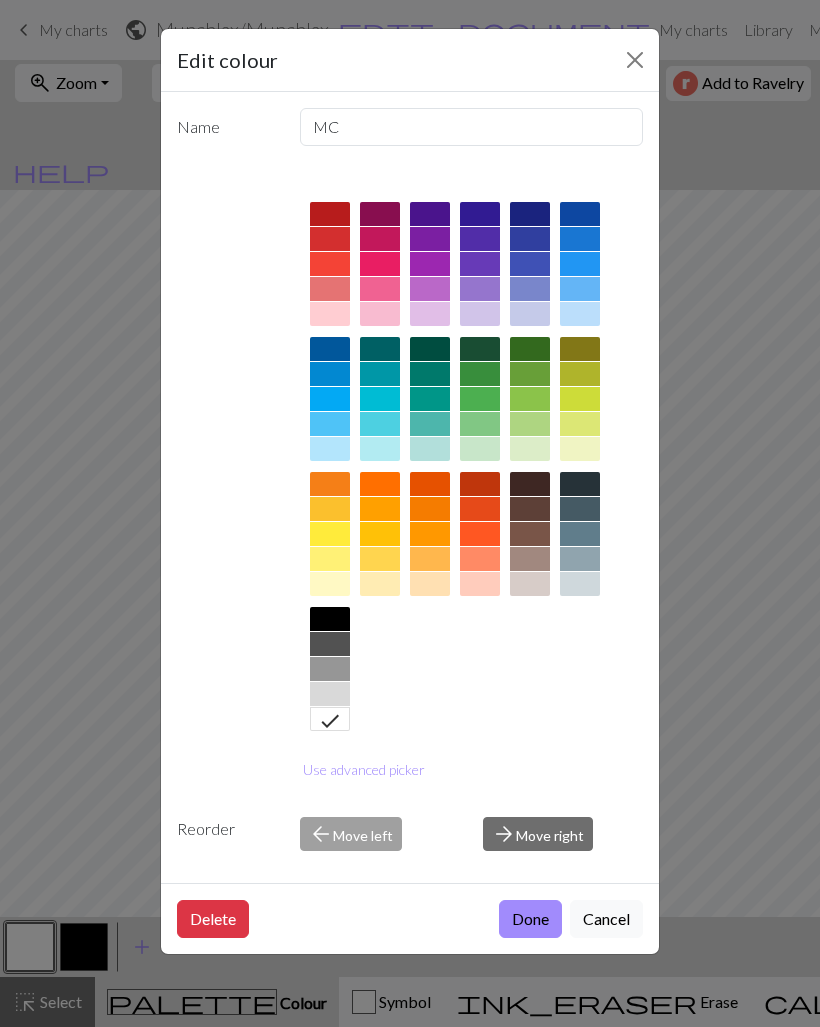 click on "Done" at bounding box center (530, 919) 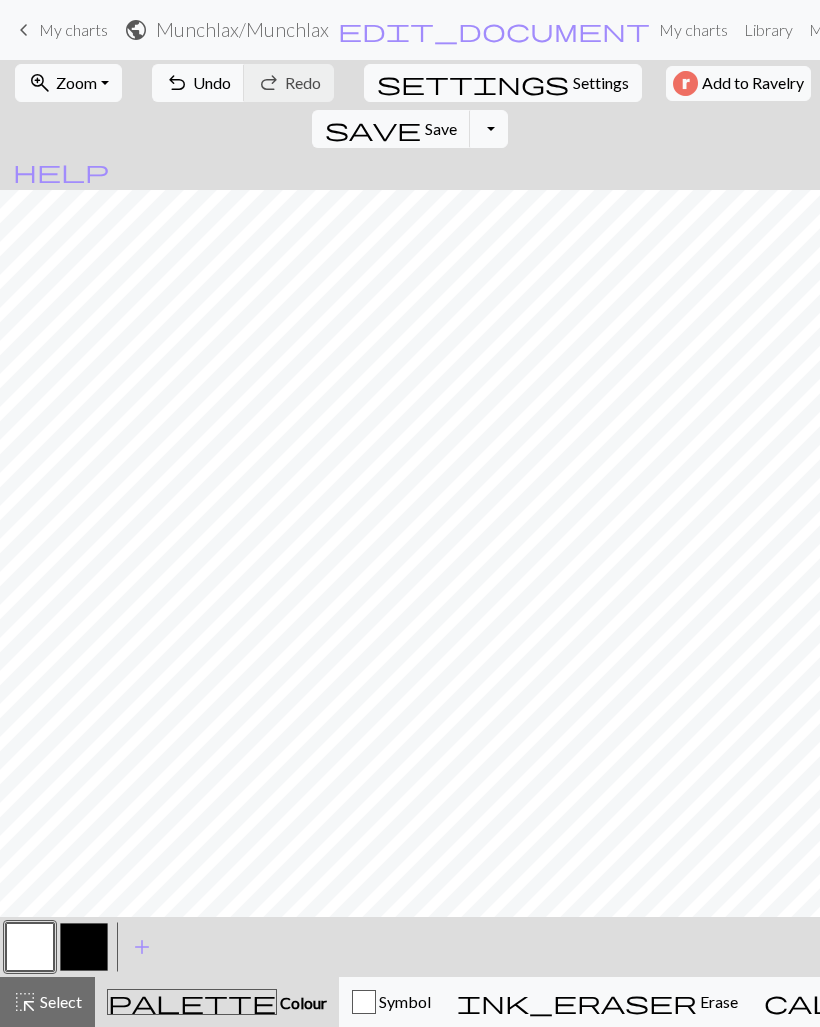 click at bounding box center (84, 947) 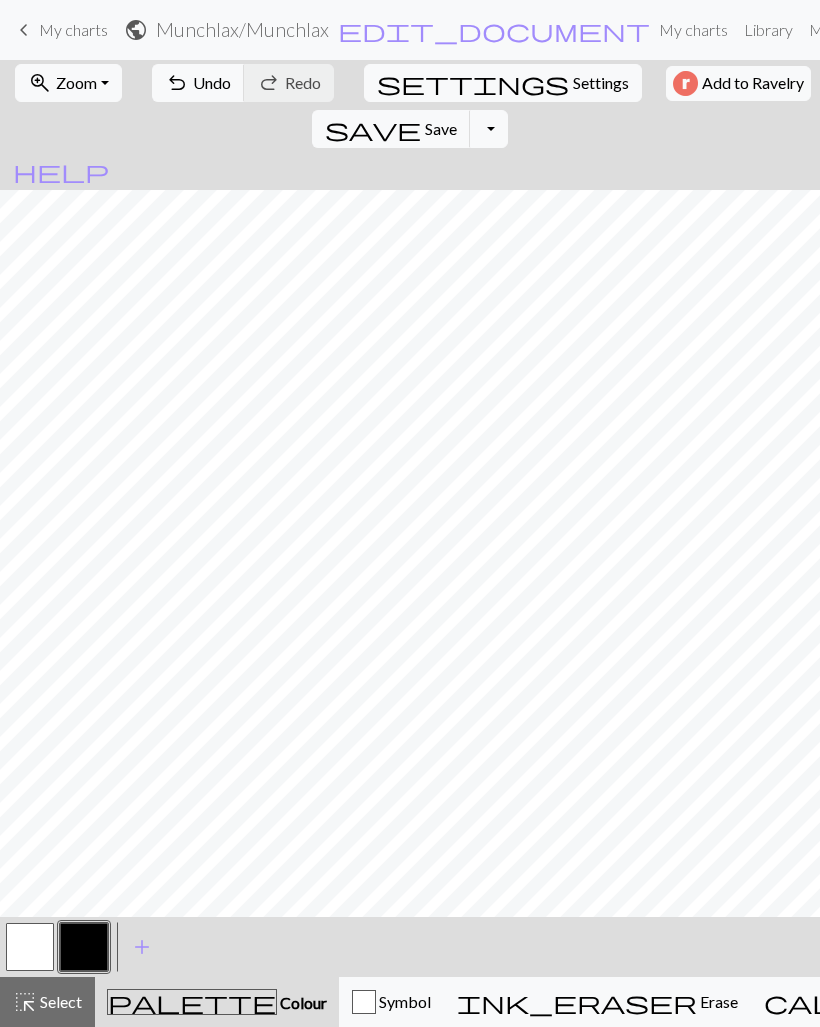 click on "Zoom" at bounding box center [76, 82] 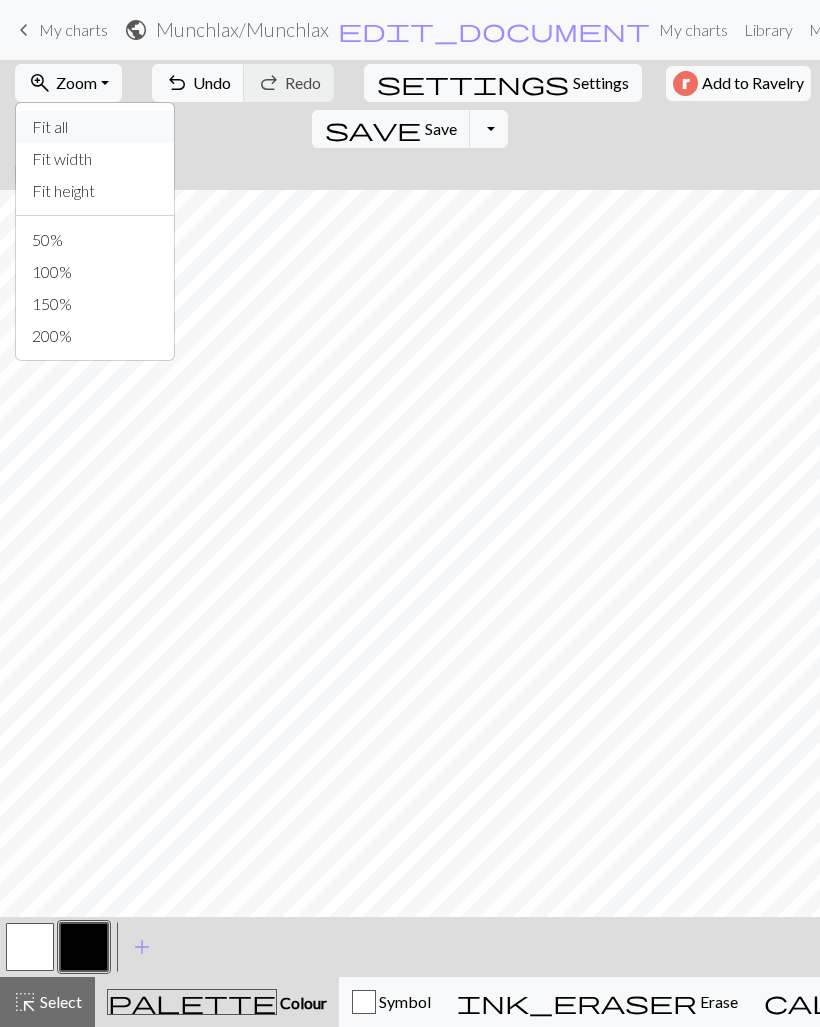 click on "Fit all" at bounding box center [95, 127] 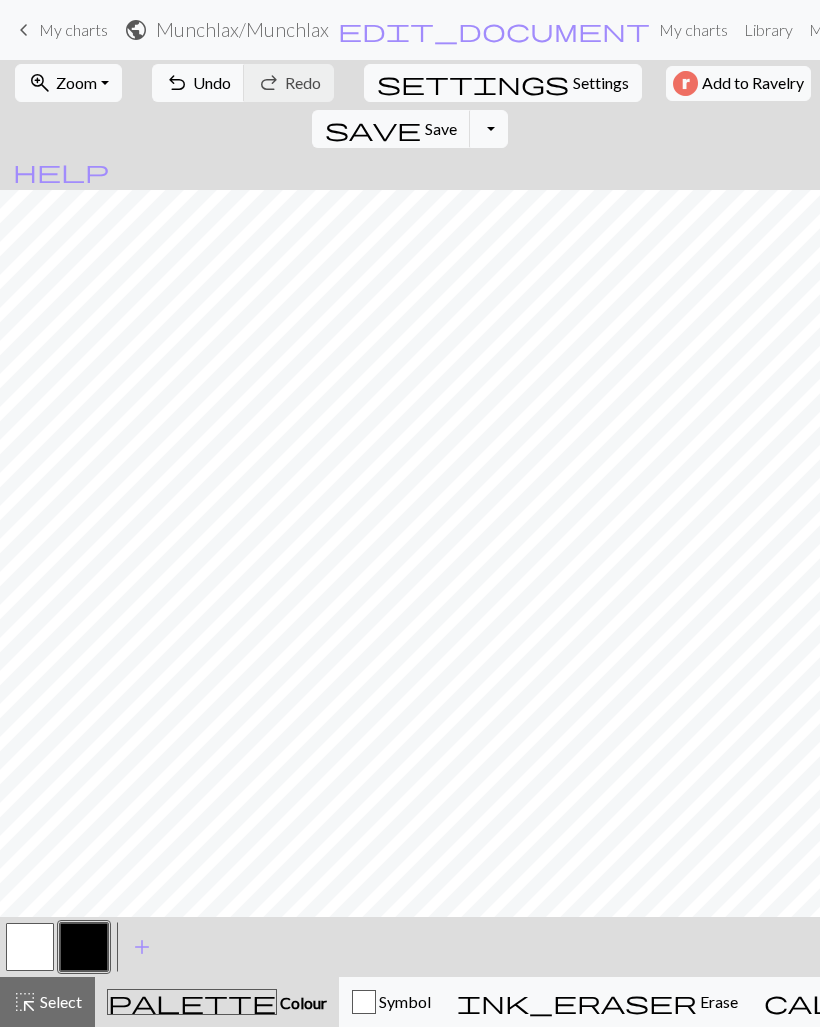 click on "zoom_in Zoom Zoom" at bounding box center (68, 83) 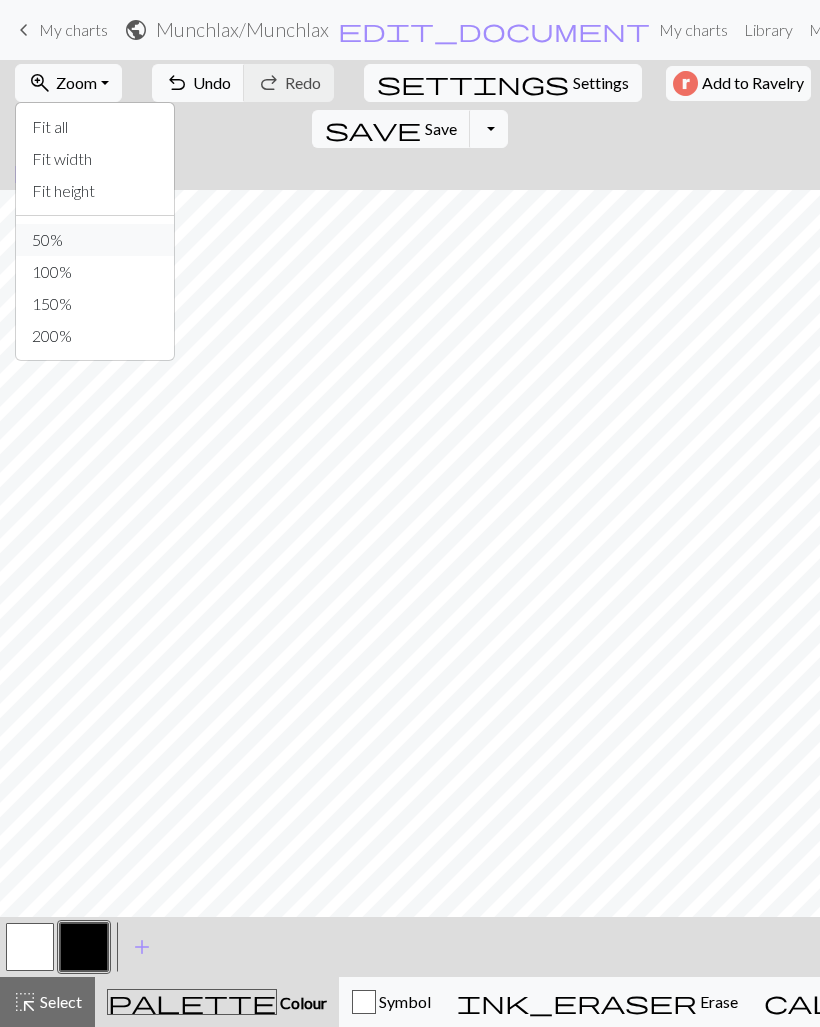 click on "50%" at bounding box center (95, 240) 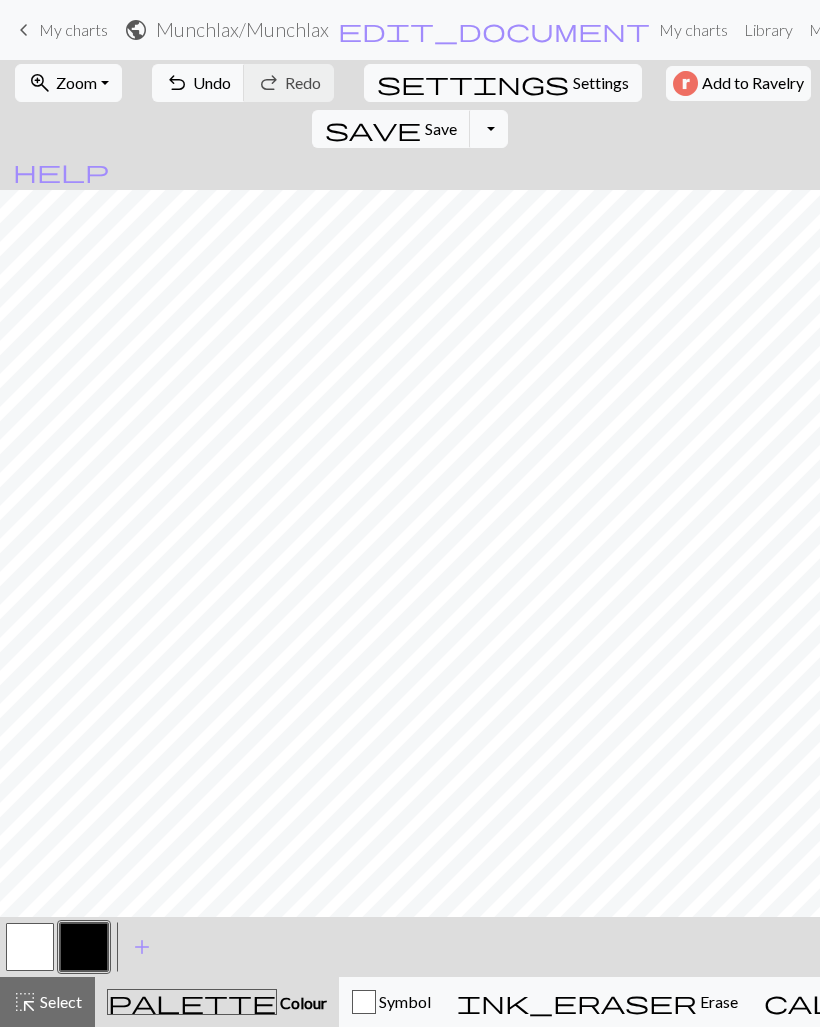 click at bounding box center [30, 947] 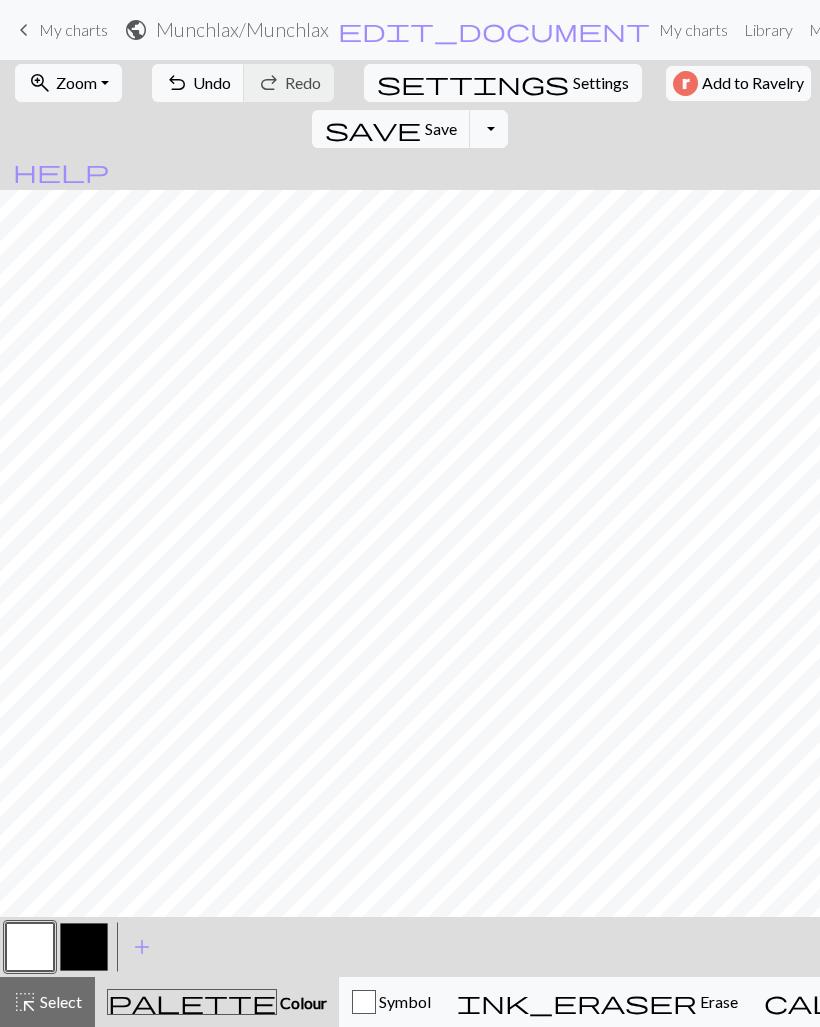 click at bounding box center [84, 947] 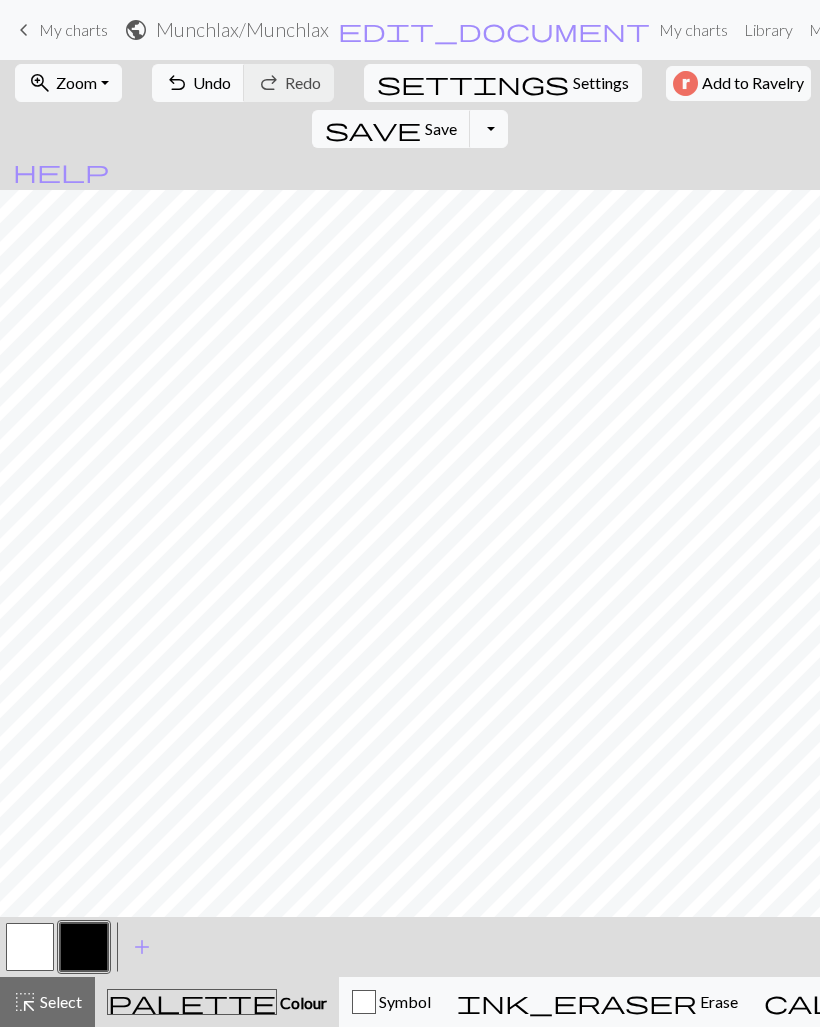 click at bounding box center [30, 947] 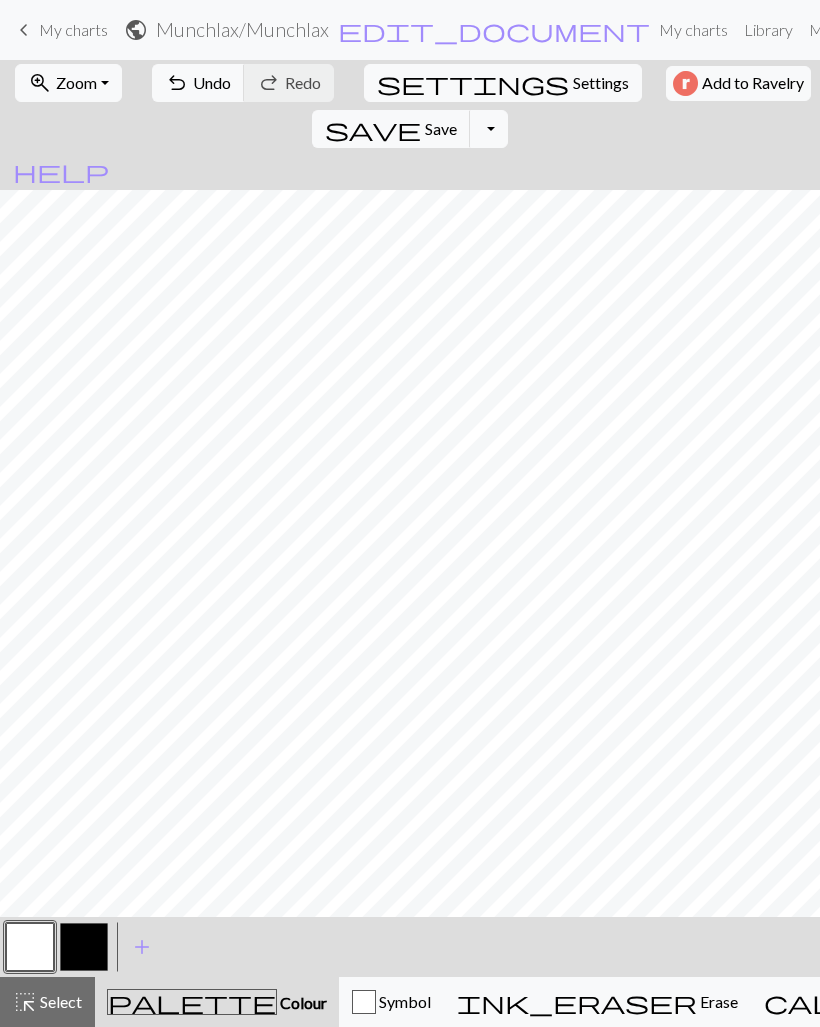 click at bounding box center [84, 947] 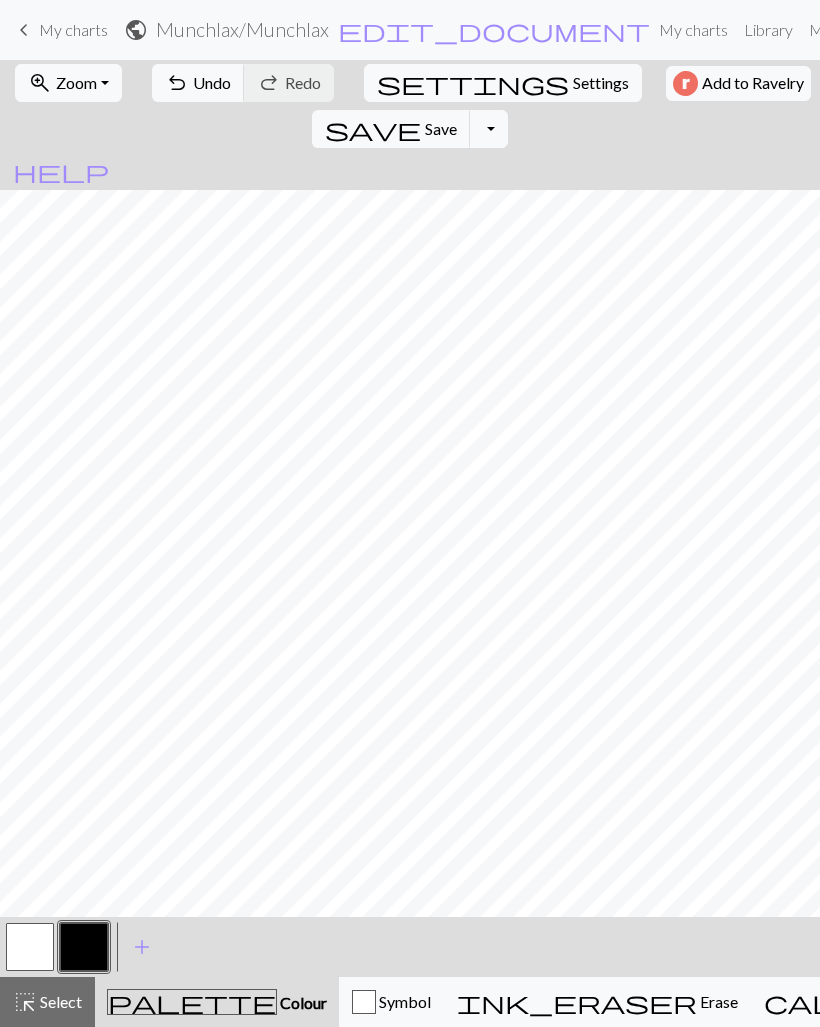 click at bounding box center (30, 947) 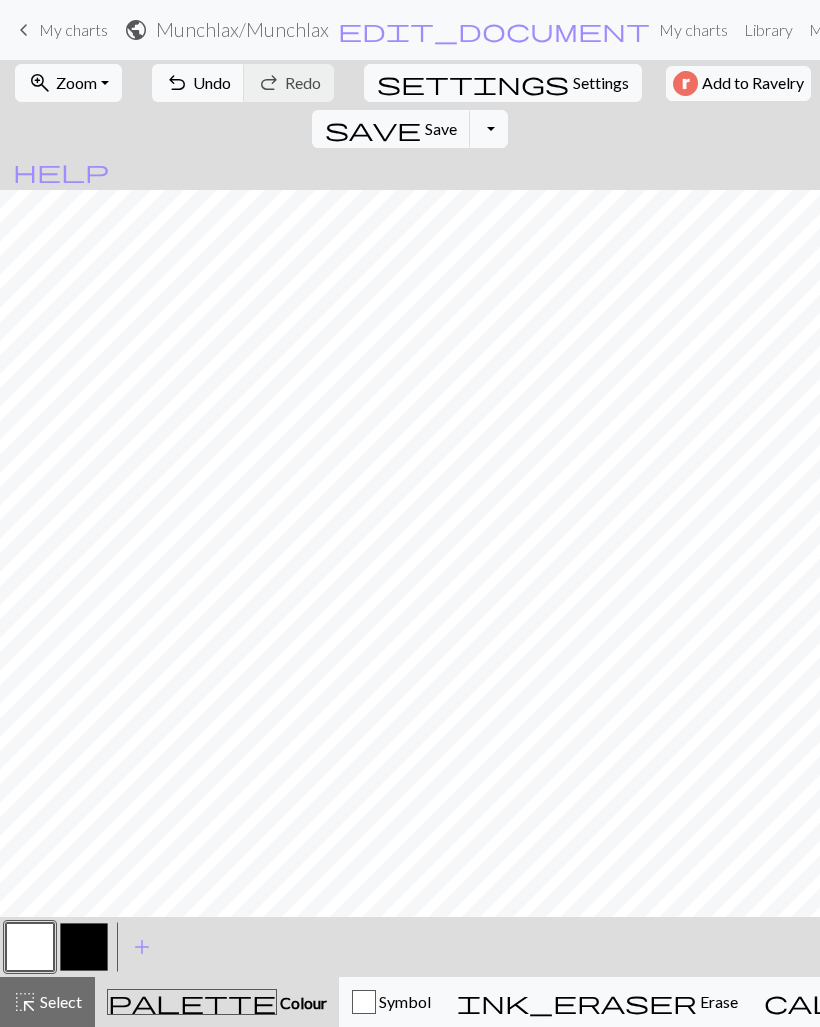 click at bounding box center [84, 947] 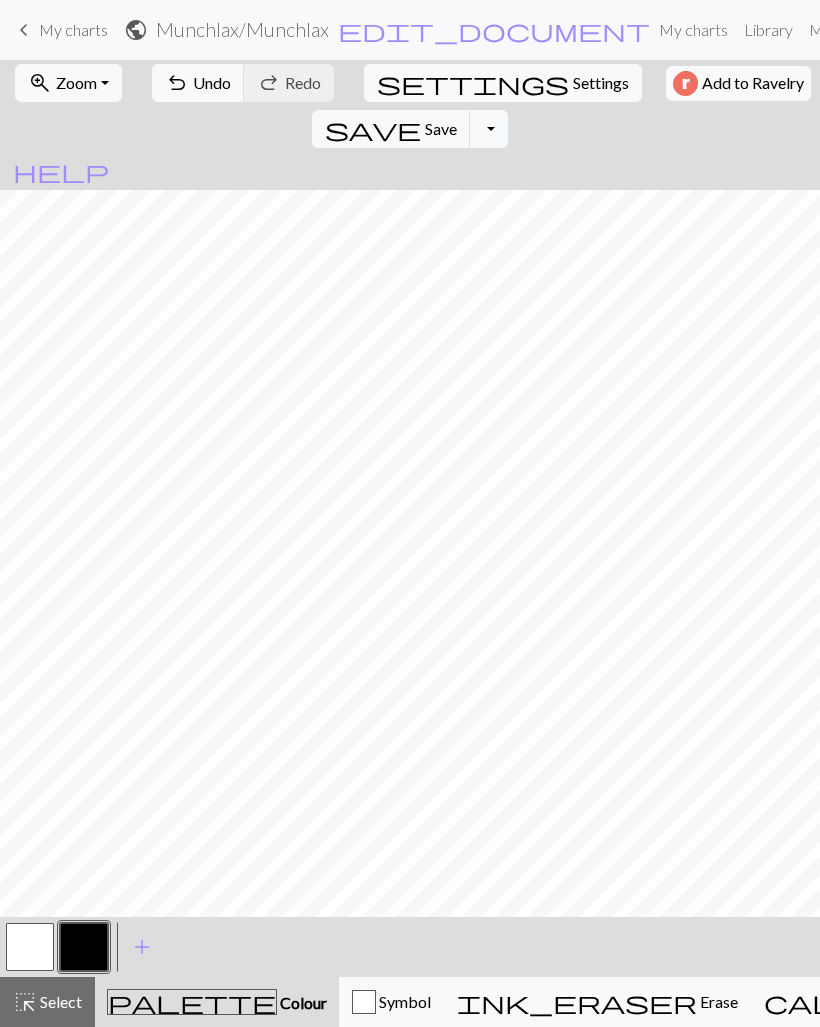 click on "Zoom" at bounding box center (76, 82) 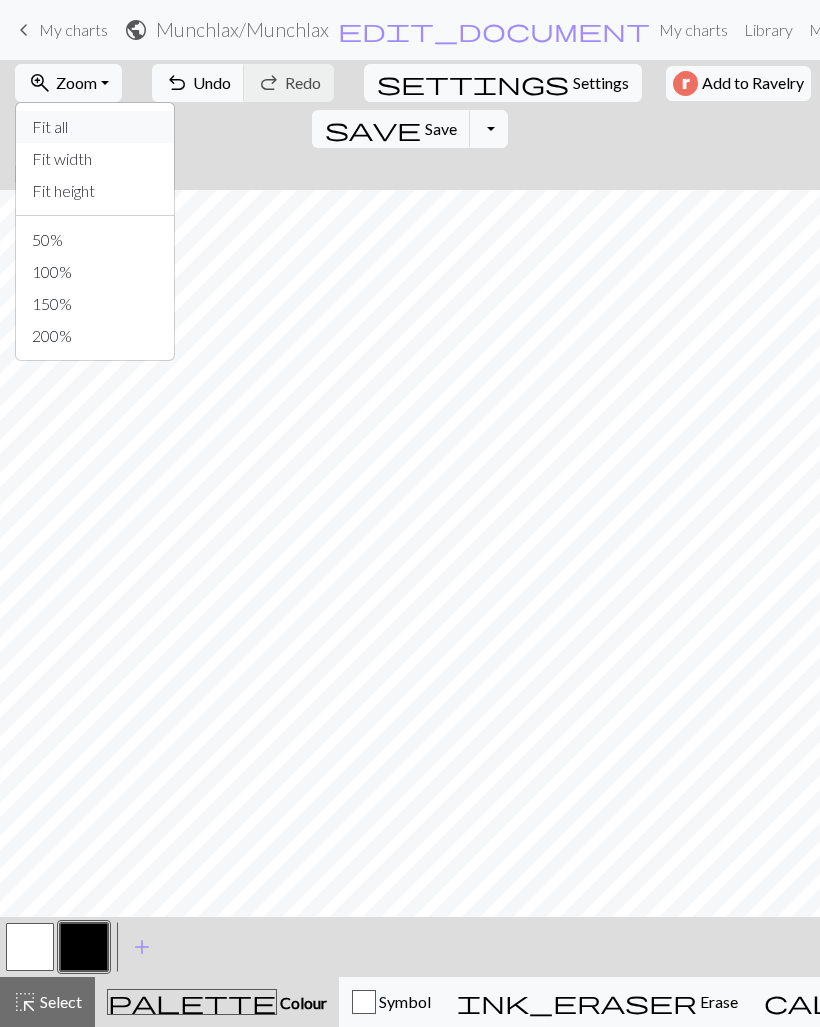 click on "Fit all" at bounding box center (95, 127) 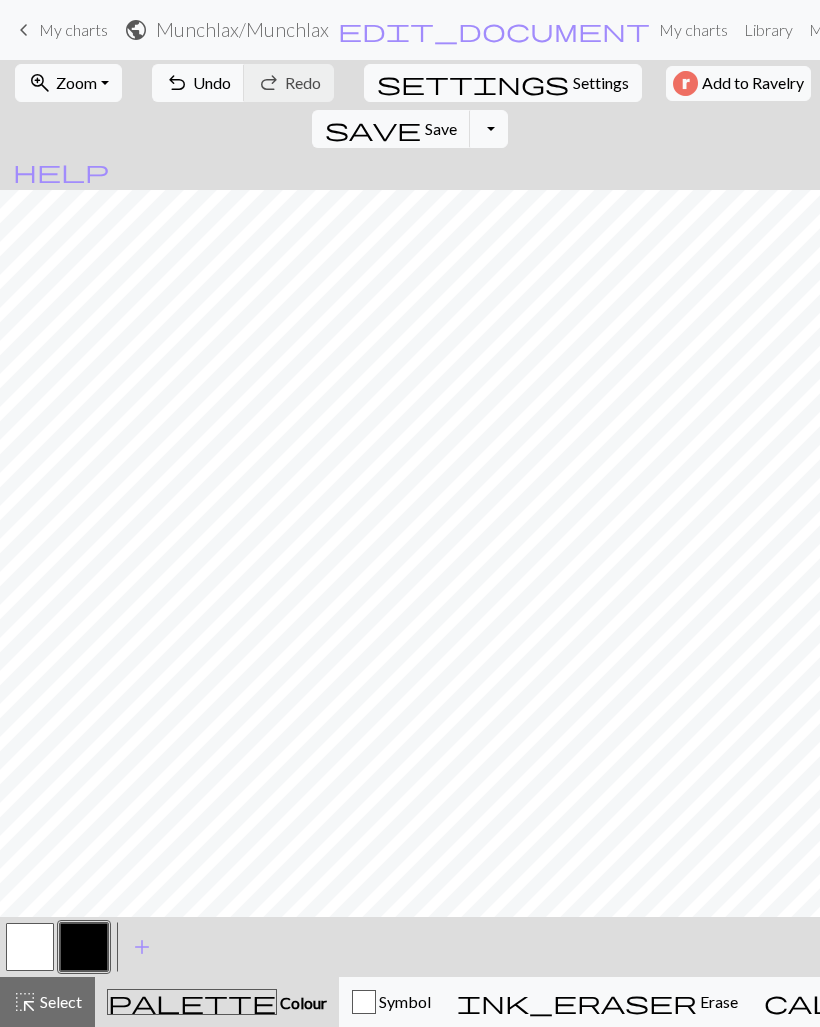 click at bounding box center [30, 947] 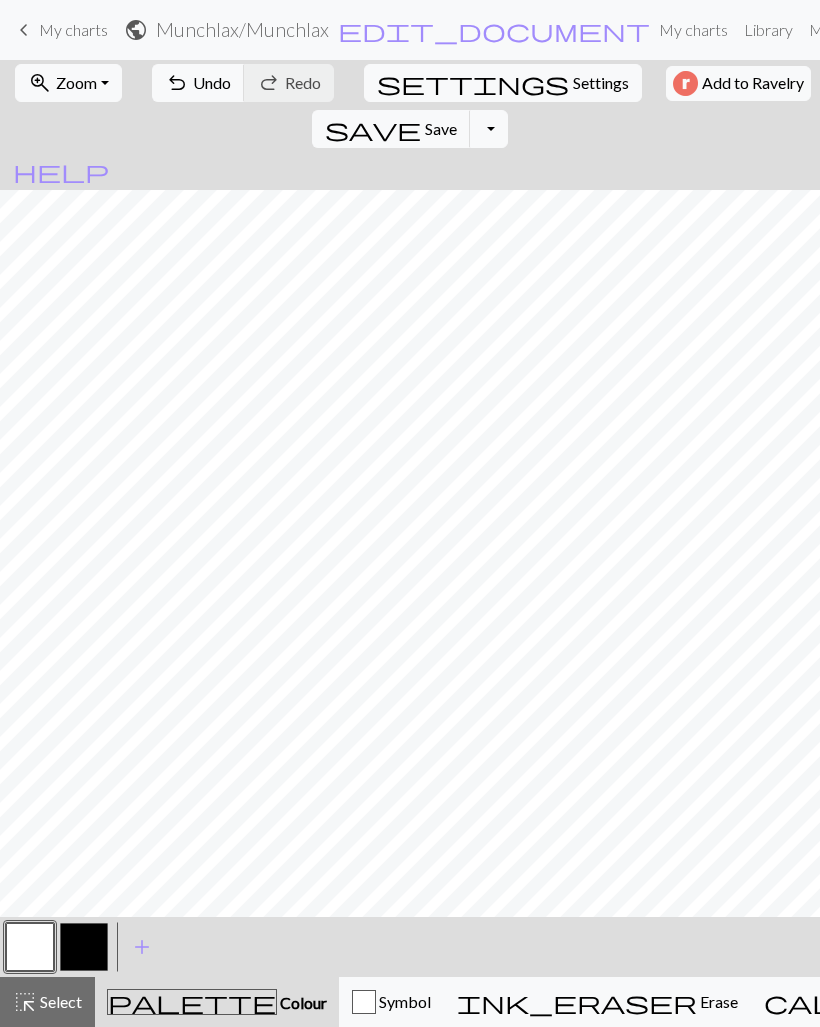 click at bounding box center [30, 947] 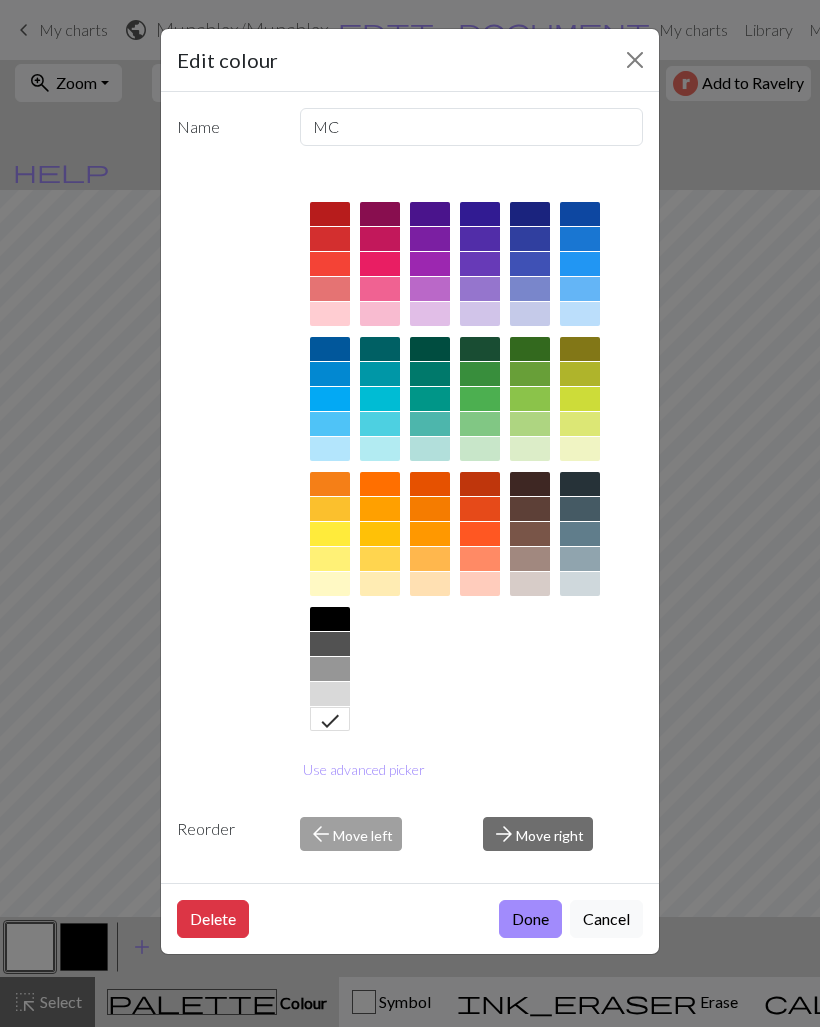click 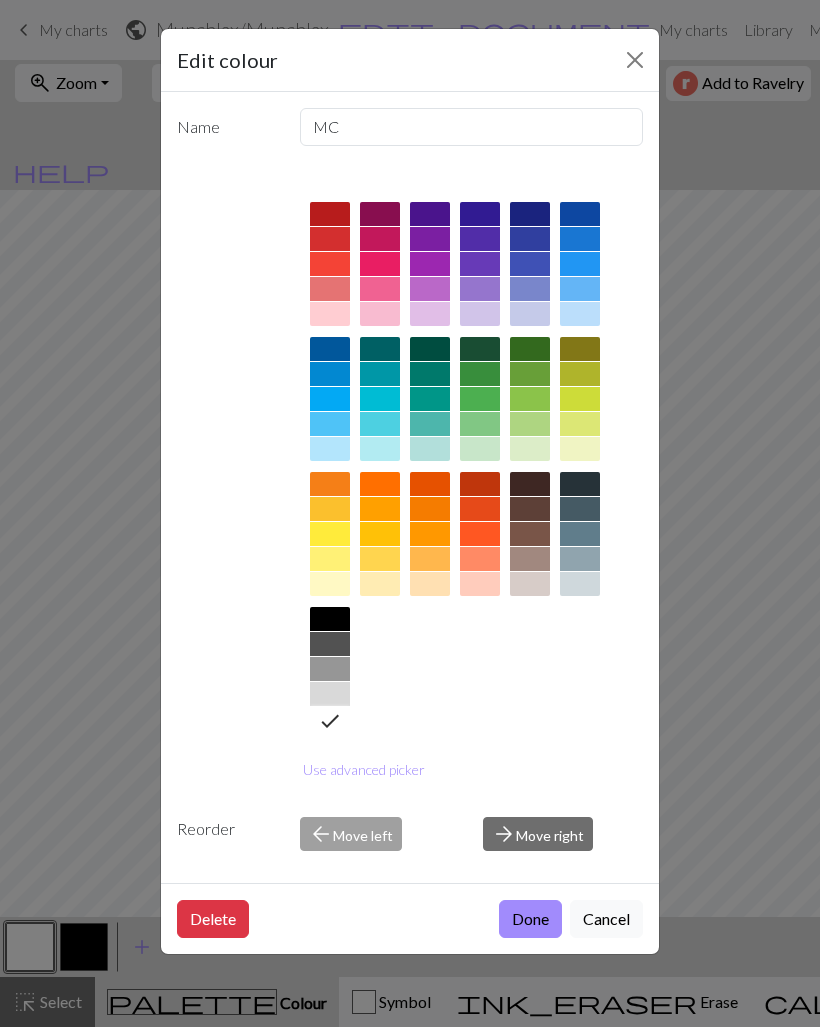 click on "Done" at bounding box center (530, 919) 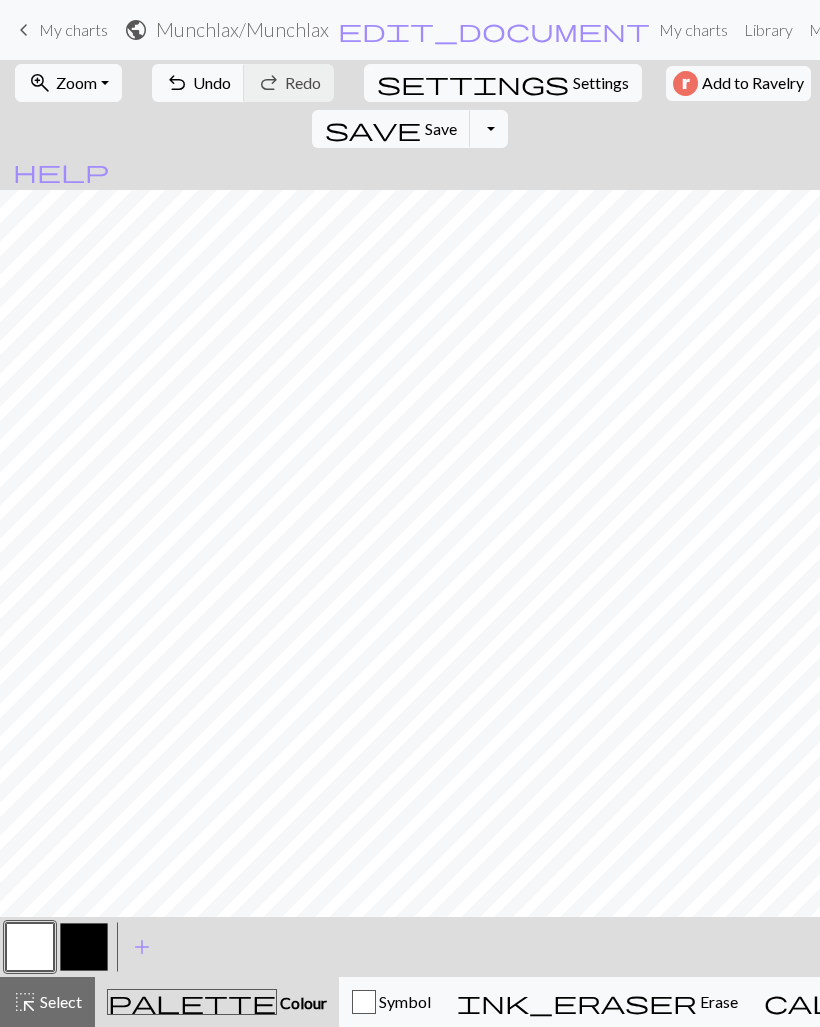 click at bounding box center (84, 947) 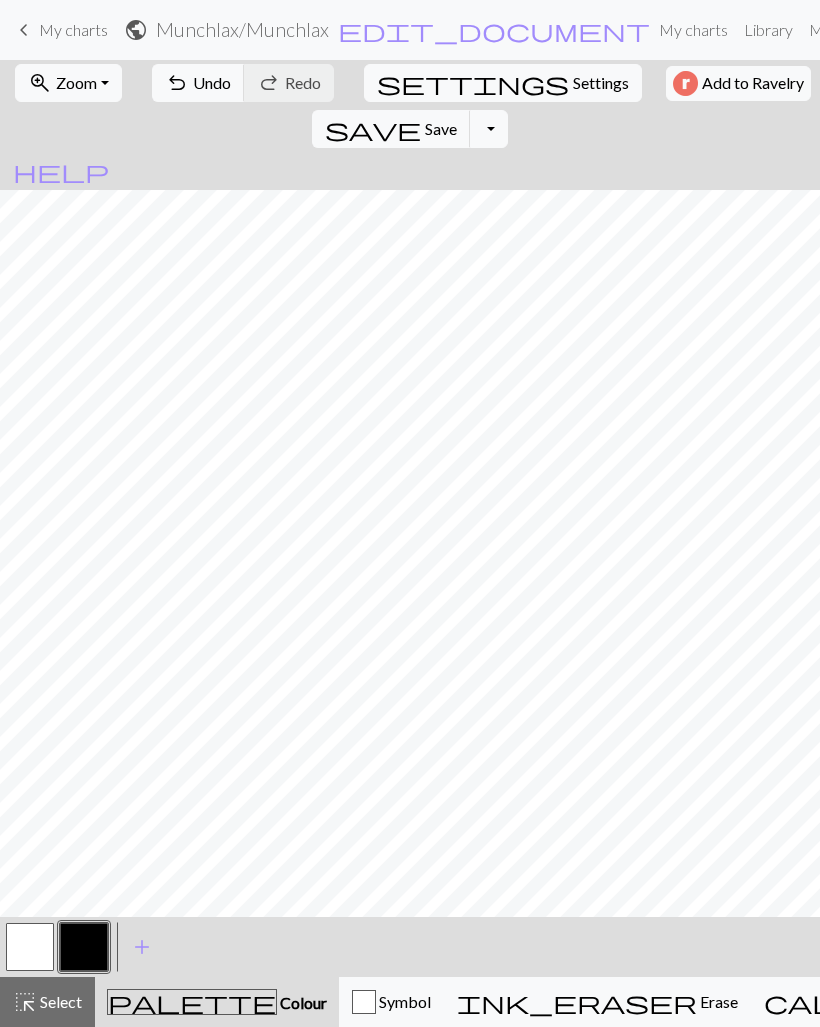 click at bounding box center (84, 947) 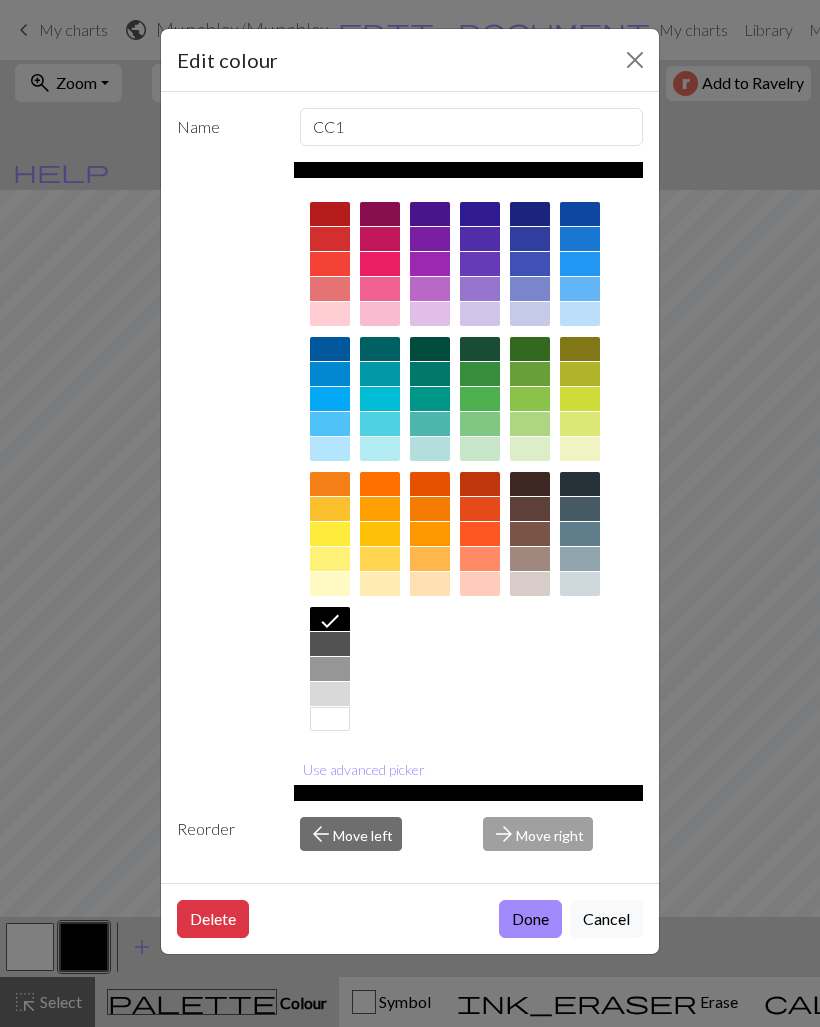 click on "Done" at bounding box center [530, 919] 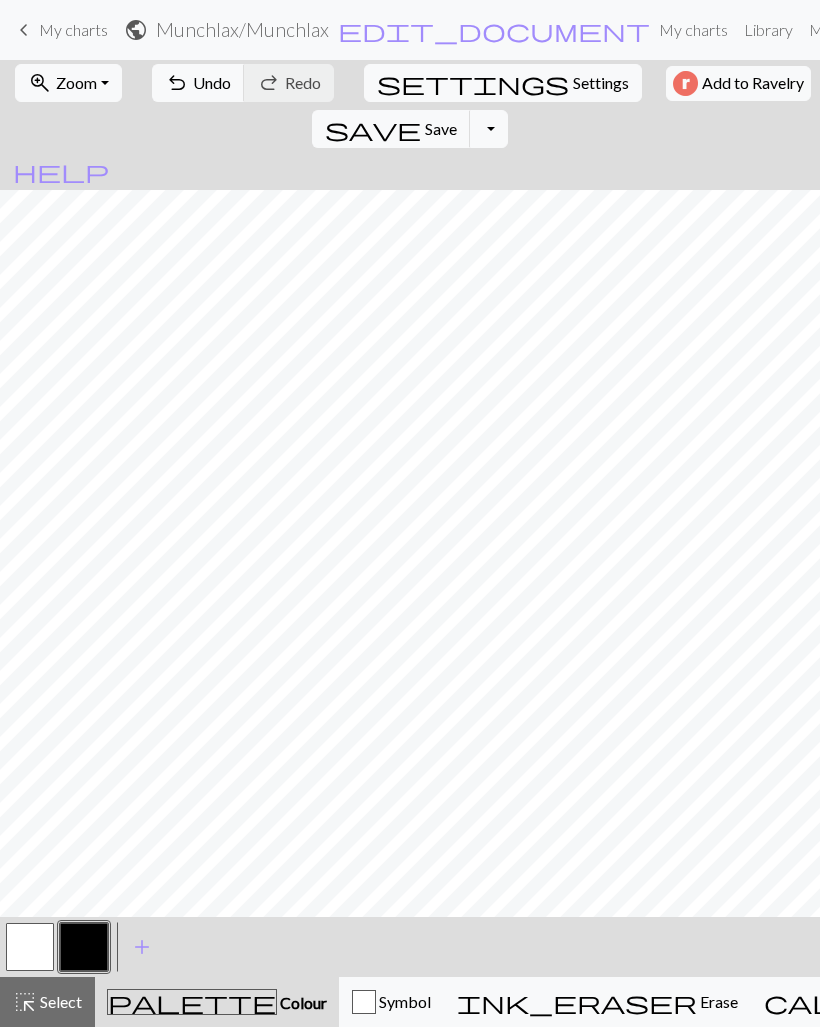 click at bounding box center [30, 947] 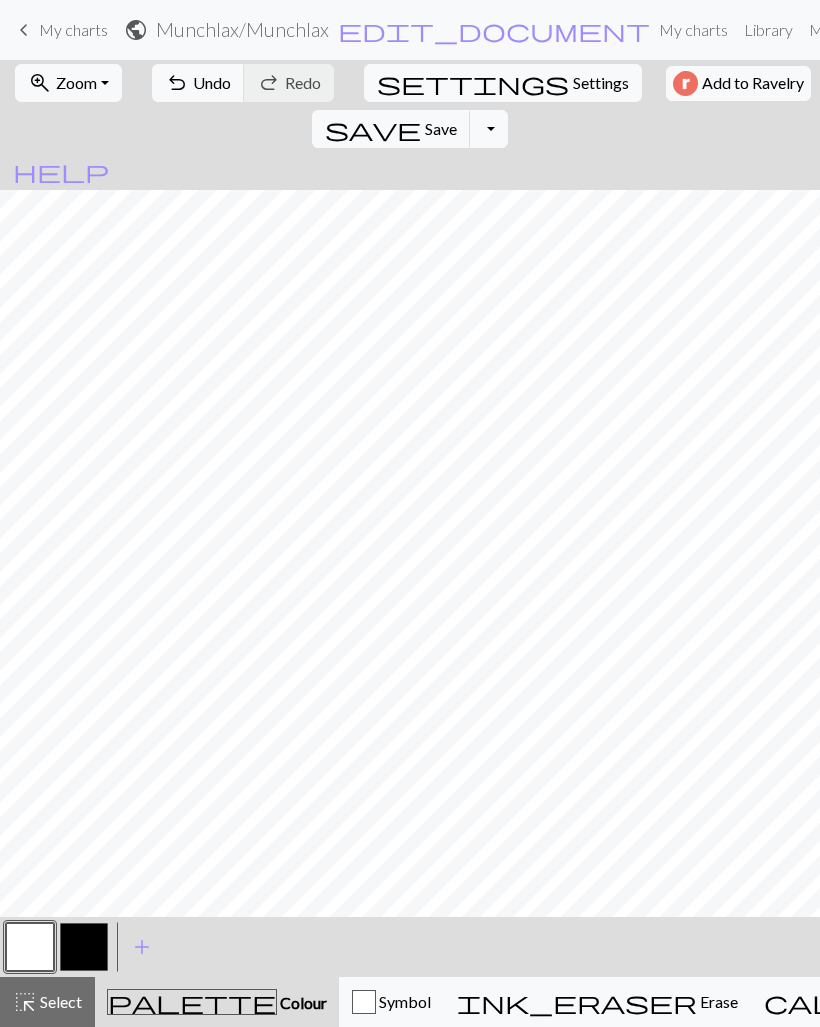 click at bounding box center (84, 947) 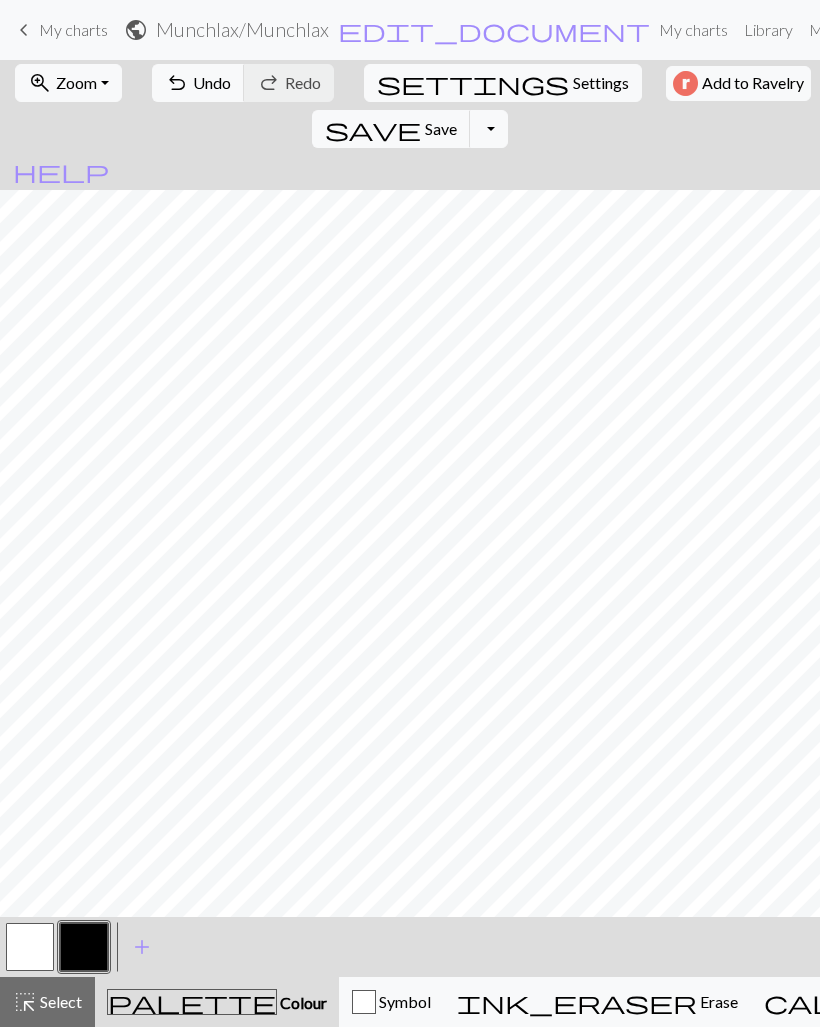 click at bounding box center [30, 947] 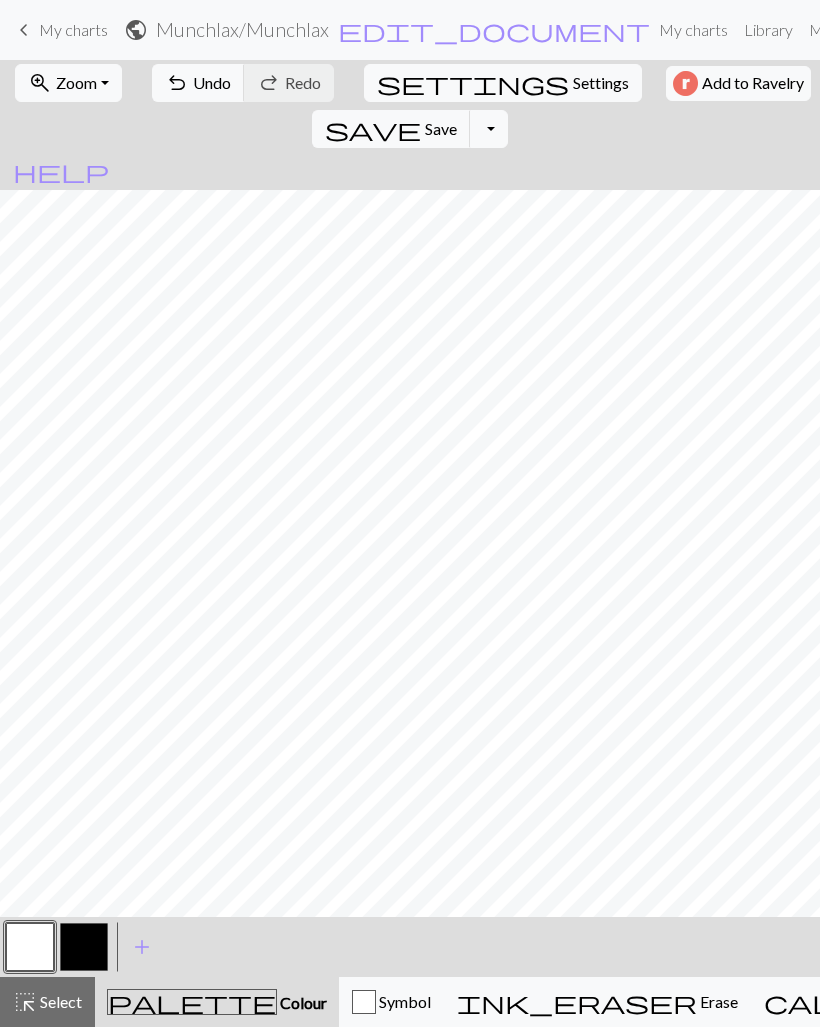 click at bounding box center (84, 947) 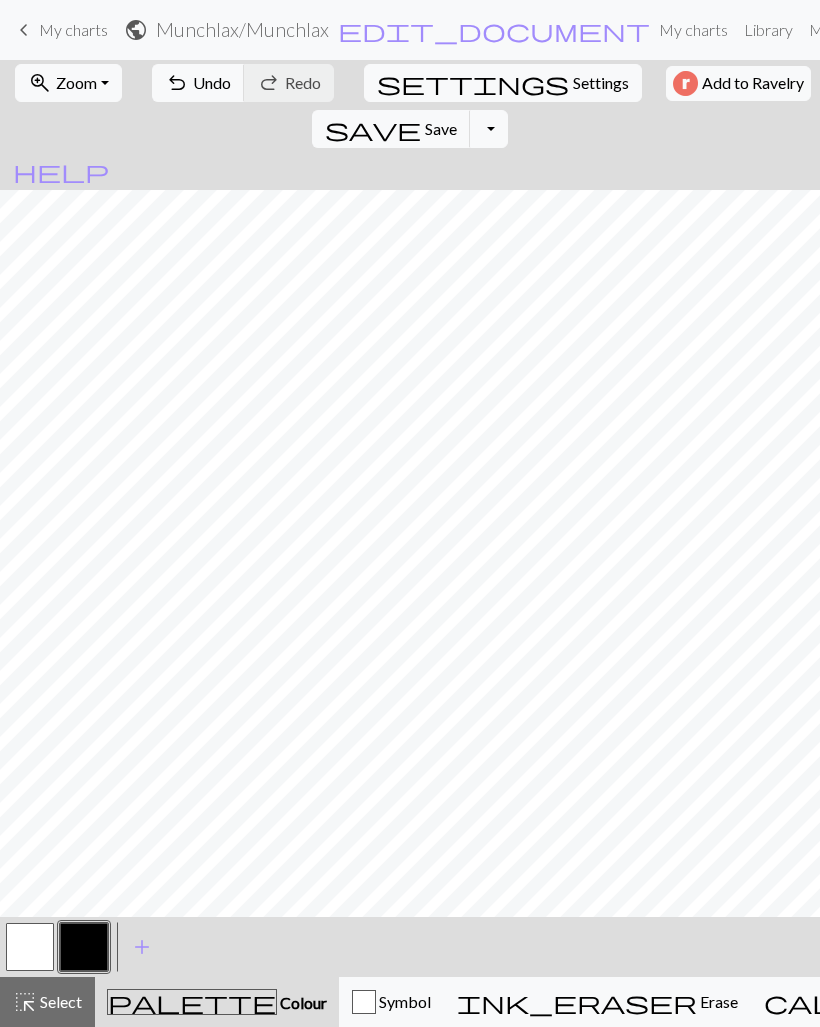 click at bounding box center (30, 947) 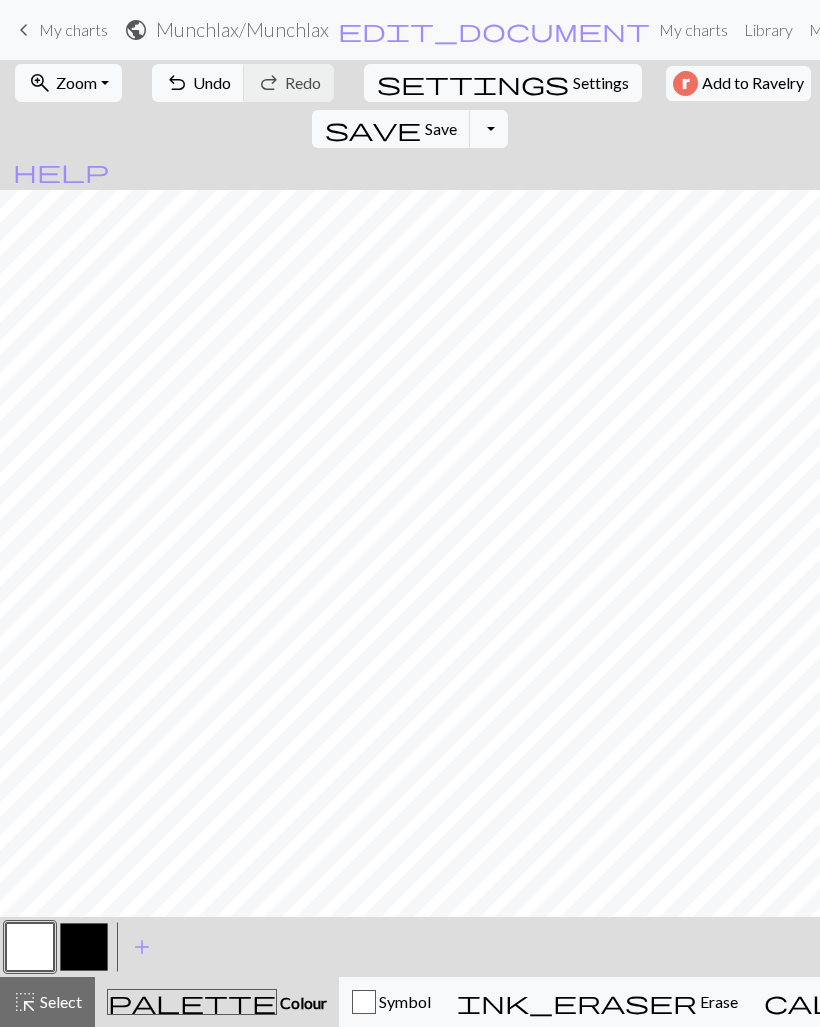 click on "zoom_in Zoom Zoom" at bounding box center (68, 83) 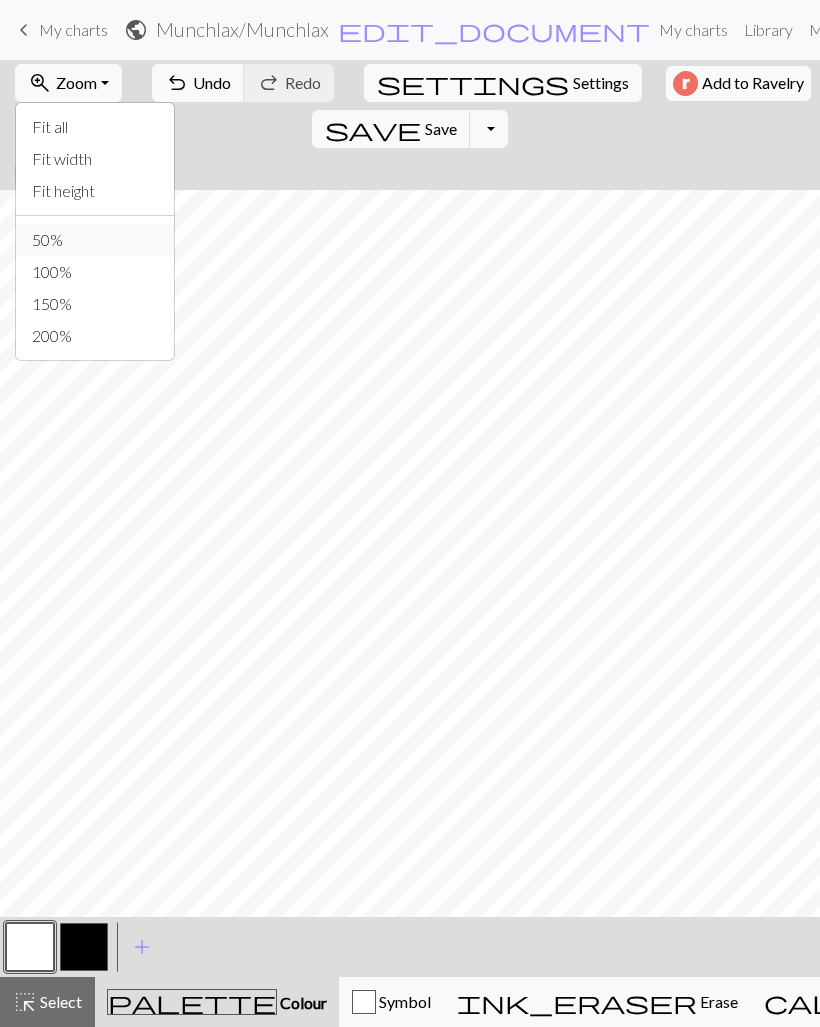 click on "50%" at bounding box center (95, 240) 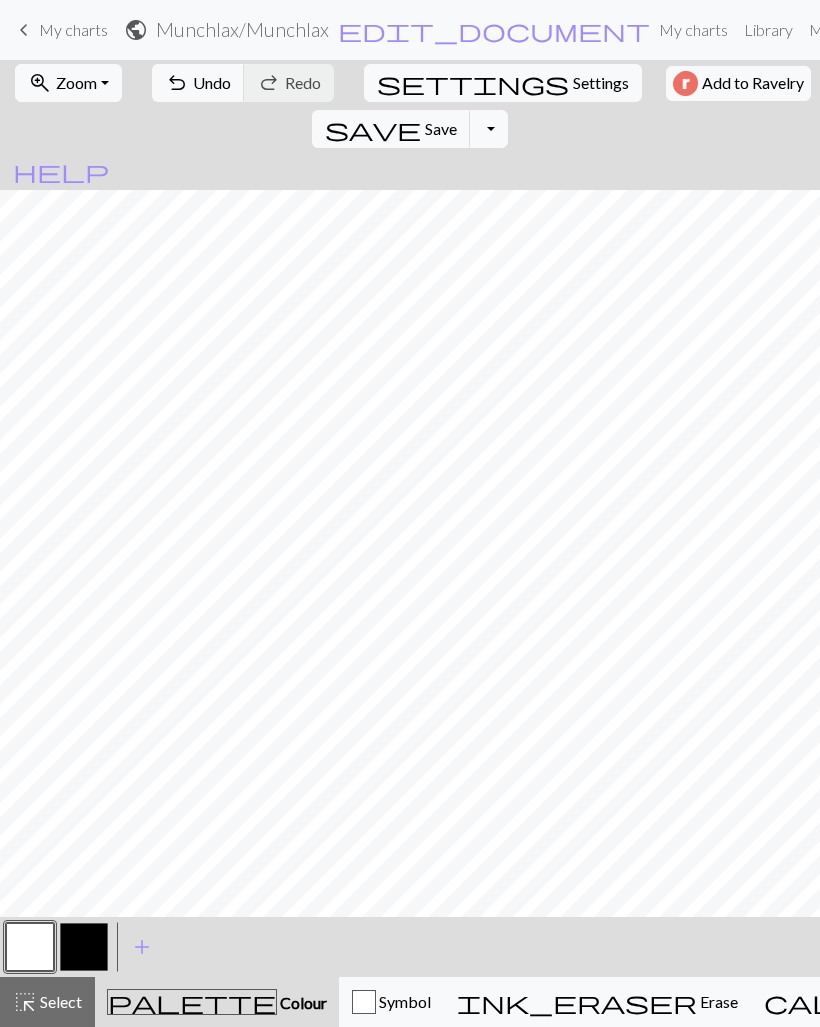 click on "undo Undo Undo" at bounding box center [198, 83] 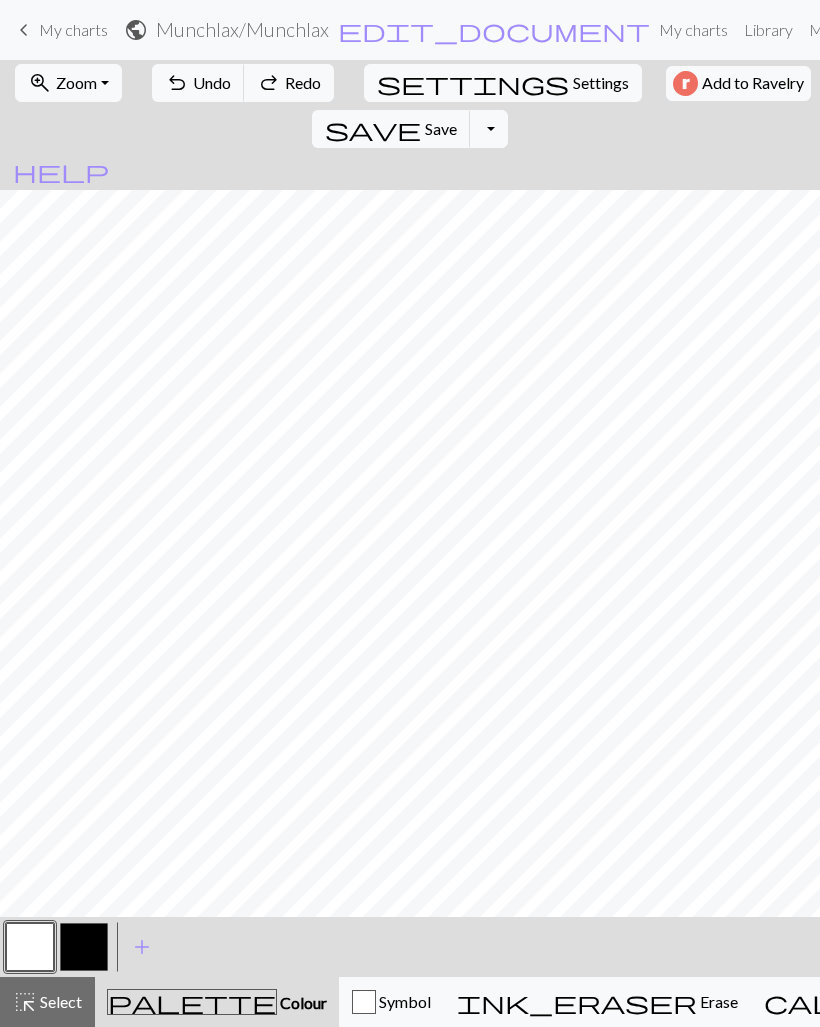 click on "undo Undo Undo" at bounding box center [198, 83] 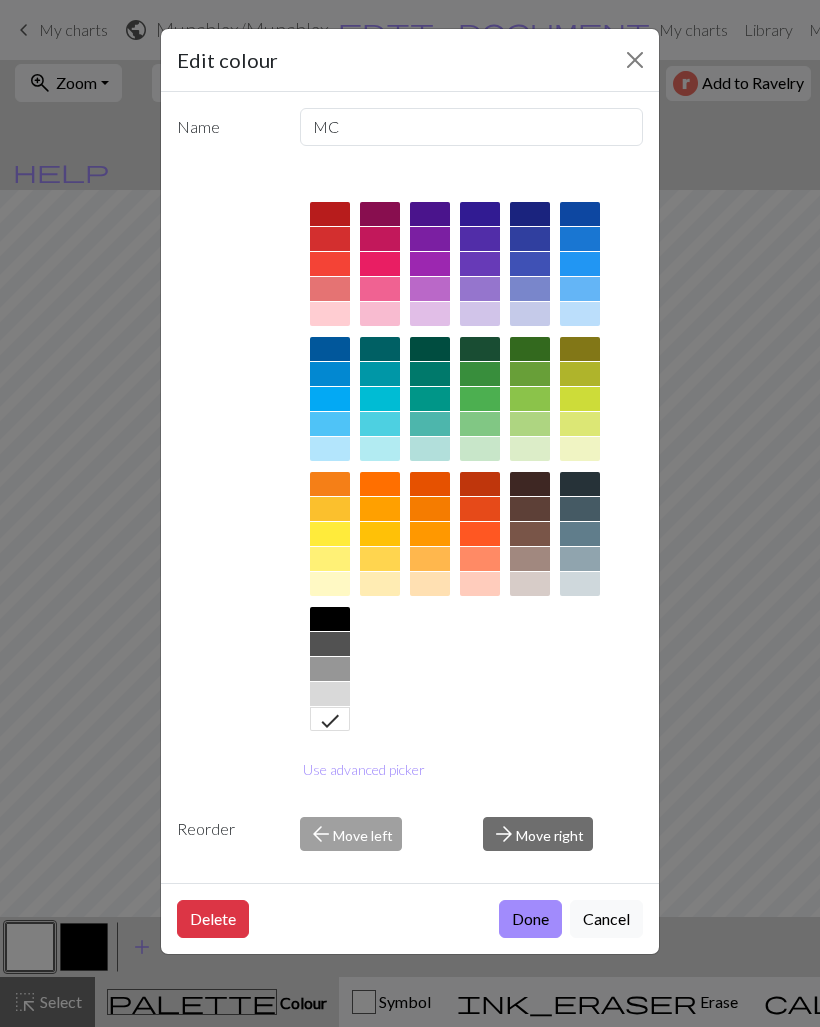 click on "Done" at bounding box center (530, 919) 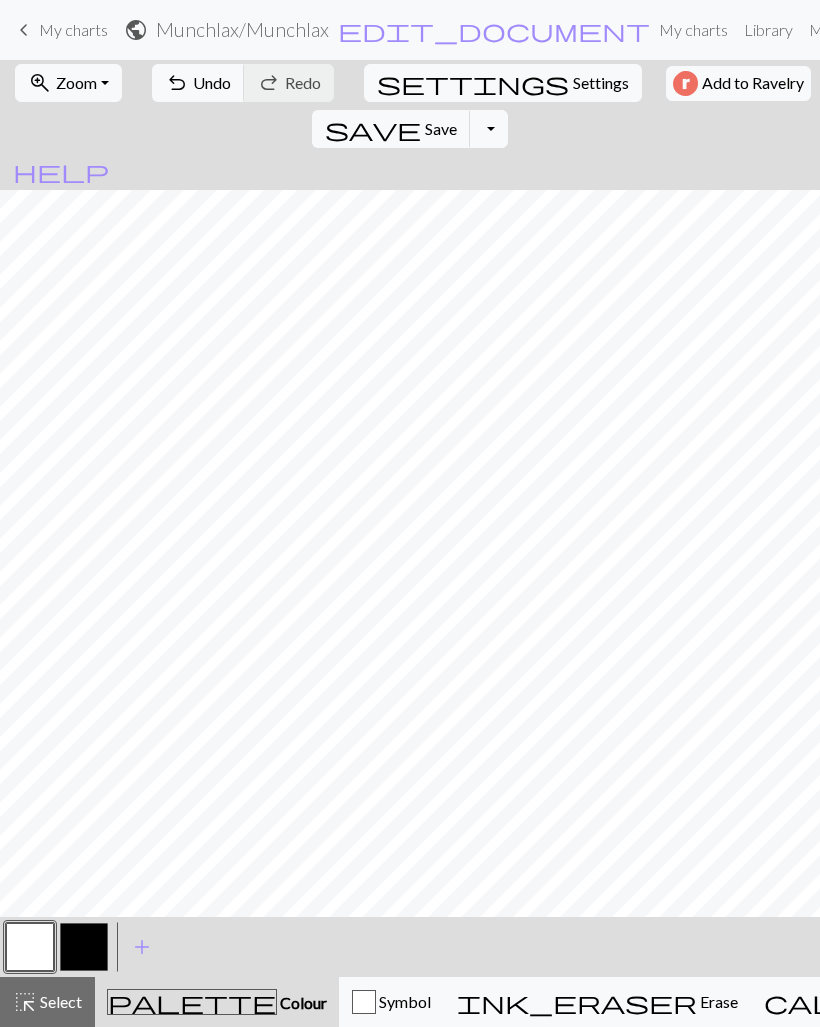 click on "undo" at bounding box center [177, 83] 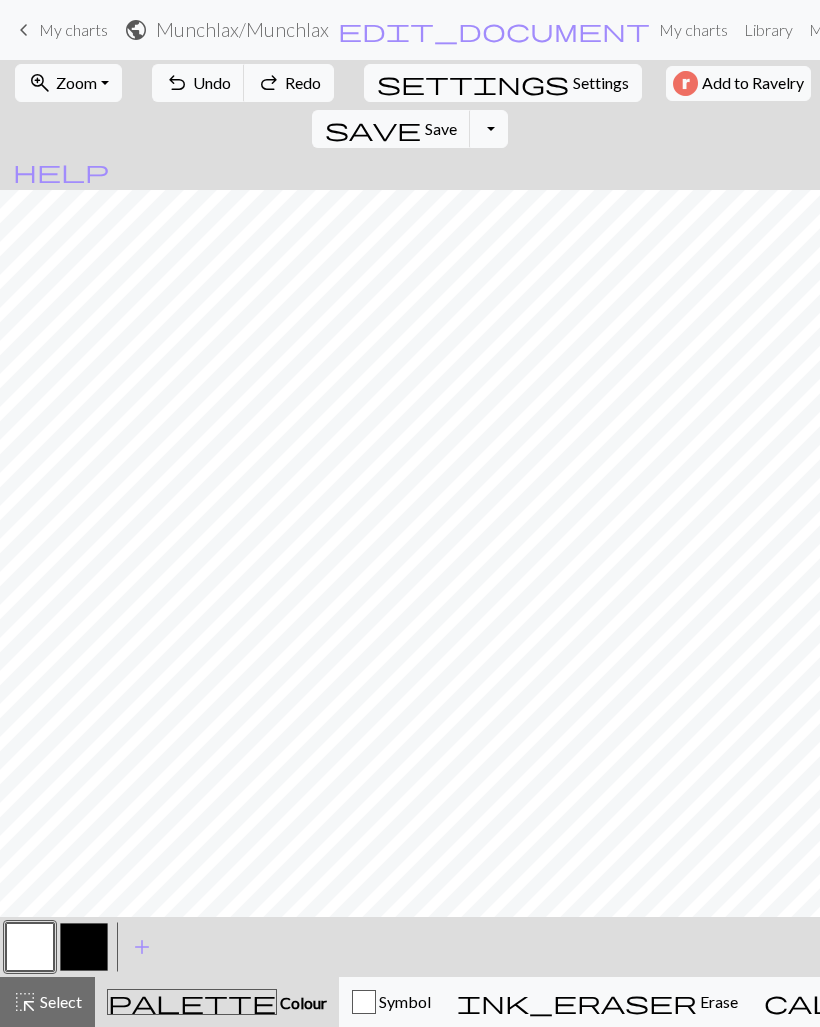 click at bounding box center (84, 947) 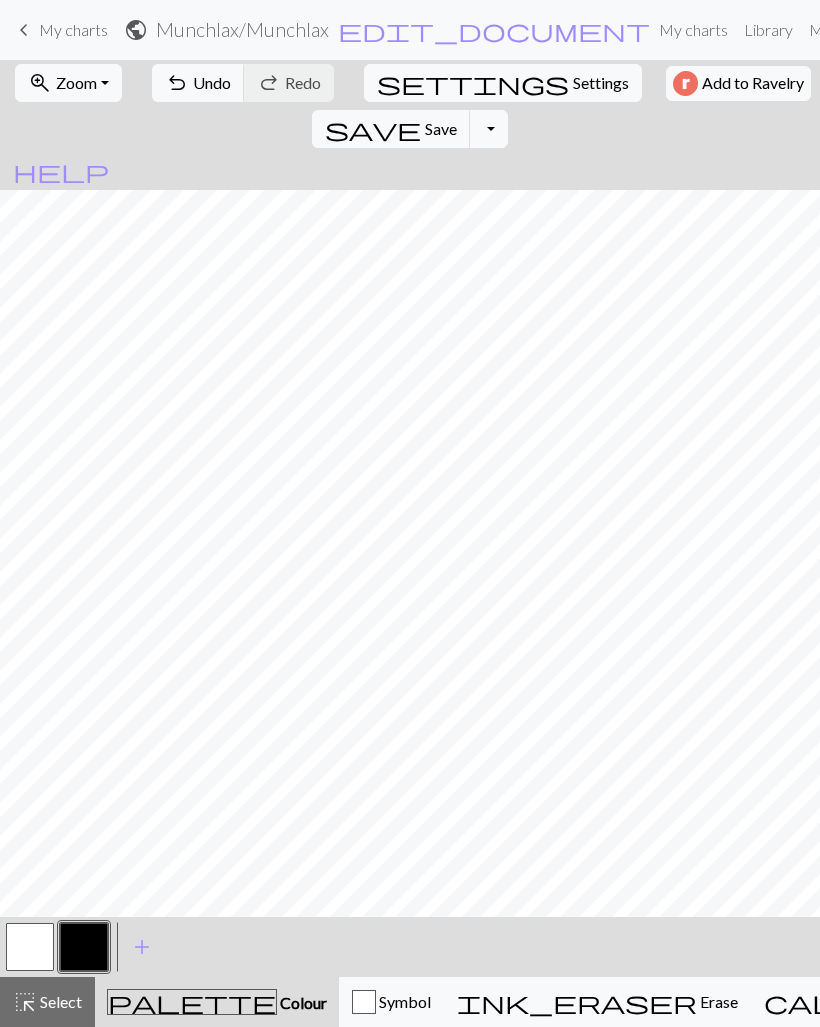 click on "Undo" at bounding box center [212, 82] 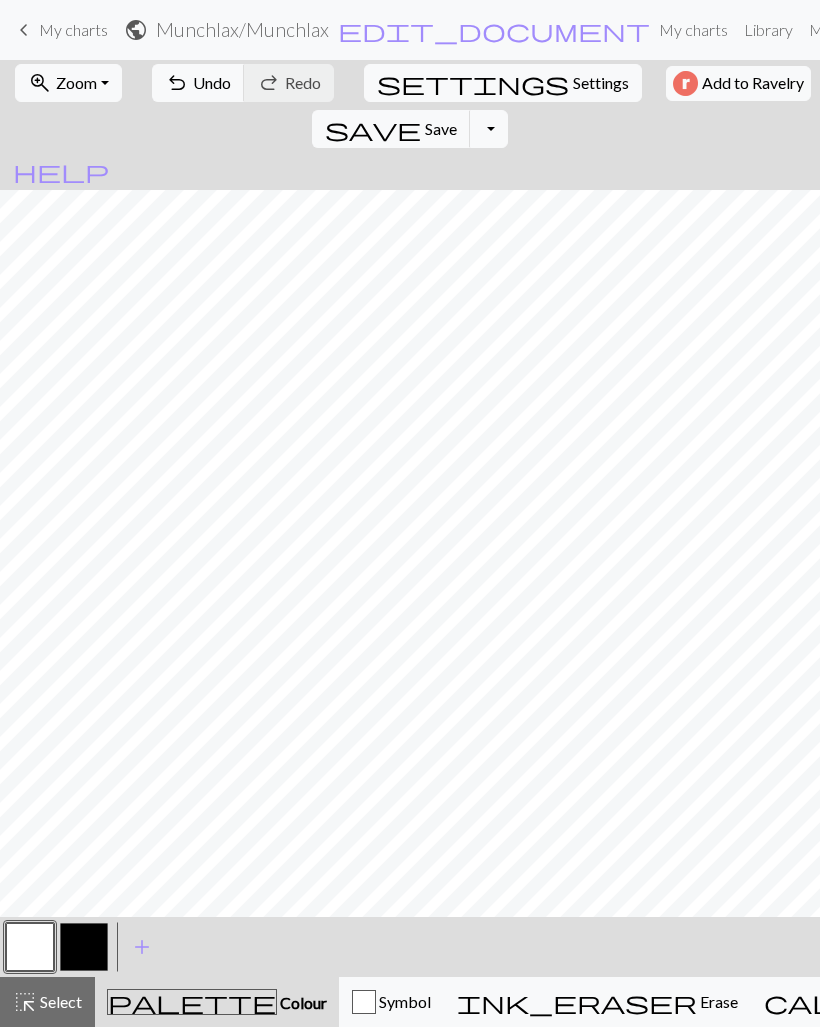 click on "Save" at bounding box center (441, 128) 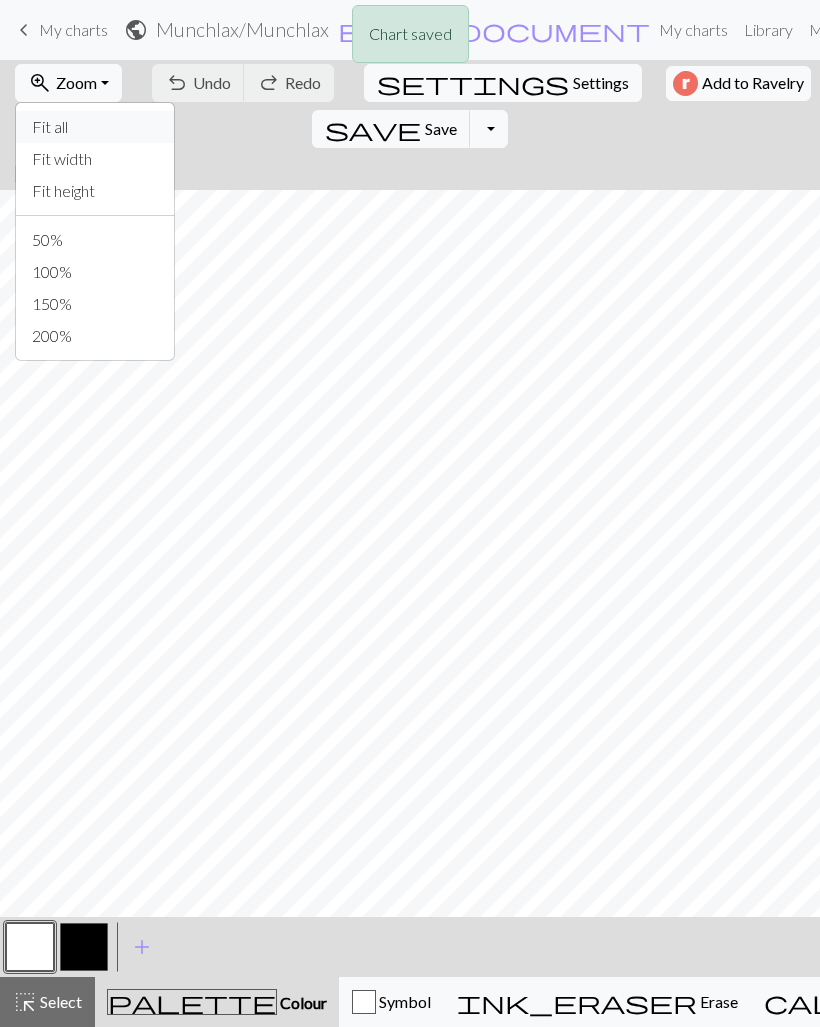 click on "Fit all" at bounding box center [95, 127] 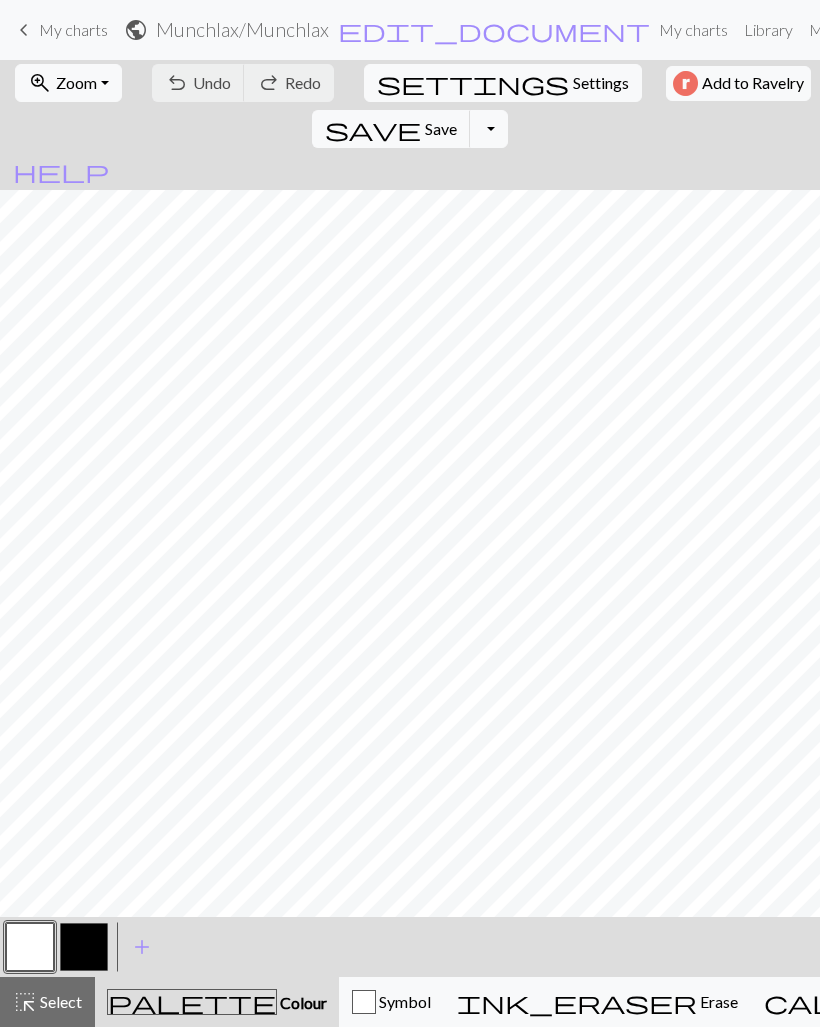 click on "Zoom" at bounding box center (76, 82) 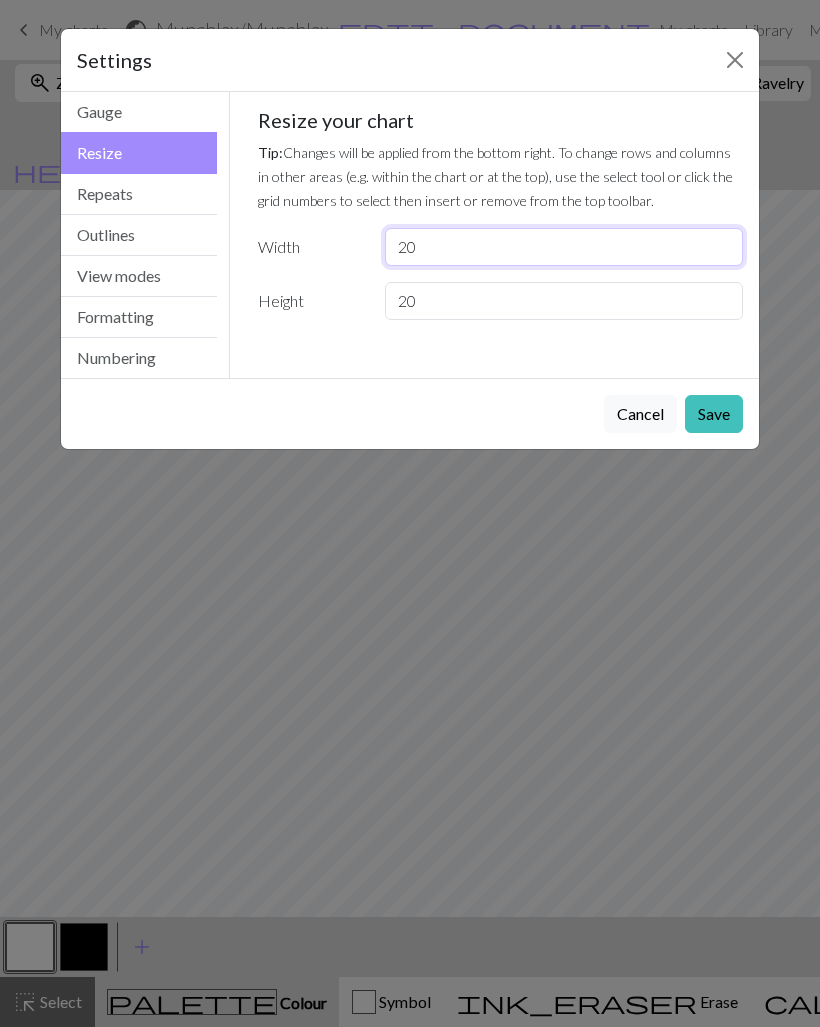 click on "20" at bounding box center (564, 247) 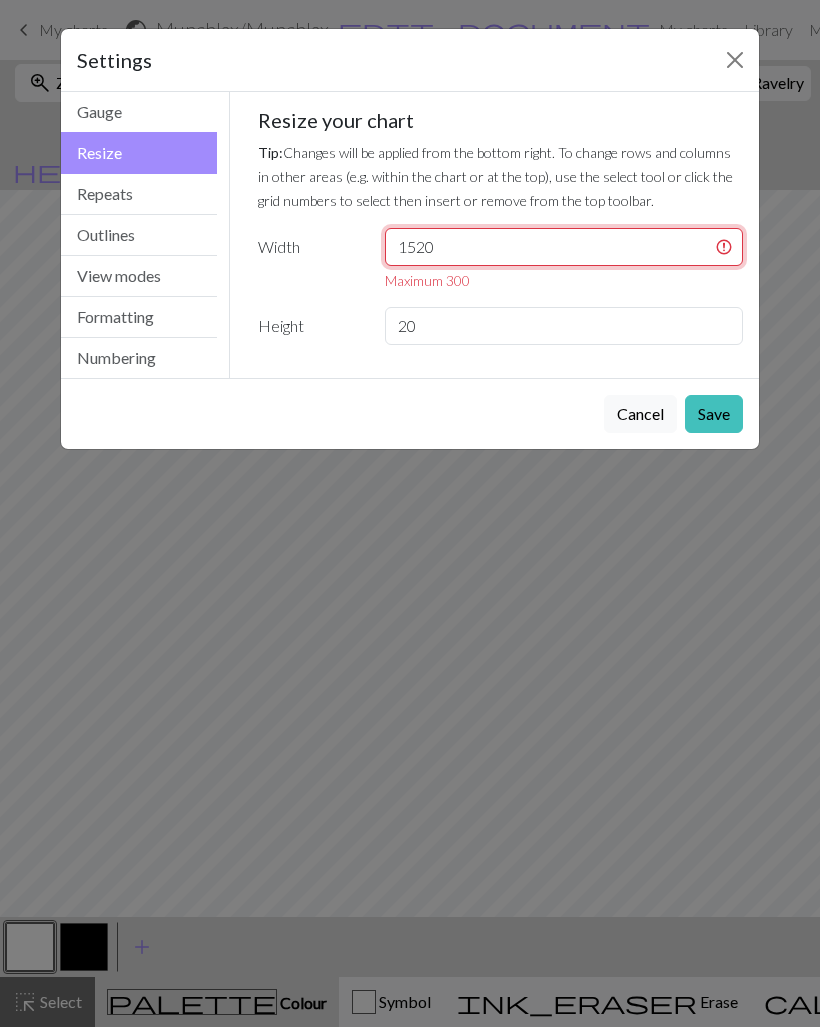 click on "1520" at bounding box center (564, 247) 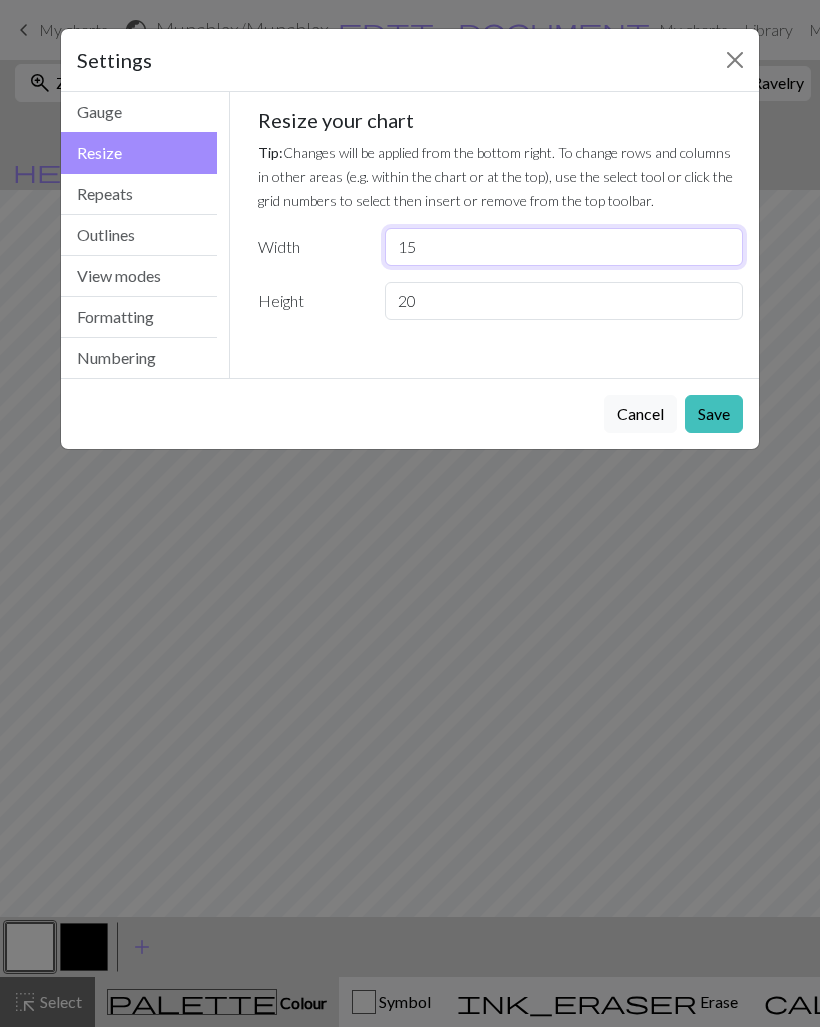 type on "15" 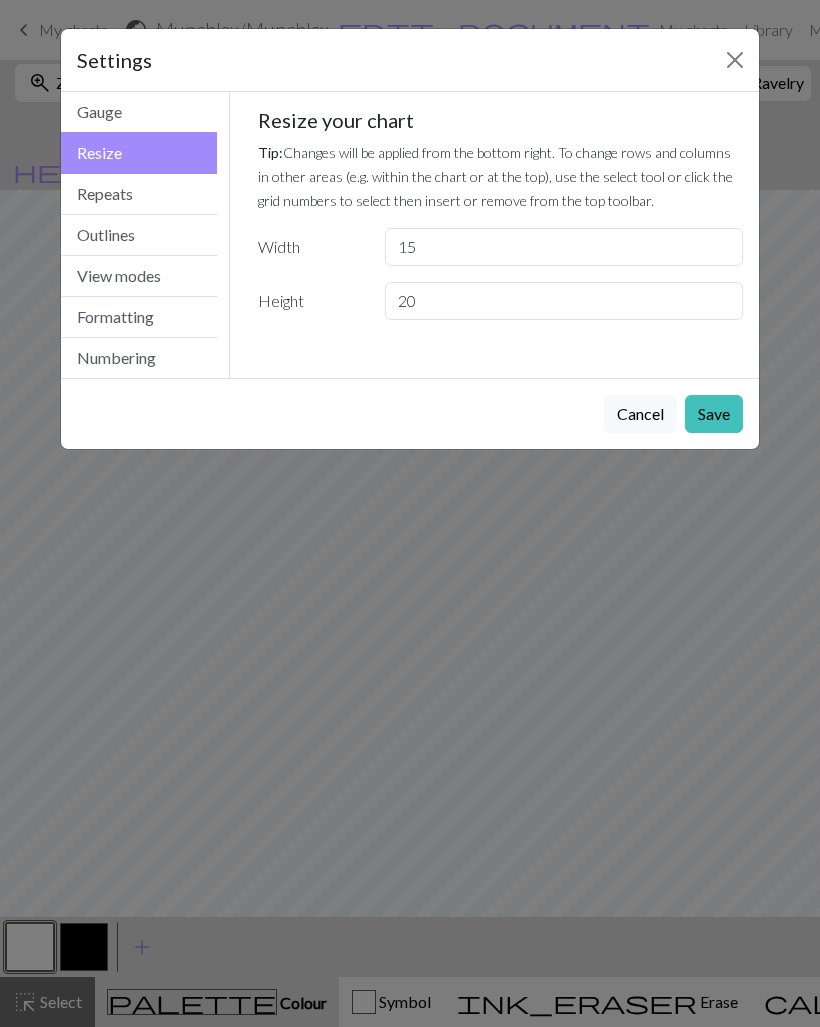 click on "Save" at bounding box center [714, 414] 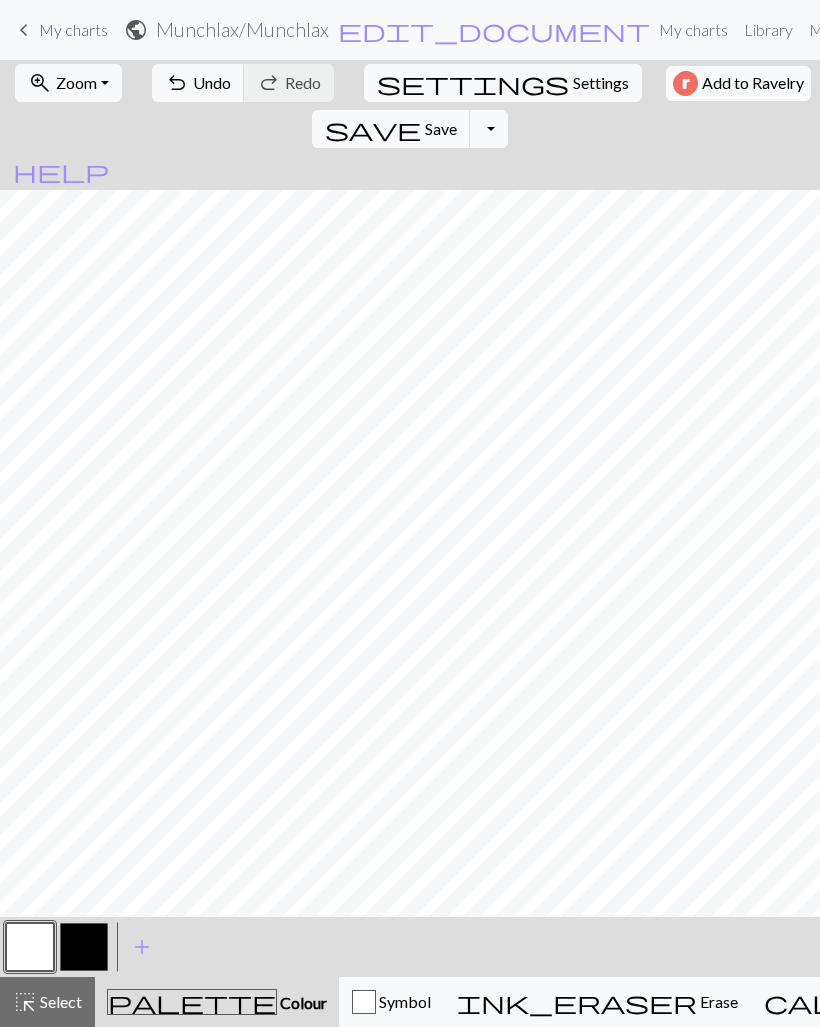 click on "settings" at bounding box center (473, 83) 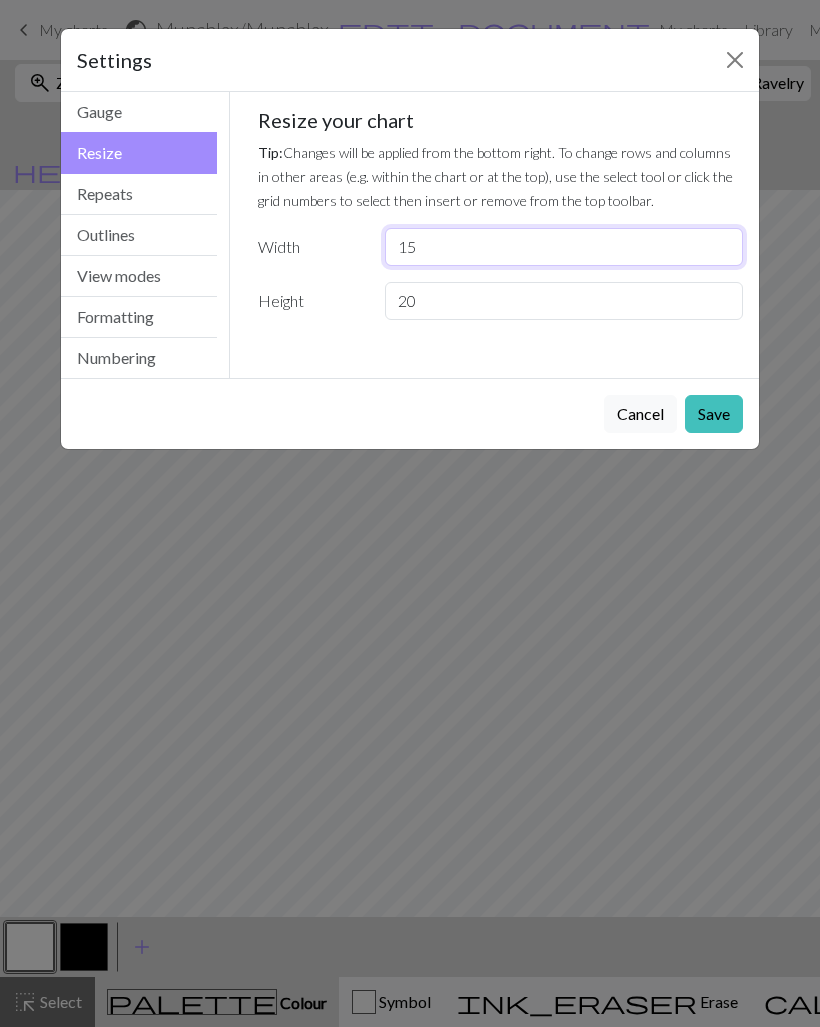 click on "15" at bounding box center (564, 247) 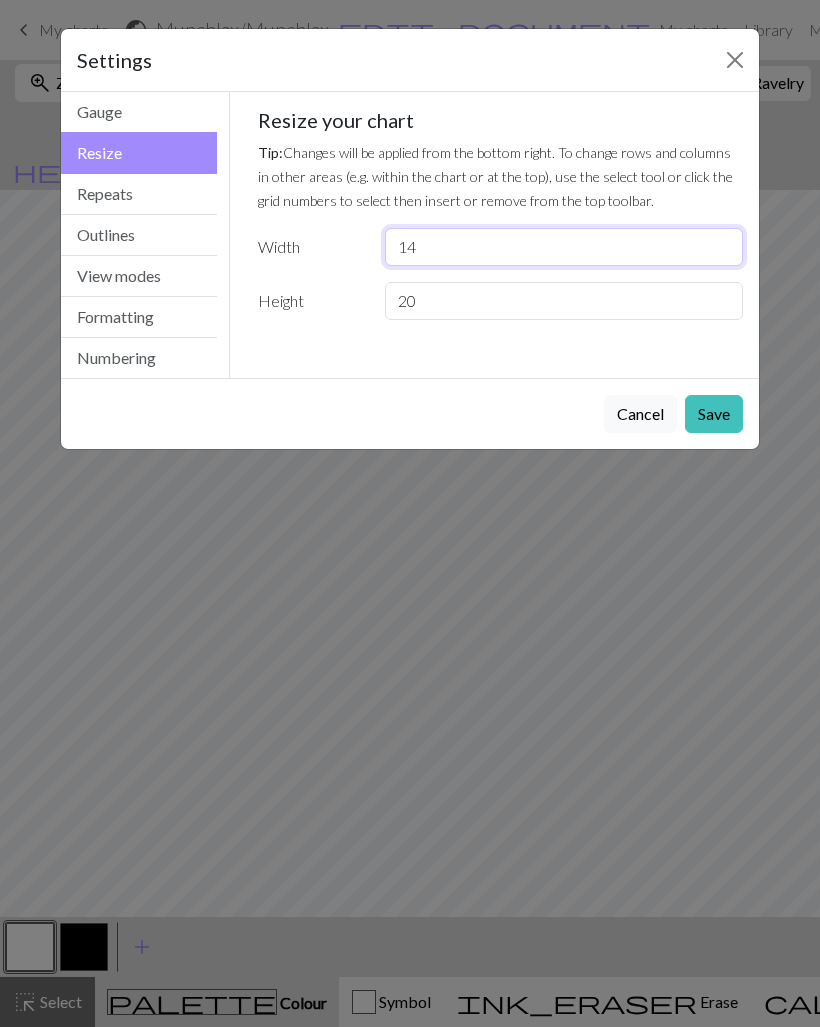 type on "14" 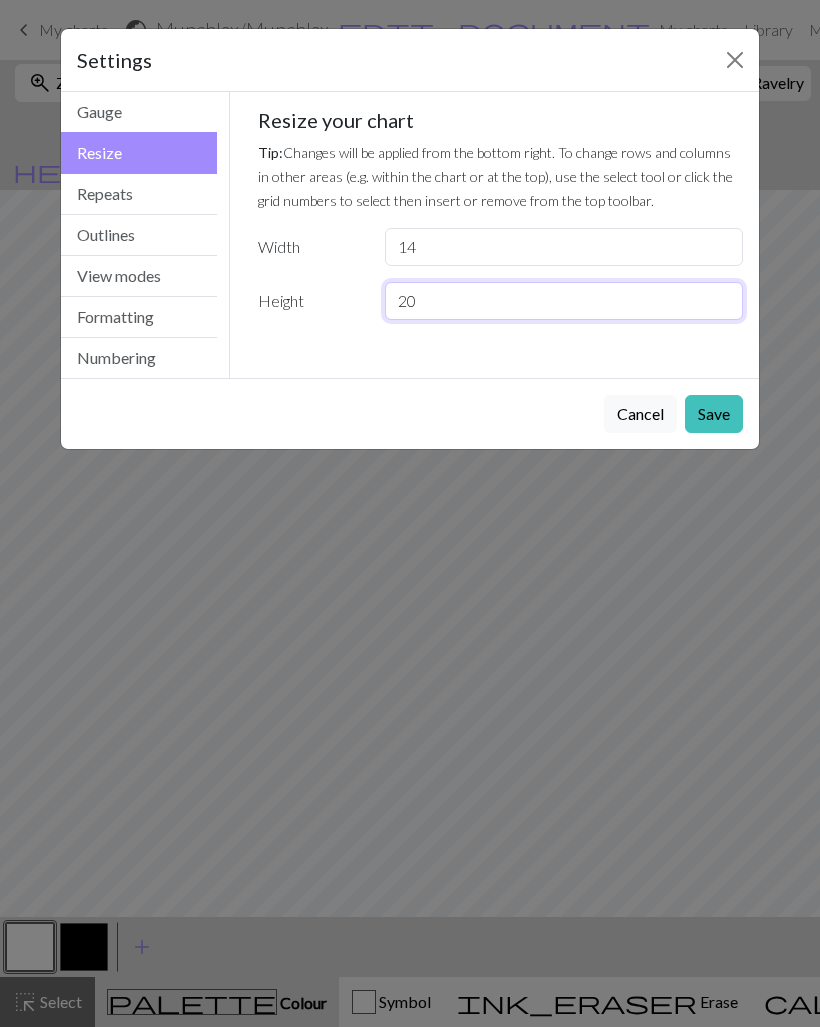 click on "20" at bounding box center [564, 301] 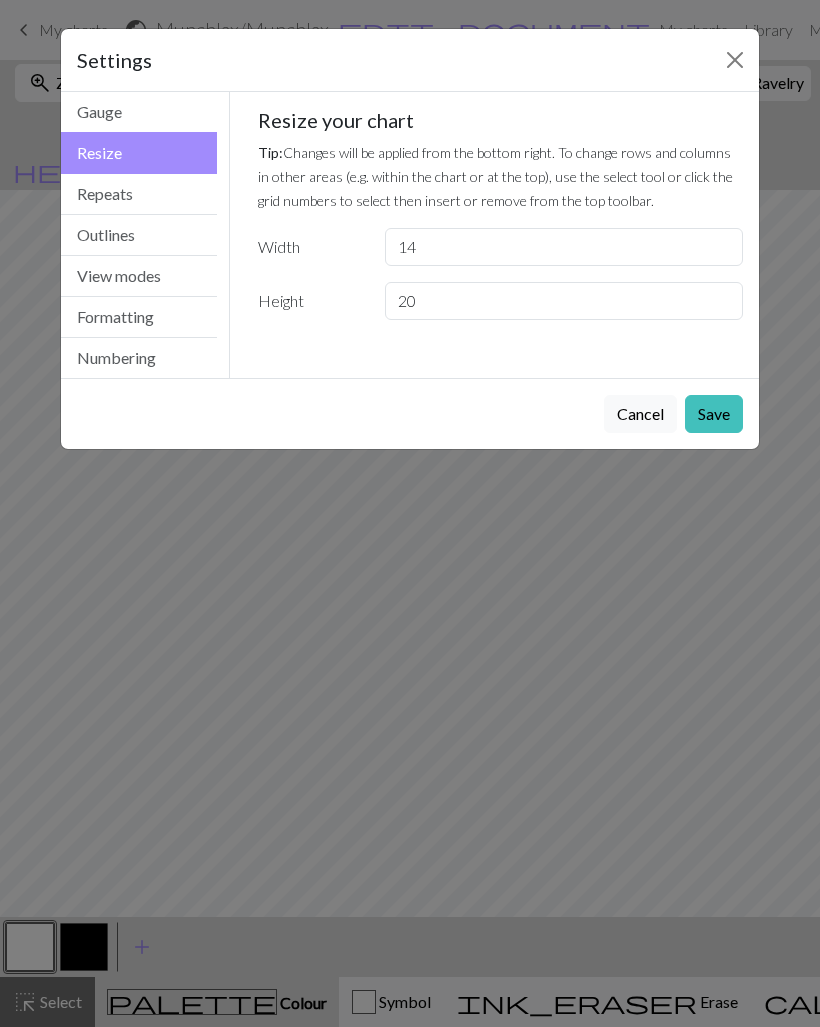 click on "Resize your chart Tip:  Changes will be applied from the bottom right. To change rows and columns in other areas (e.g. within the chart or at the top), use the select tool or click the grid numbers to select then insert or remove from the top toolbar. Width 14 Height 20" at bounding box center [501, 214] 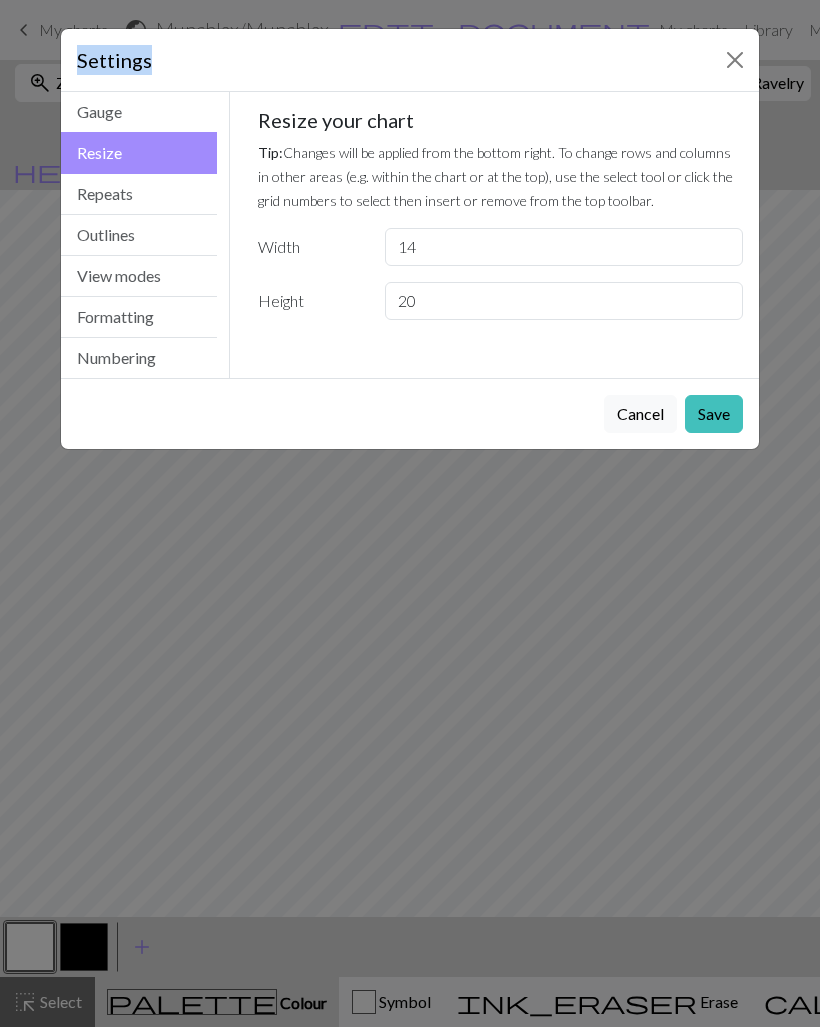 click on "20" at bounding box center [564, 301] 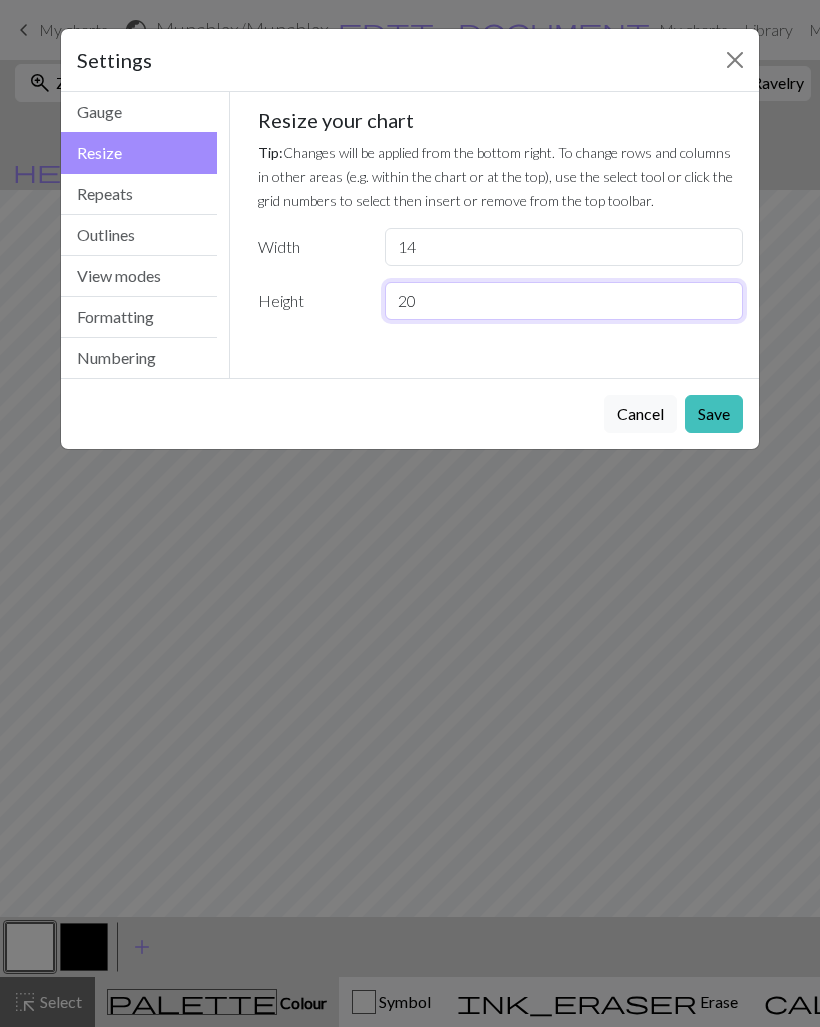 type on "2" 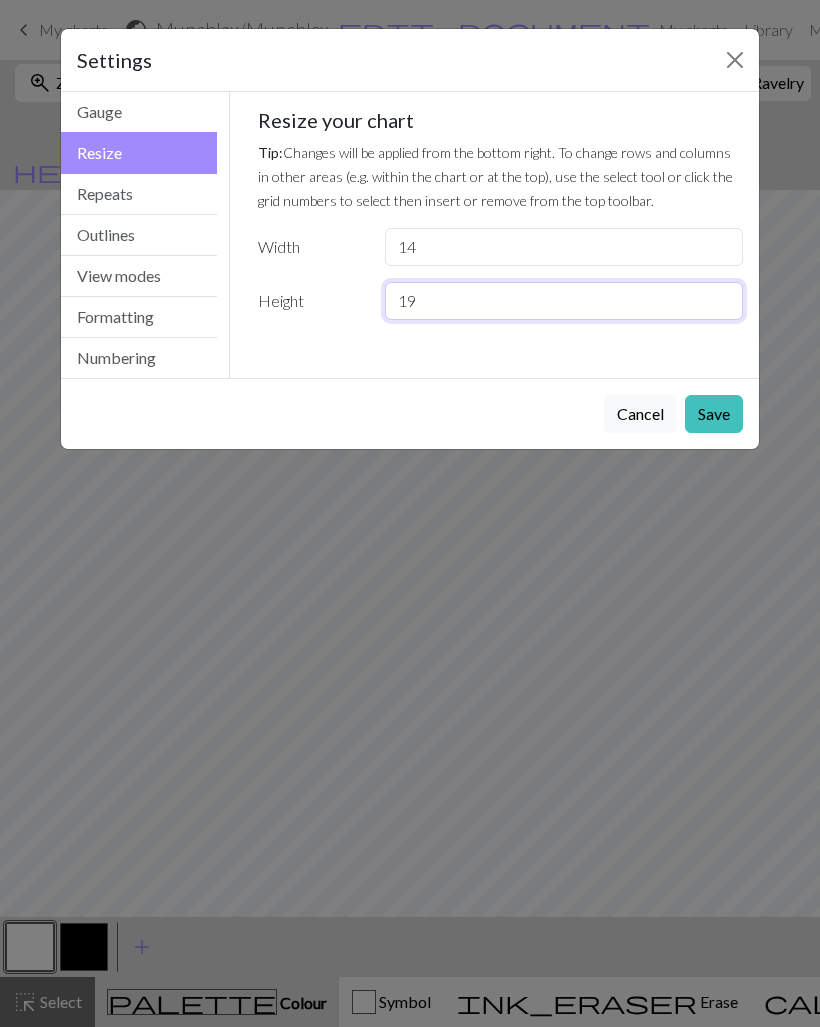 type on "19" 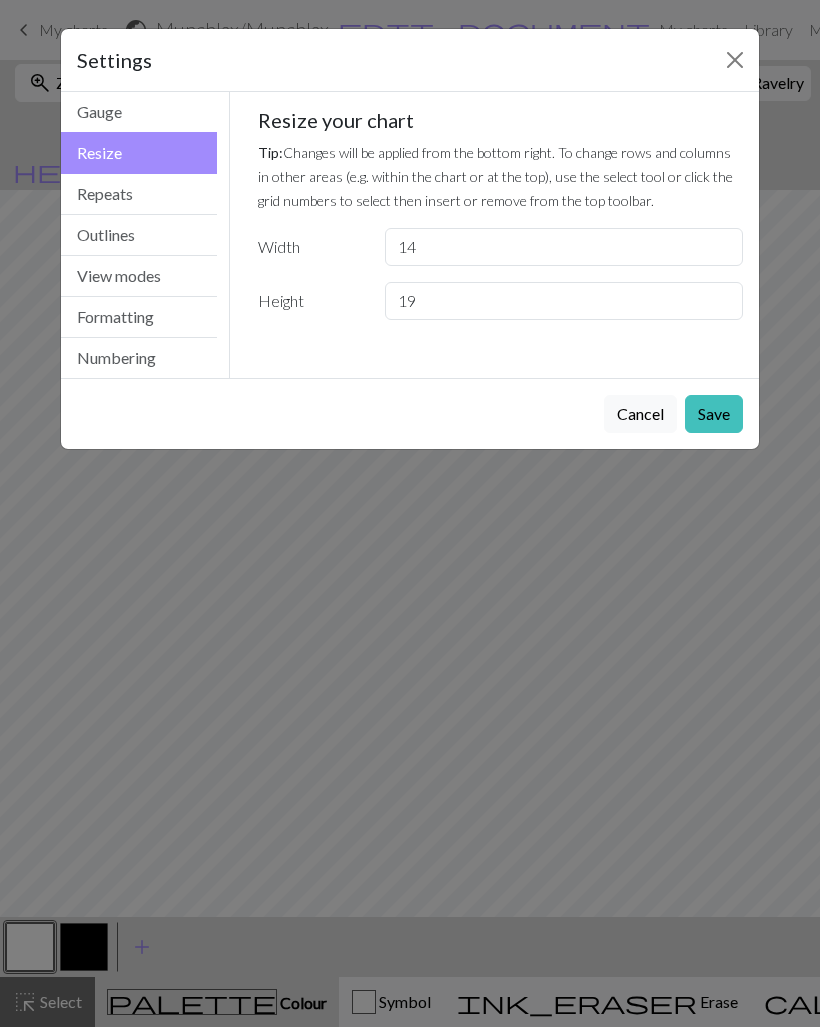 click on "Save" at bounding box center [714, 414] 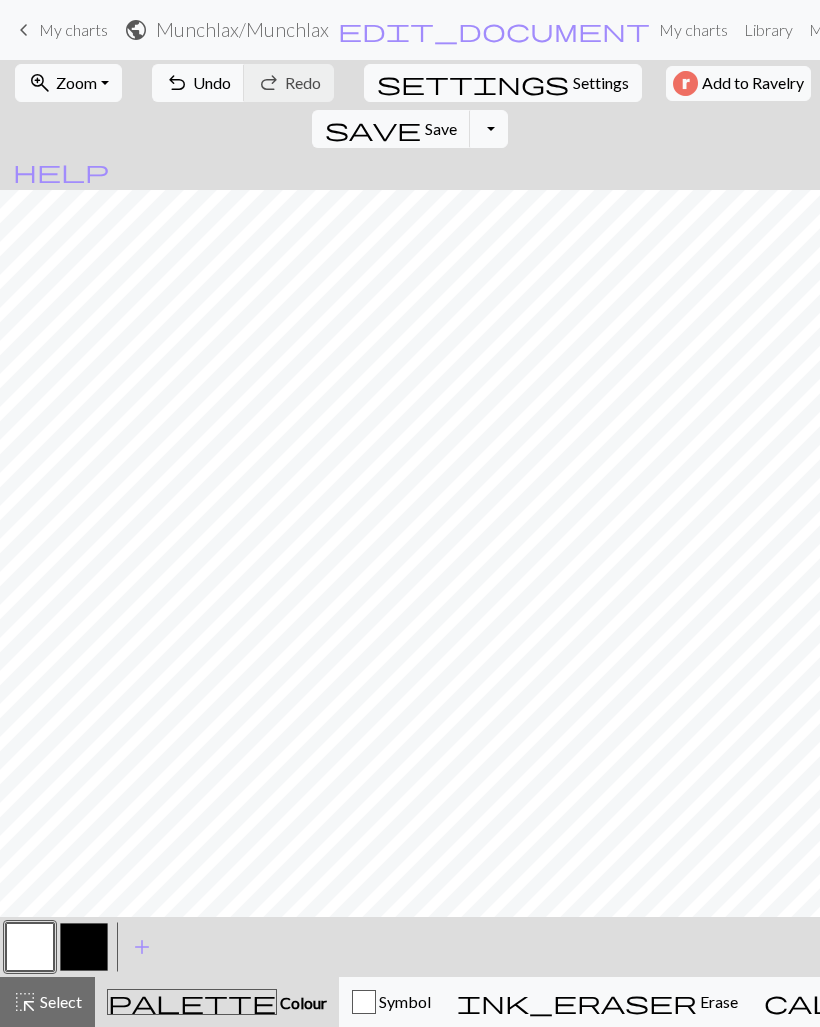 click at bounding box center (30, 947) 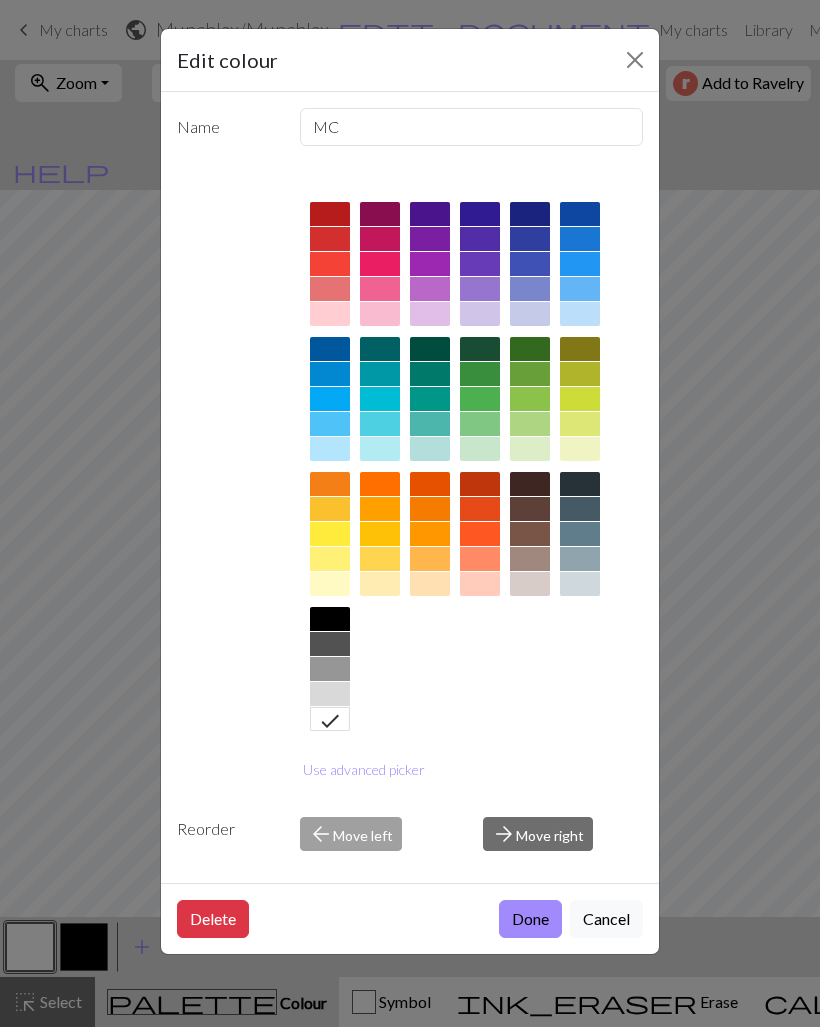 click on "Done" at bounding box center [530, 919] 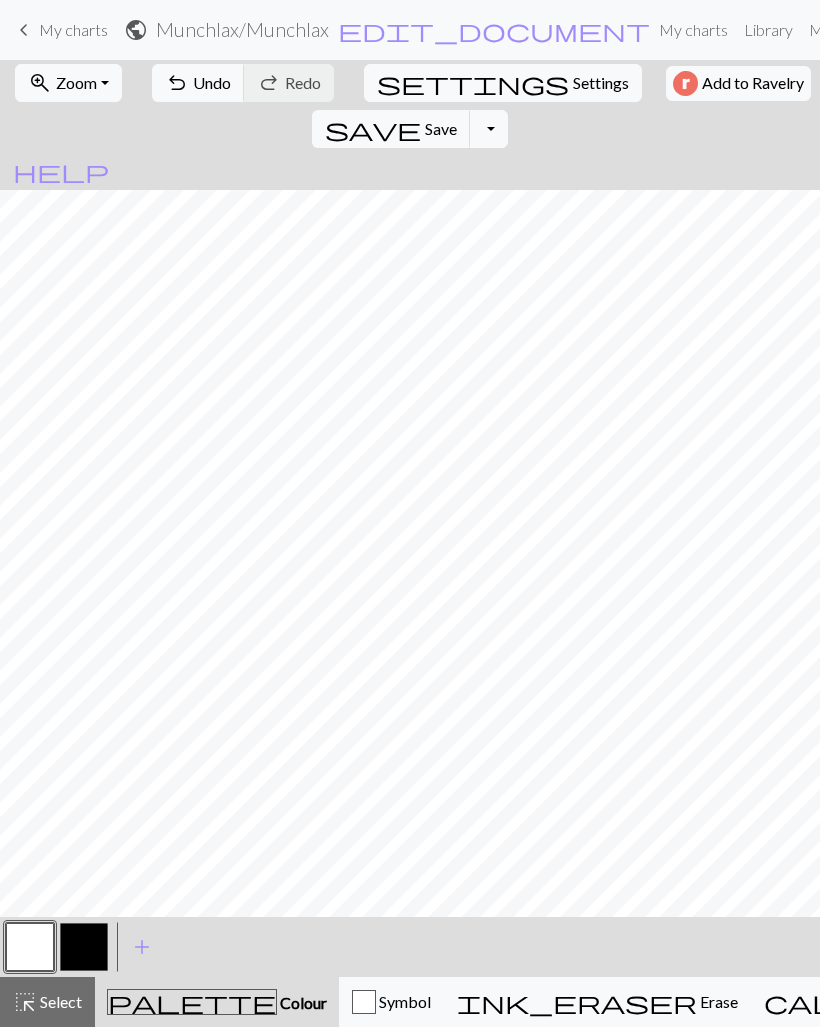 click at bounding box center [84, 947] 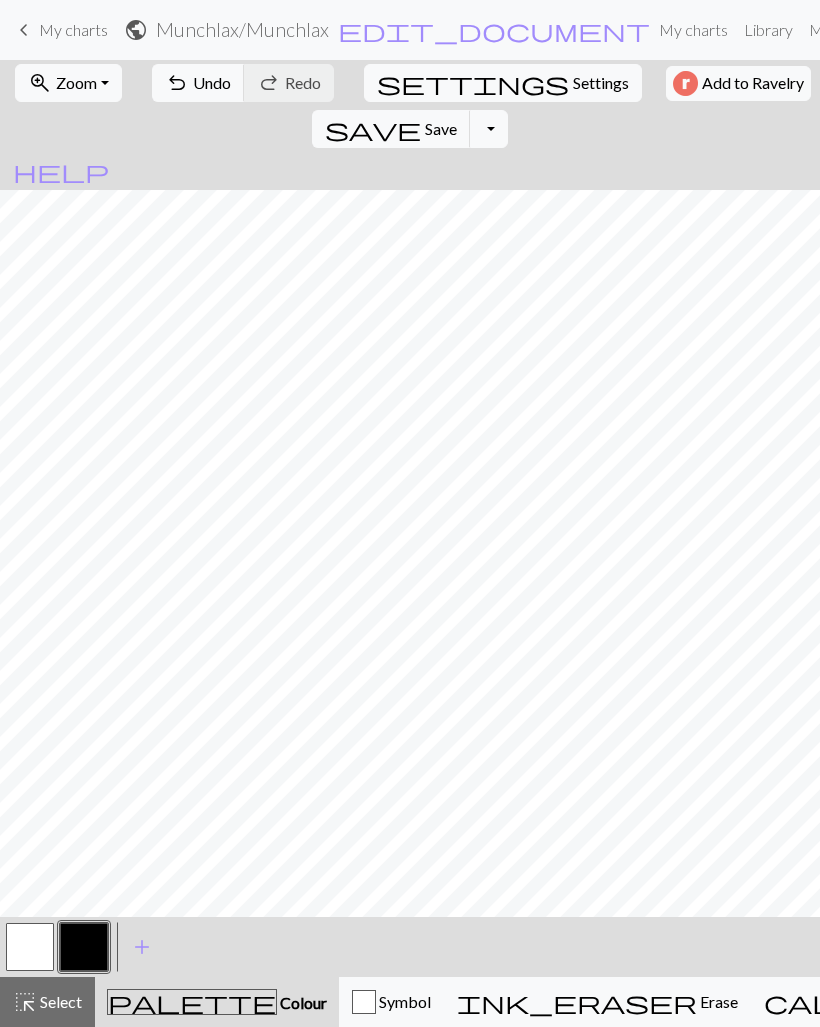 click on "save" at bounding box center [373, 129] 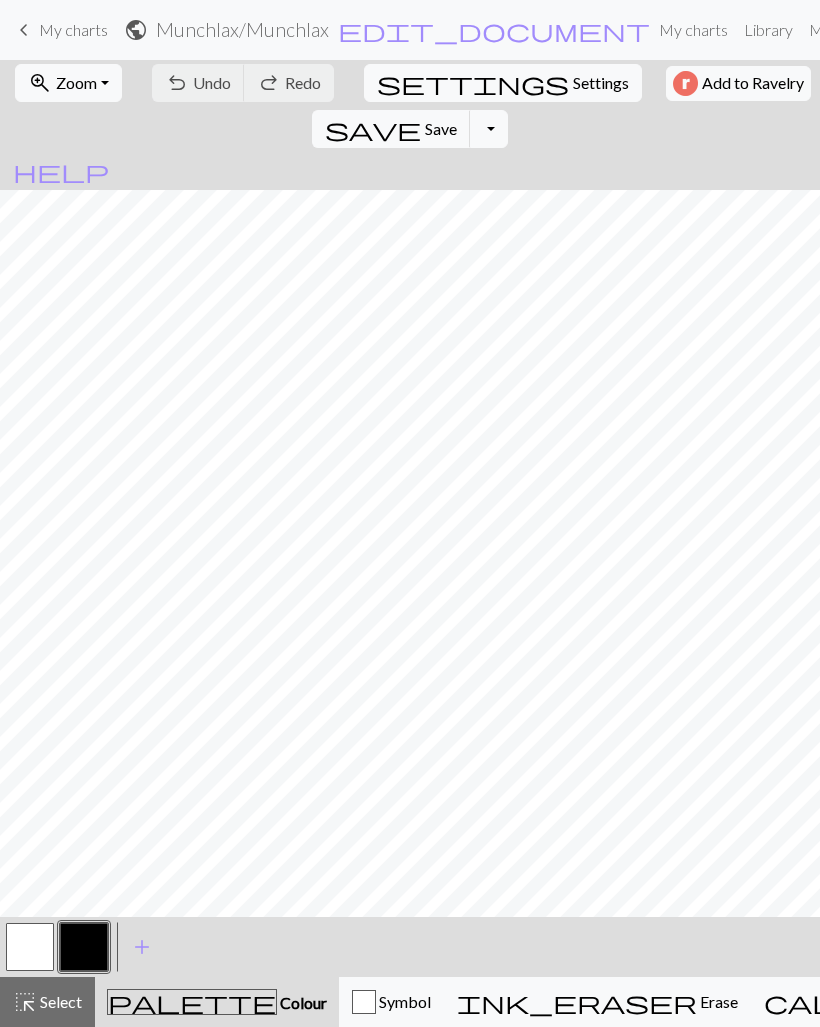 click on "My charts" at bounding box center [73, 29] 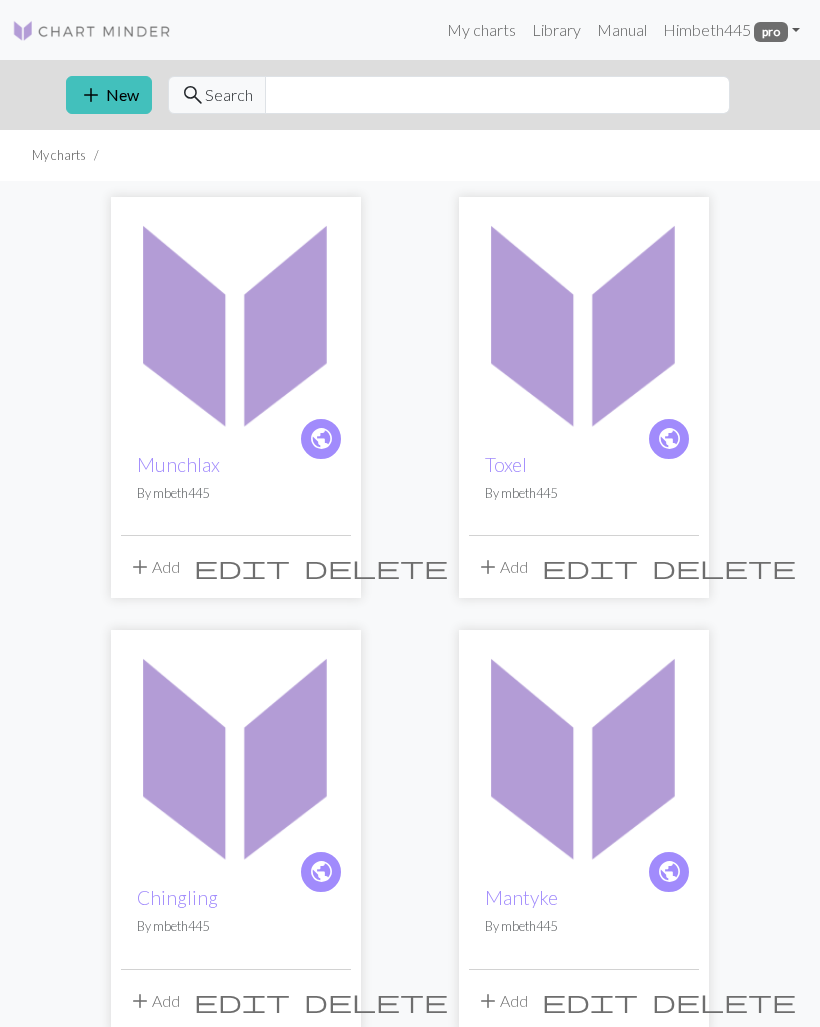 click on "add   New" at bounding box center [109, 95] 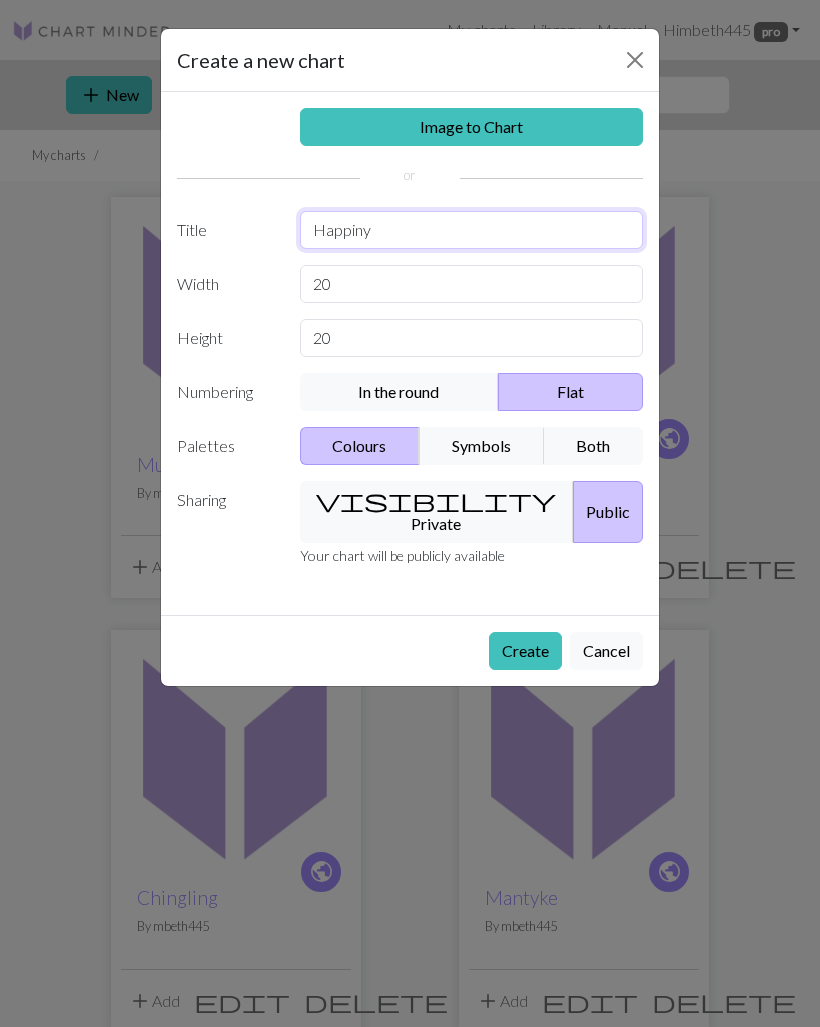 type on "Happiny" 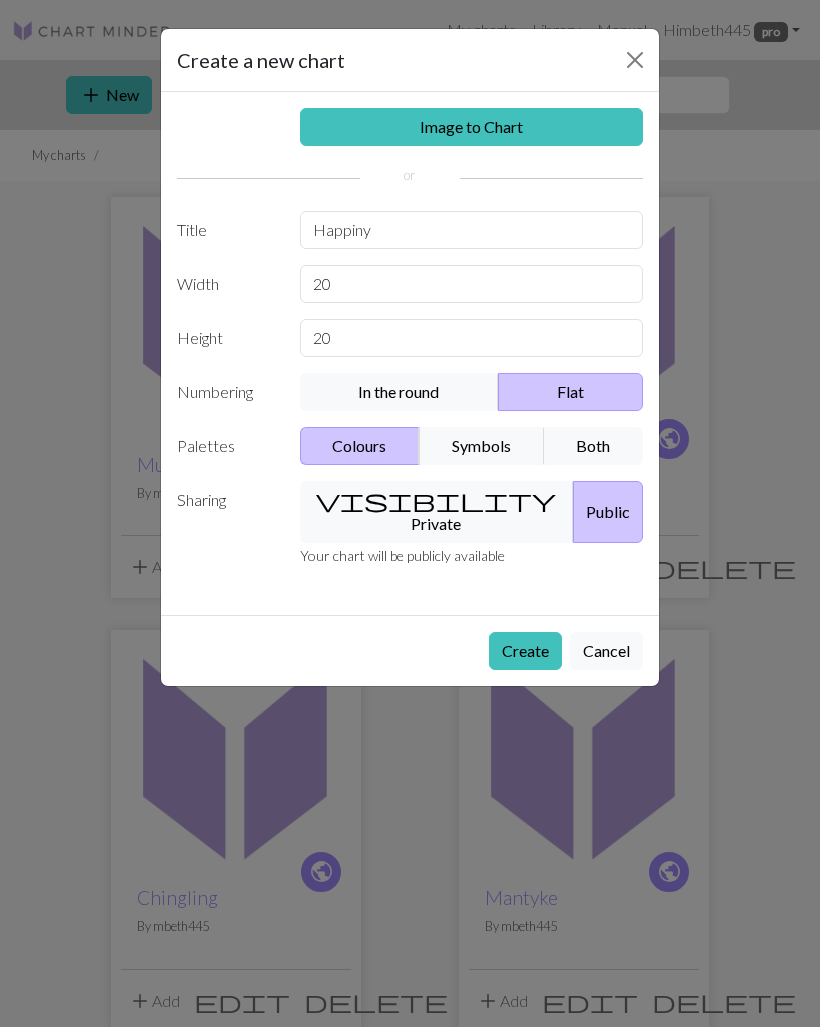 click on "Create" at bounding box center (525, 651) 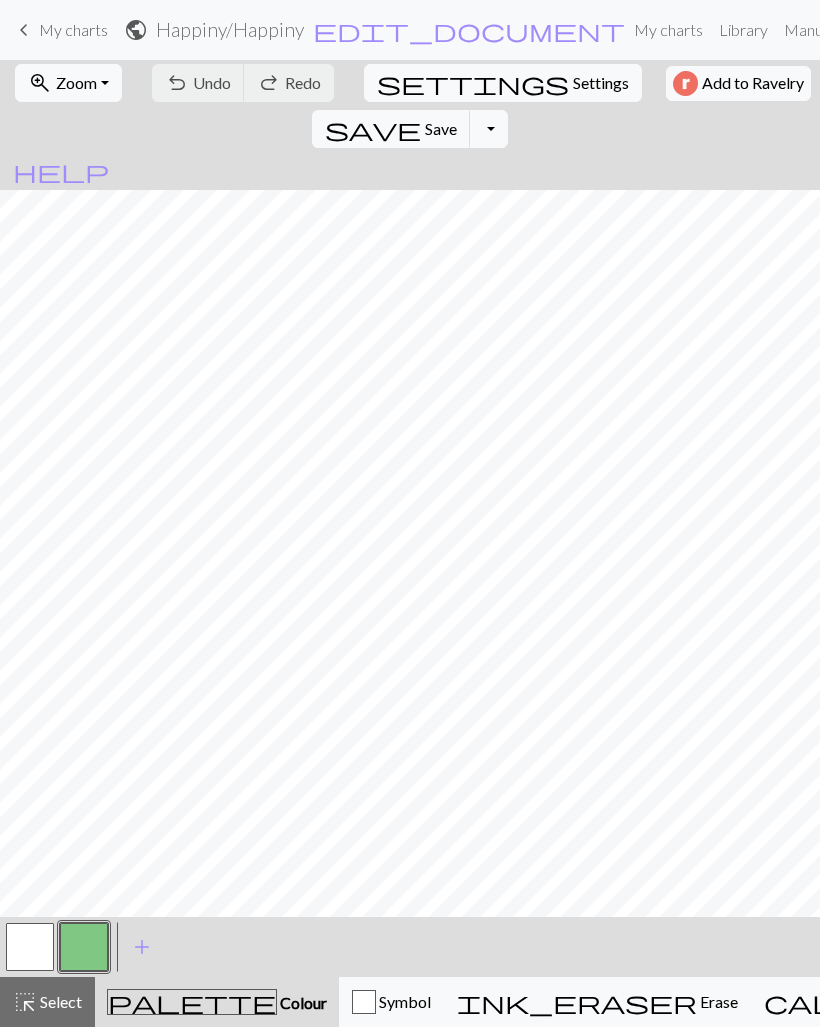 click on "zoom_in Zoom Zoom" at bounding box center [68, 83] 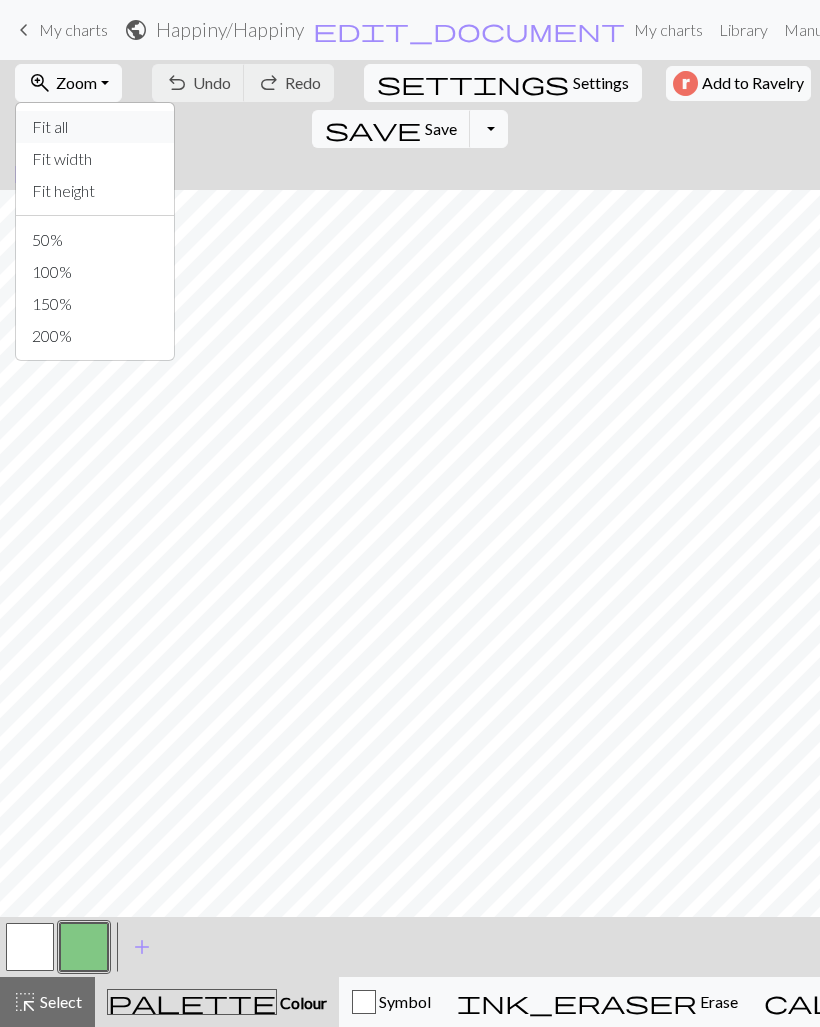click on "Fit all" at bounding box center [95, 127] 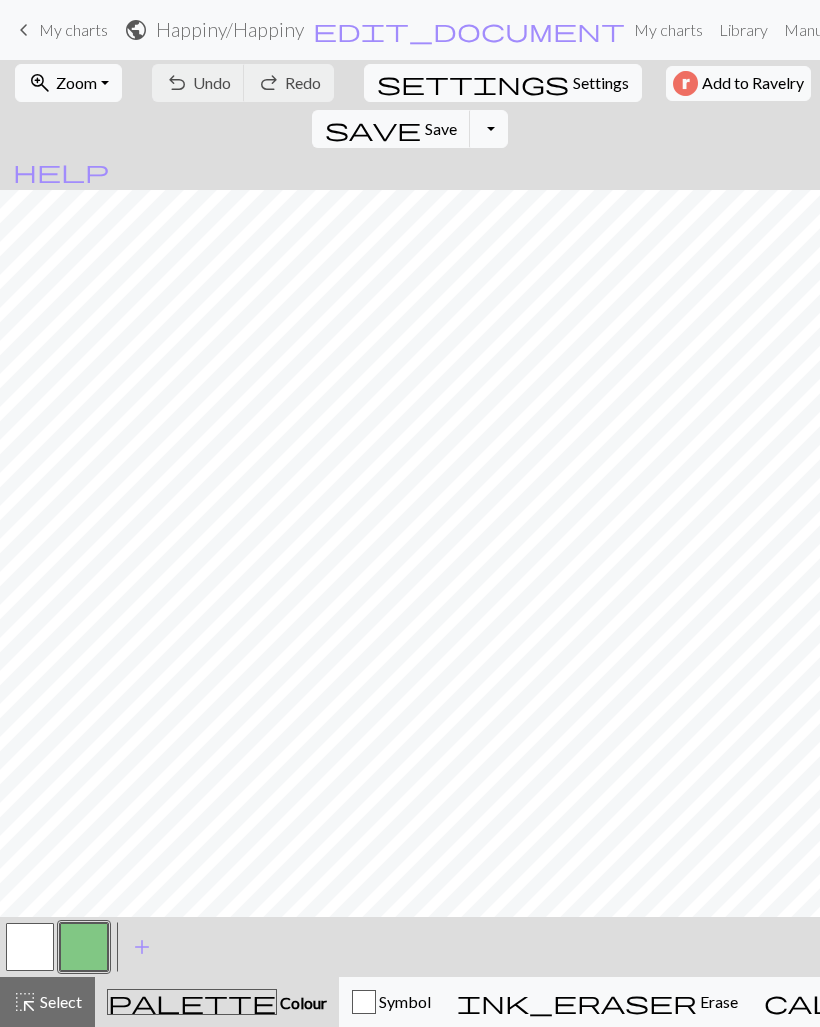 click at bounding box center (84, 947) 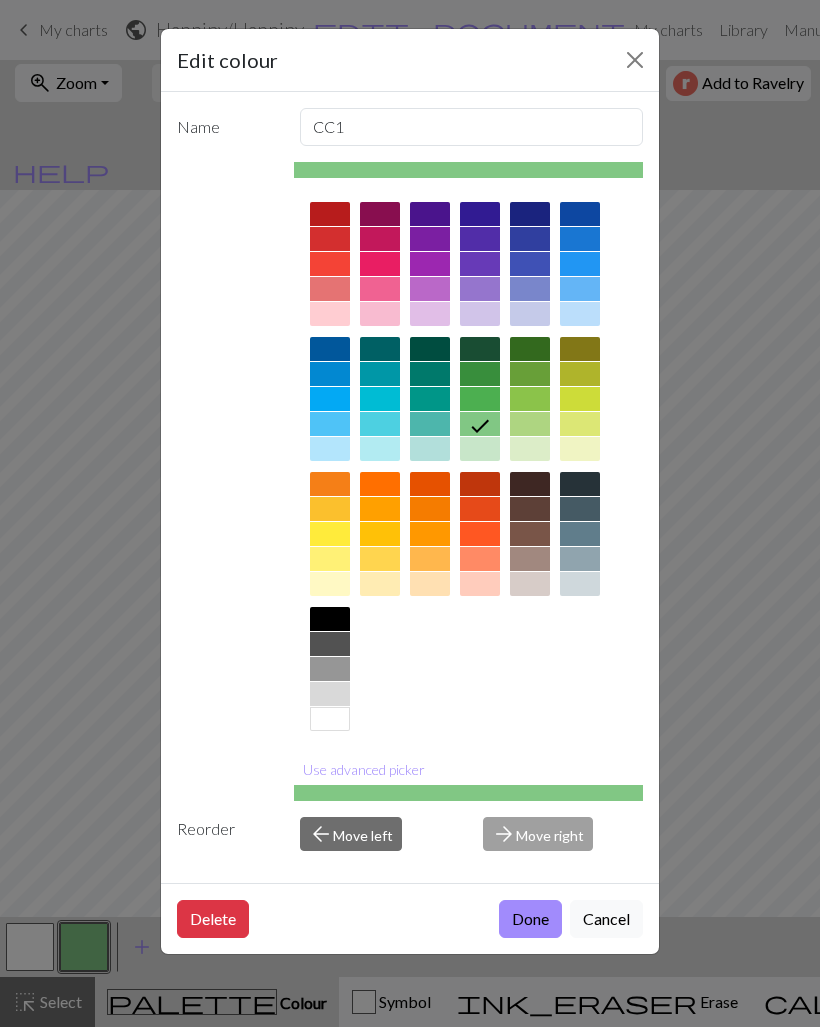 click at bounding box center [330, 619] 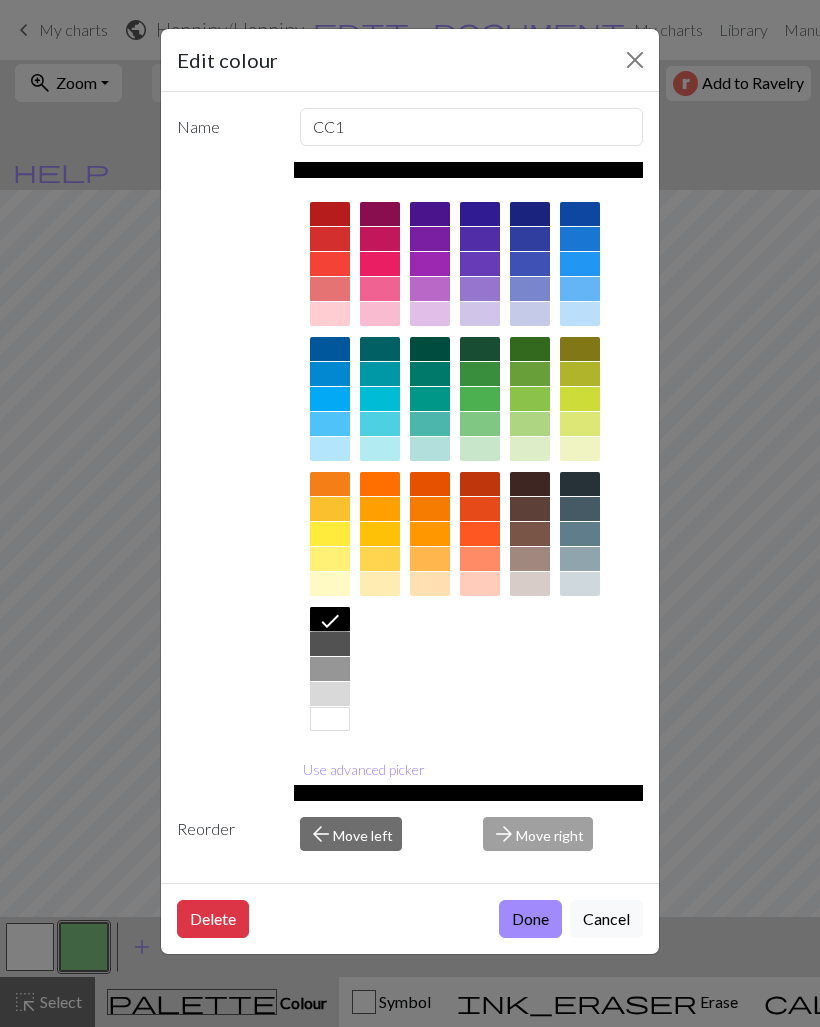 click on "Done" at bounding box center [530, 919] 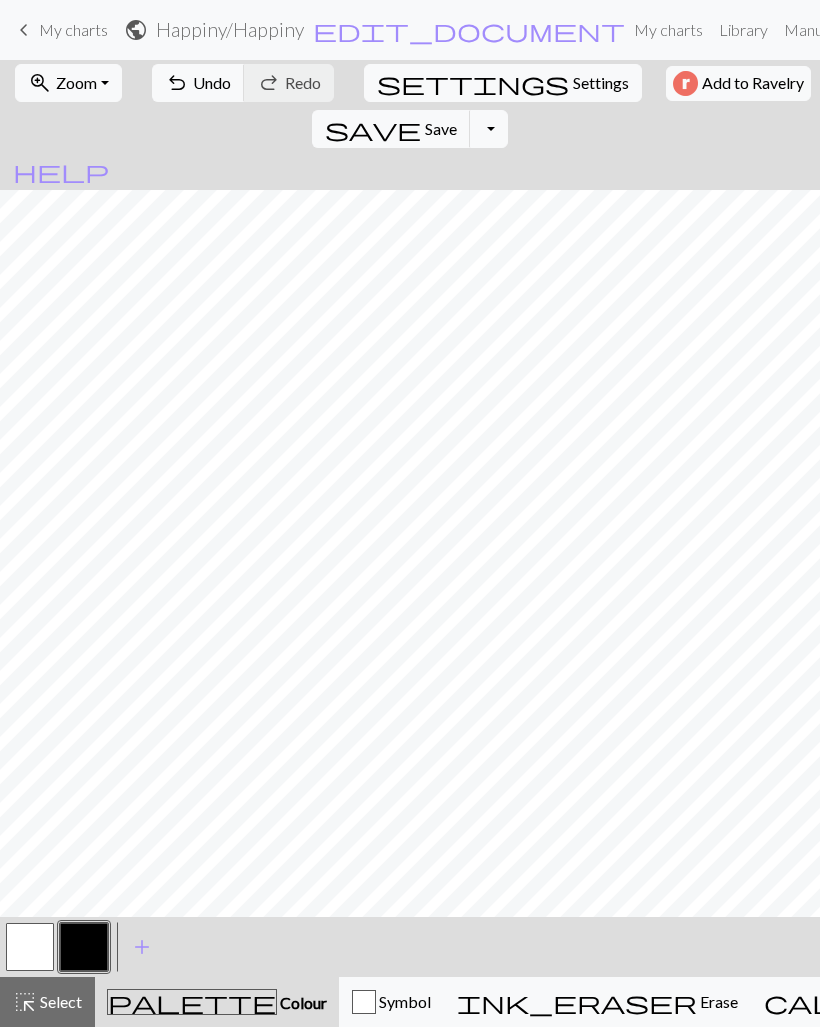click at bounding box center (30, 947) 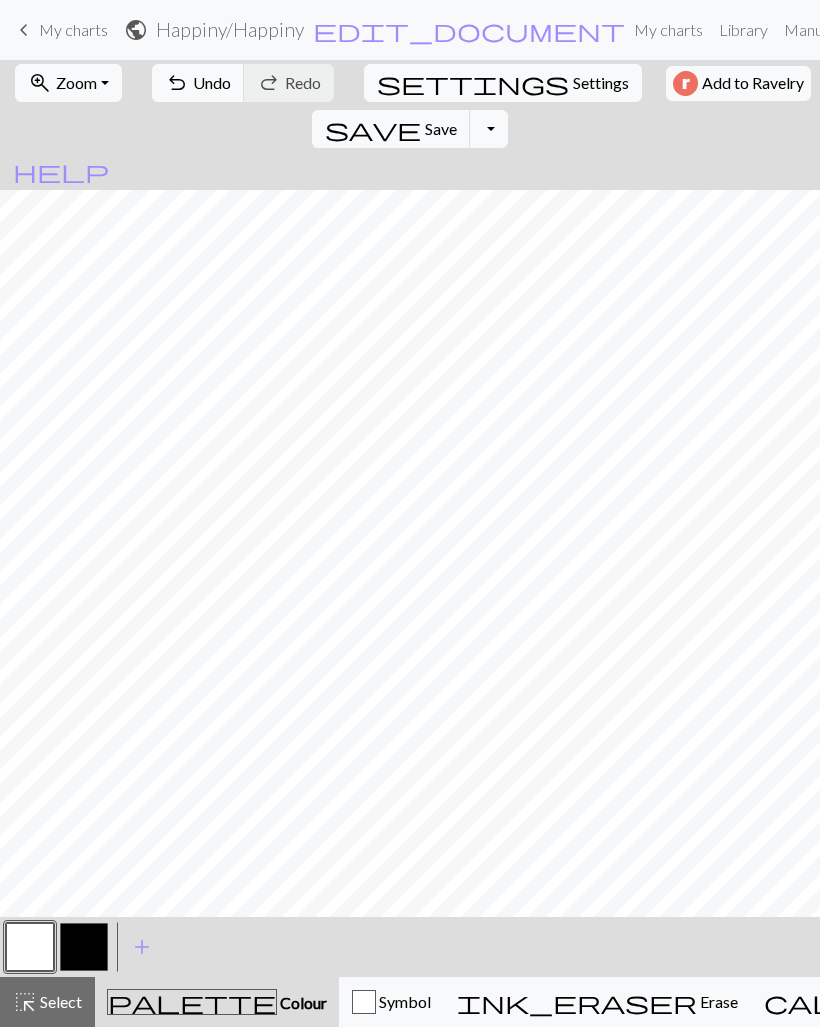 click at bounding box center [84, 947] 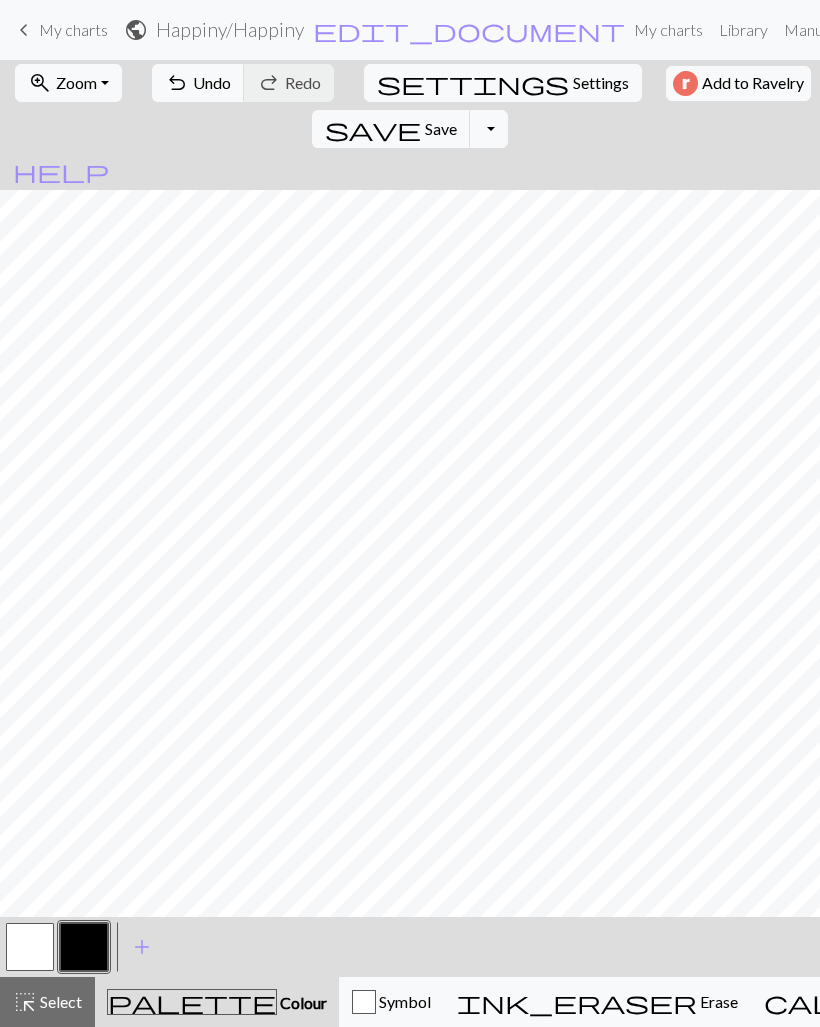 click at bounding box center (84, 947) 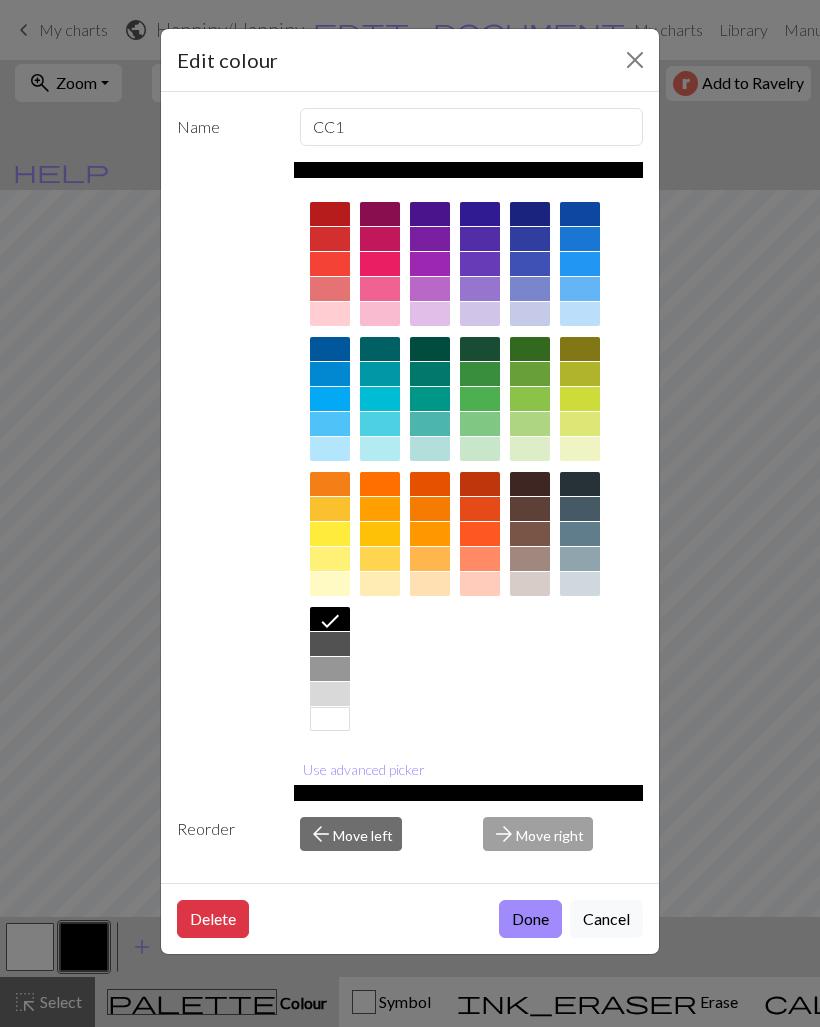 click on "Edit colour Name CC1 Use advanced picker Reorder arrow_back Move left arrow_forward Move right Delete Done Cancel" at bounding box center [410, 513] 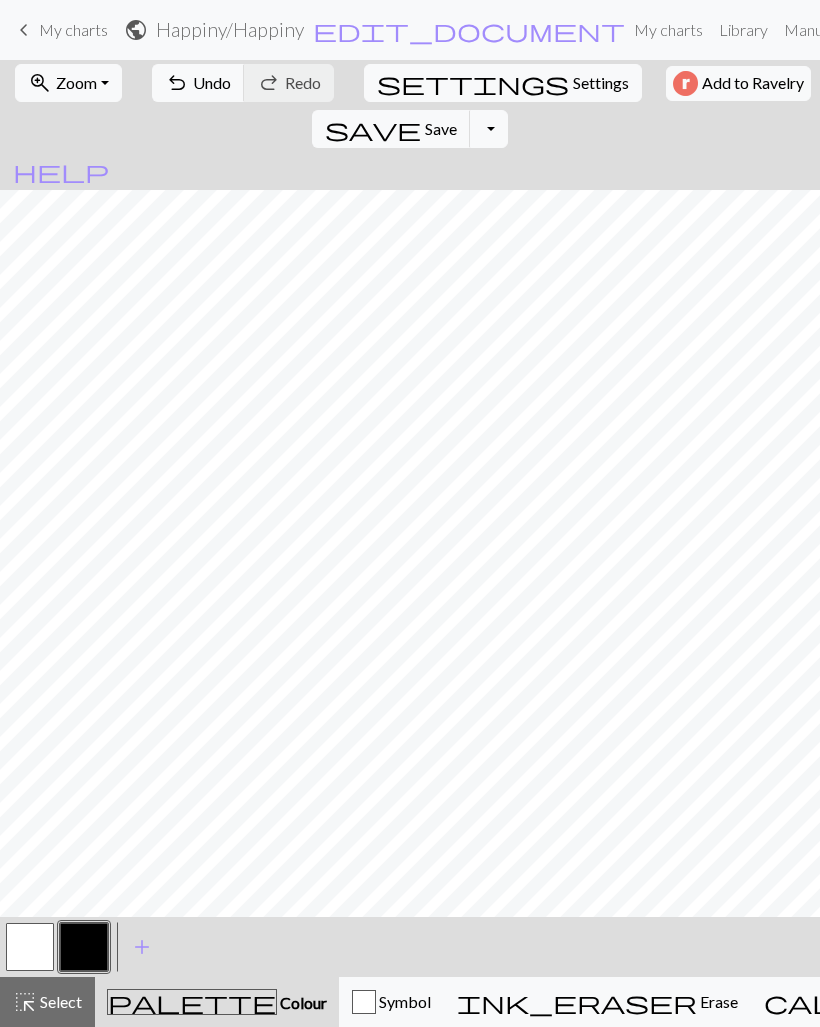 click at bounding box center [30, 947] 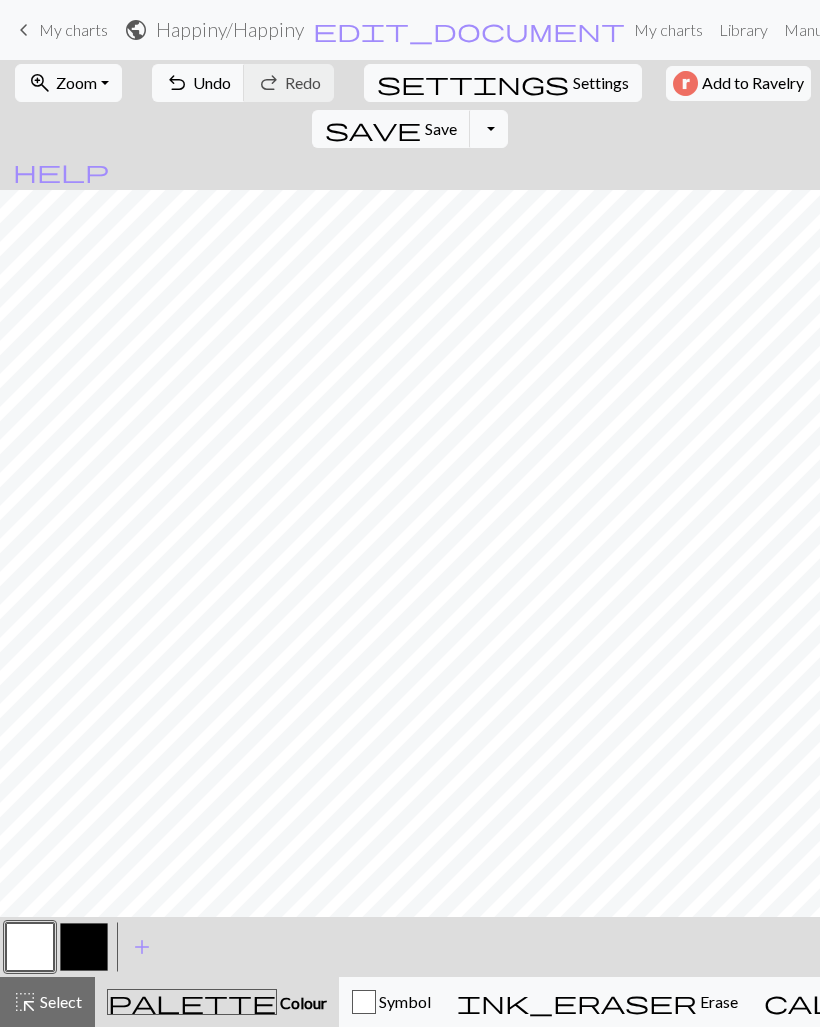 click at bounding box center (30, 947) 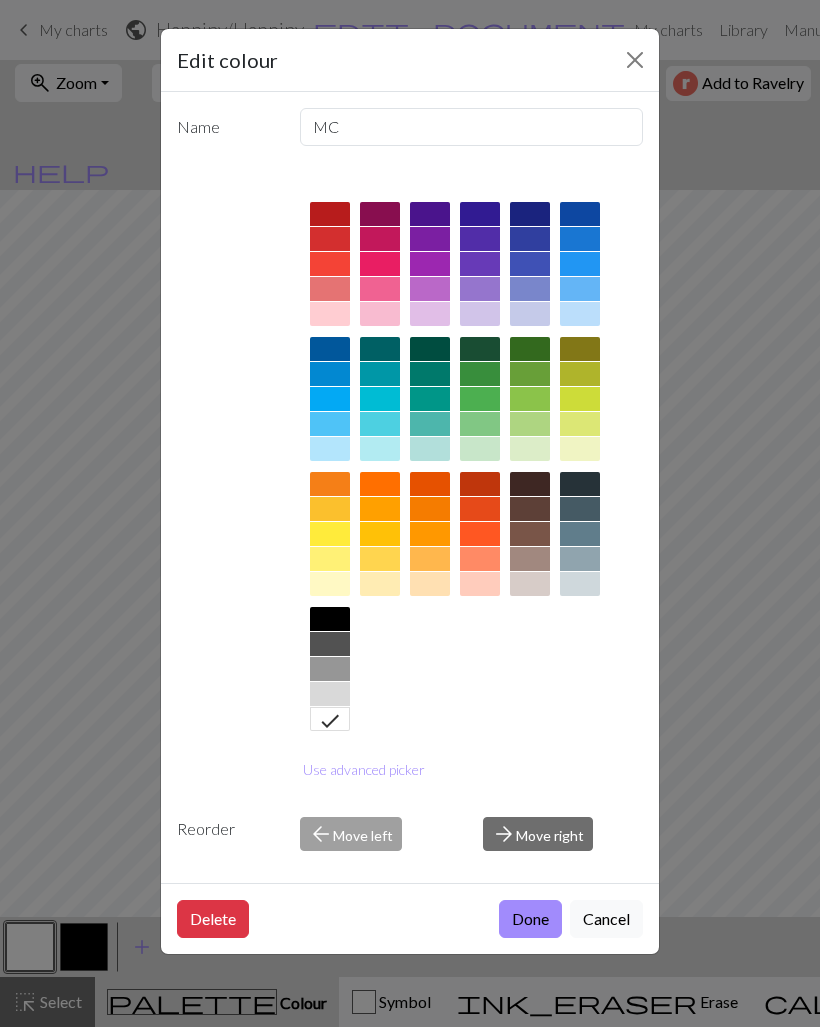 click on "Done" at bounding box center (530, 919) 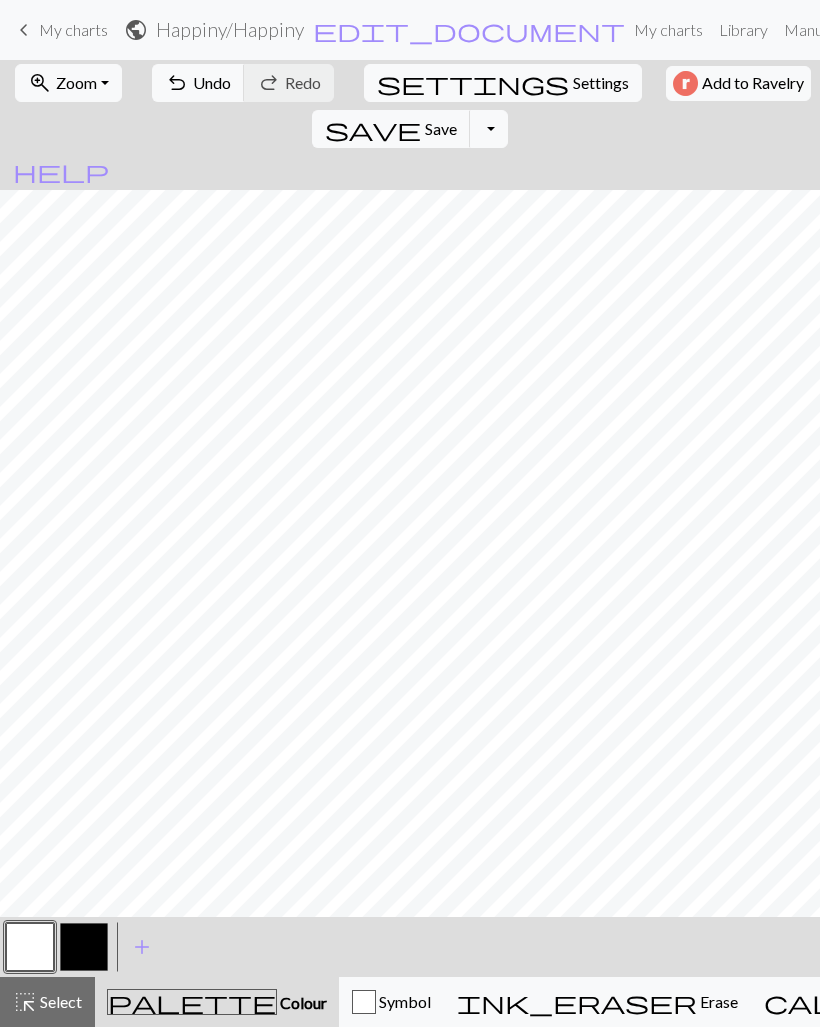 click at bounding box center [84, 947] 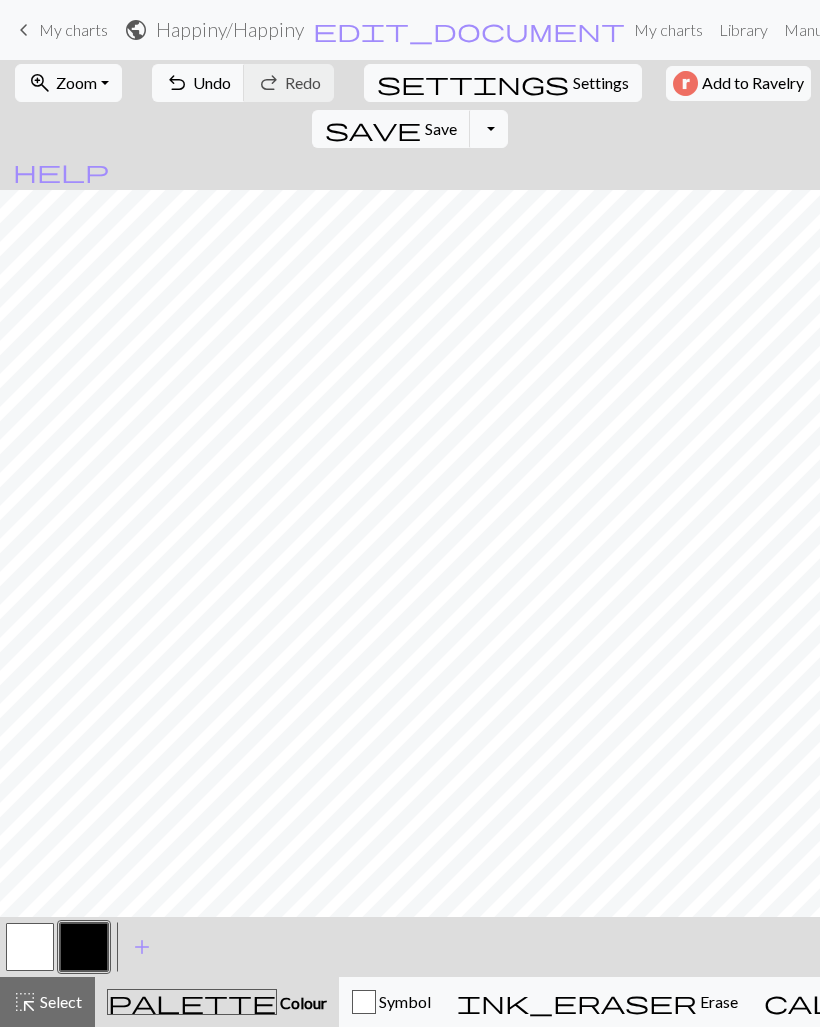 click at bounding box center [30, 947] 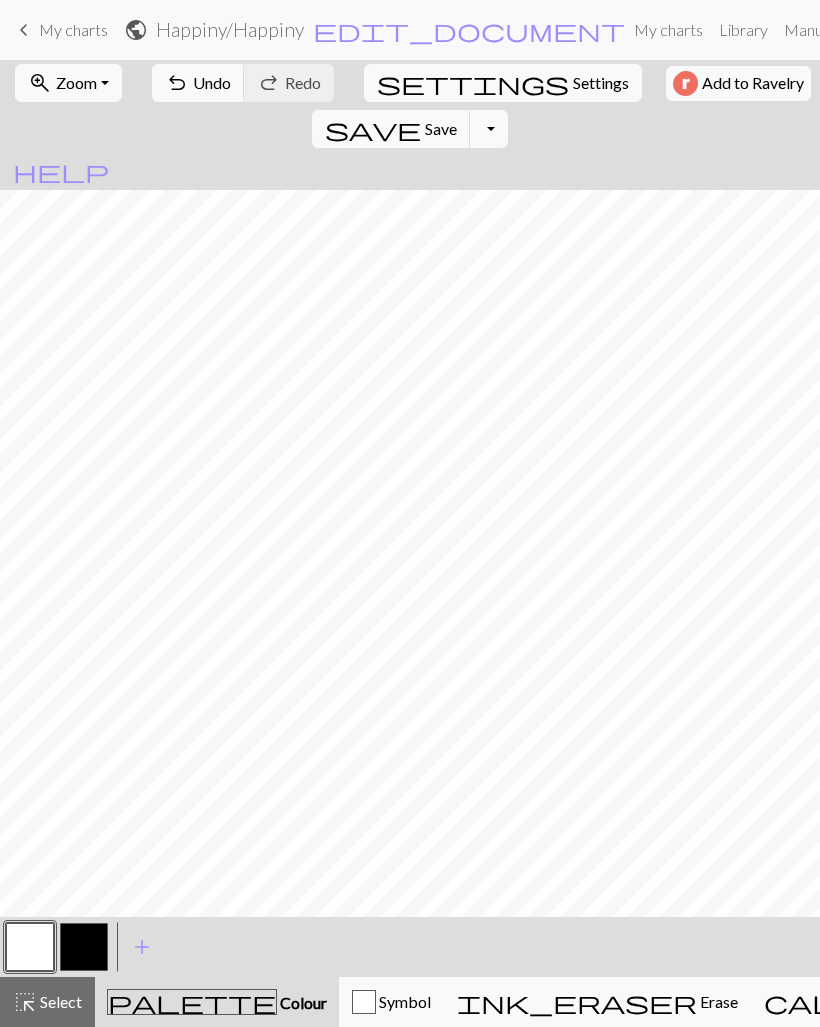 click at bounding box center (84, 947) 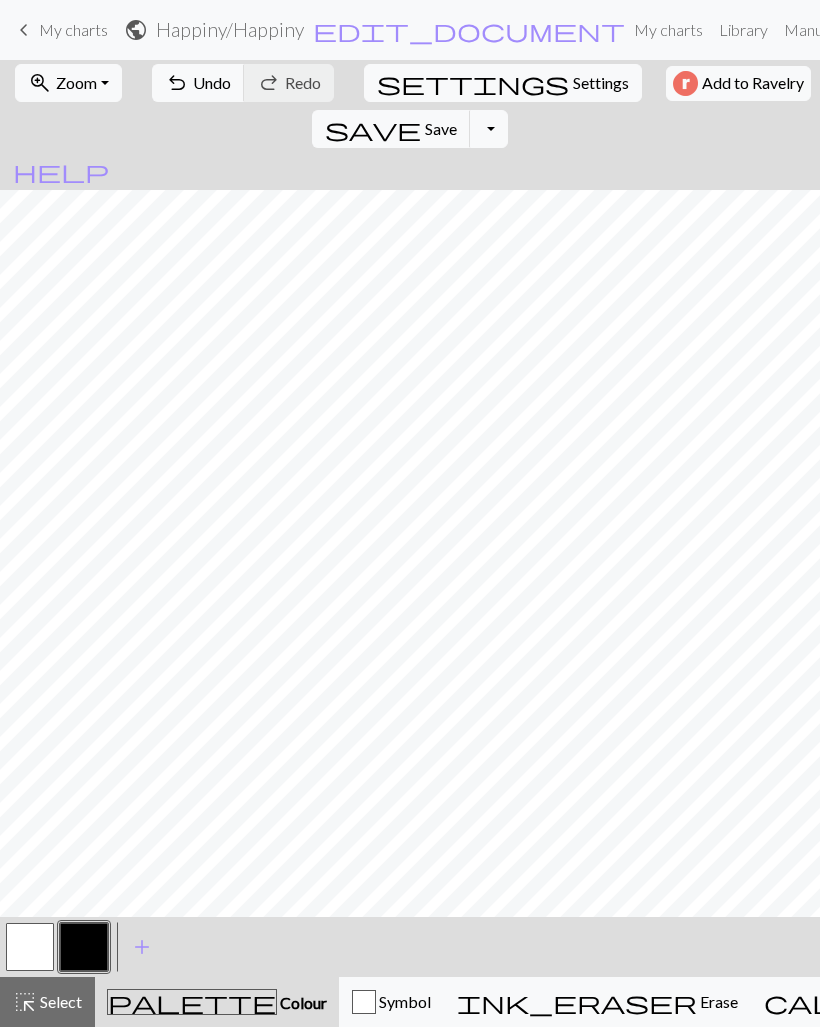 click at bounding box center (30, 947) 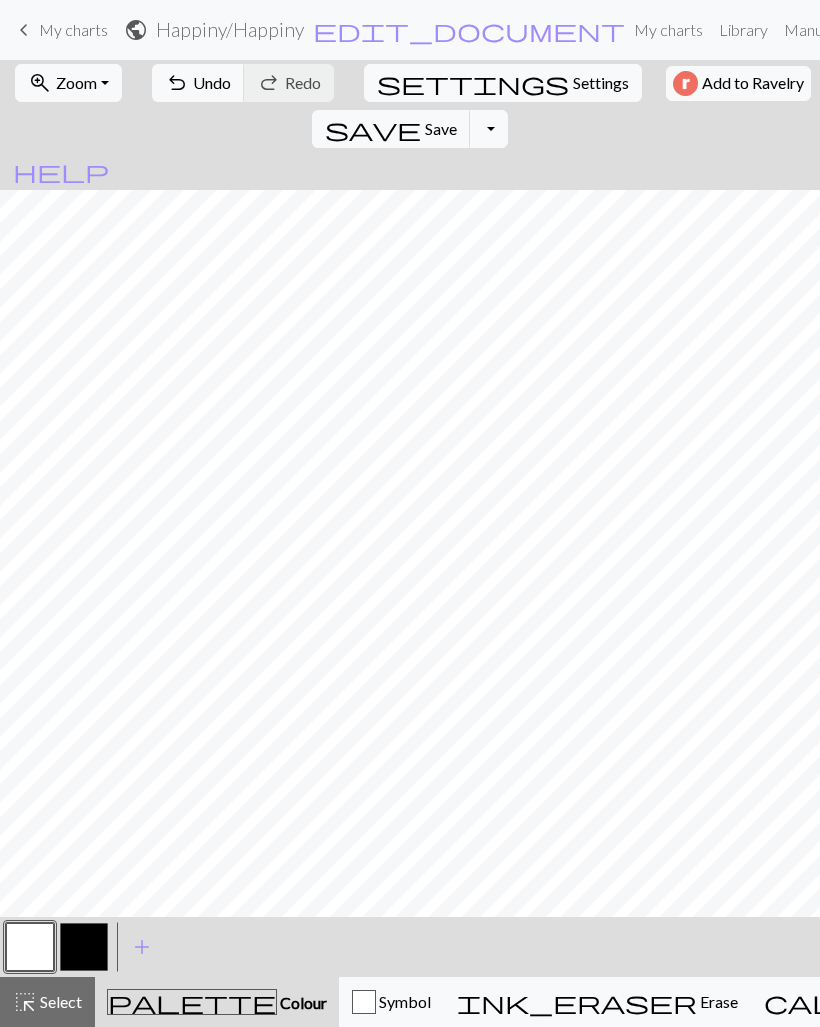click at bounding box center (84, 947) 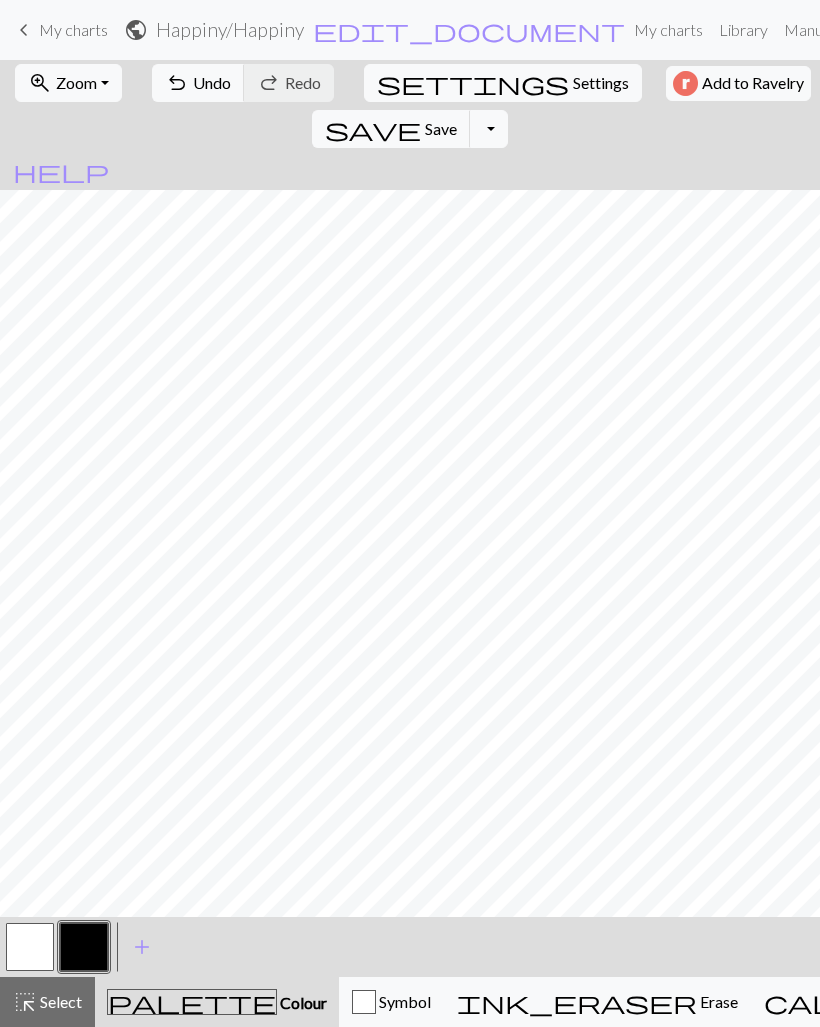 click at bounding box center (84, 947) 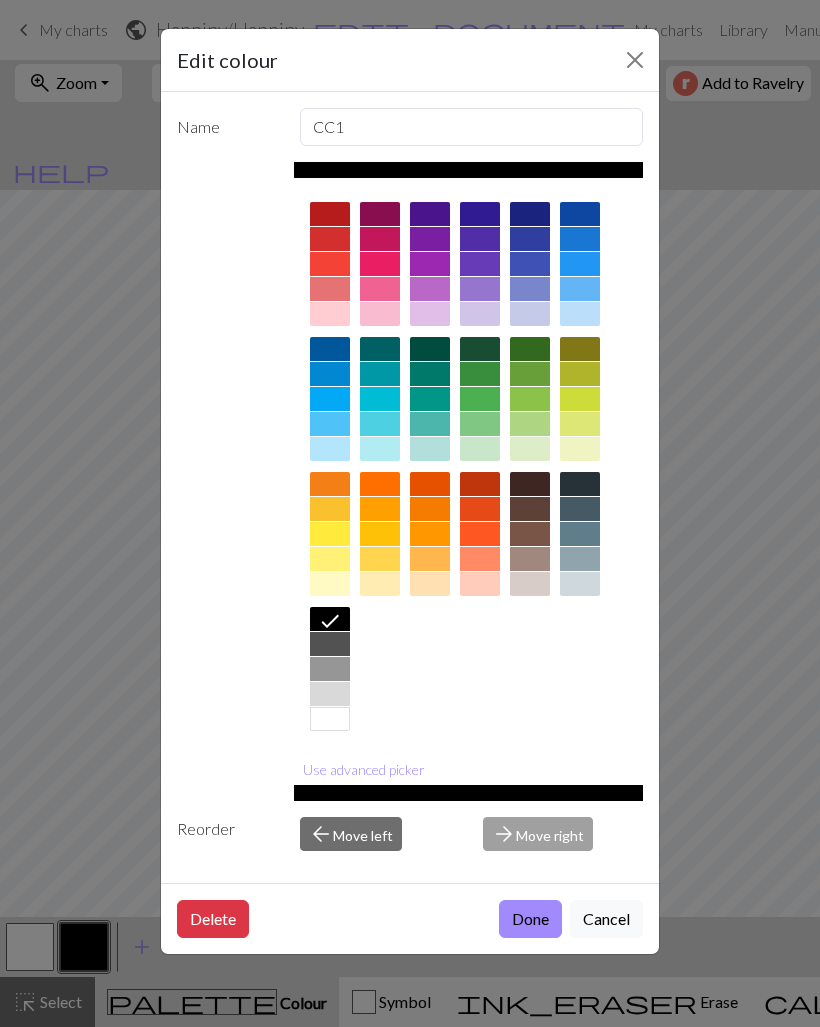 click on "Done" at bounding box center (530, 919) 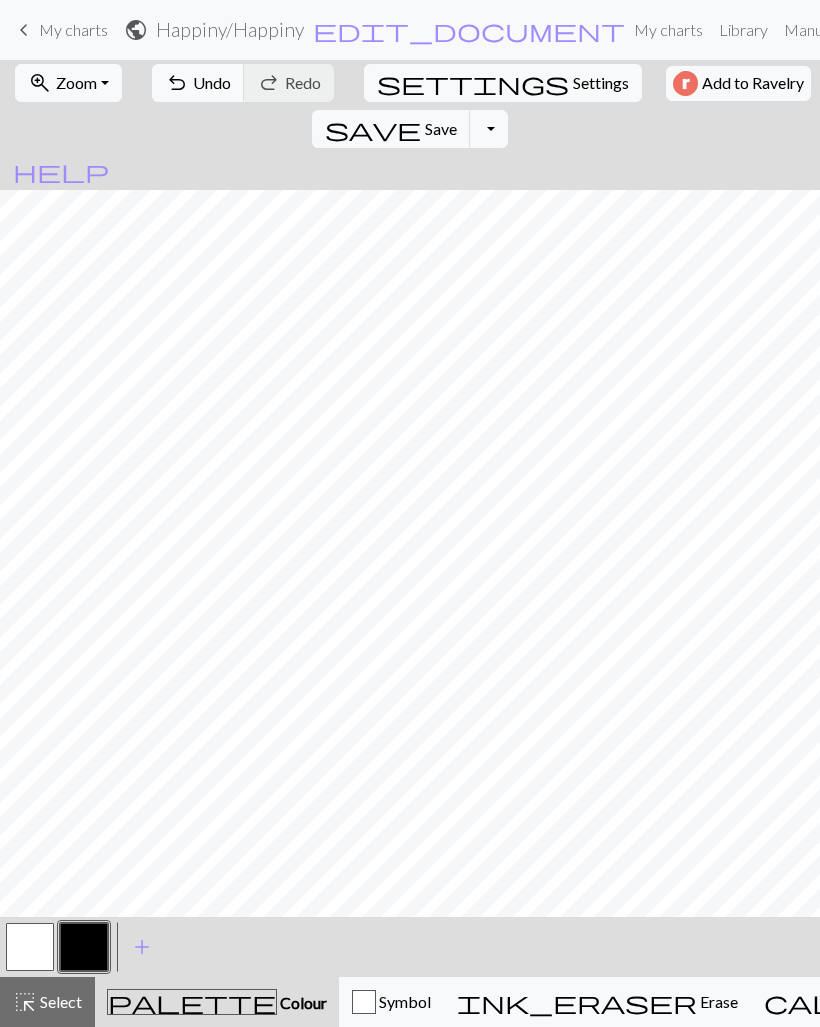 click on "Zoom" at bounding box center (76, 82) 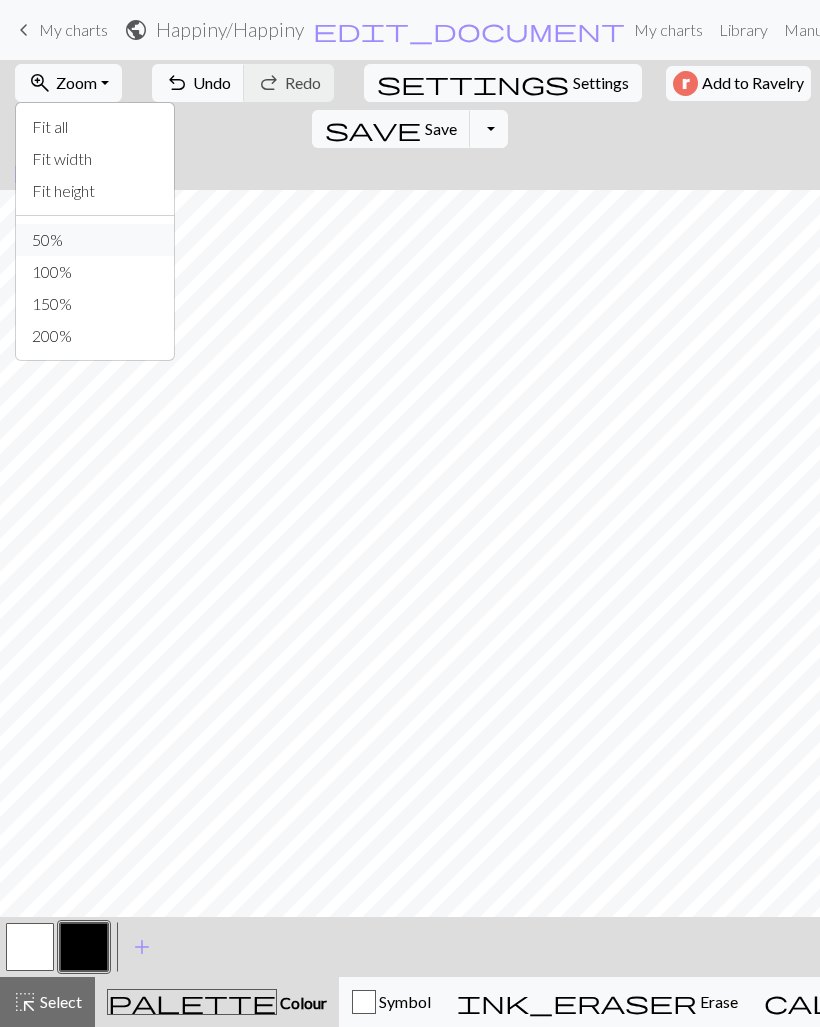 click on "50%" at bounding box center (95, 240) 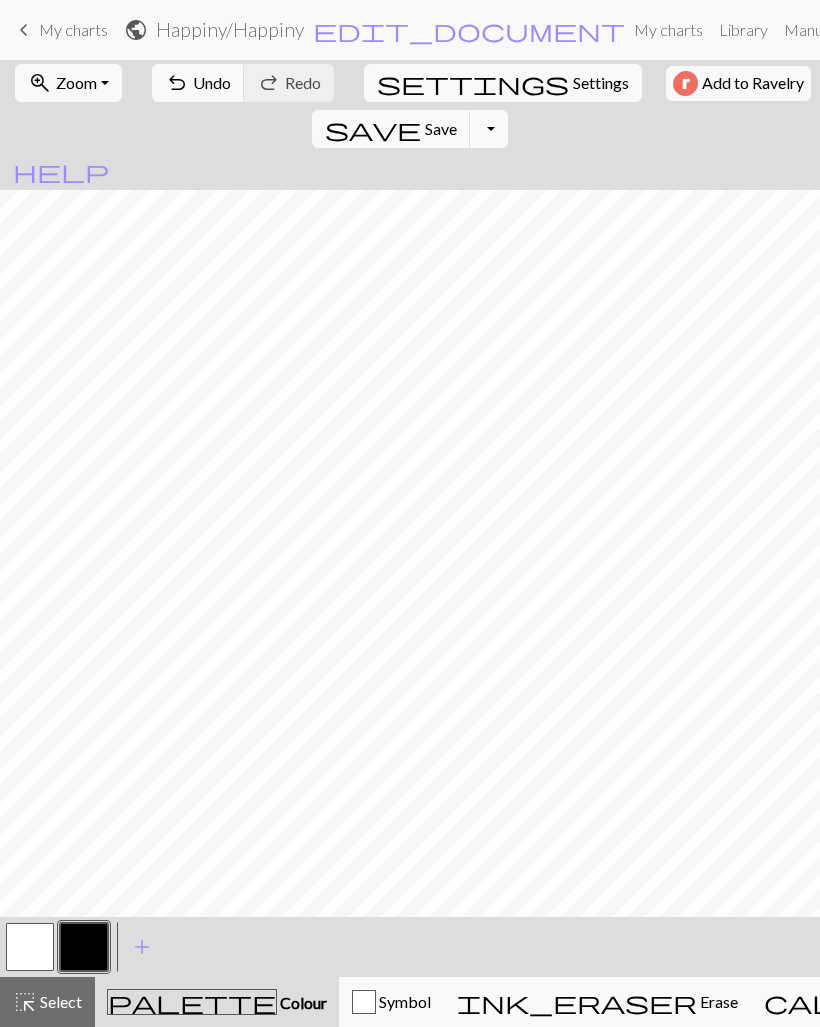 click at bounding box center [30, 947] 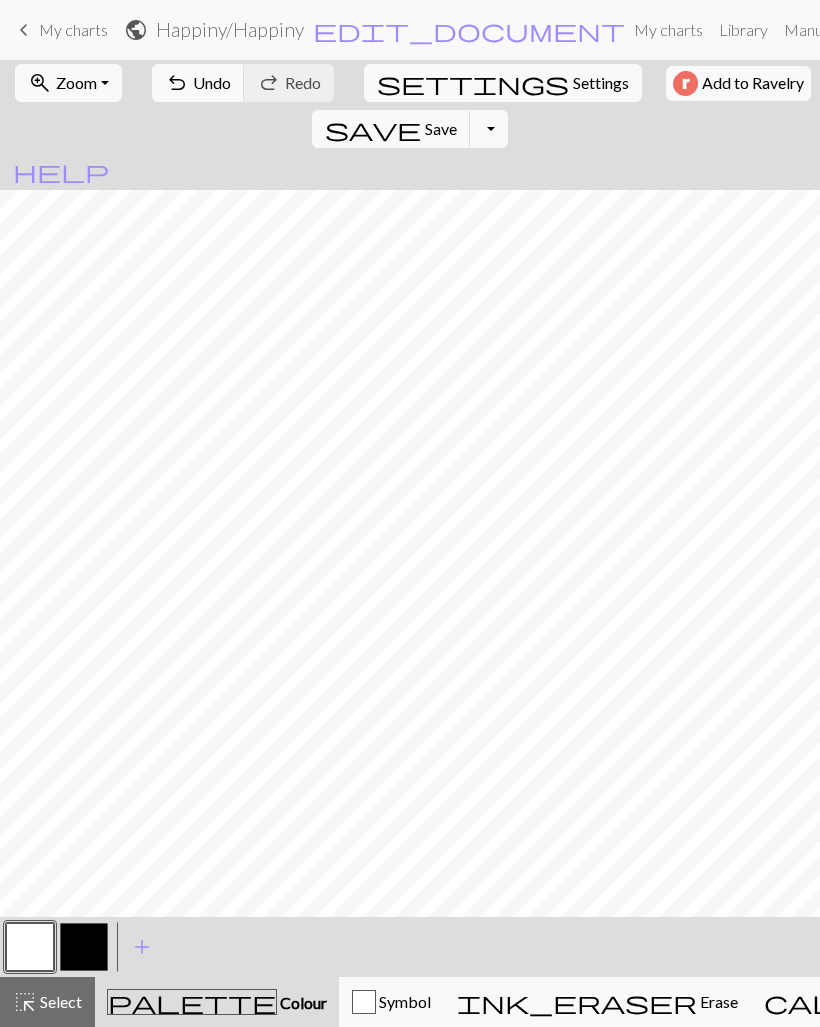 click at bounding box center (84, 947) 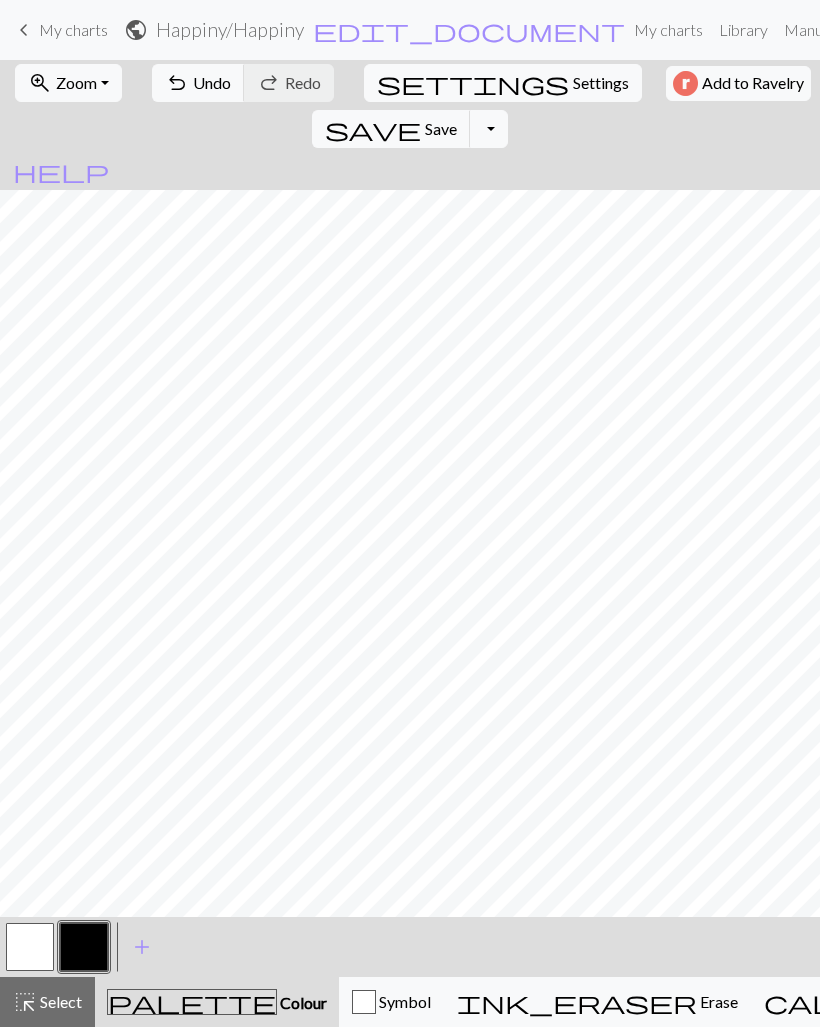 click at bounding box center [30, 947] 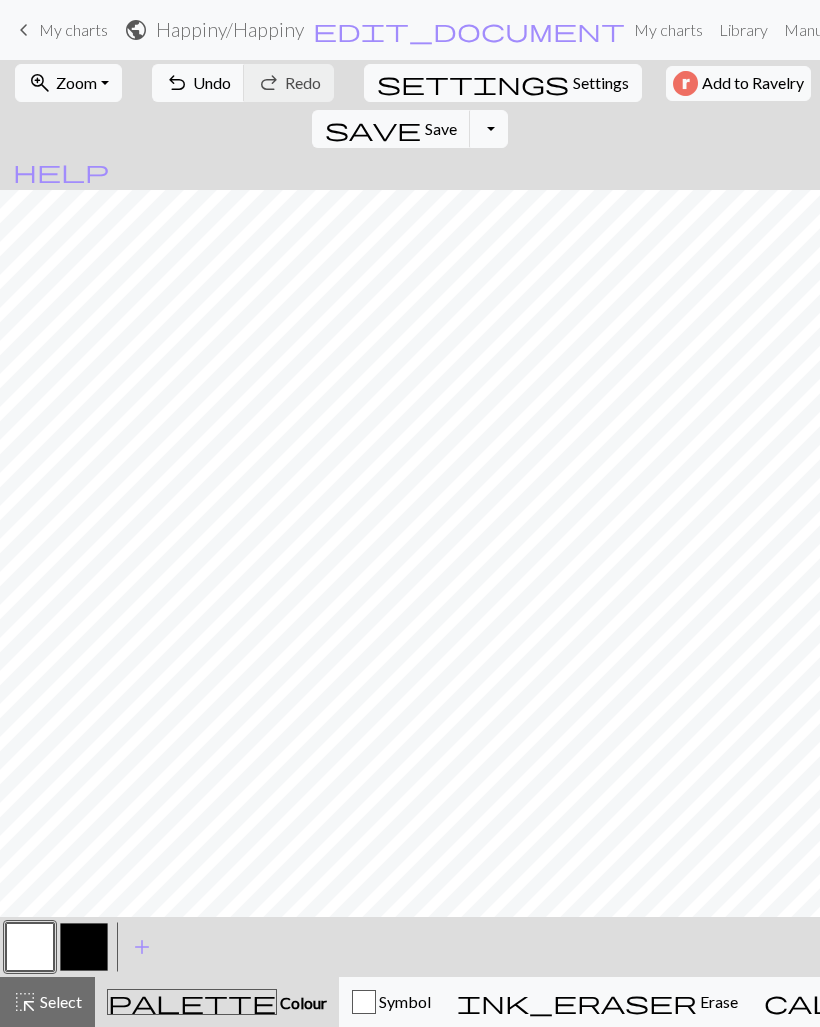 click at bounding box center [84, 947] 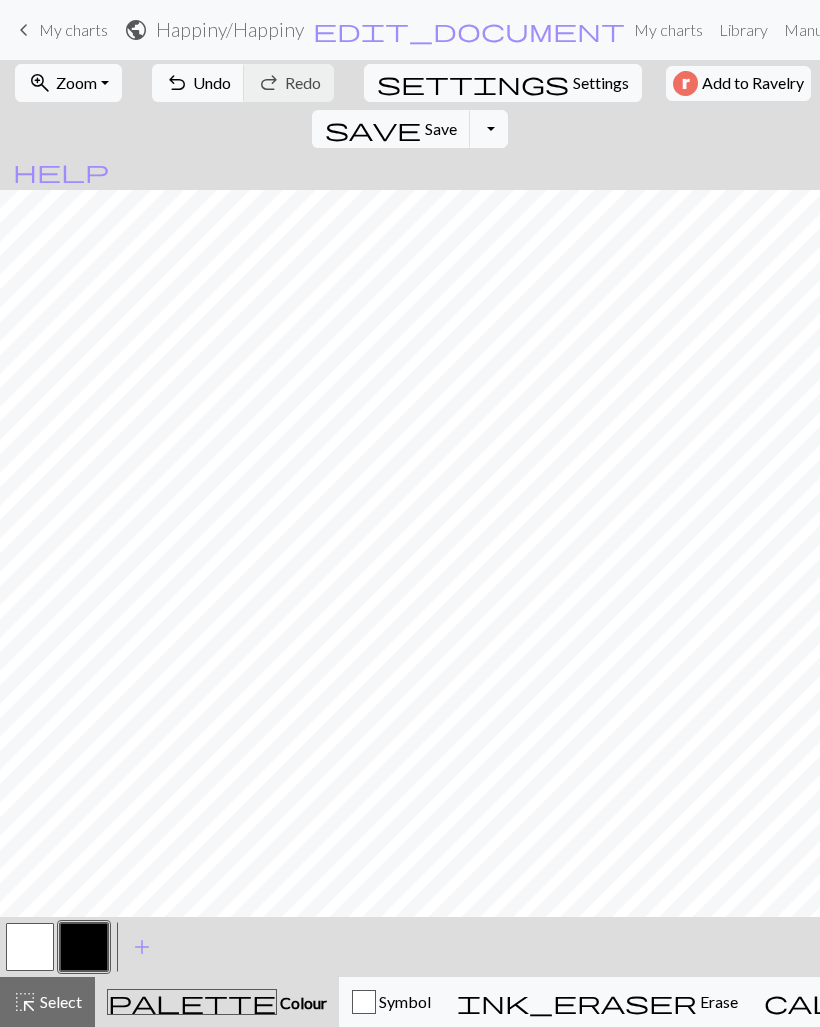 click on "Zoom" at bounding box center (76, 82) 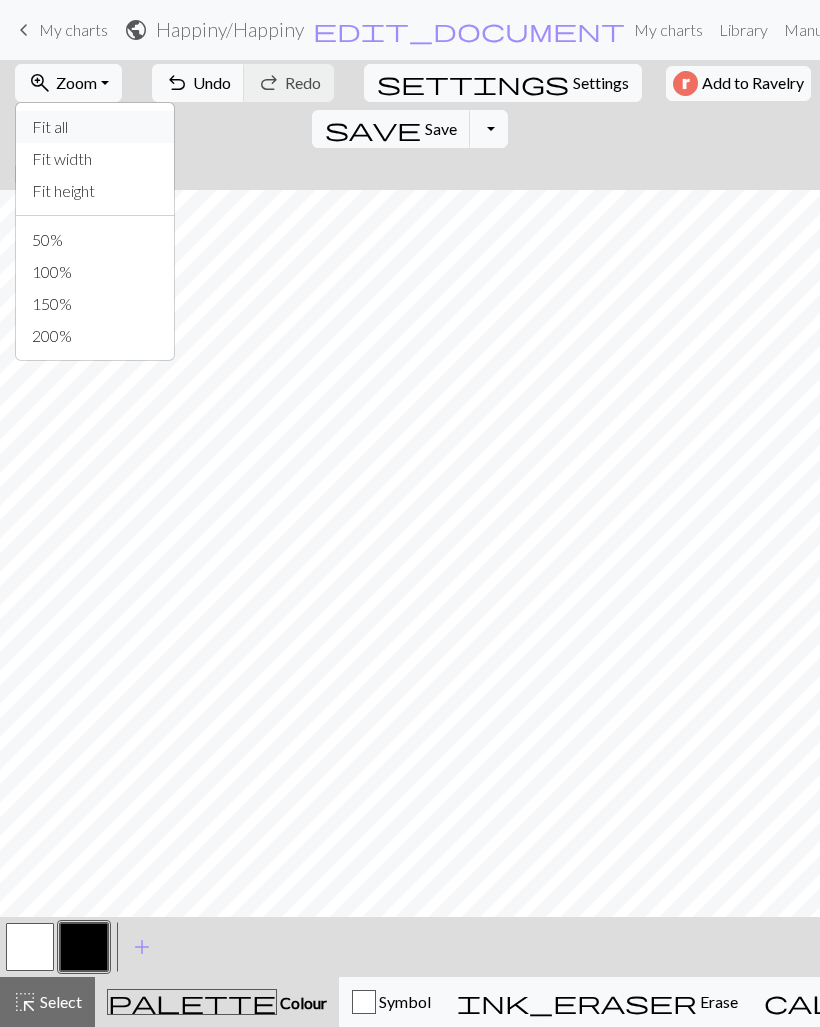 click on "Fit all" at bounding box center [95, 127] 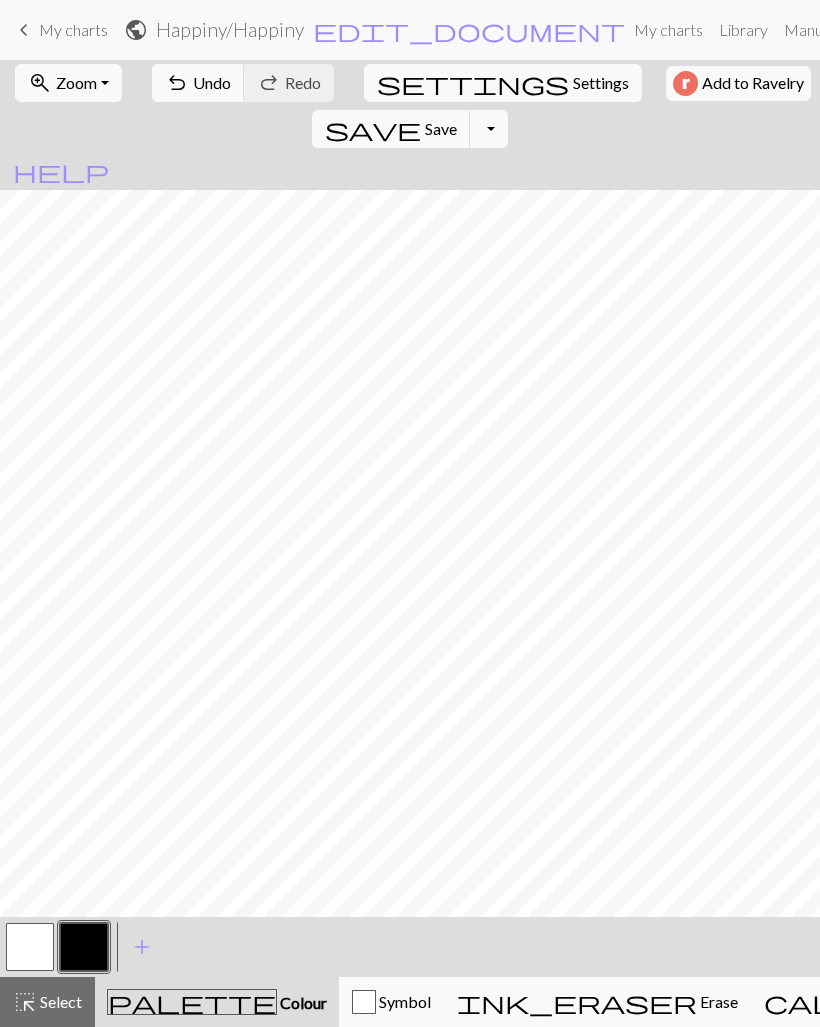 click on "Settings" at bounding box center (601, 83) 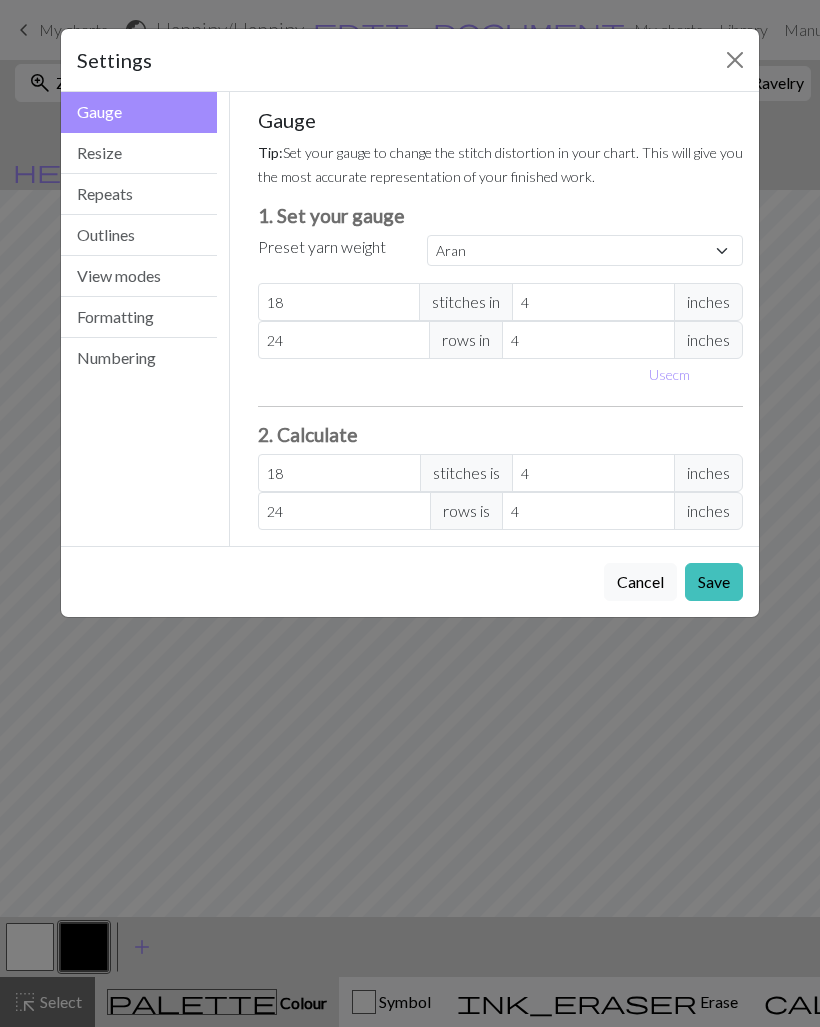 click on "Resize" at bounding box center [139, 153] 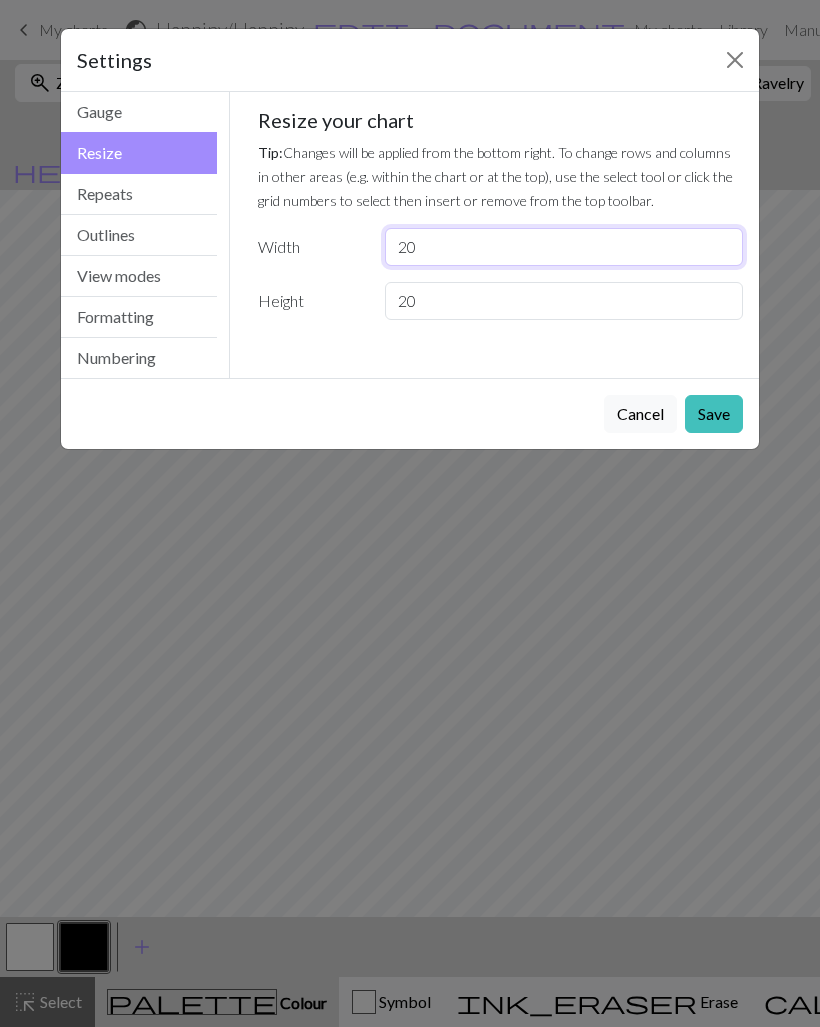 type on "2" 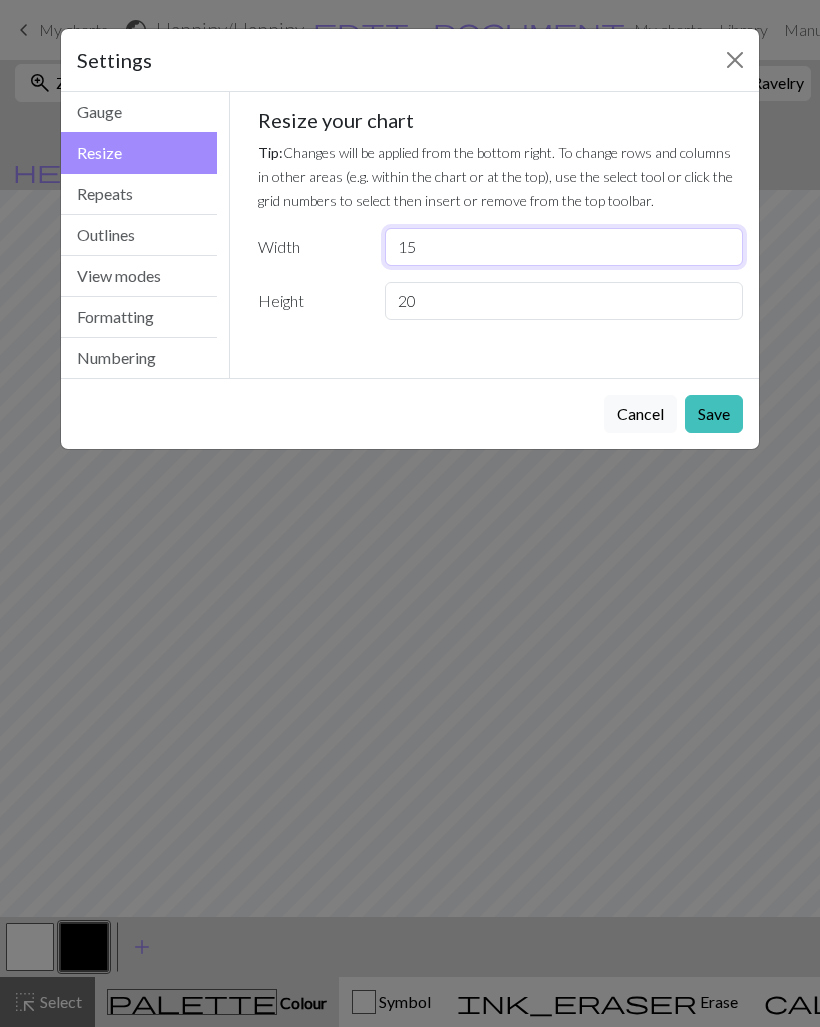 type on "15" 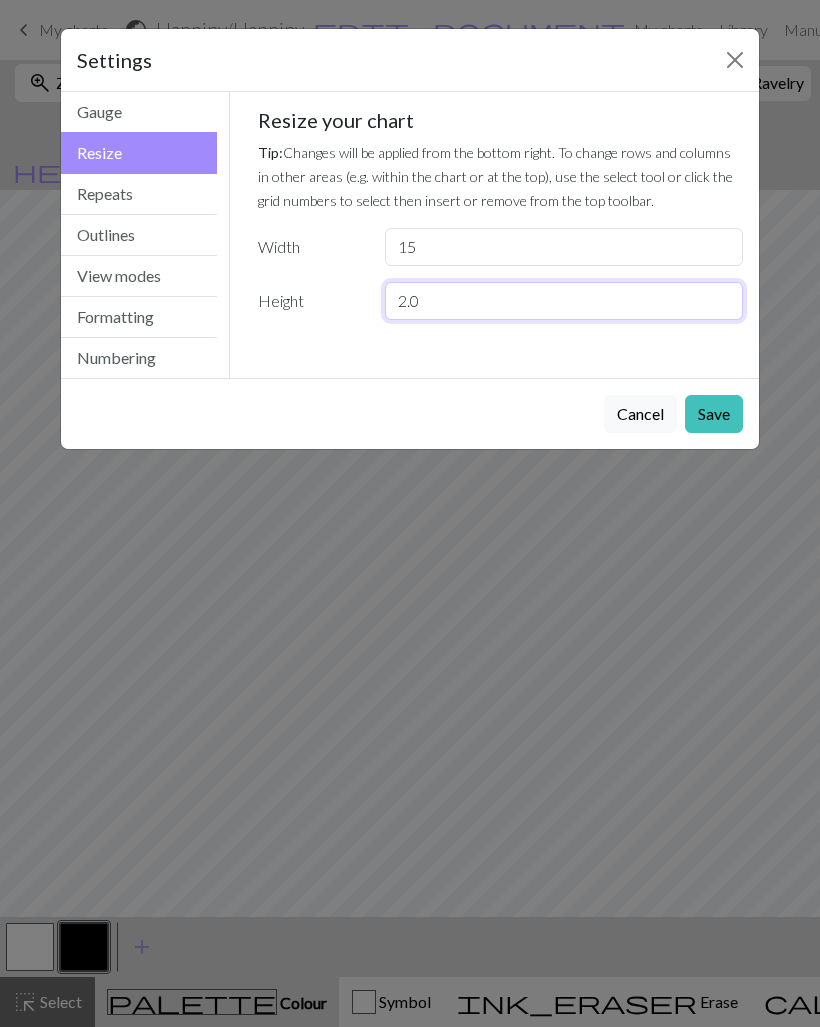 type on "2.0" 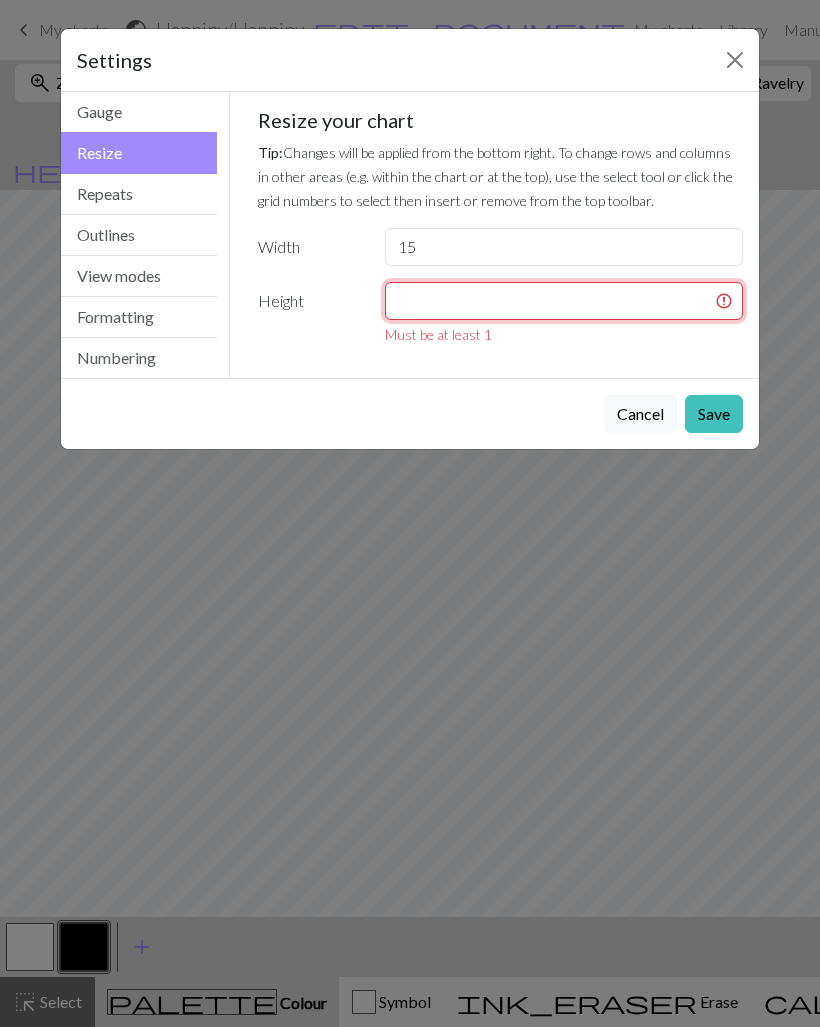 type on "0" 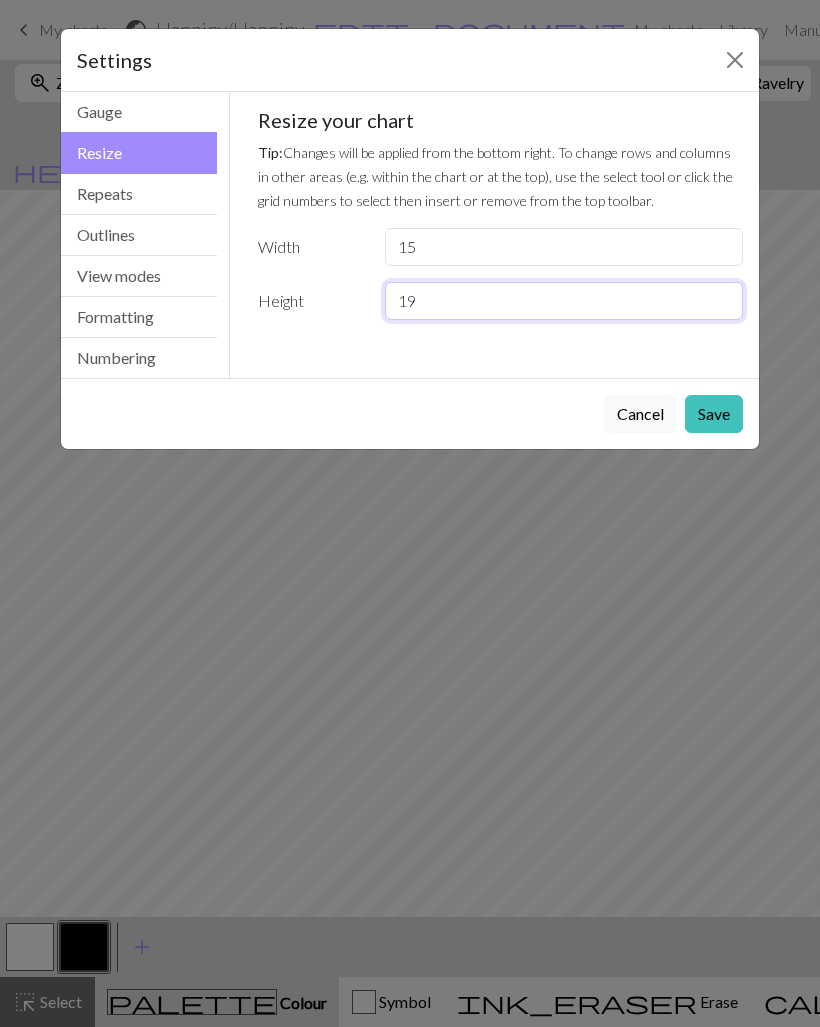 type on "19" 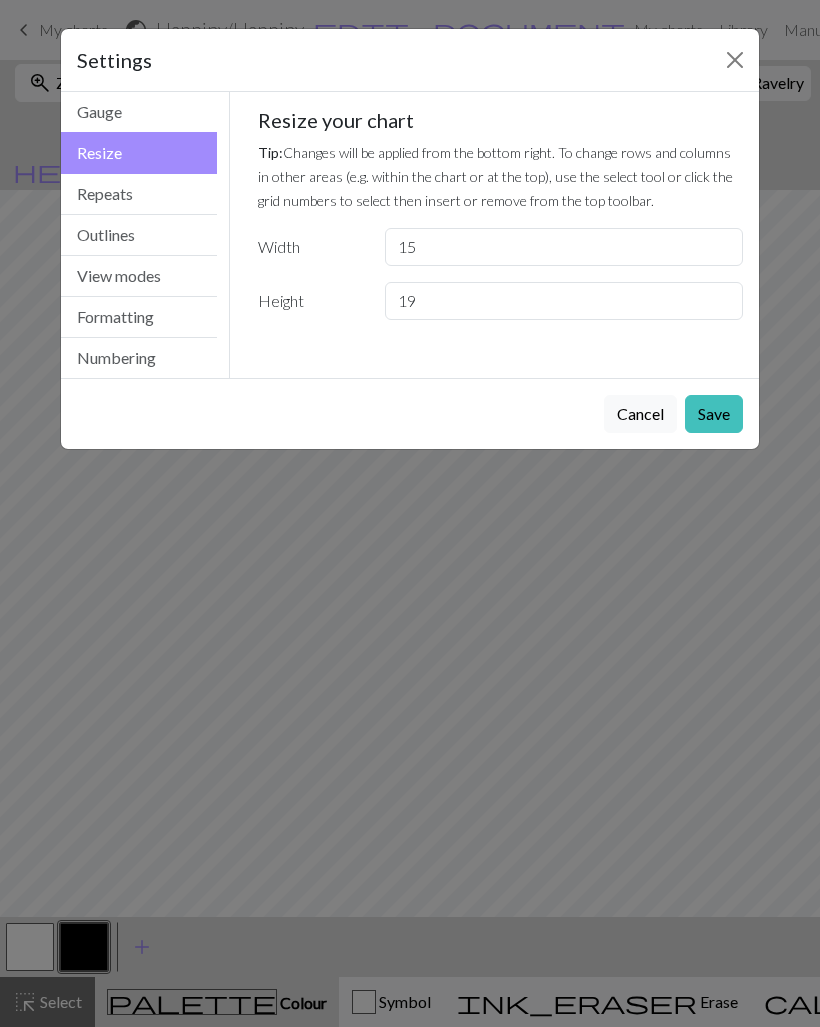 click on "Save" at bounding box center (714, 414) 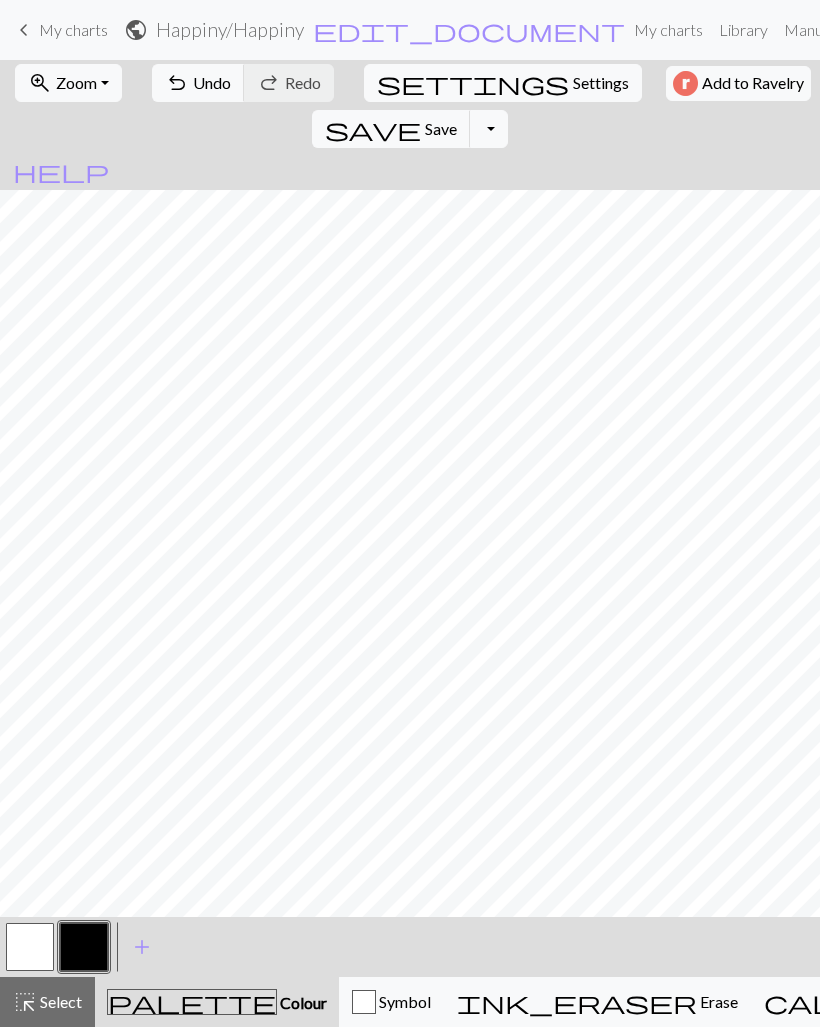 click on "settings" at bounding box center (473, 83) 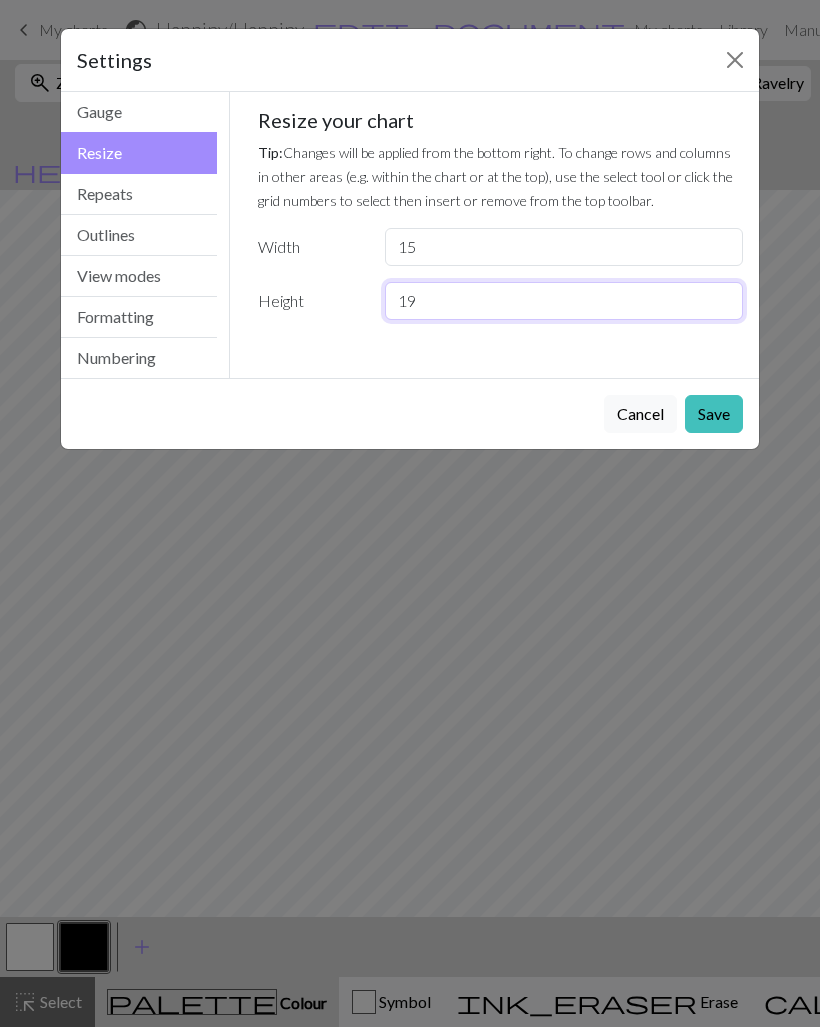 type on "19" 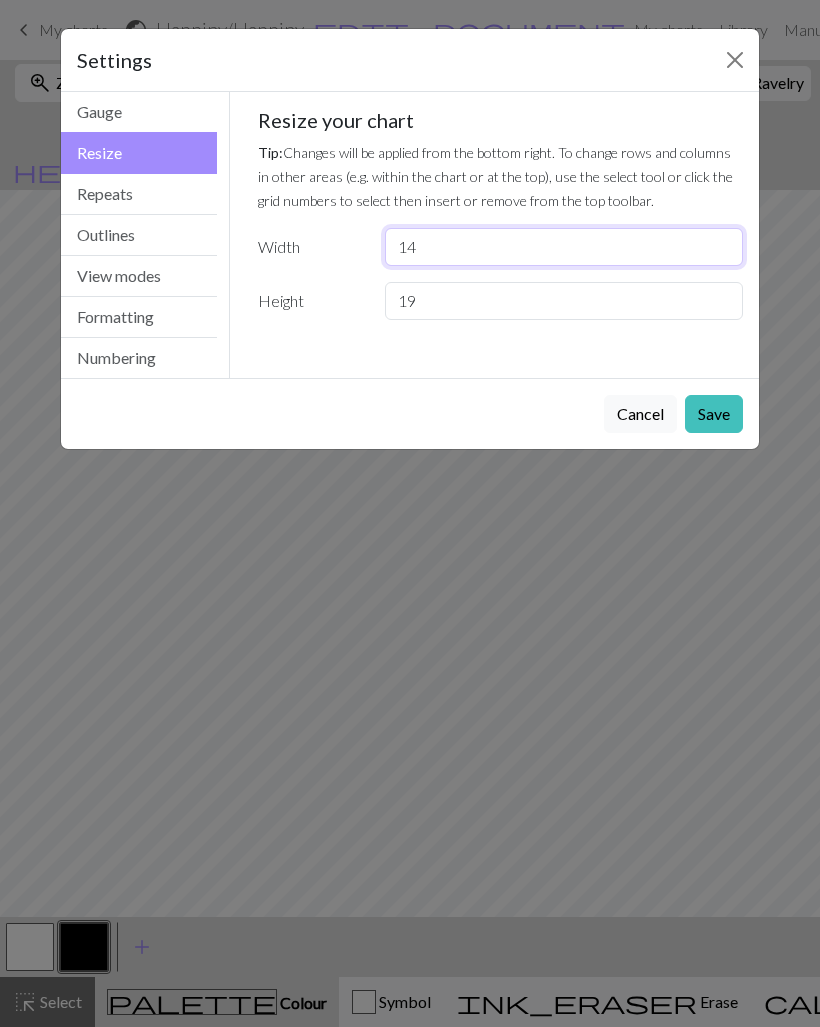 type on "14" 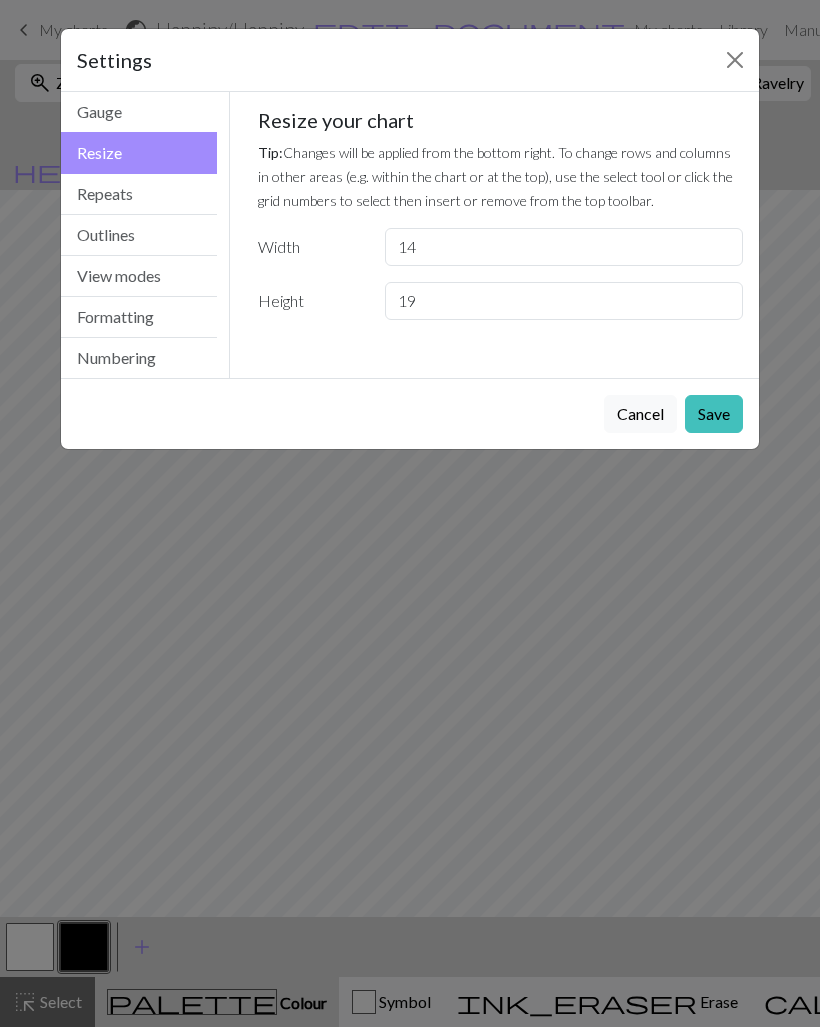 click on "Save" at bounding box center [714, 414] 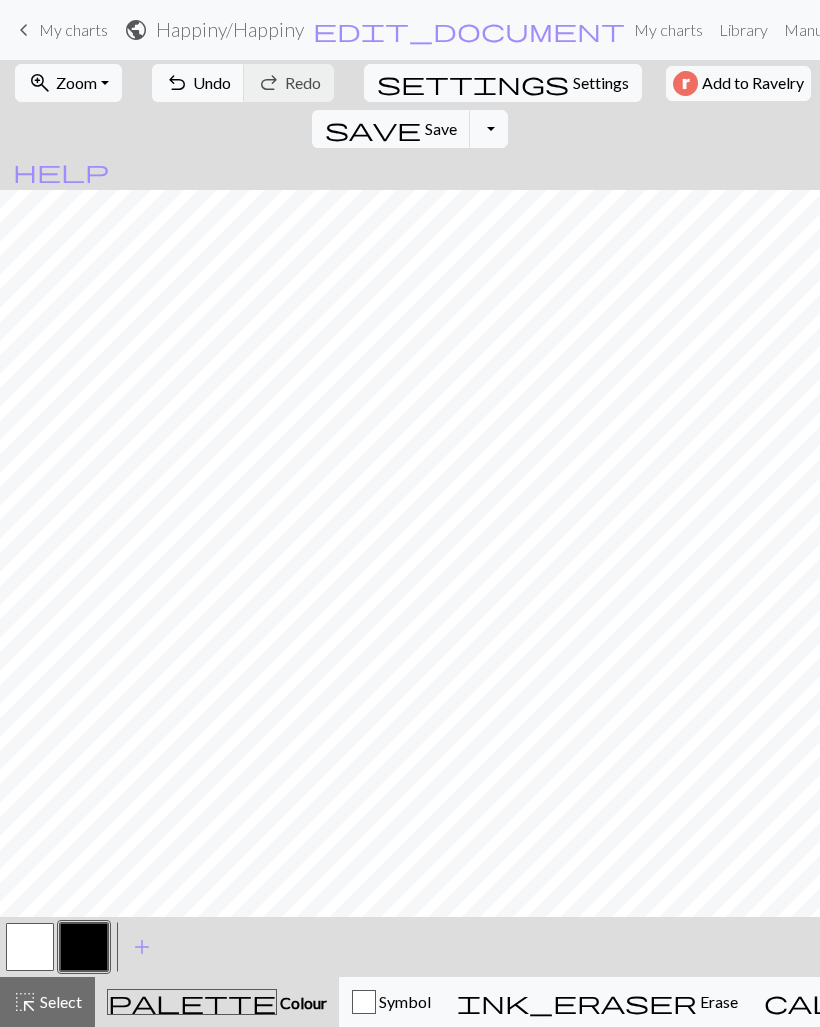 click on "Save" at bounding box center [441, 128] 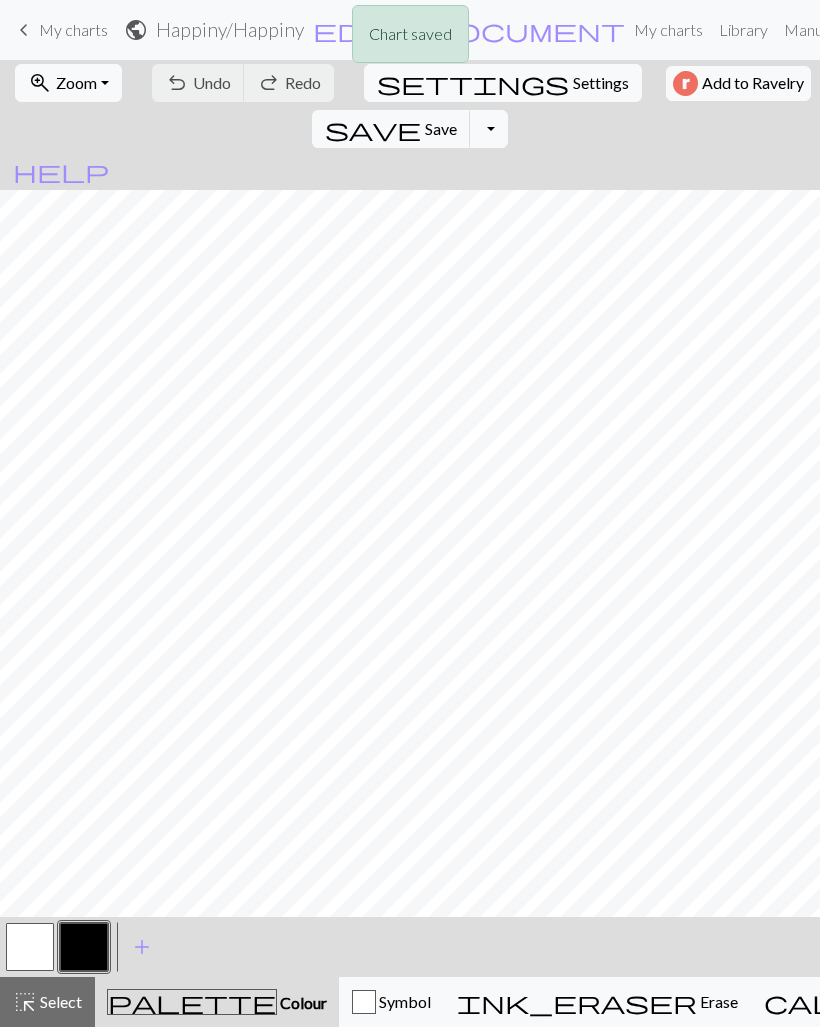 click on "save" at bounding box center [373, 129] 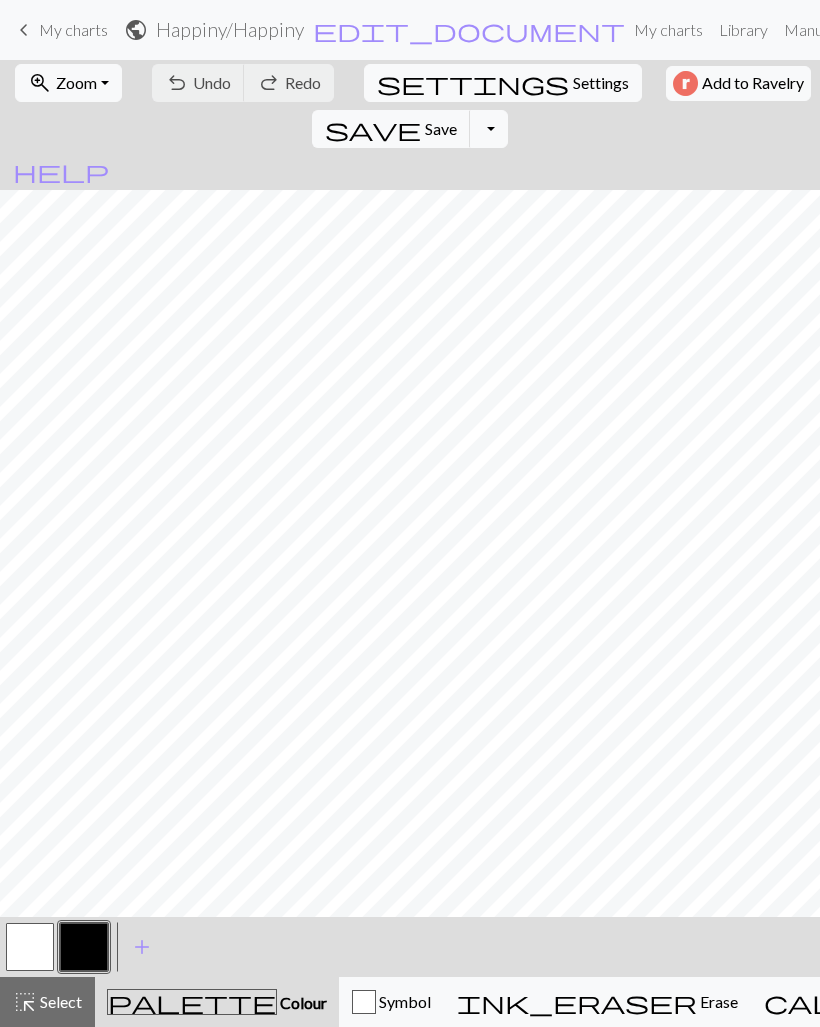 click on "keyboard_arrow_left   My charts" at bounding box center [60, 30] 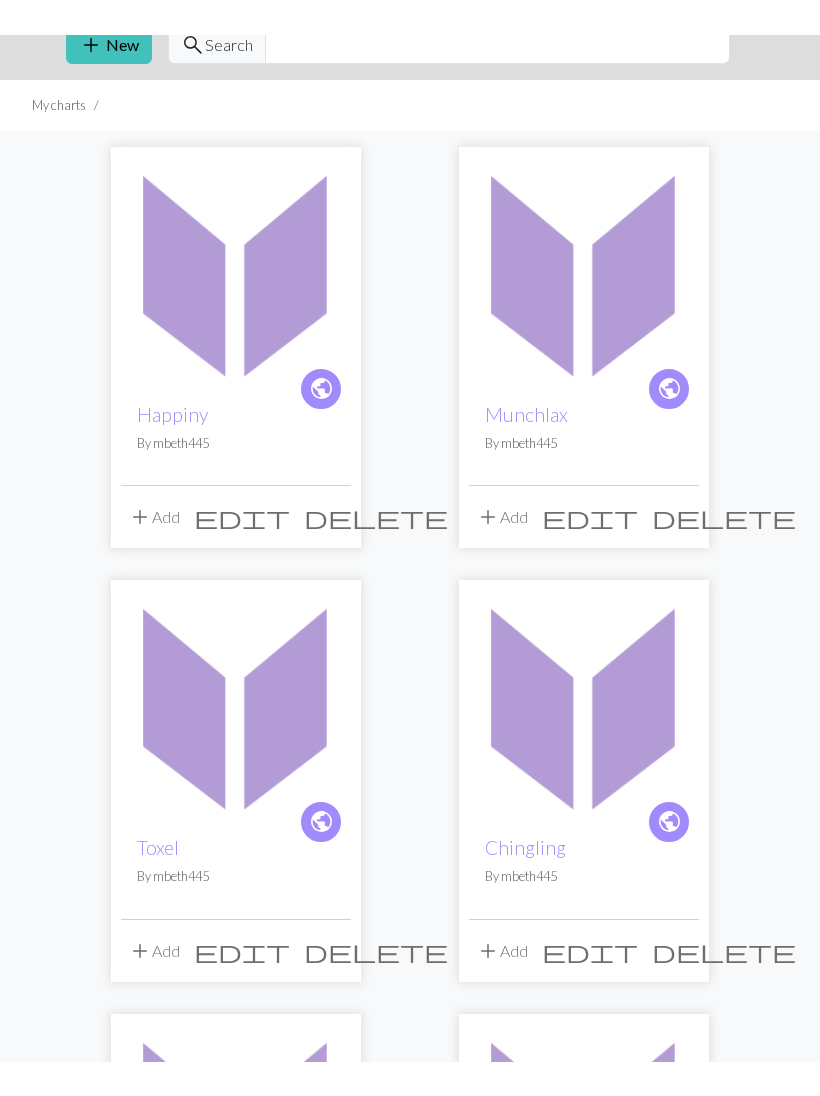 scroll, scrollTop: 0, scrollLeft: 0, axis: both 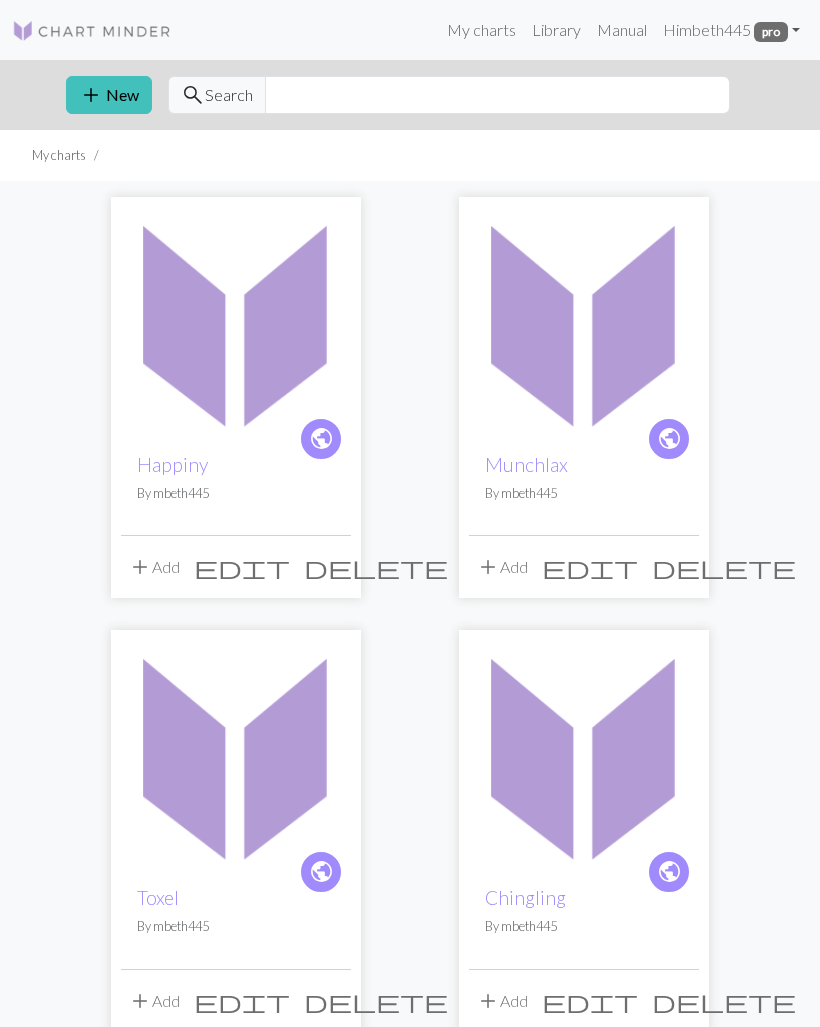 click on "add" at bounding box center [91, 95] 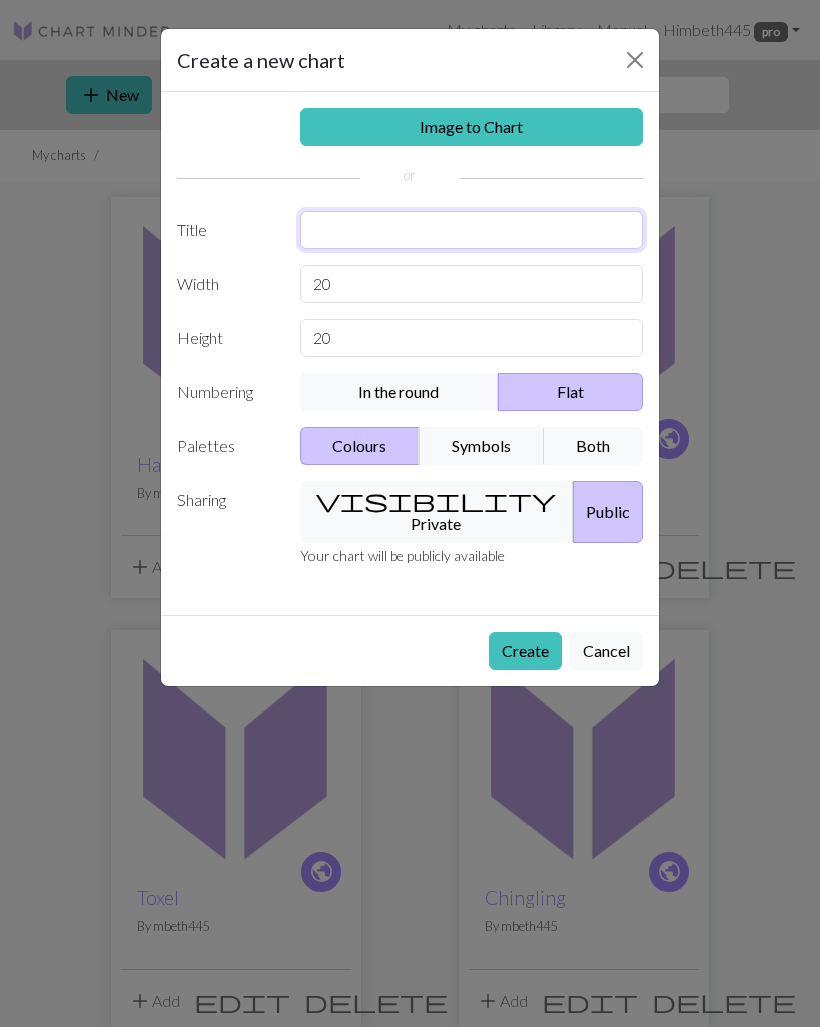click at bounding box center (472, 230) 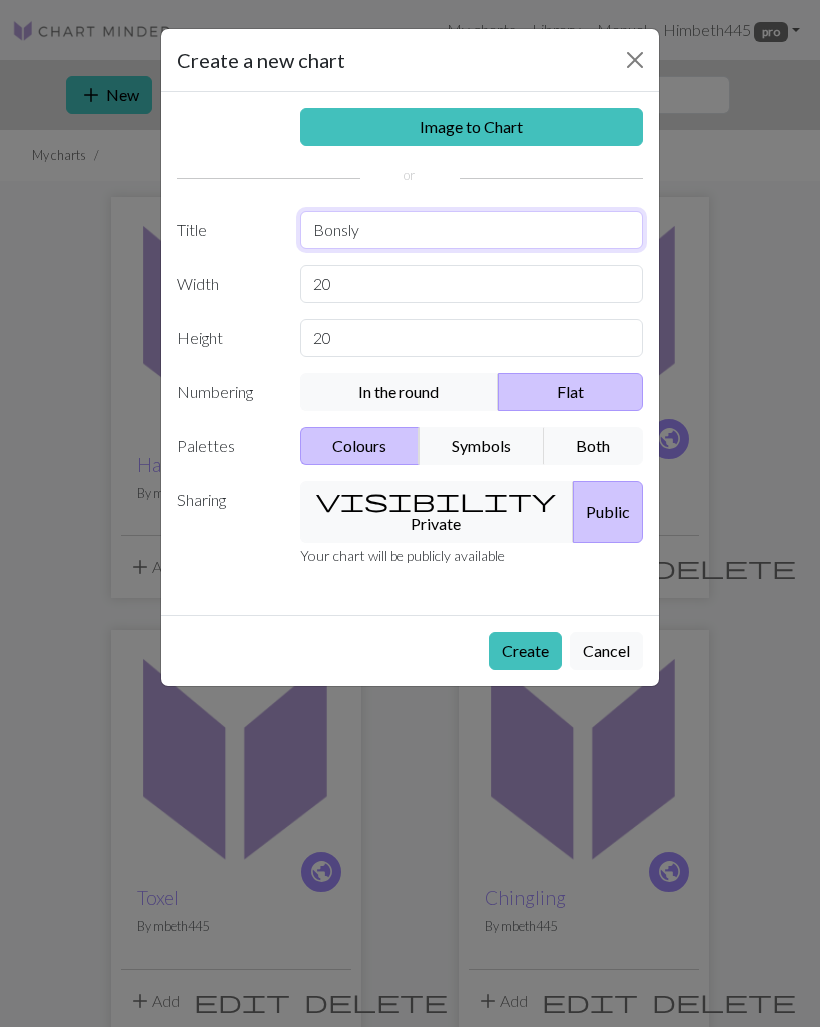 type on "Bonsly" 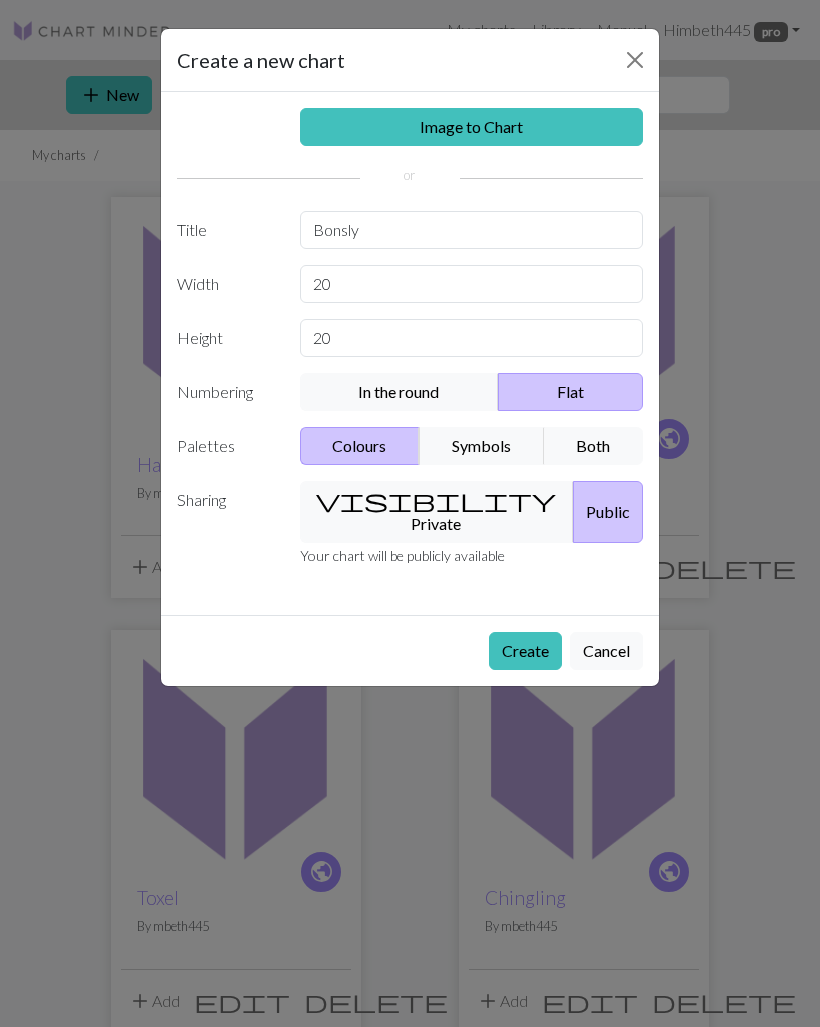 click on "Create" at bounding box center (525, 651) 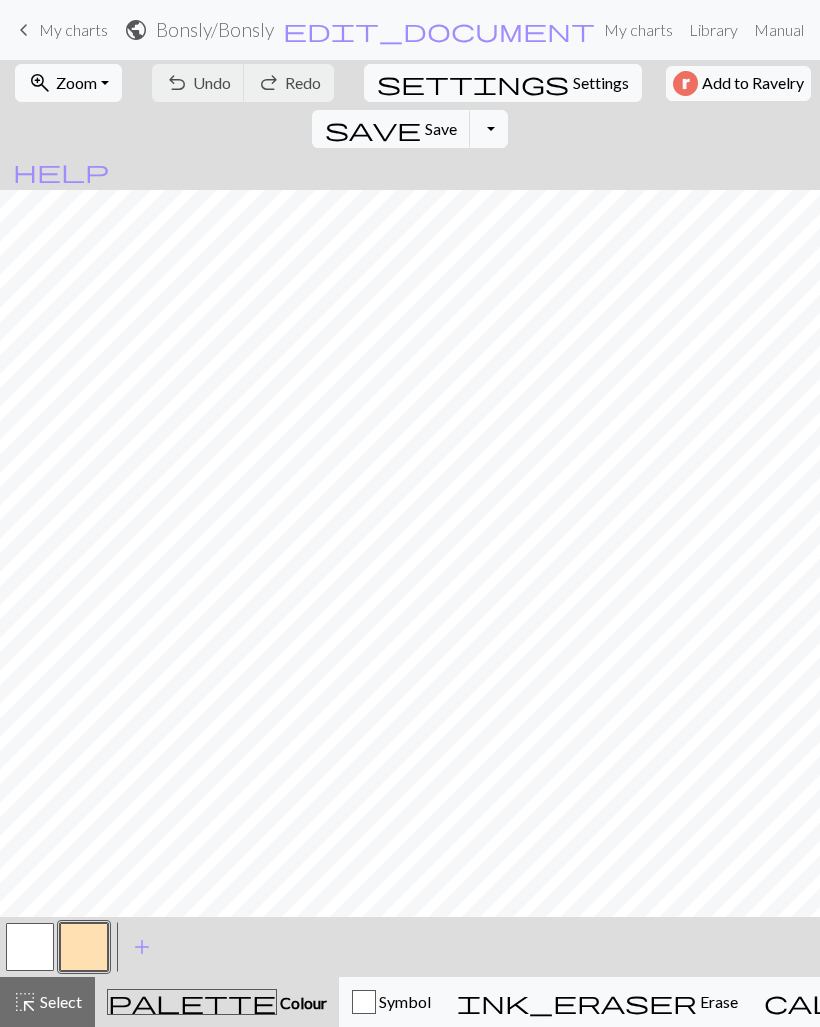 click at bounding box center [84, 947] 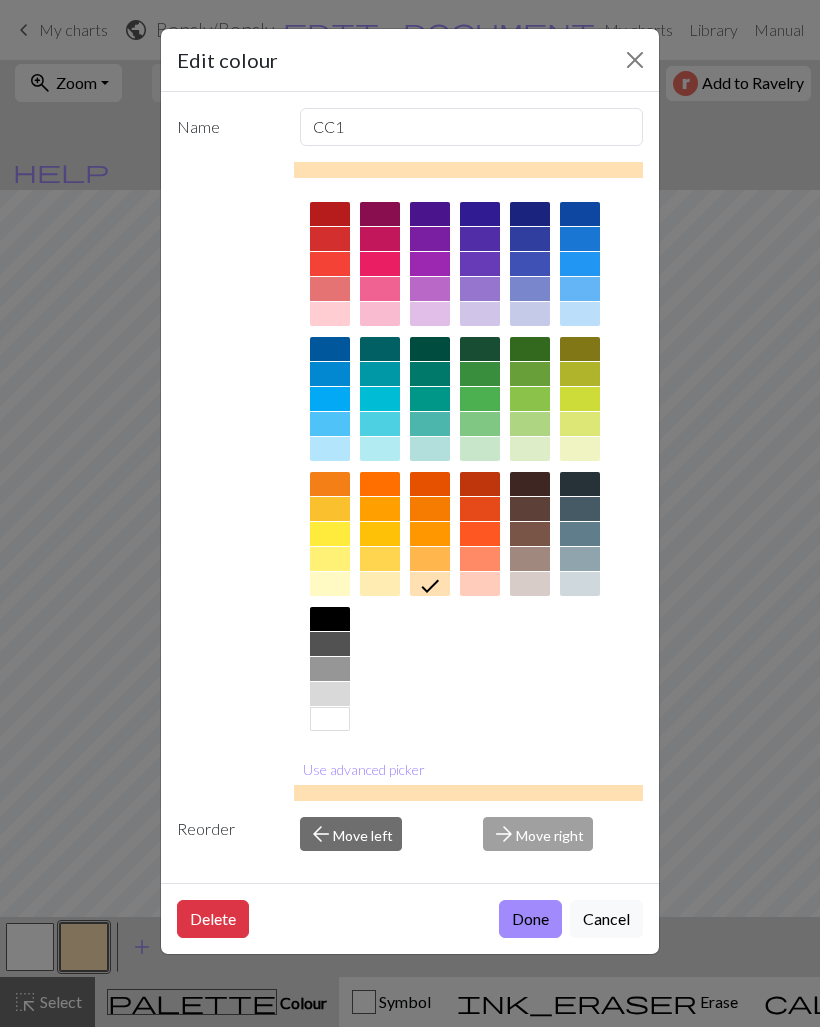 click at bounding box center [330, 619] 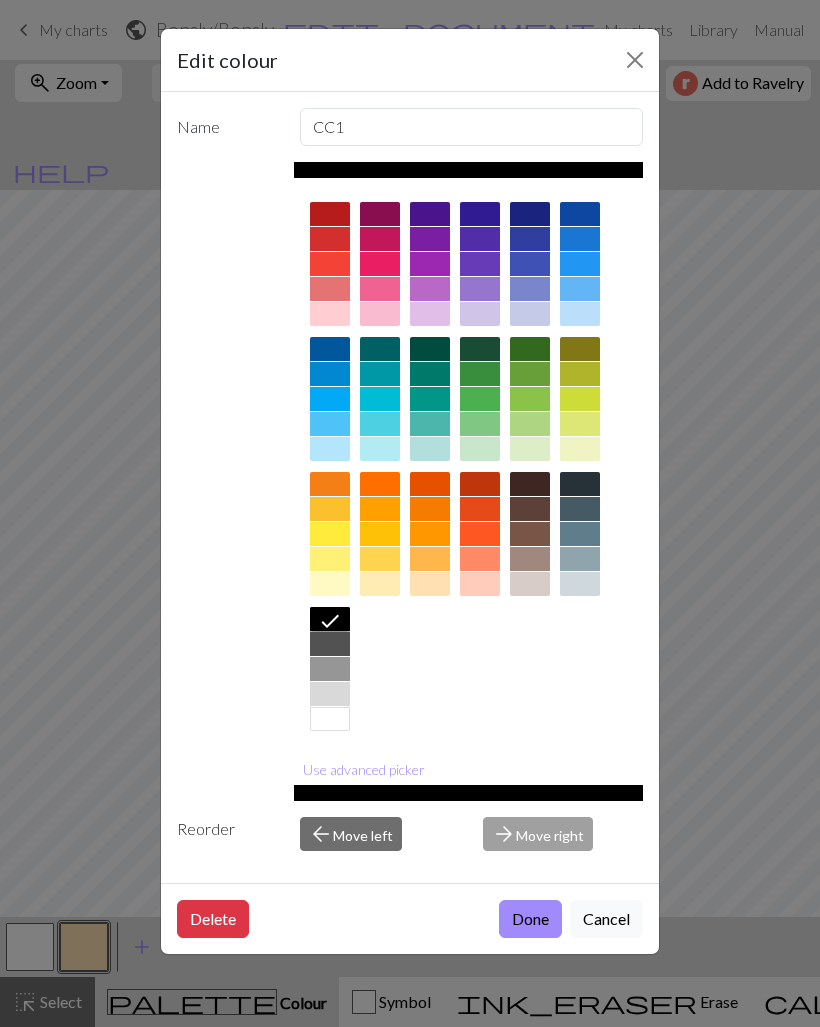 click on "Done" at bounding box center (530, 919) 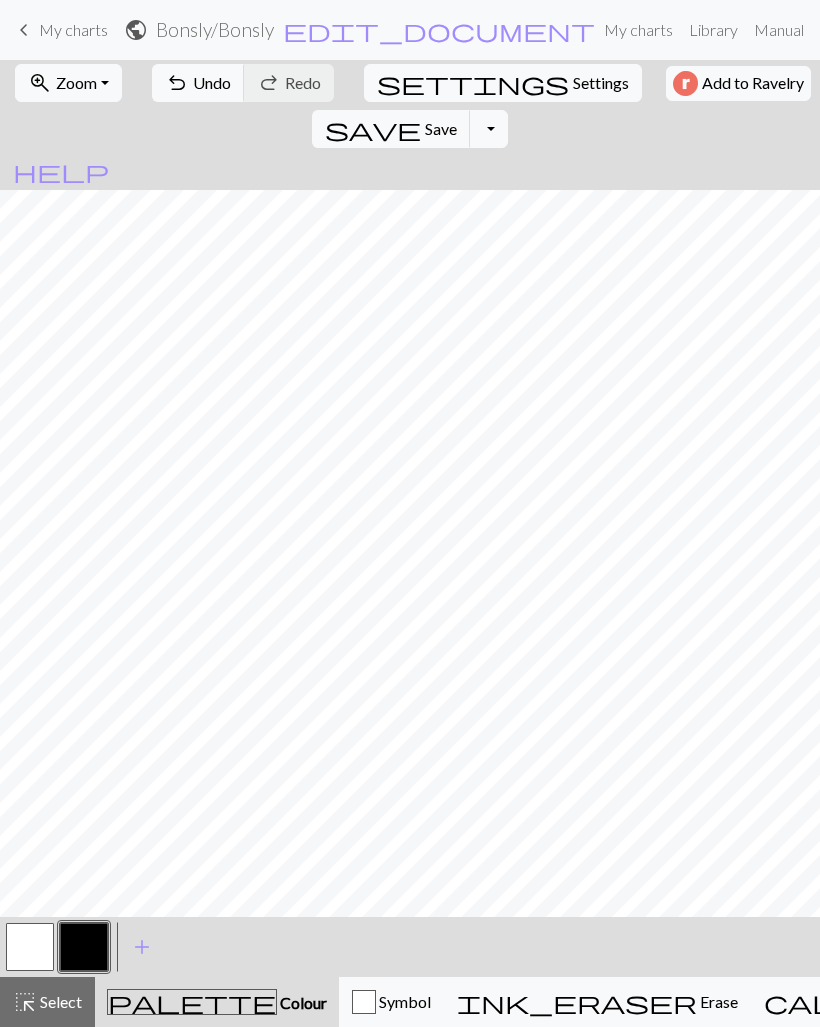 click at bounding box center [30, 947] 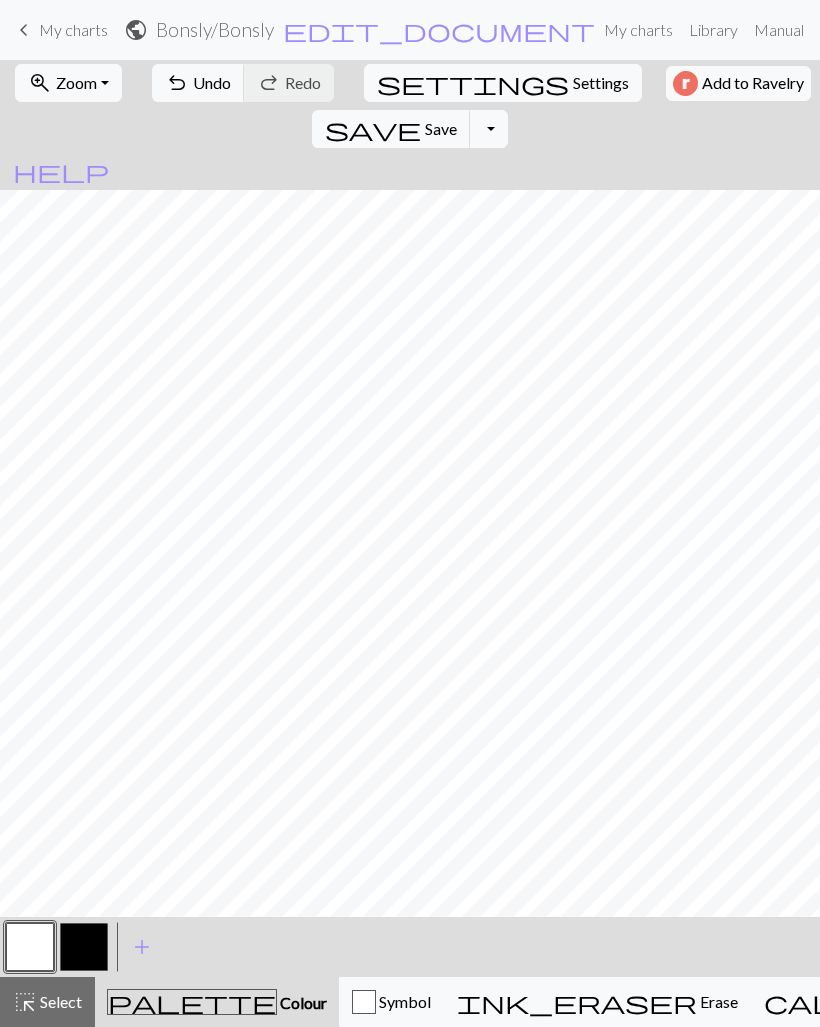 click at bounding box center (84, 947) 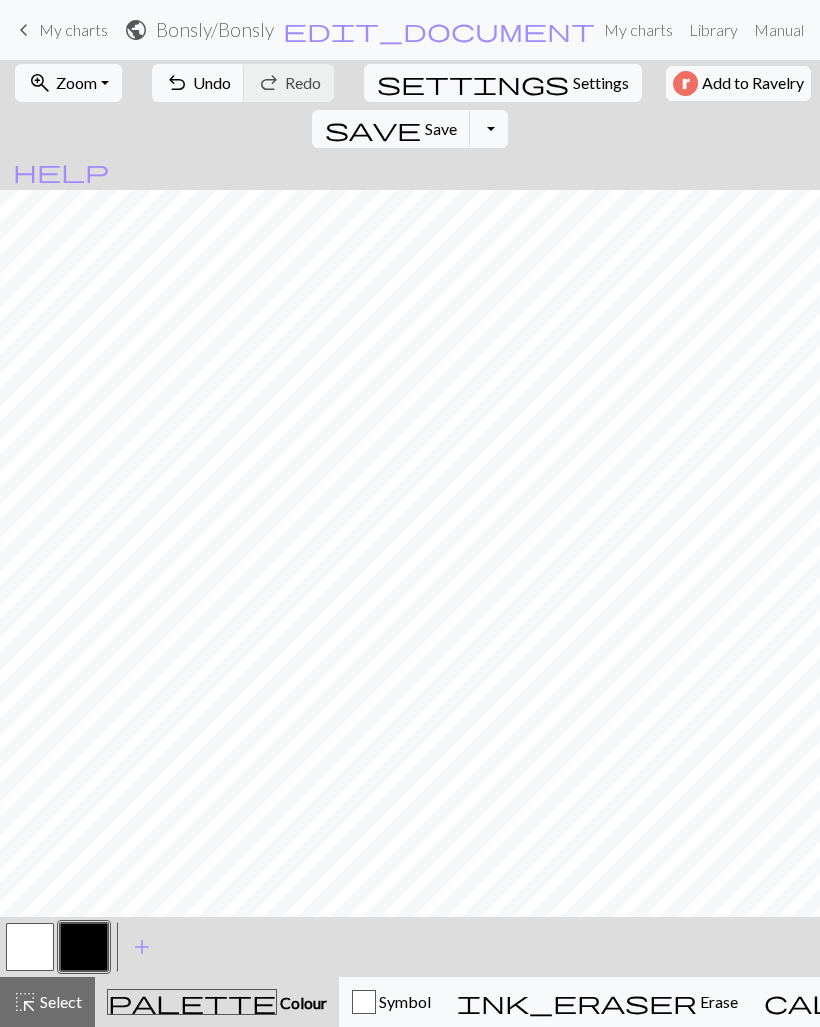 click at bounding box center [30, 947] 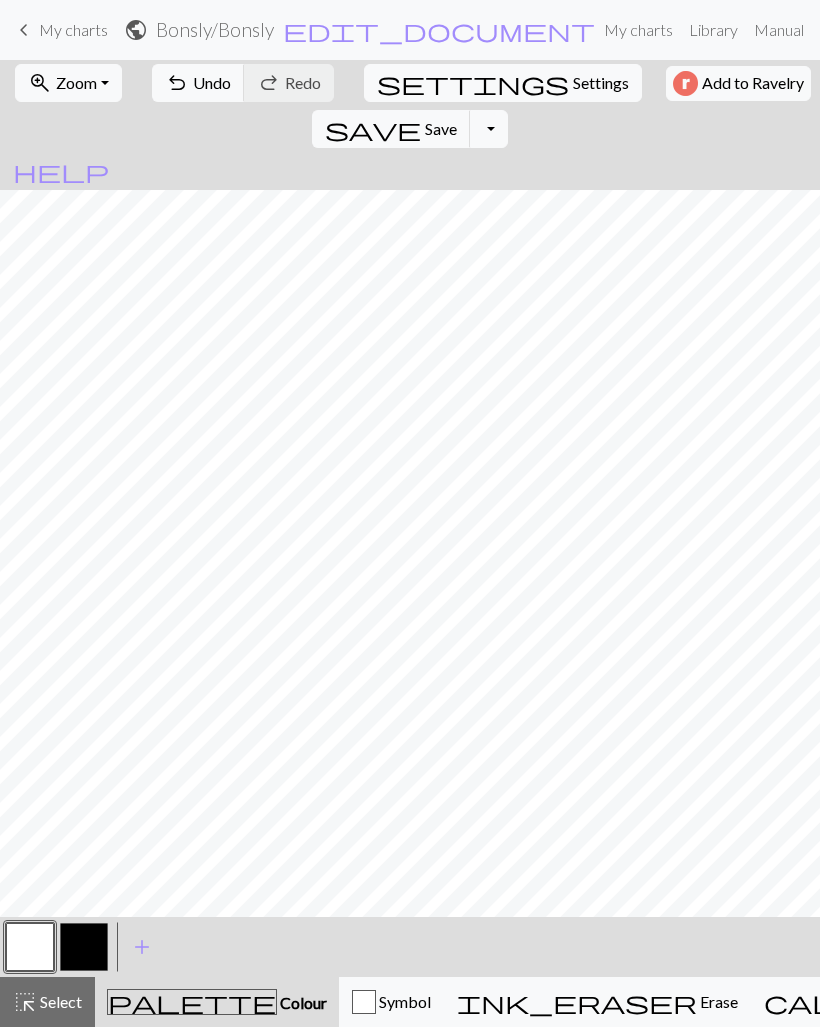 click at bounding box center [84, 947] 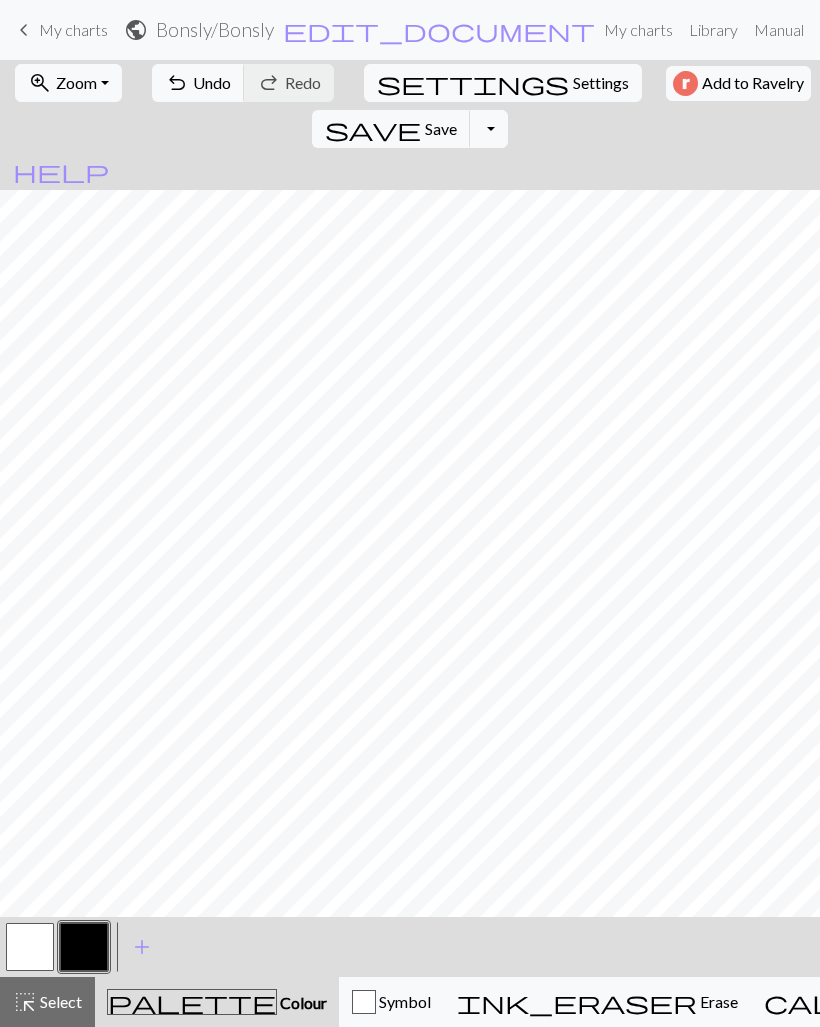 click at bounding box center [30, 947] 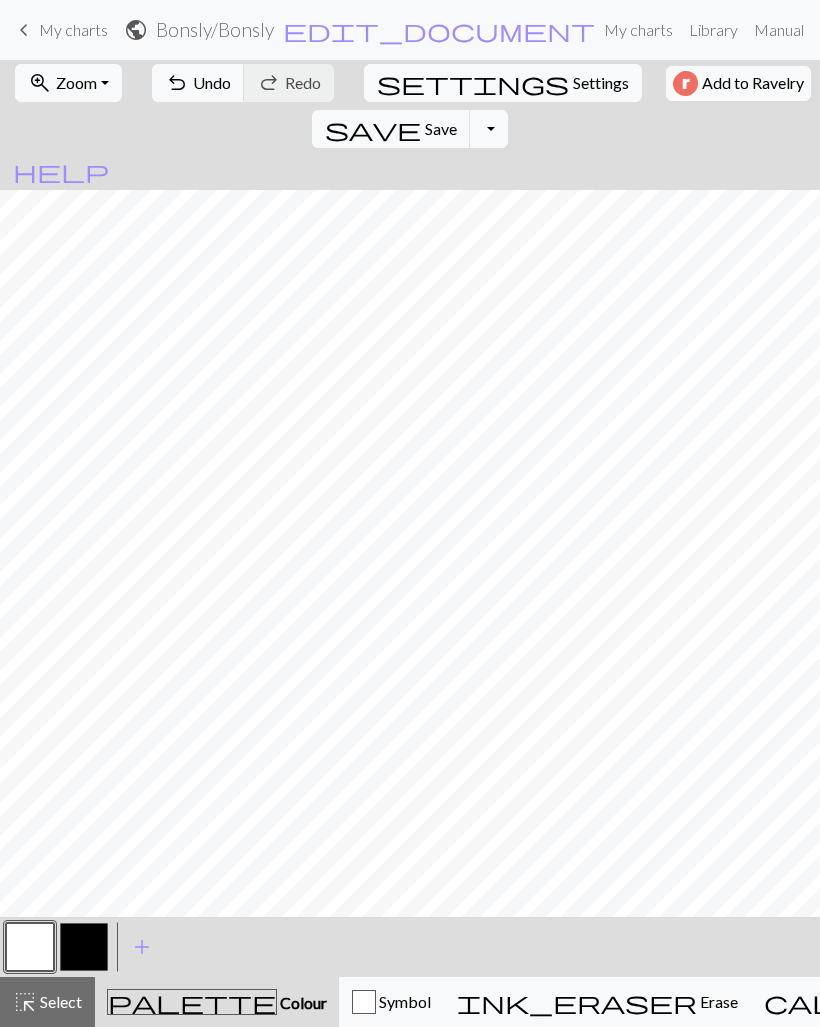 click at bounding box center (84, 947) 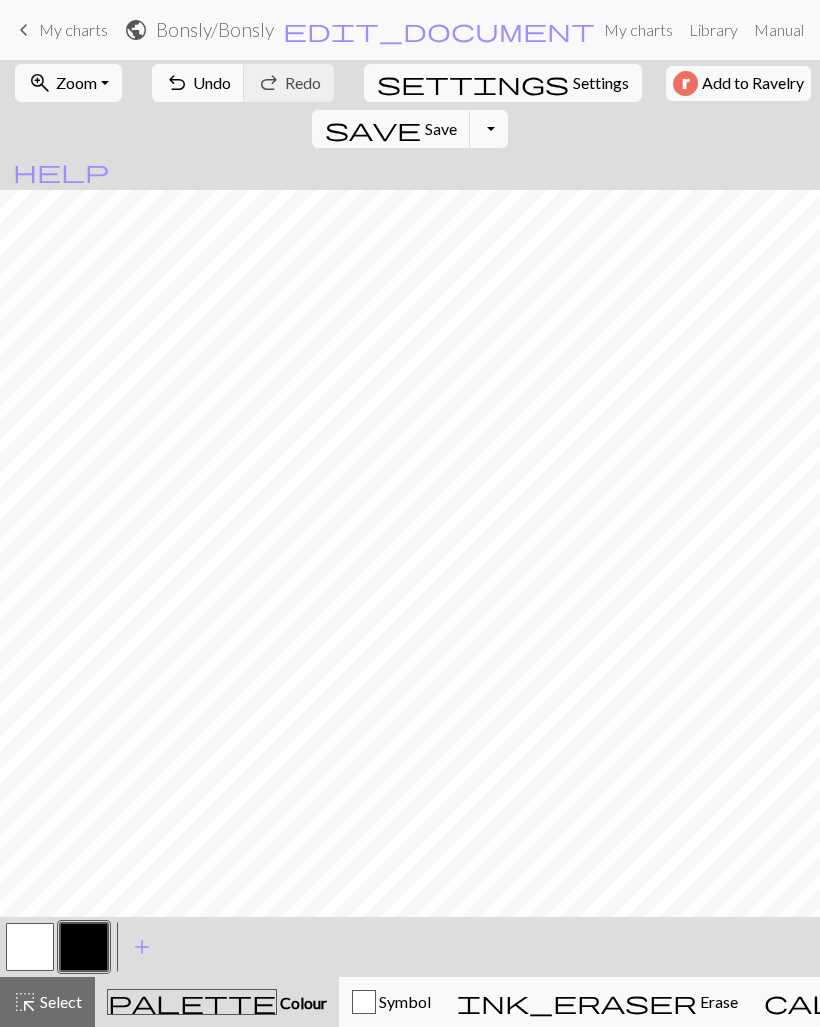click at bounding box center [30, 947] 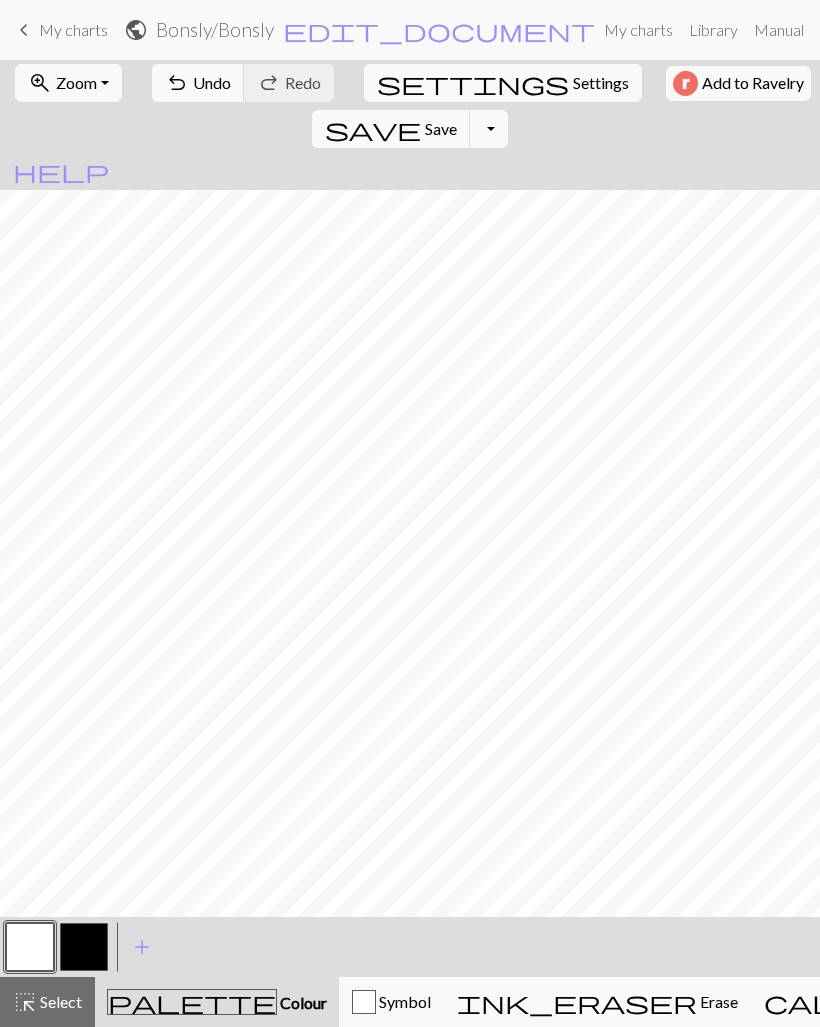 click at bounding box center (84, 947) 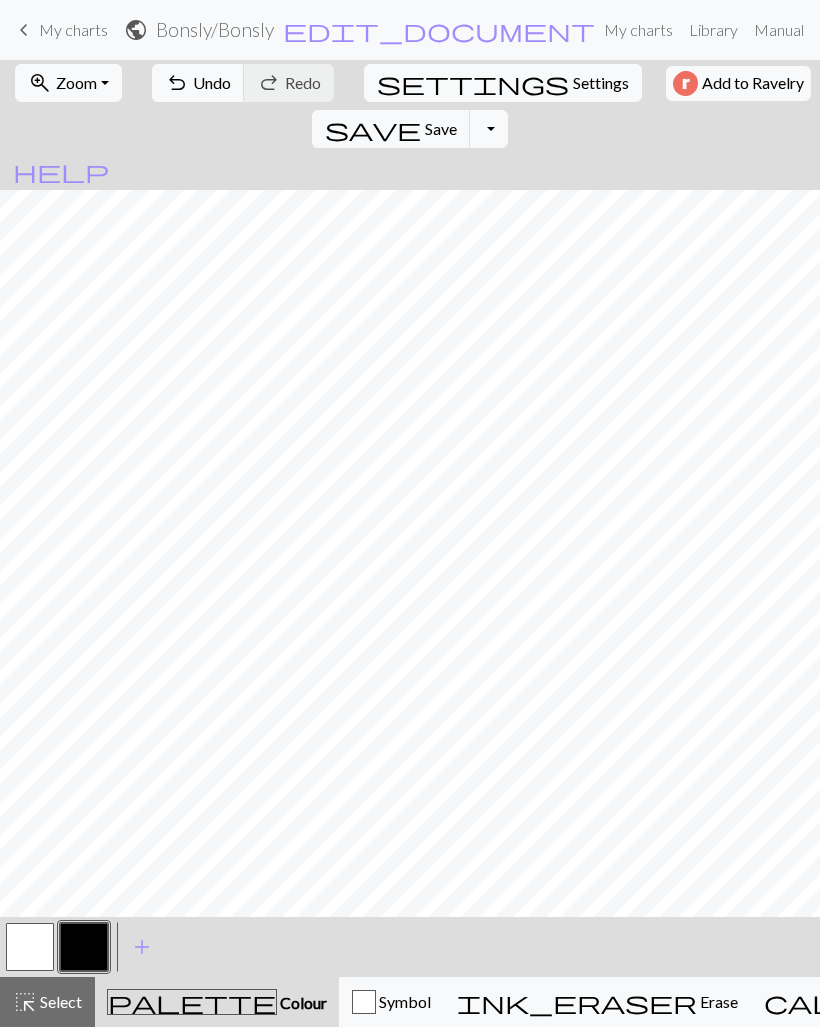 click on "zoom_in Zoom Zoom" at bounding box center [68, 83] 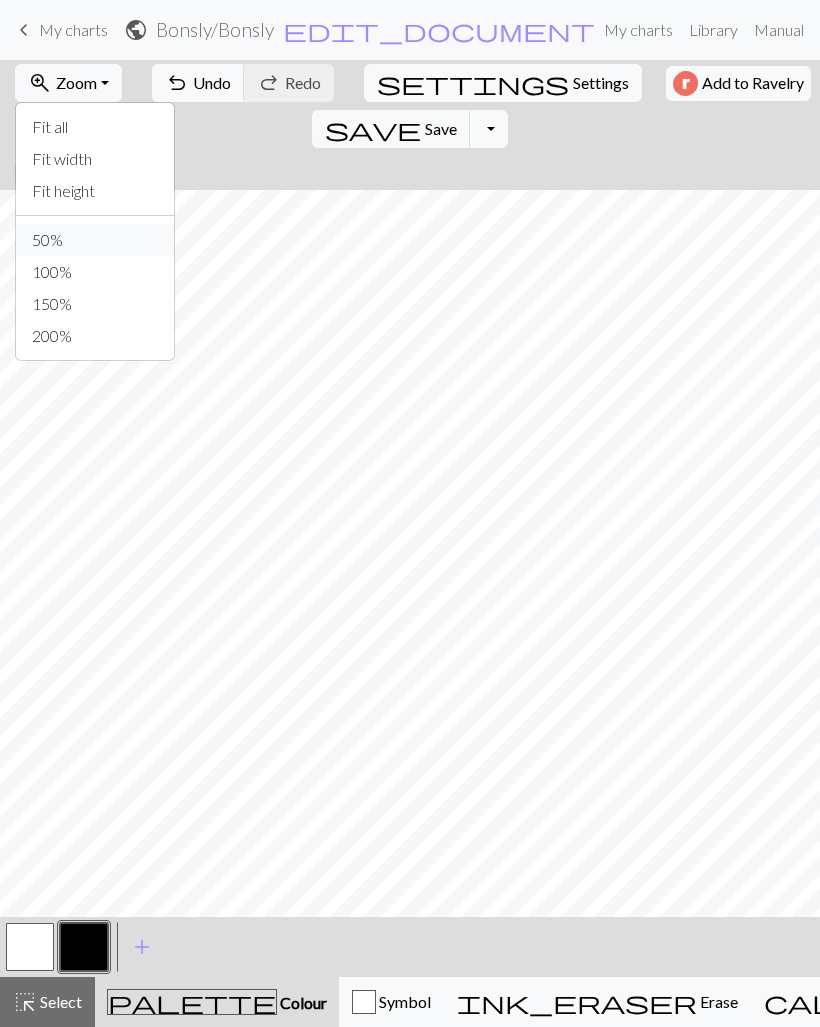 click on "50%" at bounding box center [95, 240] 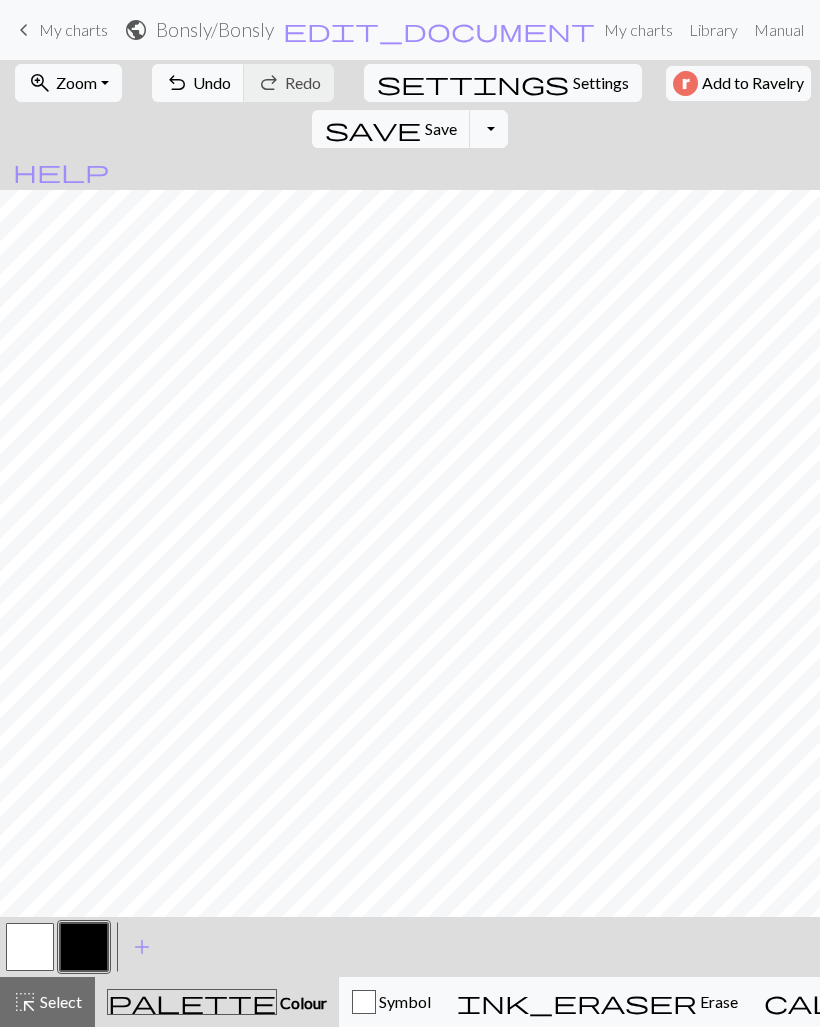 click at bounding box center [84, 947] 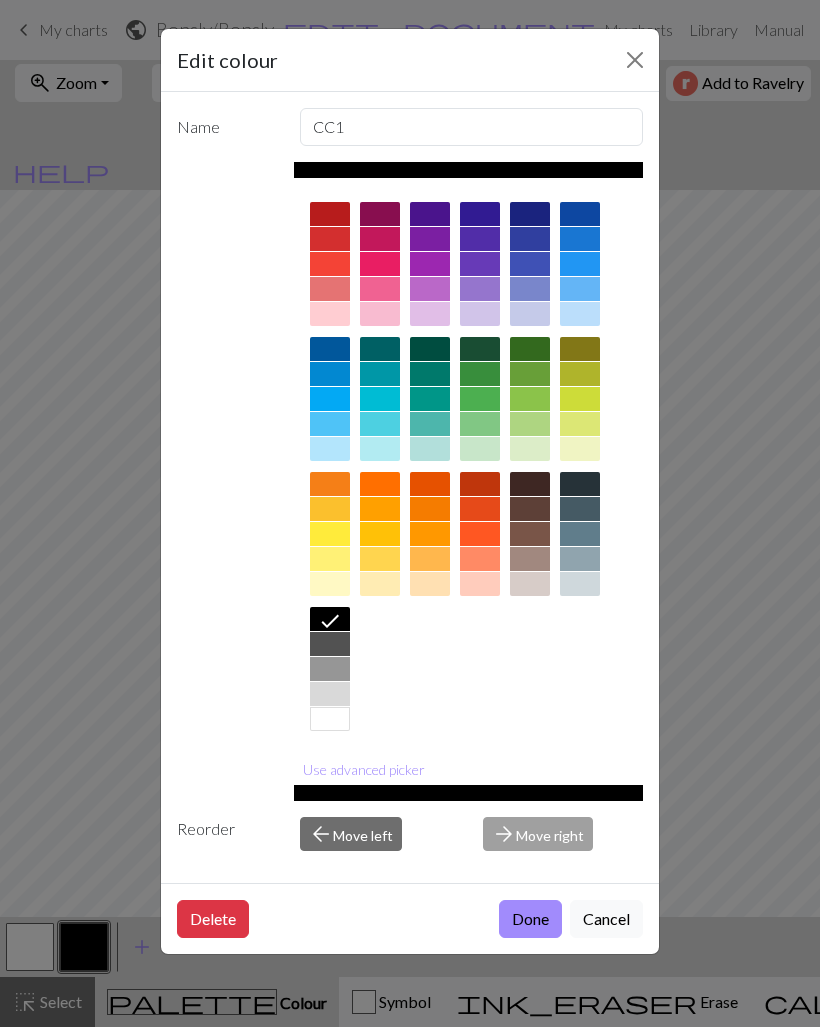 click on "Done" at bounding box center (530, 919) 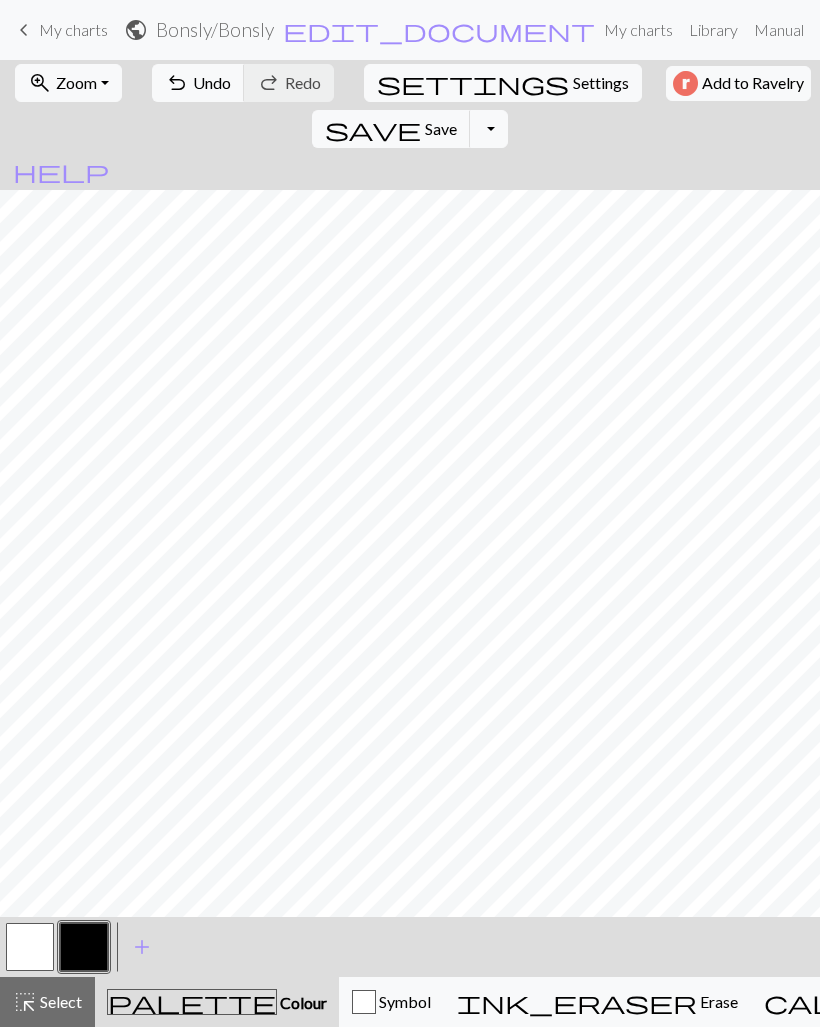 click on "save" at bounding box center (373, 129) 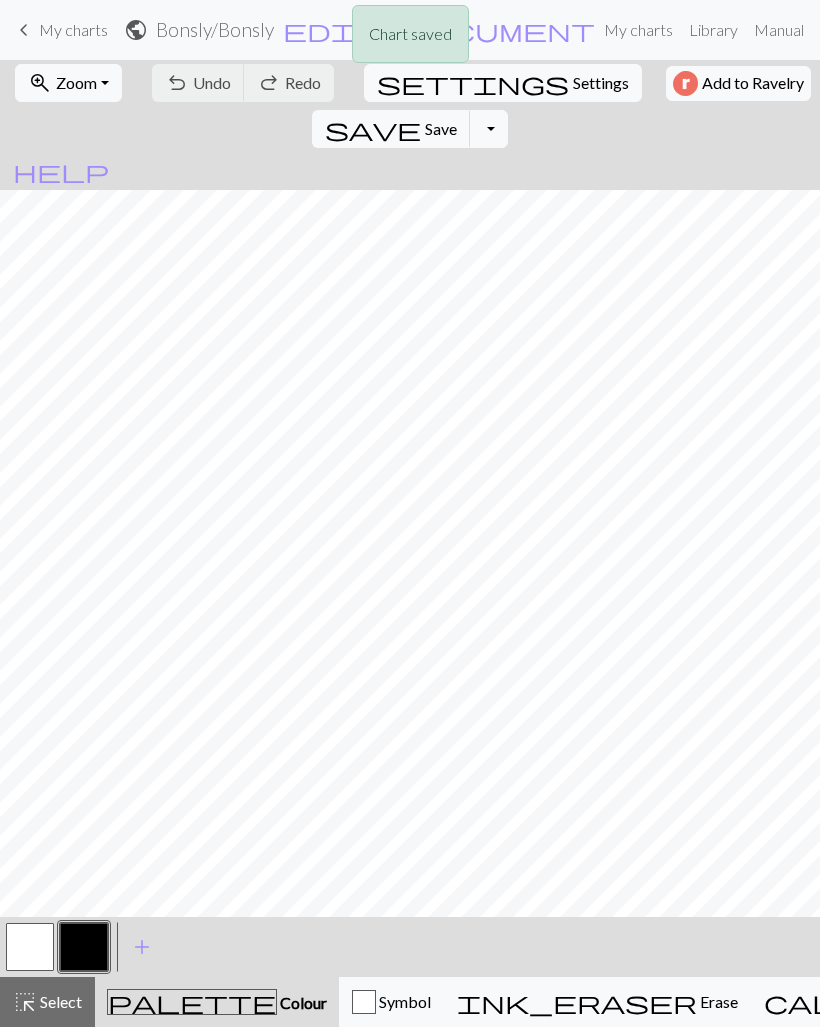 click on "save Save Save" at bounding box center (391, 129) 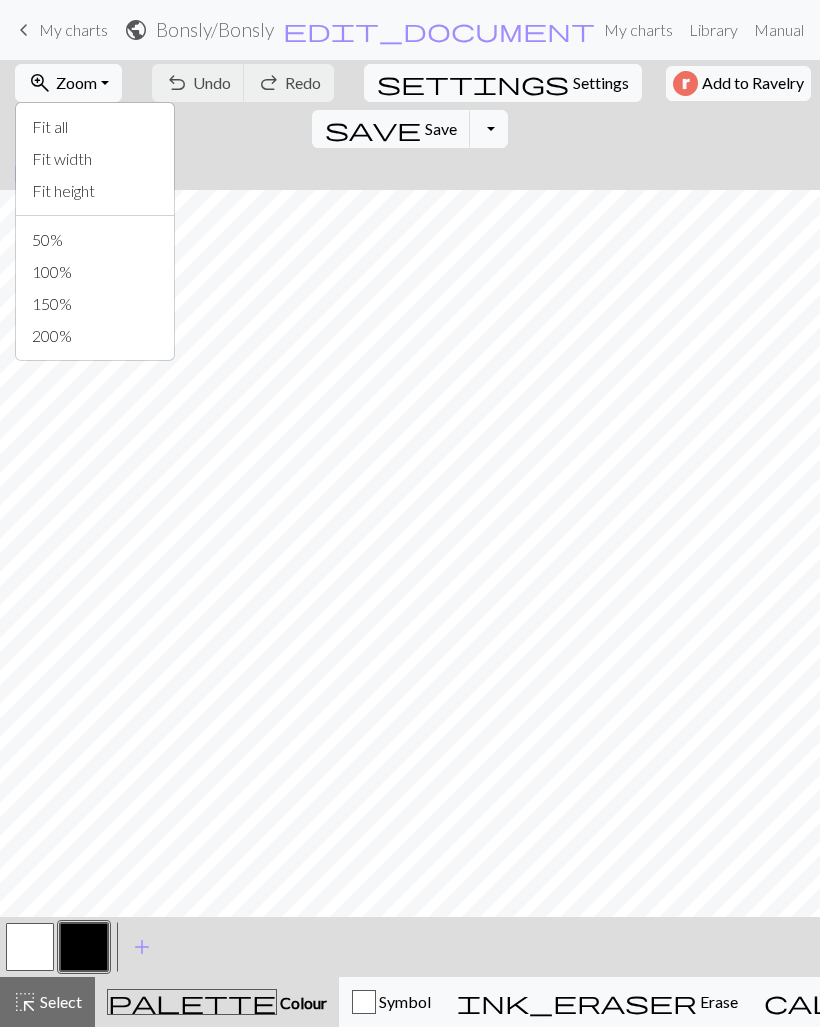 click on "settings  Settings" at bounding box center (503, 83) 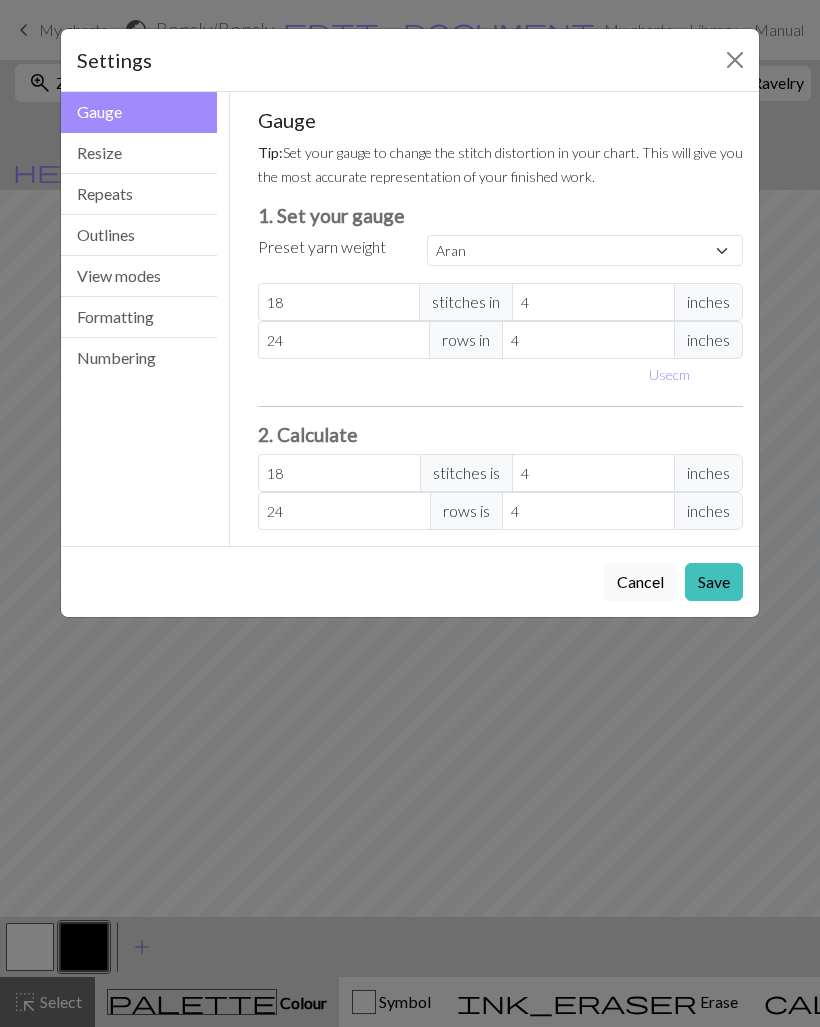 click on "Repeats" at bounding box center (139, 194) 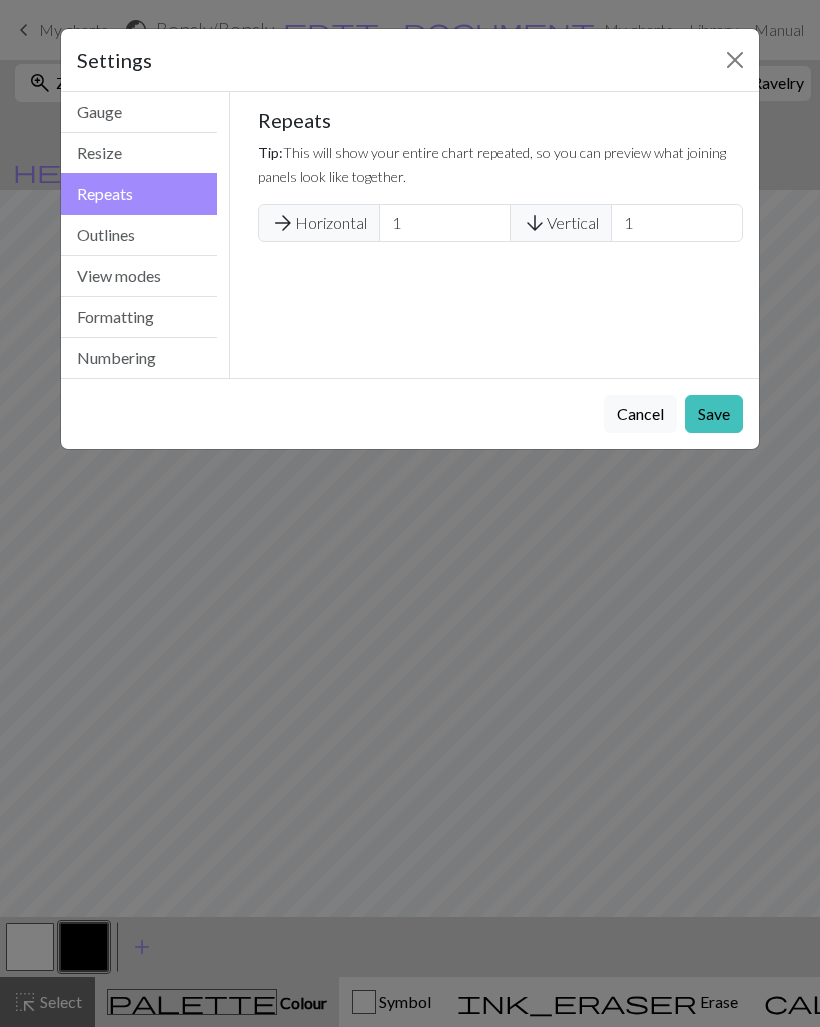 click on "Resize" at bounding box center (139, 153) 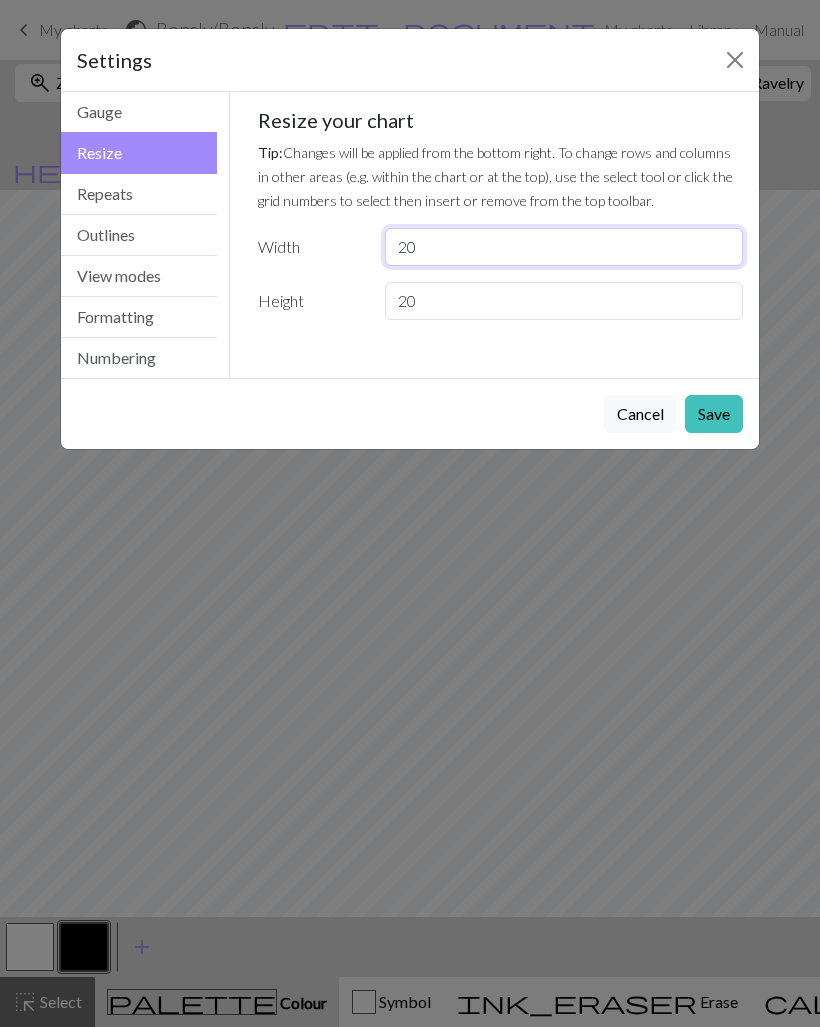 click on "20" at bounding box center (564, 247) 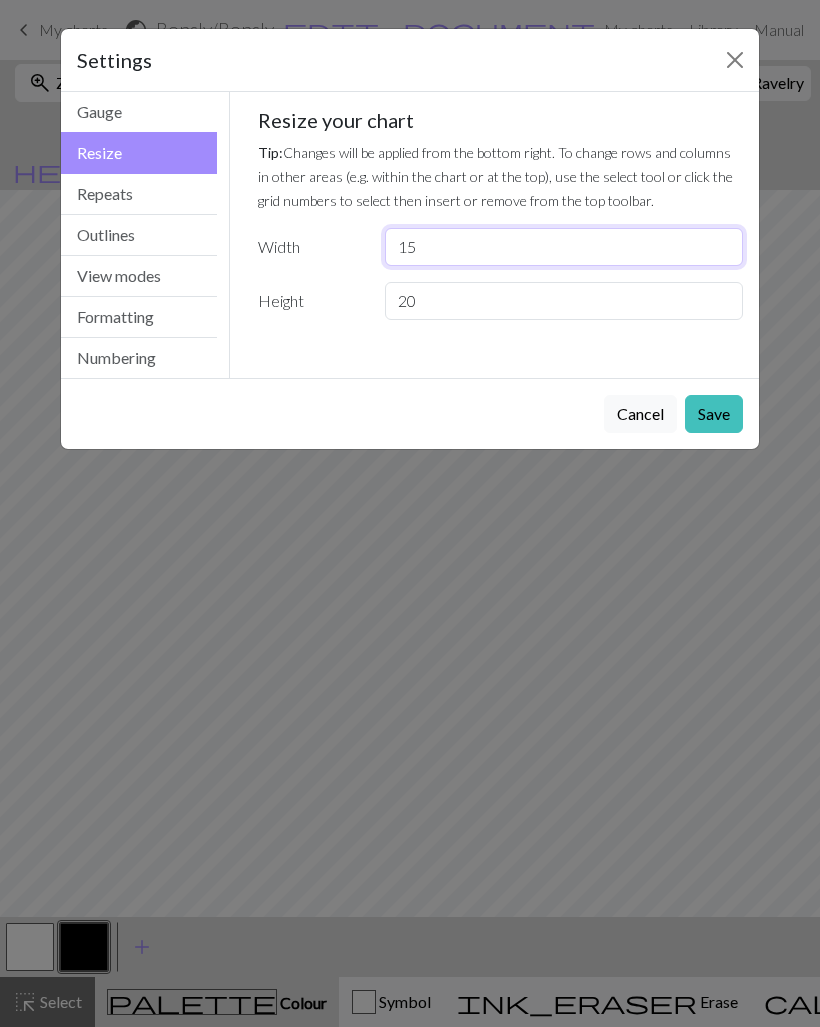 type on "15" 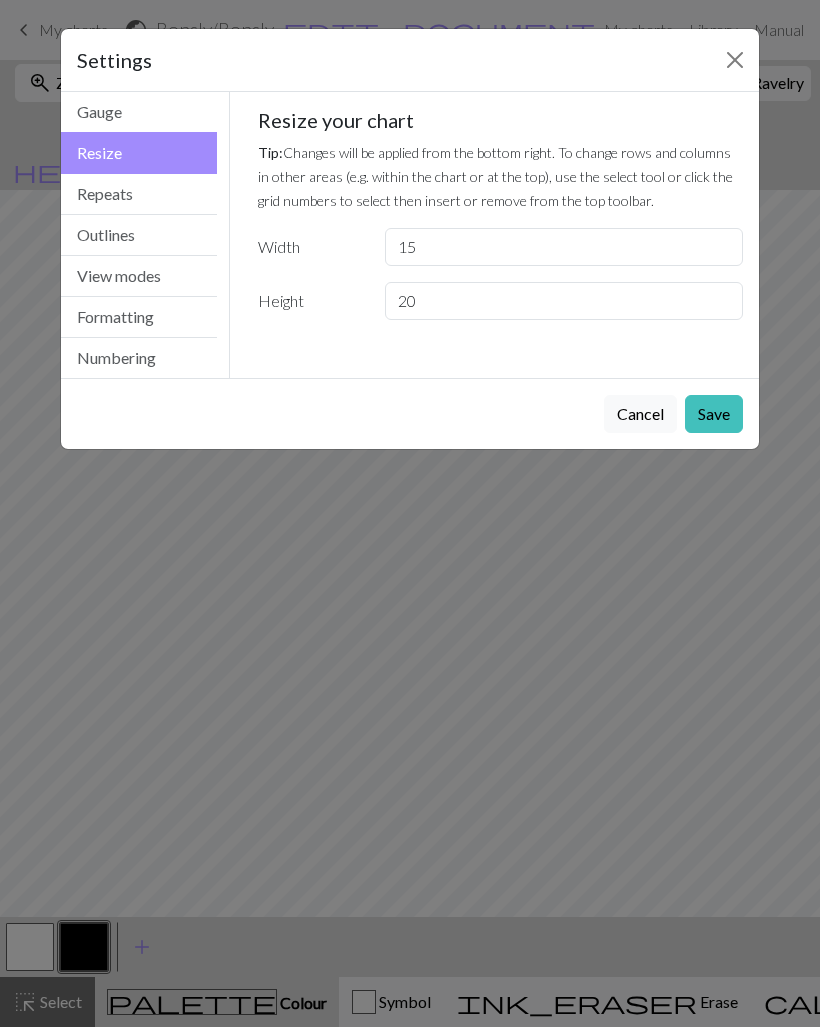 click on "Save" at bounding box center (714, 414) 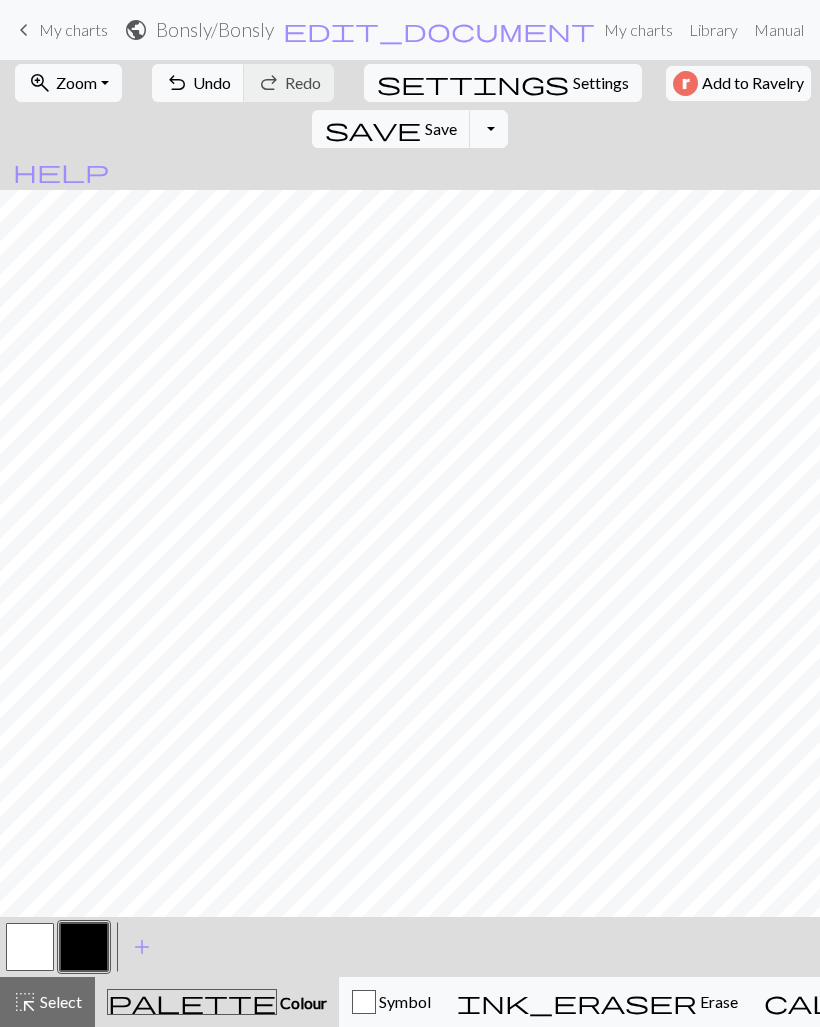 click on "settings" at bounding box center [473, 83] 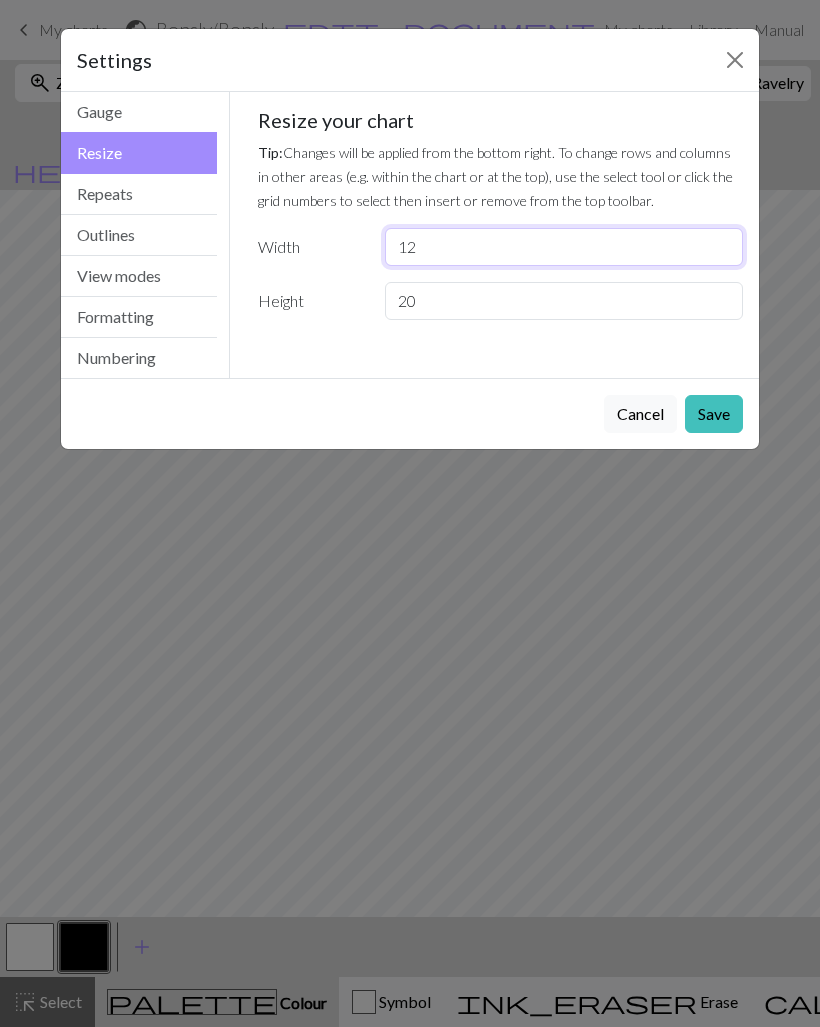 type on "12" 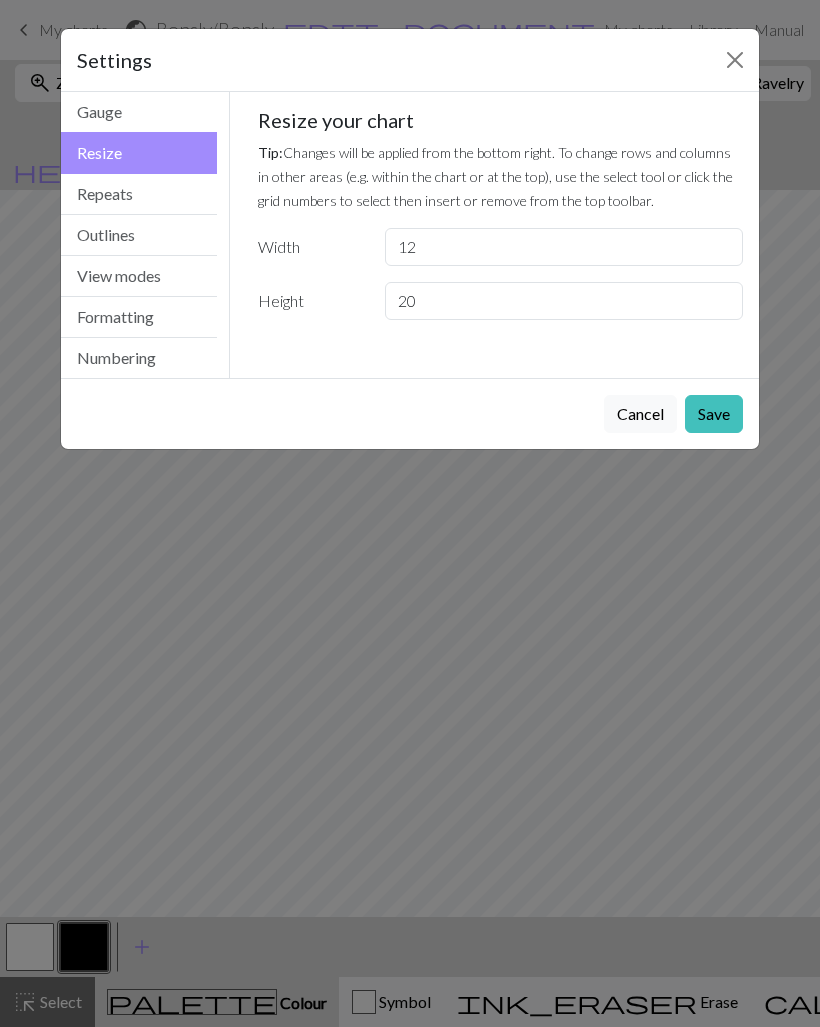click on "Save" at bounding box center [714, 414] 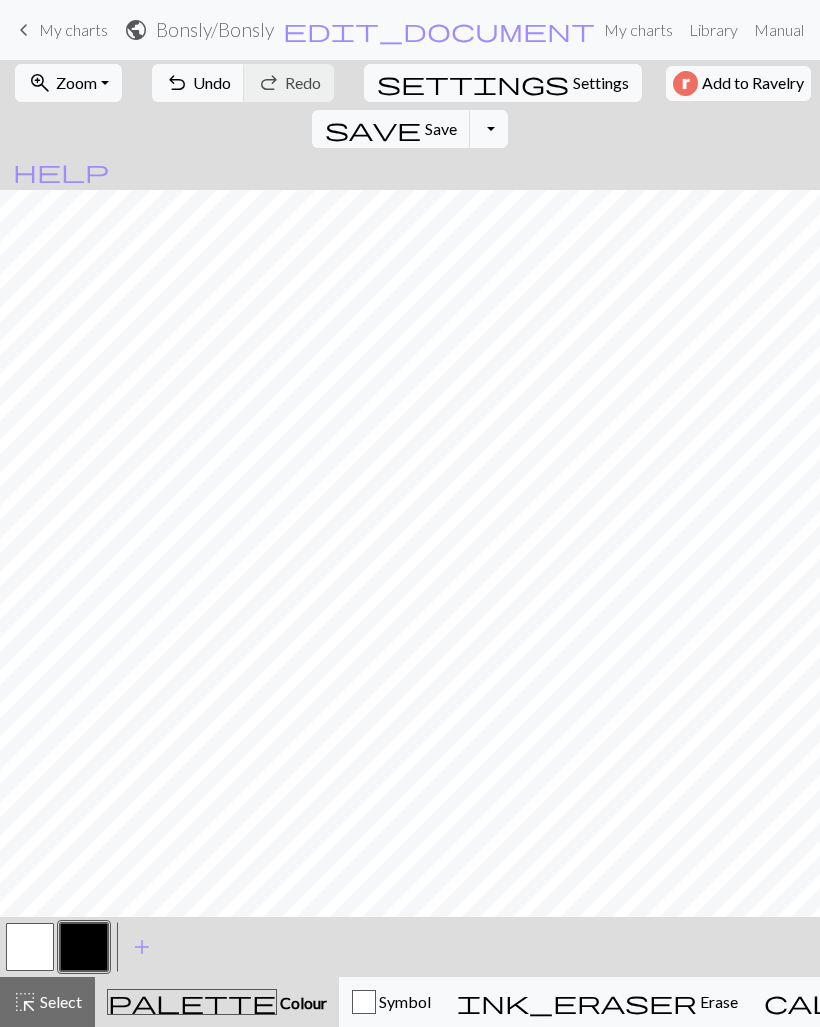click on "Save" at bounding box center [441, 128] 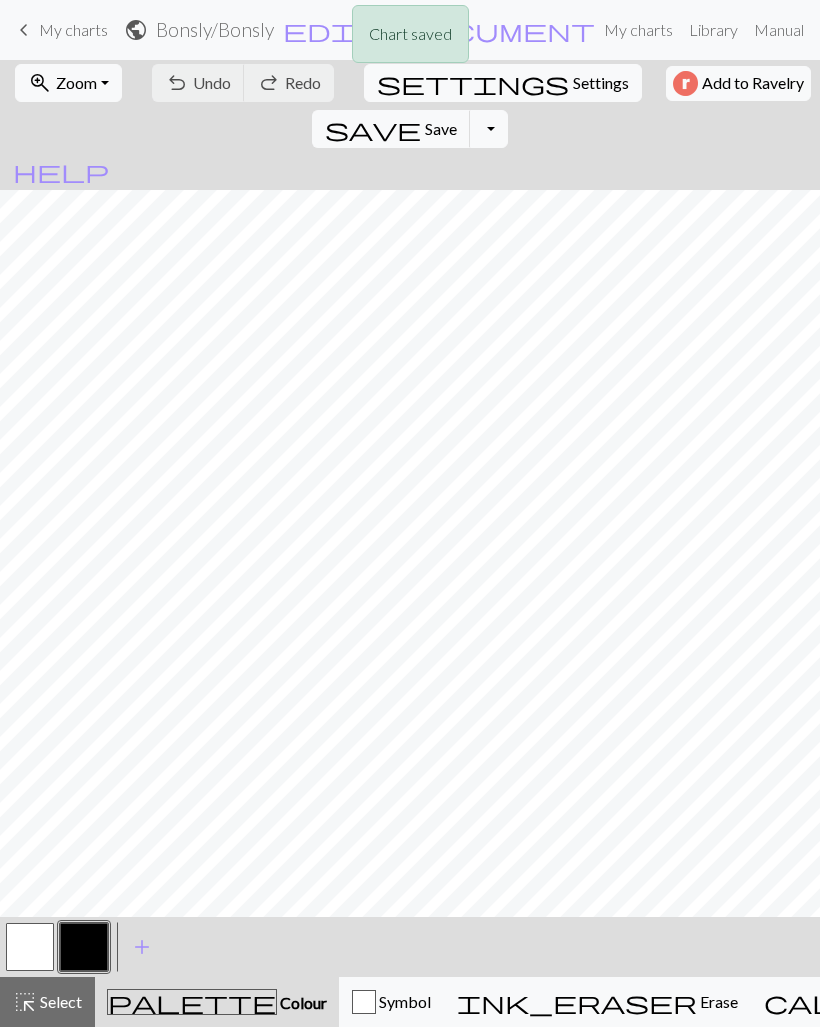 click on "save Save Save" at bounding box center [391, 129] 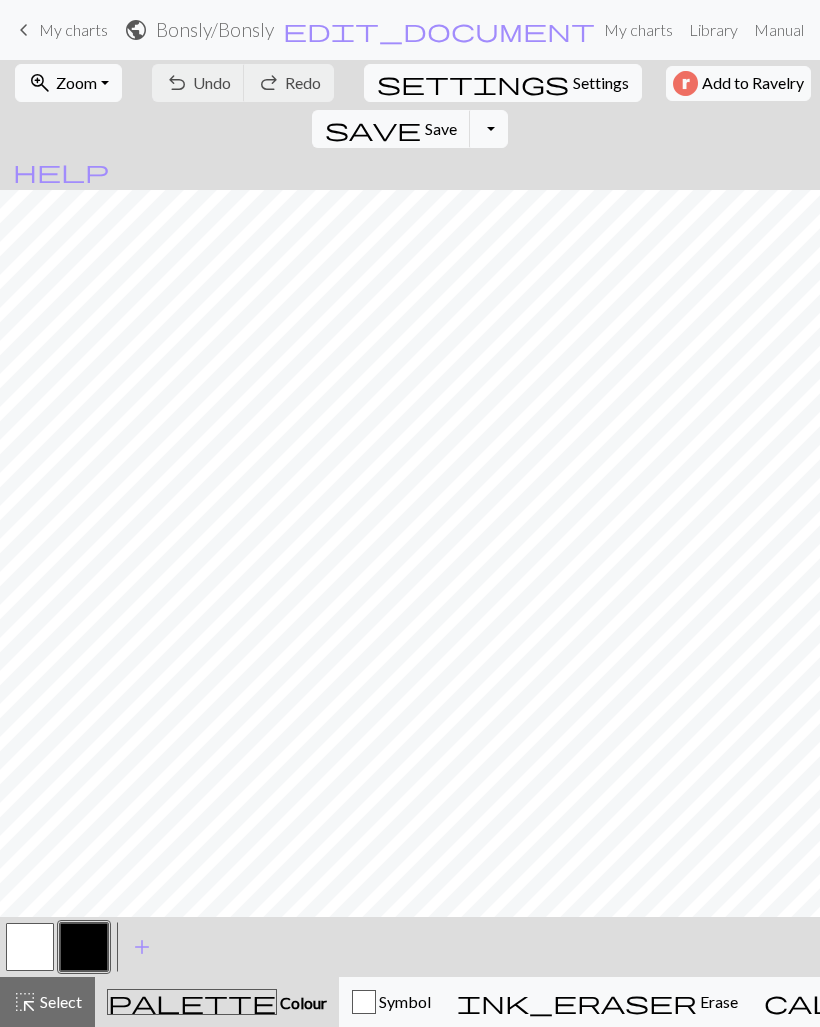 click on "keyboard_arrow_left   My charts" at bounding box center [60, 30] 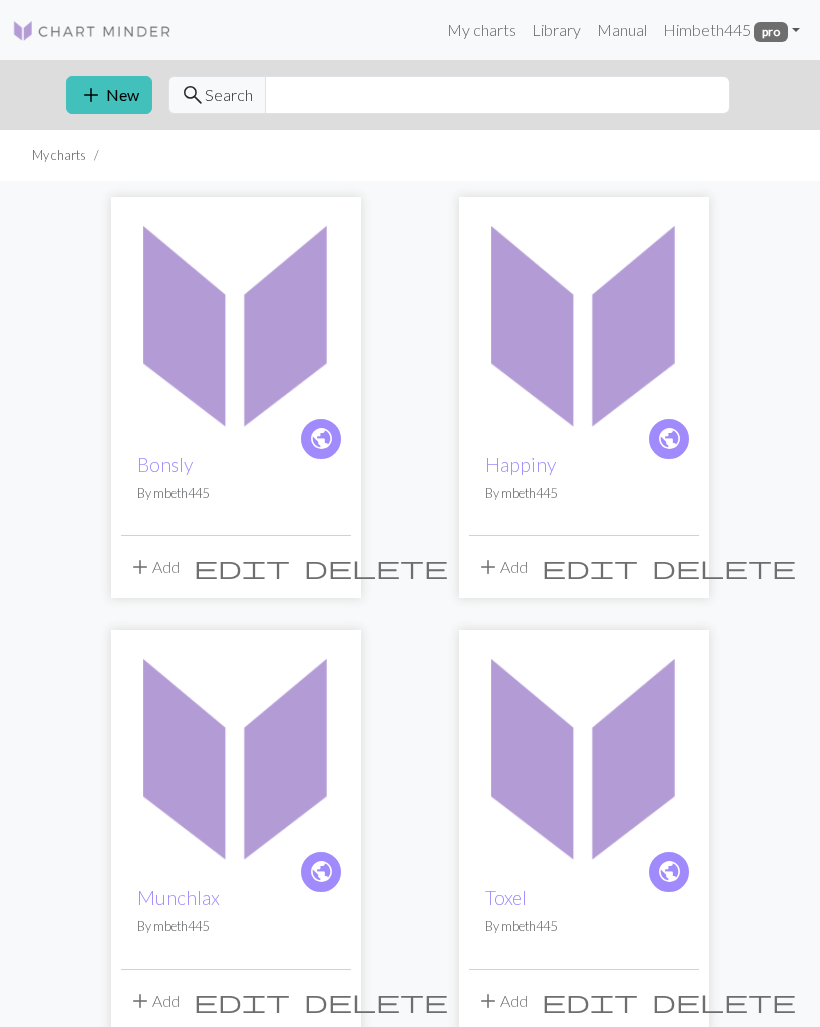 click at bounding box center (236, 755) 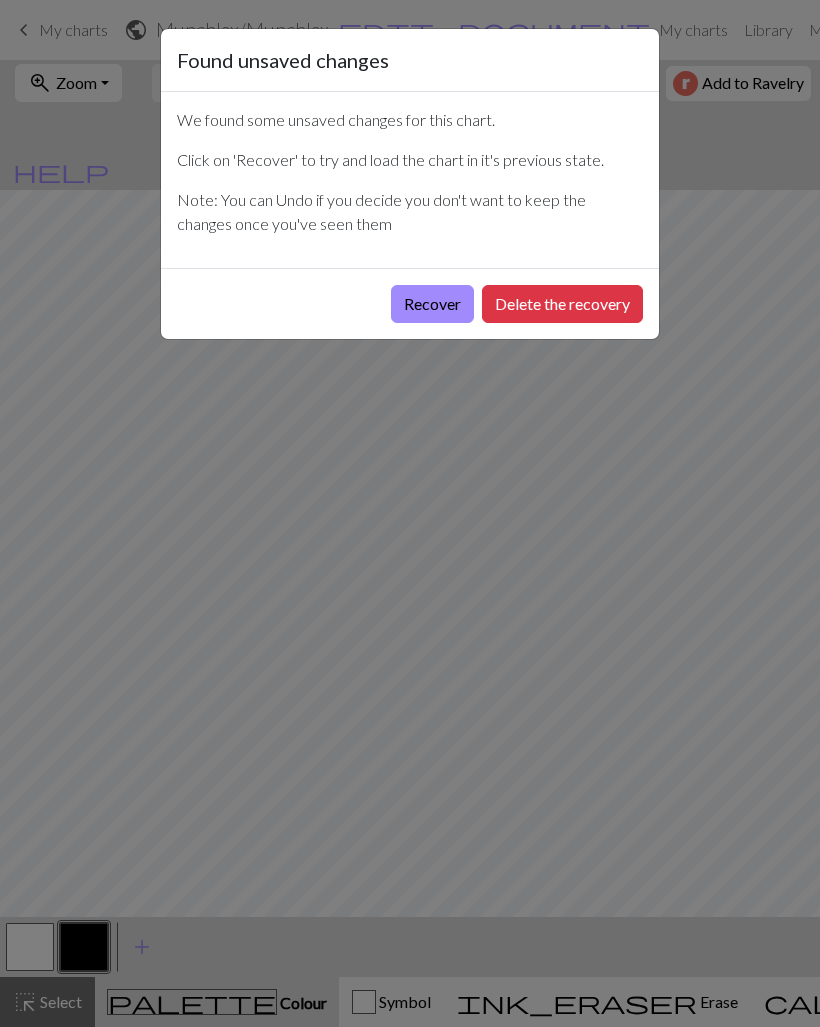 click on "Recover" at bounding box center (432, 304) 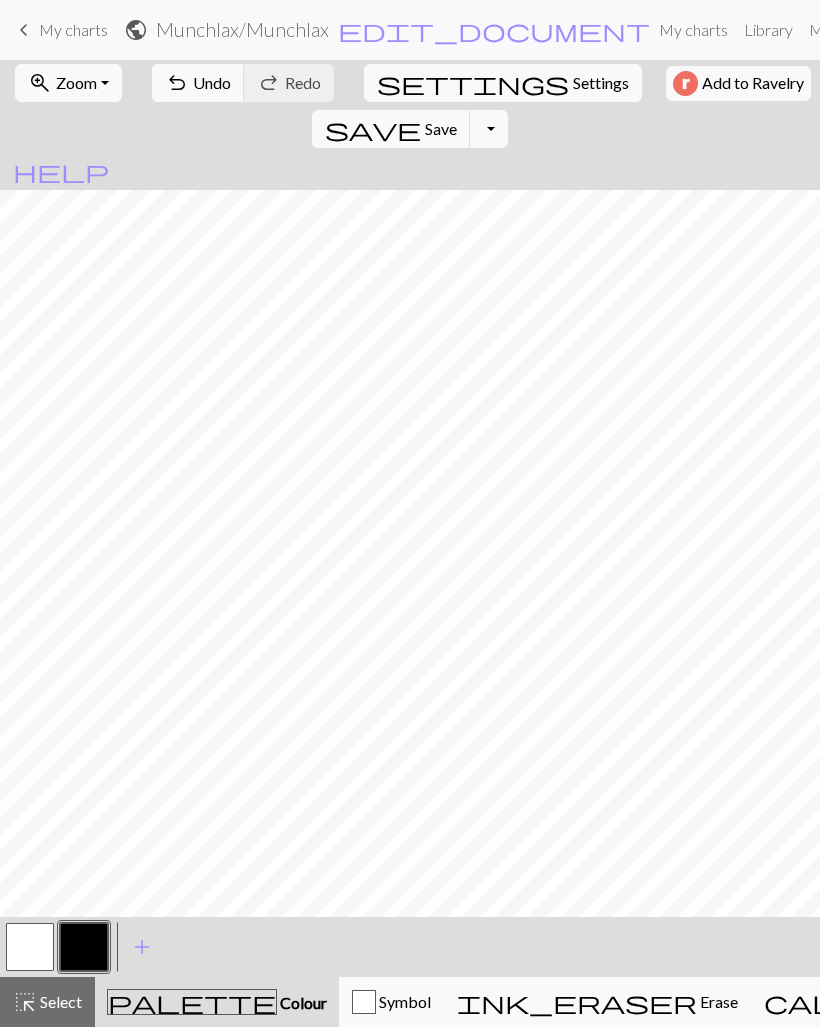 click at bounding box center [84, 947] 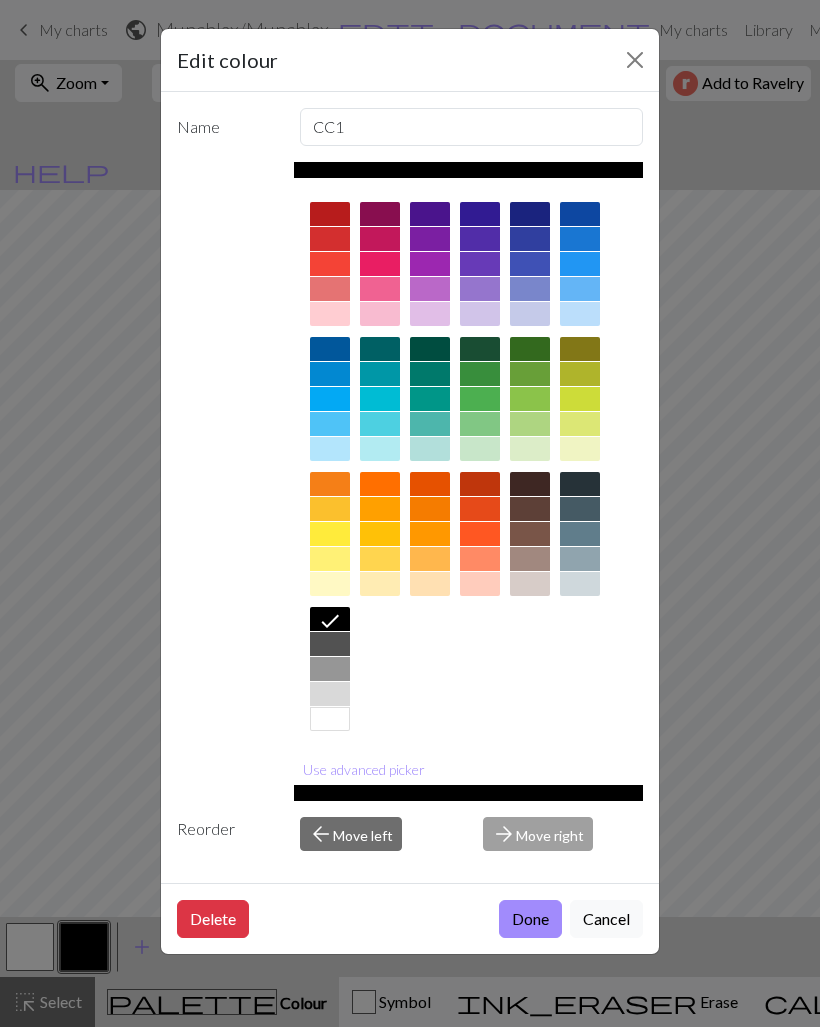 click on "Done" at bounding box center [530, 919] 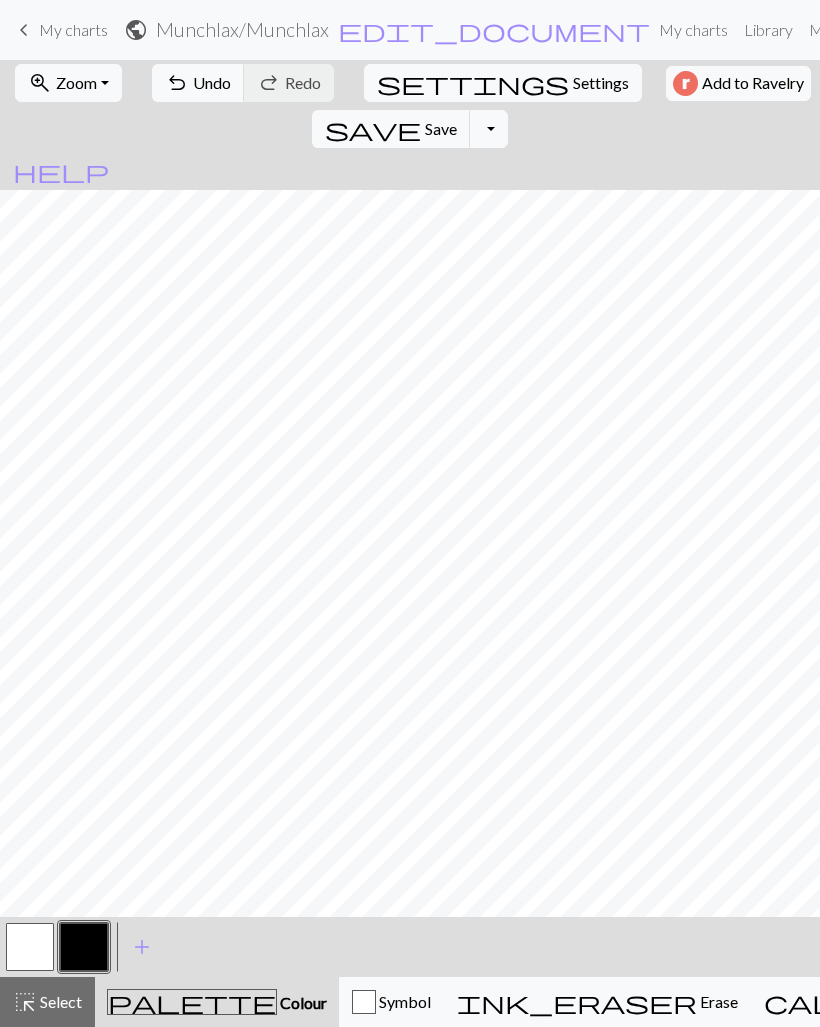 click at bounding box center (30, 947) 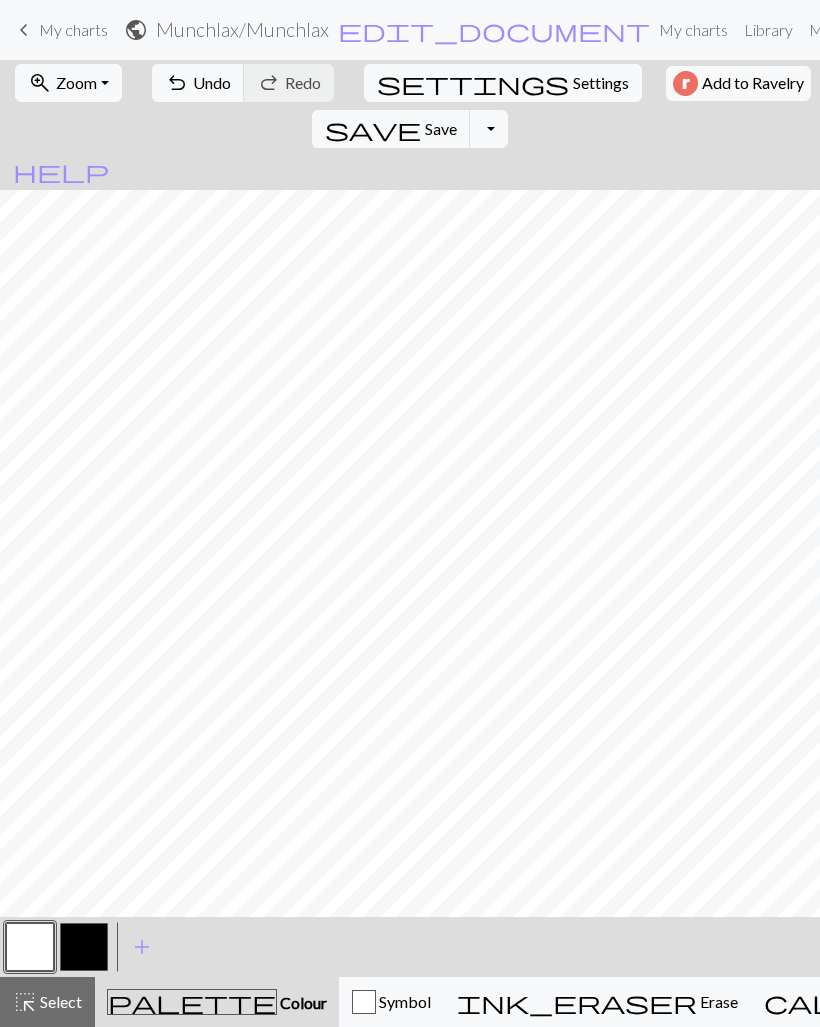 click at bounding box center [30, 947] 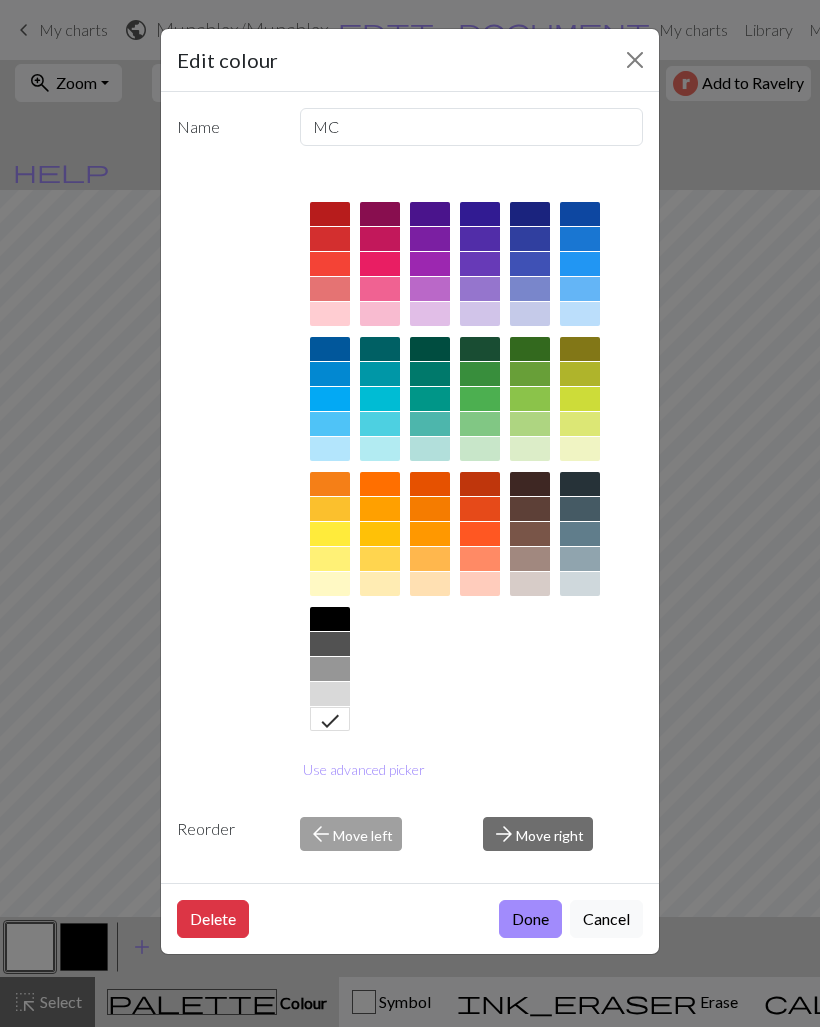 click on "Done" at bounding box center [530, 919] 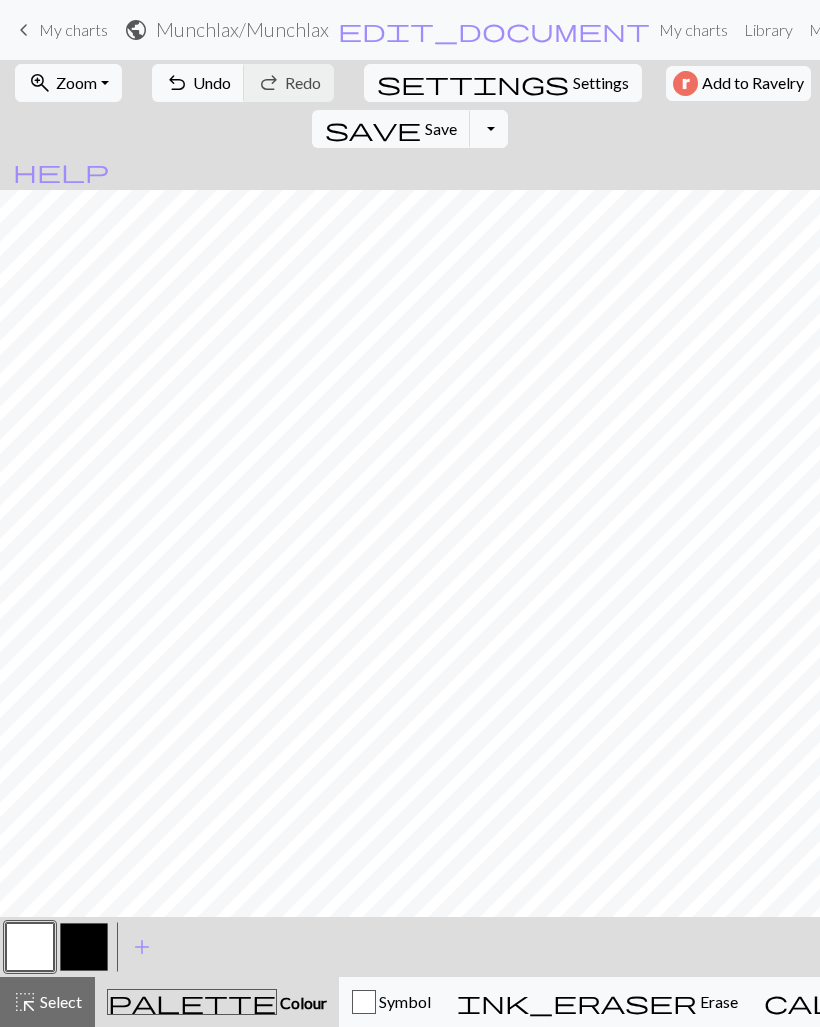 click at bounding box center [84, 947] 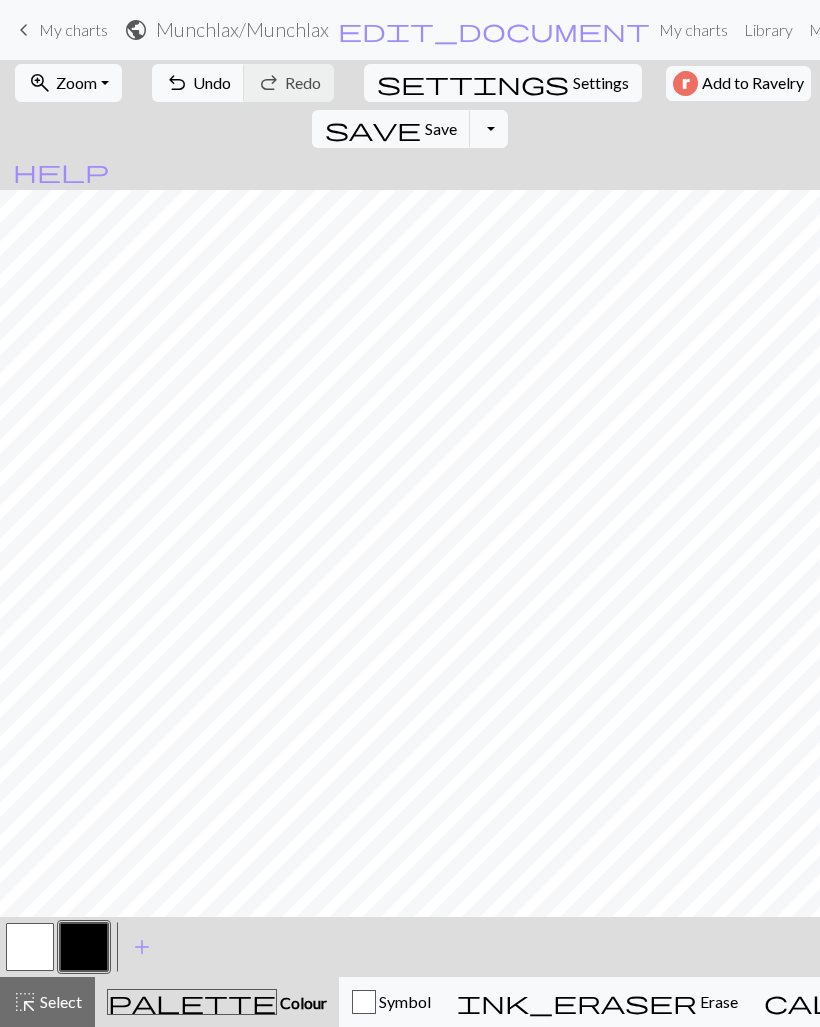 click on "undo" at bounding box center [177, 83] 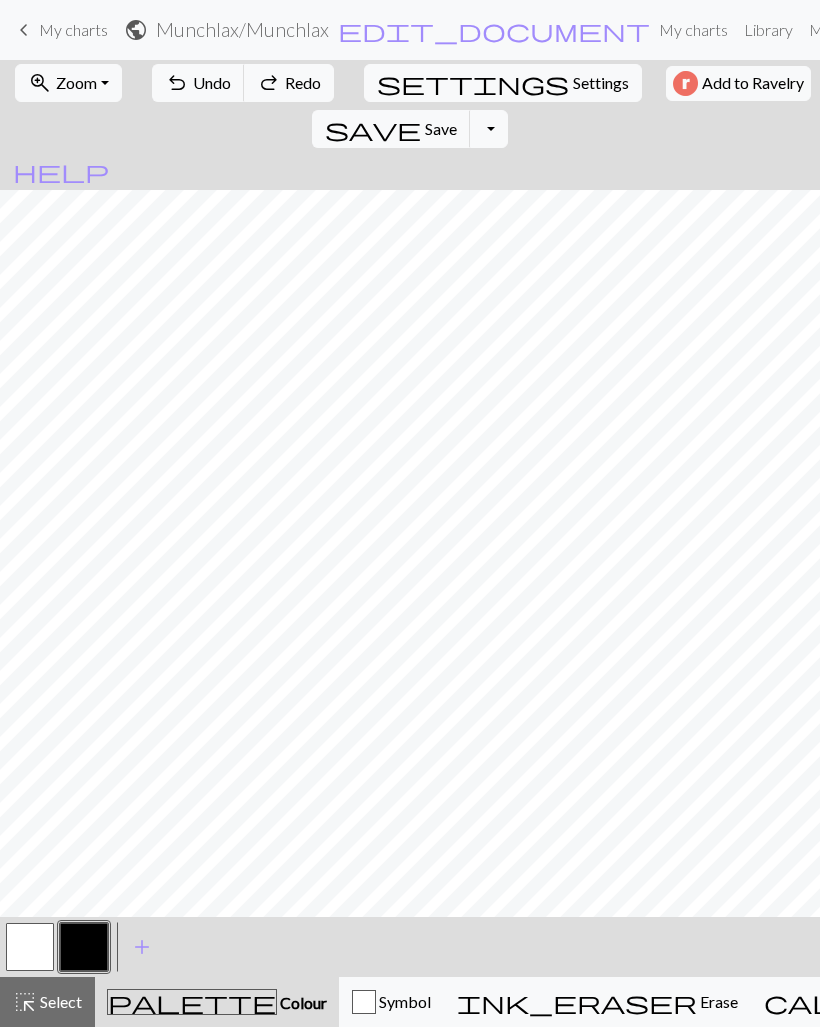 click on "undo" at bounding box center (177, 83) 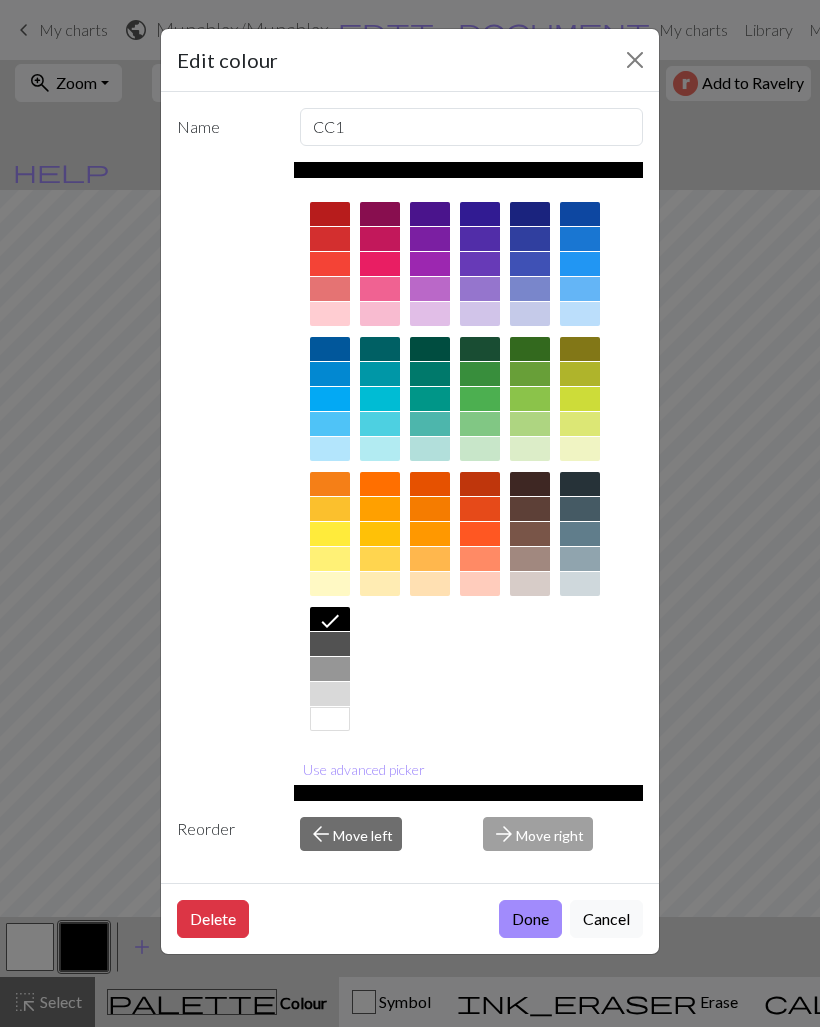 click at bounding box center (330, 484) 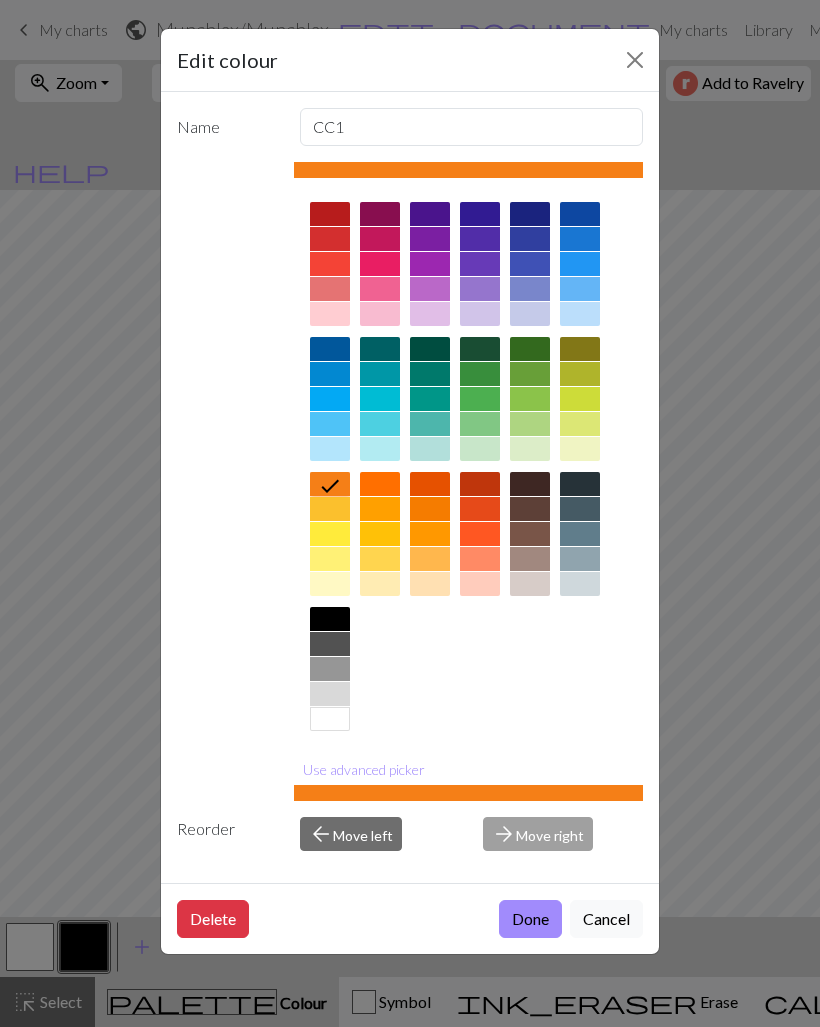 click on "Done" at bounding box center (530, 919) 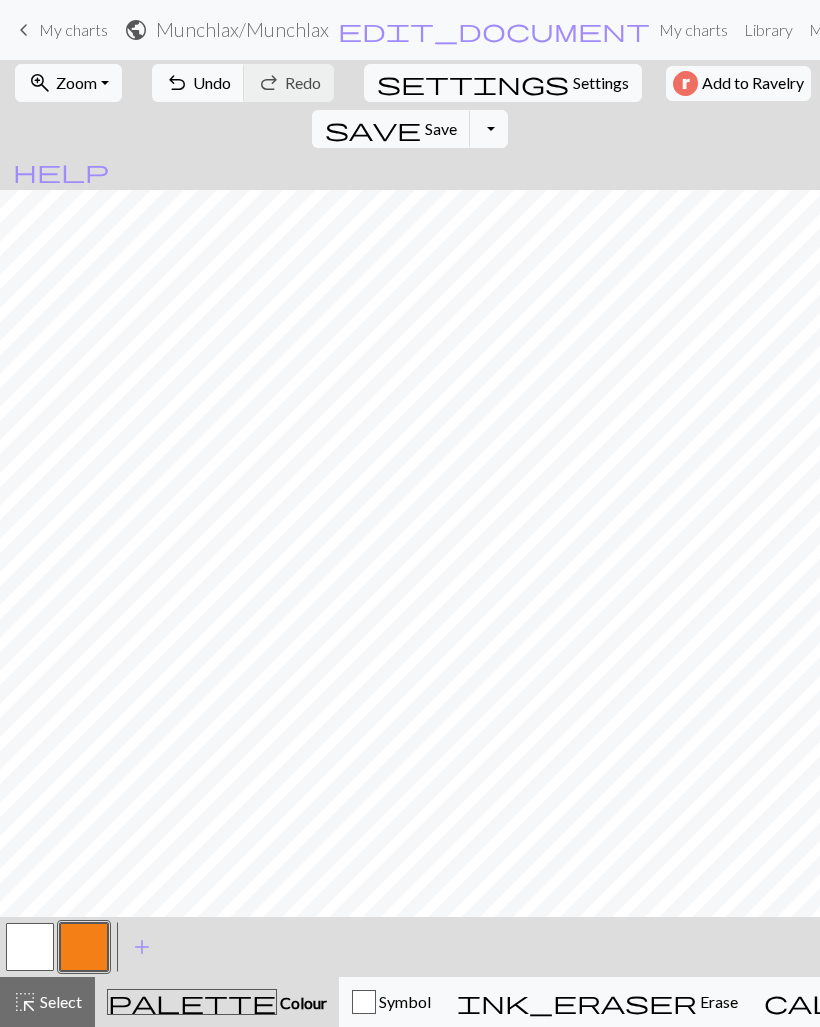 click at bounding box center (84, 947) 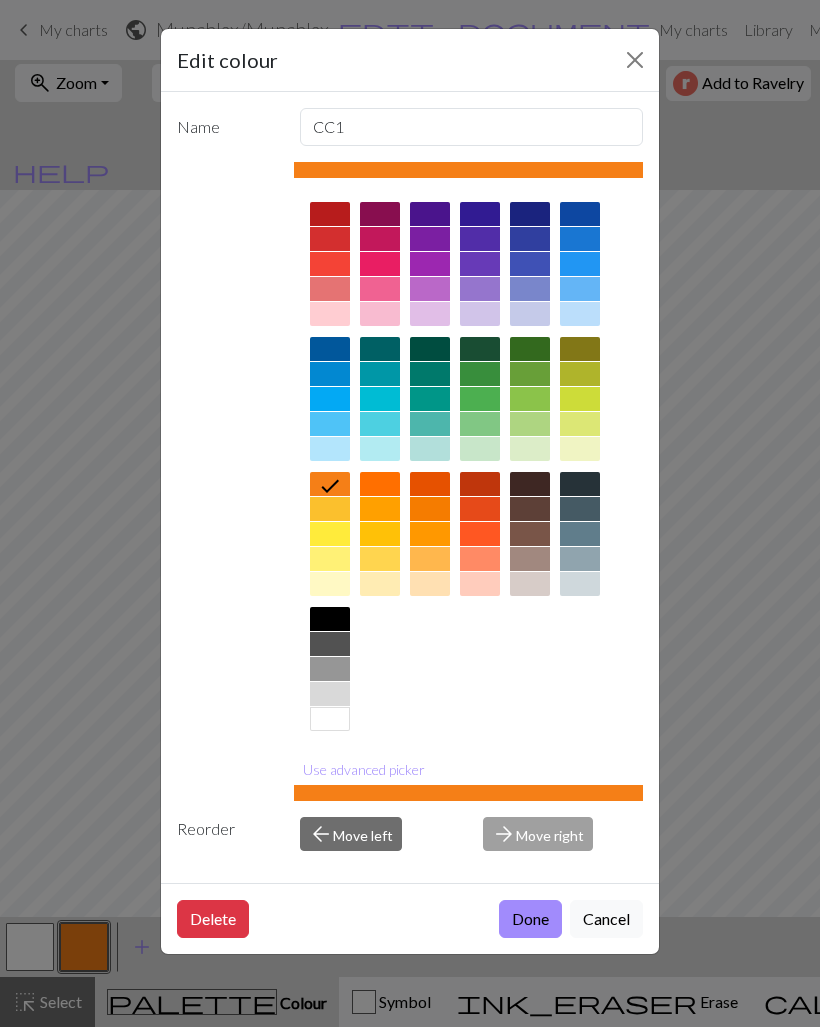click at bounding box center (330, 619) 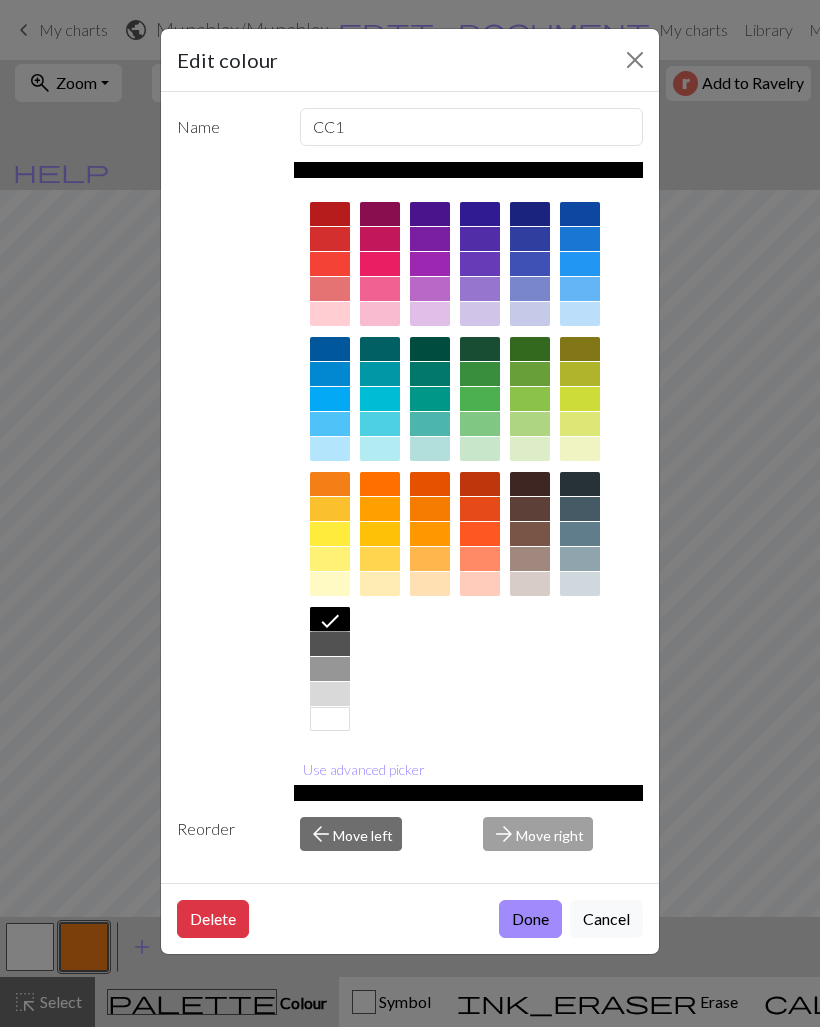 click on "Done" at bounding box center [530, 919] 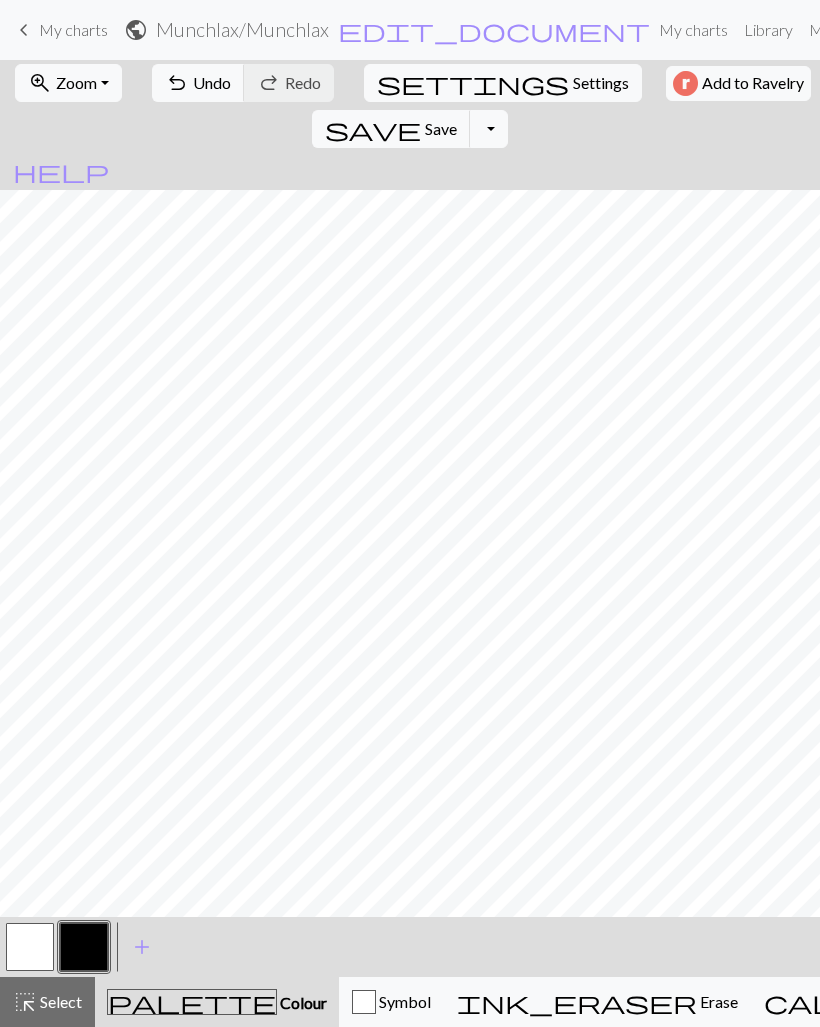 click at bounding box center (30, 947) 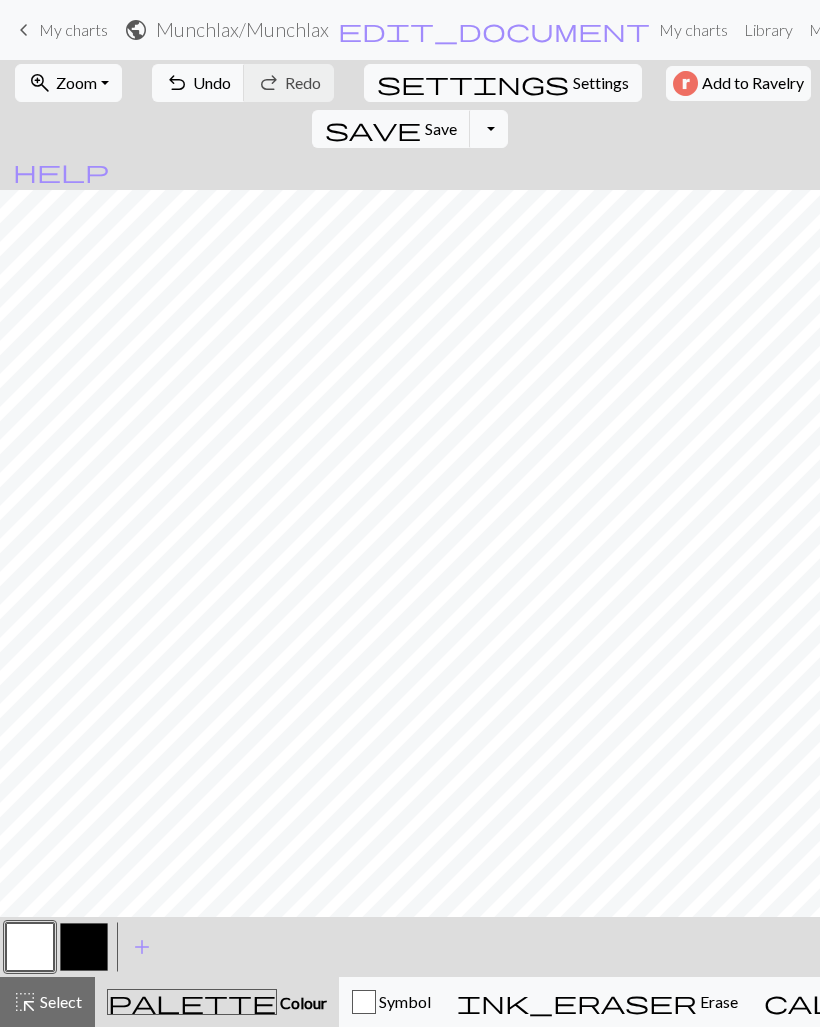 click at bounding box center (84, 947) 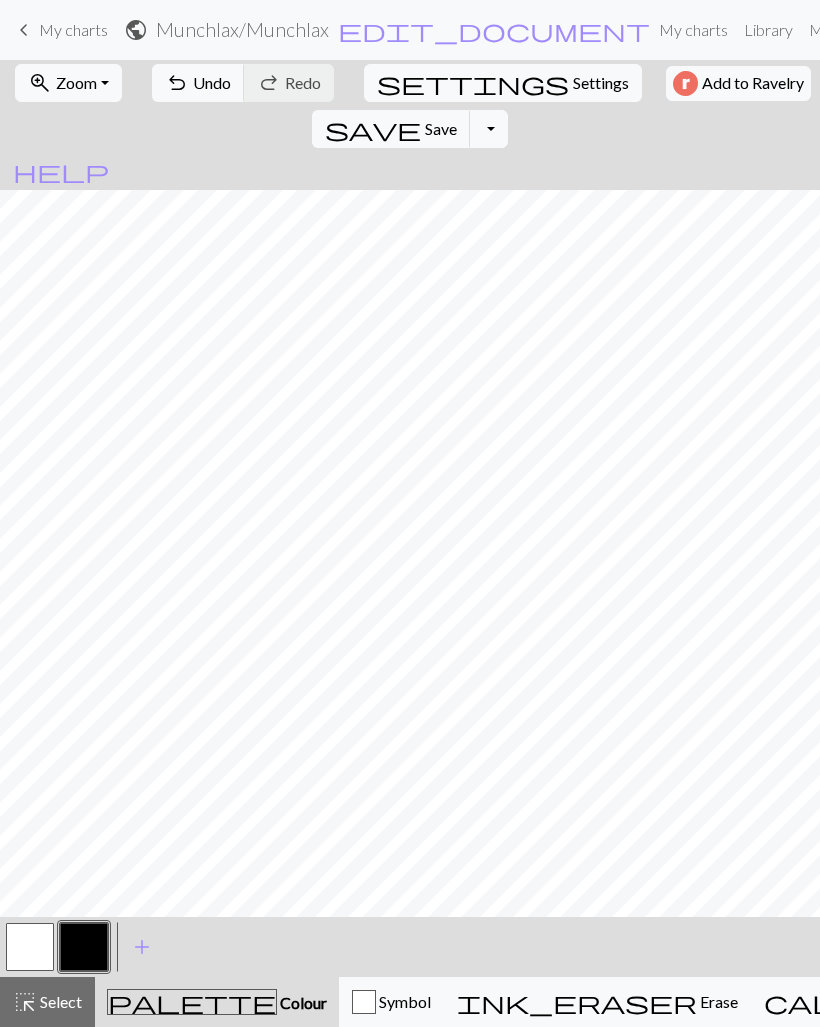 click at bounding box center (30, 947) 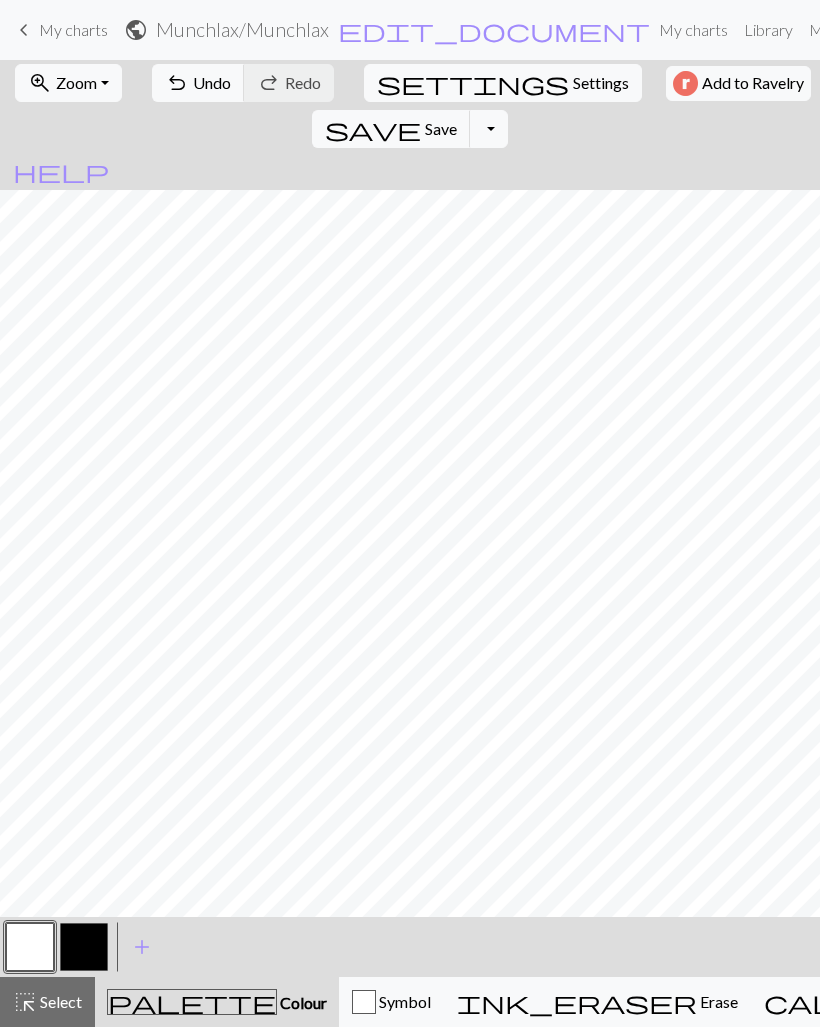 click at bounding box center (84, 947) 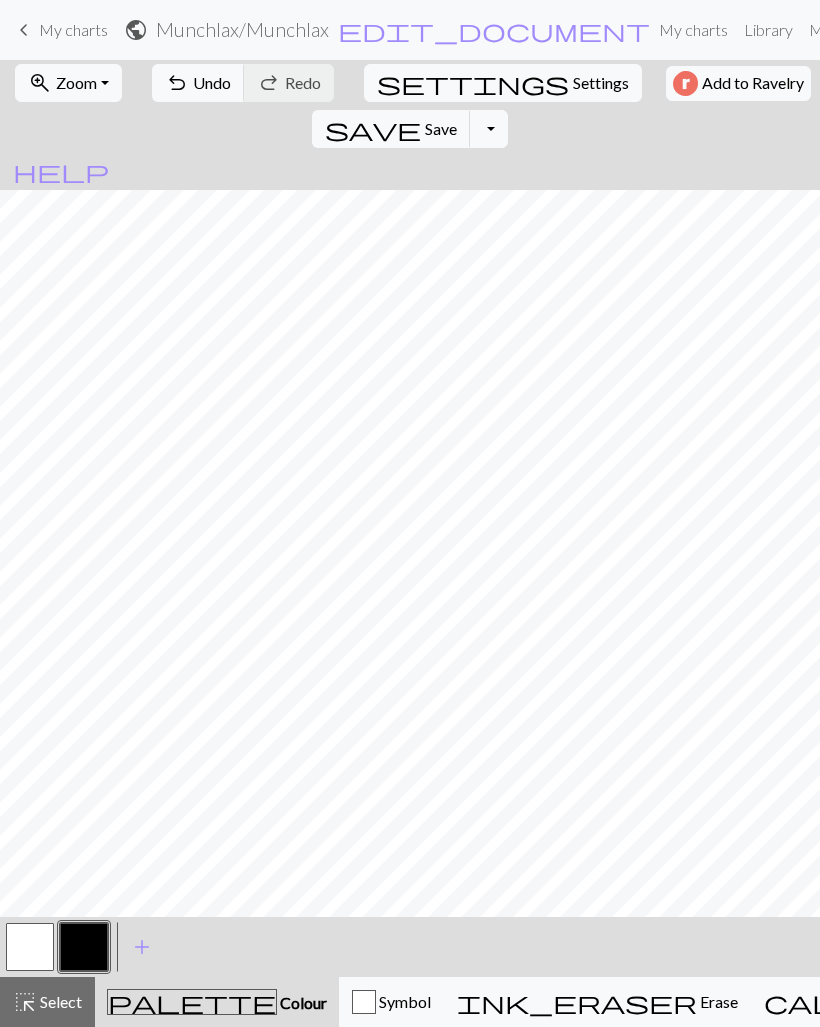 click at bounding box center (30, 947) 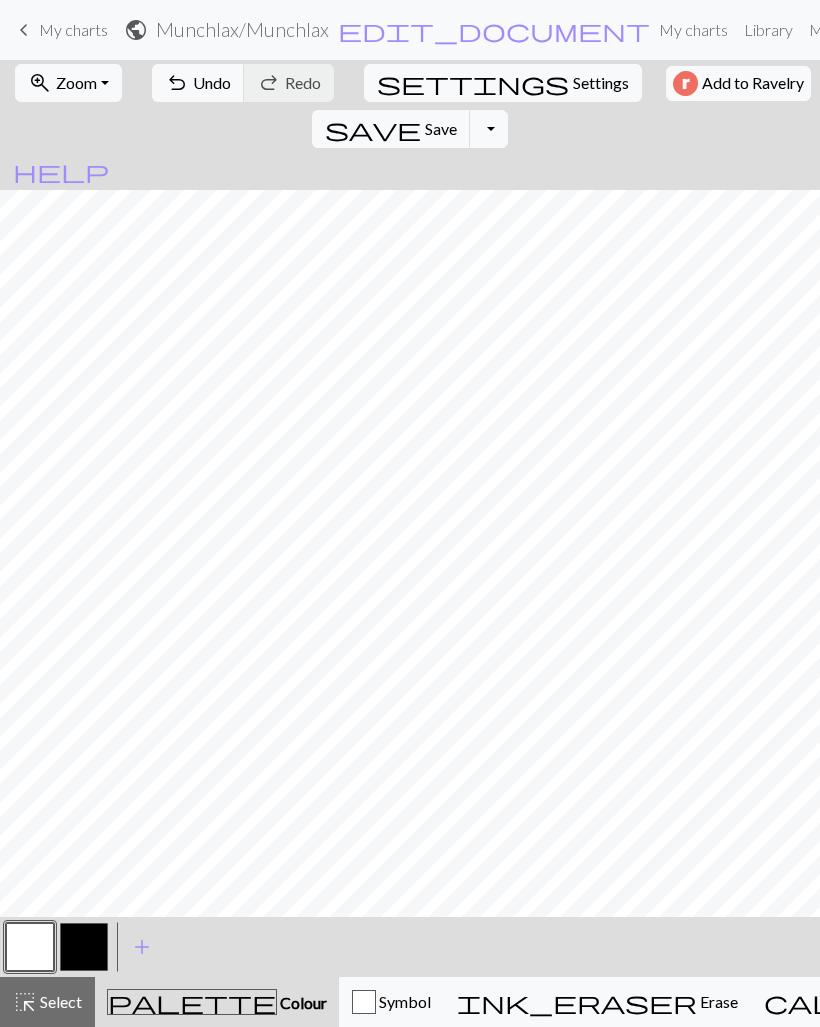 click at bounding box center [84, 947] 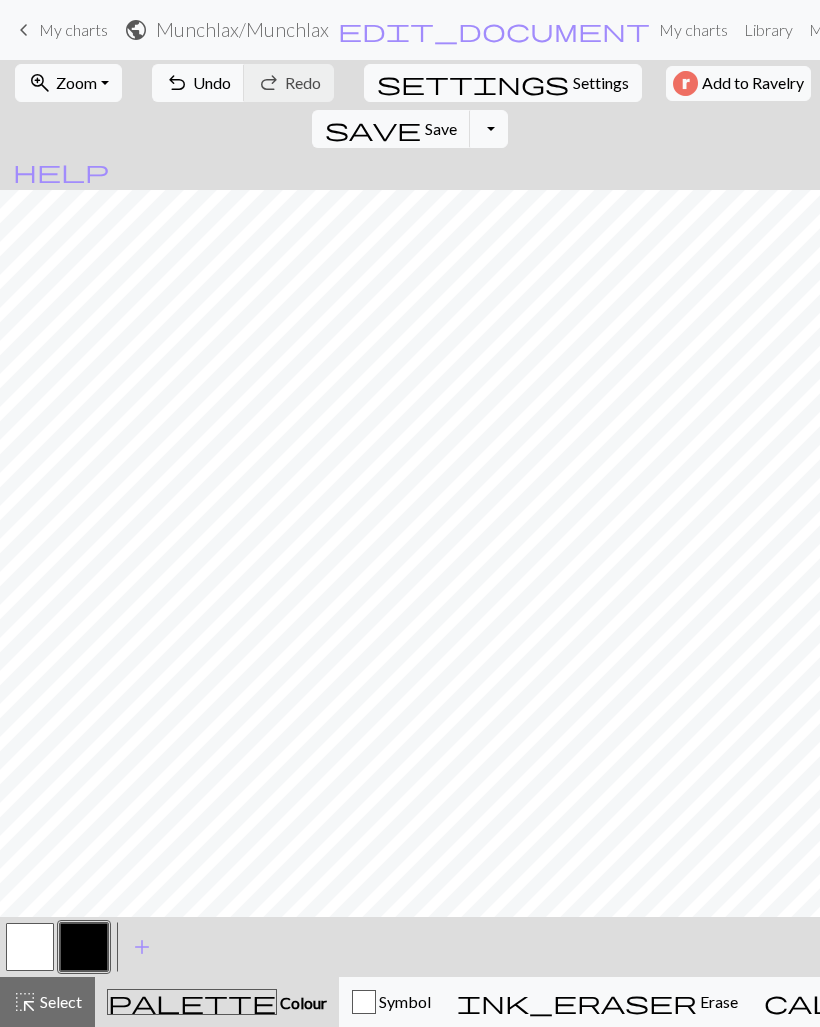 click on "undo" at bounding box center [177, 83] 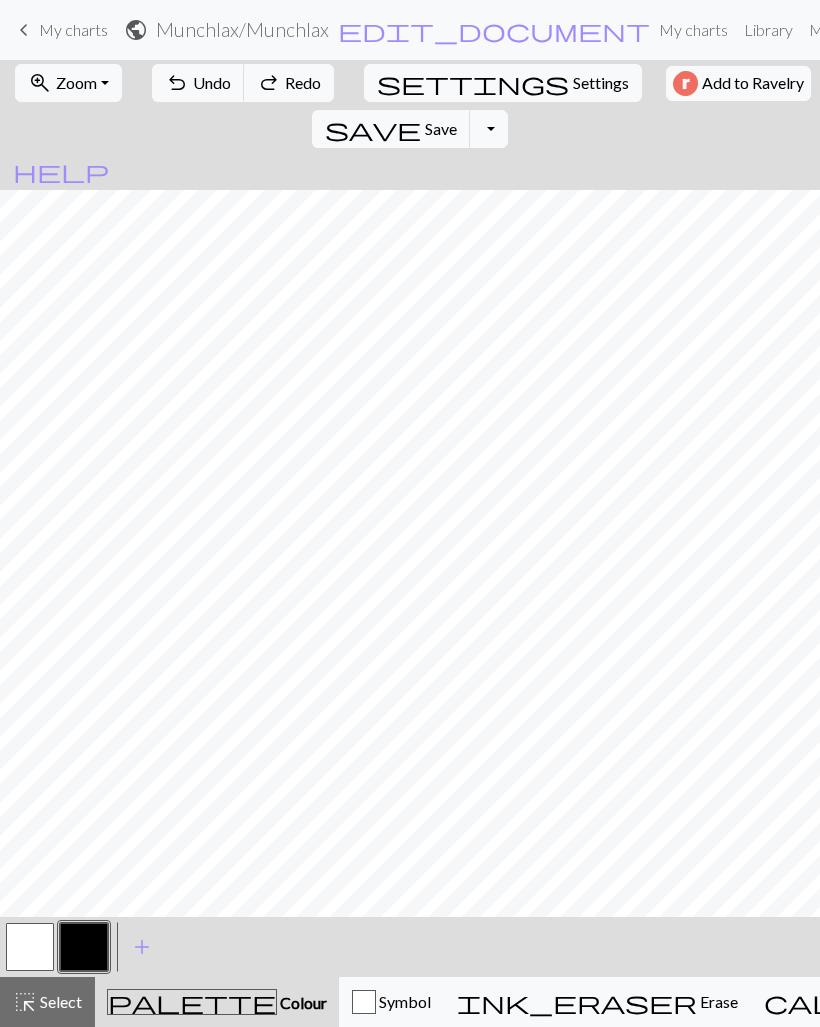 click on "undo" at bounding box center (177, 83) 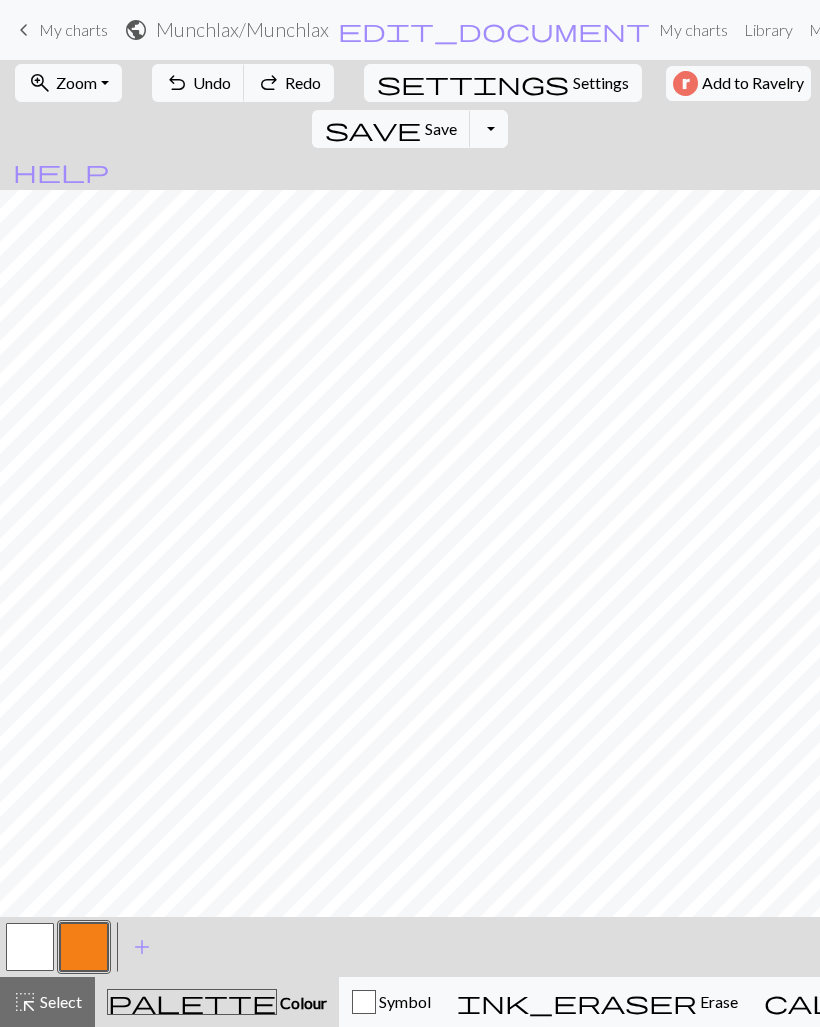 click on "redo" at bounding box center [269, 83] 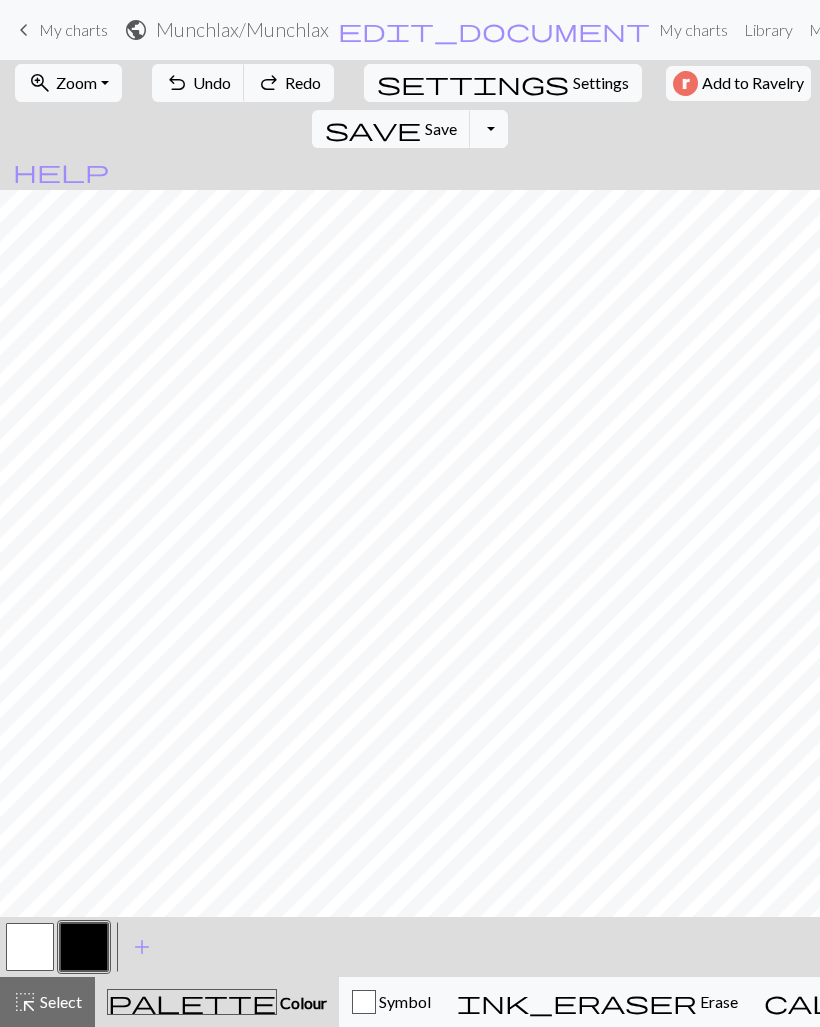 click at bounding box center [30, 947] 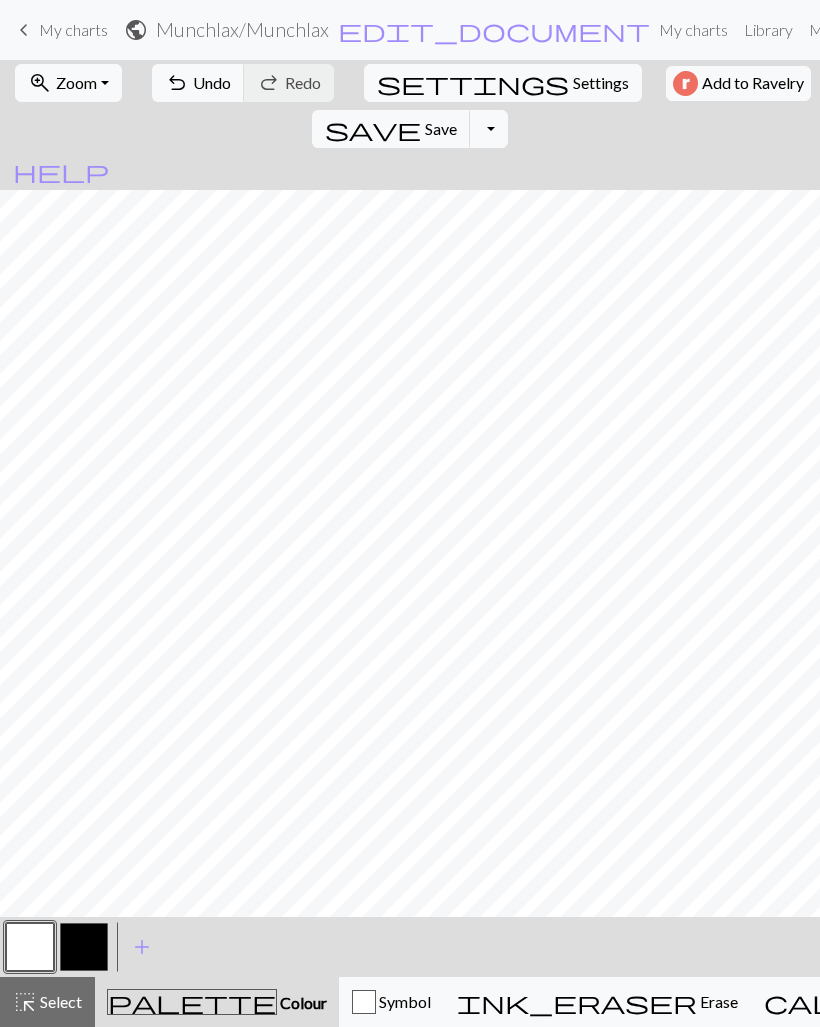 click at bounding box center (84, 947) 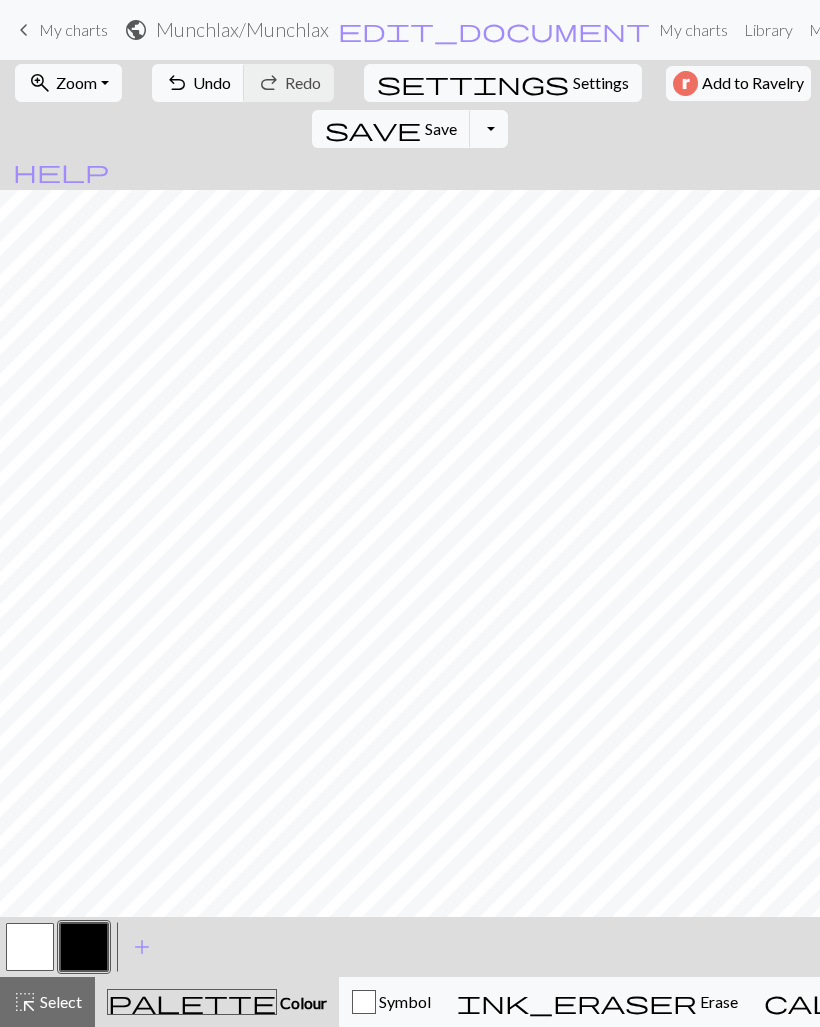 click at bounding box center [30, 947] 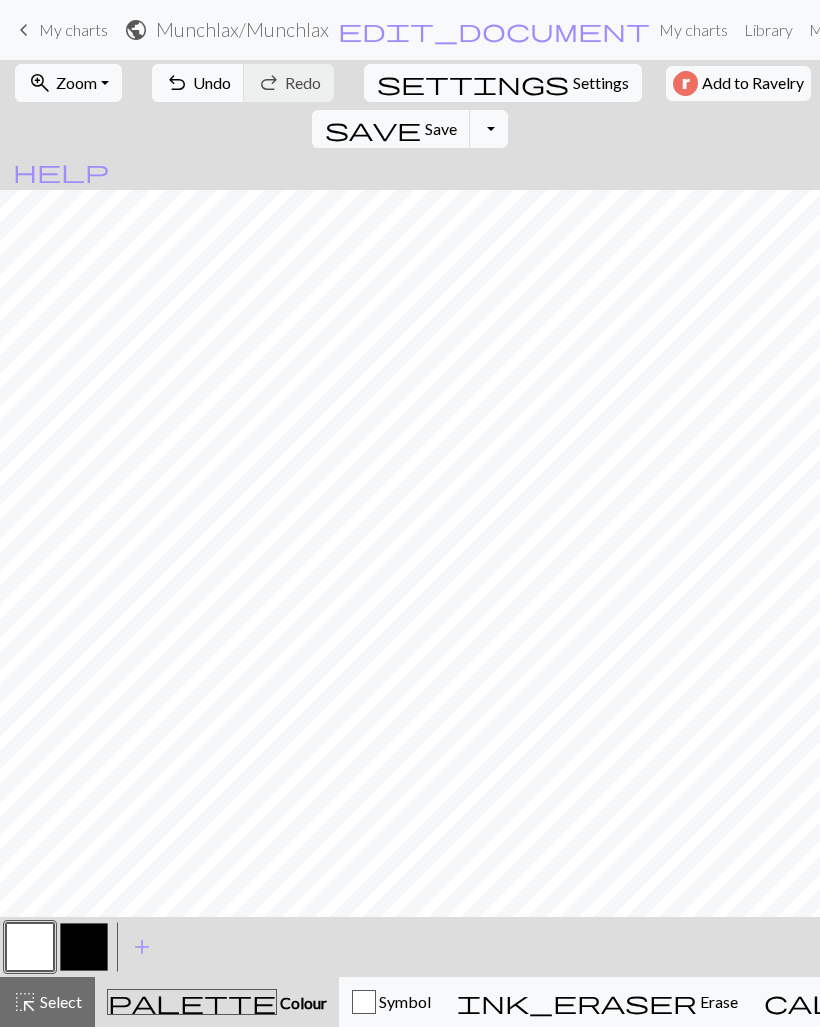 click at bounding box center [84, 947] 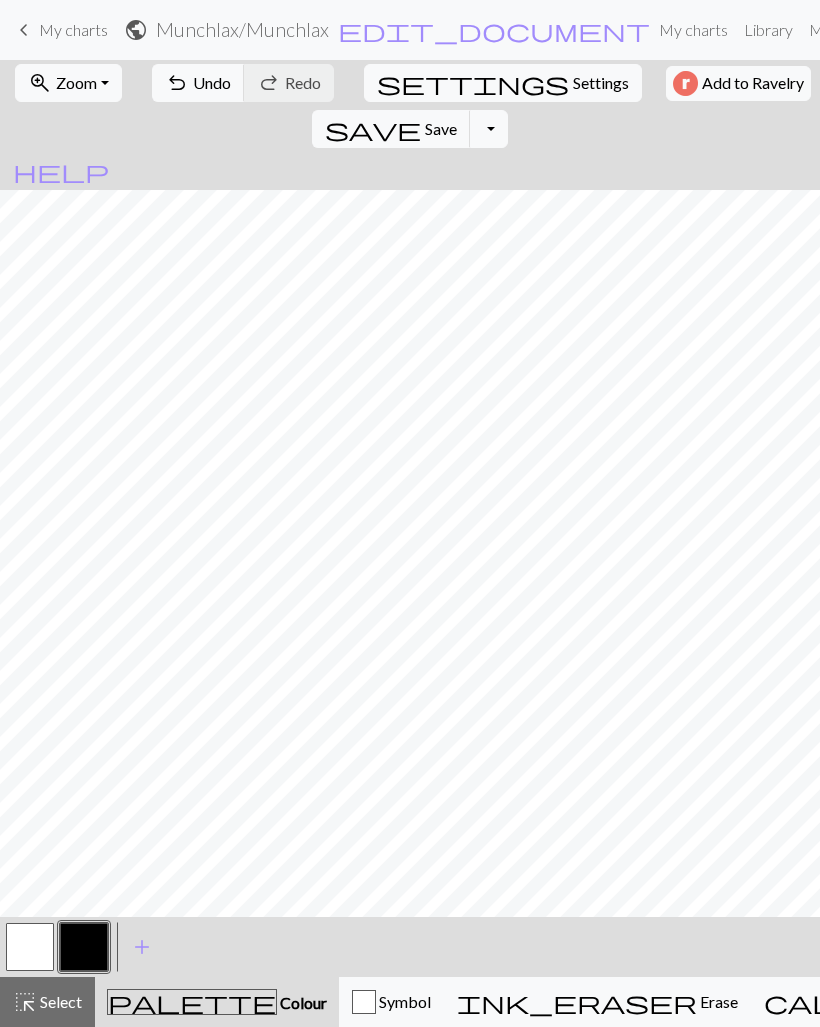 click at bounding box center (30, 947) 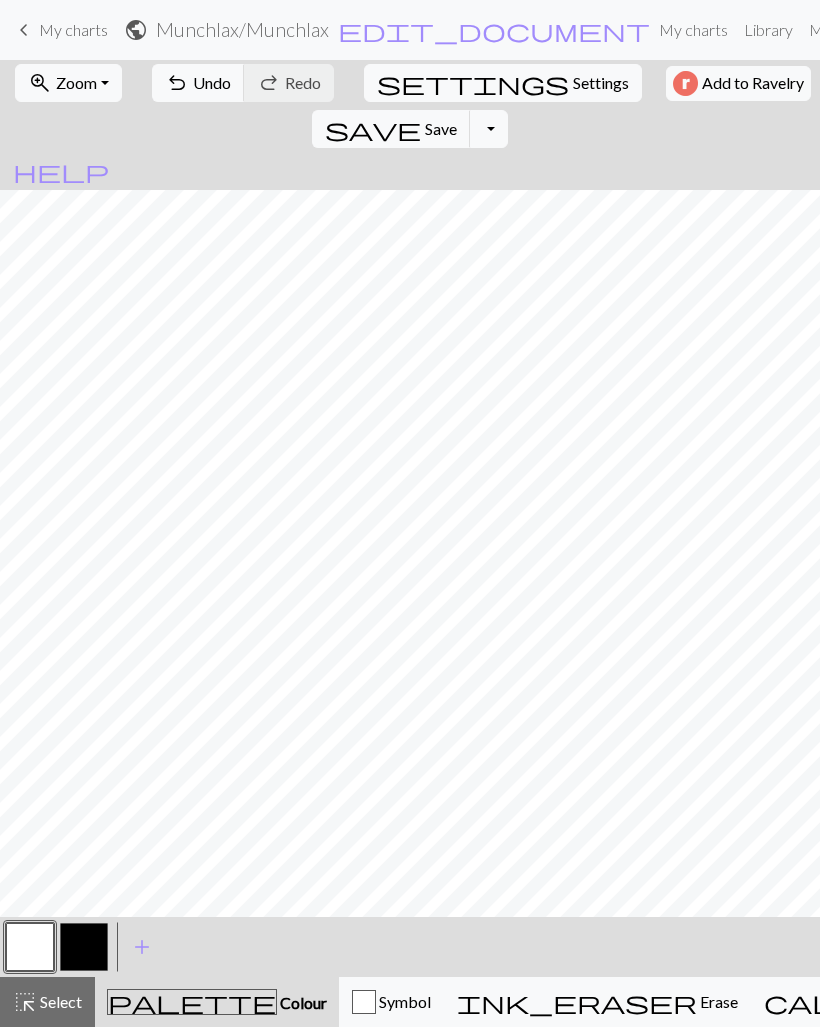 click at bounding box center (30, 947) 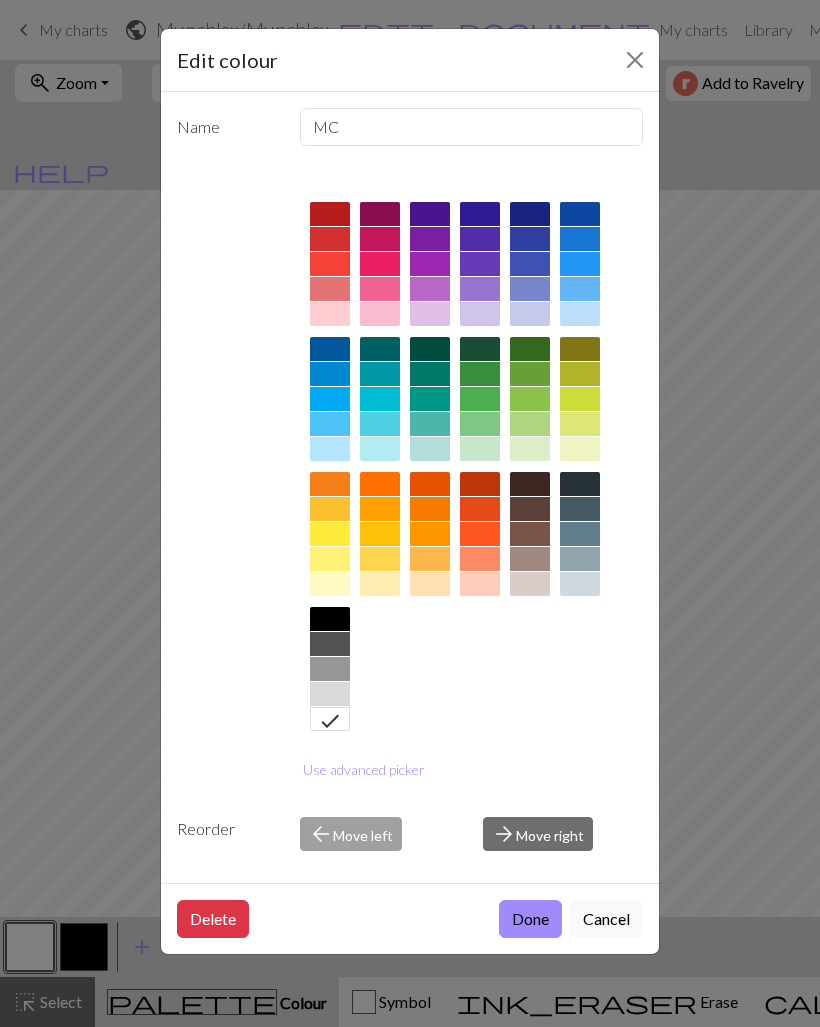 click on "Done" at bounding box center (530, 919) 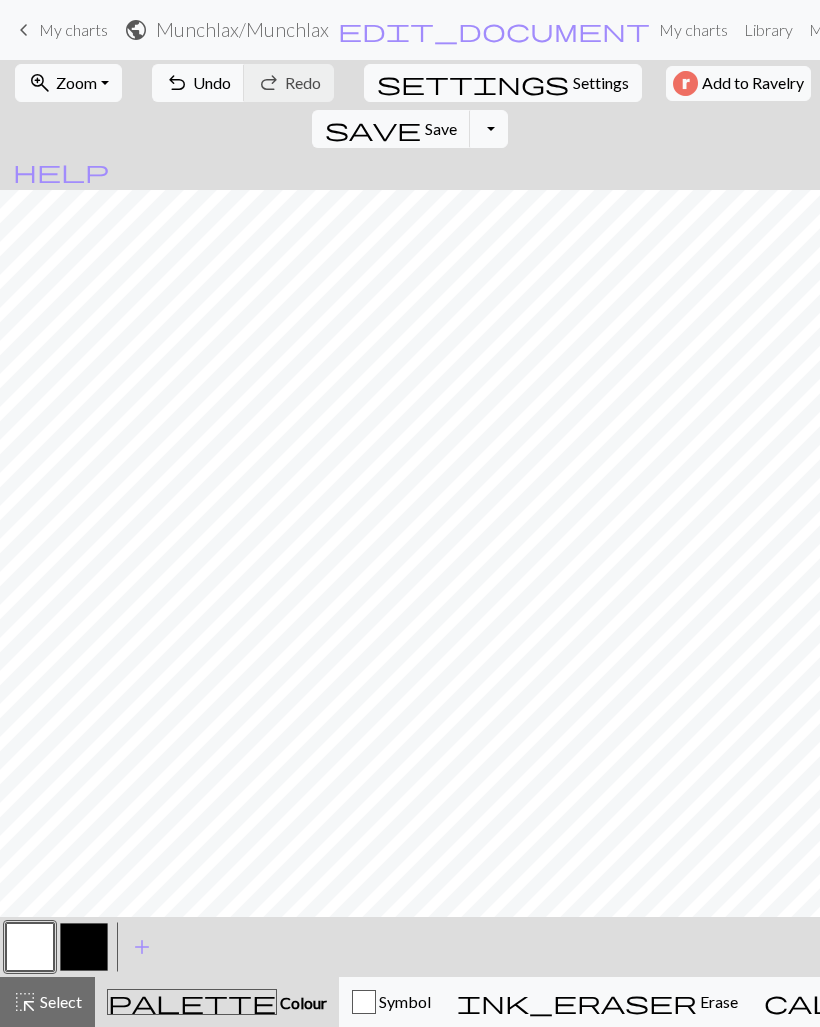 click at bounding box center [84, 947] 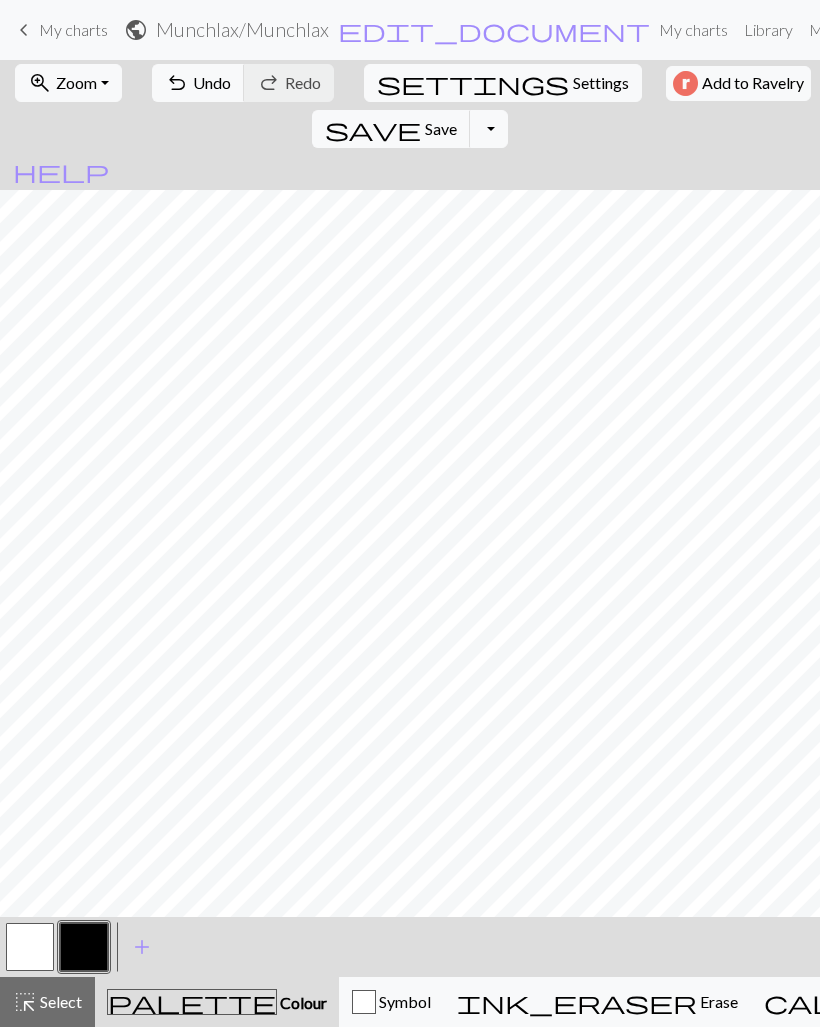 click at bounding box center [30, 947] 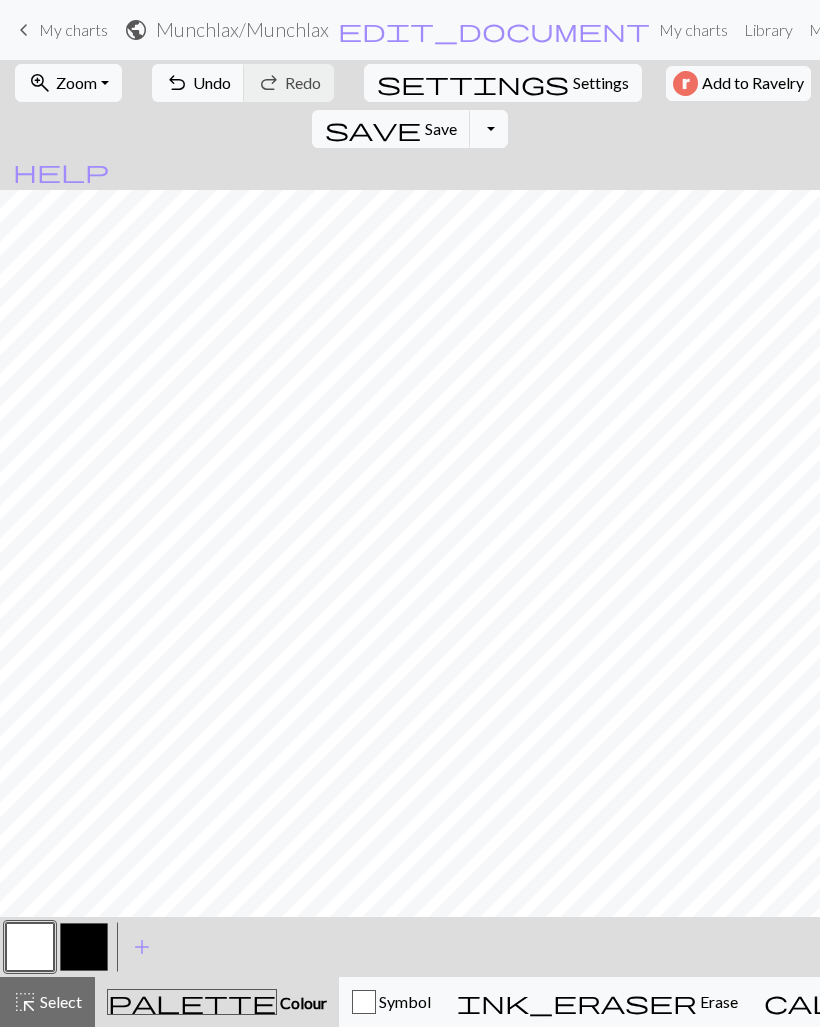 click at bounding box center (84, 947) 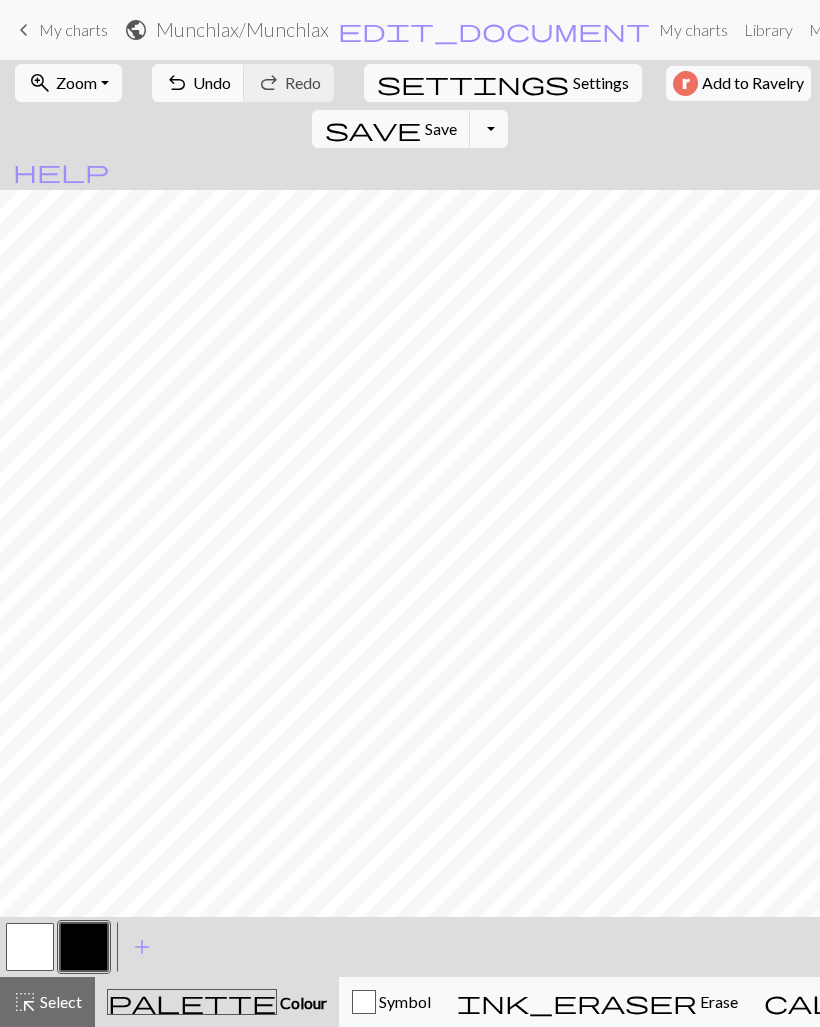 click at bounding box center [30, 947] 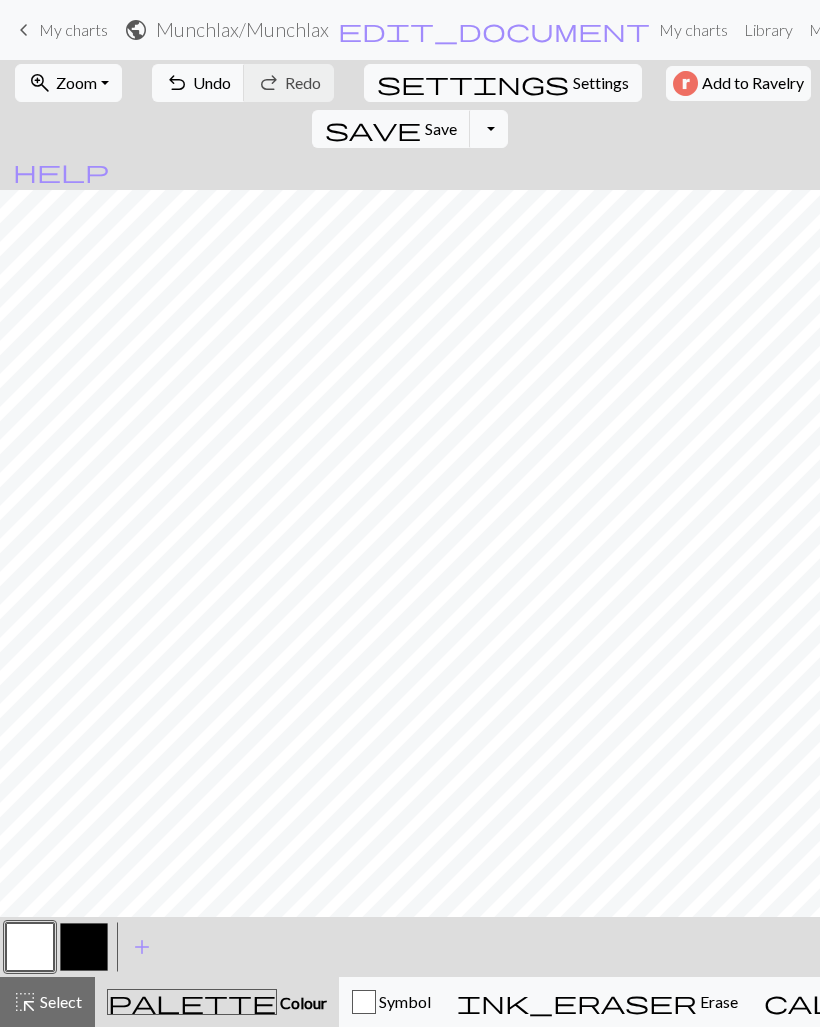 click at bounding box center [84, 947] 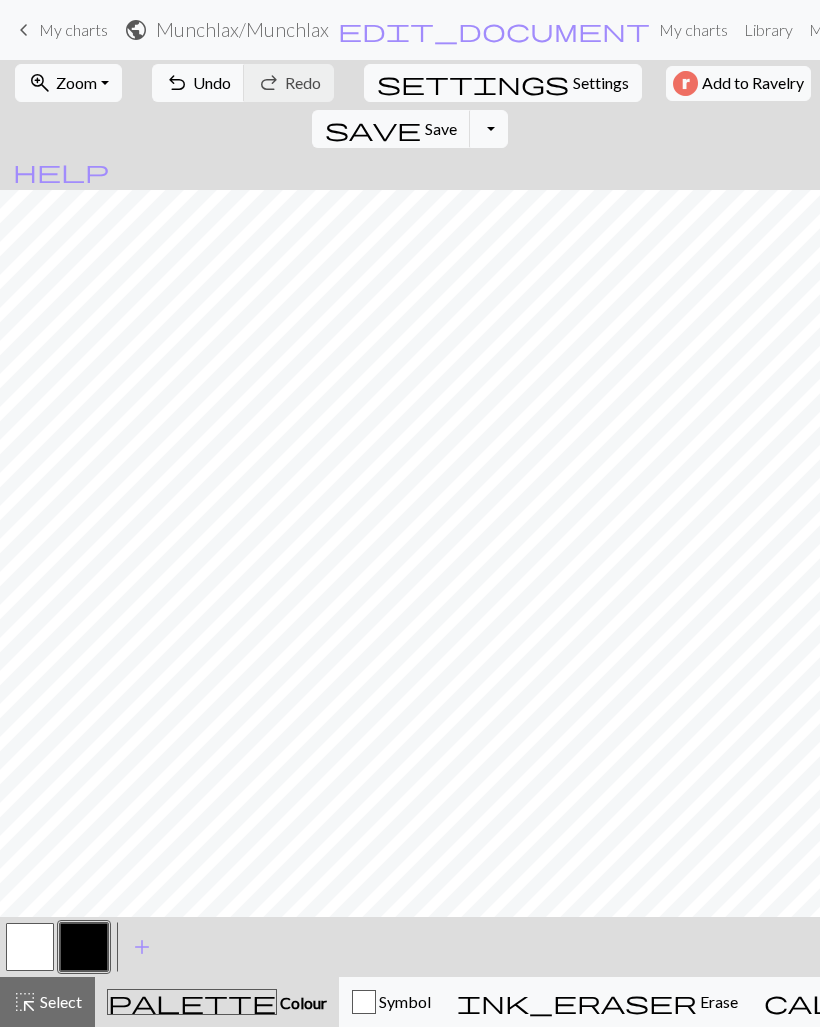 click at bounding box center (30, 947) 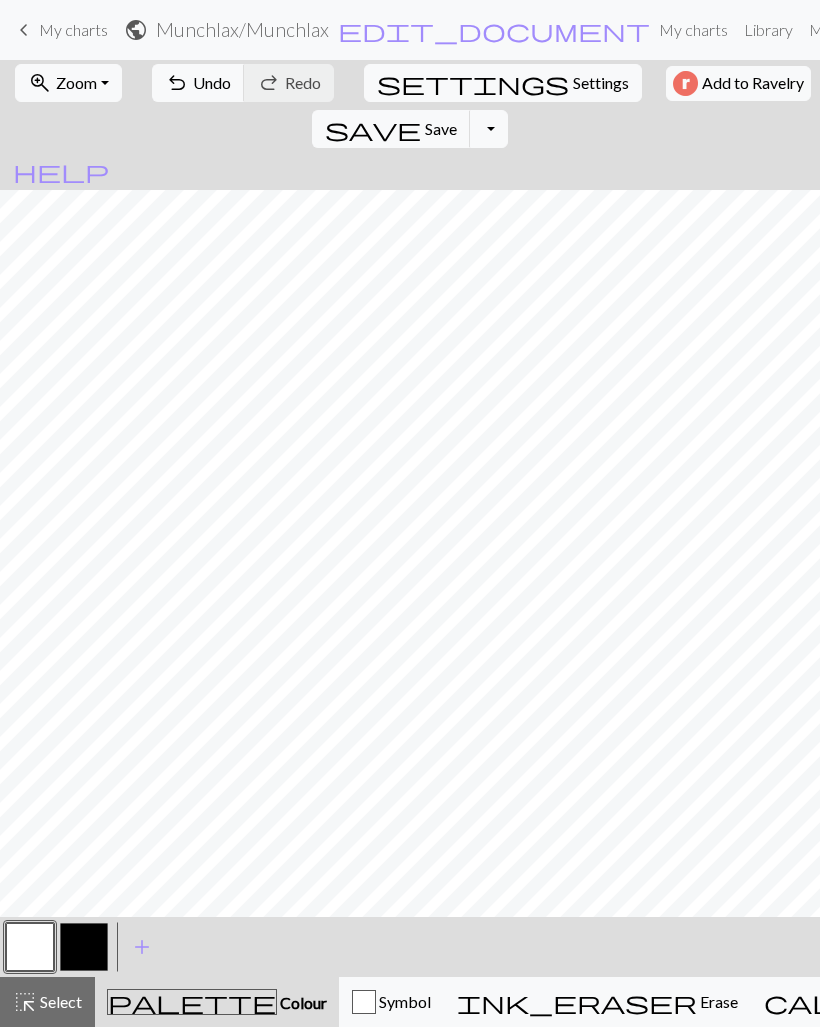 click at bounding box center (84, 947) 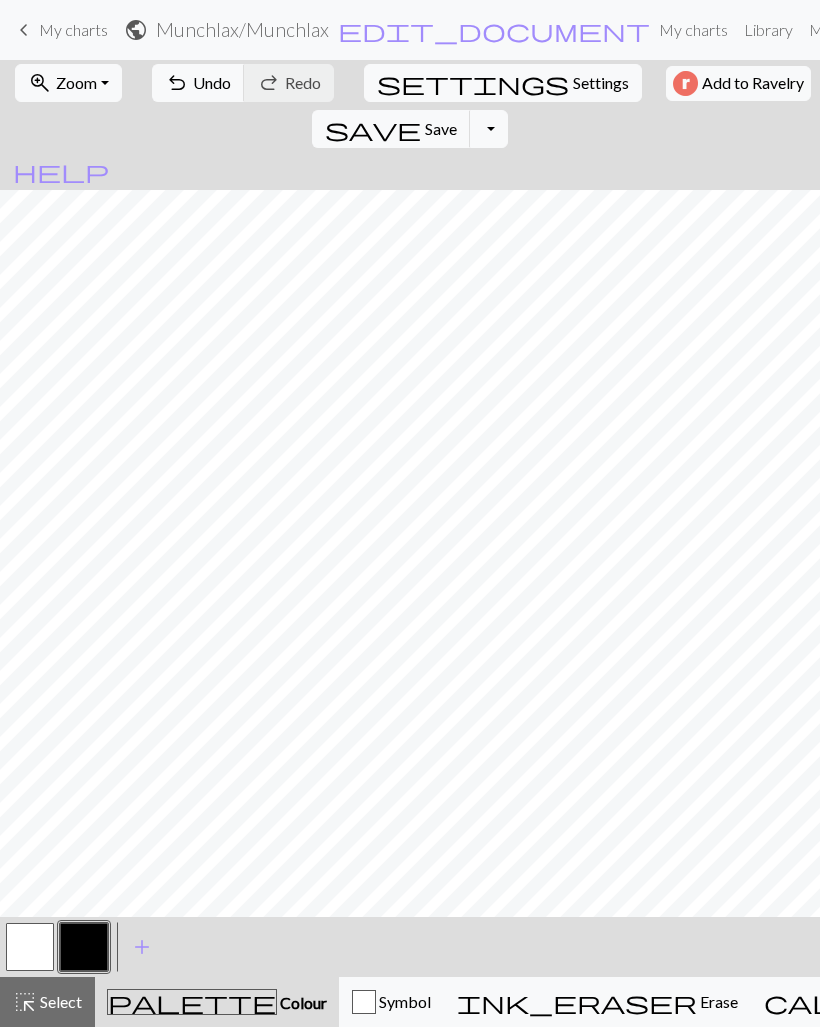 click at bounding box center (30, 947) 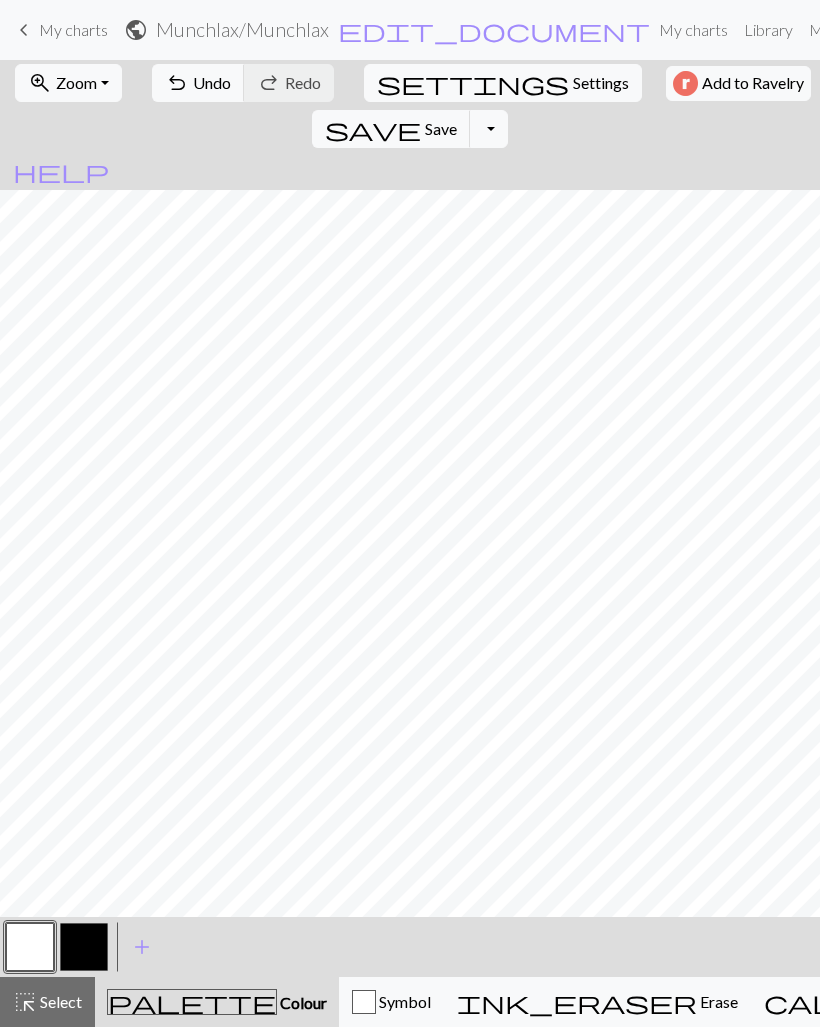 click at bounding box center (84, 947) 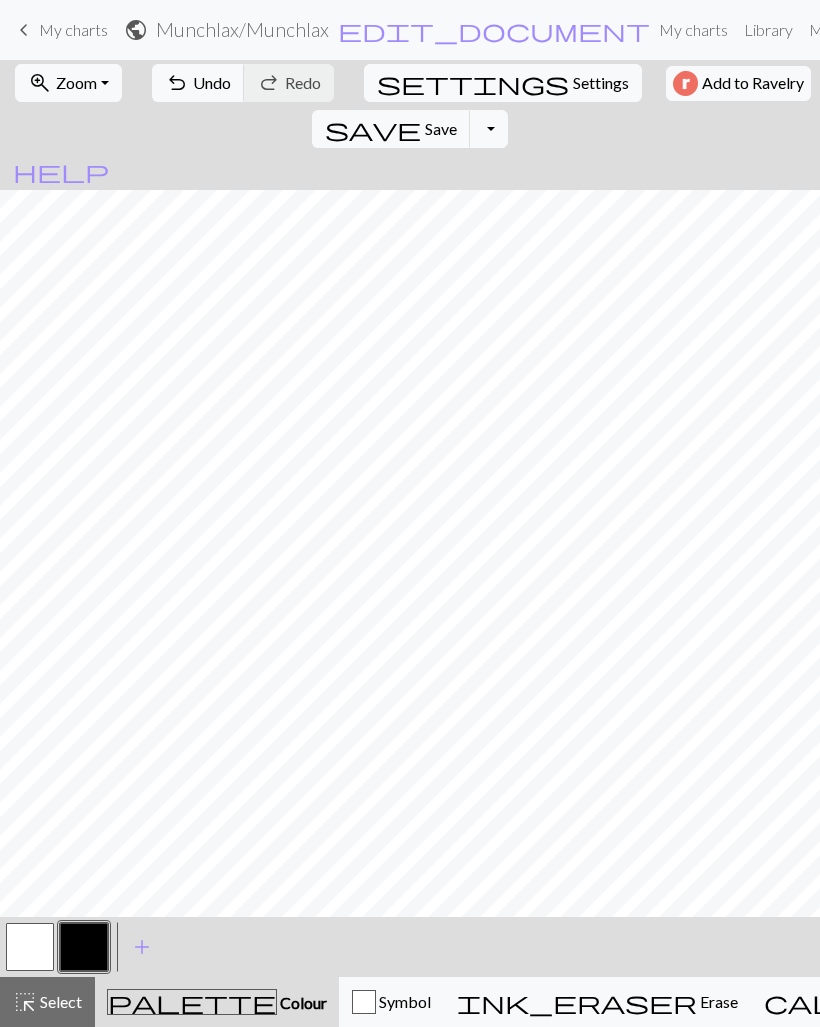 click on "undo" at bounding box center (177, 83) 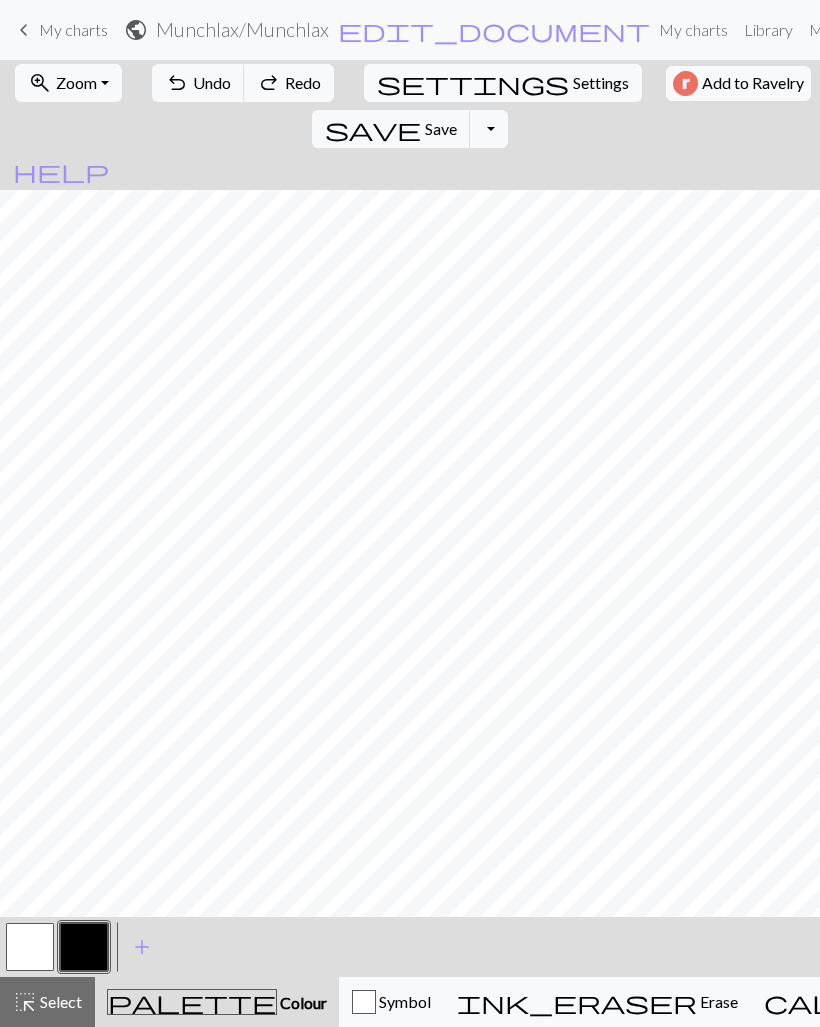 click on "undo" at bounding box center (177, 83) 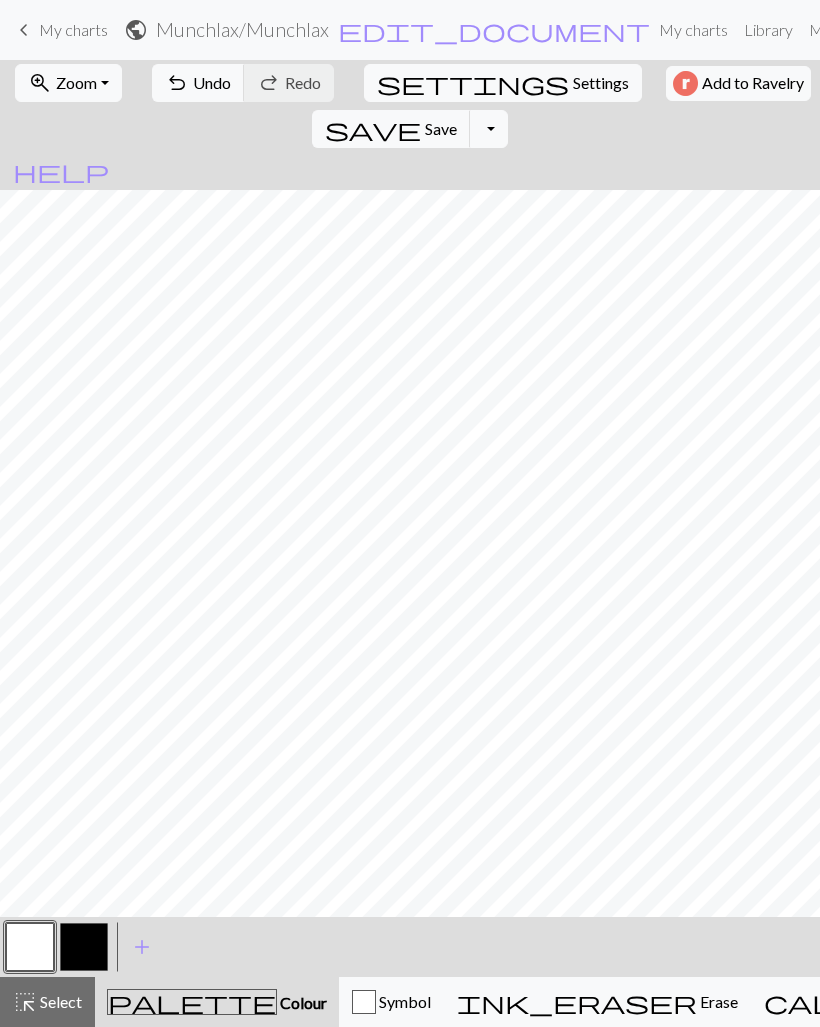 click at bounding box center (84, 947) 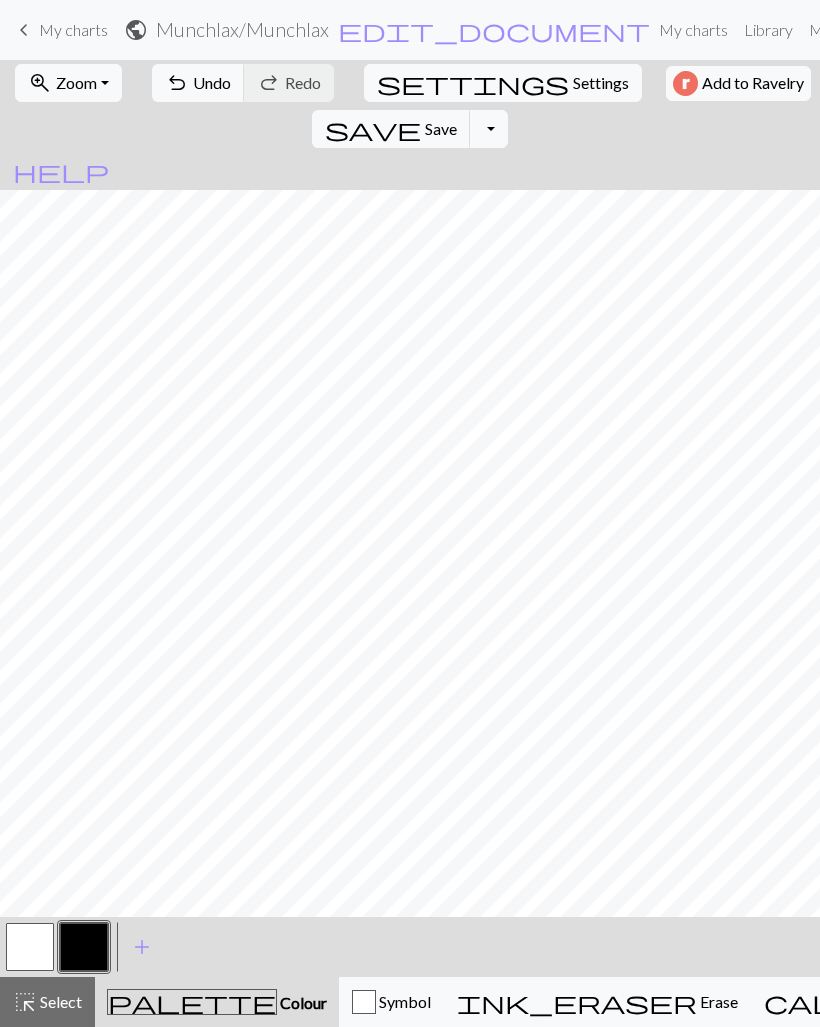 click at bounding box center (30, 947) 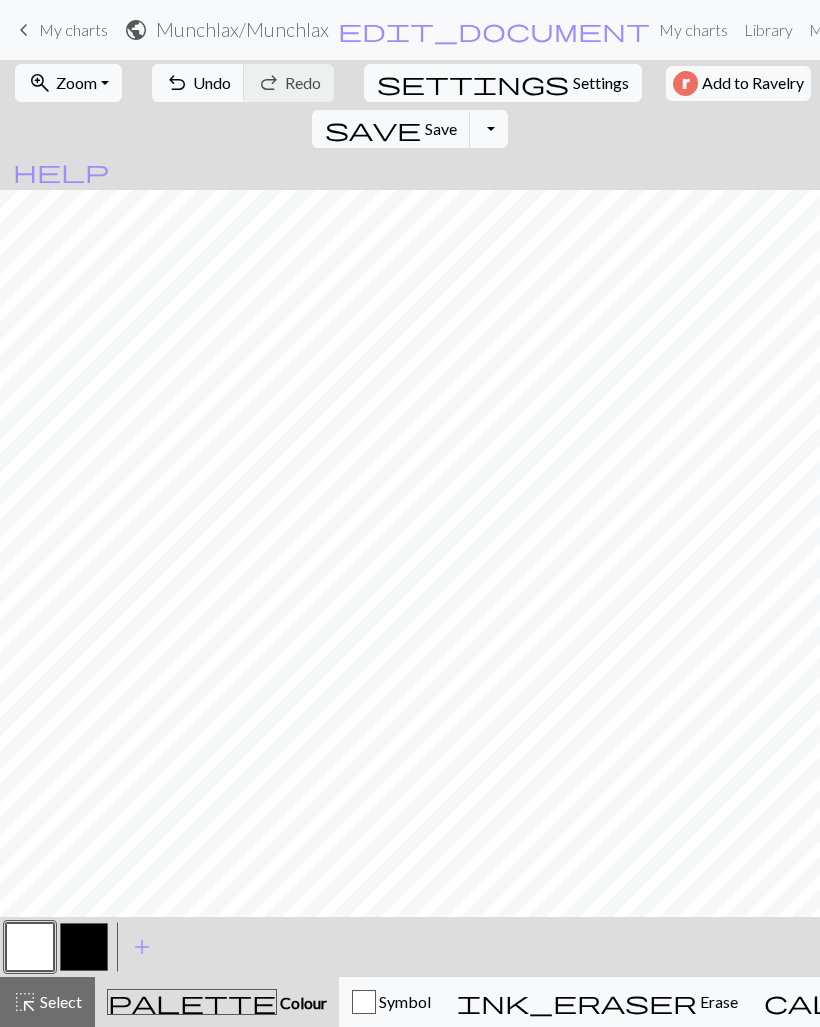 click on "Save" at bounding box center (441, 128) 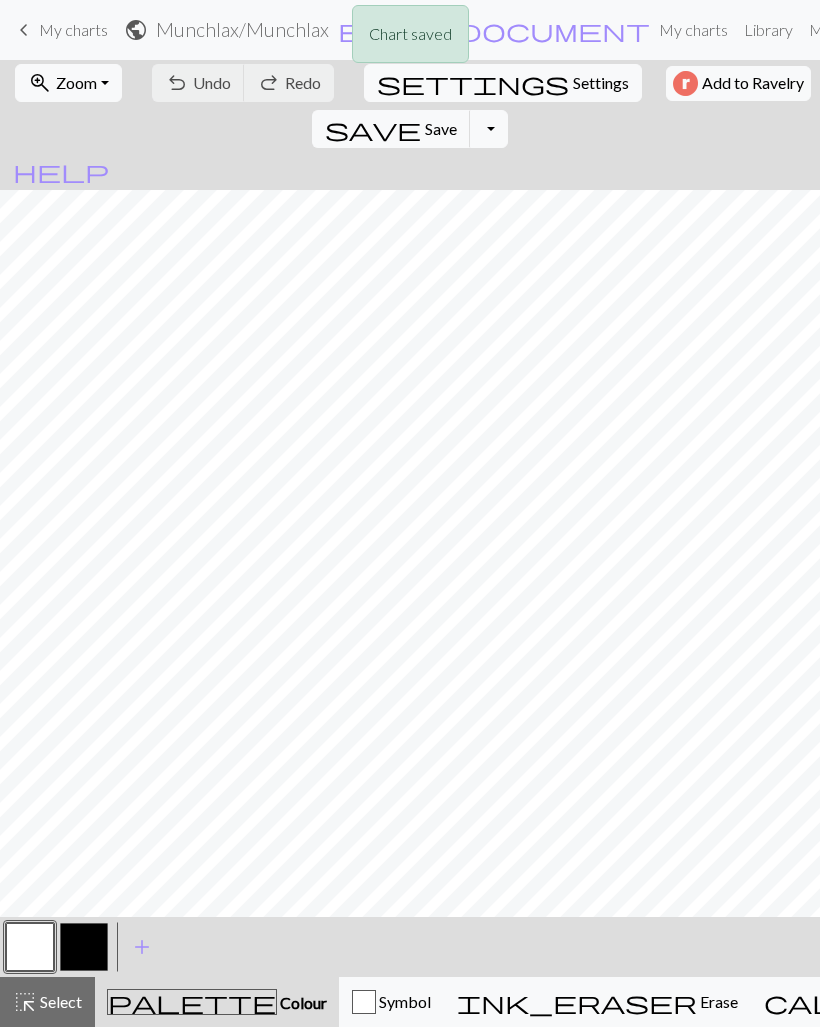 click on "Chart saved" at bounding box center [410, 39] 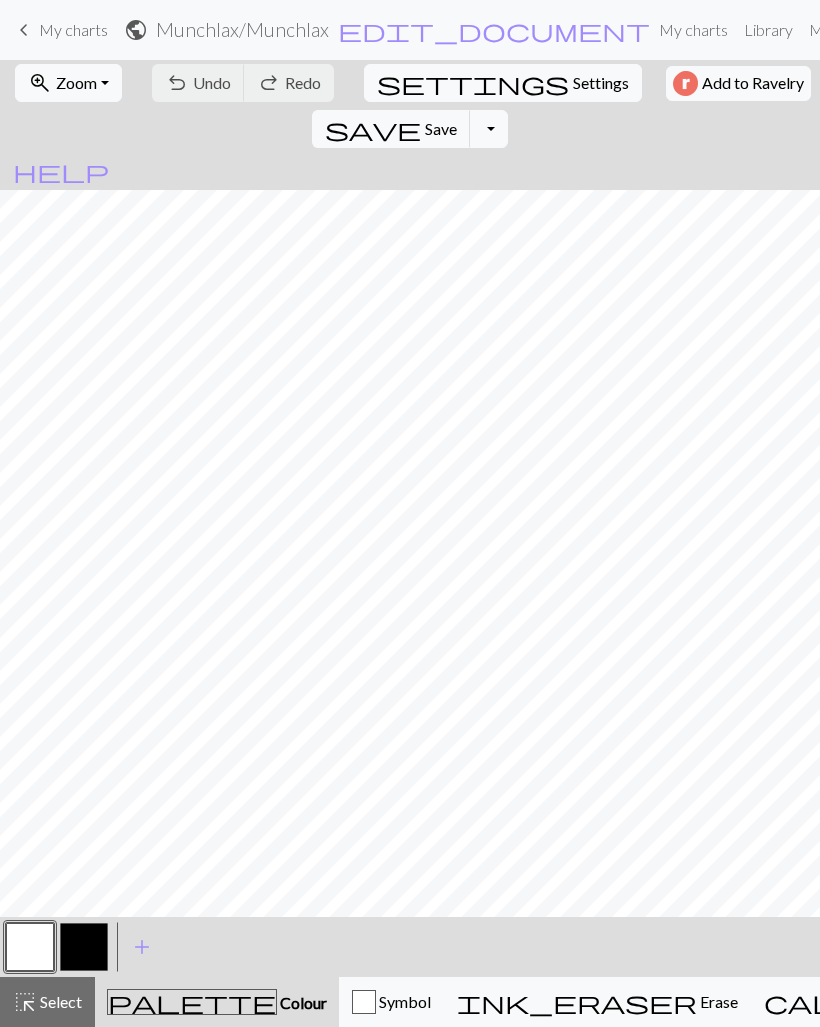 click on "My charts" at bounding box center (73, 29) 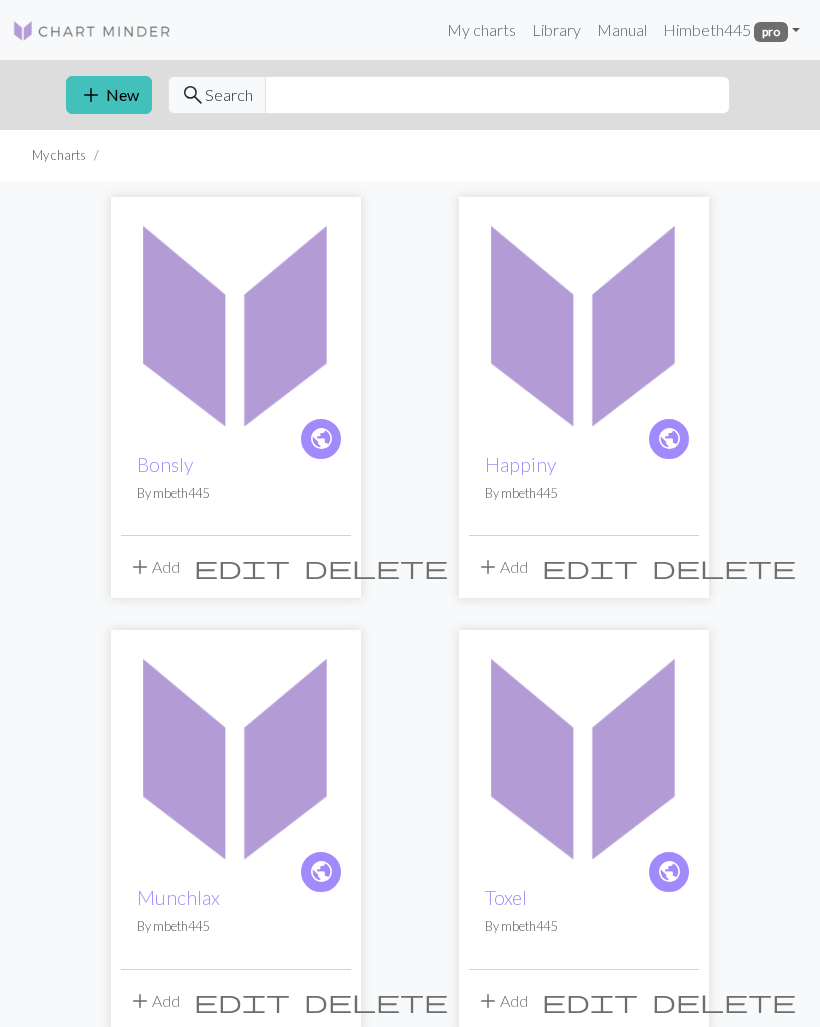 click on "add" at bounding box center [91, 95] 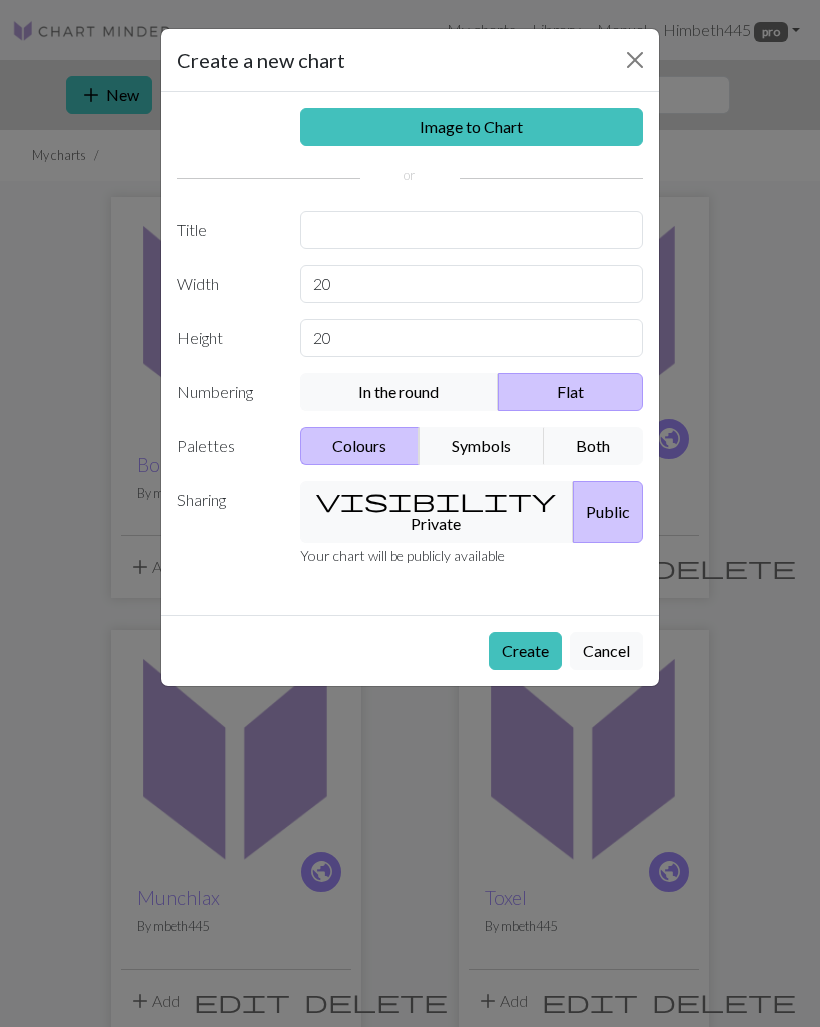 click on "Create" at bounding box center [525, 651] 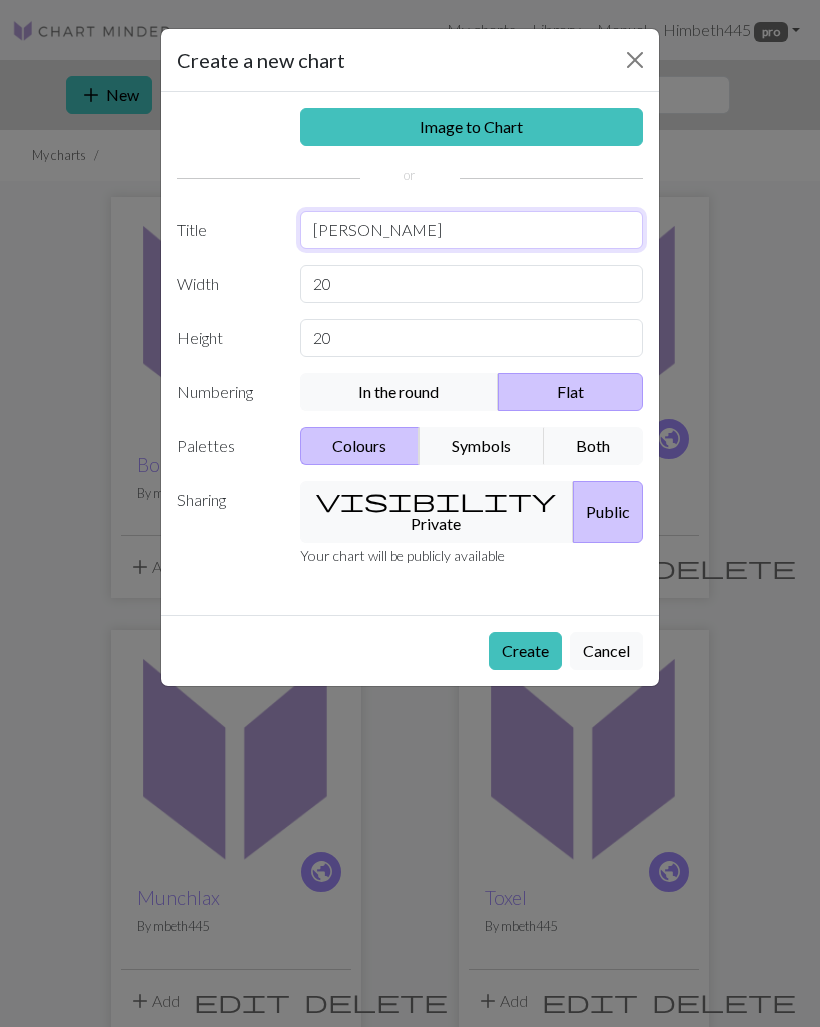 type on "[PERSON_NAME]" 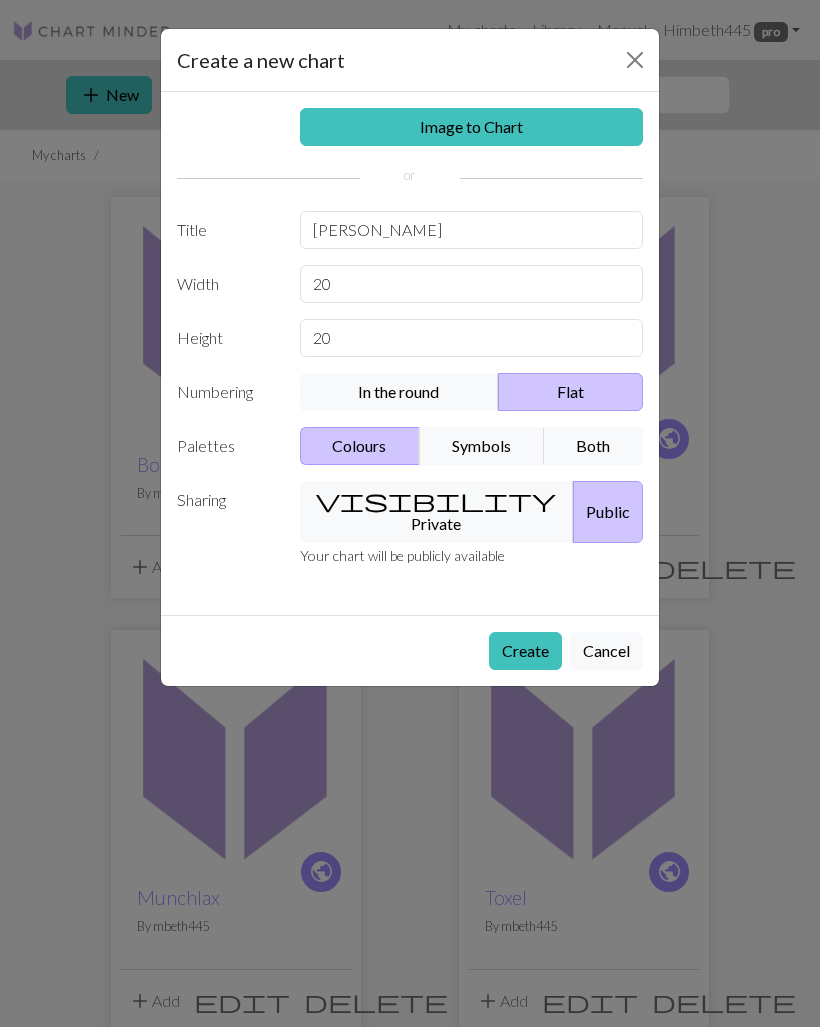 click on "Create" at bounding box center (525, 651) 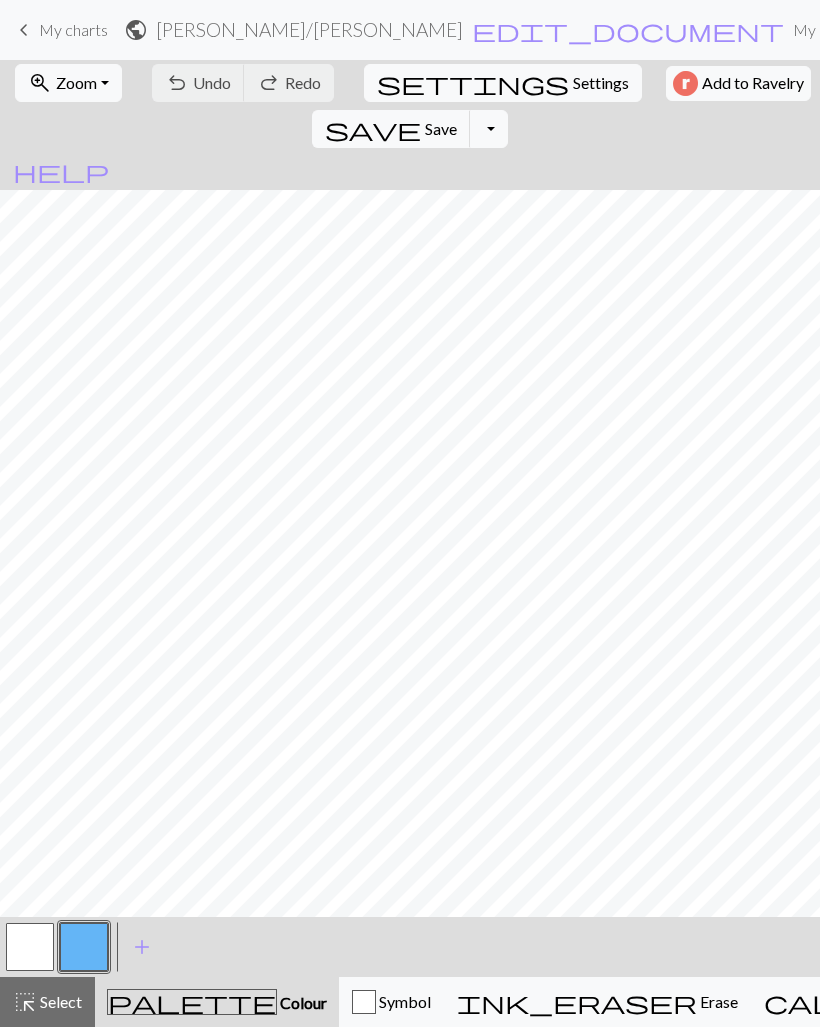 click on "keyboard_arrow_left   My charts public [PERSON_NAME]  /  [PERSON_NAME] edit_document Edit settings My charts Library Manual Hi  mbeth445   pro Account settings Logout" at bounding box center [410, 30] 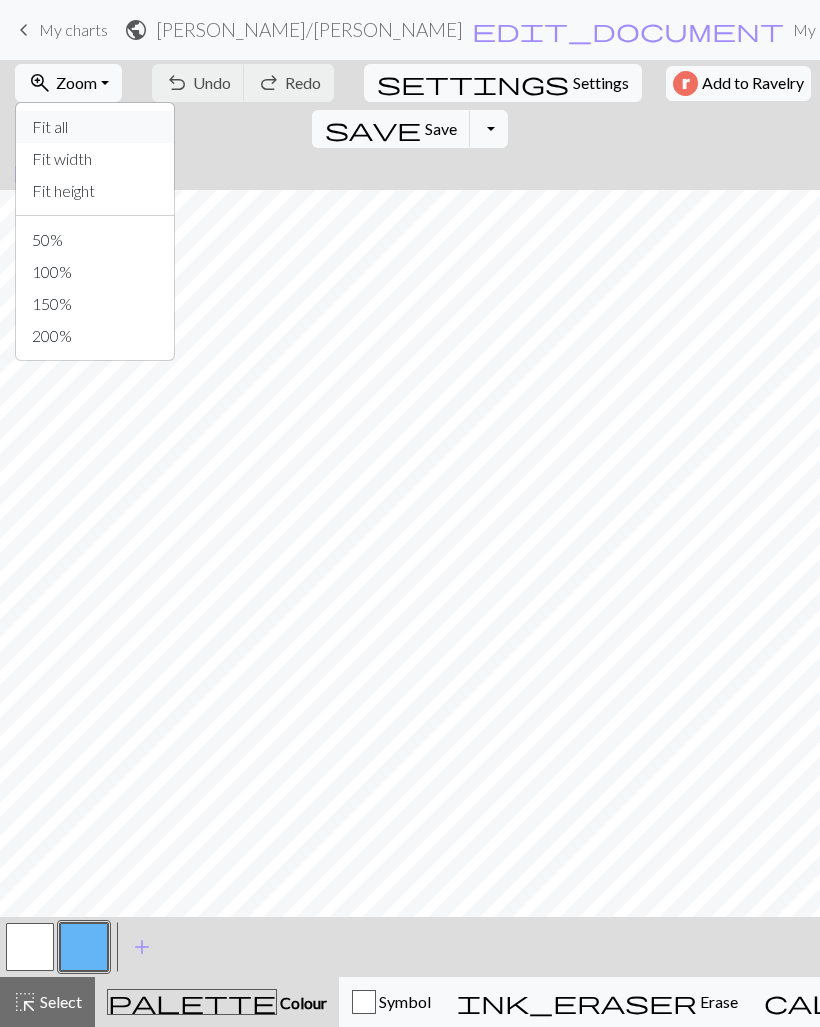 click on "Fit all" at bounding box center [95, 127] 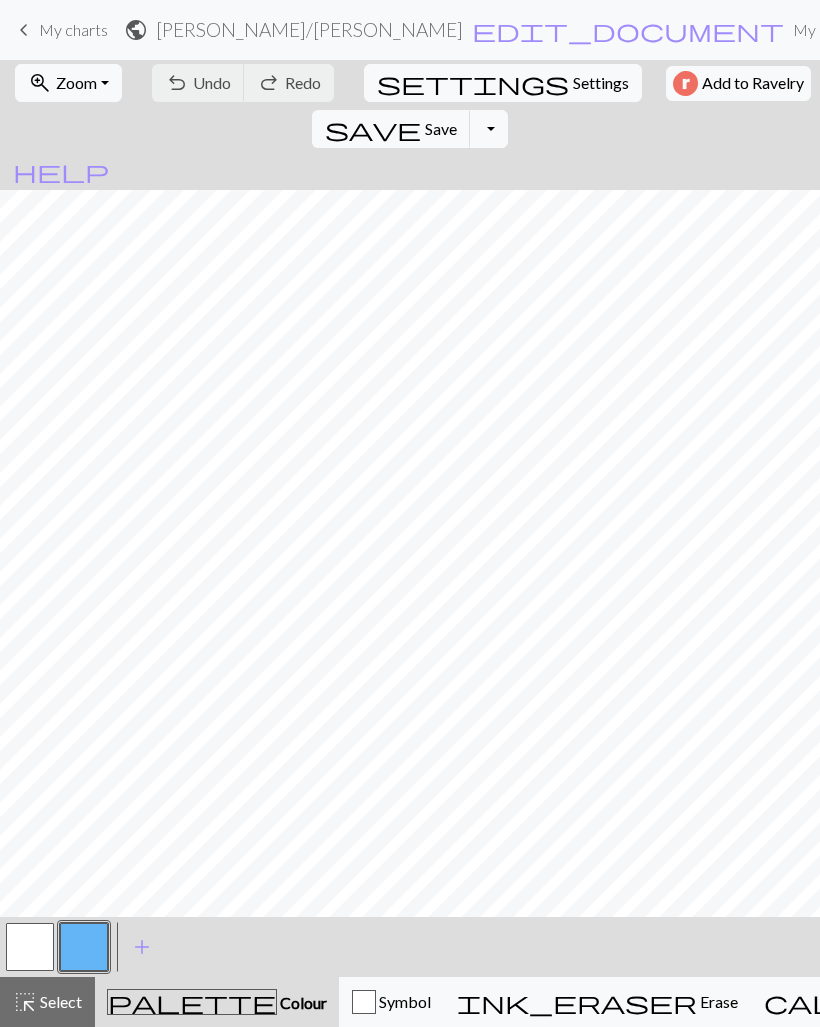 click at bounding box center [84, 947] 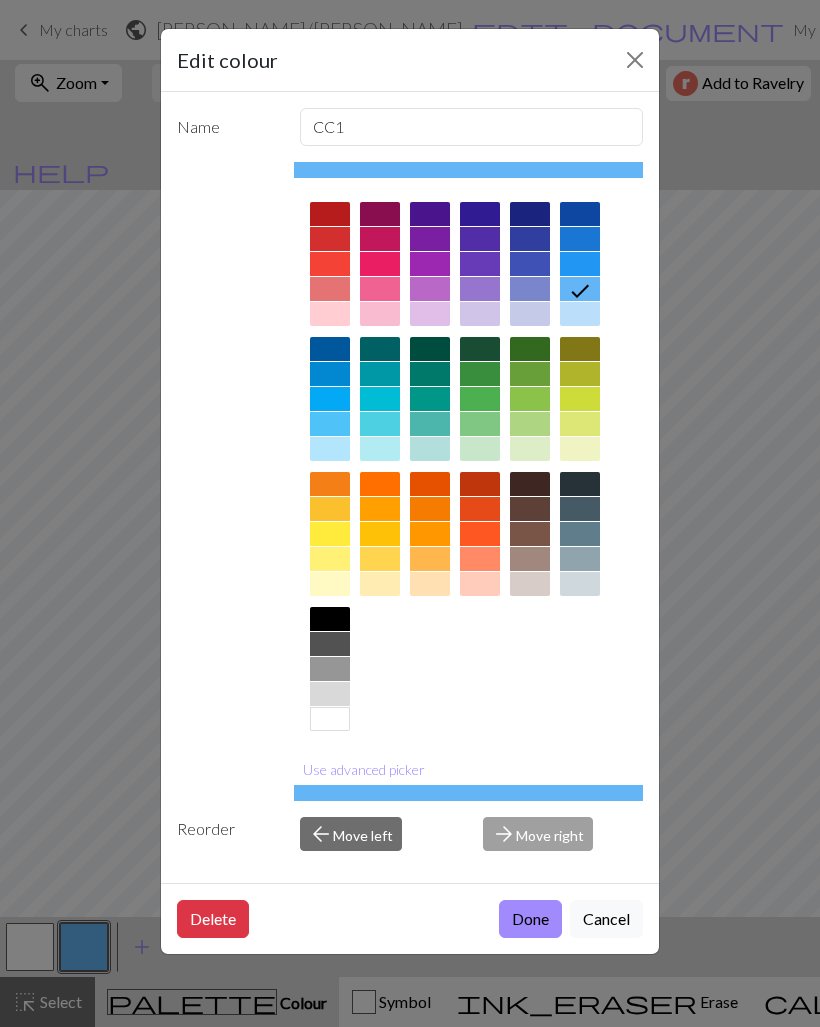 click at bounding box center [330, 619] 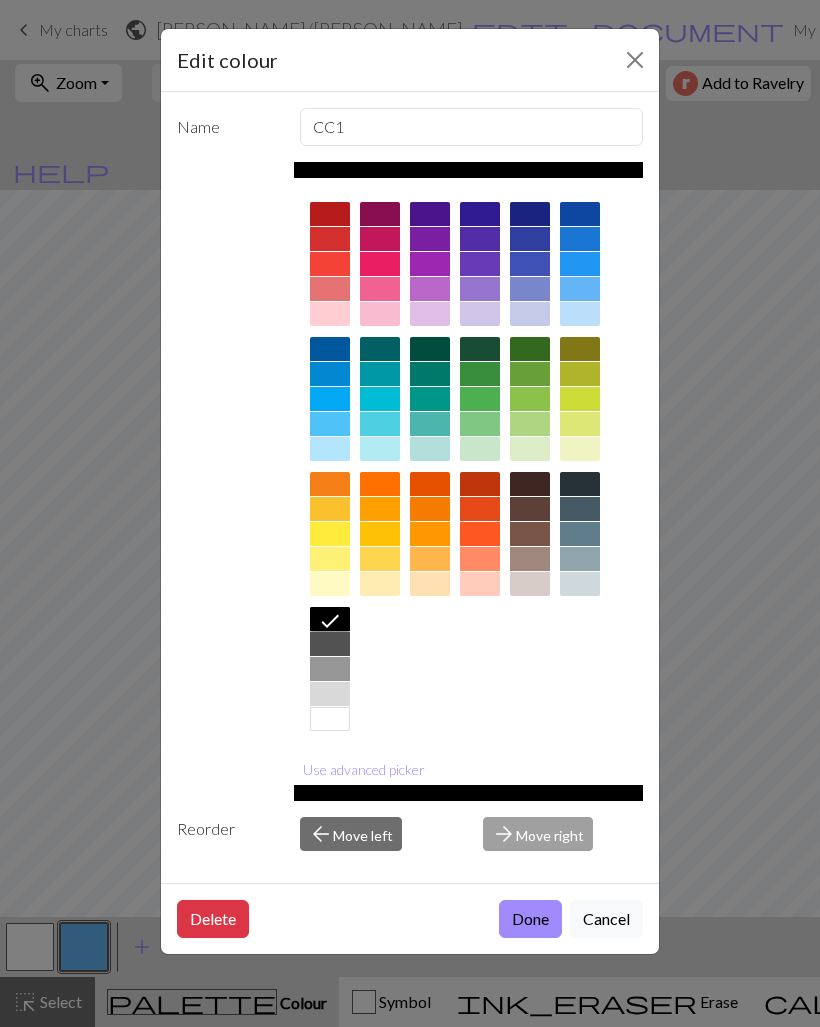click on "Done" at bounding box center [530, 919] 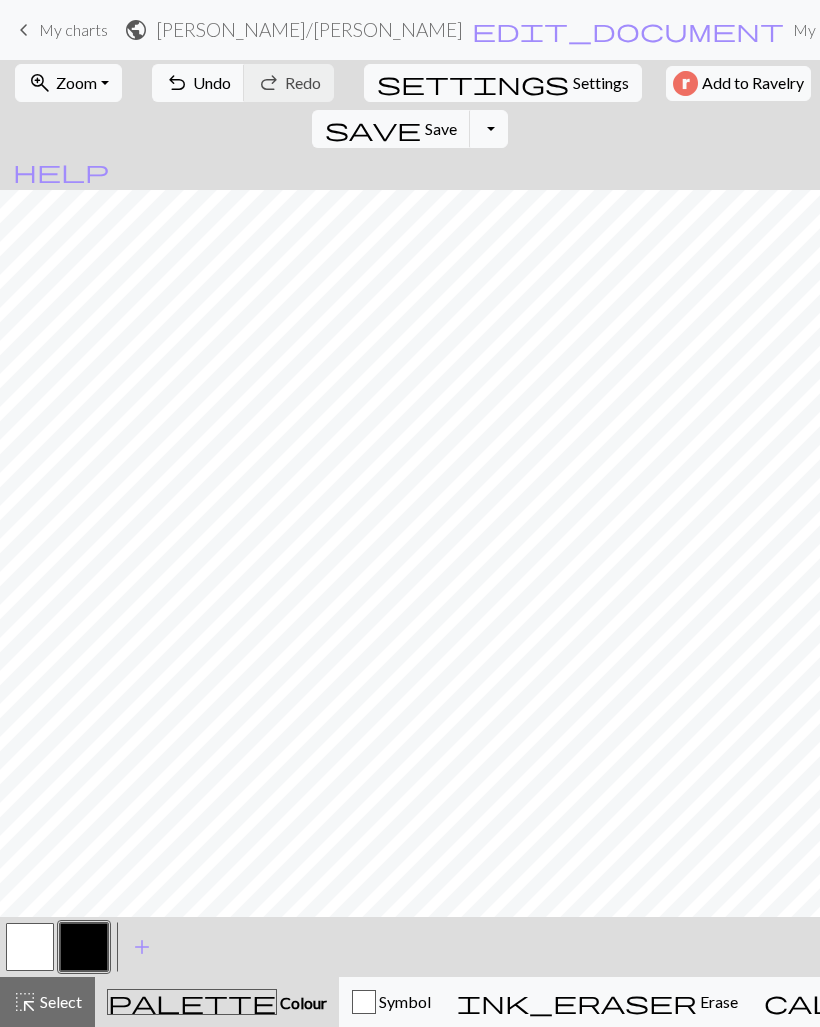 click at bounding box center [30, 947] 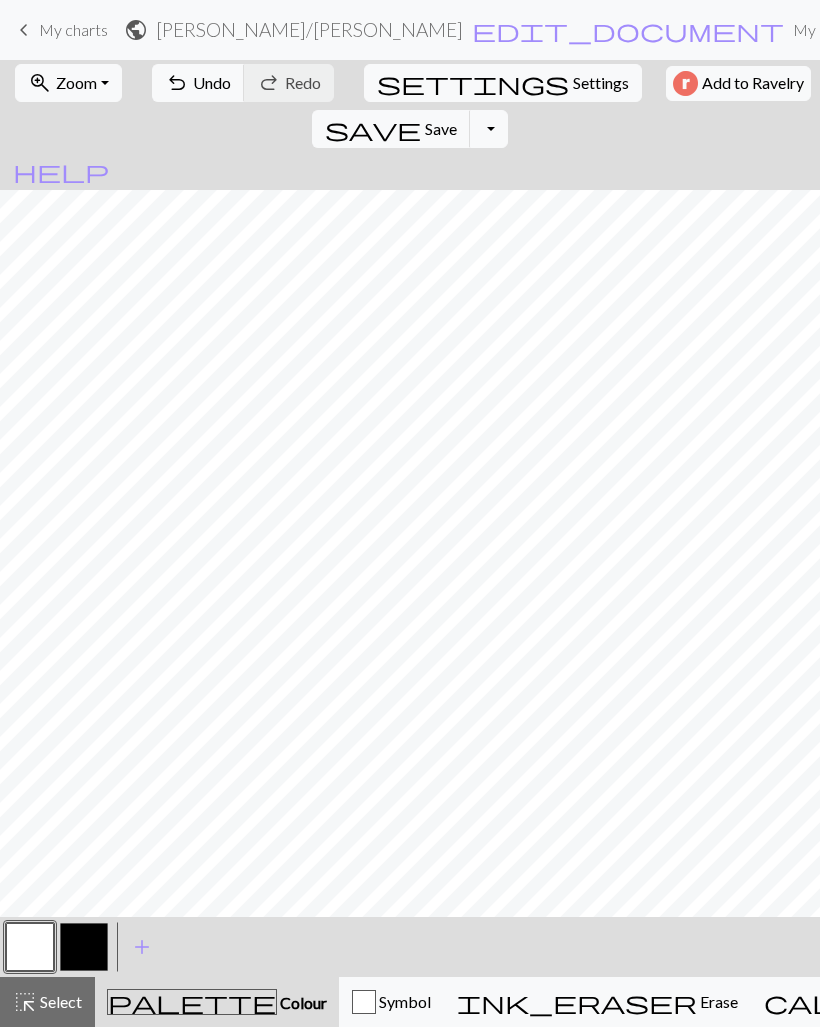 click at bounding box center [30, 947] 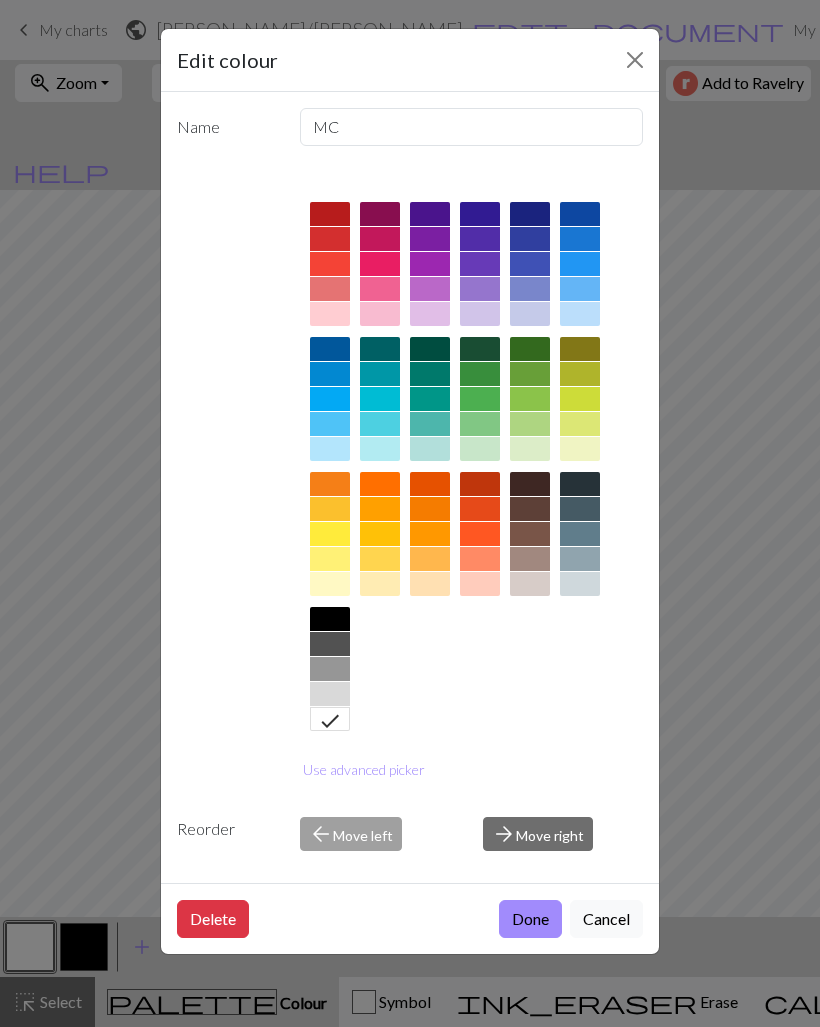 click on "Edit colour Name MC Use advanced picker Reorder arrow_back Move left arrow_forward Move right Delete Done Cancel" at bounding box center (410, 513) 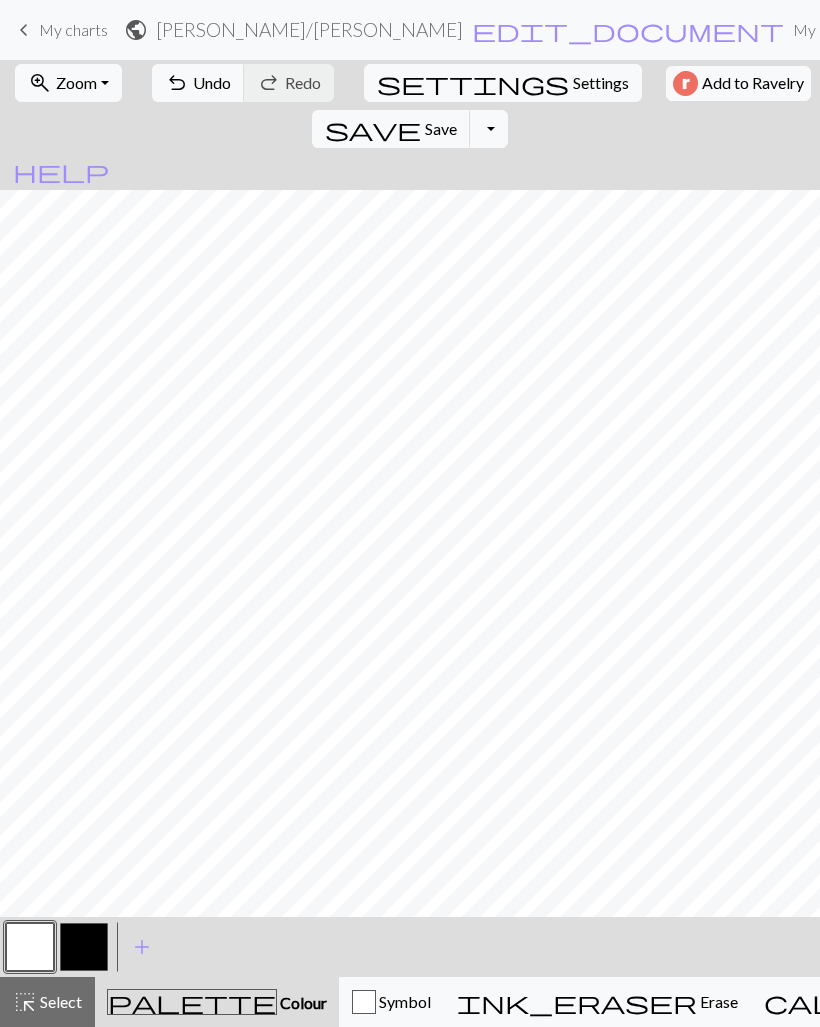 click at bounding box center (84, 947) 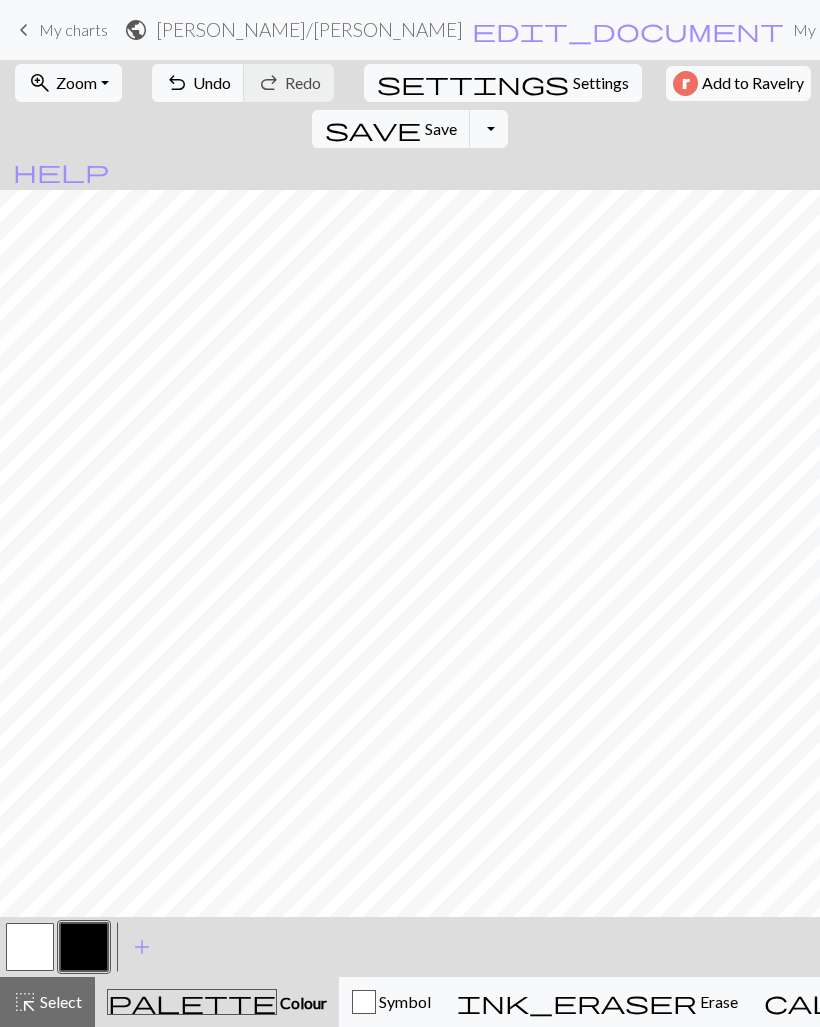 click at bounding box center [30, 947] 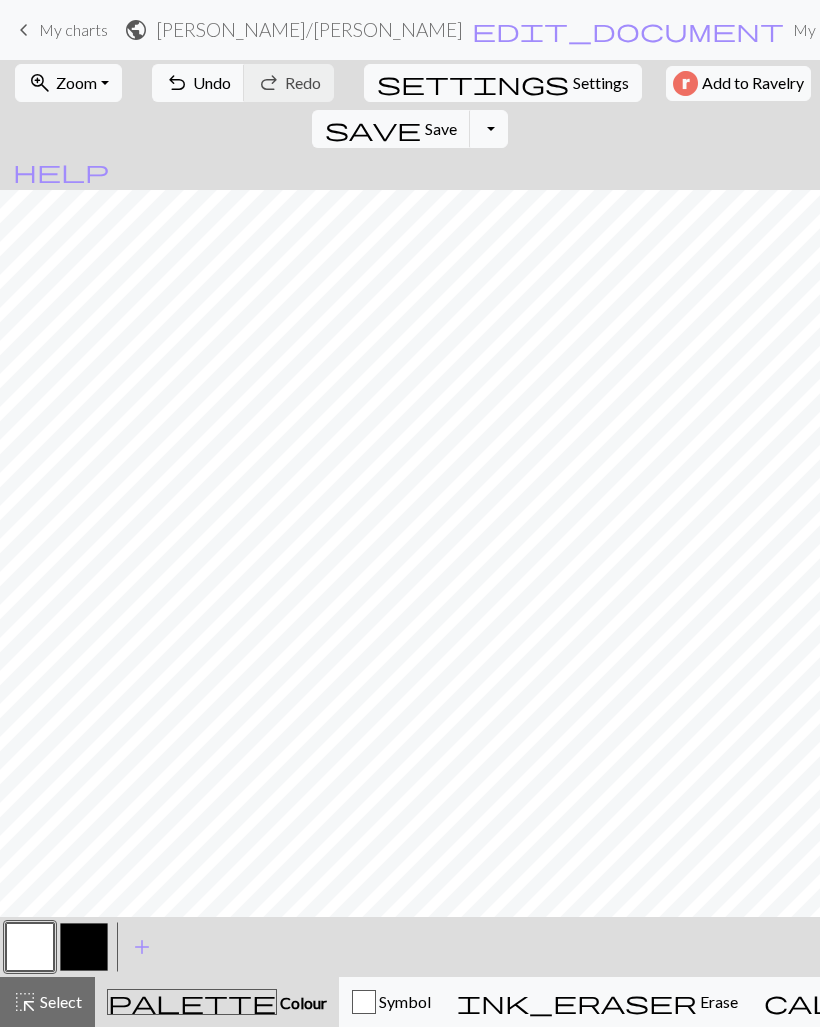 click at bounding box center (84, 947) 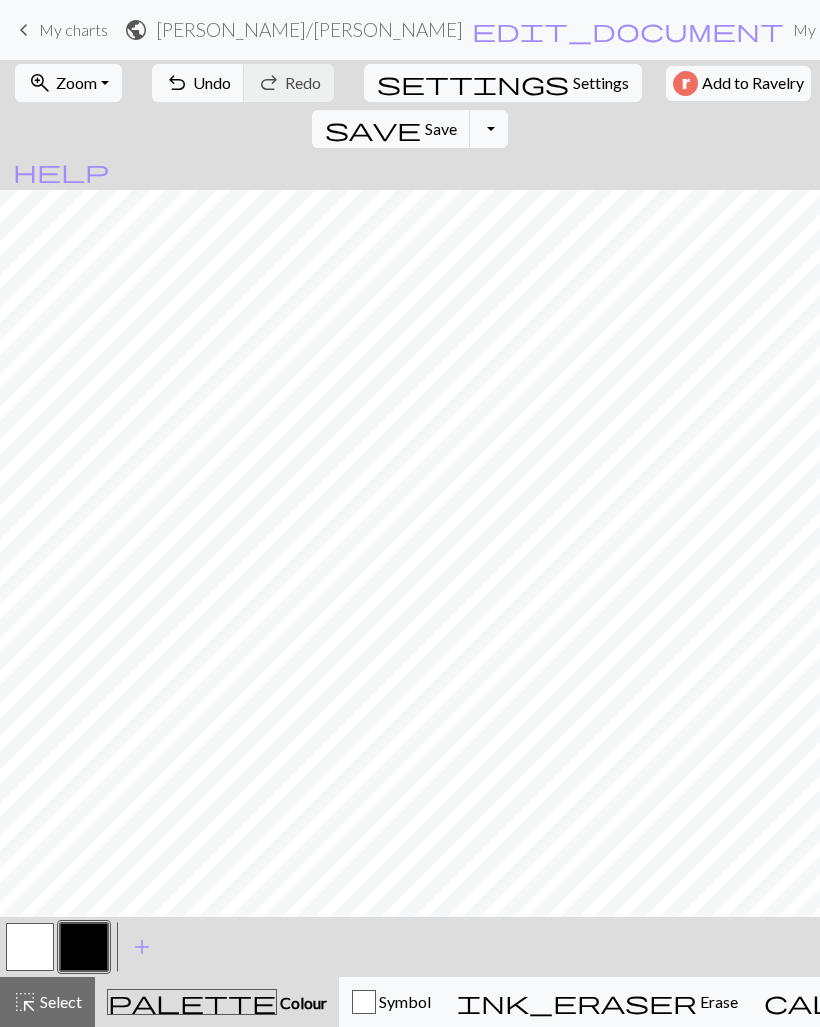 click at bounding box center (30, 947) 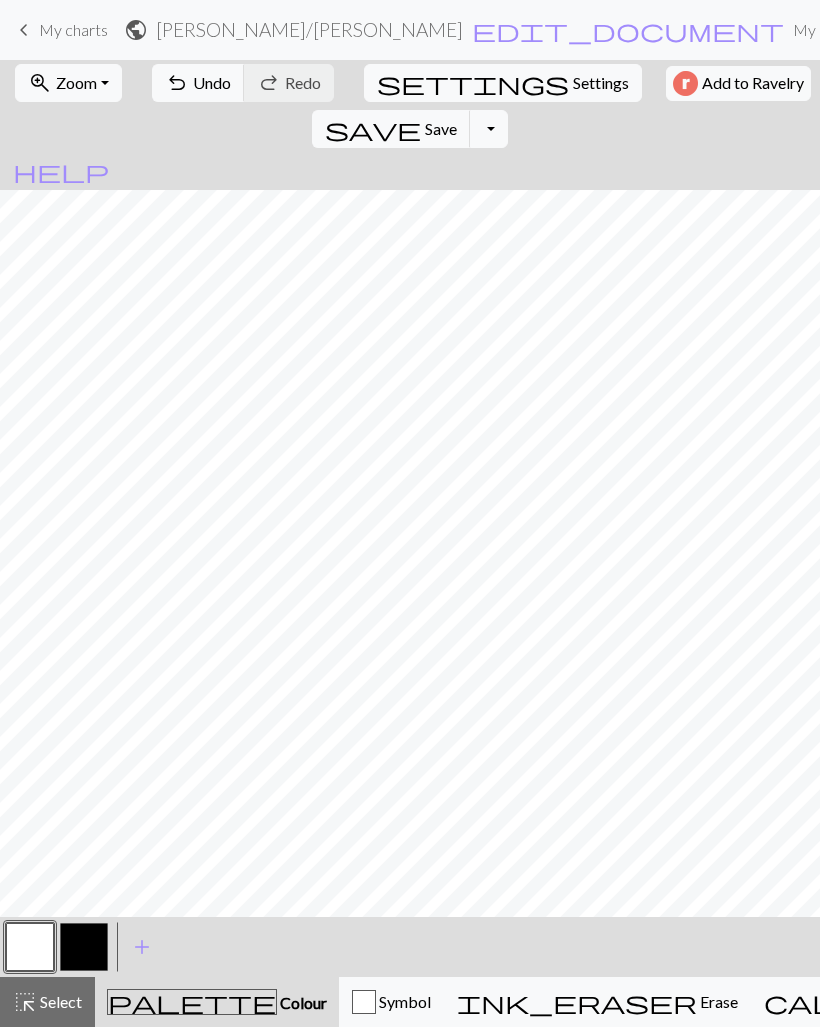 click at bounding box center (84, 947) 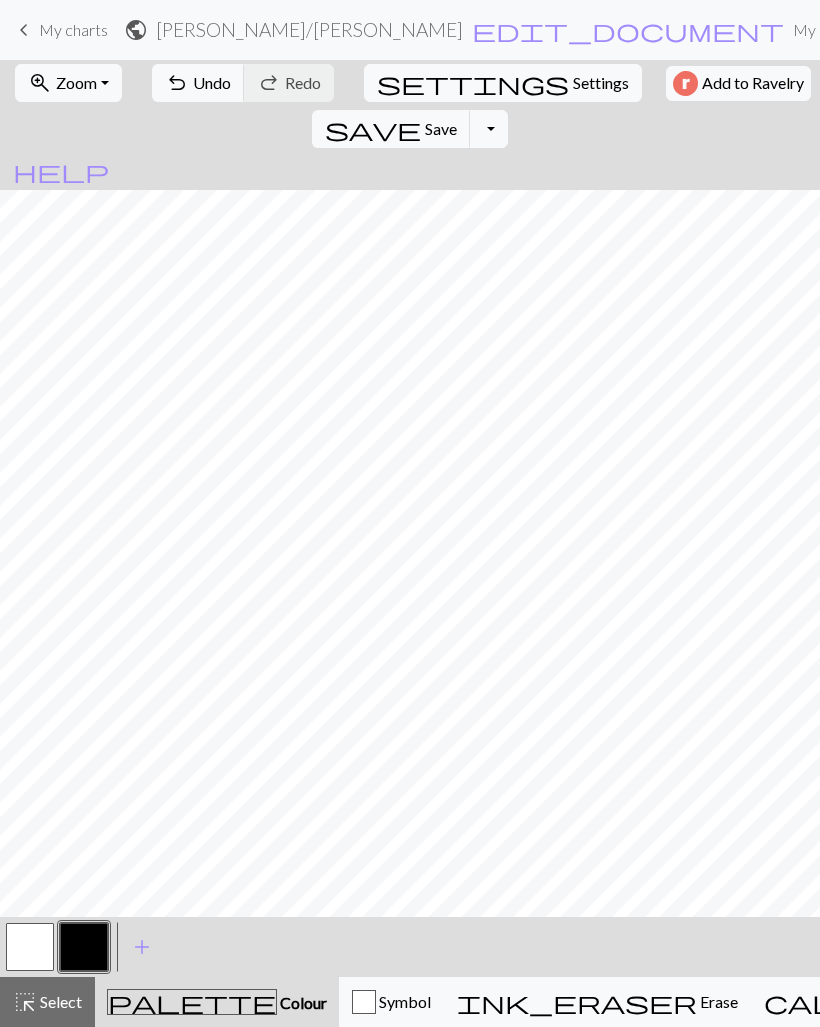 click at bounding box center (30, 947) 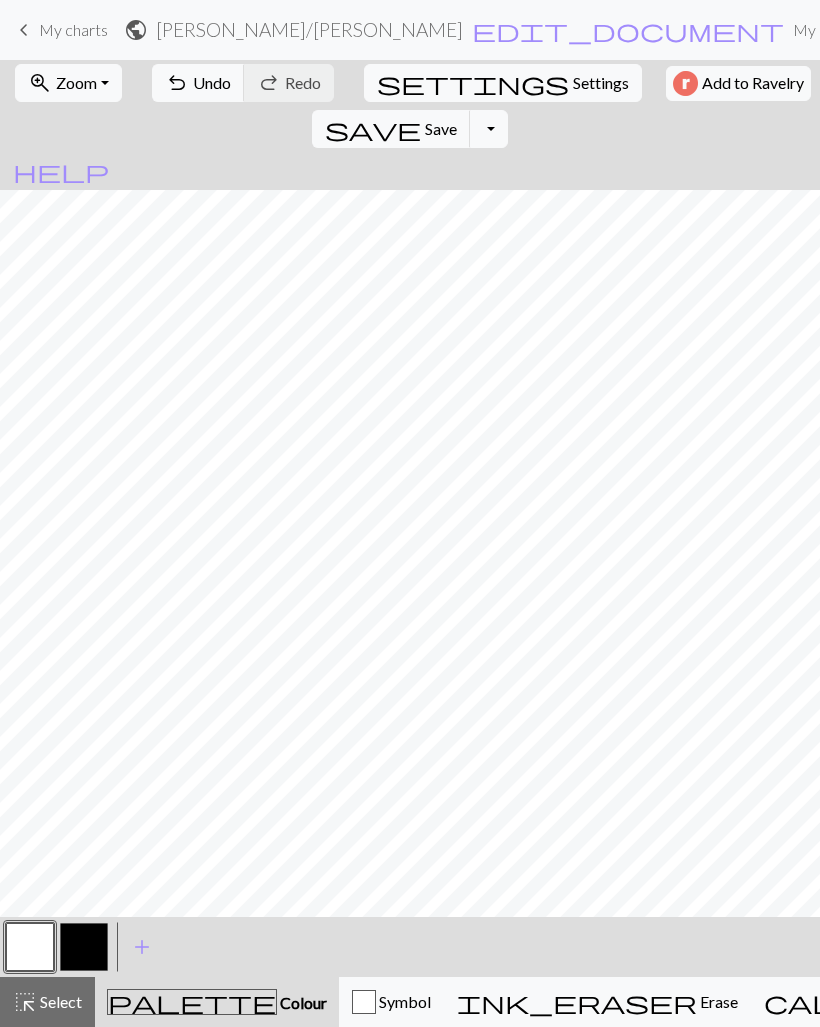 click at bounding box center (84, 947) 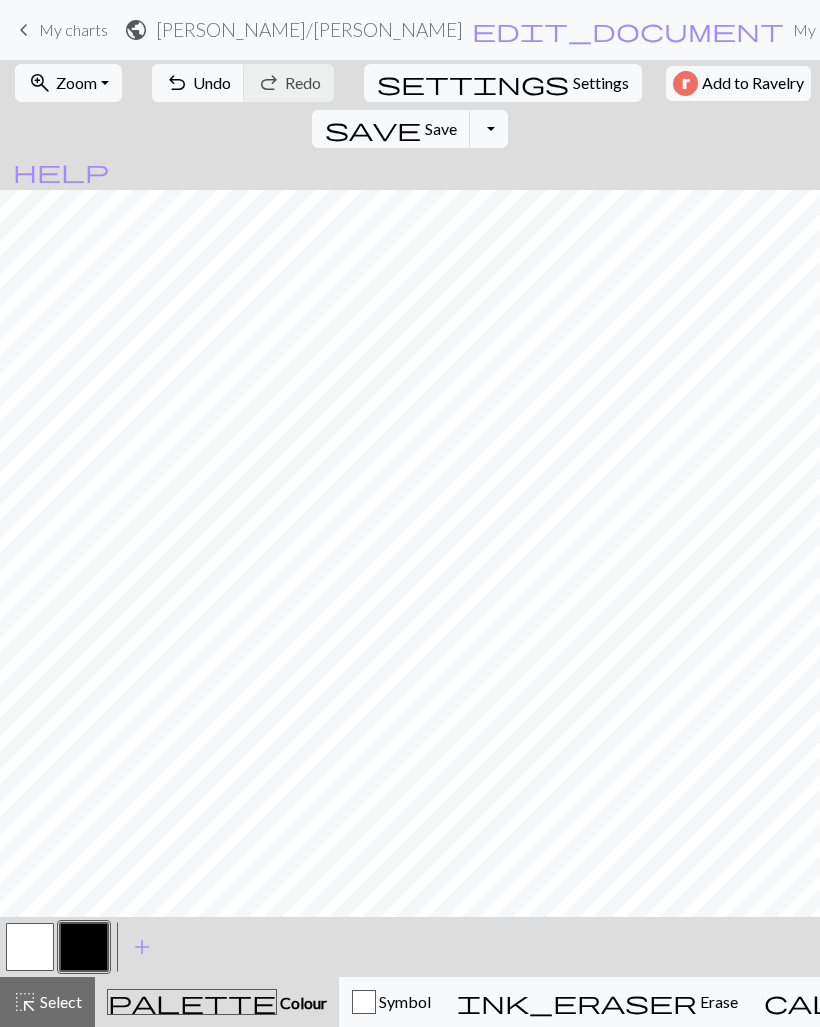 click at bounding box center [30, 947] 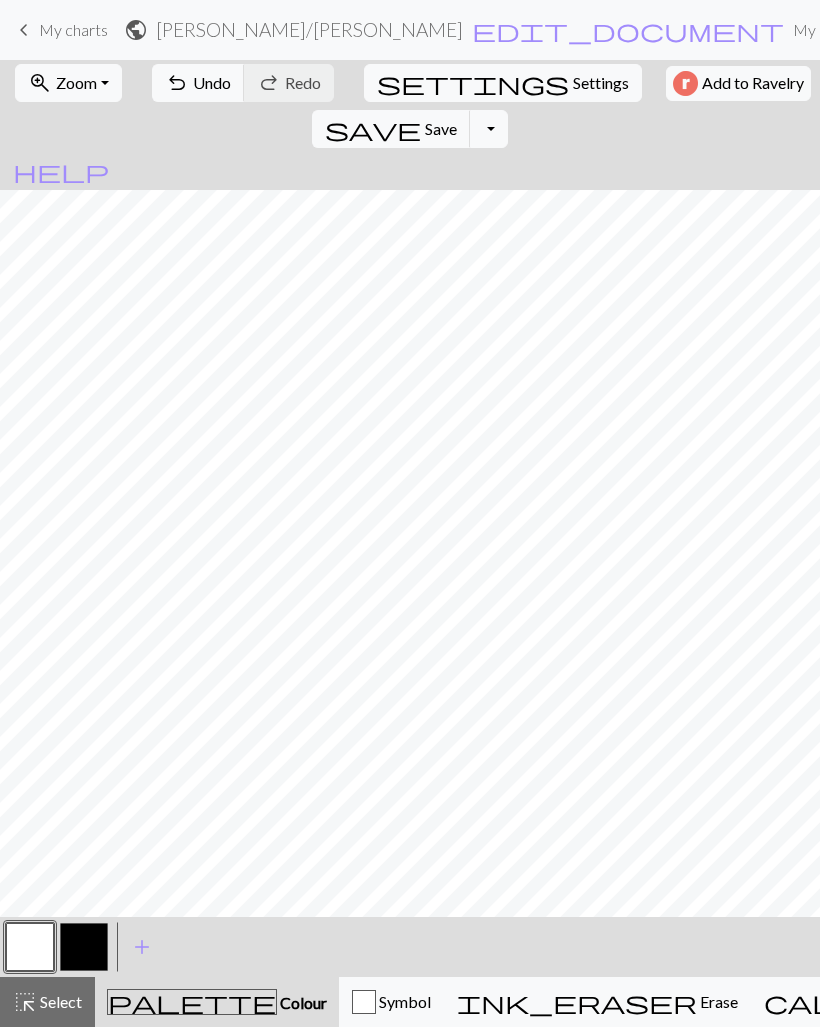 click at bounding box center [84, 947] 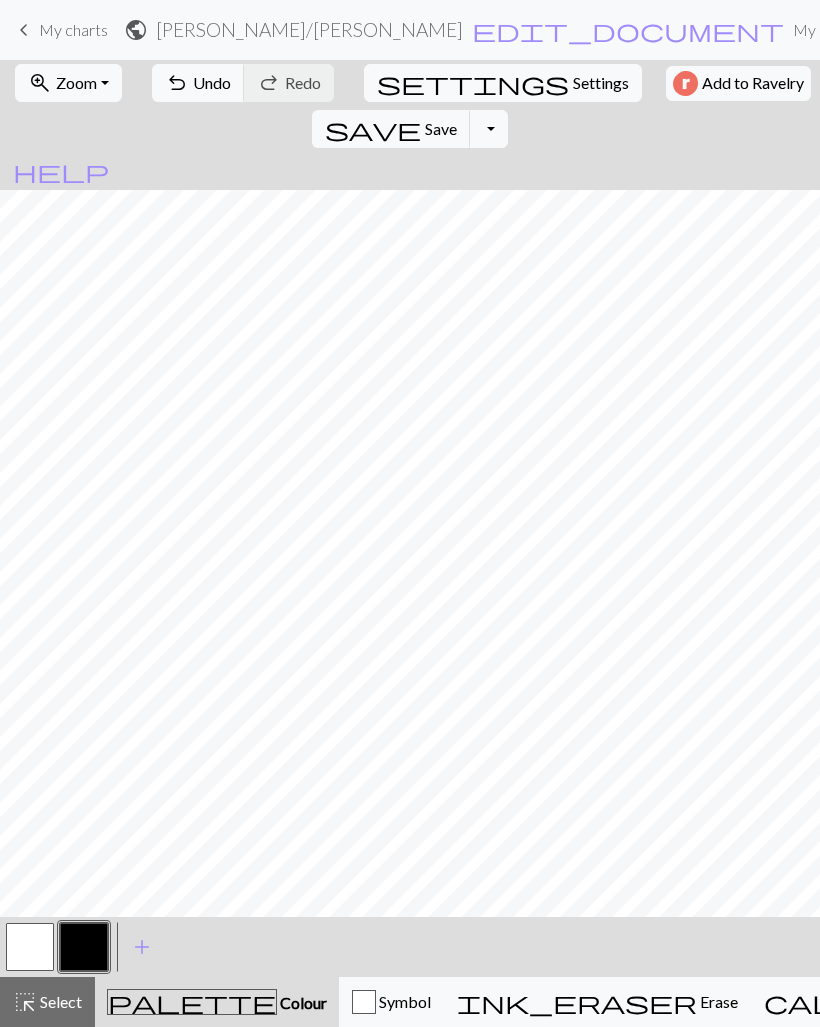 click at bounding box center (30, 947) 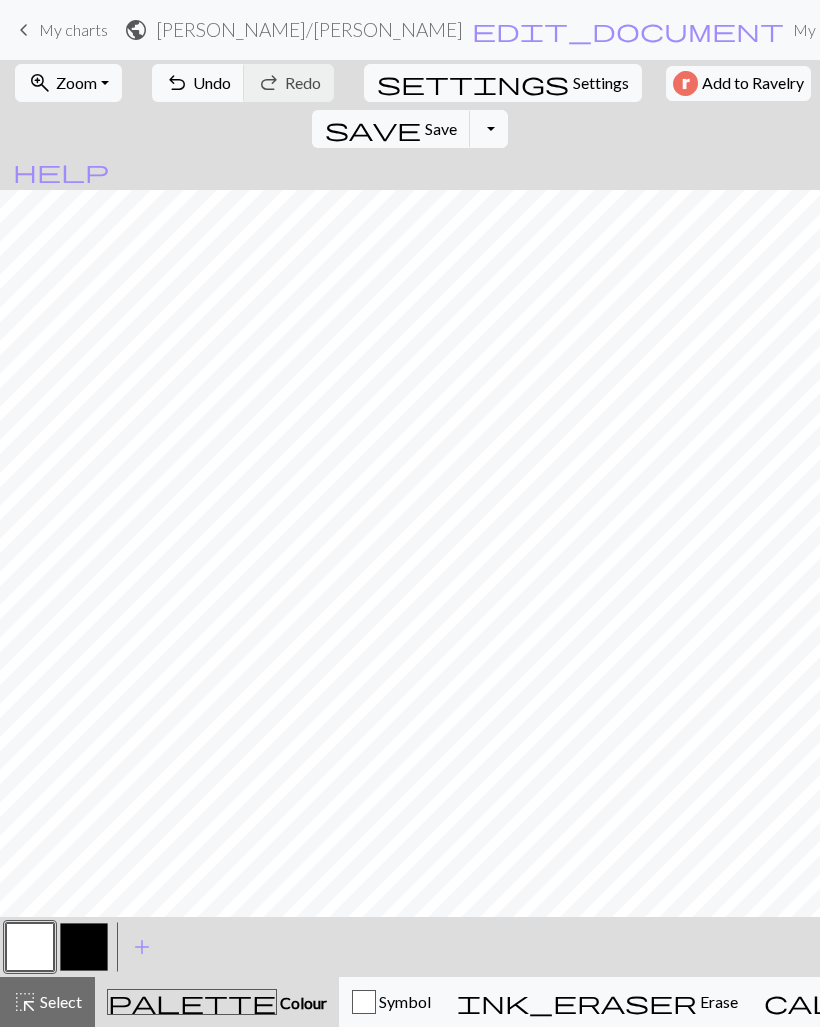 click at bounding box center (84, 947) 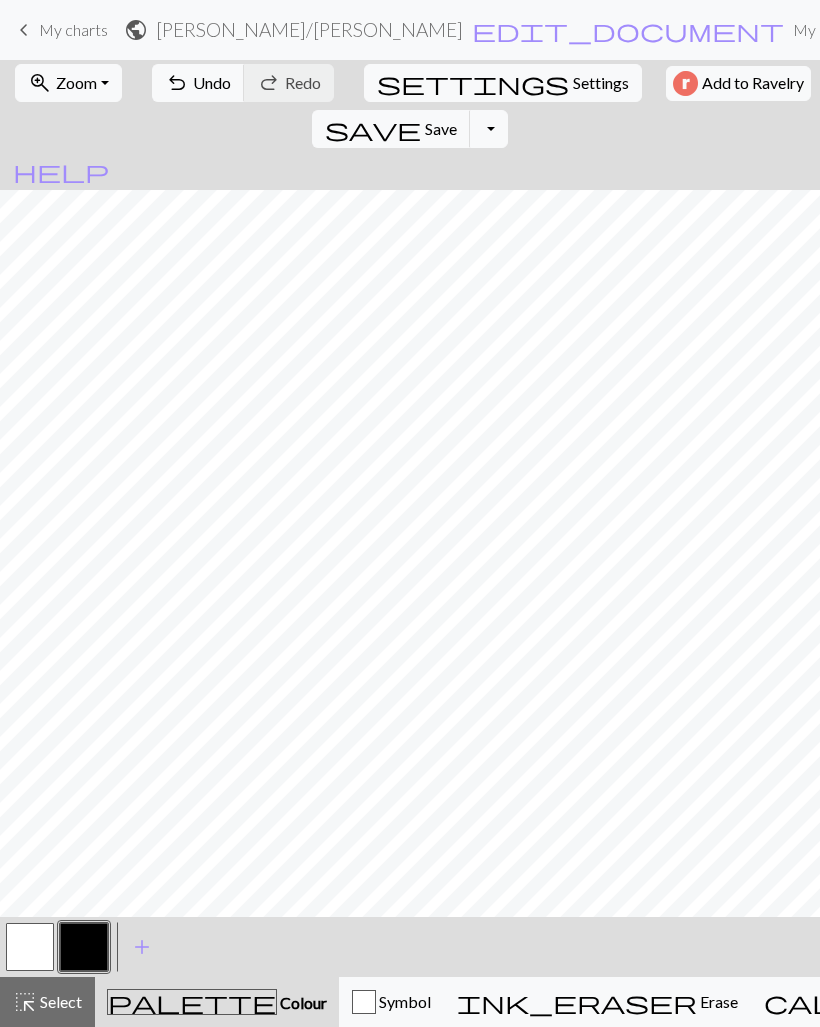 click at bounding box center [30, 947] 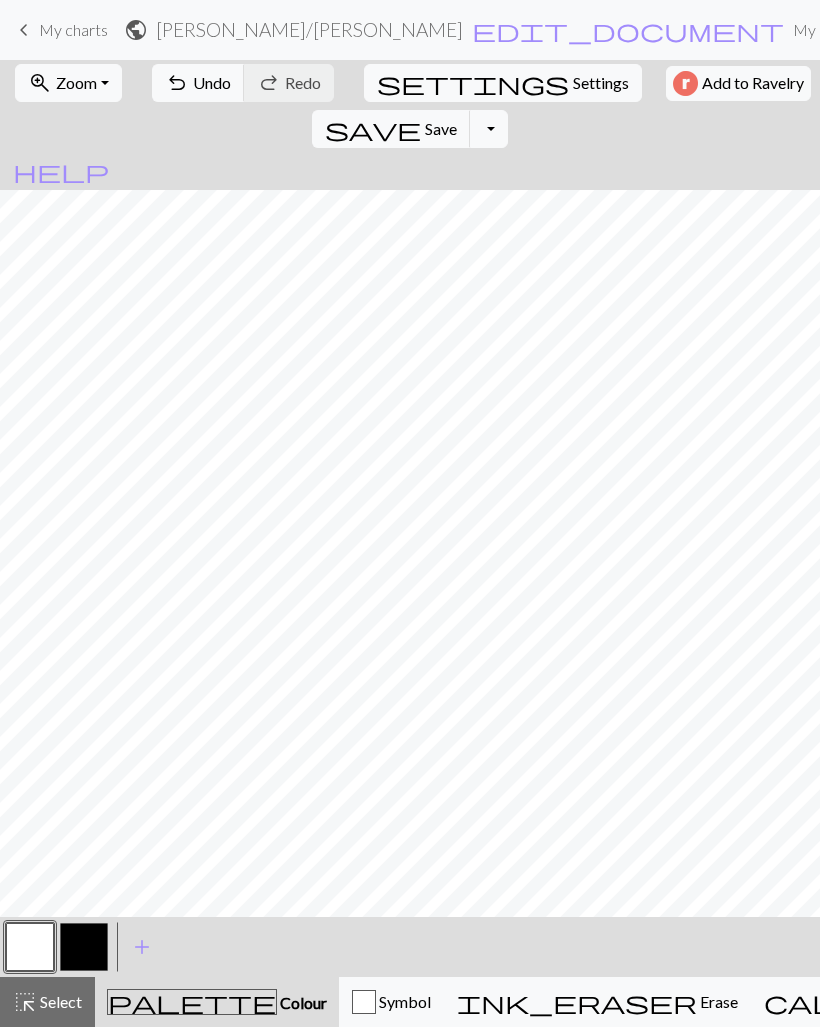 click at bounding box center (84, 947) 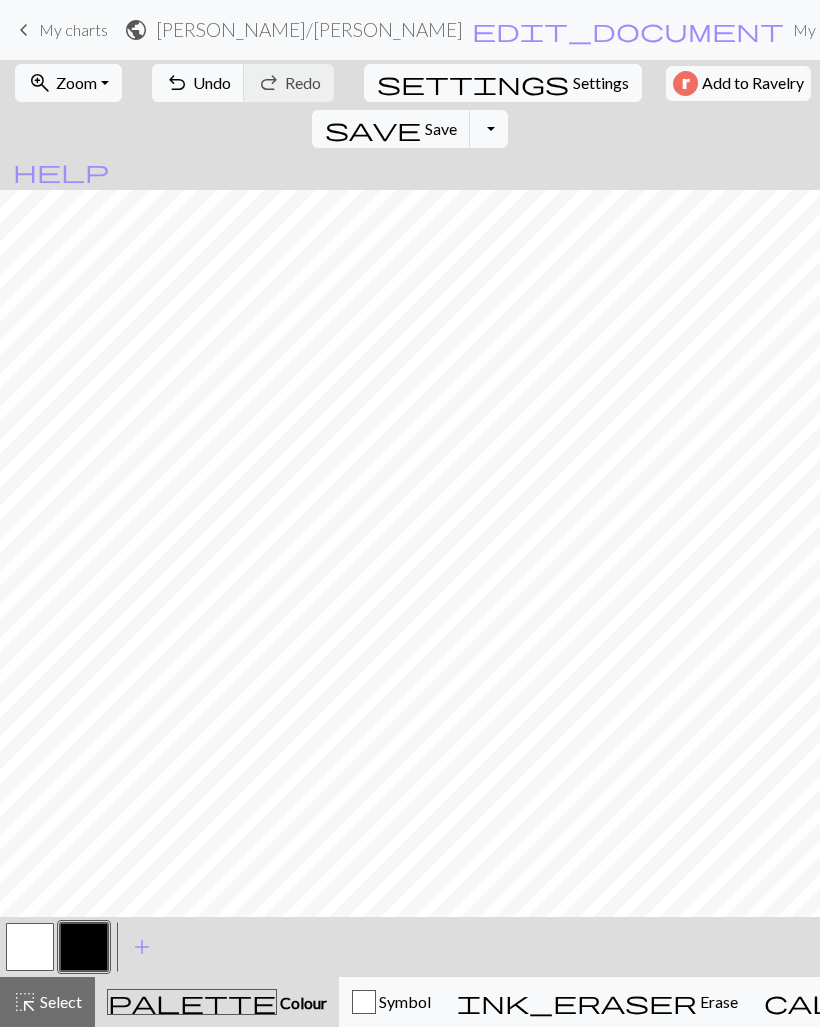 click on "settings  Settings" at bounding box center (503, 83) 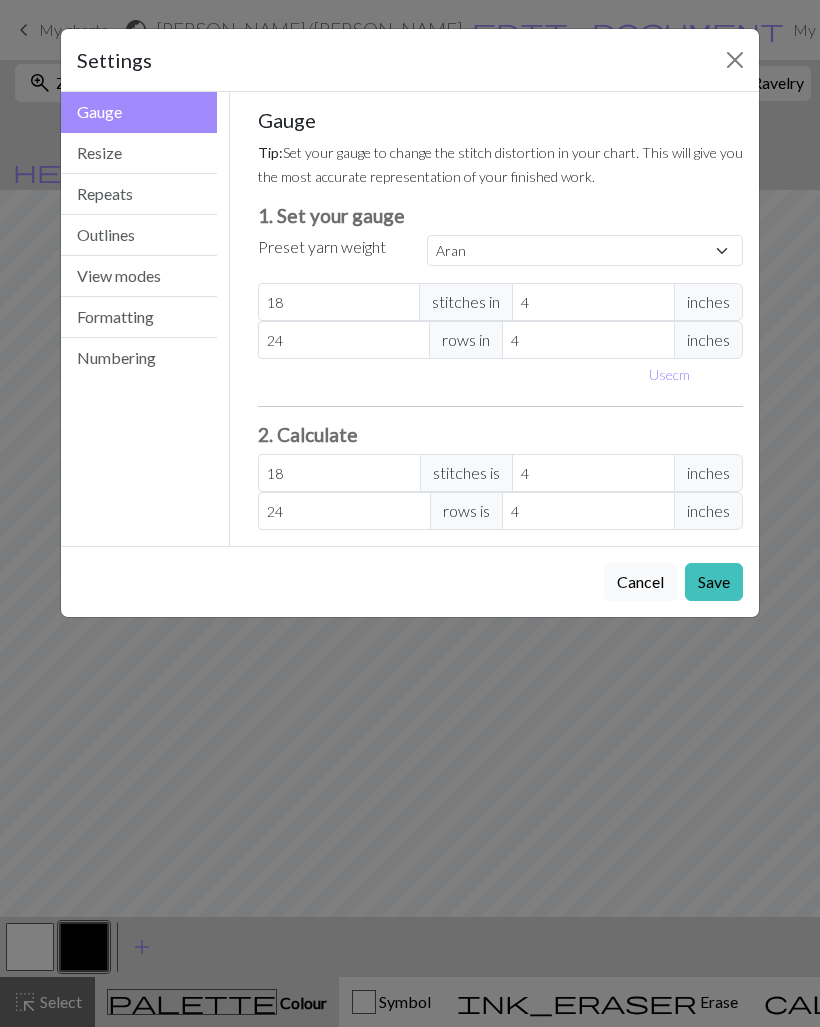 click on "Resize" at bounding box center [139, 153] 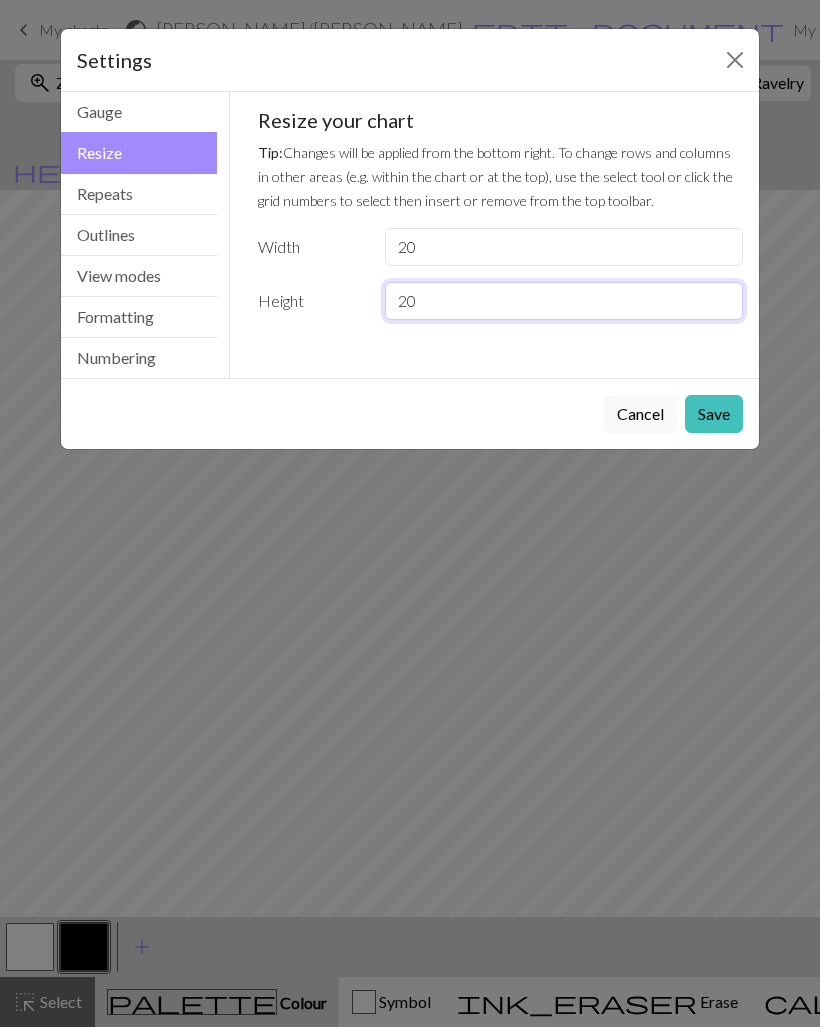 click on "20" at bounding box center [564, 301] 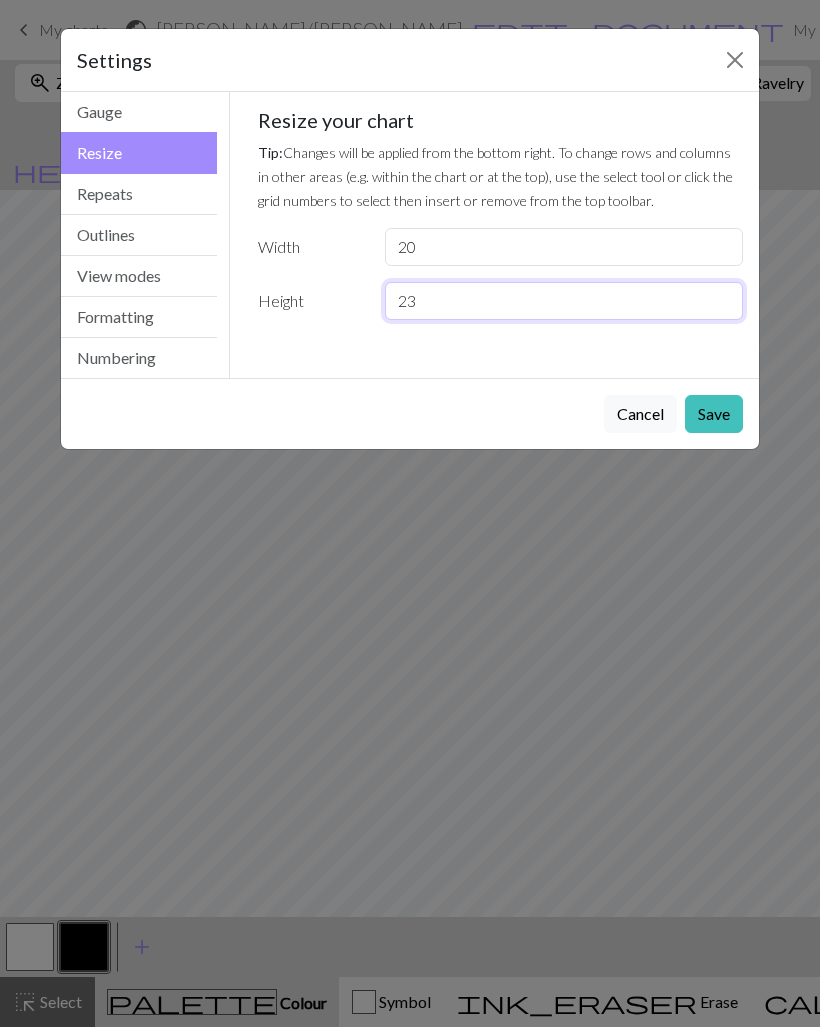 type on "23" 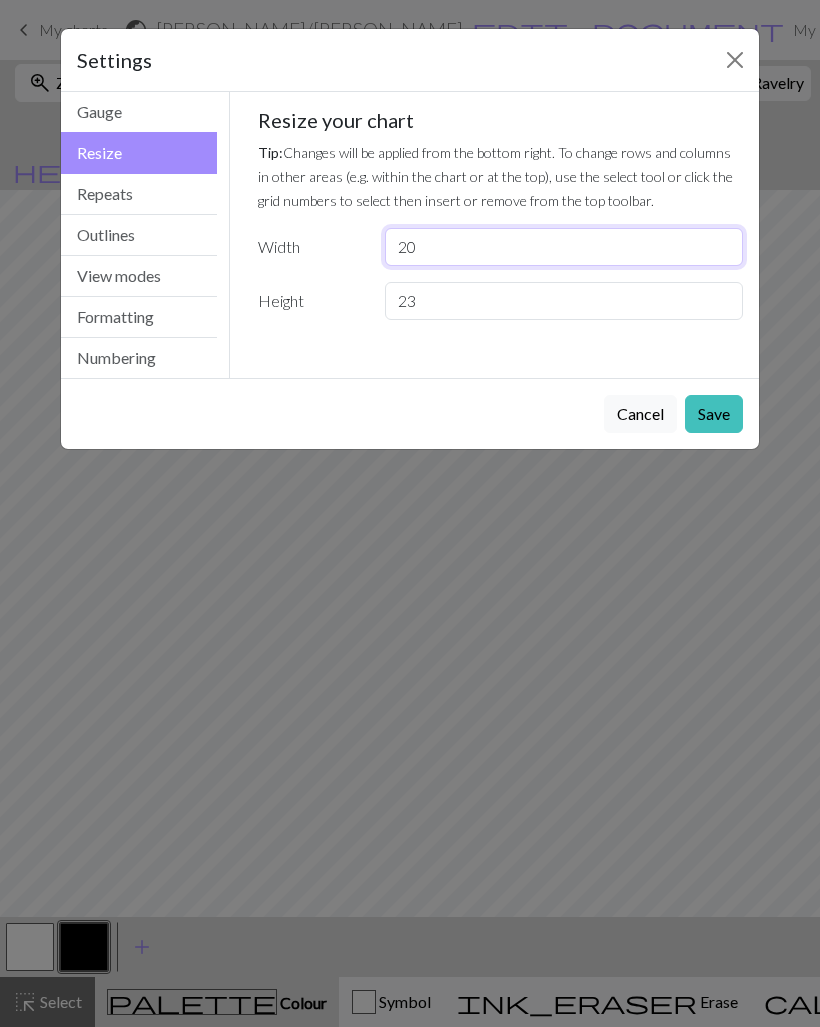 type on "2" 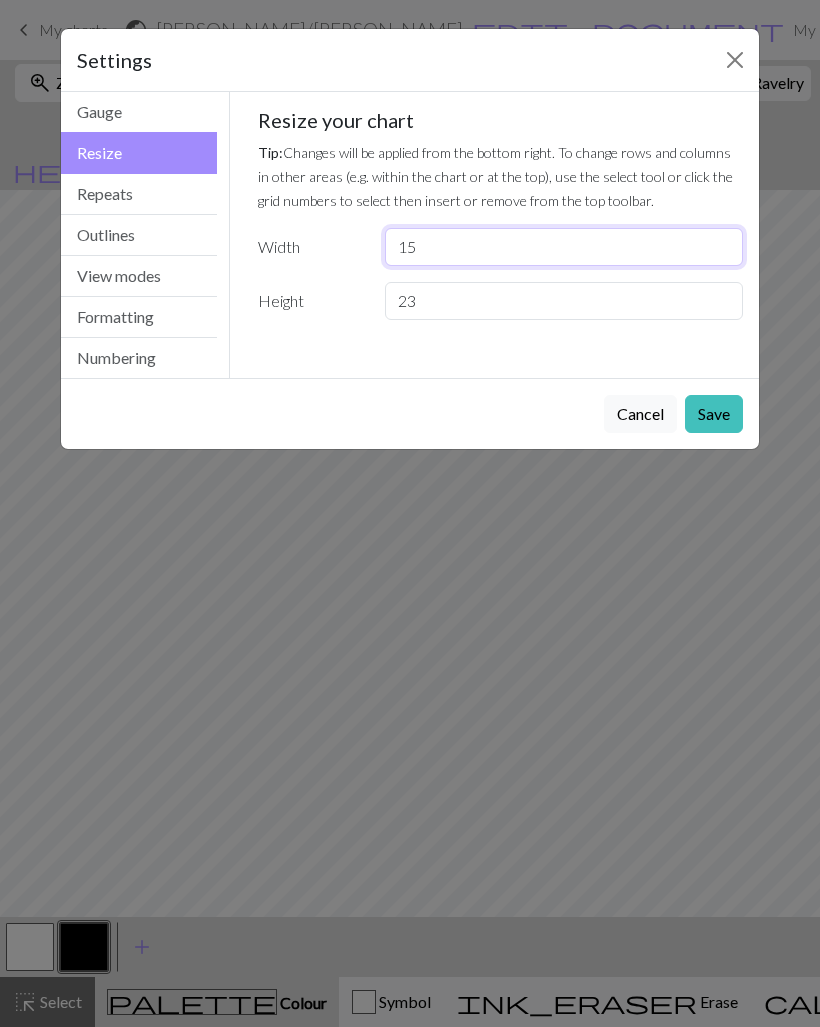 type on "15" 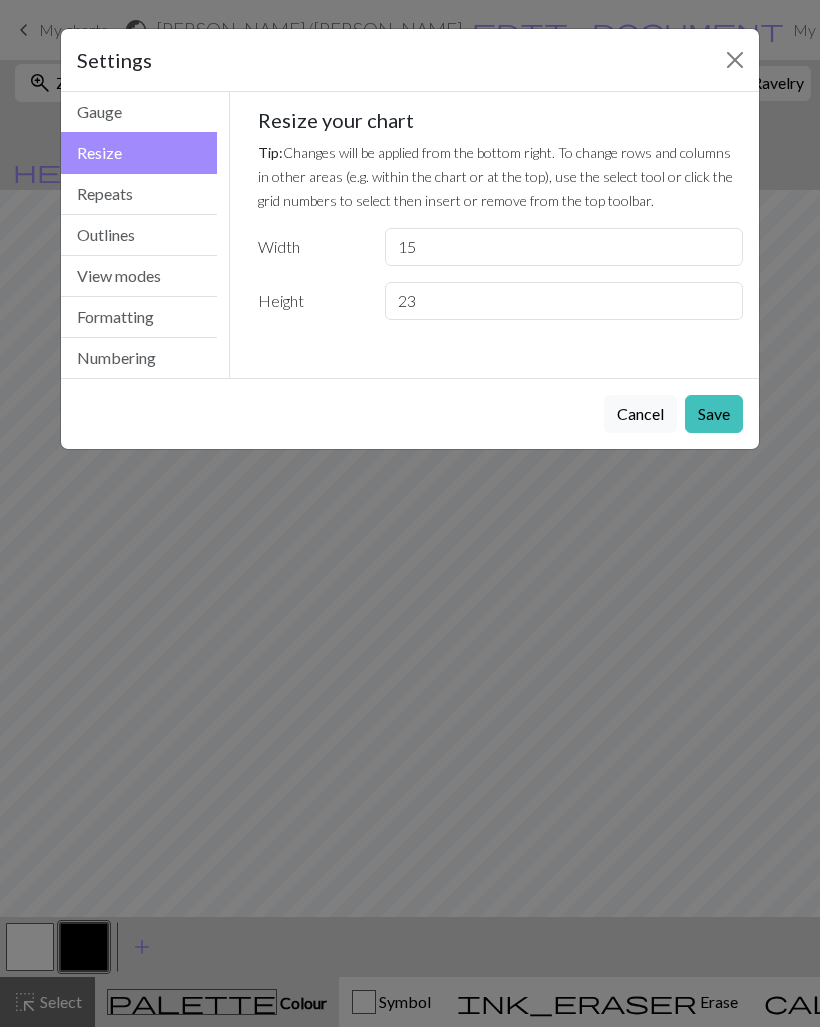 click on "Save" at bounding box center (714, 414) 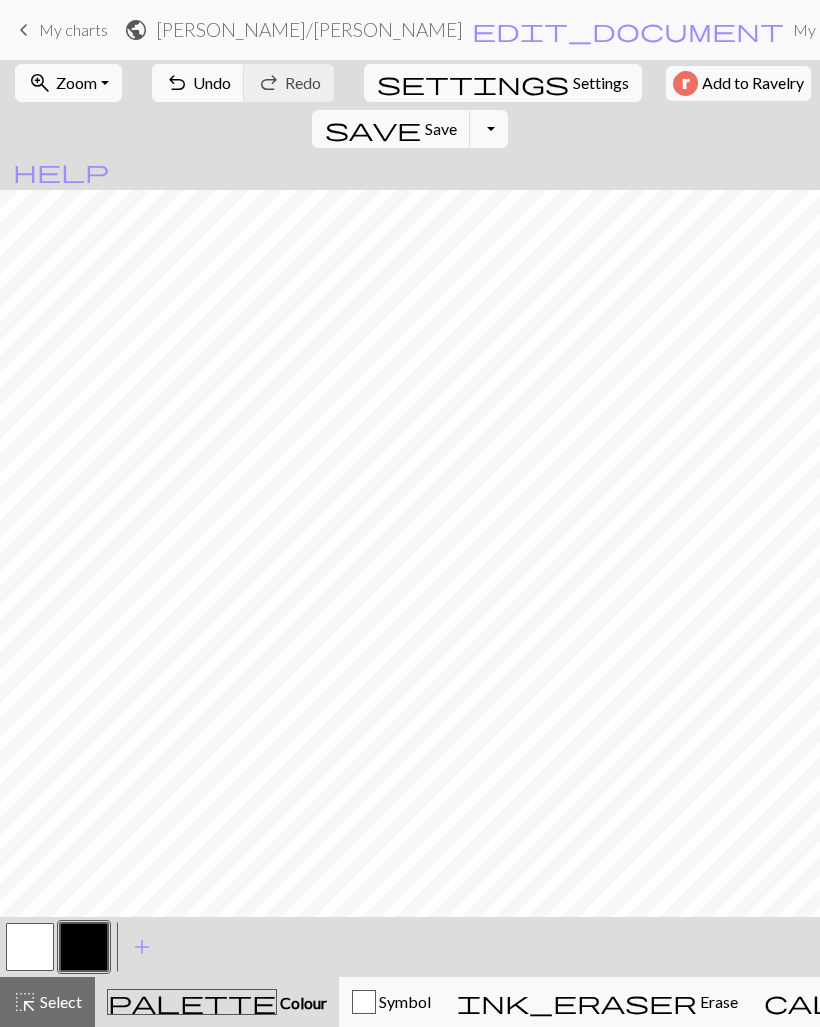 click on "Zoom" at bounding box center [76, 82] 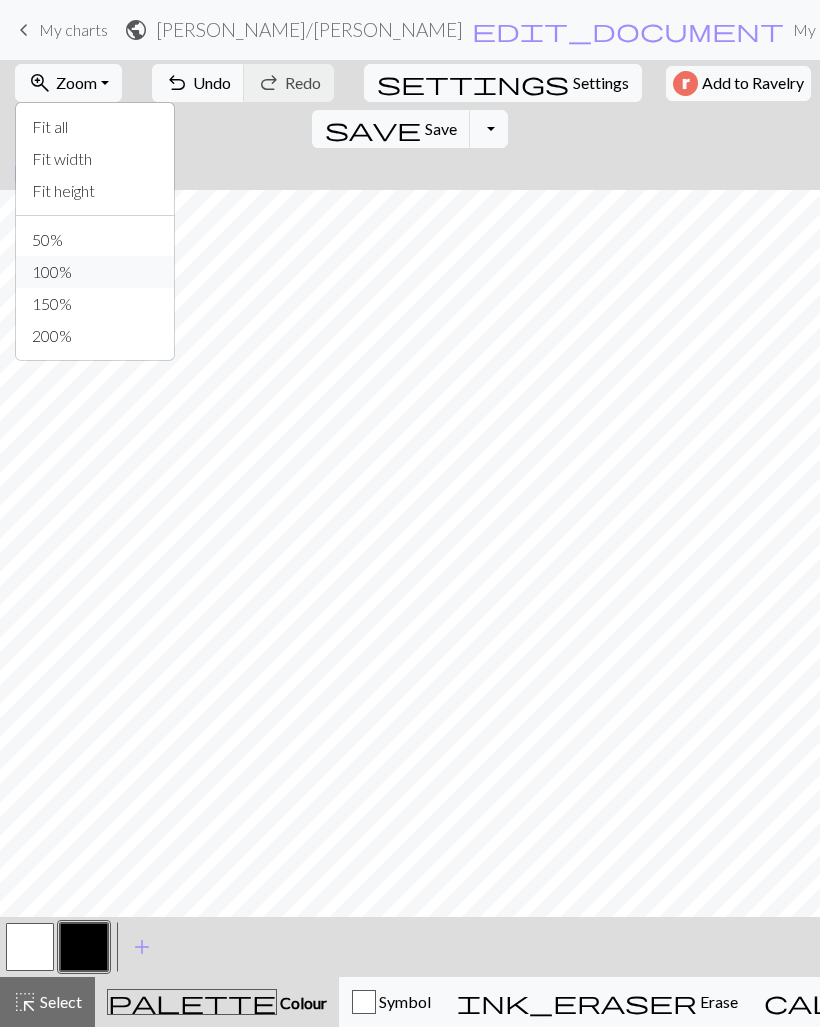 click on "100%" at bounding box center (95, 272) 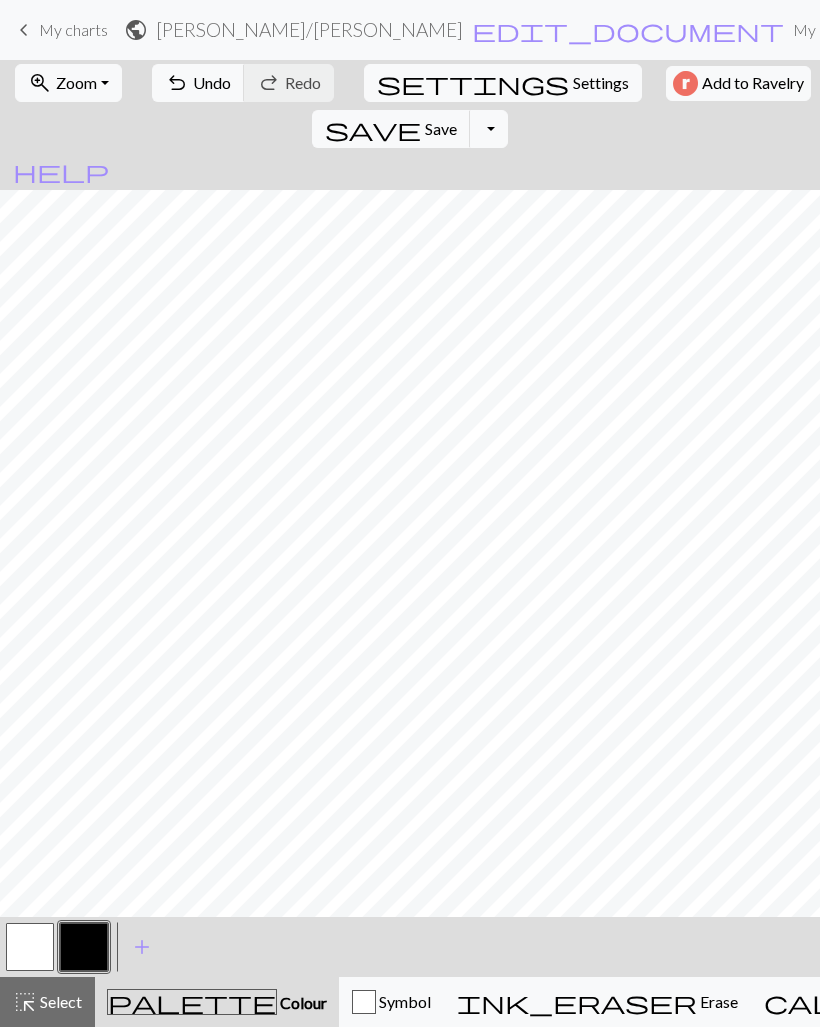 click on "Zoom" at bounding box center (76, 82) 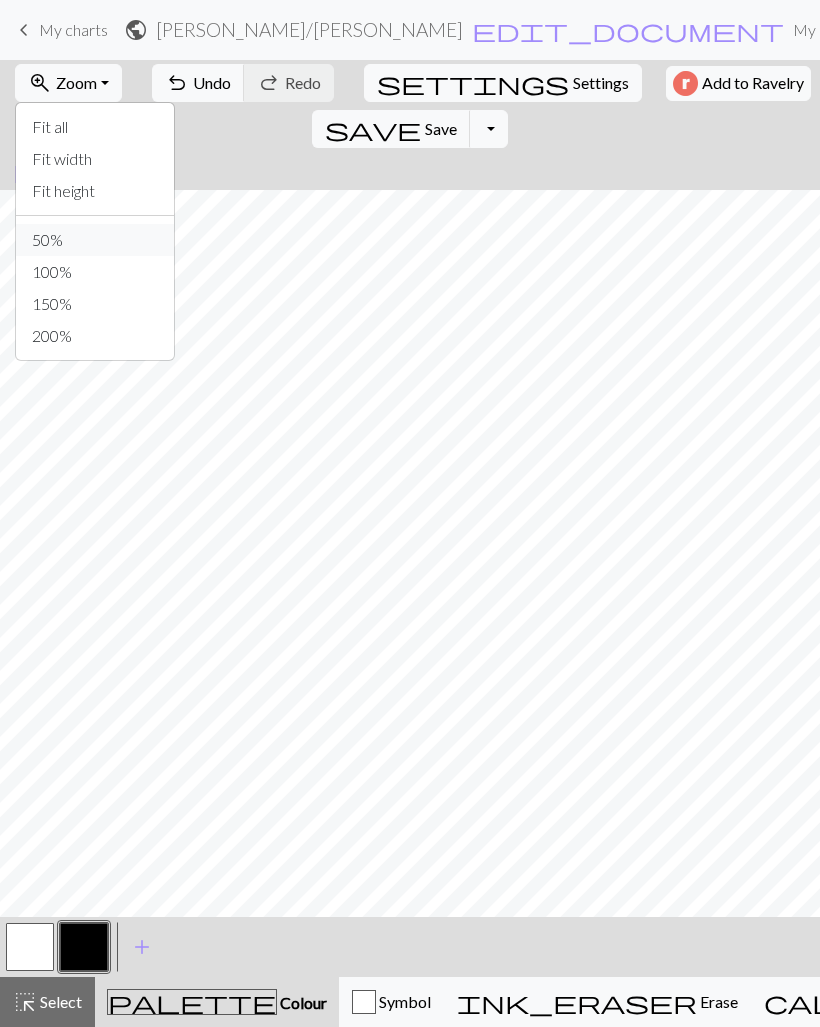 click on "50%" at bounding box center [95, 240] 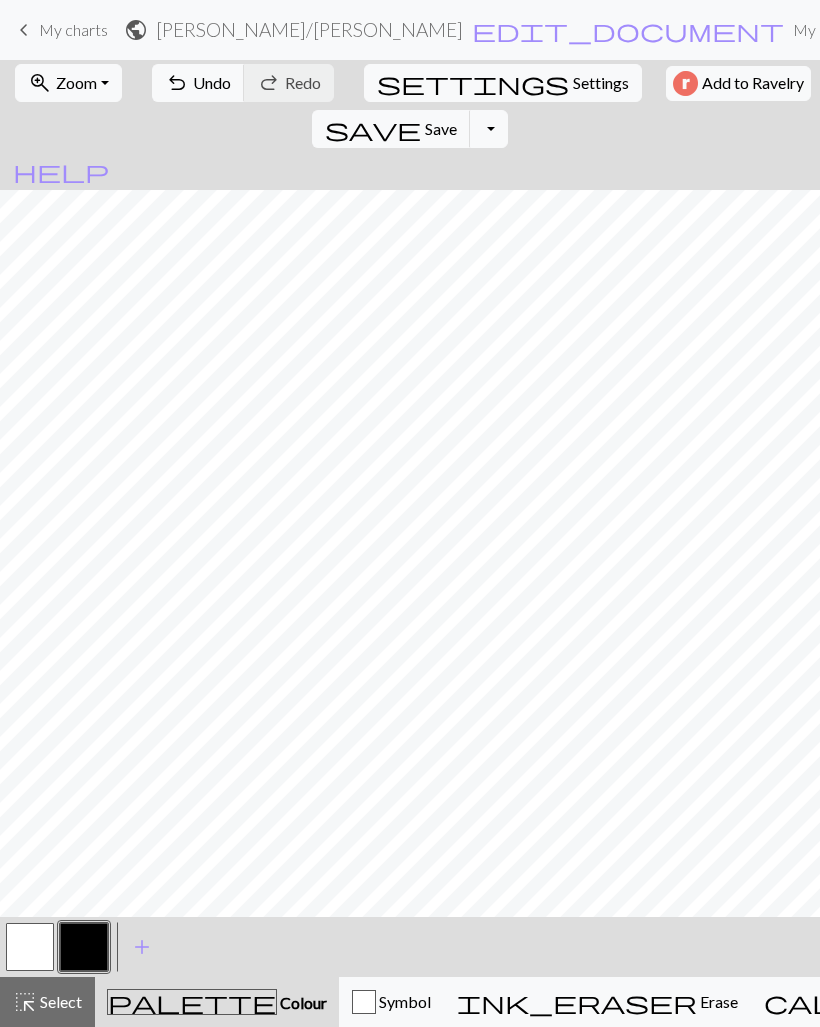 click at bounding box center (30, 947) 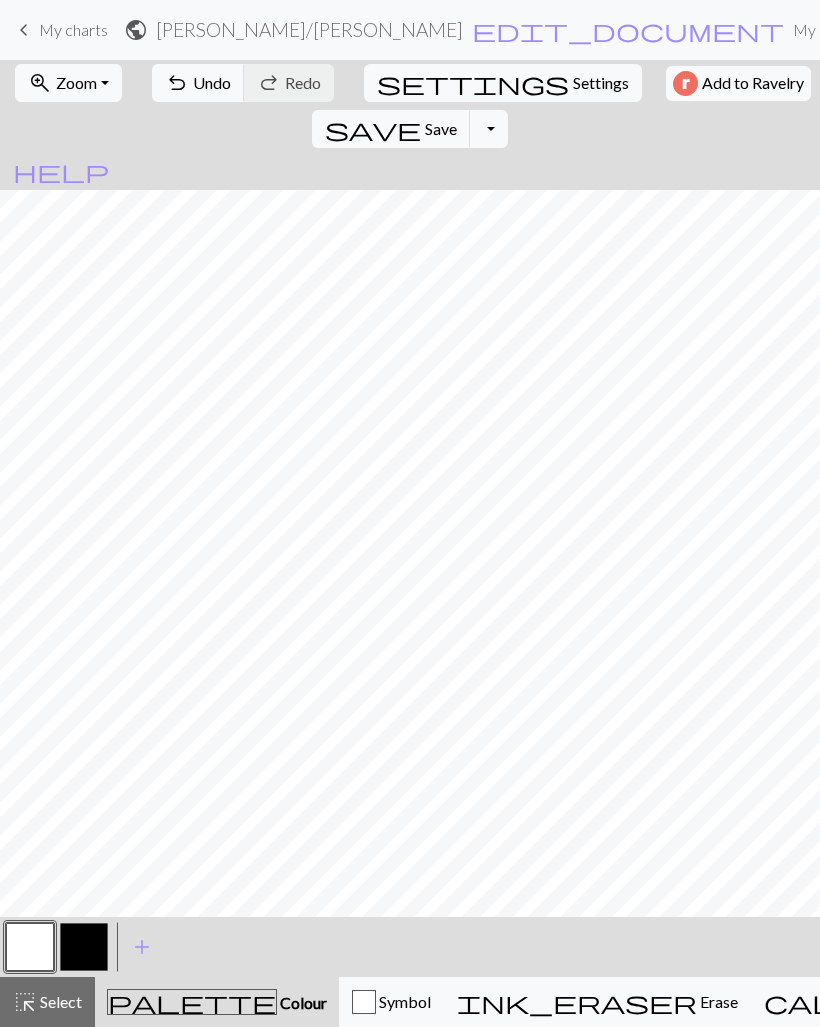 click at bounding box center (84, 947) 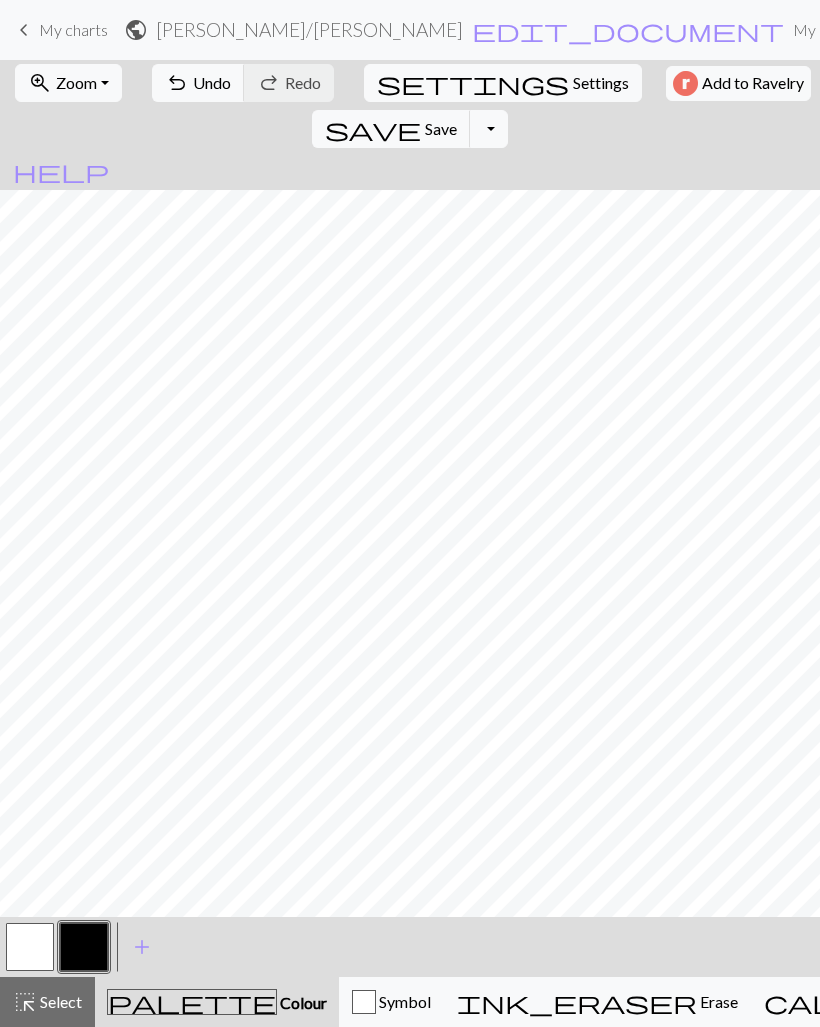 click at bounding box center (30, 947) 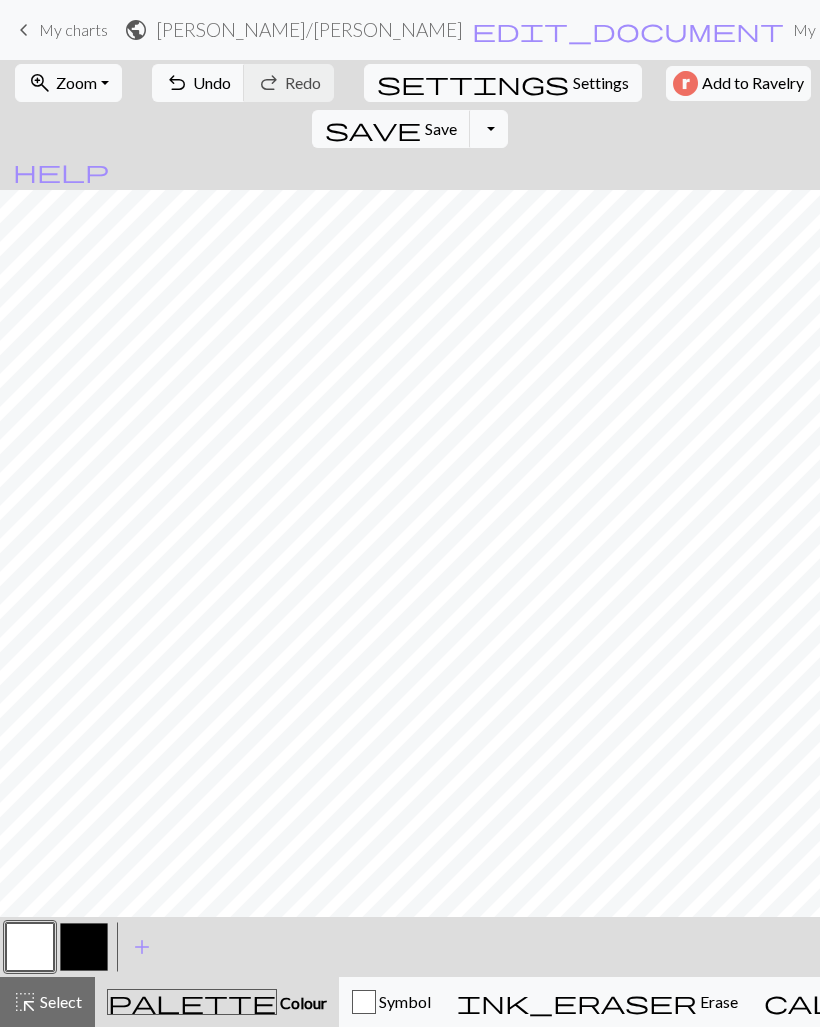 click at bounding box center (84, 947) 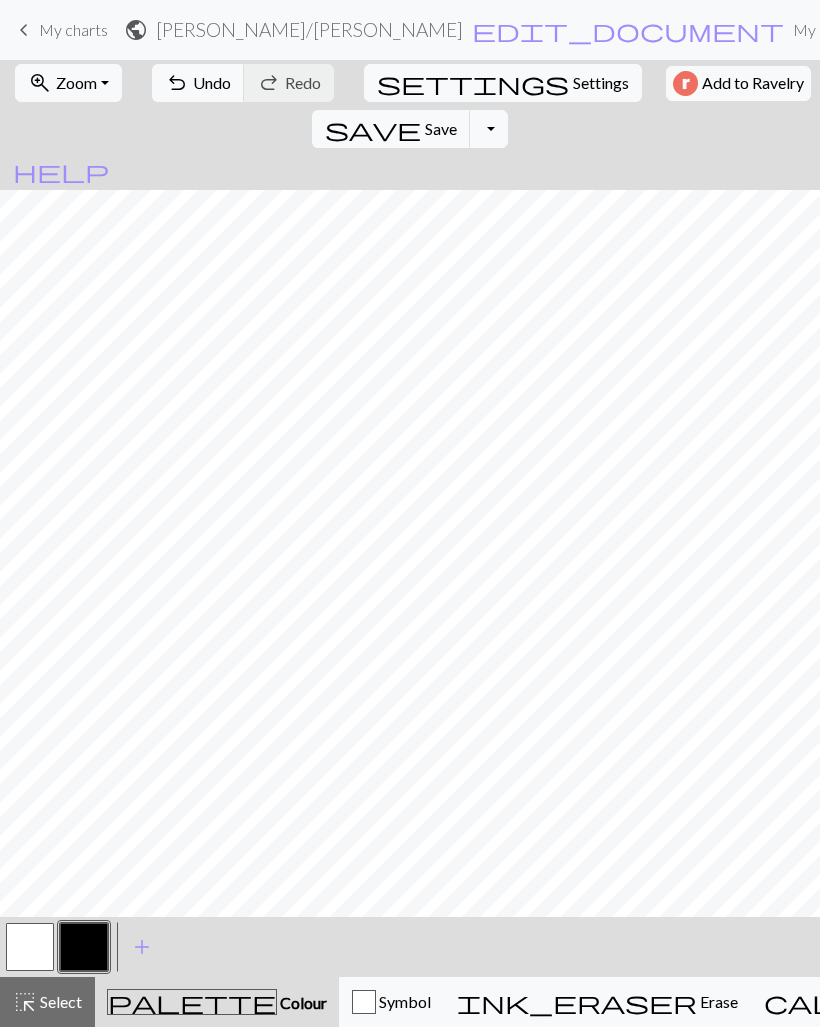 click at bounding box center [30, 947] 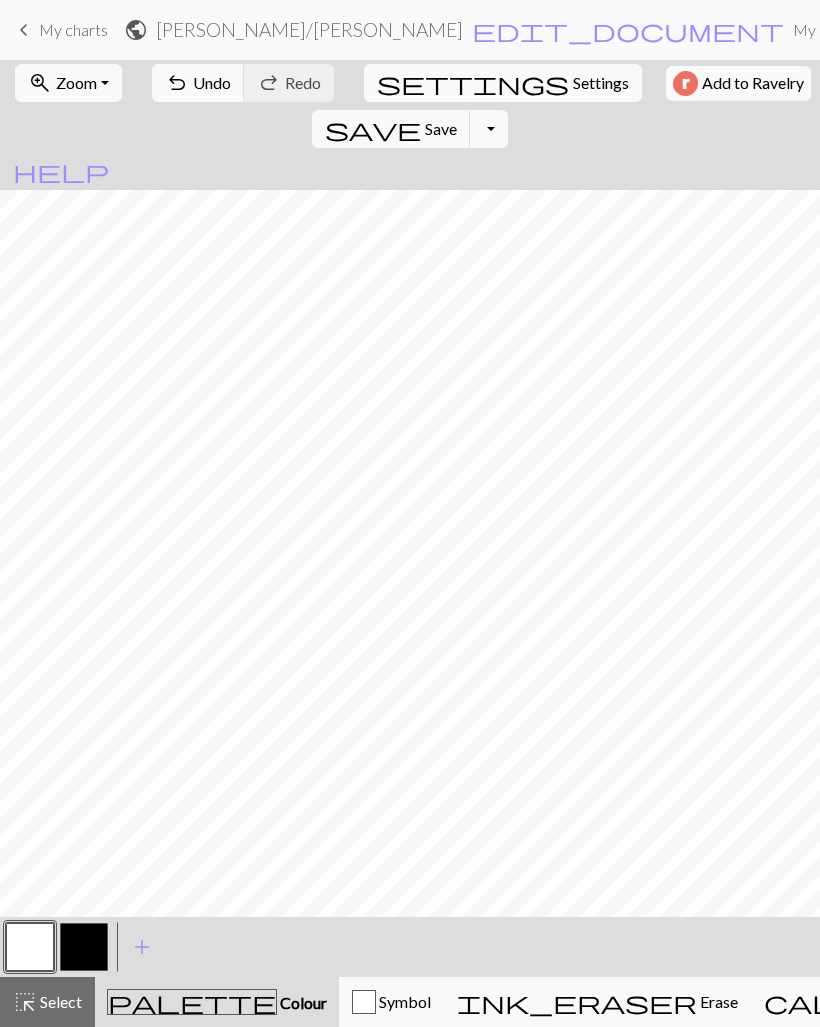click at bounding box center [84, 947] 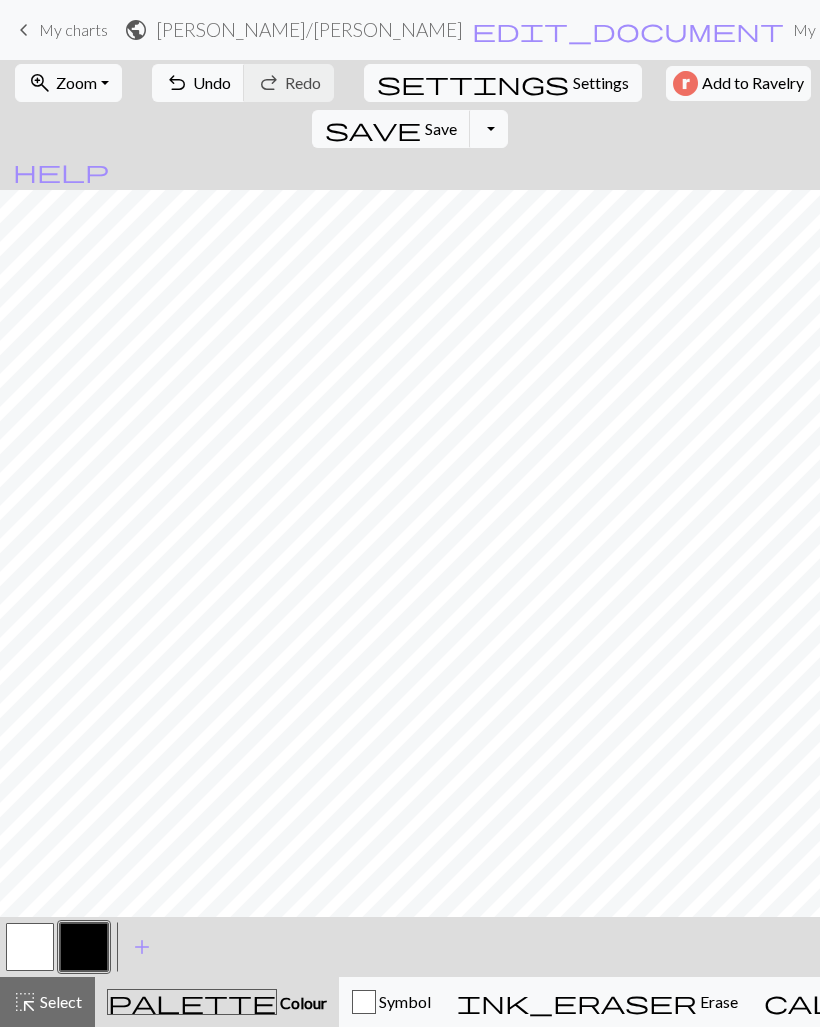 click at bounding box center [30, 947] 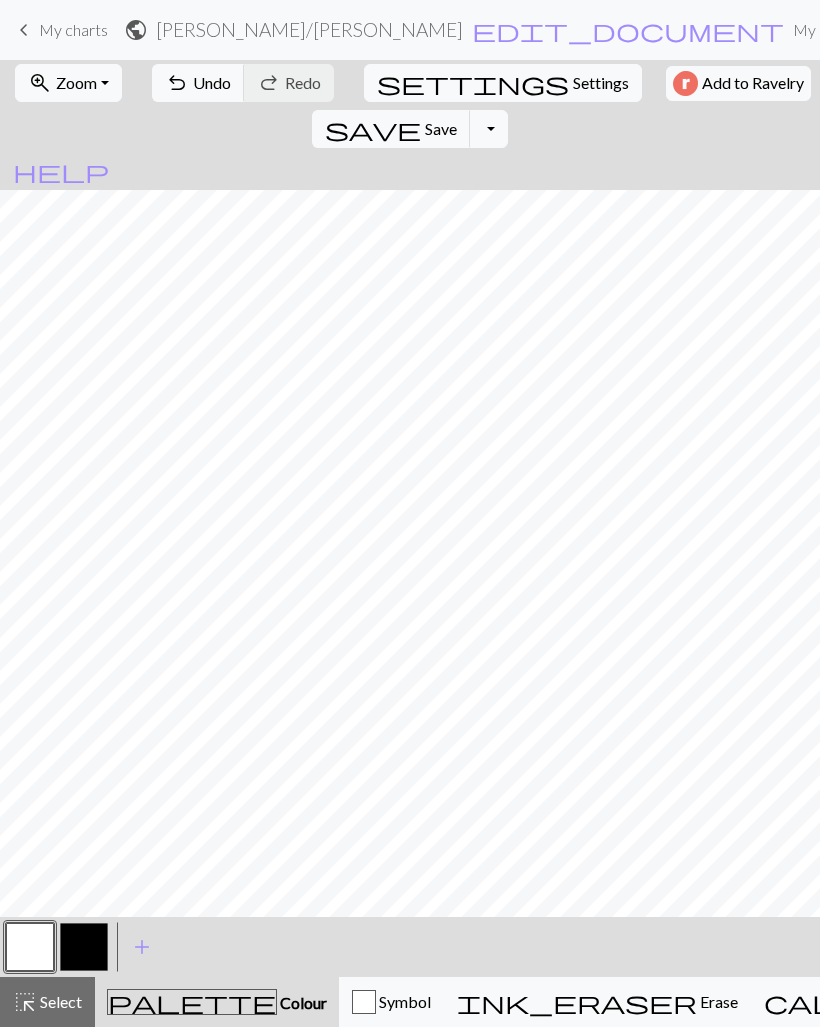 click on "settings  Settings" at bounding box center [503, 83] 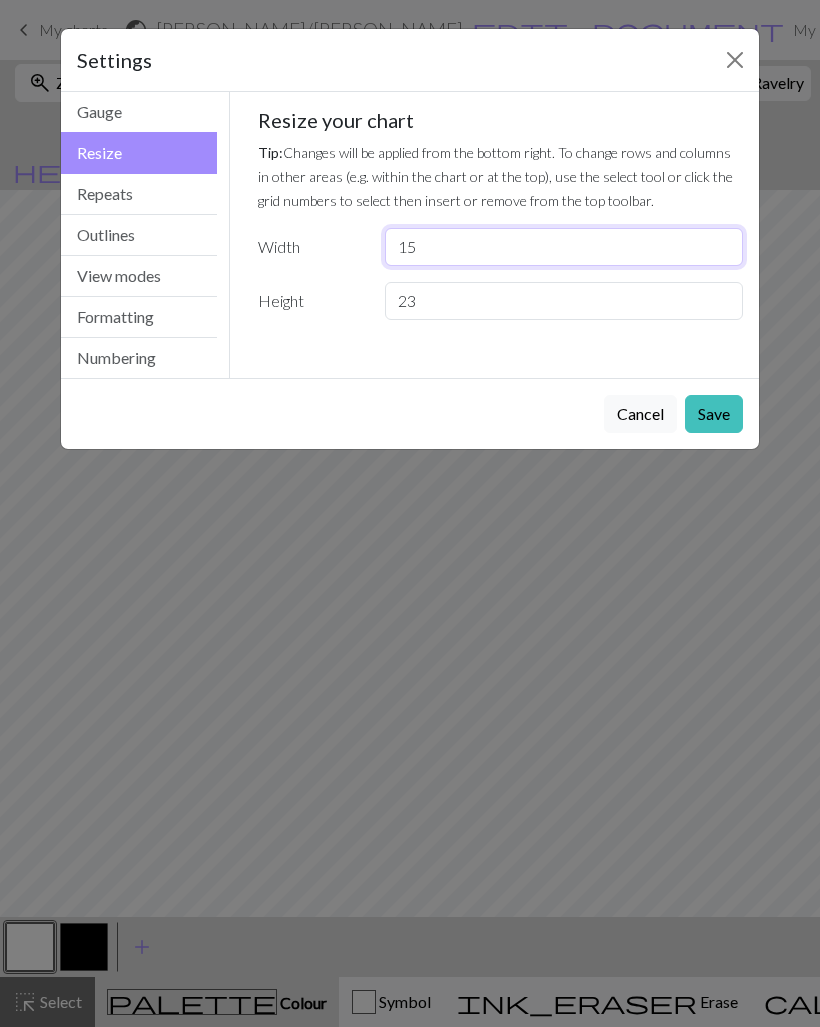 click on "15" at bounding box center (564, 247) 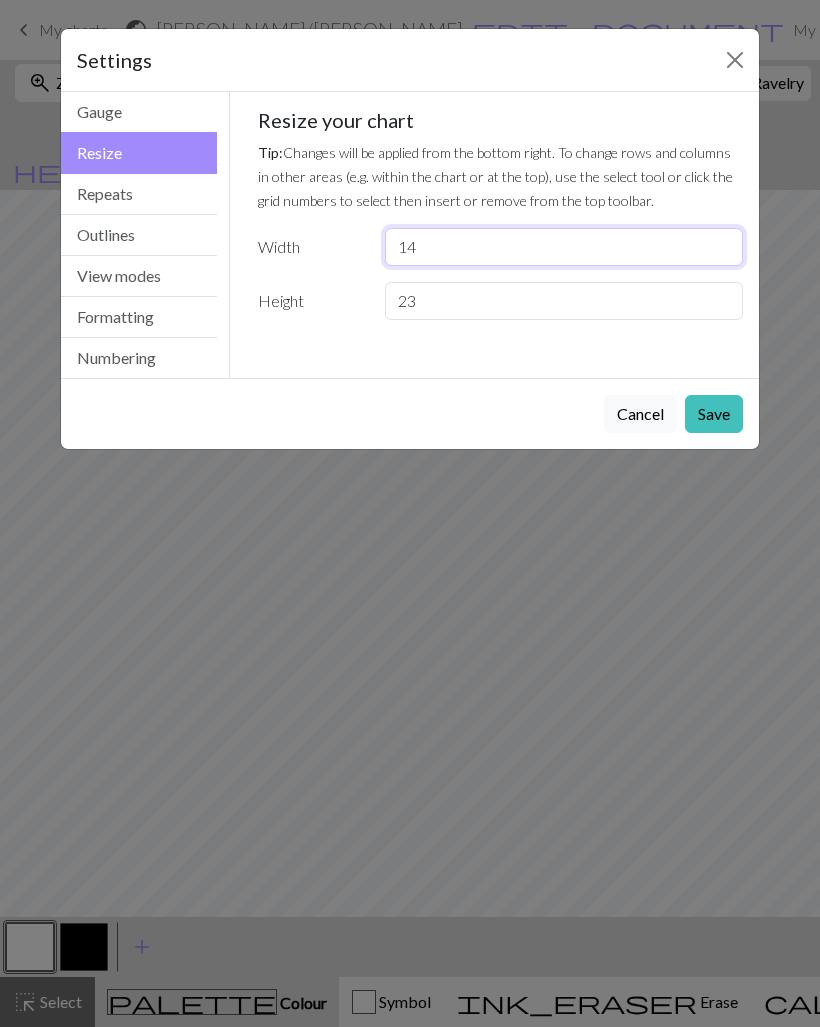 type on "14" 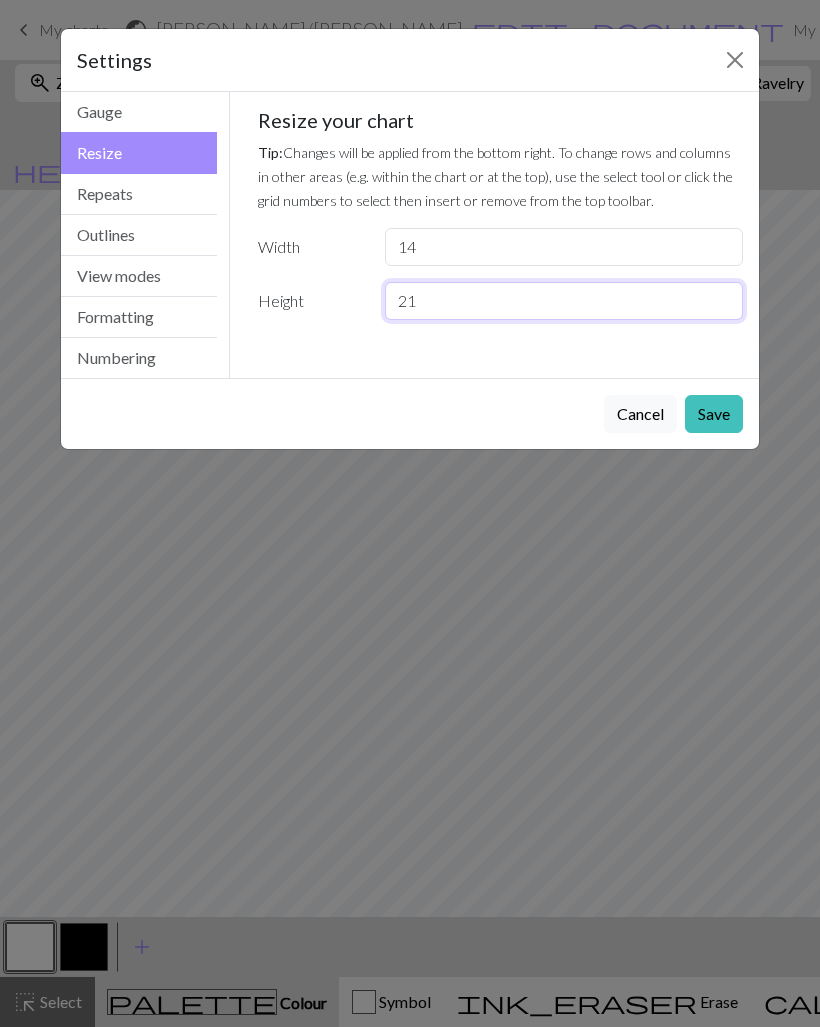 type on "21" 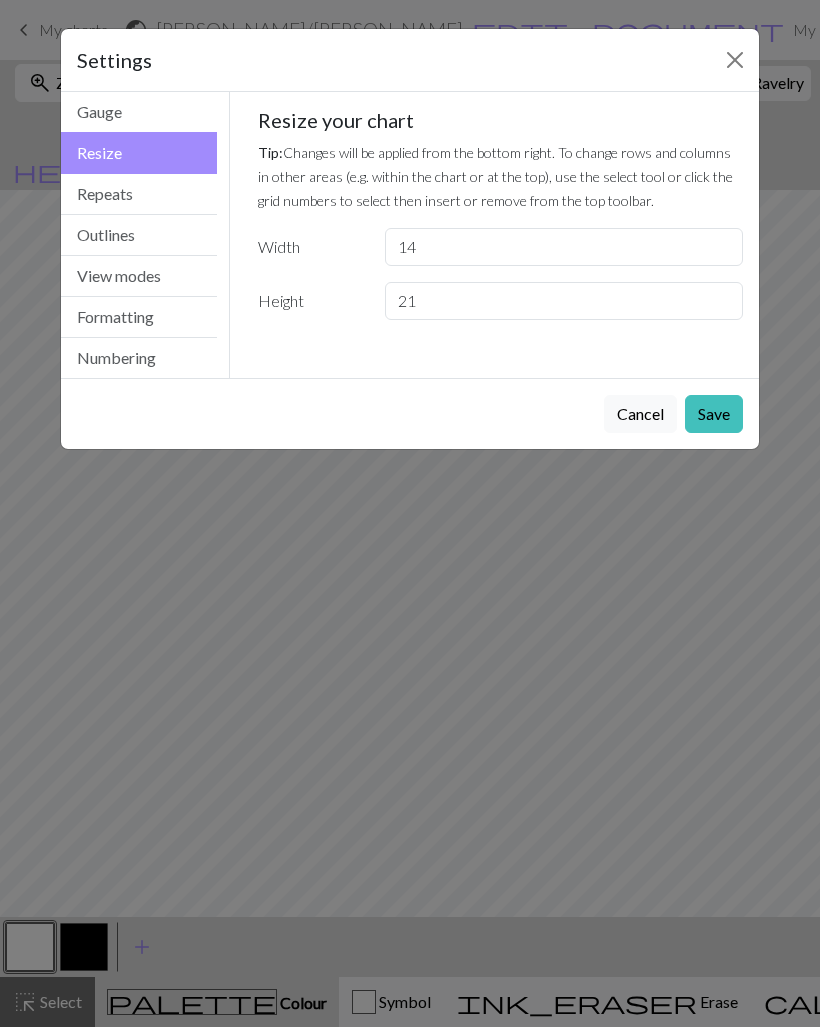 click on "Save" at bounding box center (714, 414) 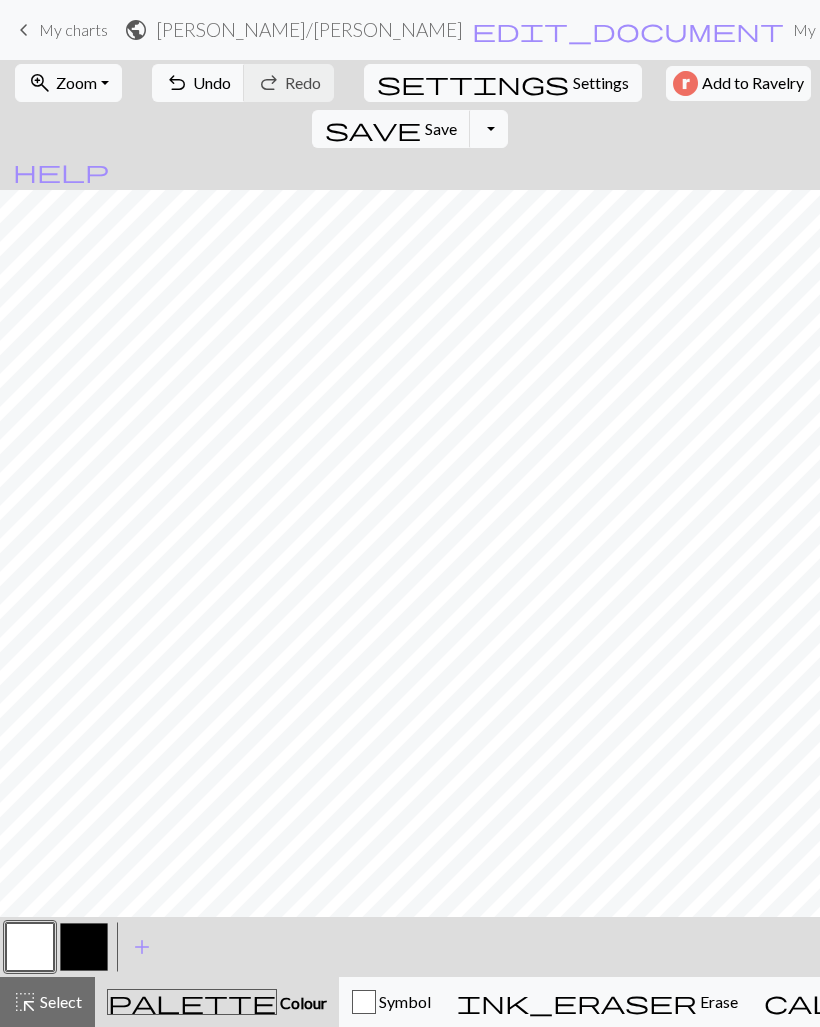 click on "save Save Save" at bounding box center (391, 129) 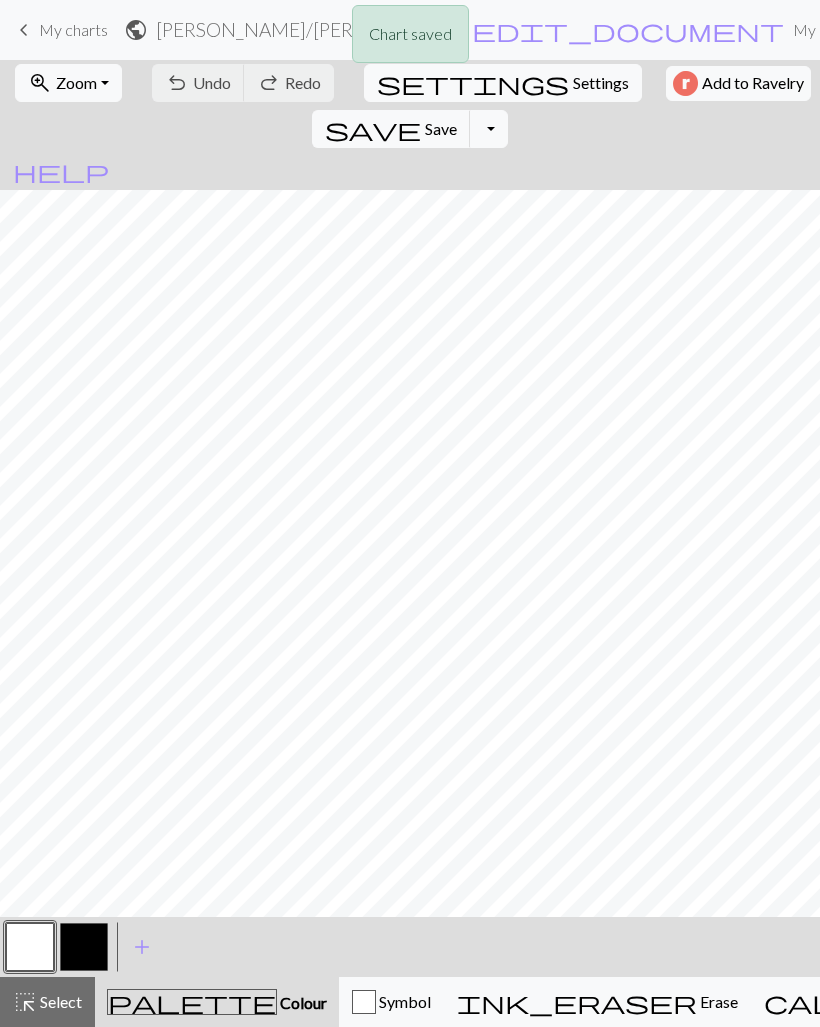 click on "save" at bounding box center (373, 129) 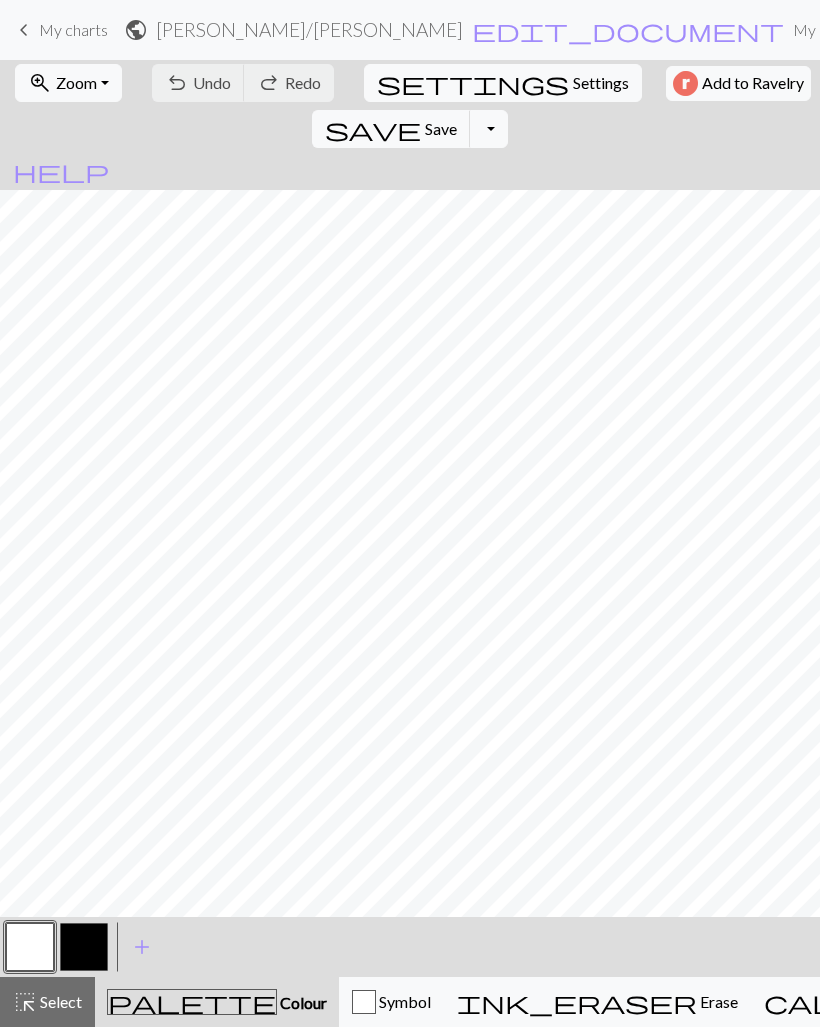 click on "My charts" at bounding box center [73, 29] 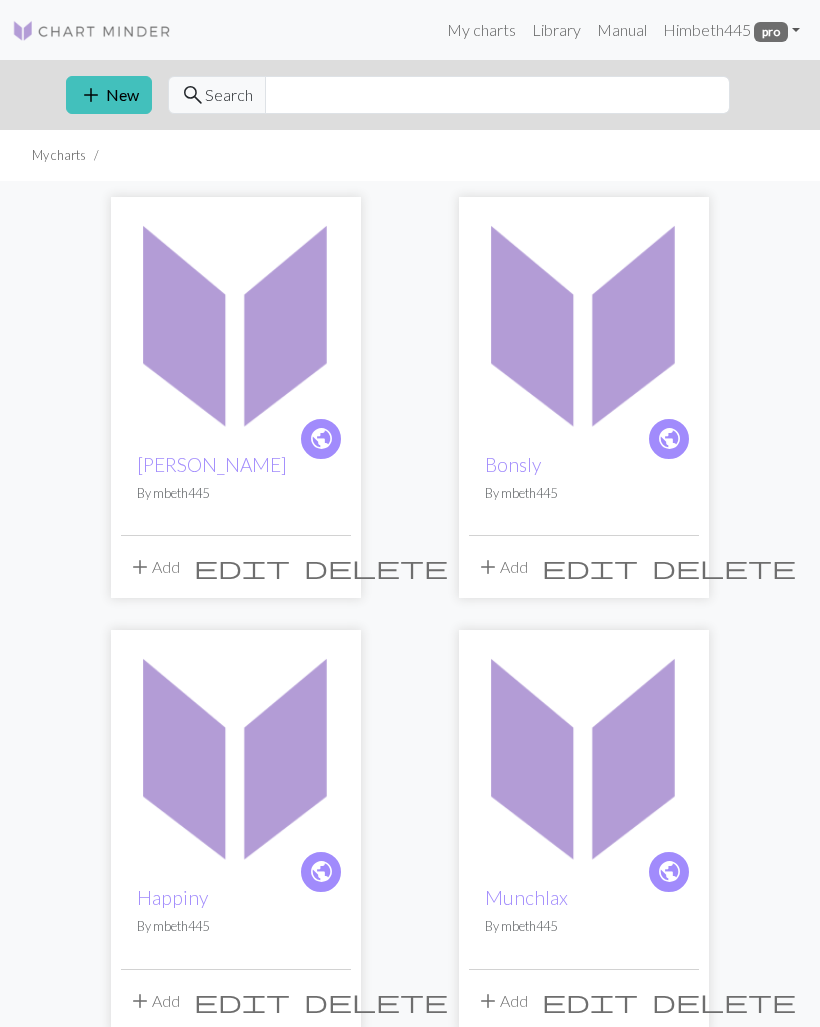 click on "add" at bounding box center (91, 95) 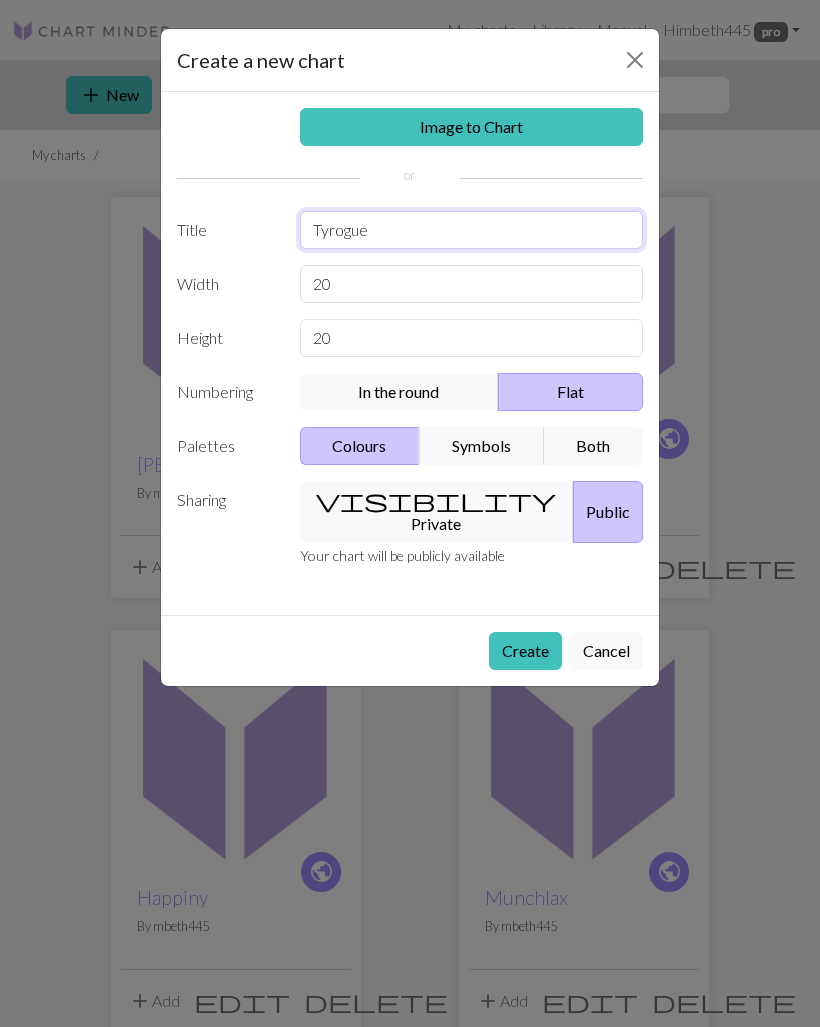 type on "Tyrogue" 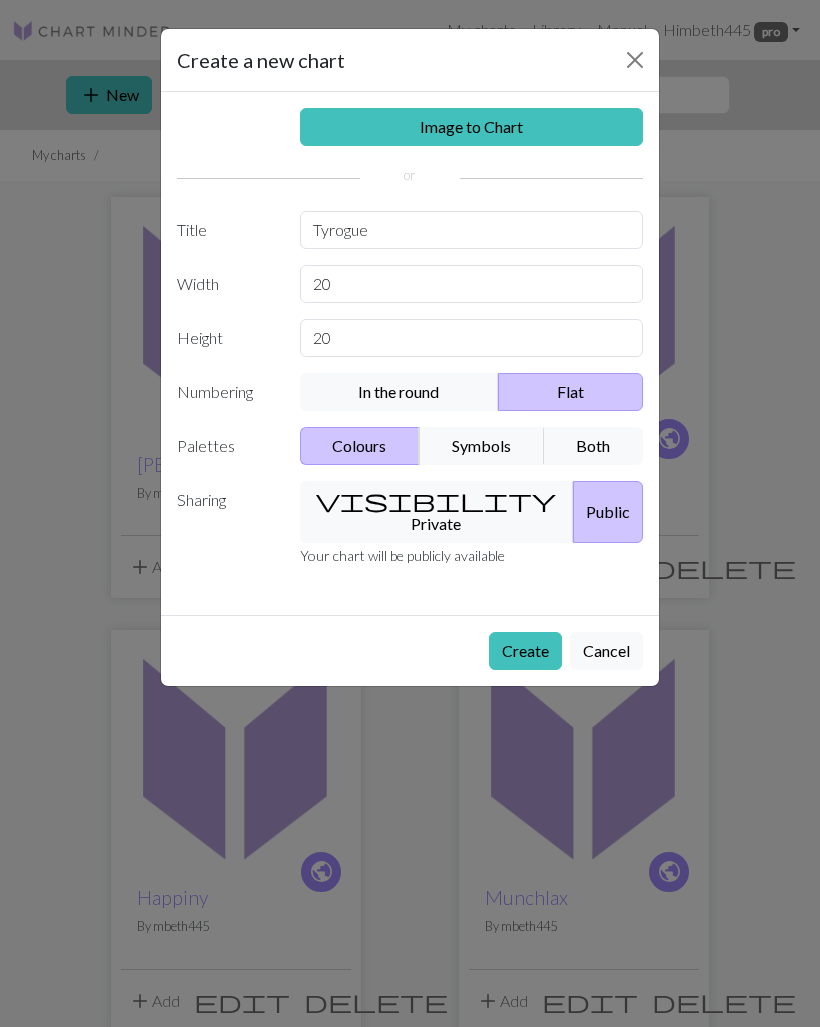 click on "Create" at bounding box center [525, 651] 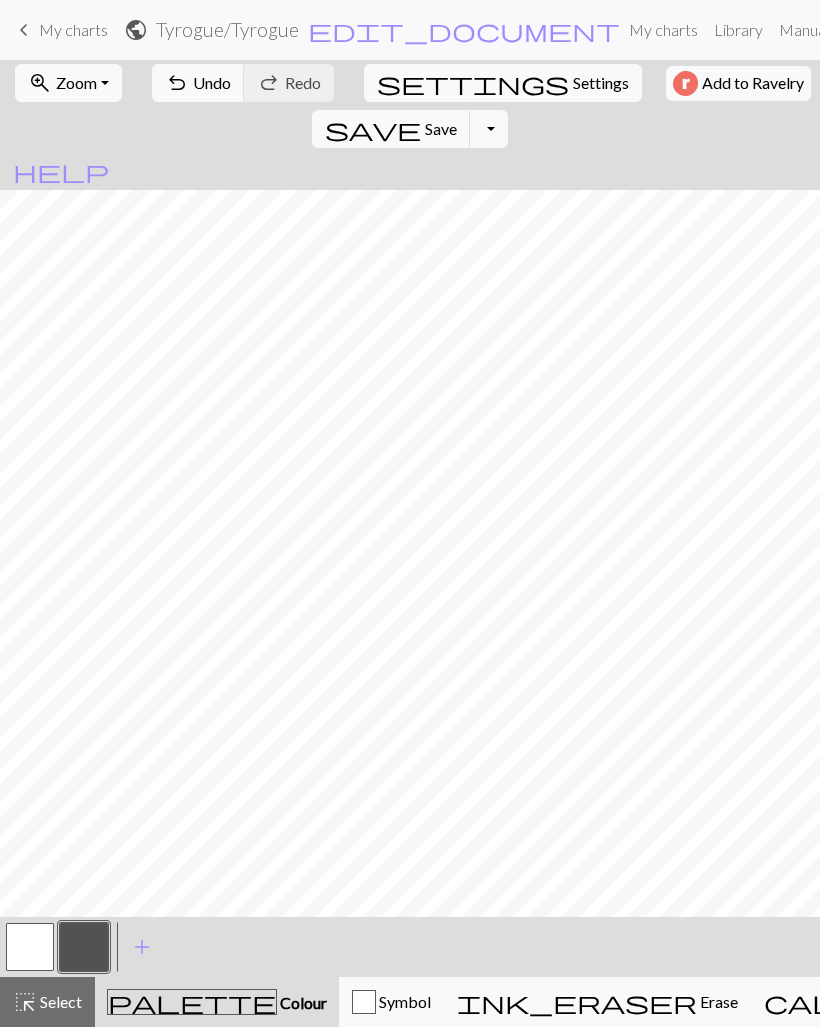 click at bounding box center (84, 947) 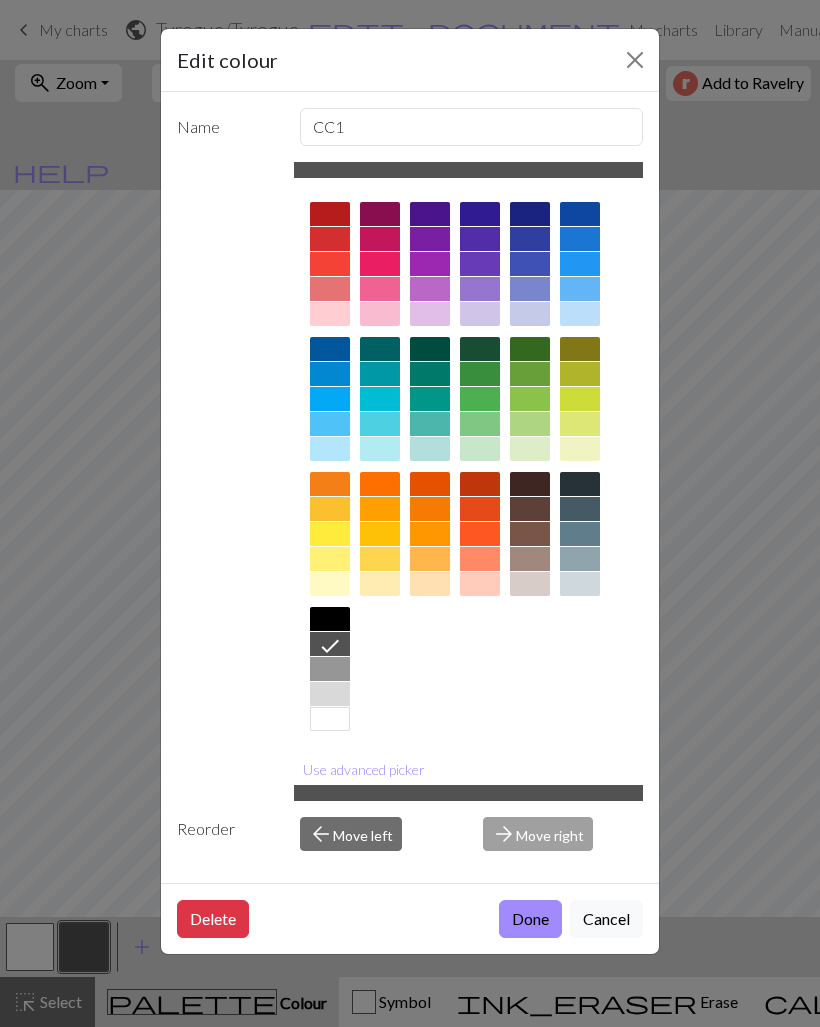 click at bounding box center (330, 619) 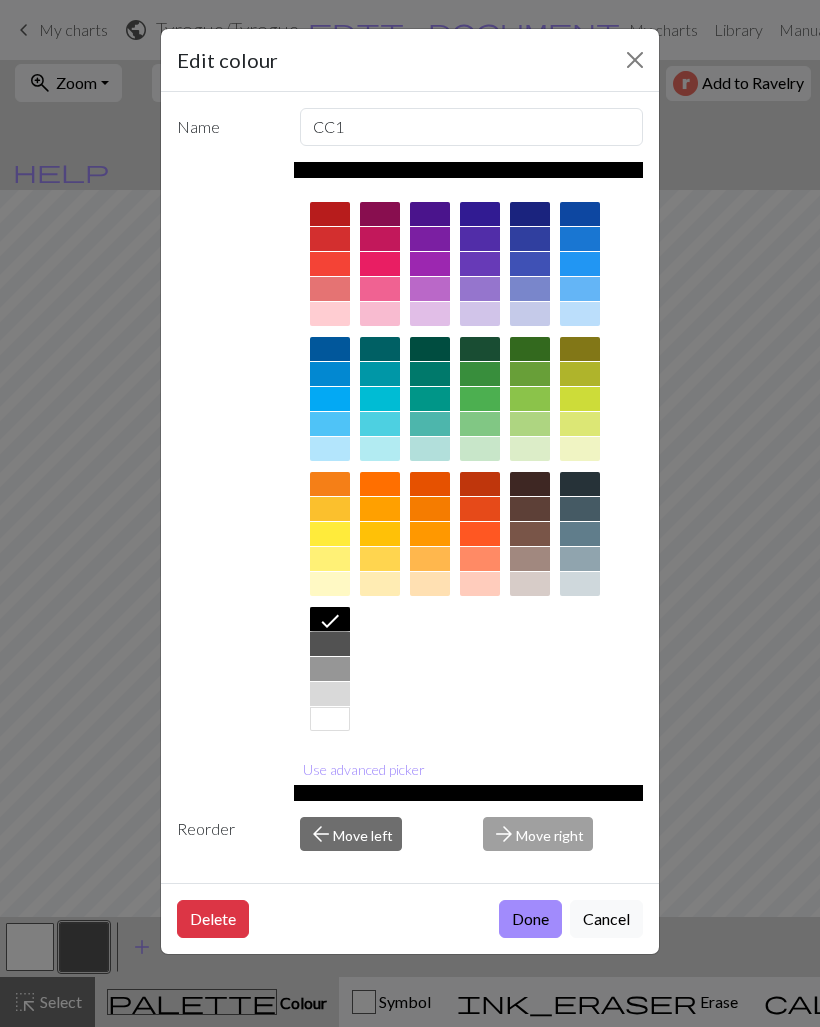 click on "Done" at bounding box center [530, 919] 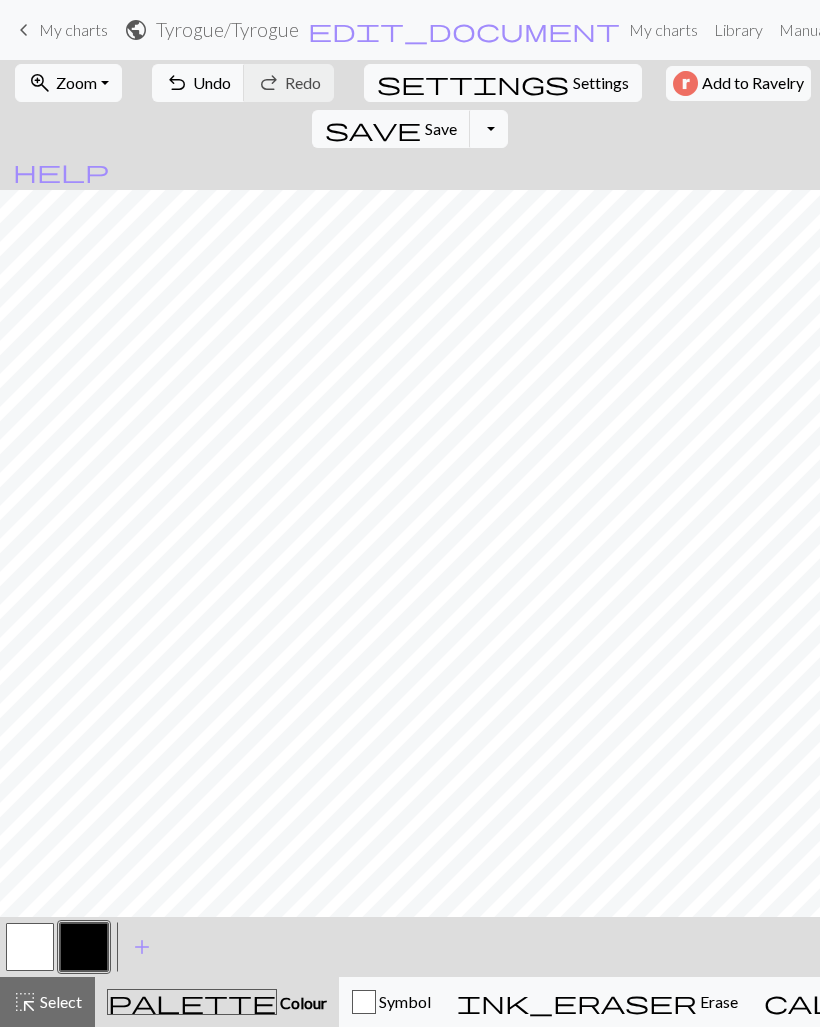 click at bounding box center (30, 947) 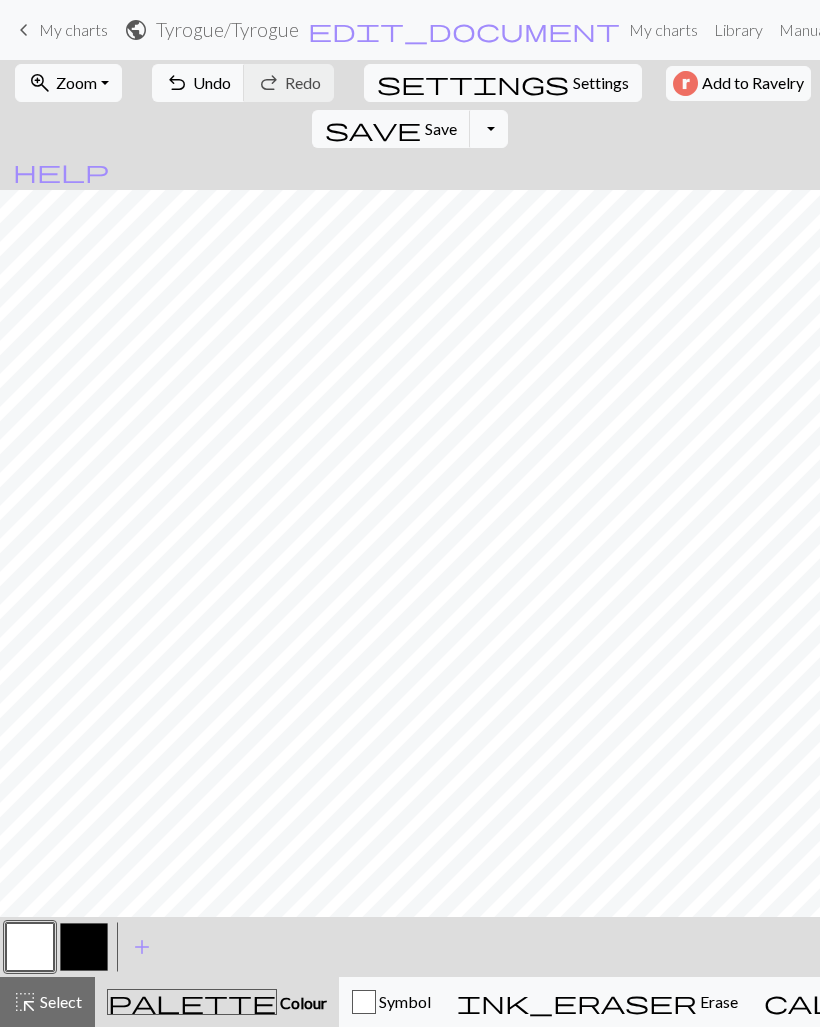click at bounding box center [84, 947] 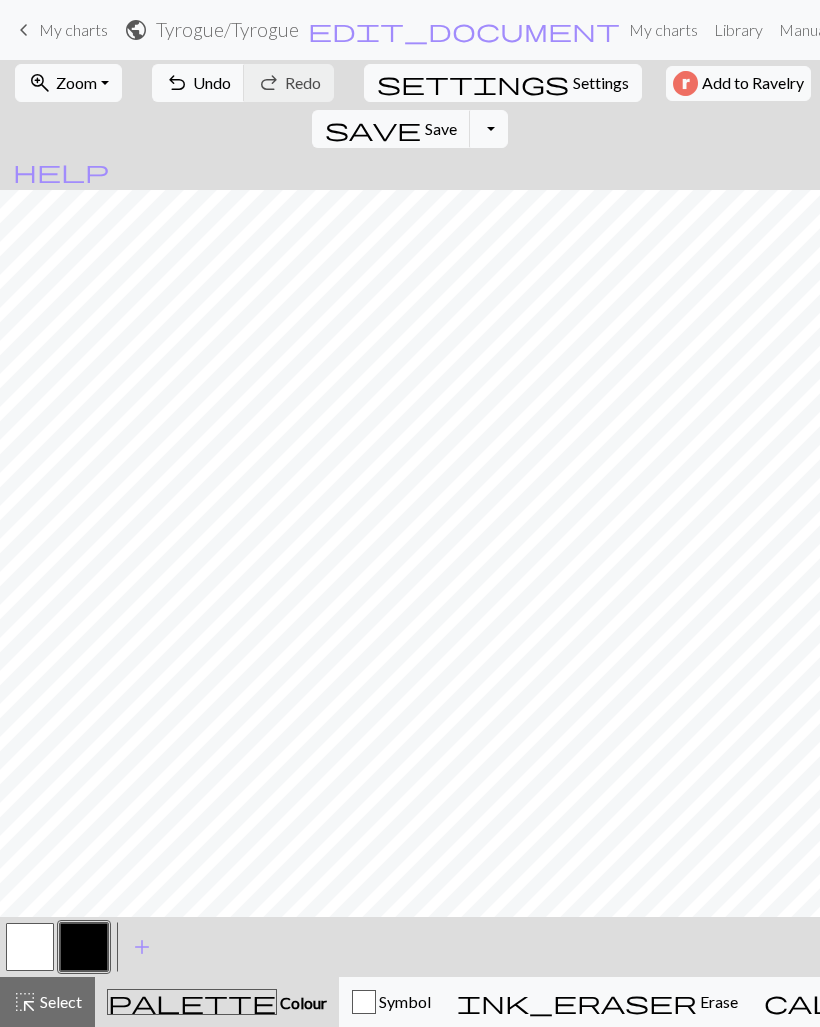 click on "undo Undo Undo" at bounding box center [198, 83] 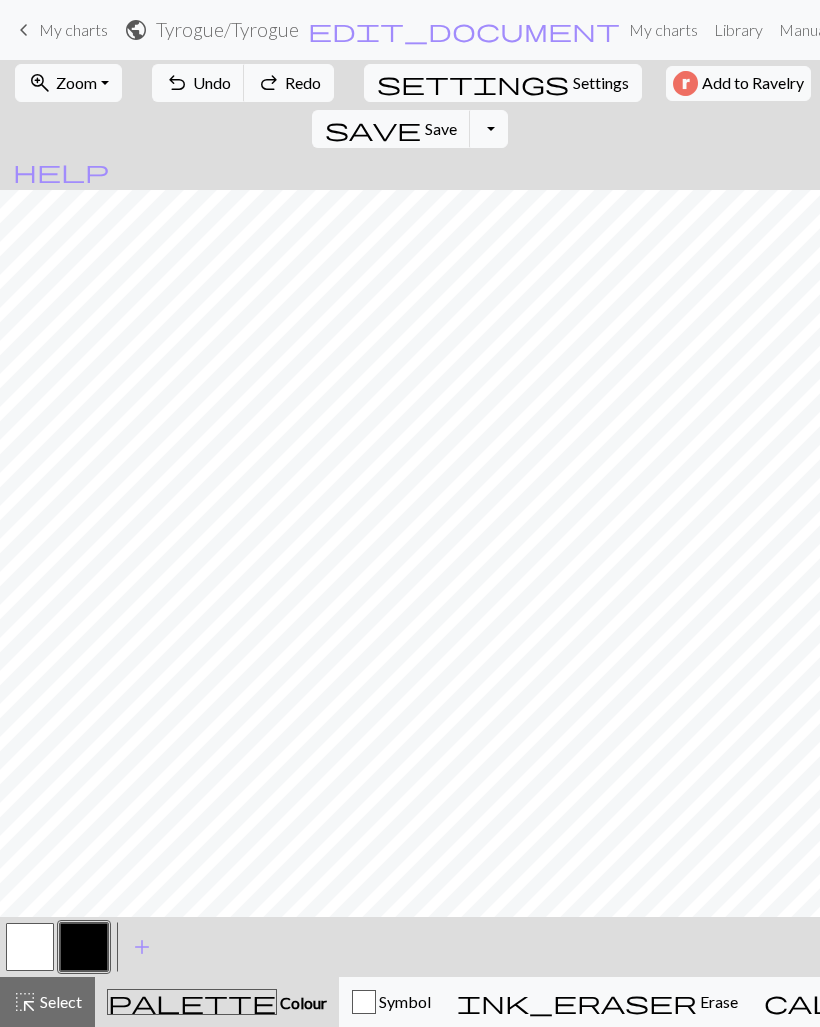 click on "undo Undo Undo" at bounding box center [198, 83] 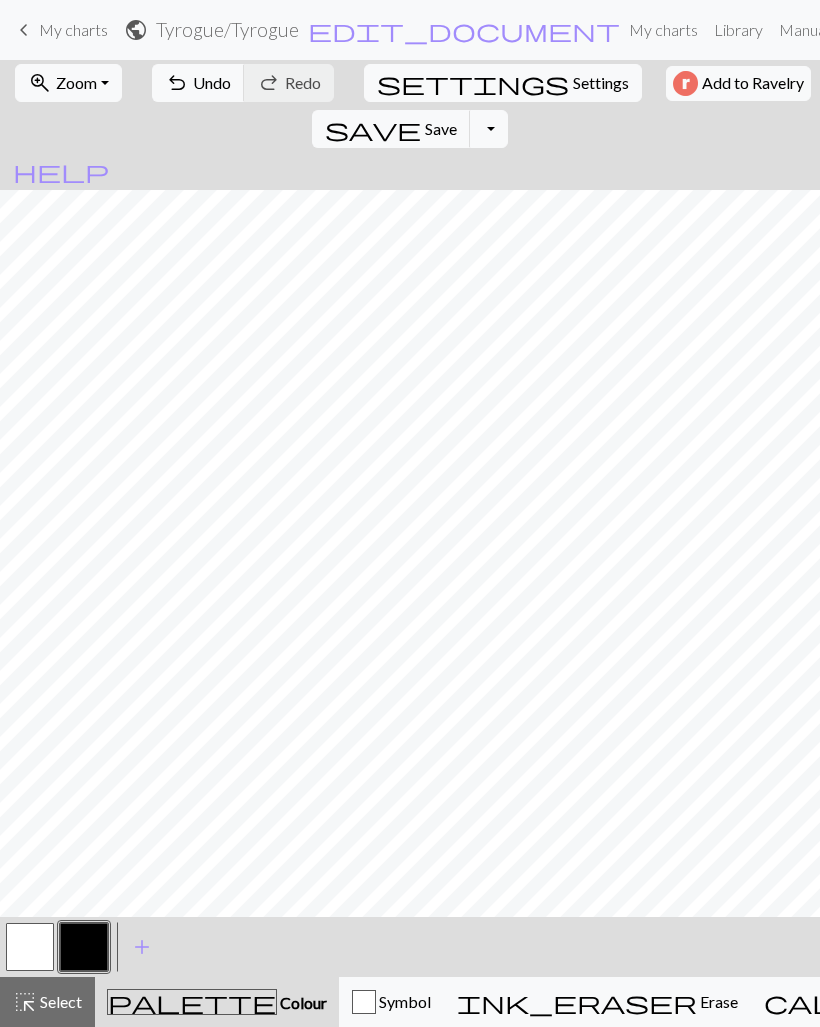click at bounding box center [30, 947] 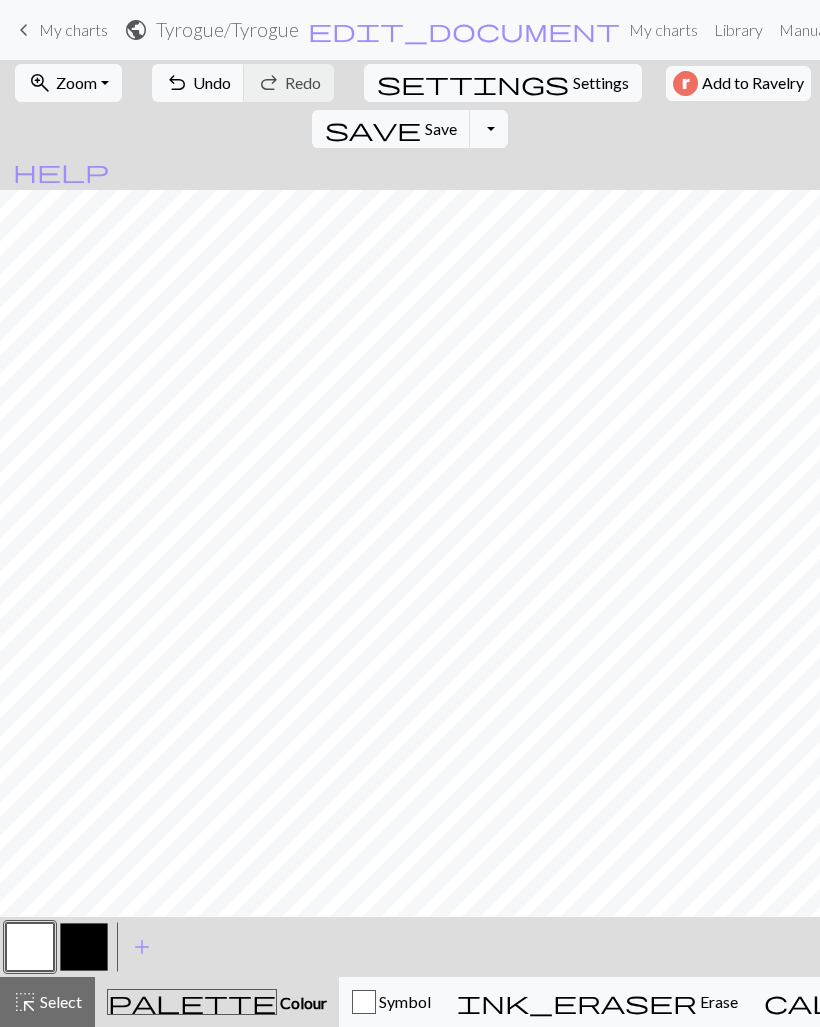 click at bounding box center (84, 947) 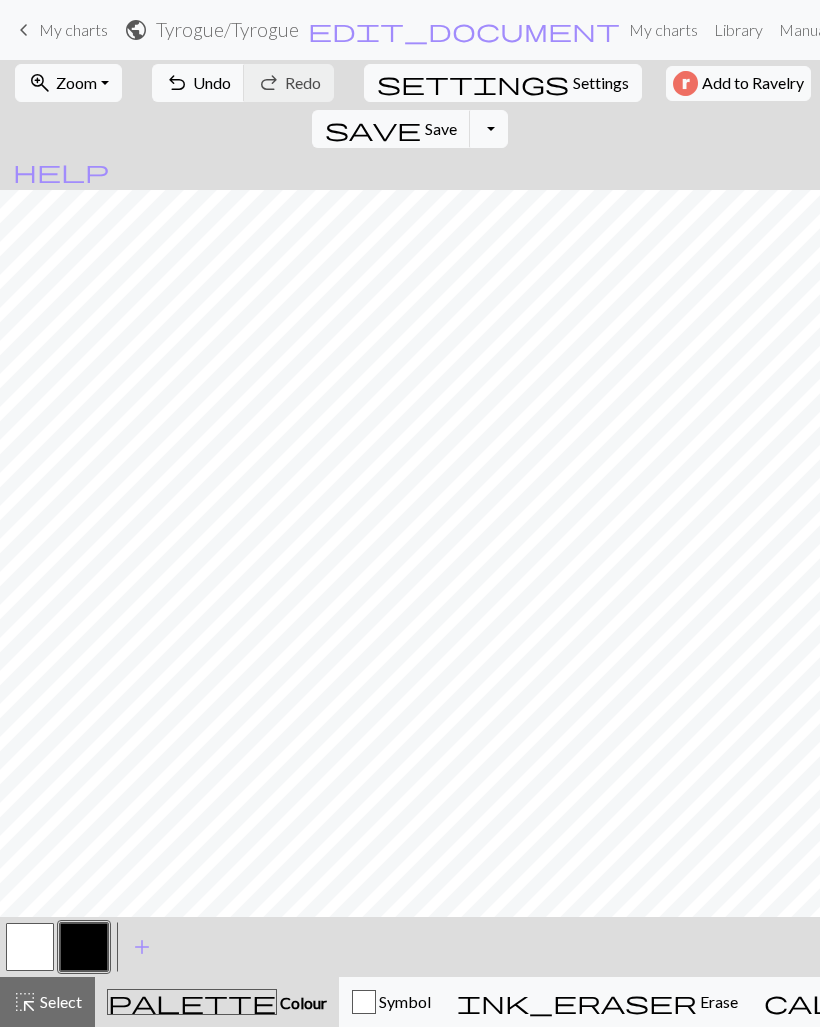 click on "settings  Settings" at bounding box center [503, 83] 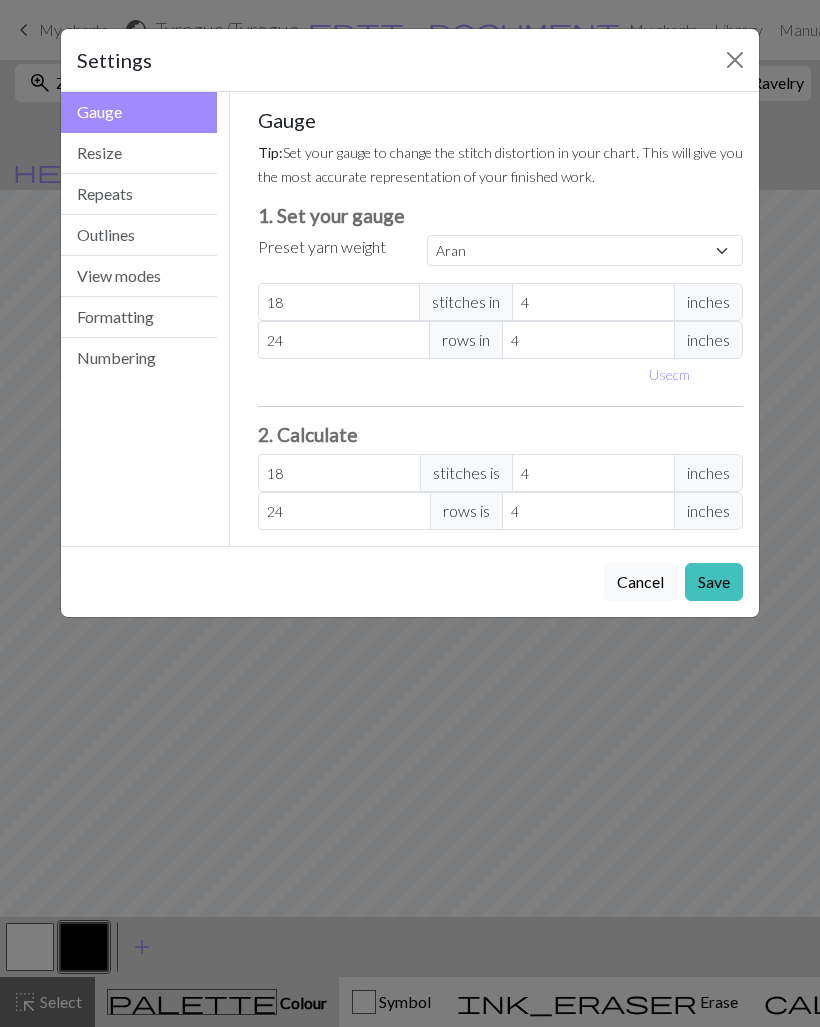 click on "Resize" at bounding box center (139, 153) 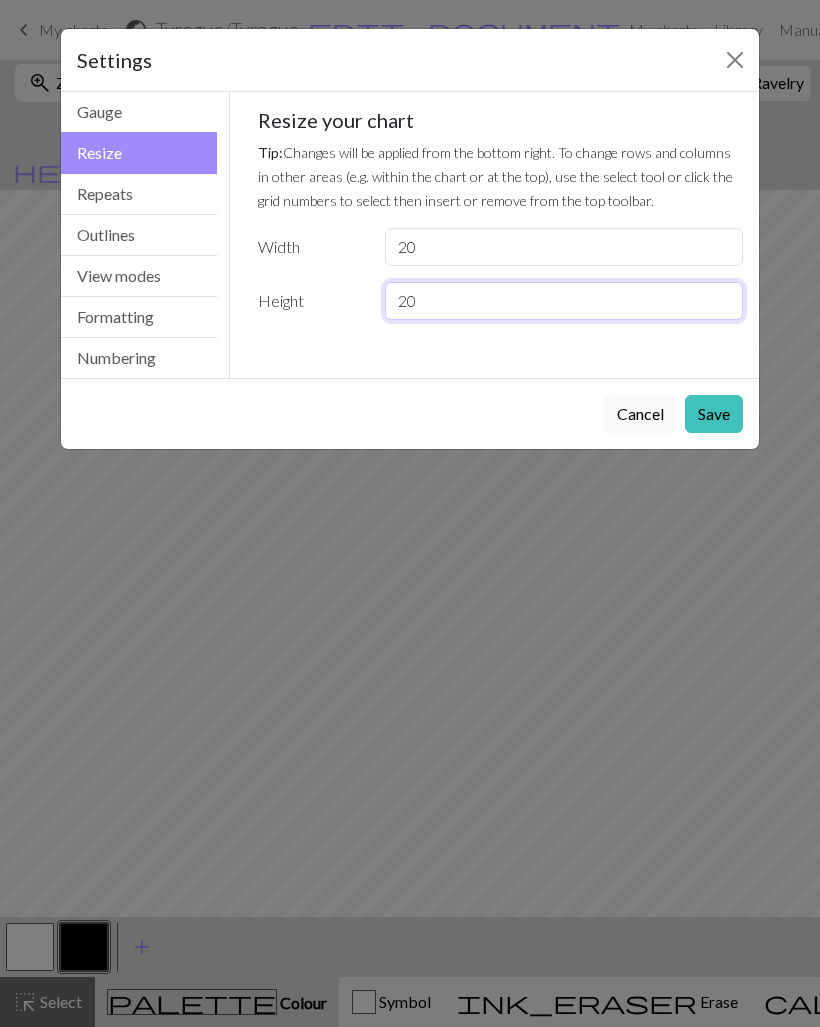 click on "20" at bounding box center [564, 301] 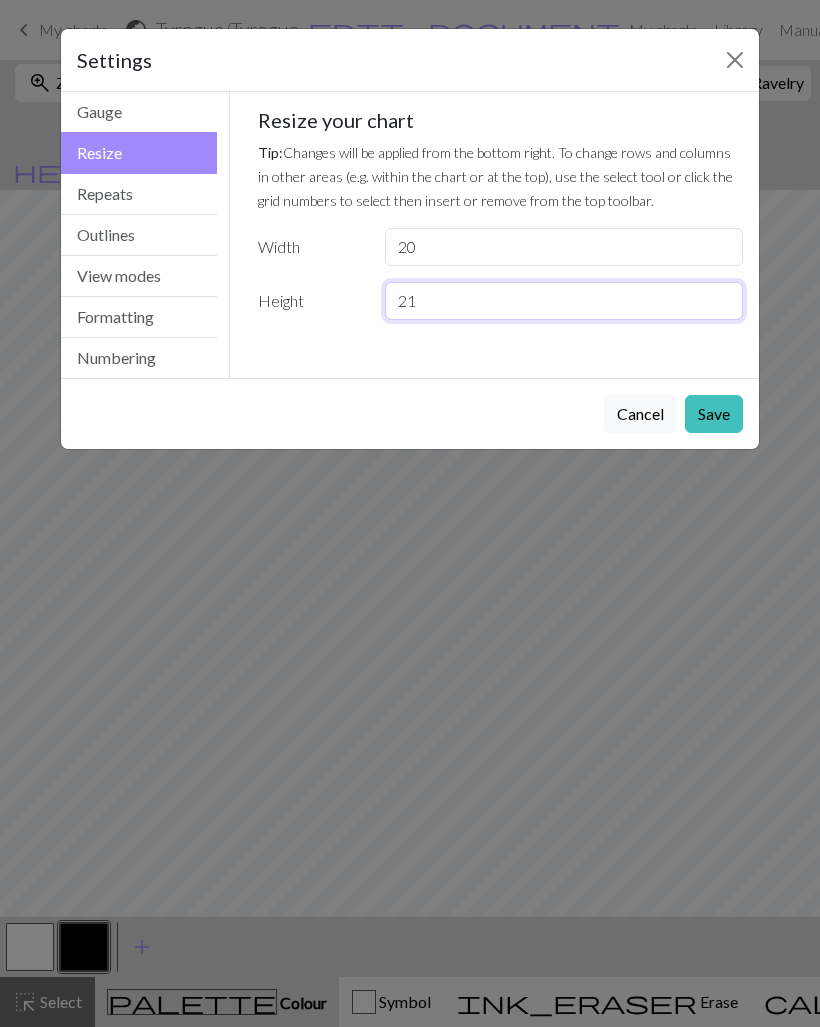 type on "21" 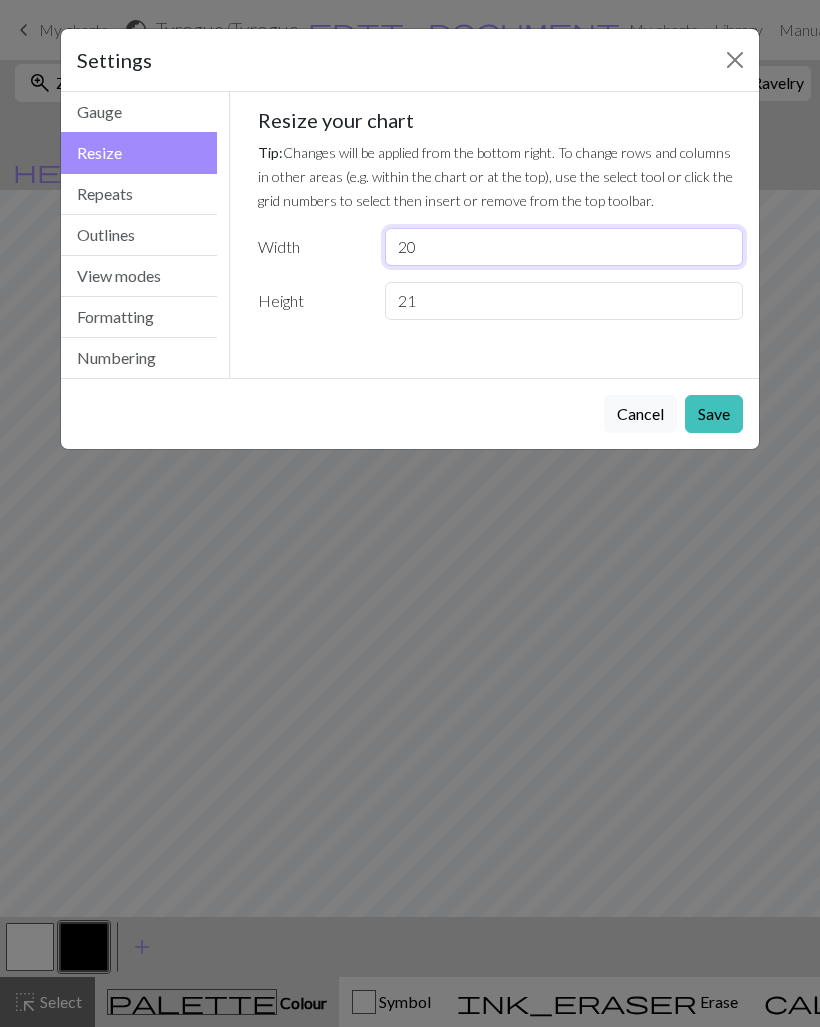 click on "20" at bounding box center (564, 247) 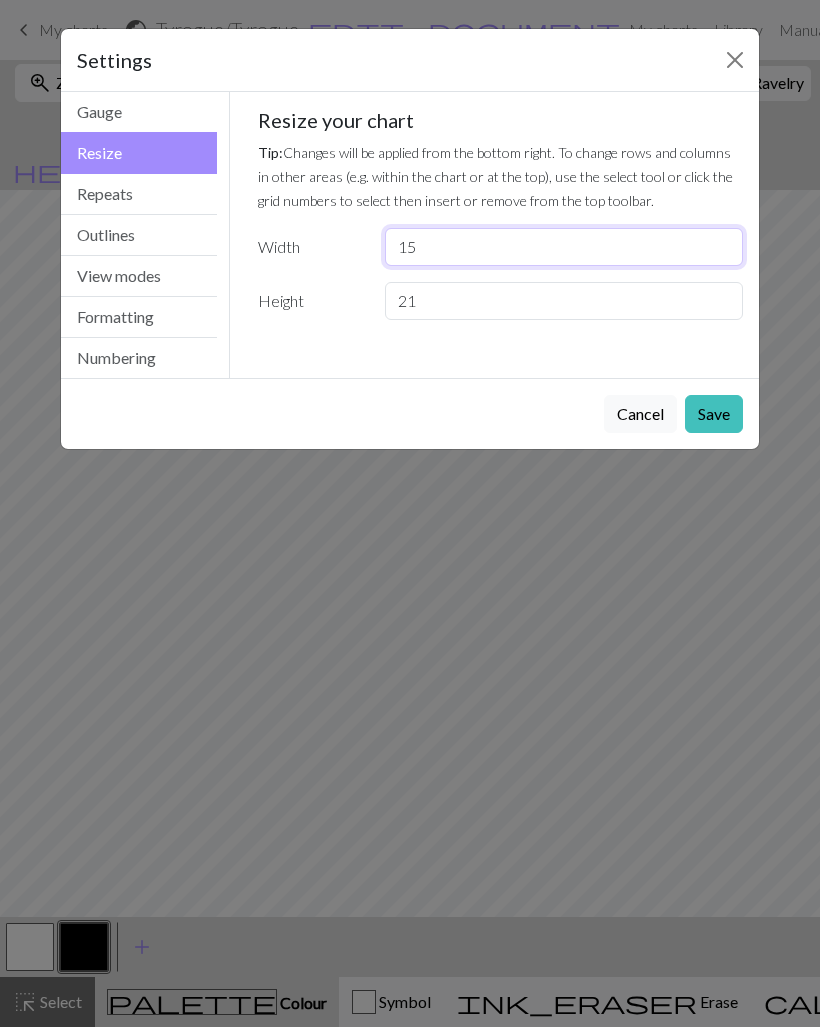 type on "15" 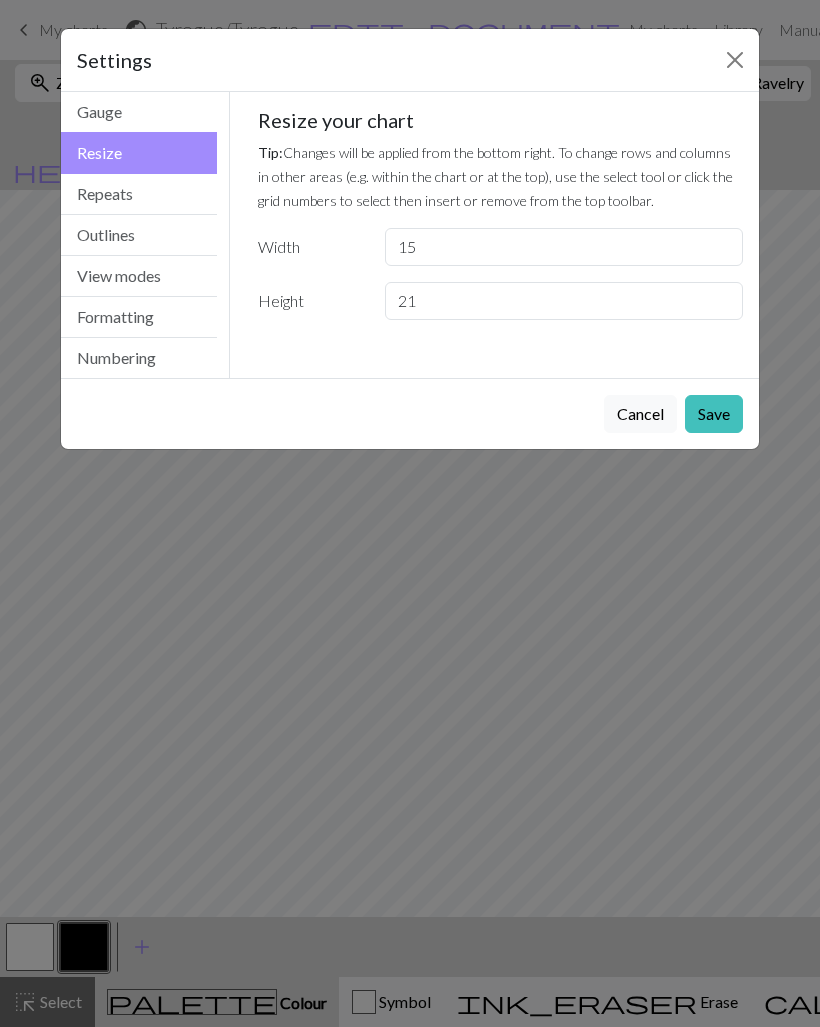 click on "Save" at bounding box center (714, 414) 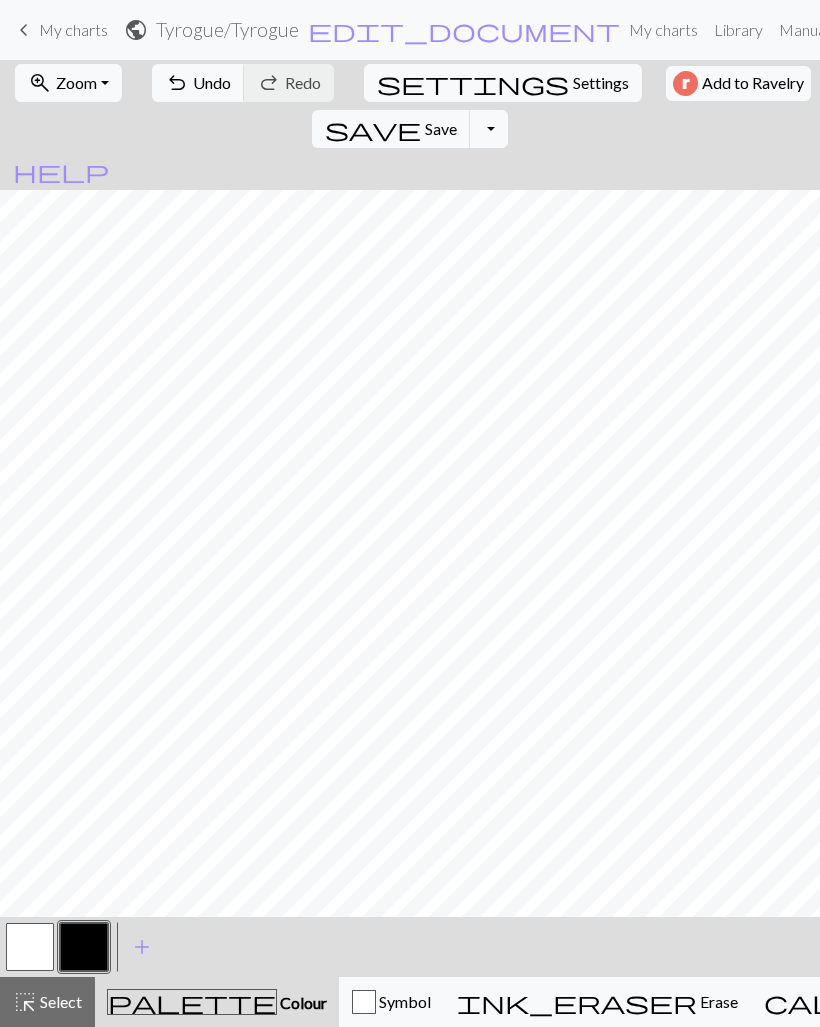 click at bounding box center [30, 947] 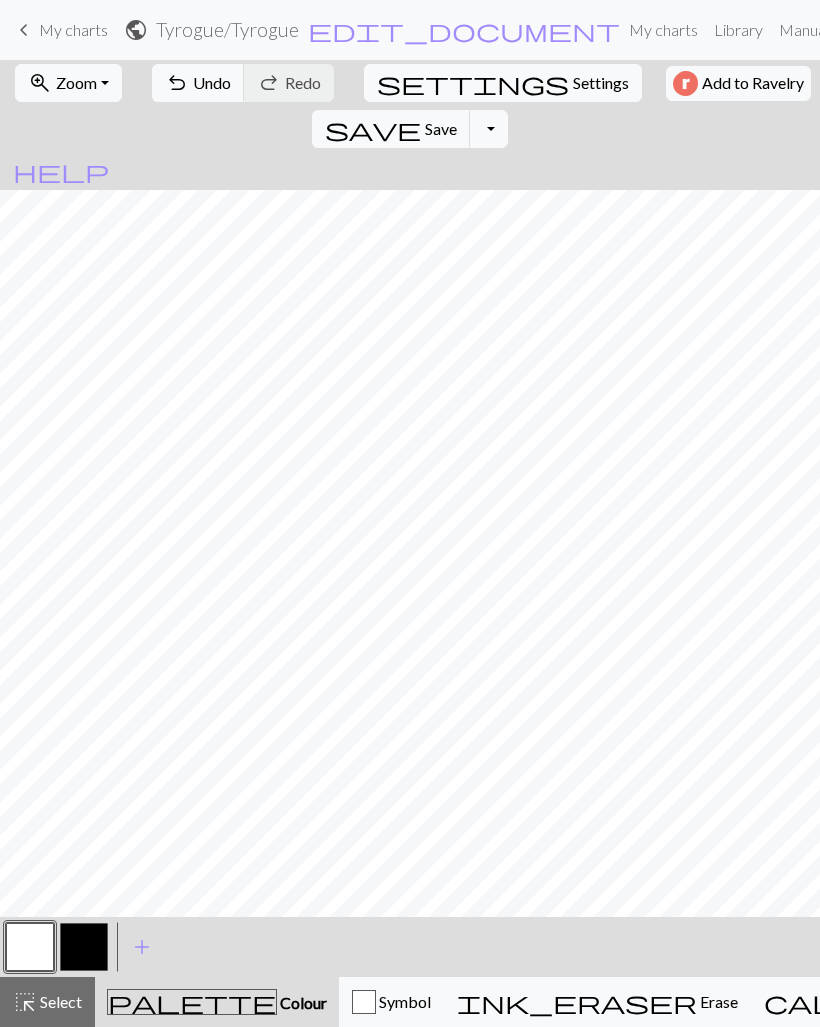 click on "save" at bounding box center (373, 129) 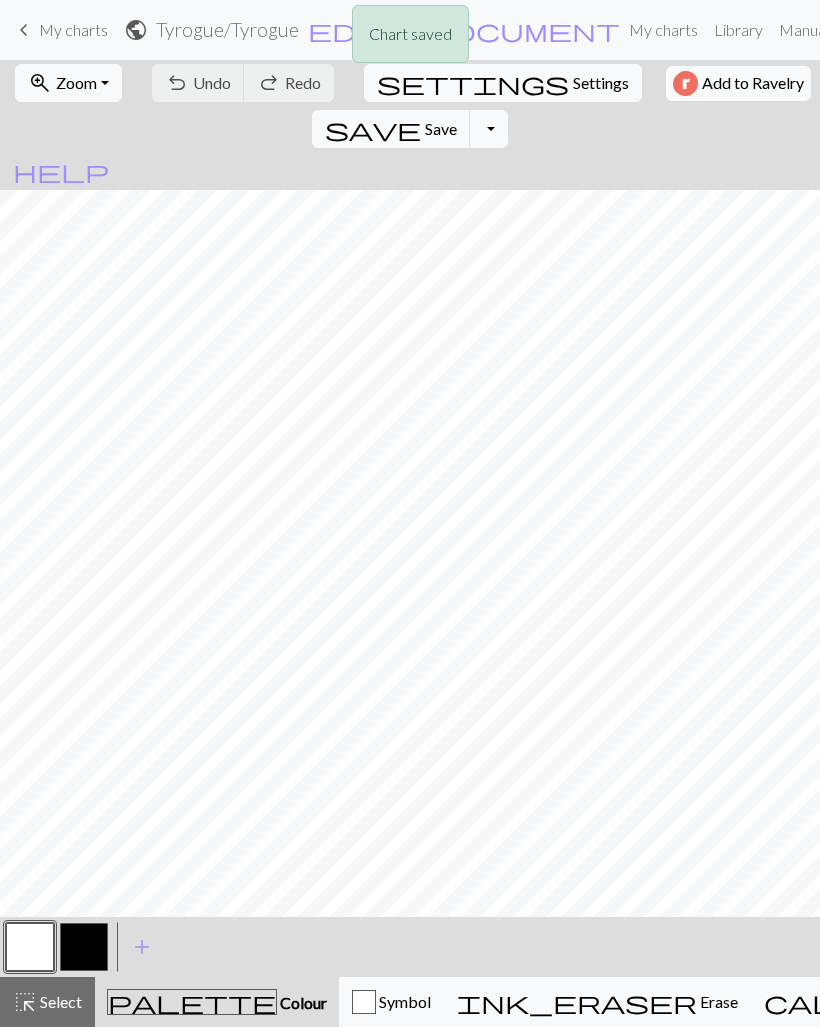 click on "settings  Settings" at bounding box center (503, 83) 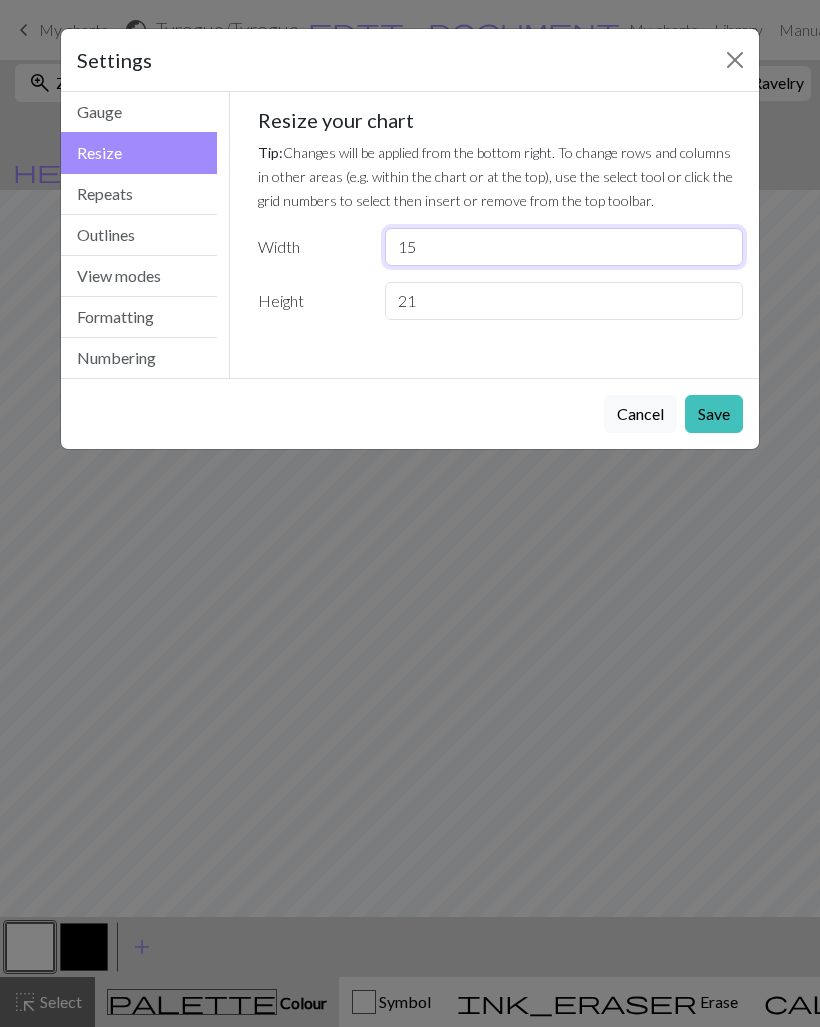 type on "5" 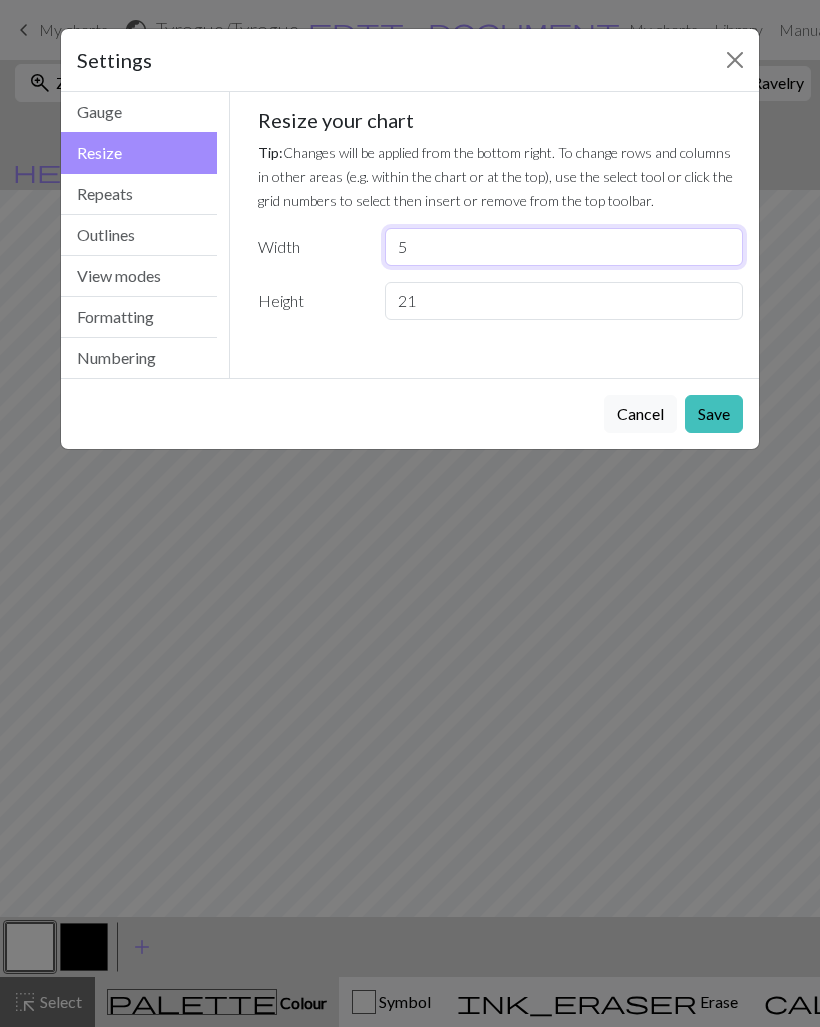 click on "5" at bounding box center [564, 247] 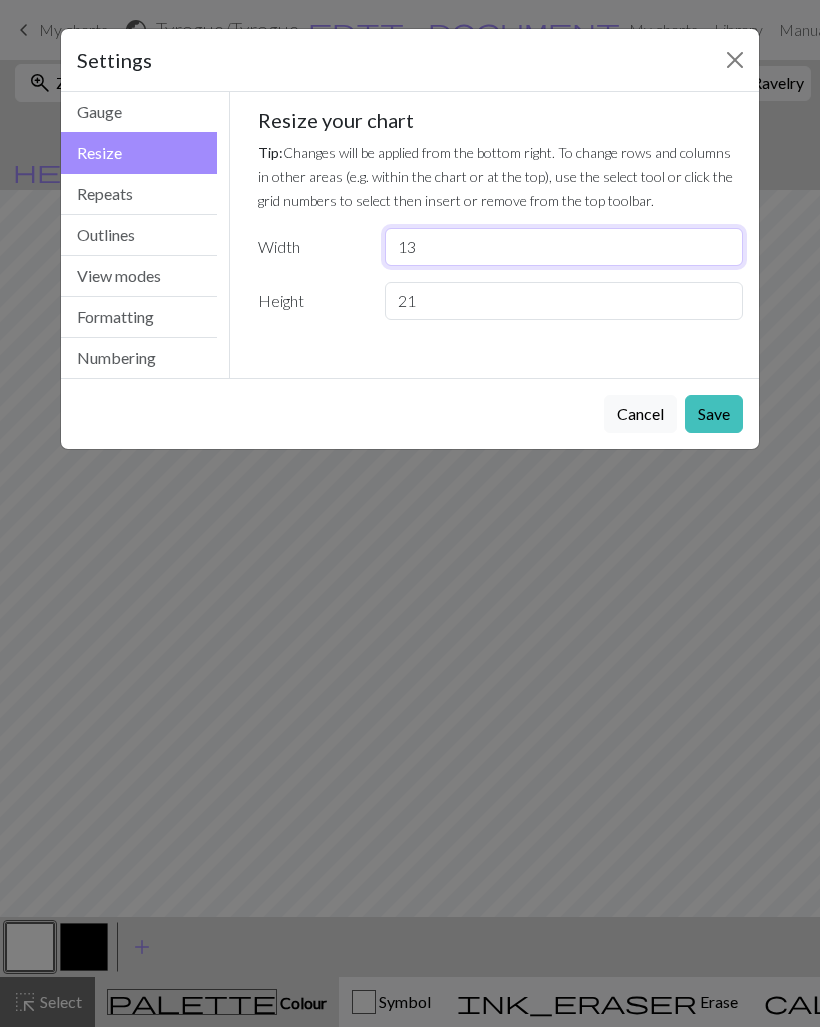 type on "13" 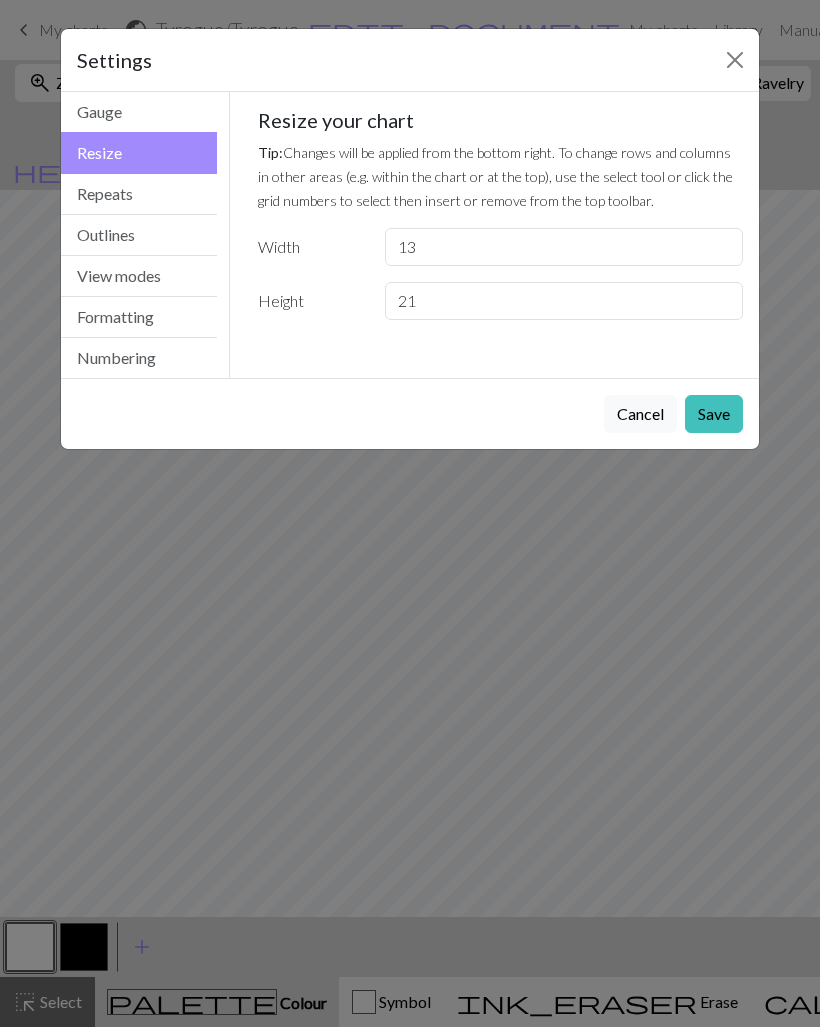 click on "Save" at bounding box center (714, 414) 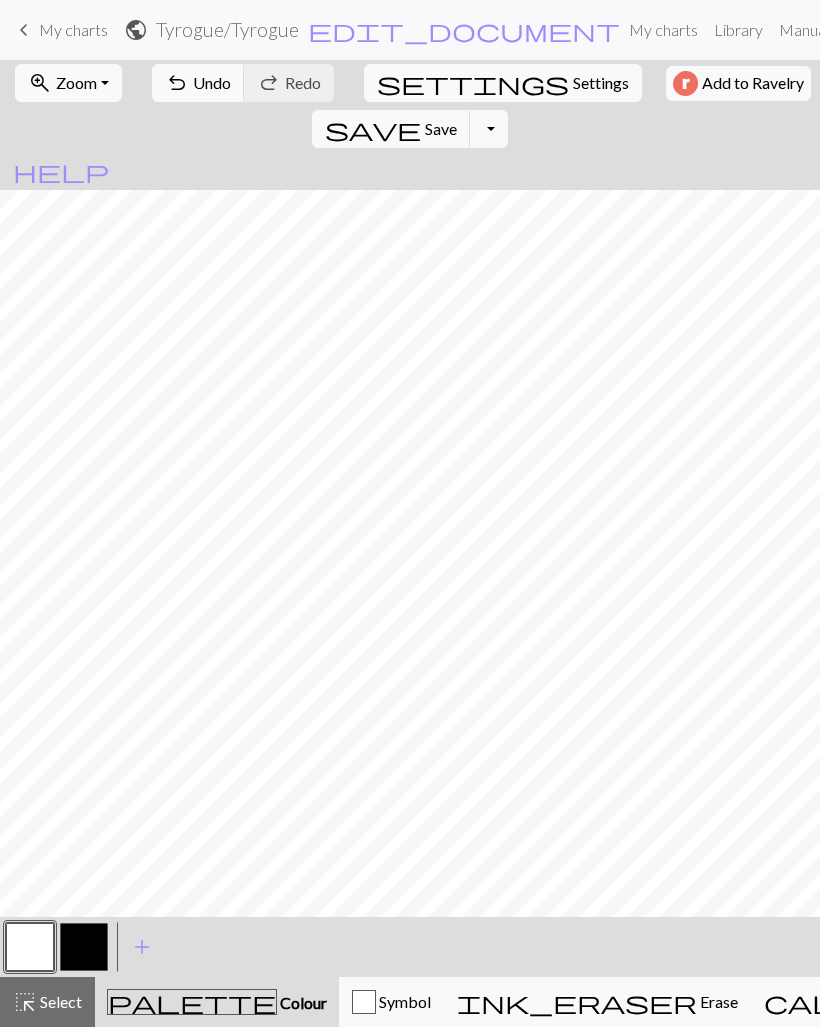 click on "save" at bounding box center (373, 129) 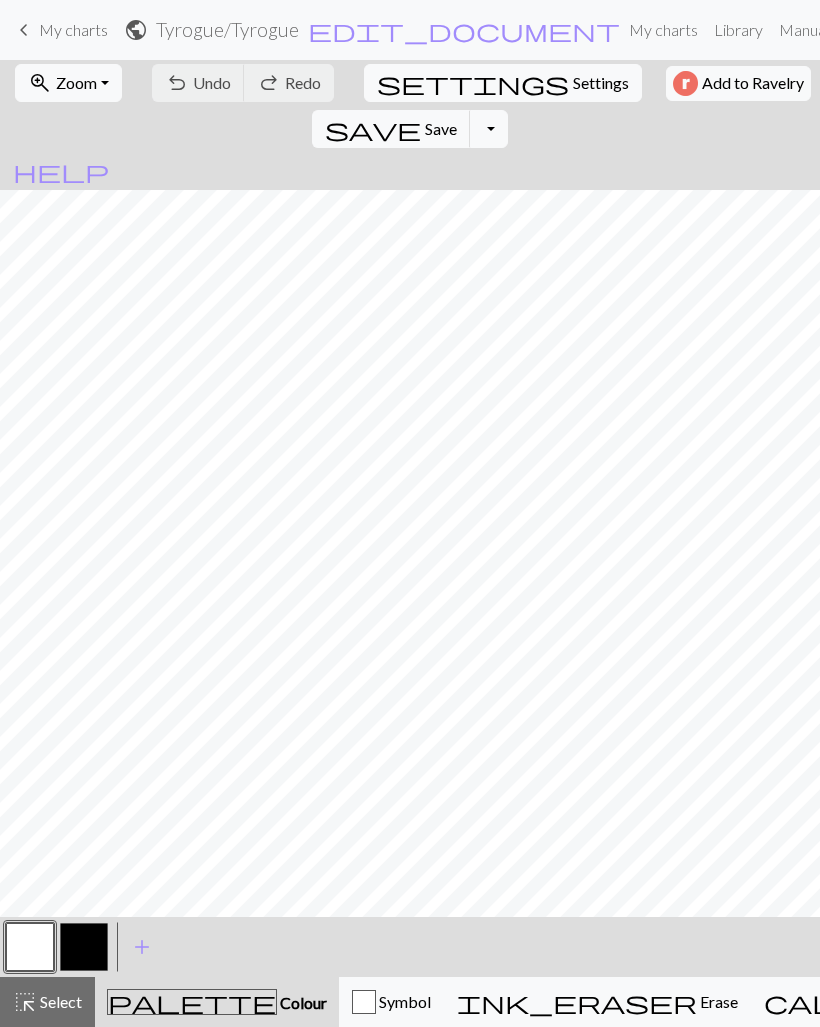 click on "save" at bounding box center [373, 129] 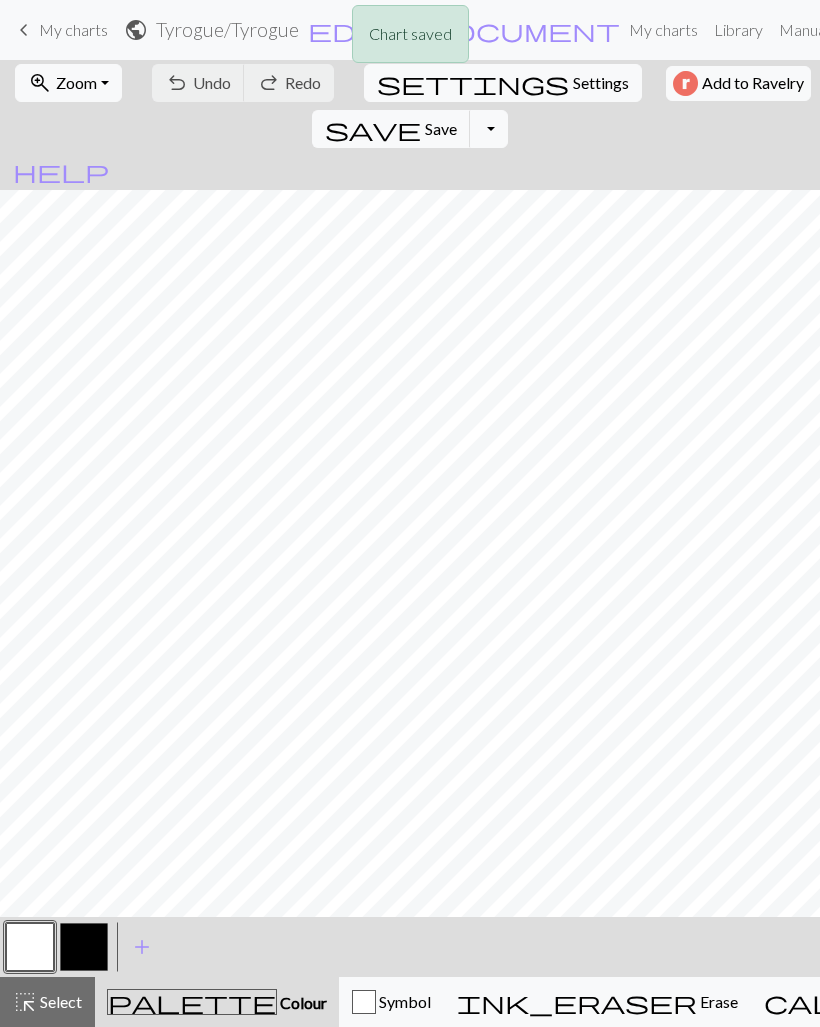 click on "Chart saved" at bounding box center (410, 39) 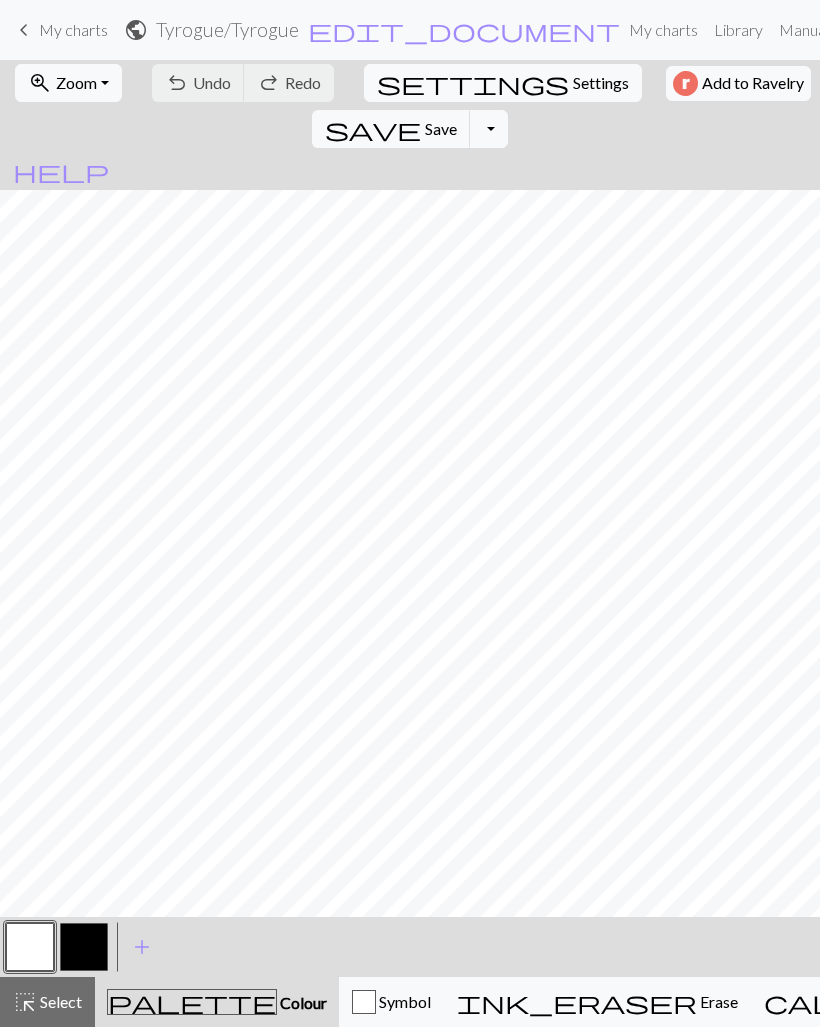 click on "keyboard_arrow_left   My charts" at bounding box center [60, 30] 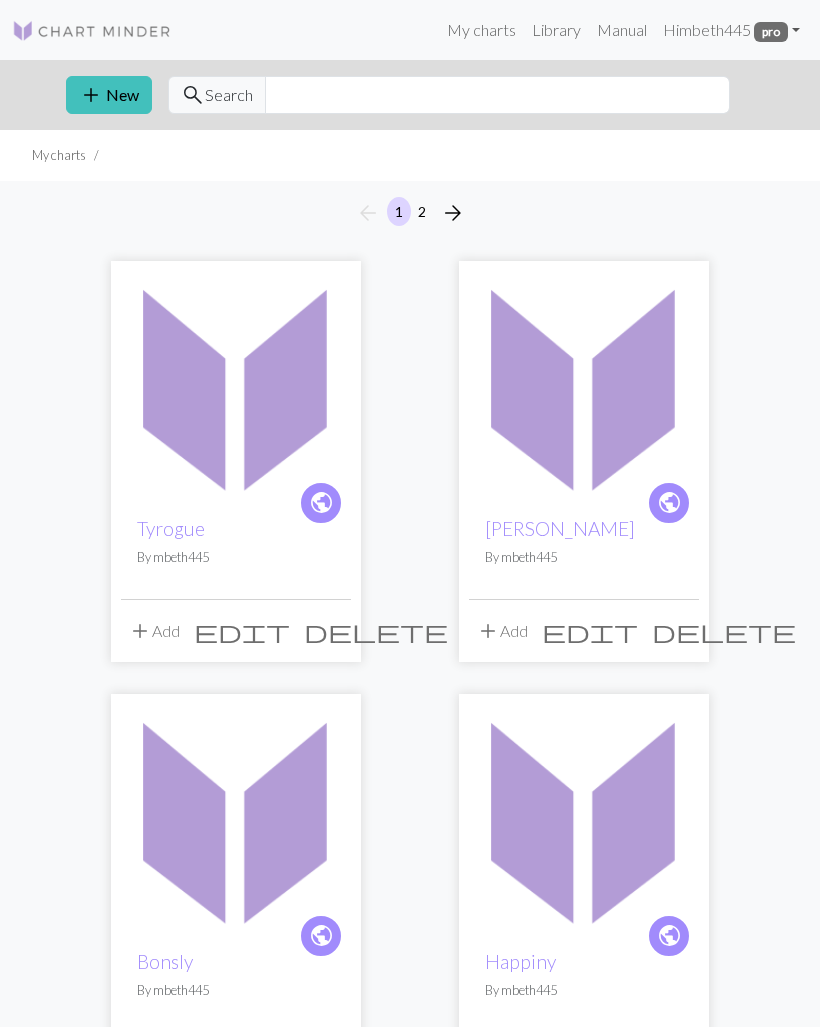 click on "add" at bounding box center (91, 95) 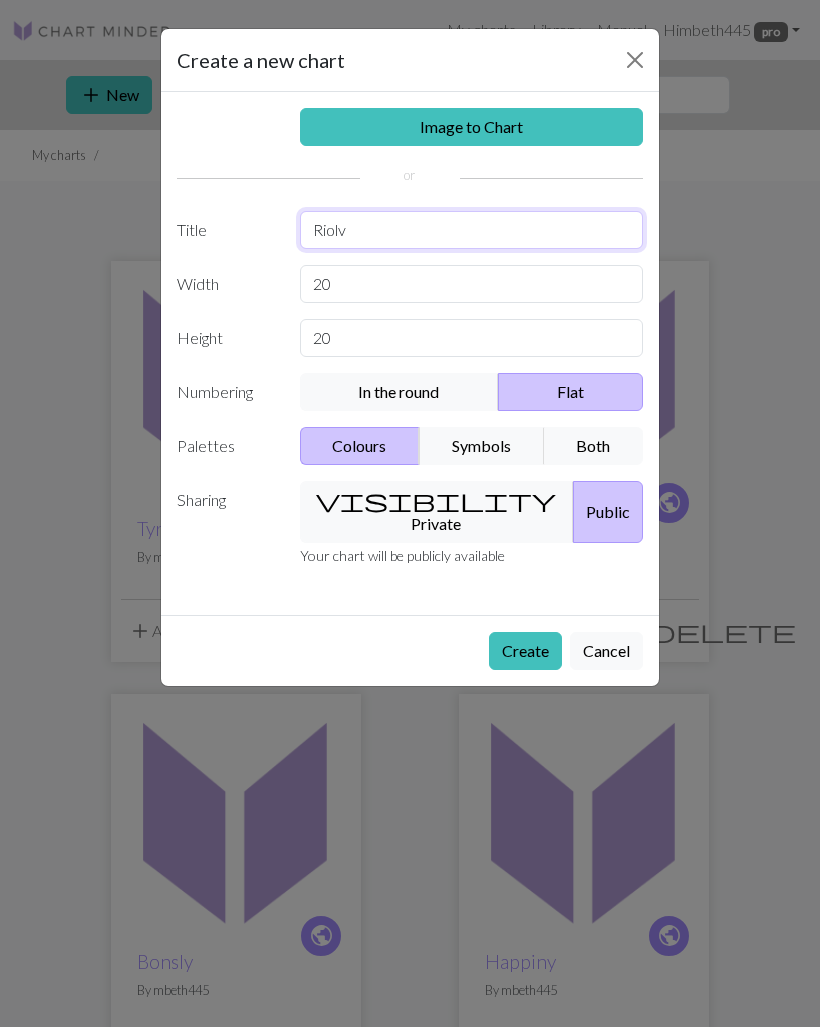 type on "Riolv" 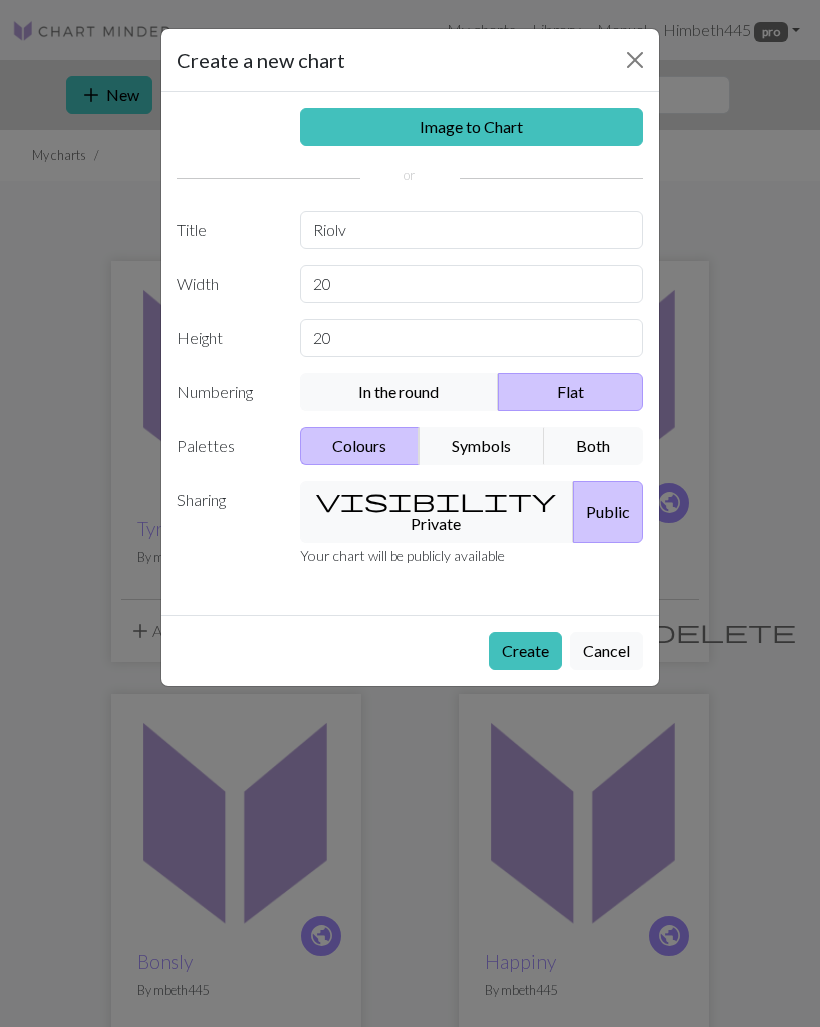 click on "Create" at bounding box center [525, 651] 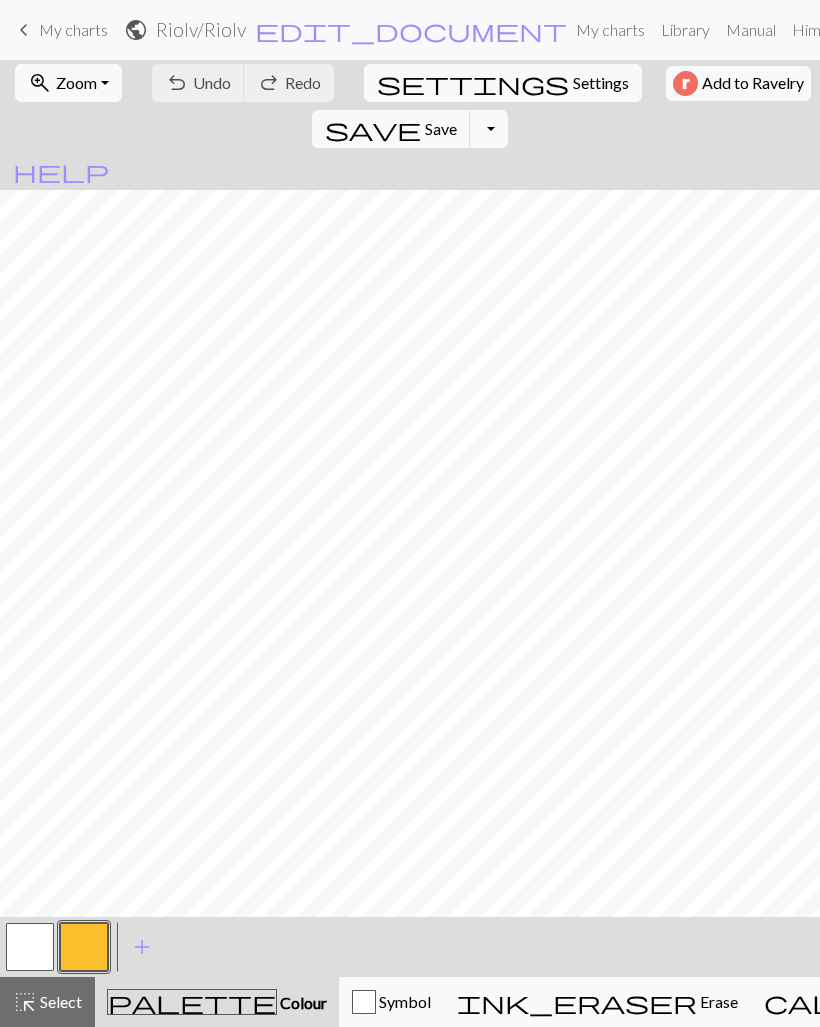 click at bounding box center (84, 947) 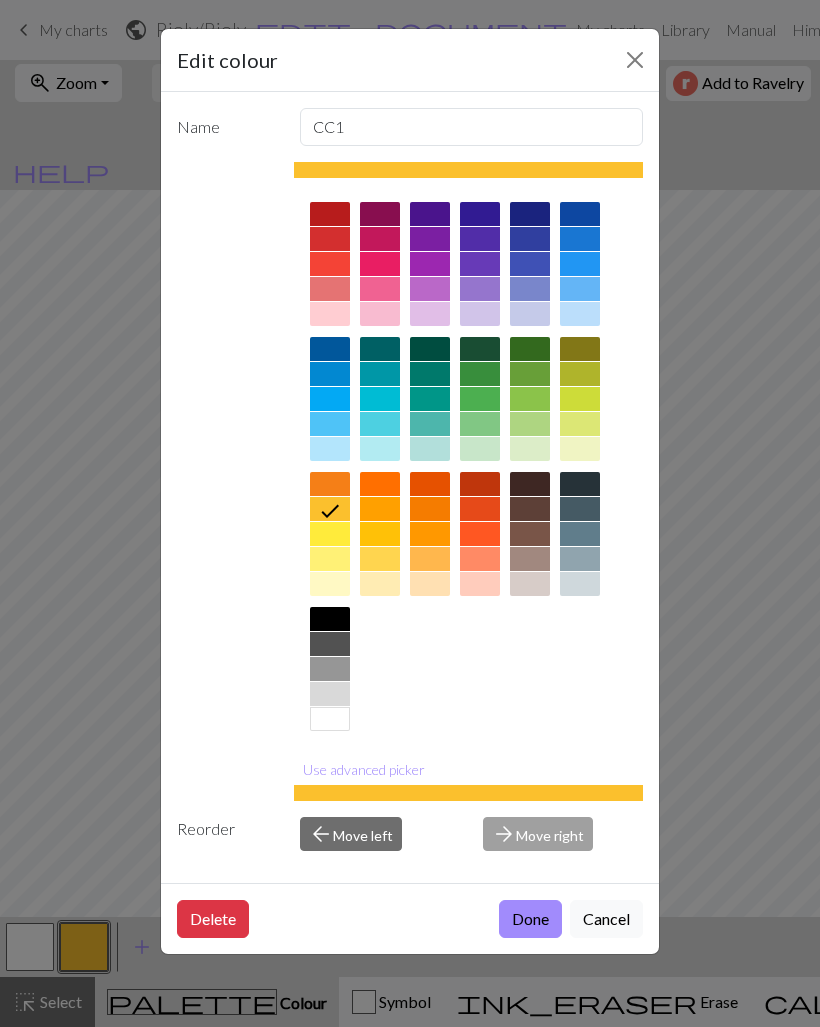 click at bounding box center [330, 619] 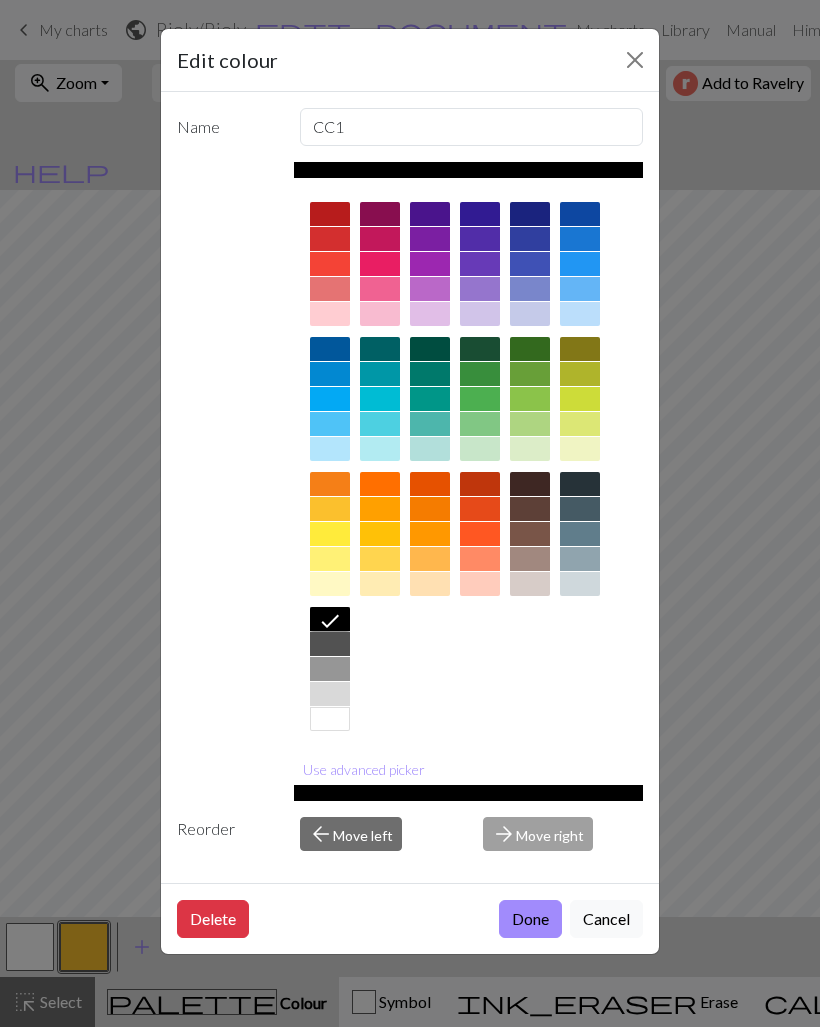 click on "Done" at bounding box center [530, 919] 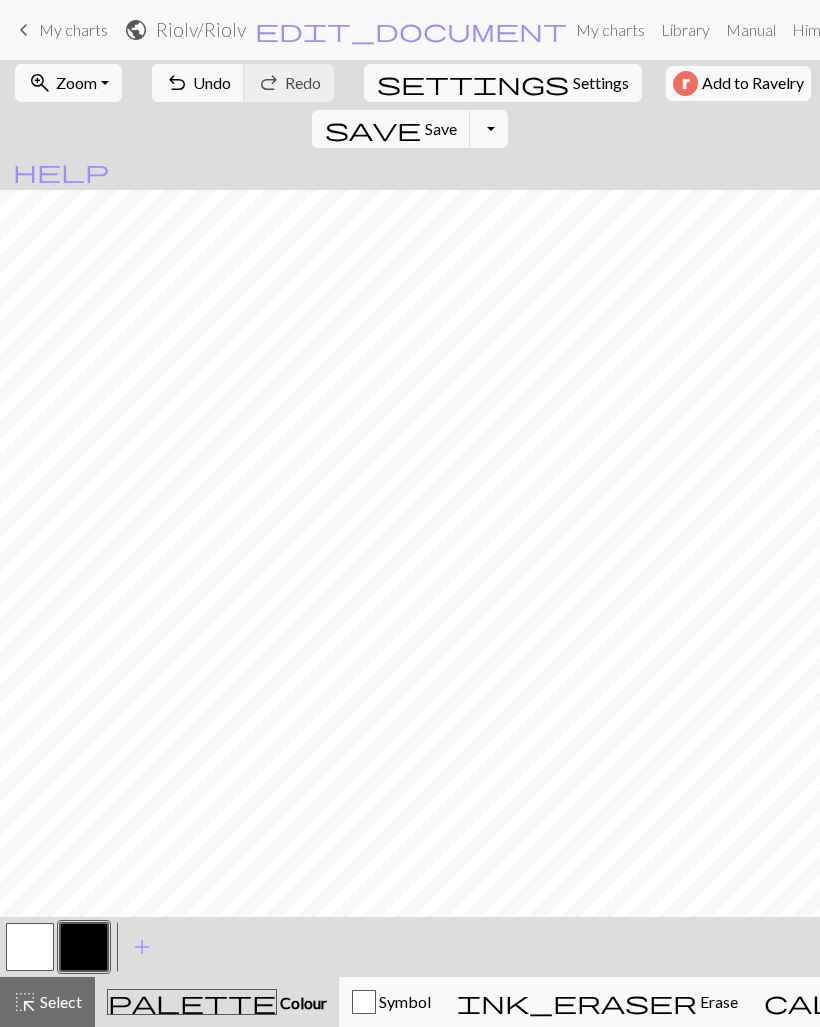 click at bounding box center [30, 947] 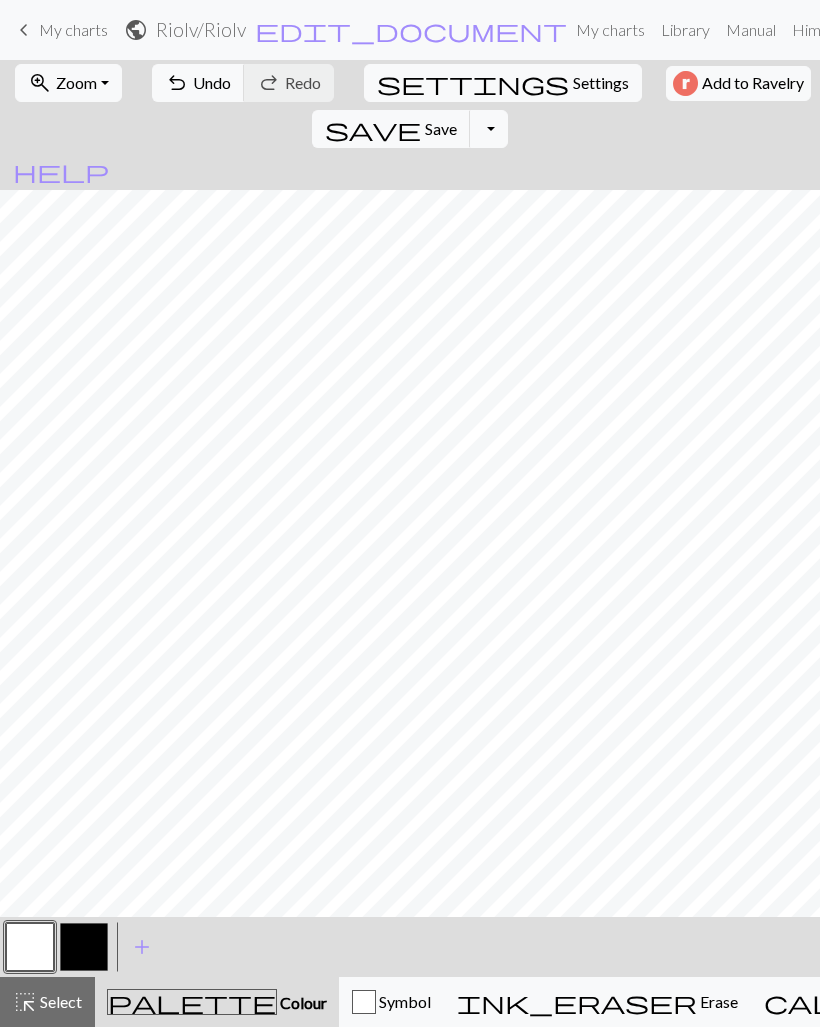 click at bounding box center [84, 947] 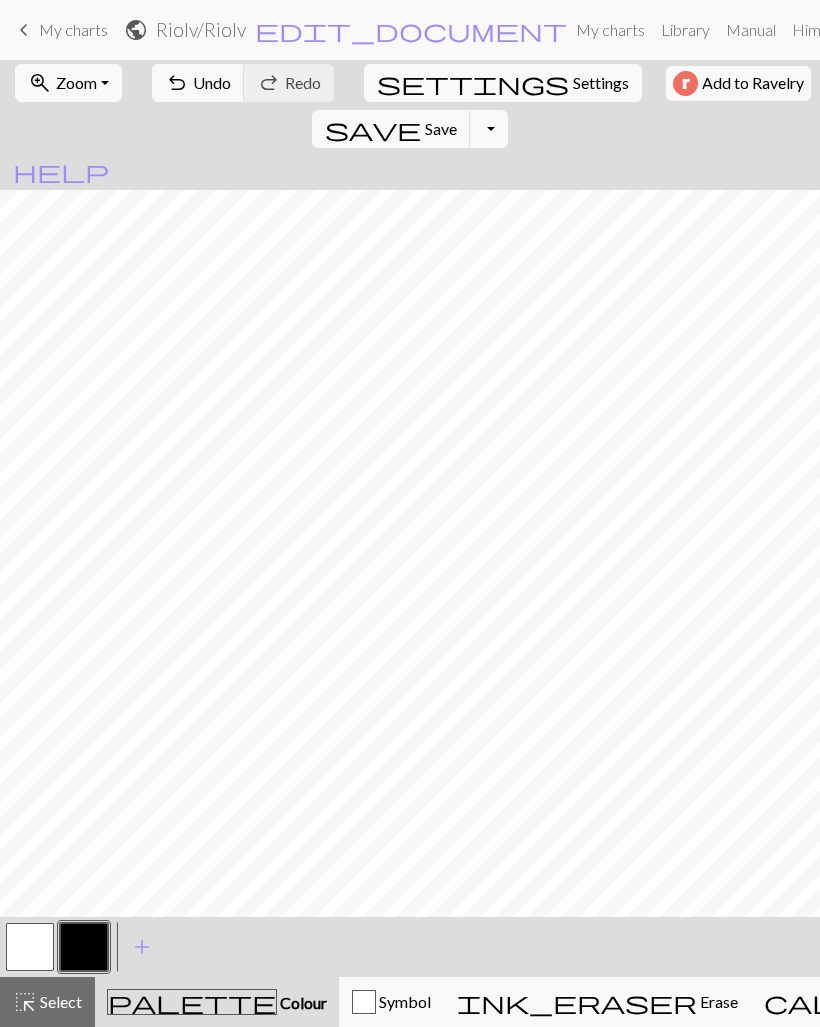 click at bounding box center [30, 947] 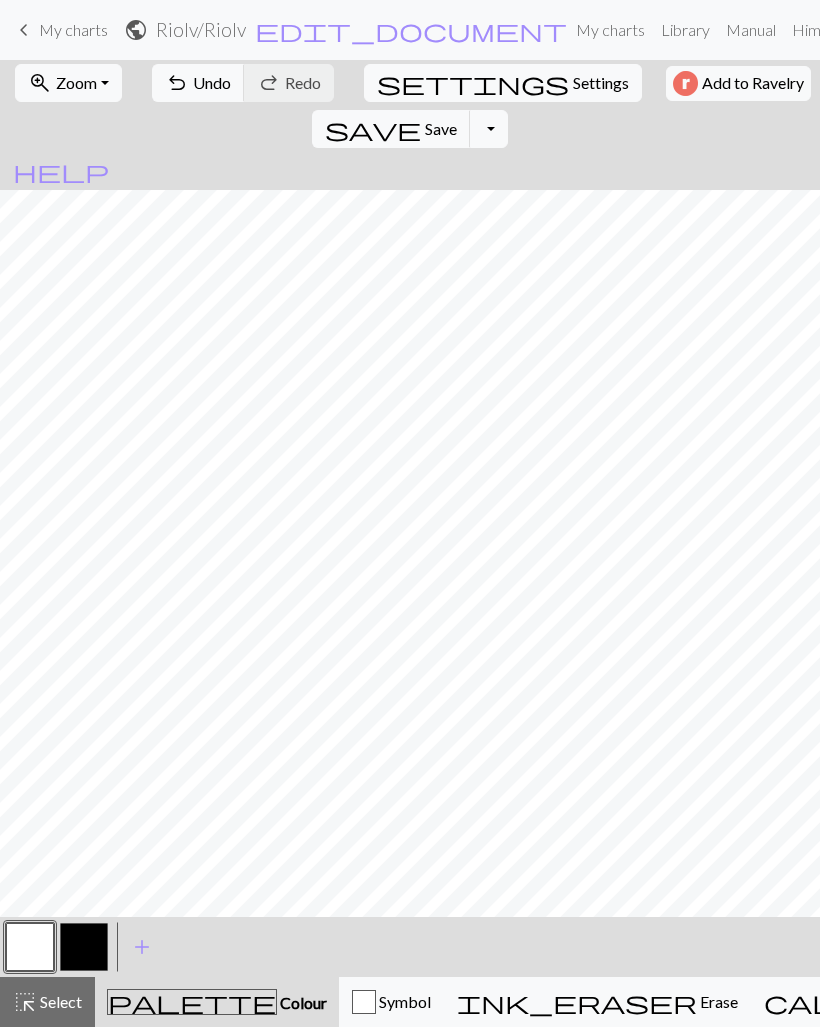 click at bounding box center [84, 947] 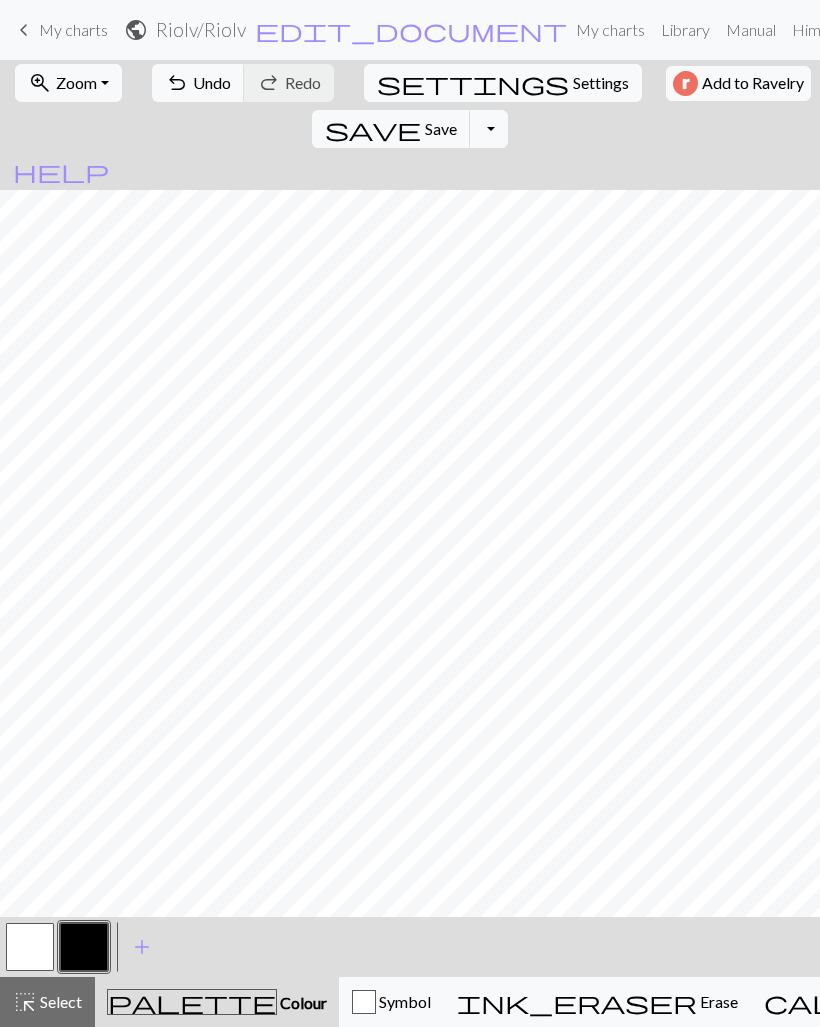 click at bounding box center [30, 947] 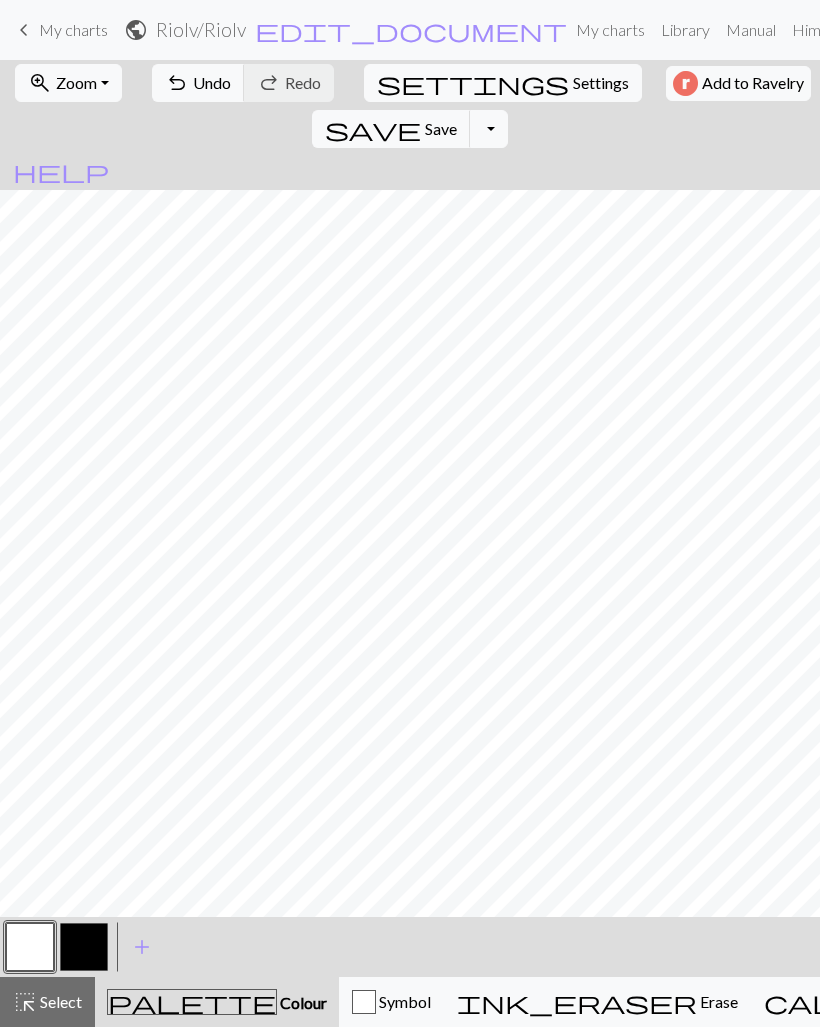 click at bounding box center (84, 947) 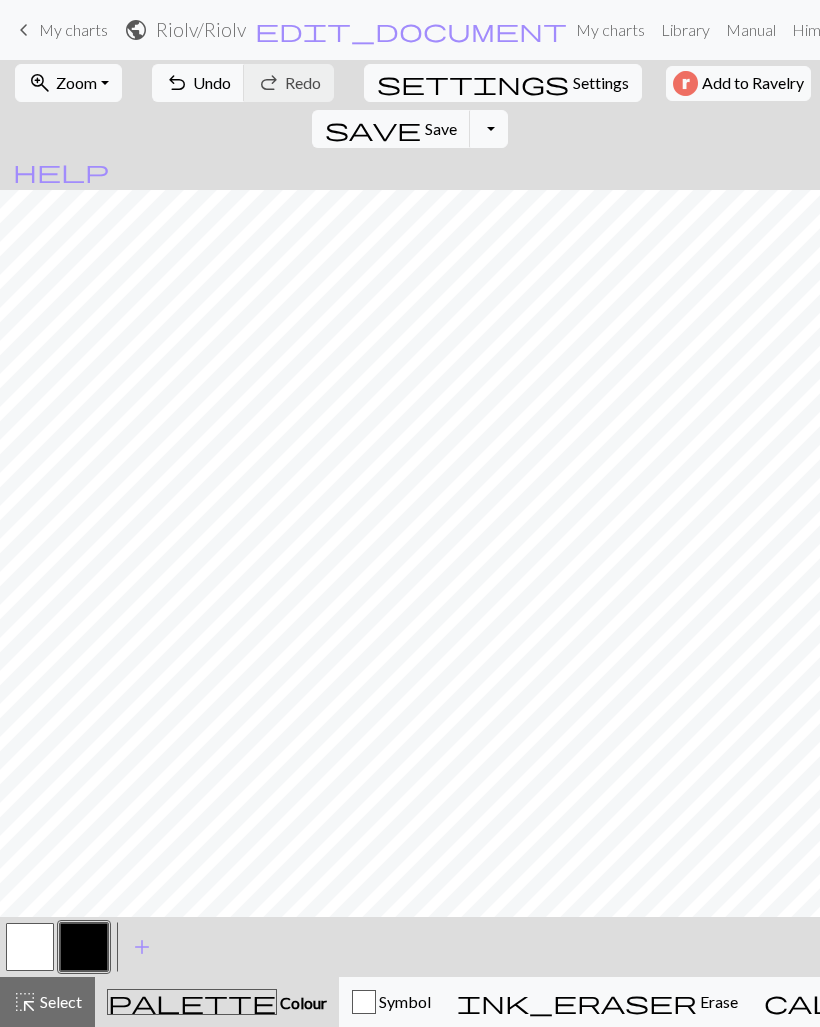 click at bounding box center (30, 947) 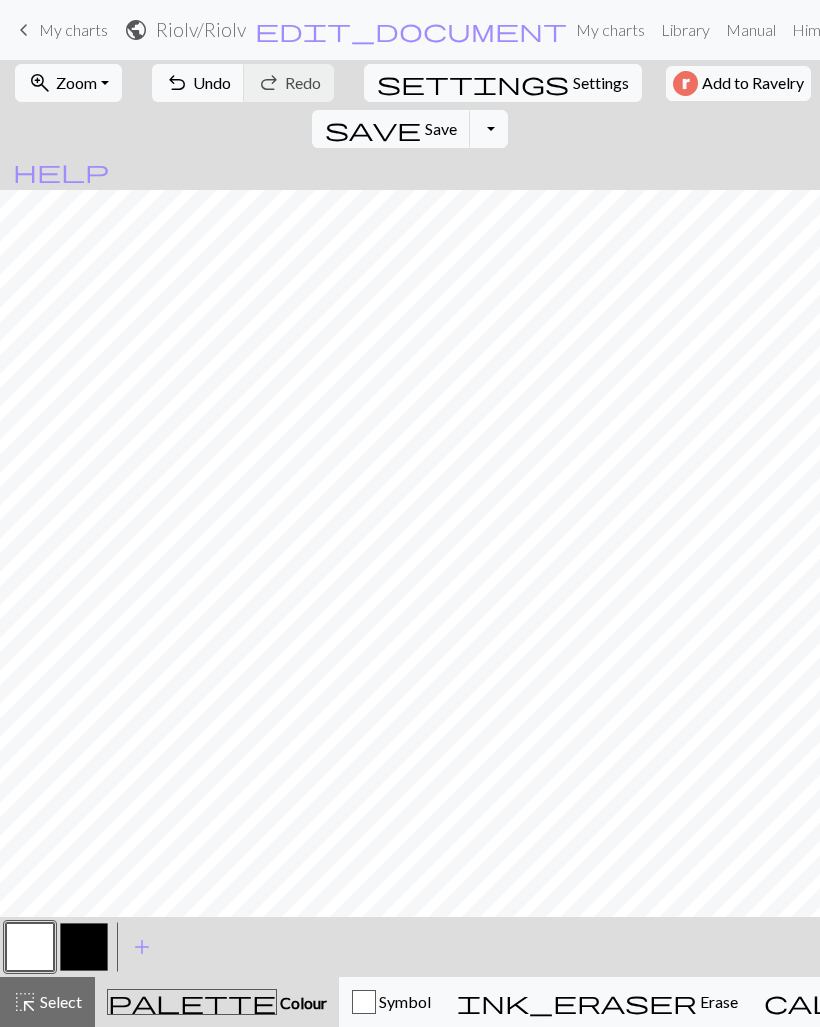 click at bounding box center (84, 947) 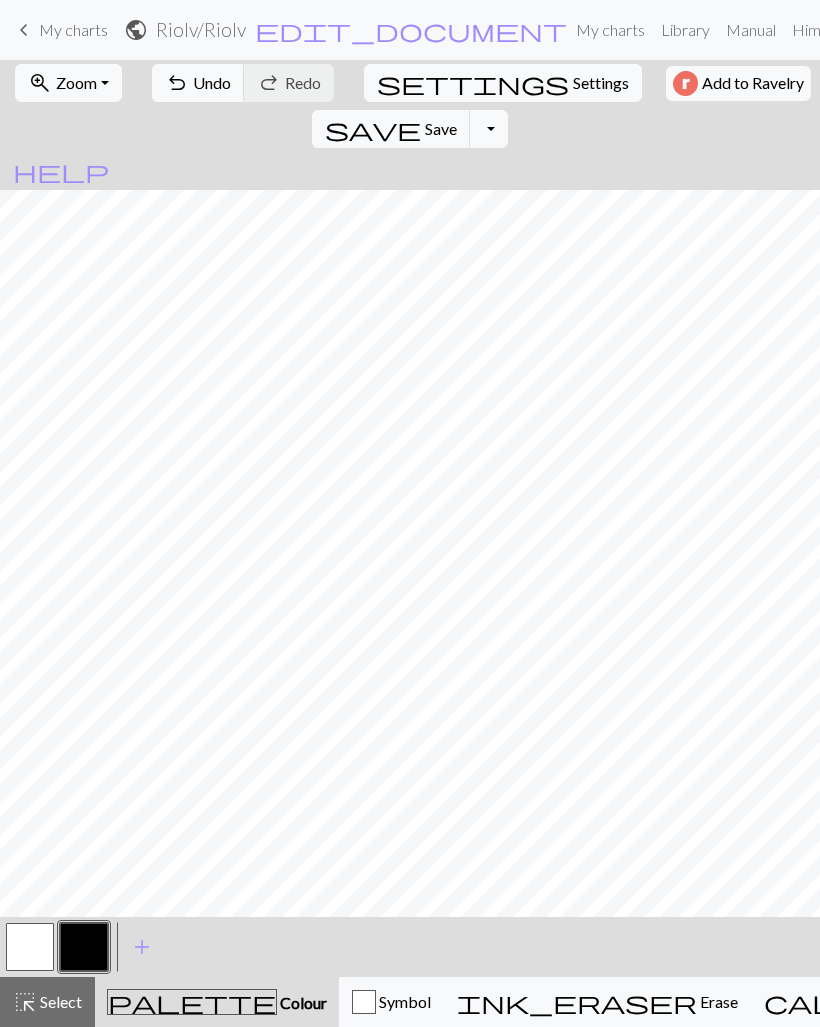 click at bounding box center (30, 947) 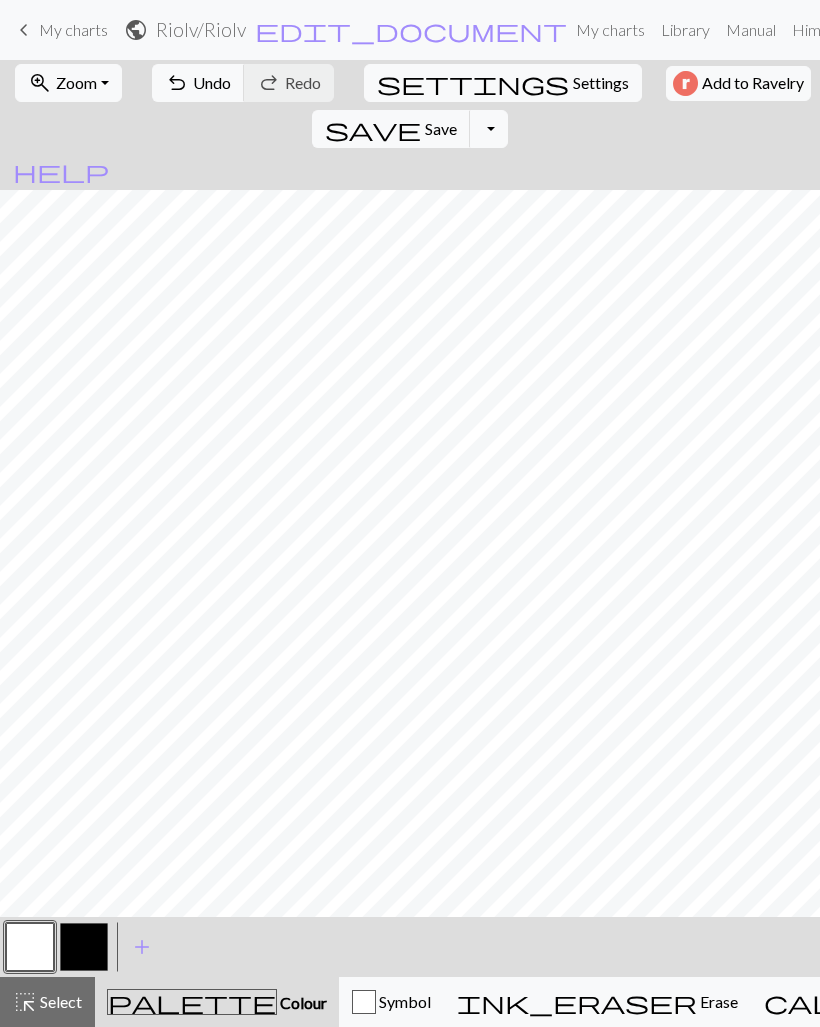 click on "settings  Settings" at bounding box center [503, 83] 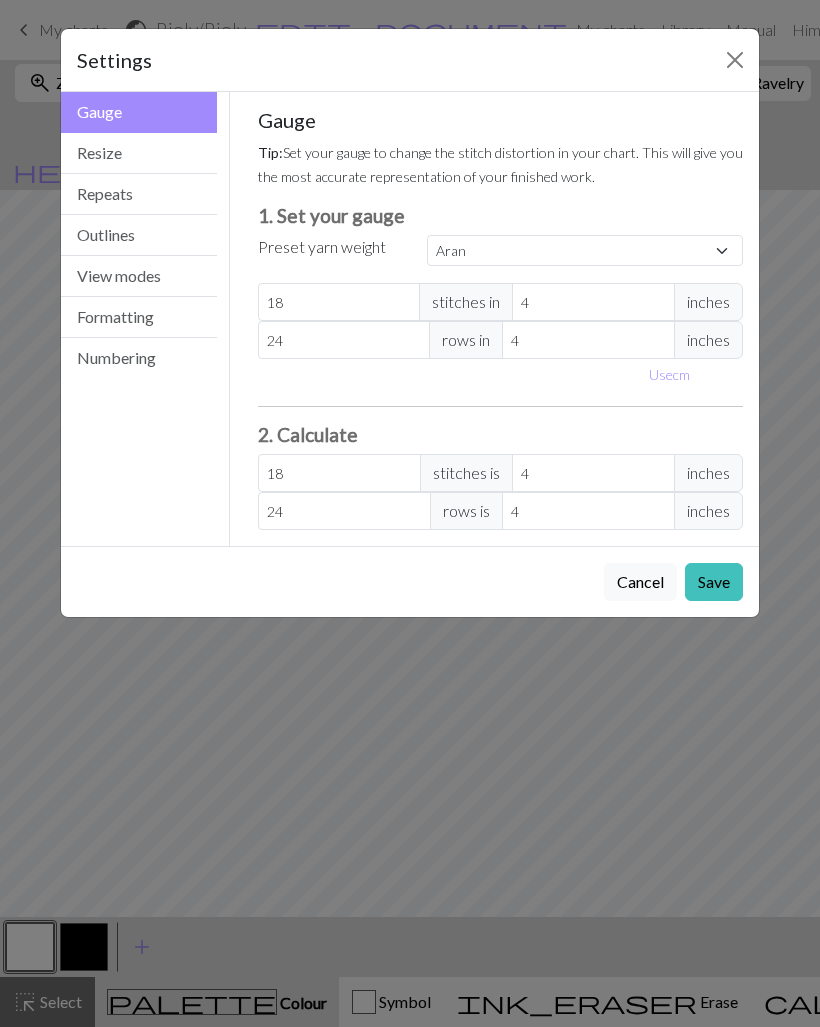 click on "Resize" at bounding box center (139, 153) 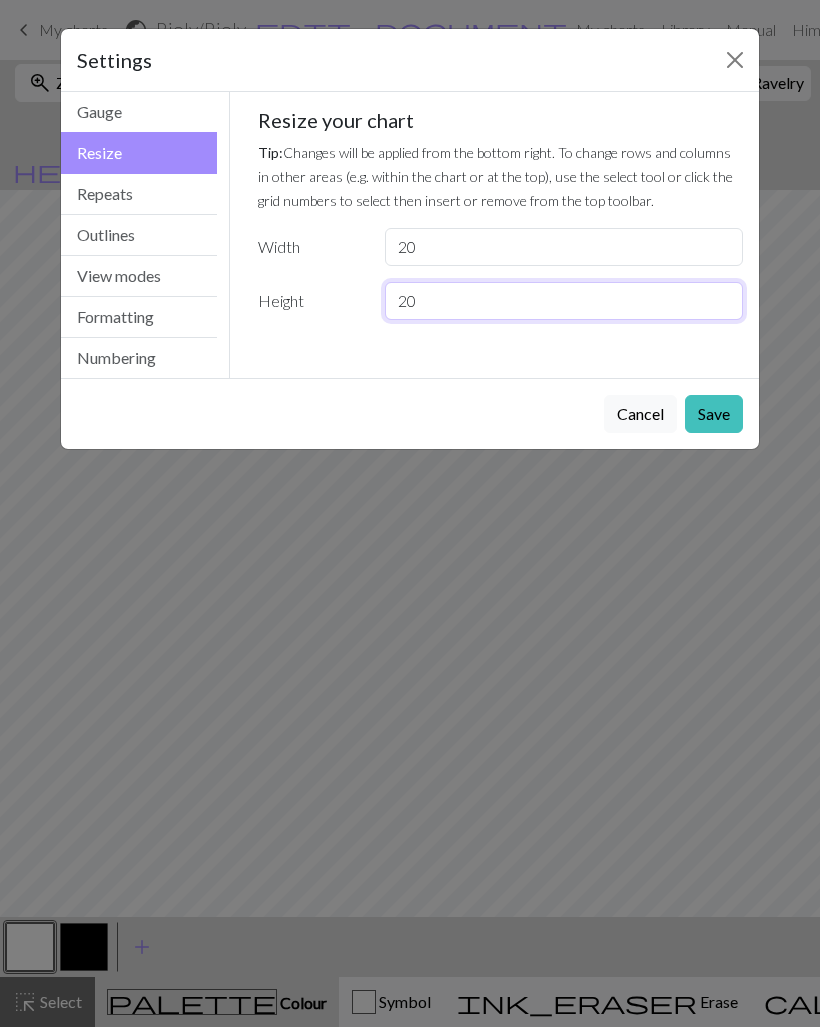 click on "20" at bounding box center (564, 301) 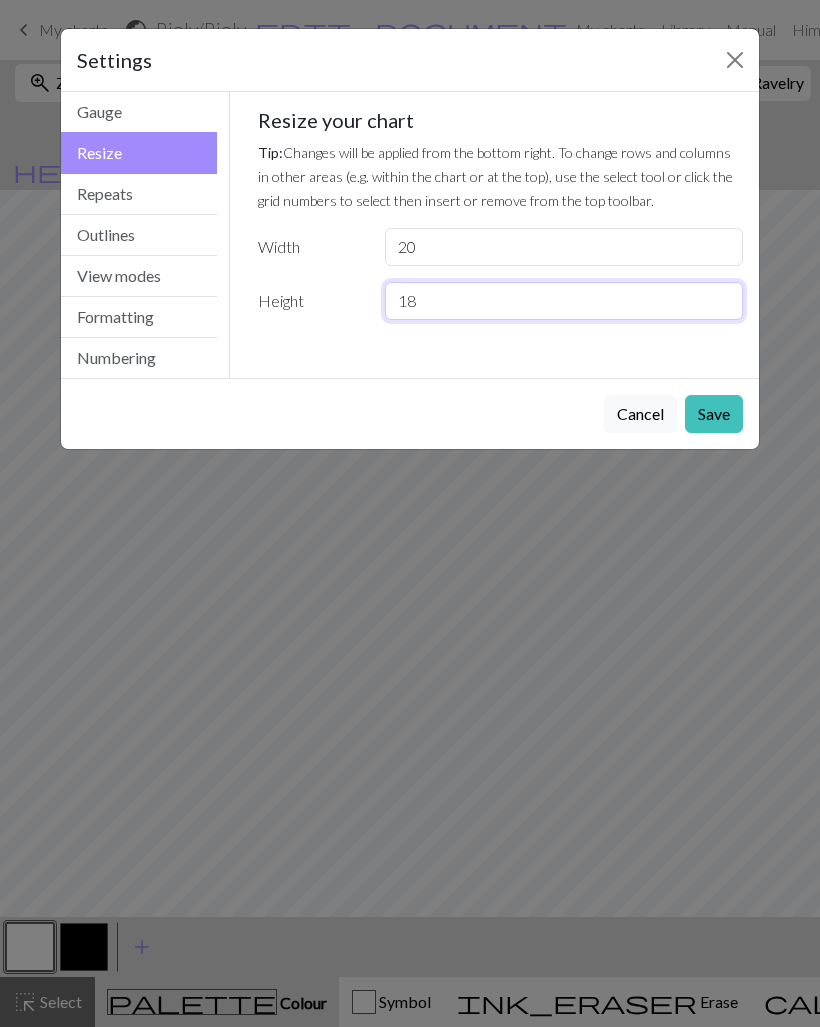 type on "18" 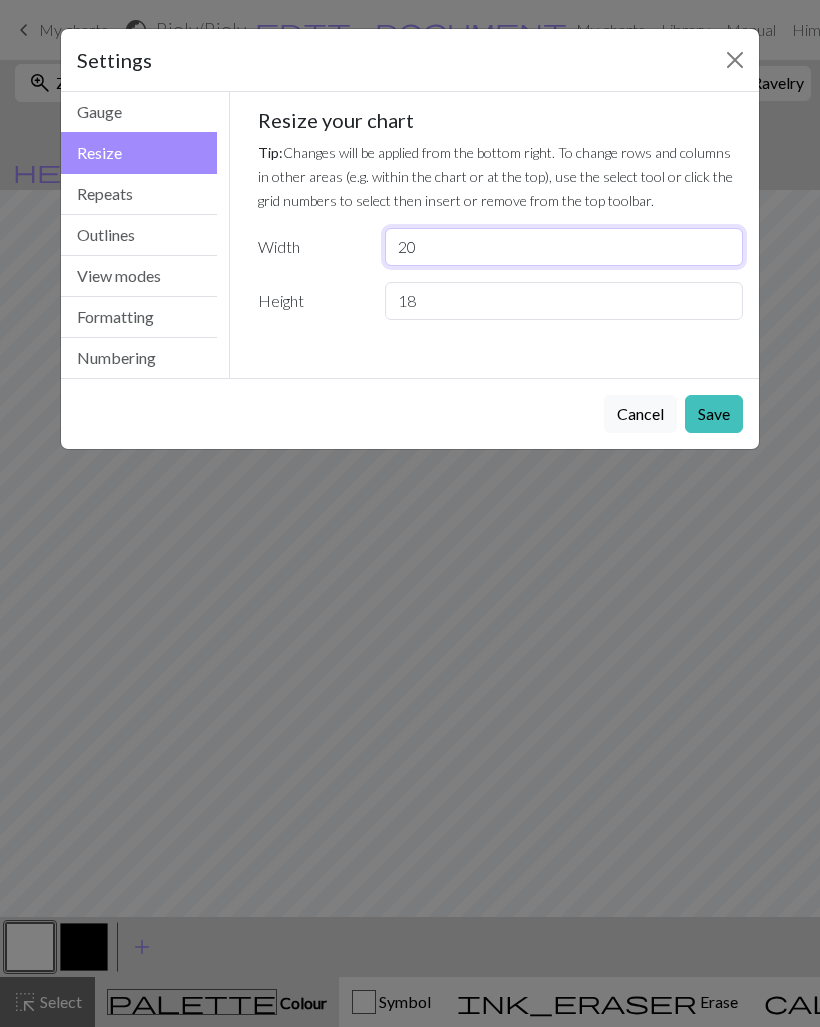 click on "20" at bounding box center [564, 247] 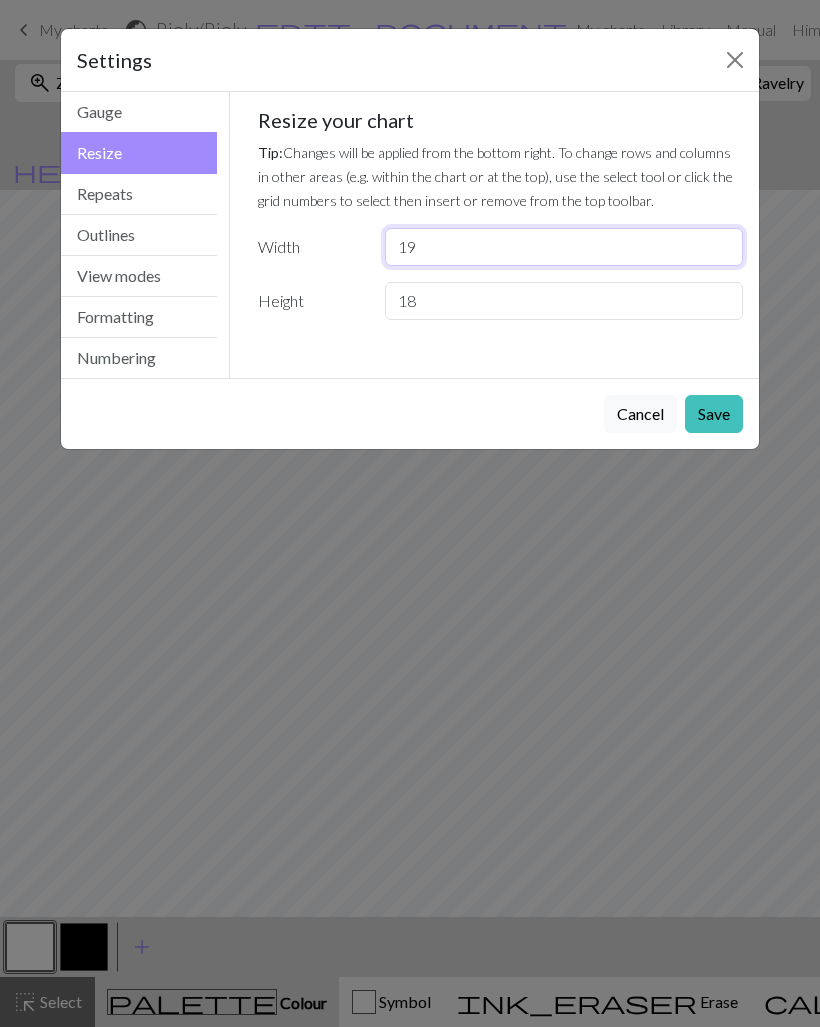 type on "19" 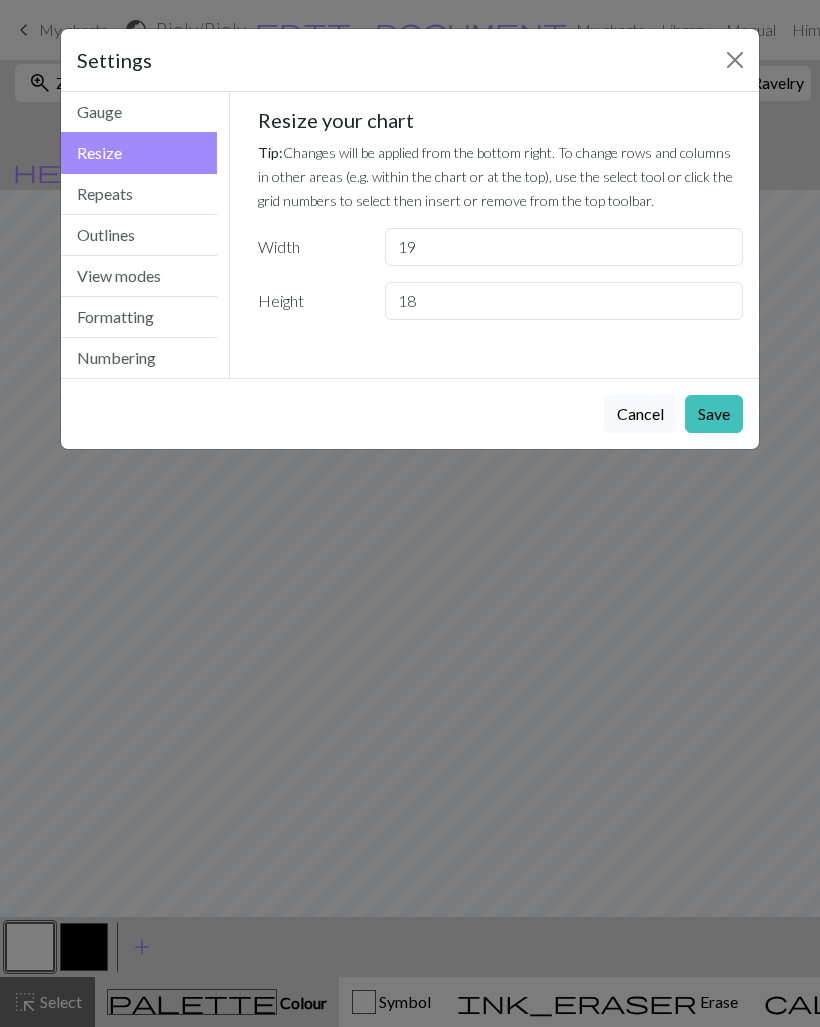 click on "Save" at bounding box center [714, 414] 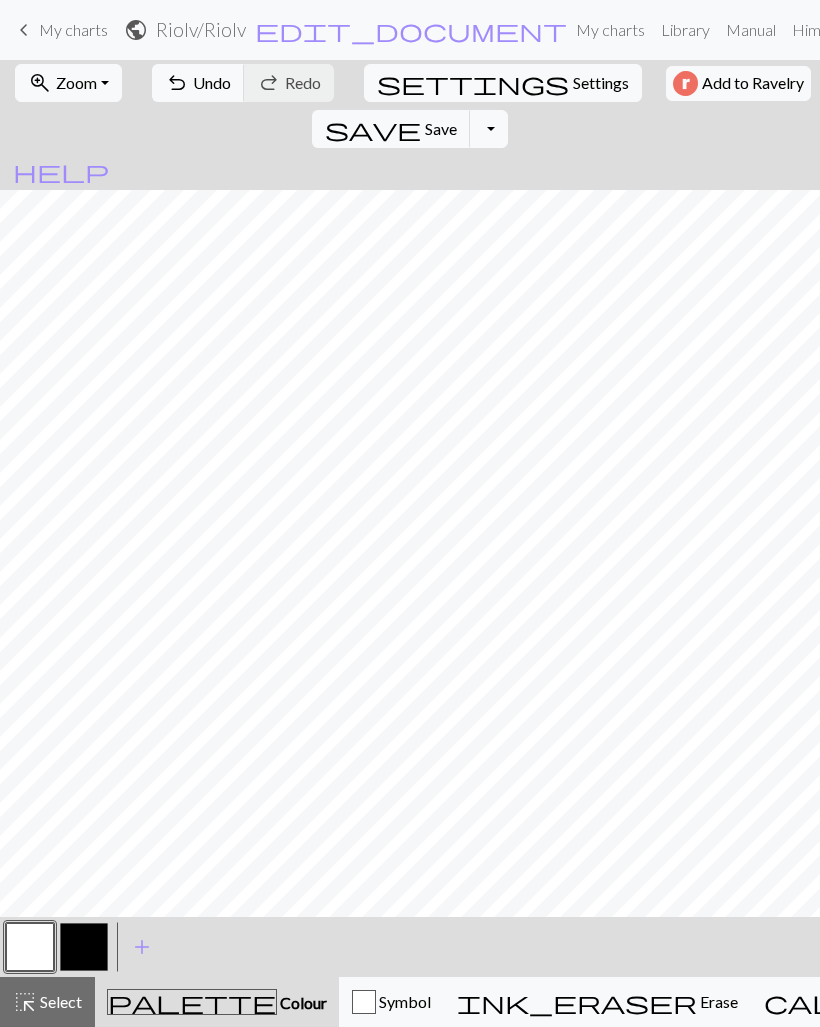 click on "settings" at bounding box center [473, 83] 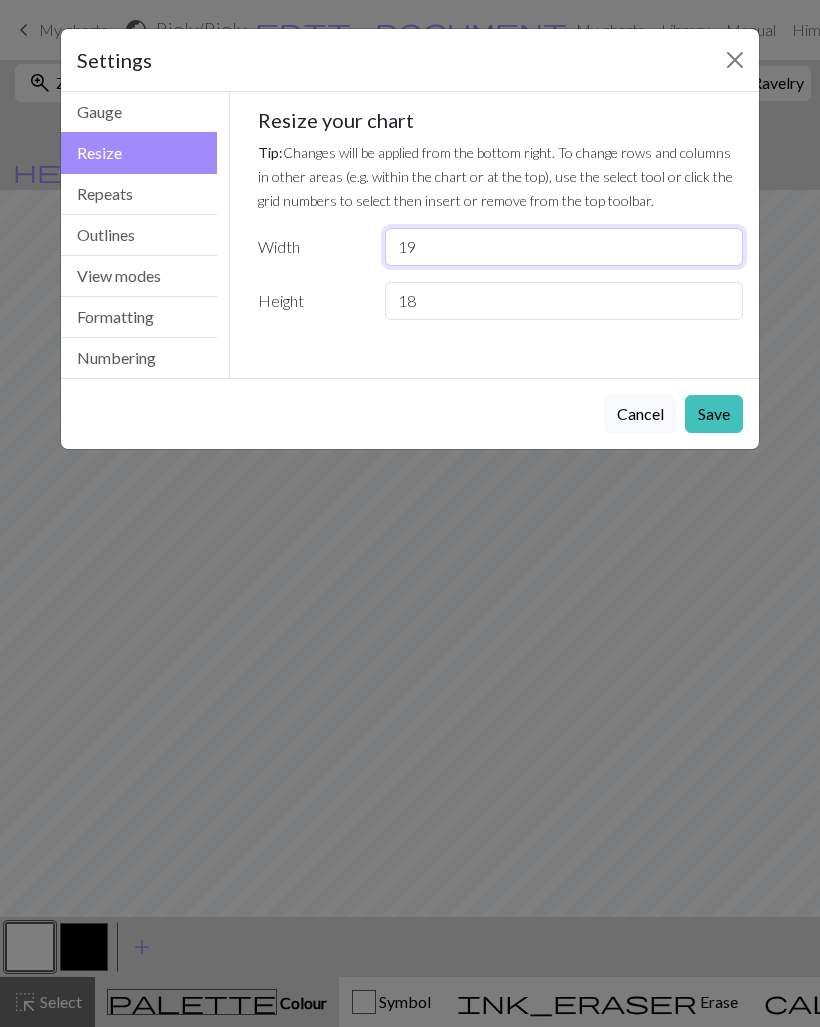 click on "19" at bounding box center [564, 247] 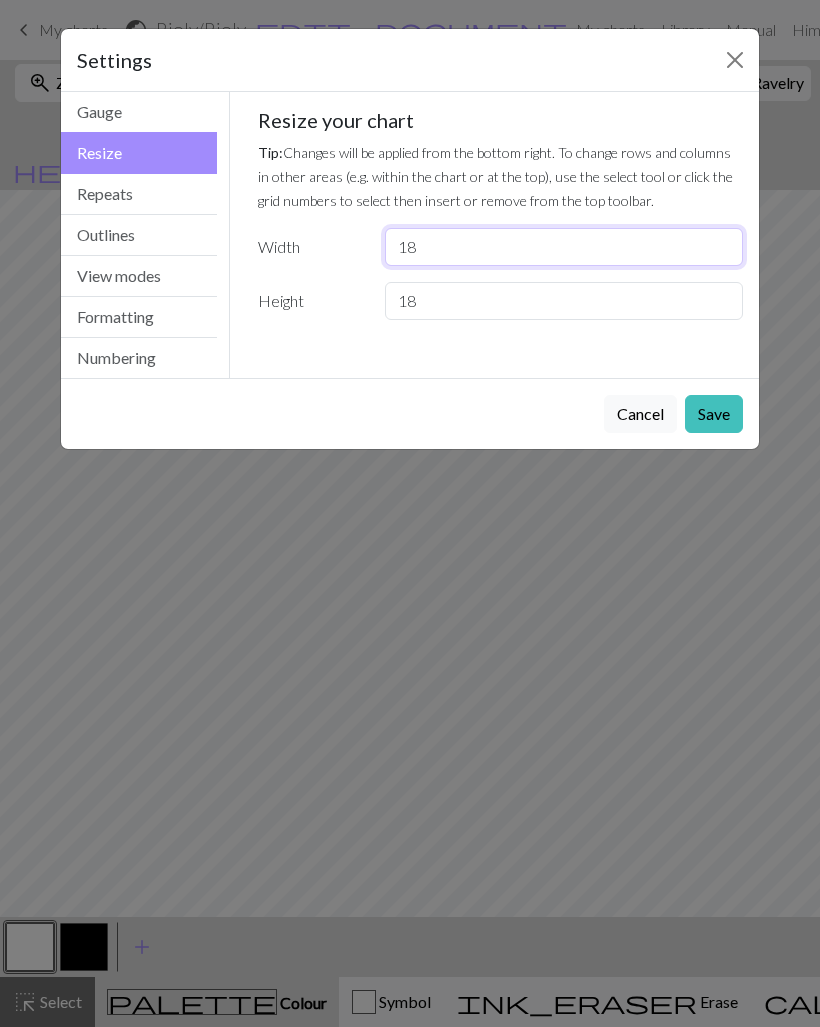 type on "18" 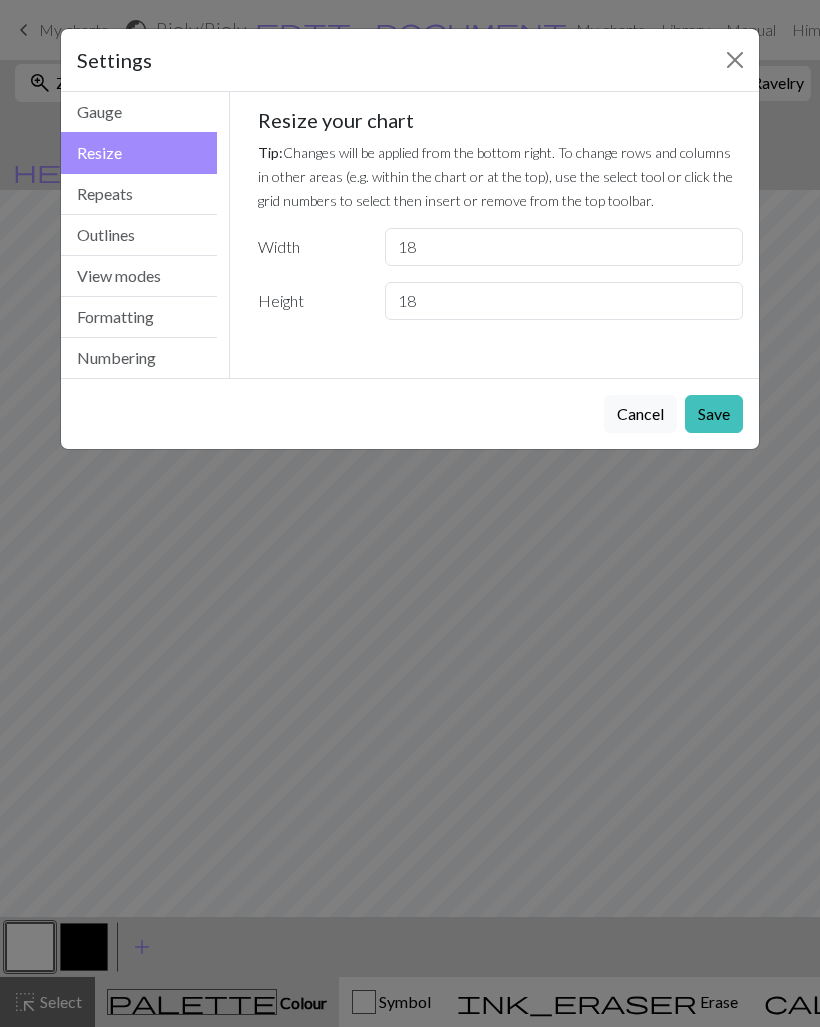 click on "Save" at bounding box center [714, 414] 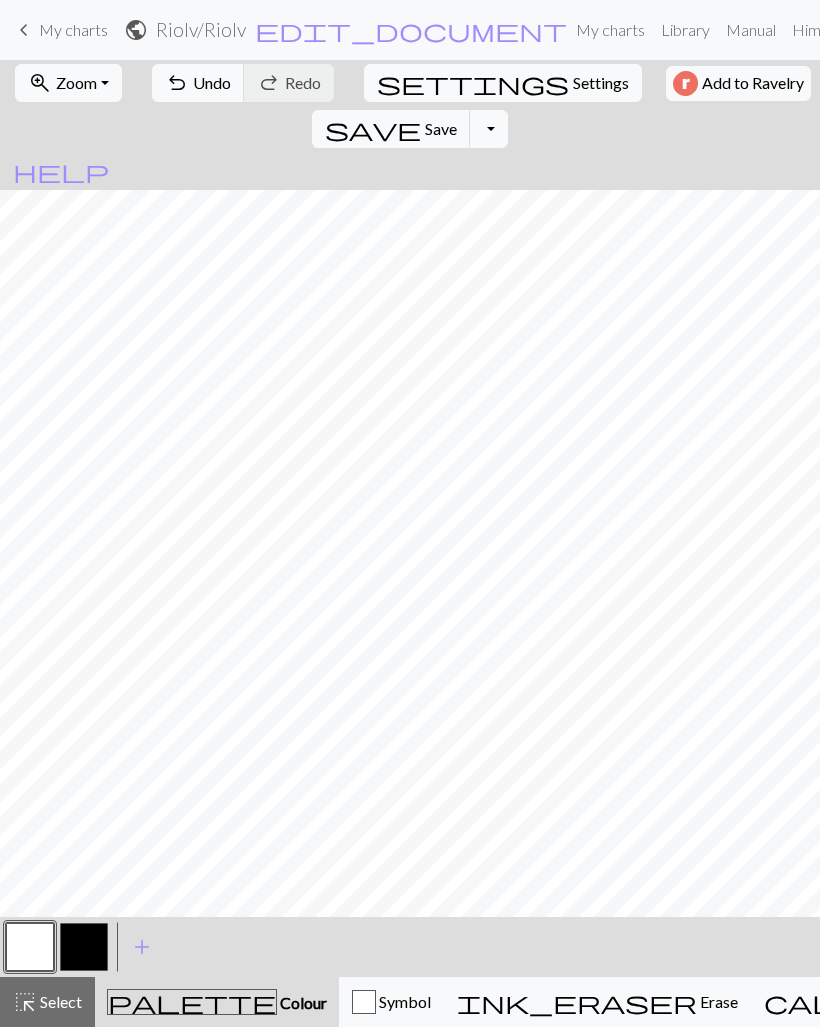 click on "Settings Resize Gauge Resize Repeats Outlines View modes Formatting Numbering Gauge Resize Repeats Outlines View modes Formatting Numbering Gauge Tip:  Set your gauge to change the stitch distortion in your chart. This will give you the most accurate representation of your finished work. 1. Set your gauge Preset yarn weight Custom Square Lace Light Fingering Fingering Sport Double knit Worsted Aran Bulky Super Bulky 18 stitches in  4 inches 24 rows in  4 inches Use  cm 2. Calculate 18 stitches is 4 inches 24 rows is 4 inches Resize your chart Tip:  Changes will be applied from the bottom right. To change rows and columns in other areas (e.g. within the chart or at the top), use the select tool or click the grid numbers to select then insert or remove from the top toolbar. Width 18 Height 18 Repeats Tip:   This will show your entire chart repeated, so you can preview what joining panels look like together. arrow_forward  Horizontal 1 arrow_downward  Vertical 1 Outlines Tip: Add an outline View modes Grid None" at bounding box center (410, 513) 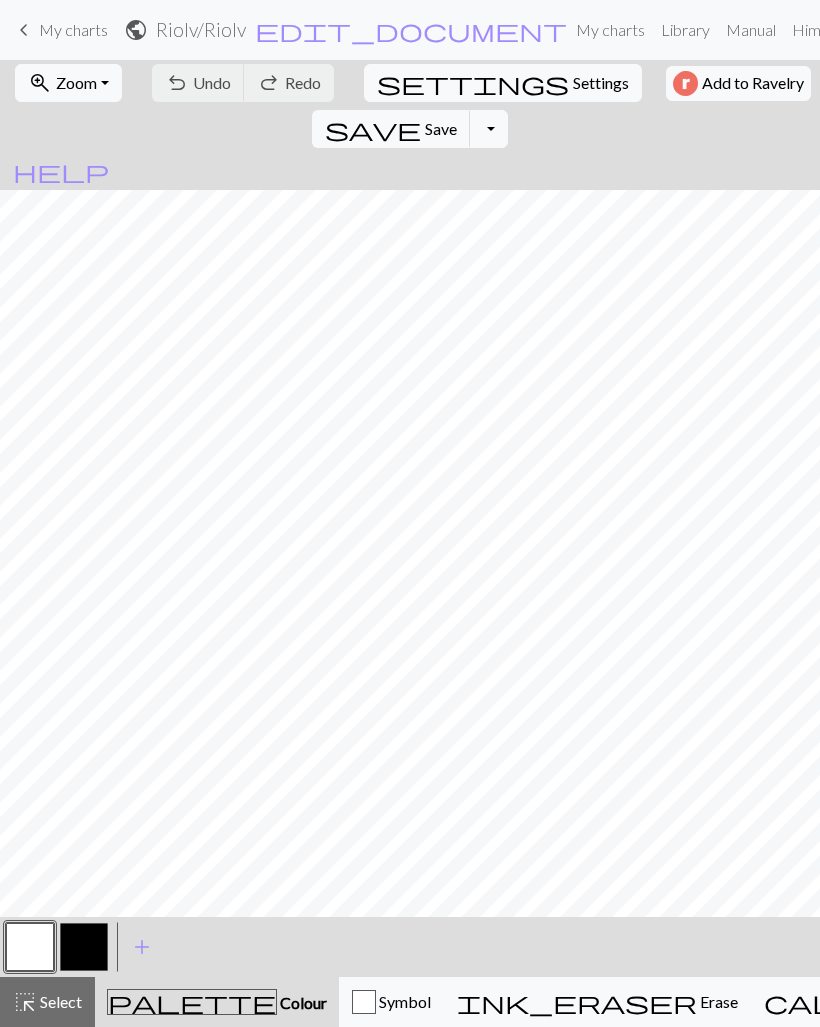 click on "keyboard_arrow_left   My charts" at bounding box center (60, 30) 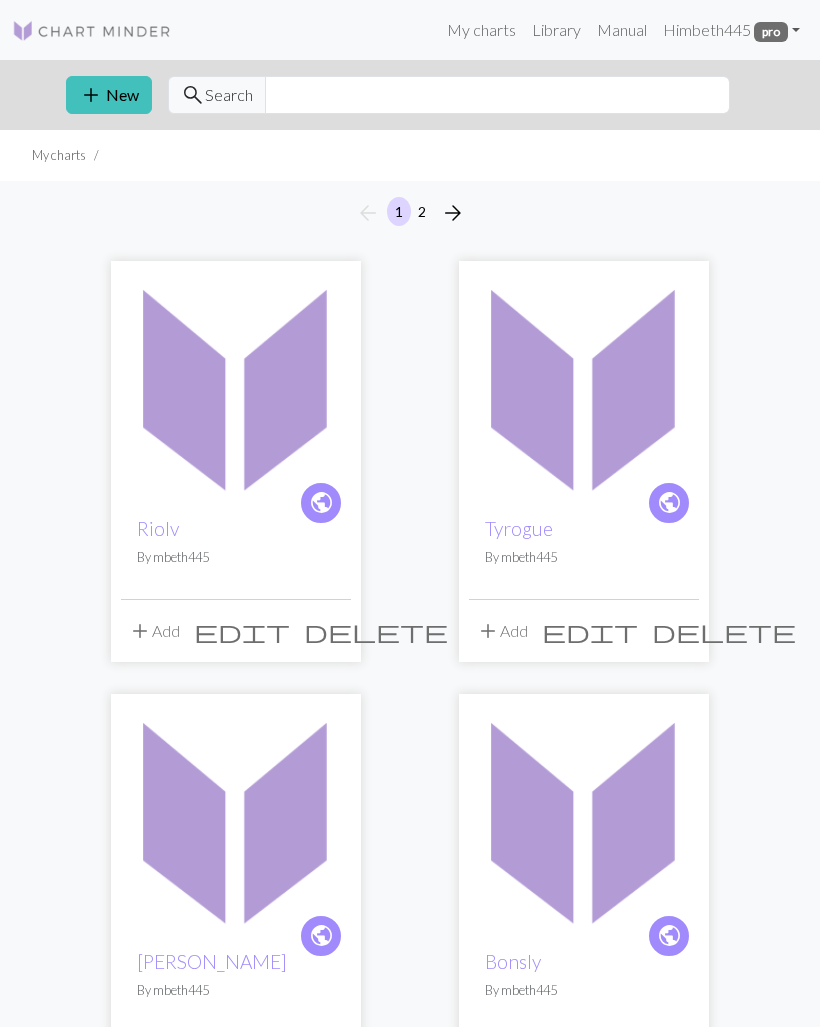 click on "add" at bounding box center (91, 95) 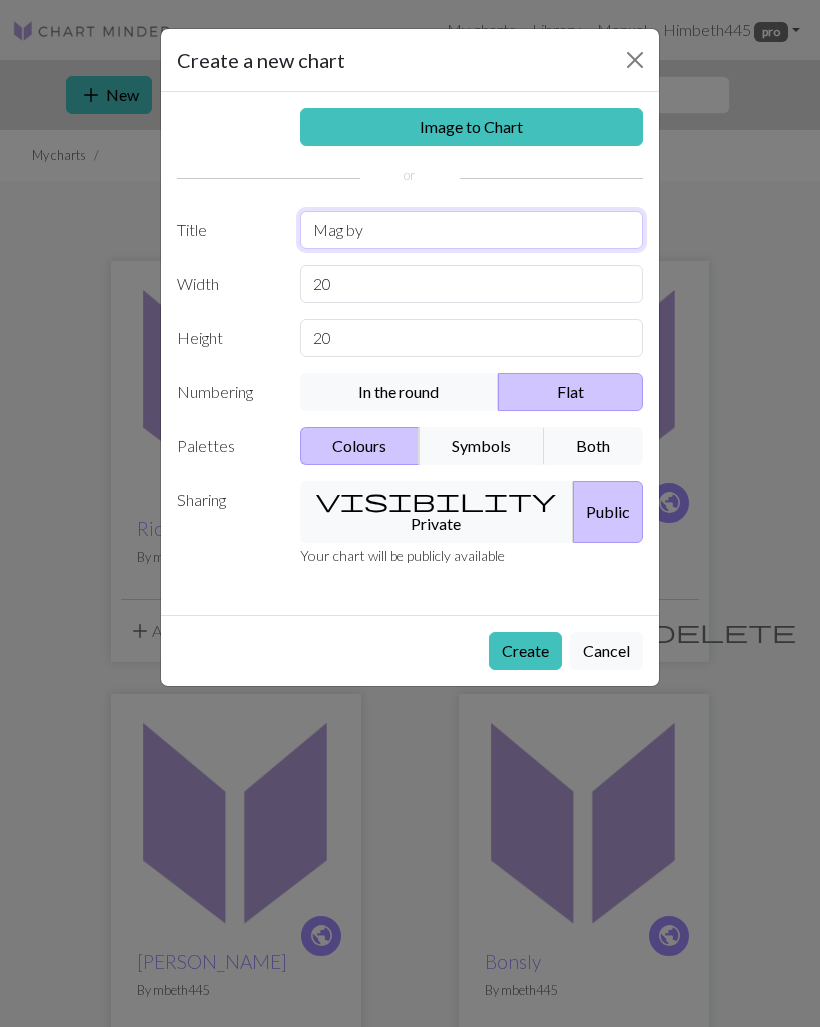 type on "Mag by" 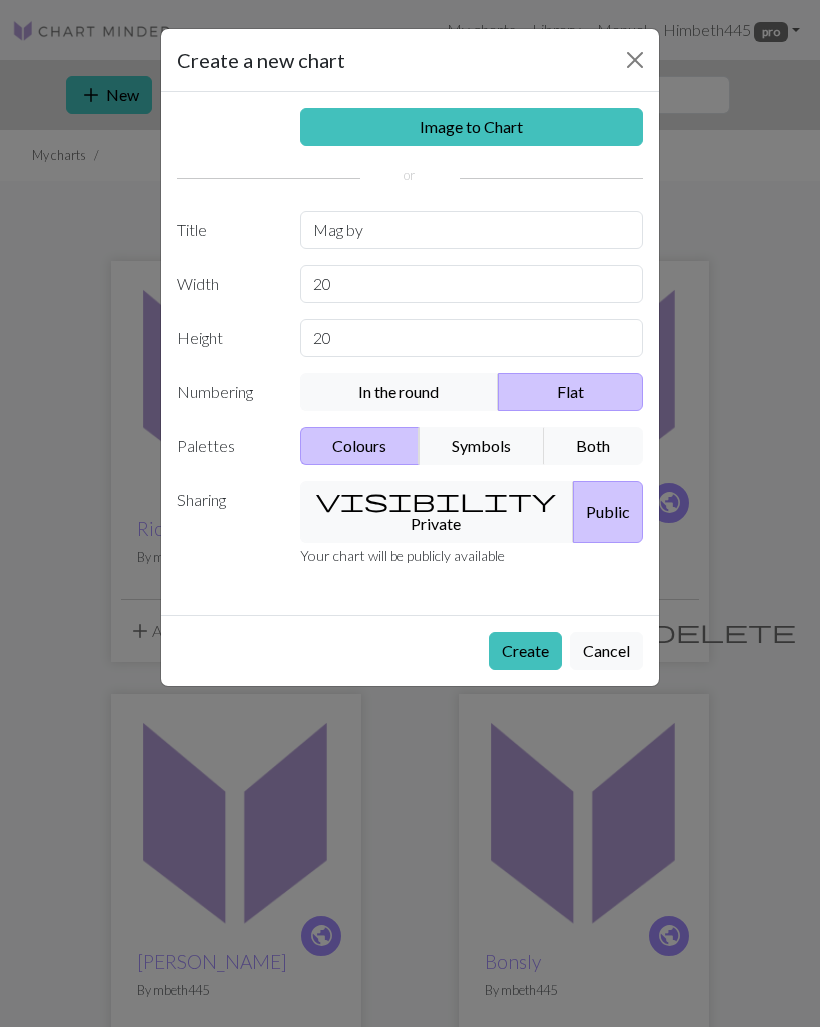 click on "Create" at bounding box center [525, 651] 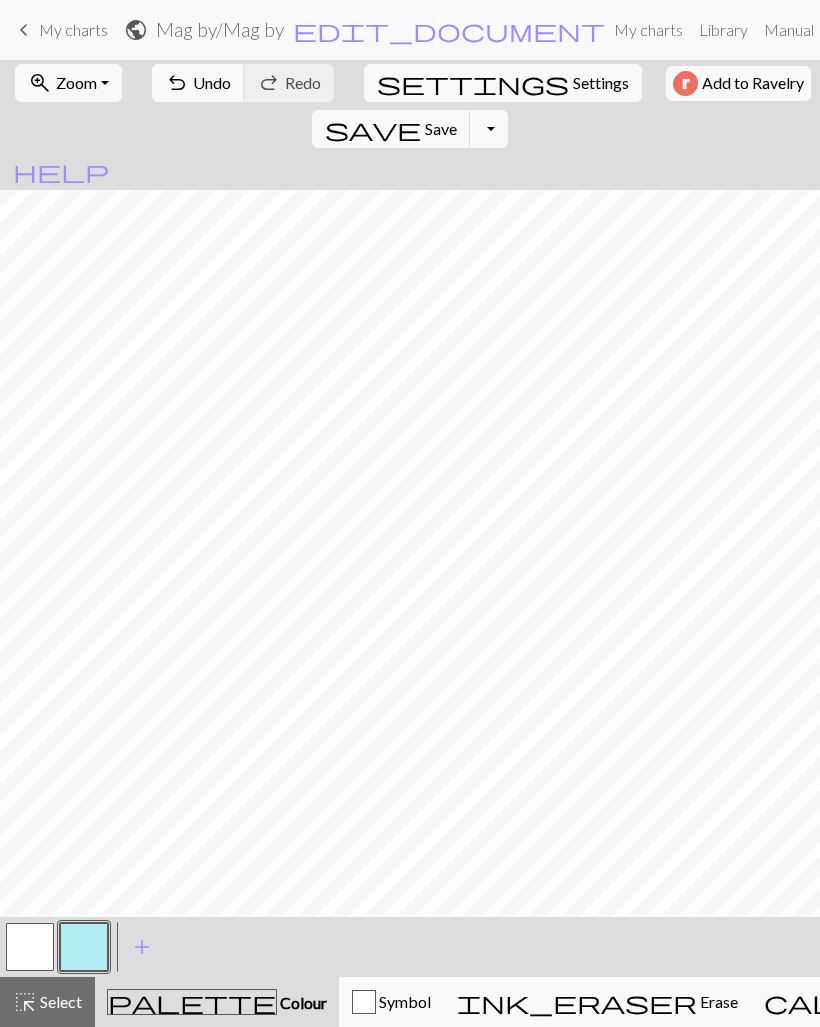 click at bounding box center (84, 947) 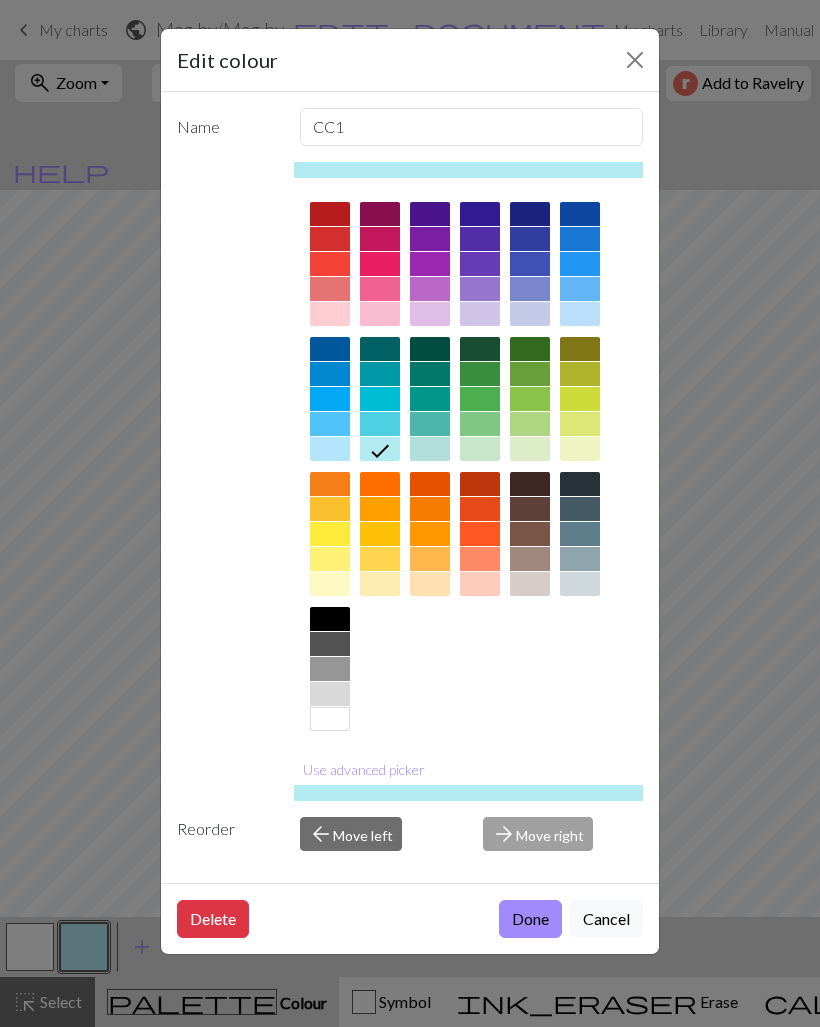 click at bounding box center [330, 619] 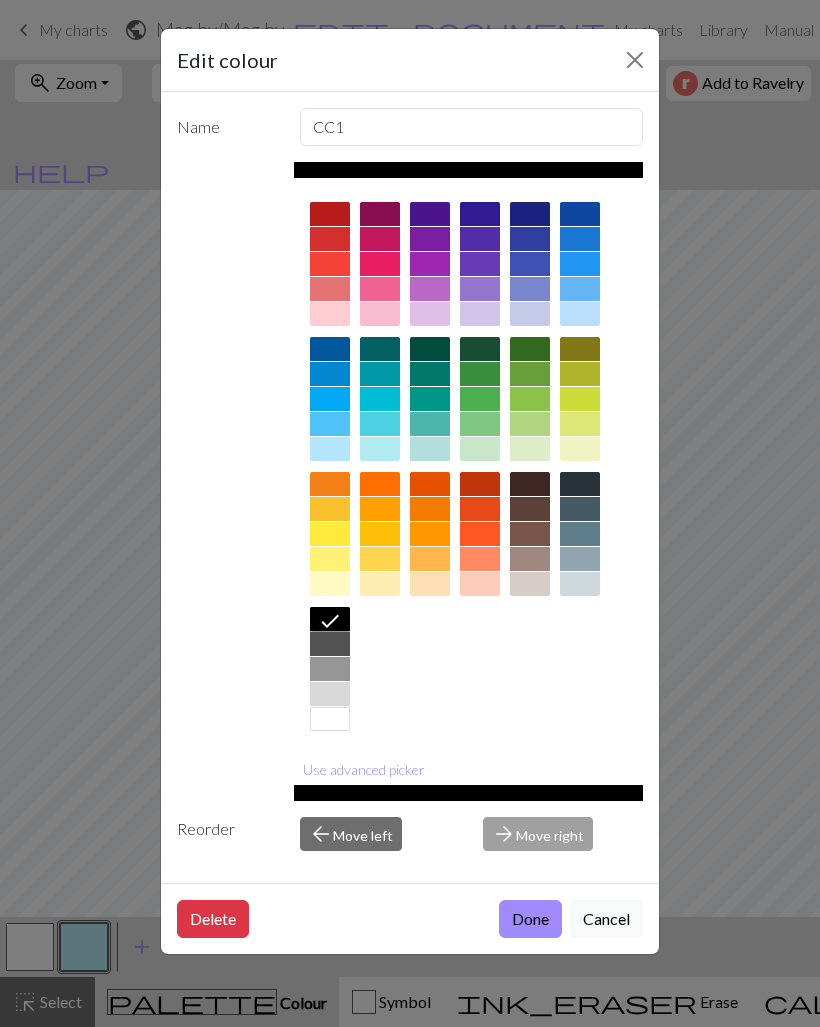 click on "Done" at bounding box center [530, 919] 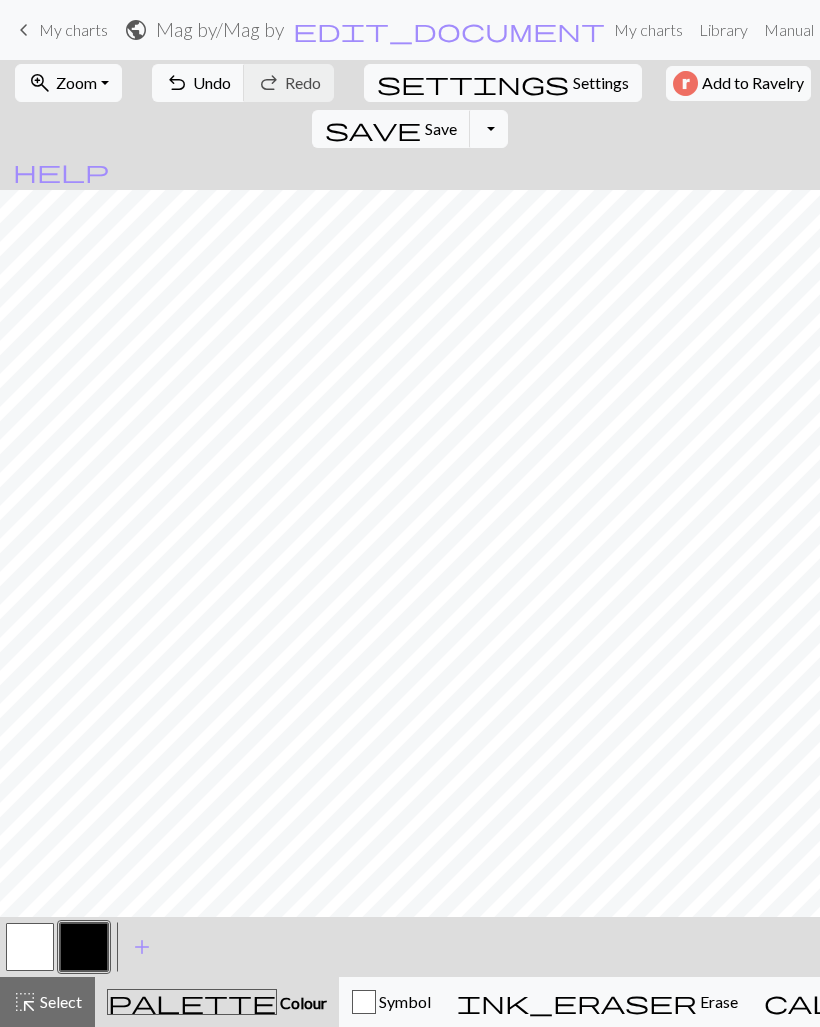 click at bounding box center (30, 947) 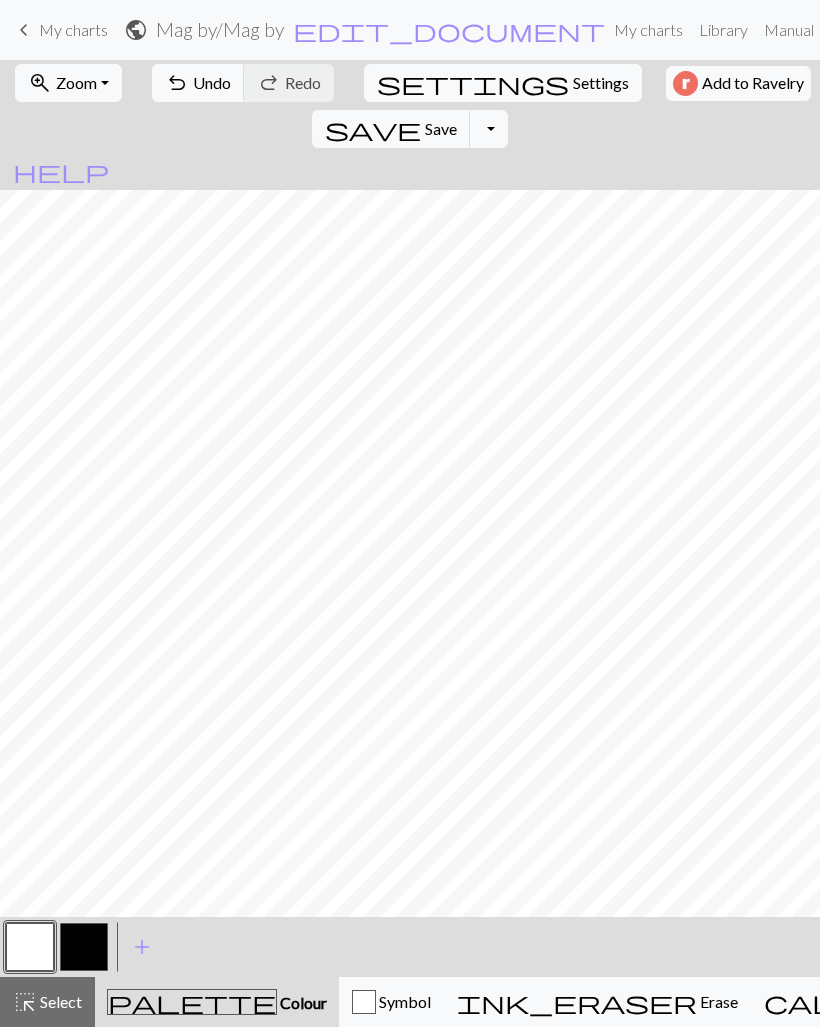 click at bounding box center [84, 947] 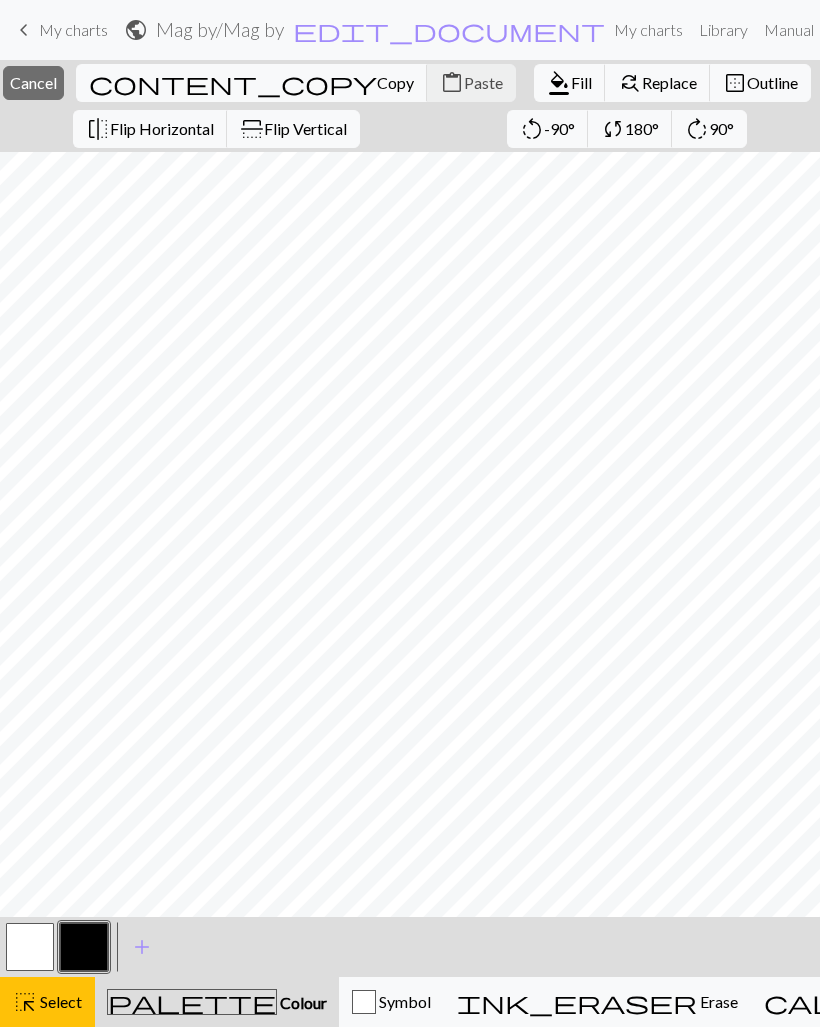 click at bounding box center [84, 947] 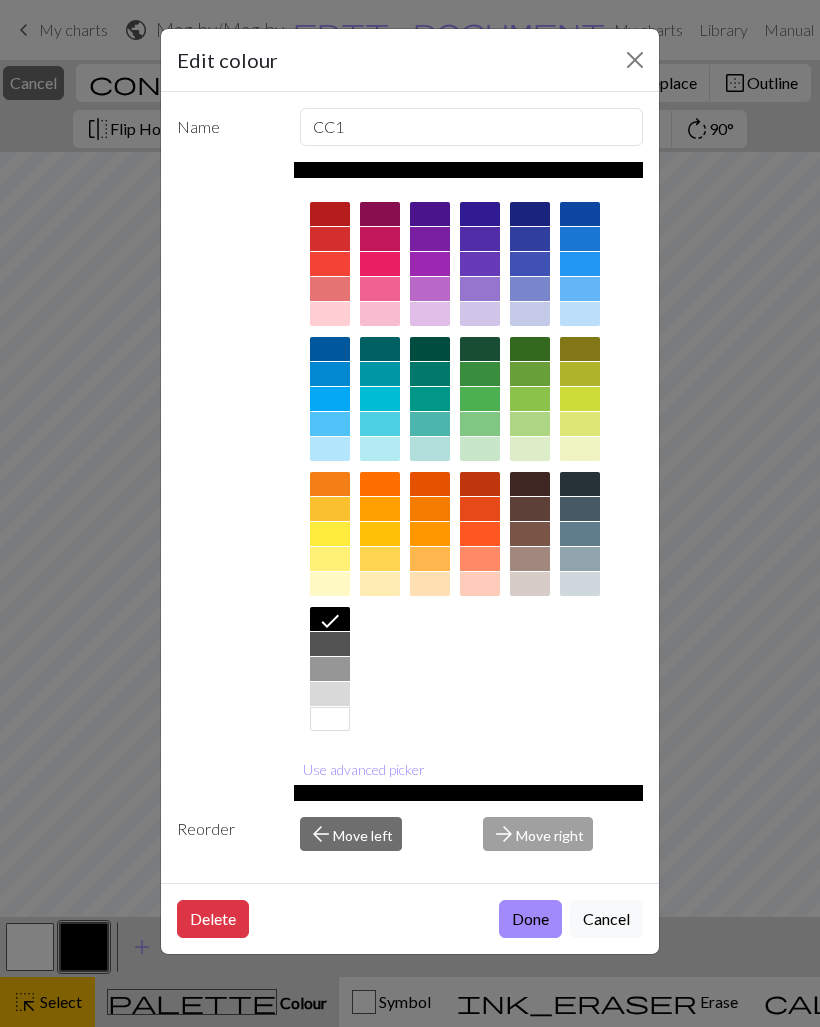 click on "Done" at bounding box center (530, 919) 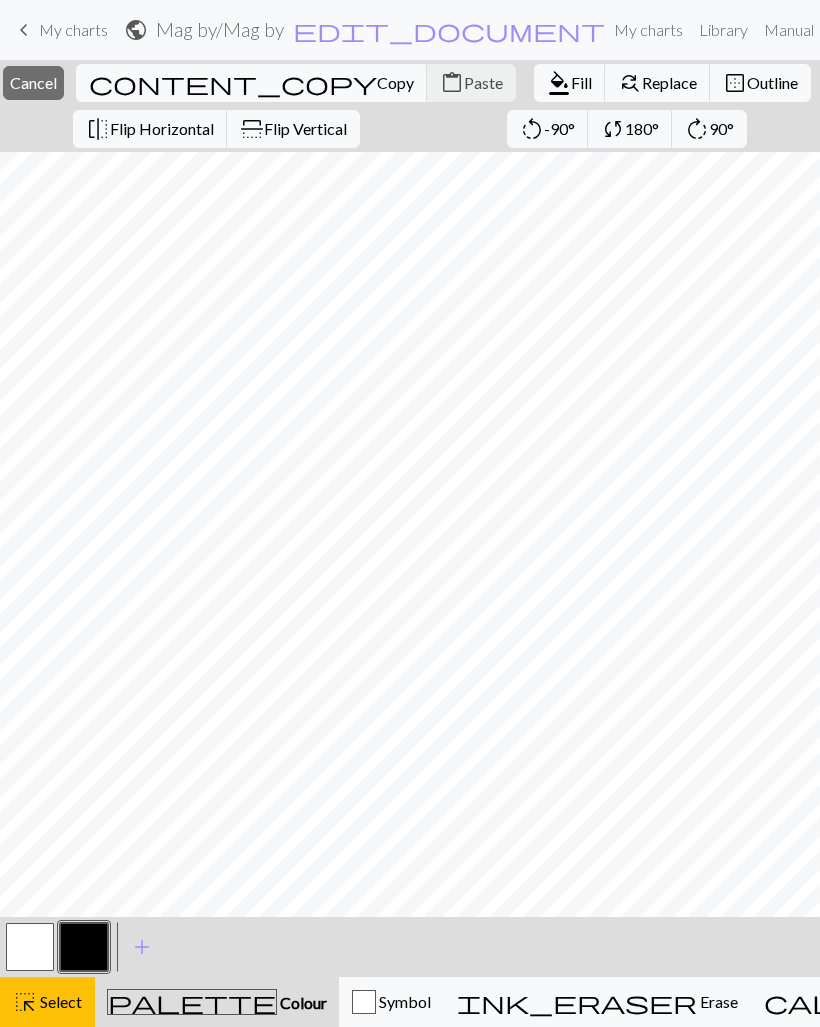 click on "Colour" at bounding box center (302, 1002) 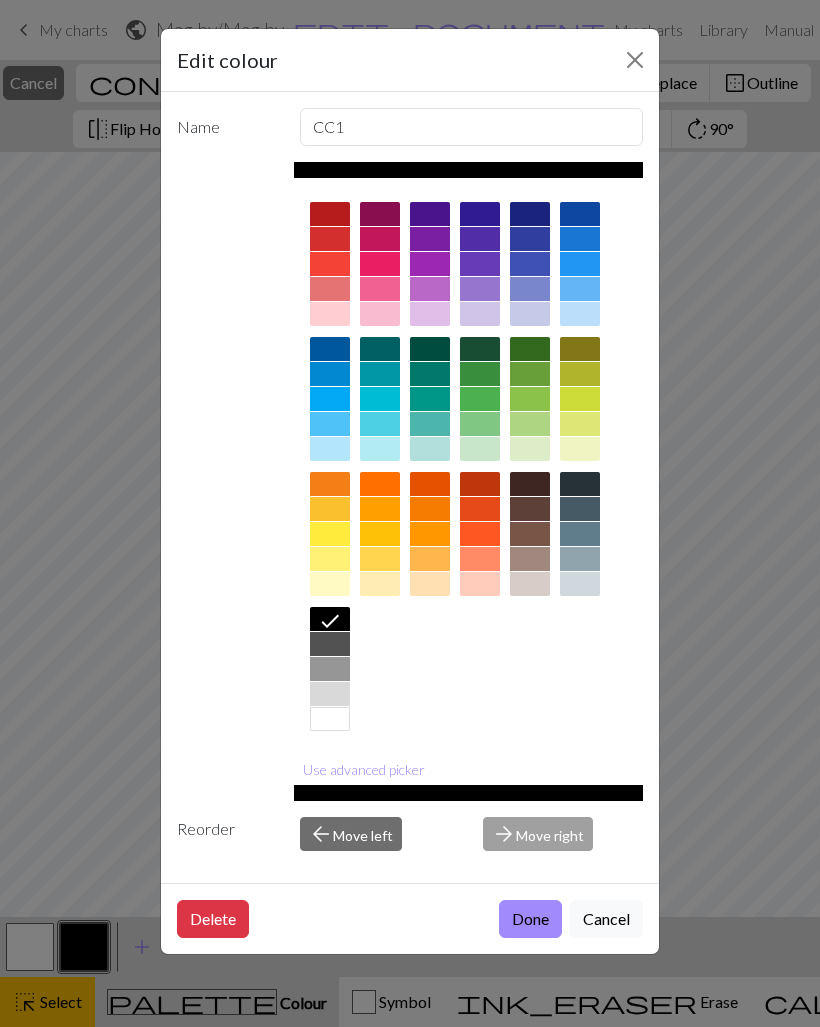 click on "Done" at bounding box center (530, 919) 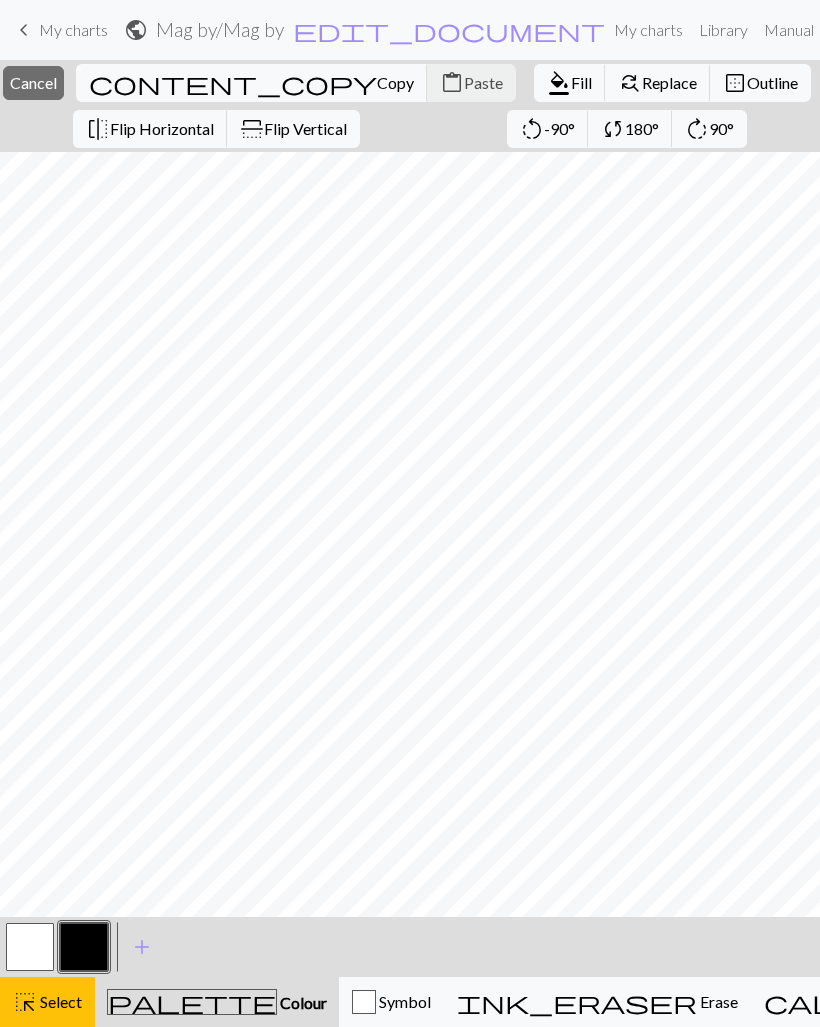 click on "Colour" at bounding box center (302, 1002) 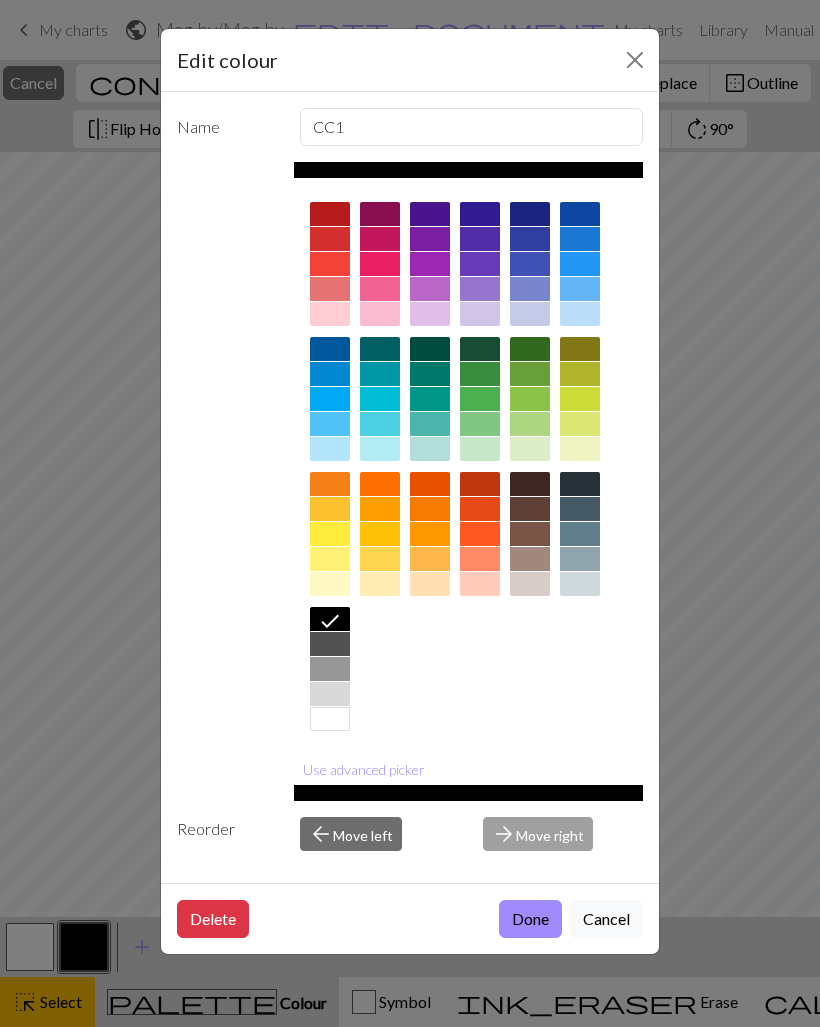 click on "Done" at bounding box center (530, 919) 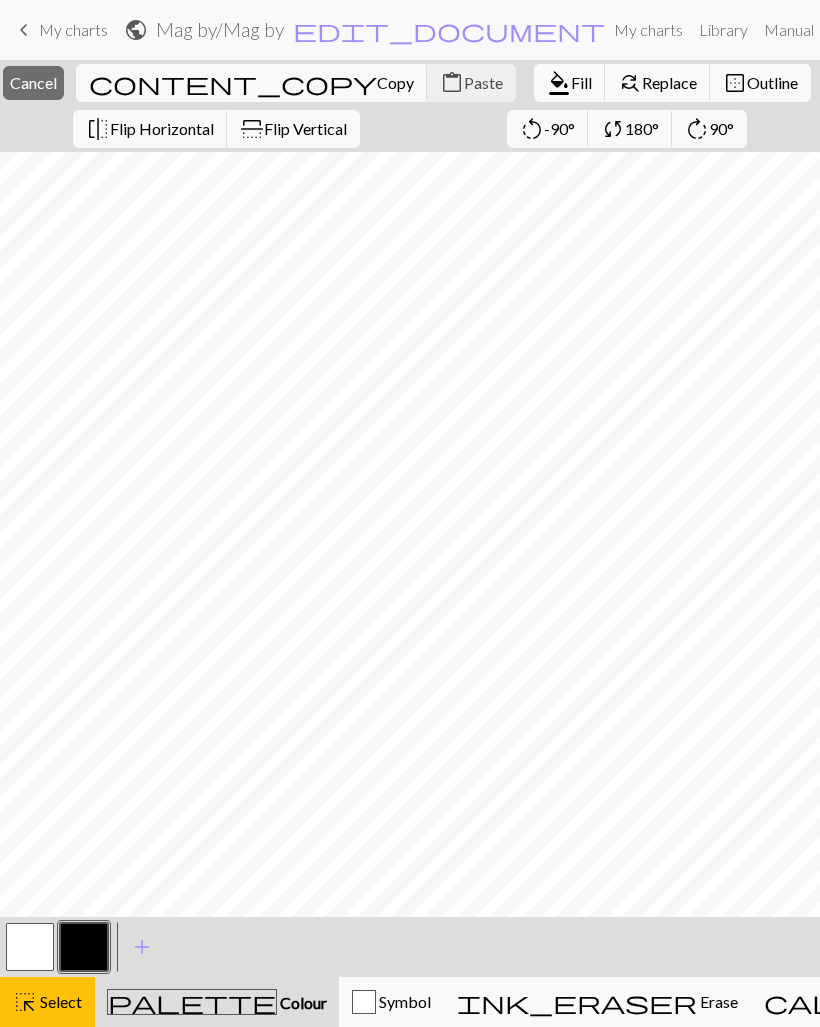 click on "close Cancel" at bounding box center (33, 83) 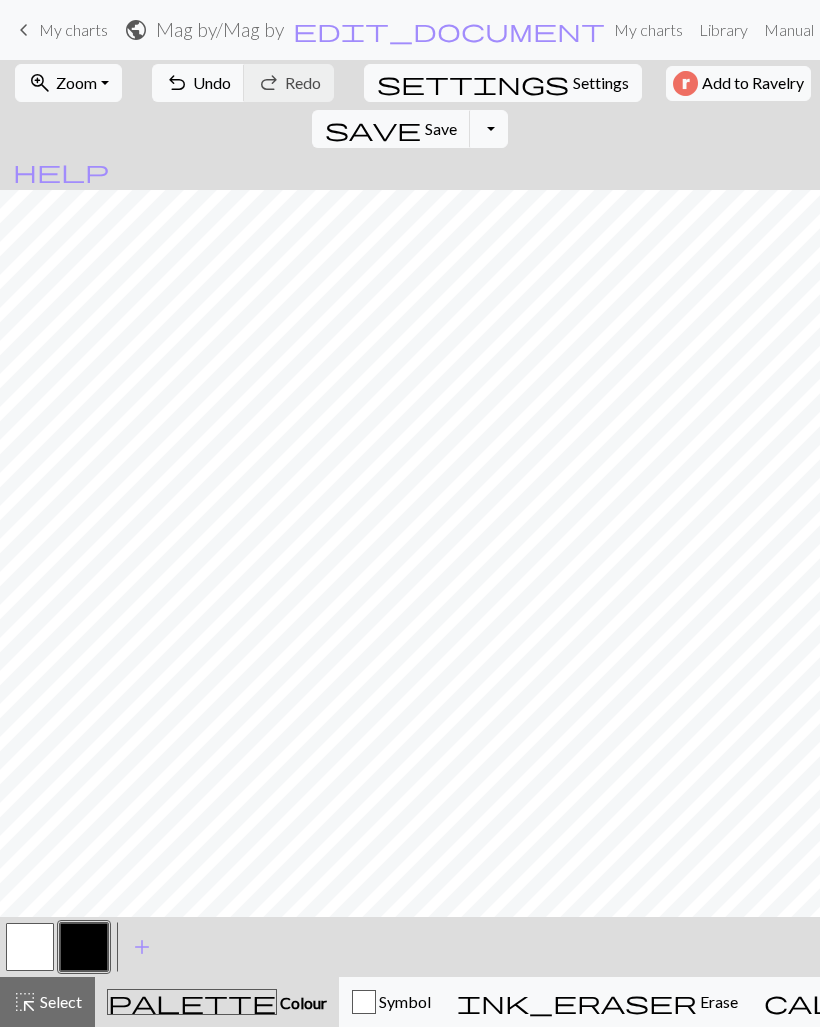 click on "Settings" at bounding box center (601, 83) 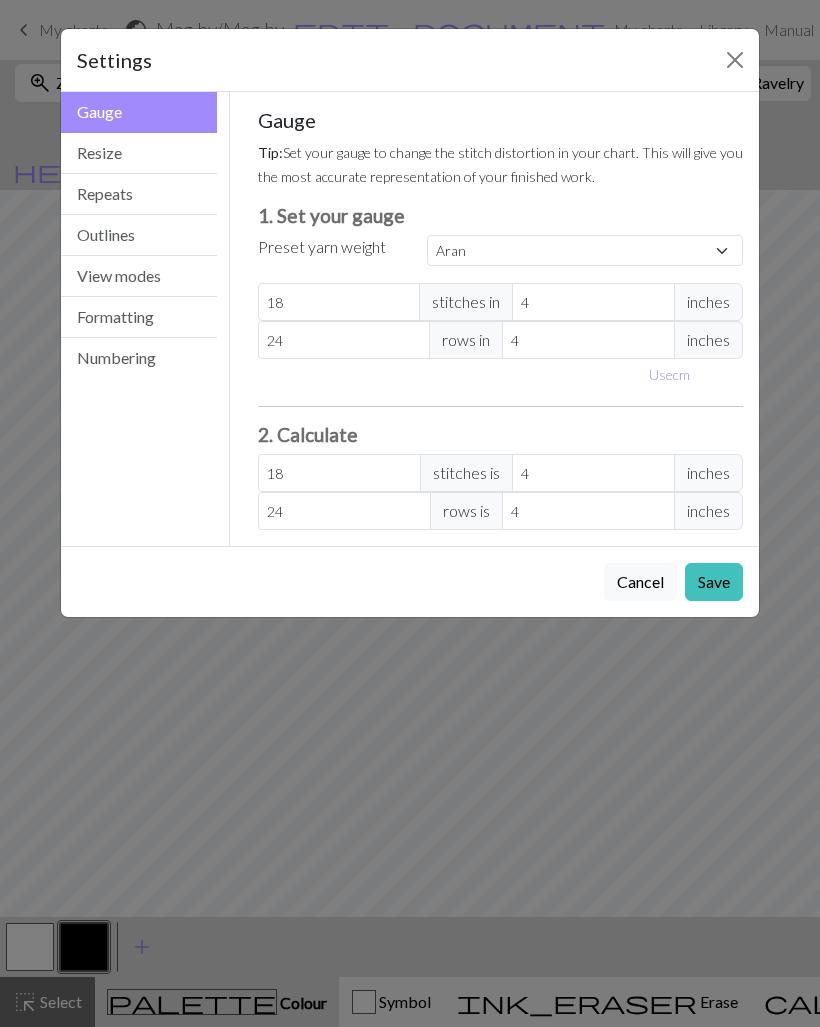 click on "Repeats" at bounding box center (139, 194) 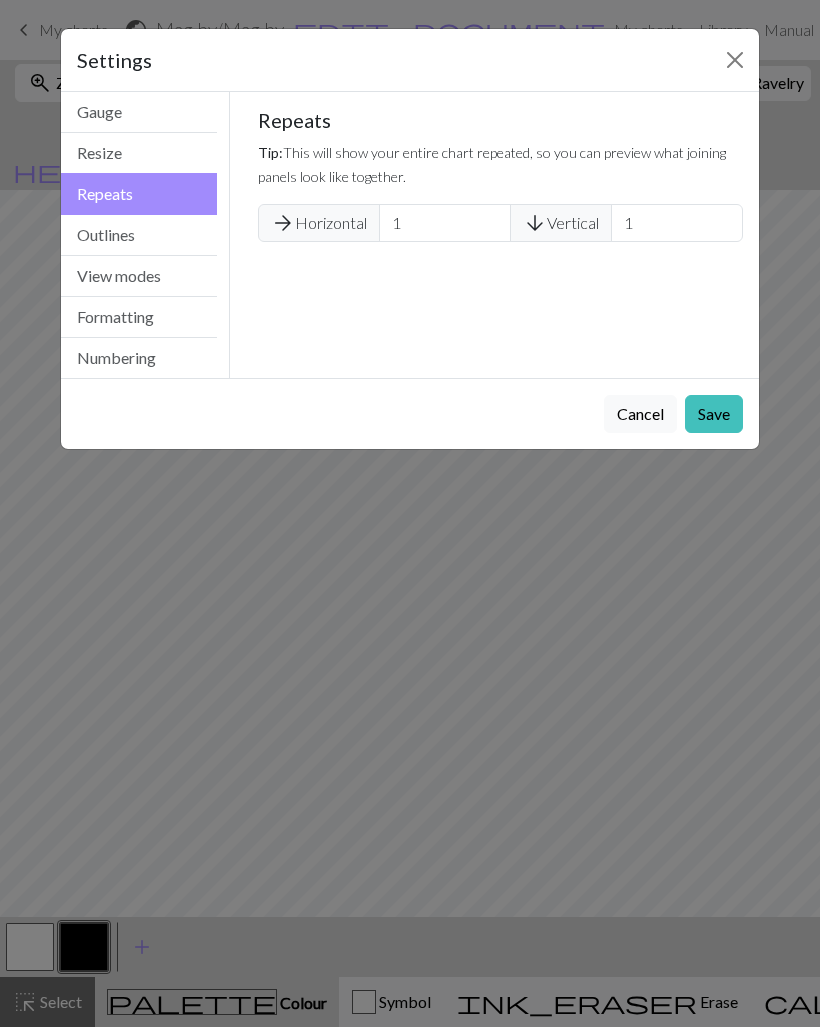 click on "Resize" at bounding box center [139, 153] 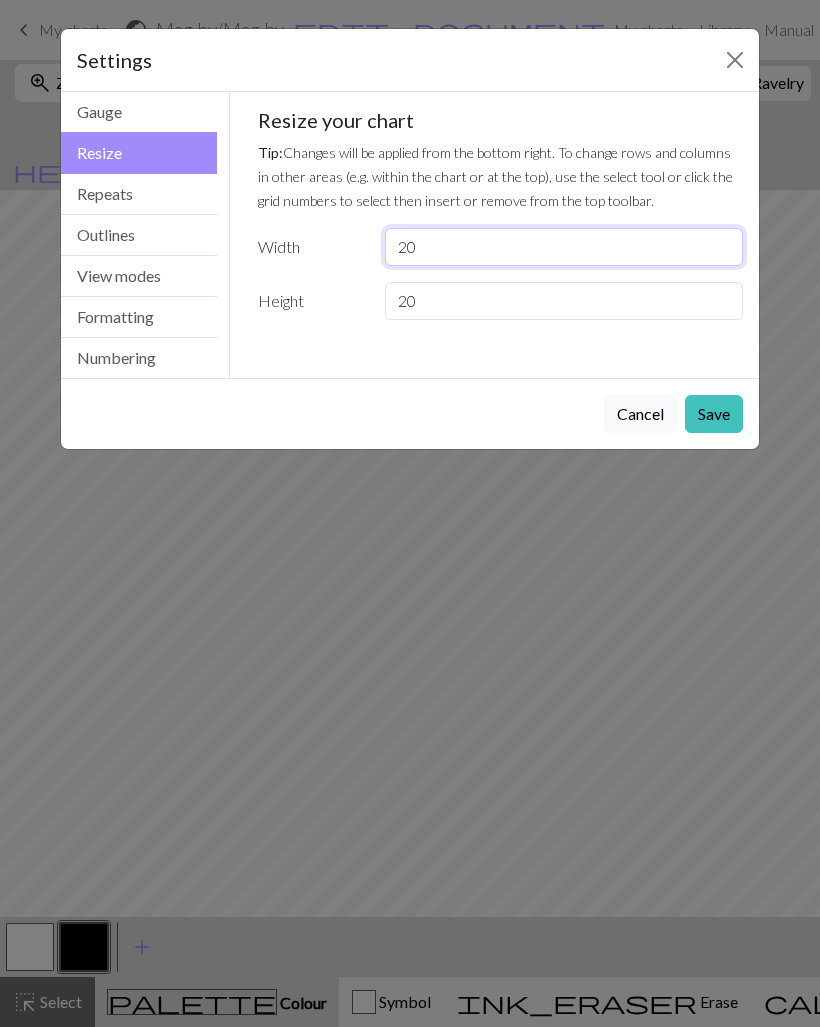 type on "2" 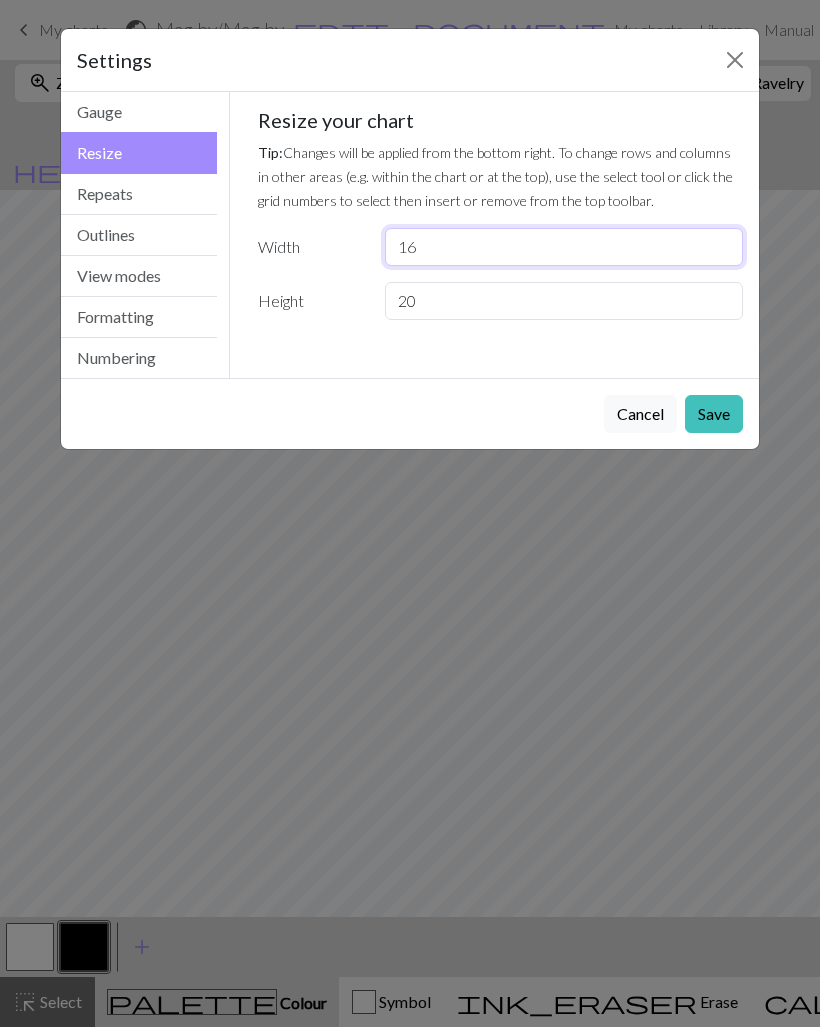 type on "16" 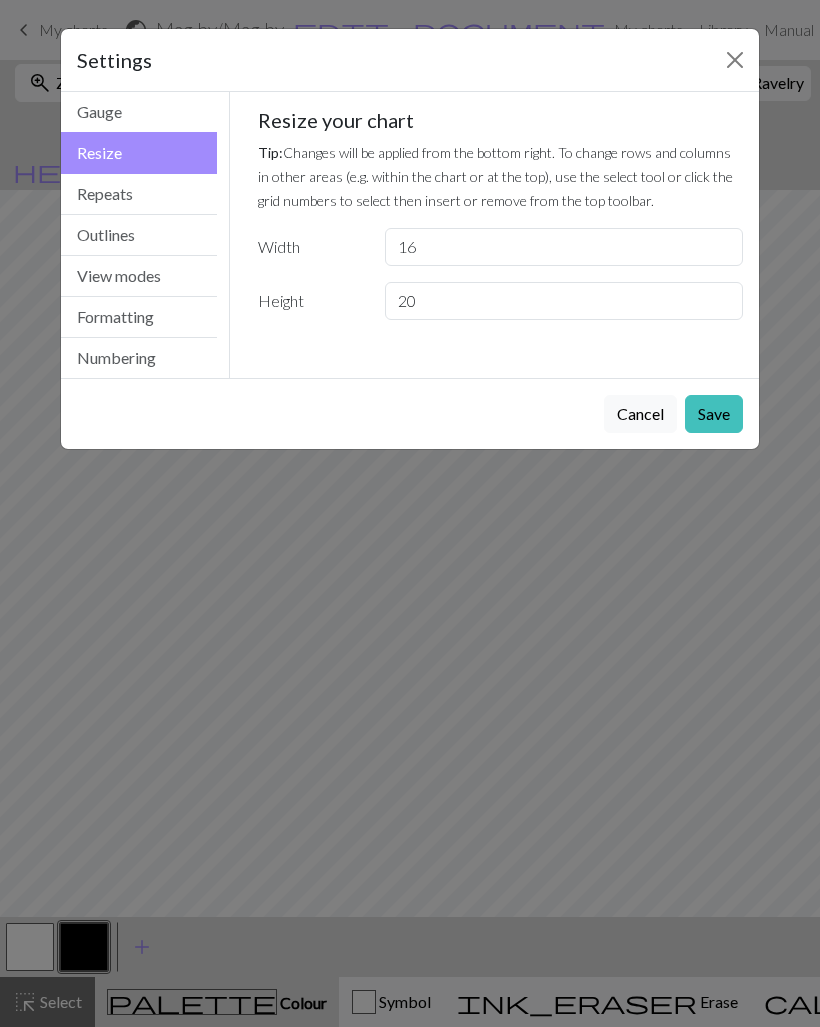 click on "Save" at bounding box center (714, 414) 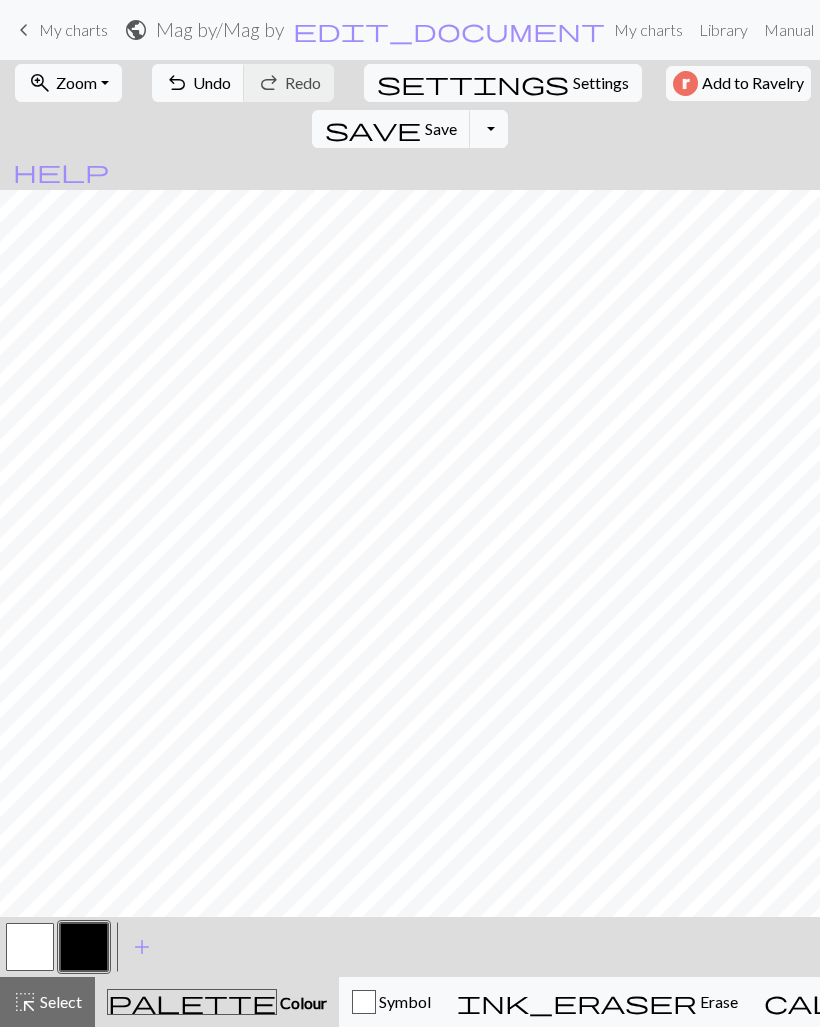 click on "save" at bounding box center (373, 129) 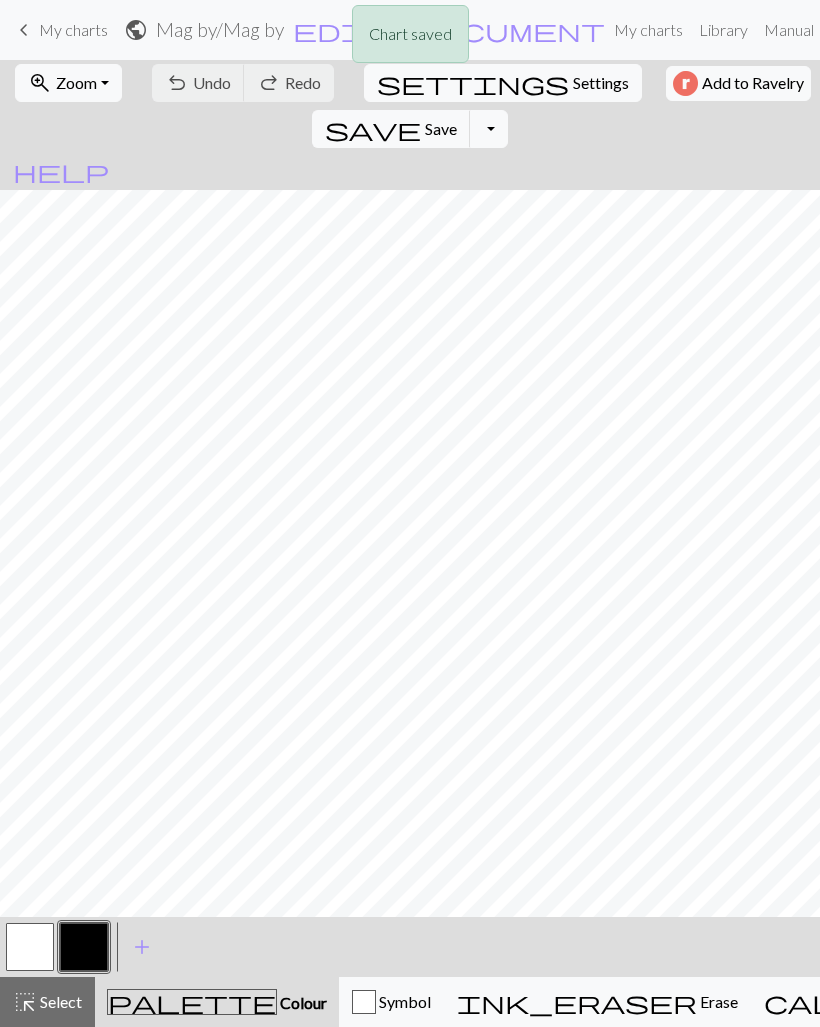 click on "Chart saved" at bounding box center (410, 39) 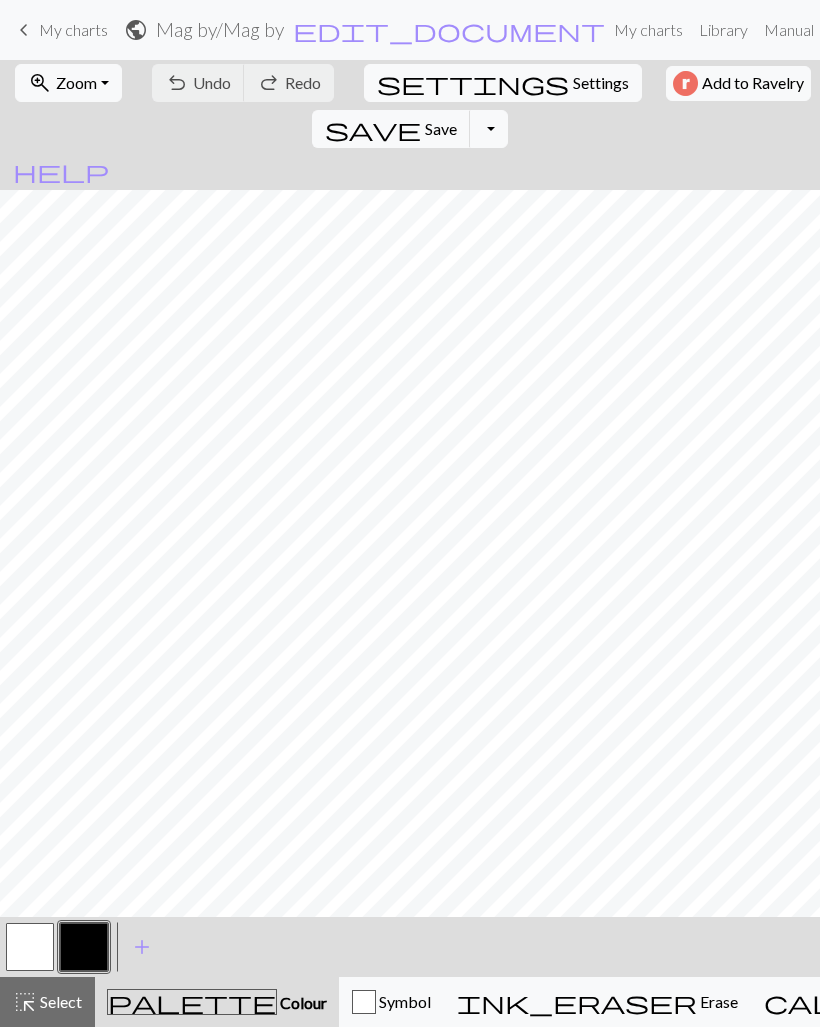 click on "keyboard_arrow_left   My charts" at bounding box center (60, 30) 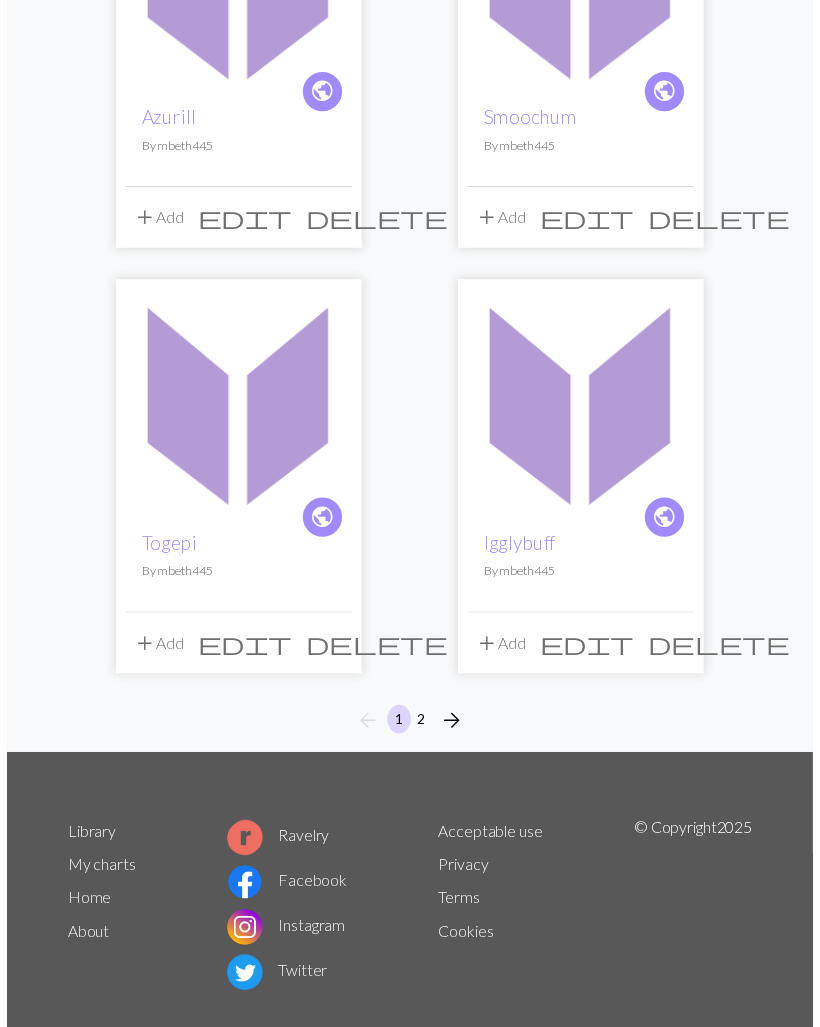 scroll, scrollTop: 3028, scrollLeft: 0, axis: vertical 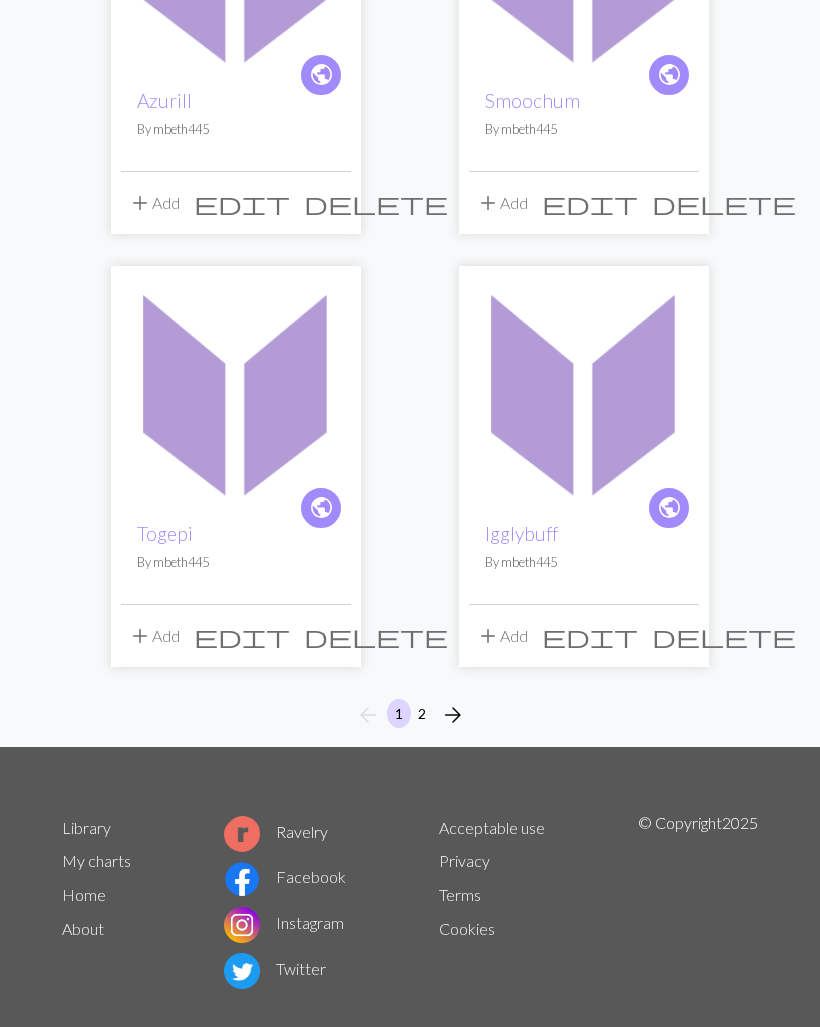 click on "2" at bounding box center [422, 713] 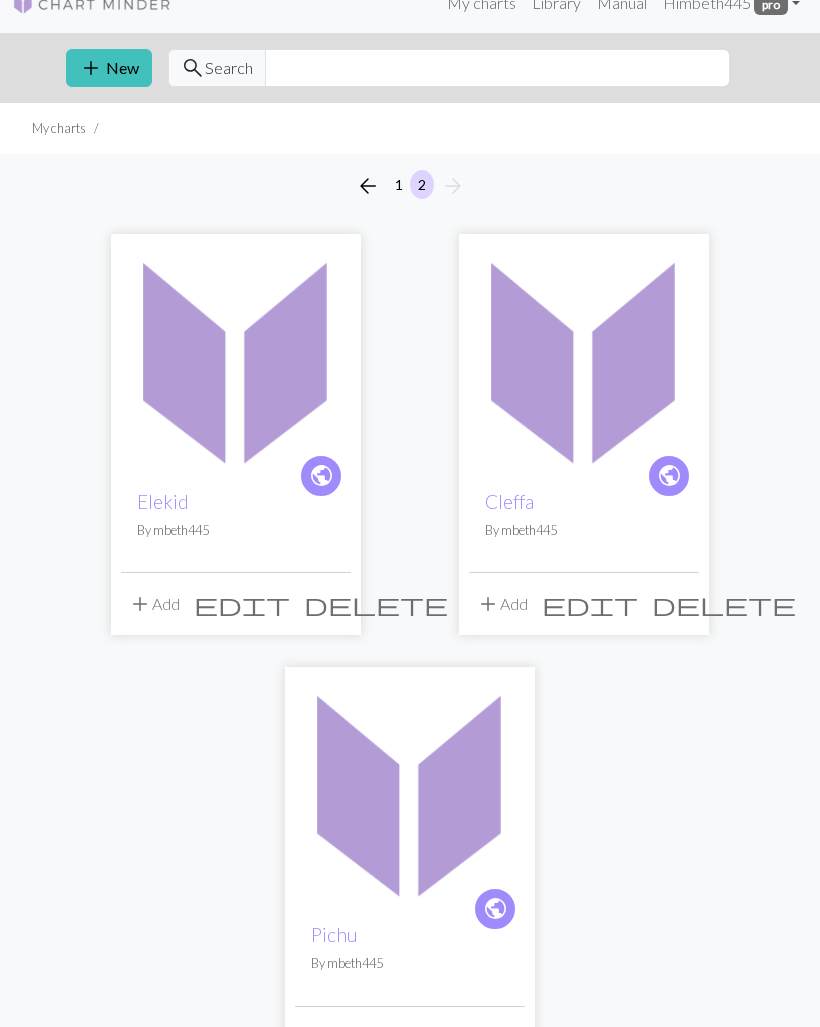 scroll, scrollTop: 0, scrollLeft: 0, axis: both 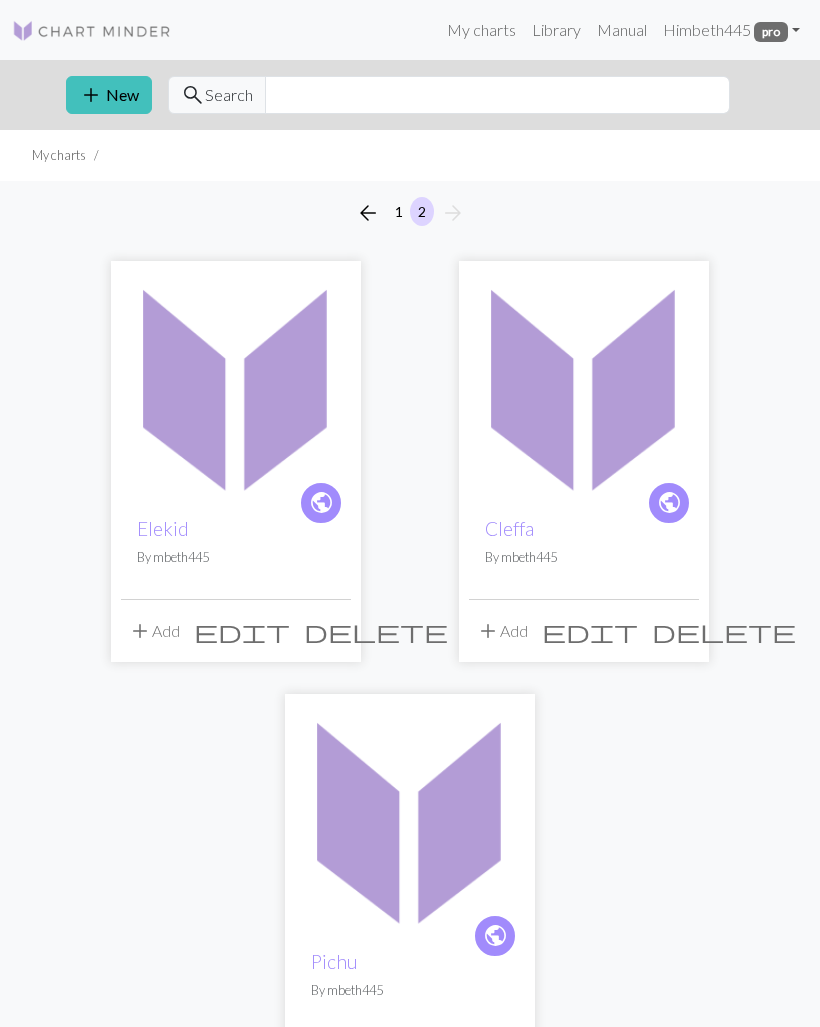 click on "add   New" at bounding box center [109, 95] 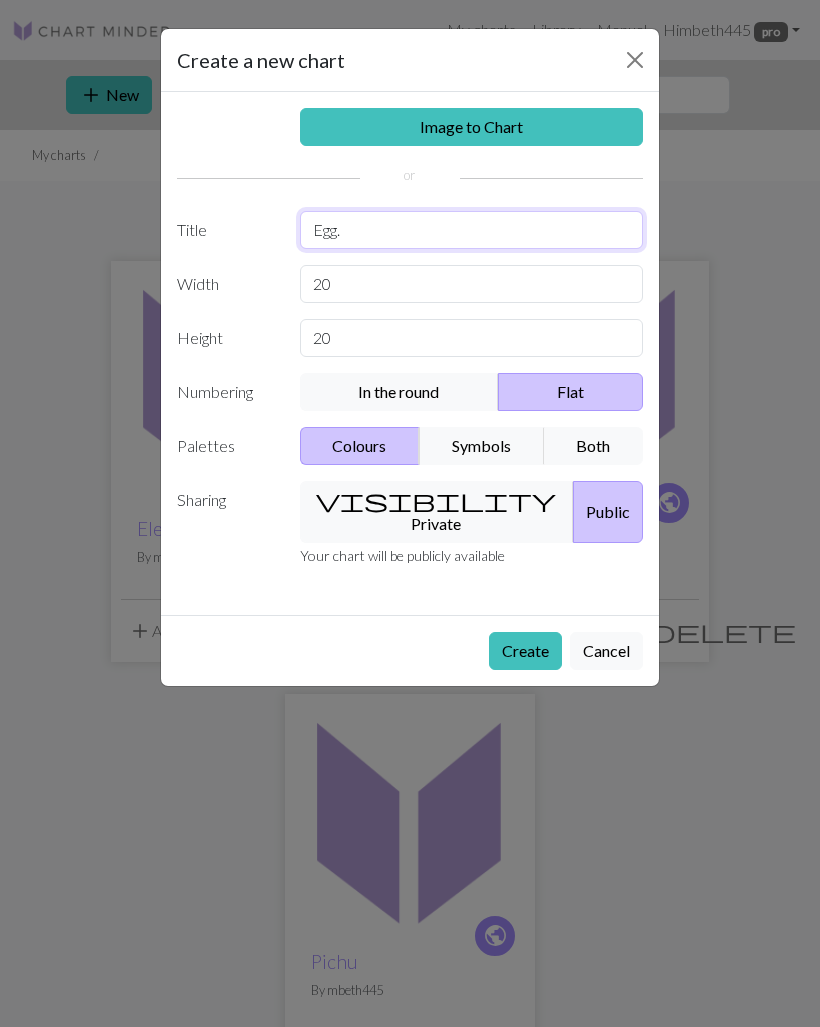 type on "Egg." 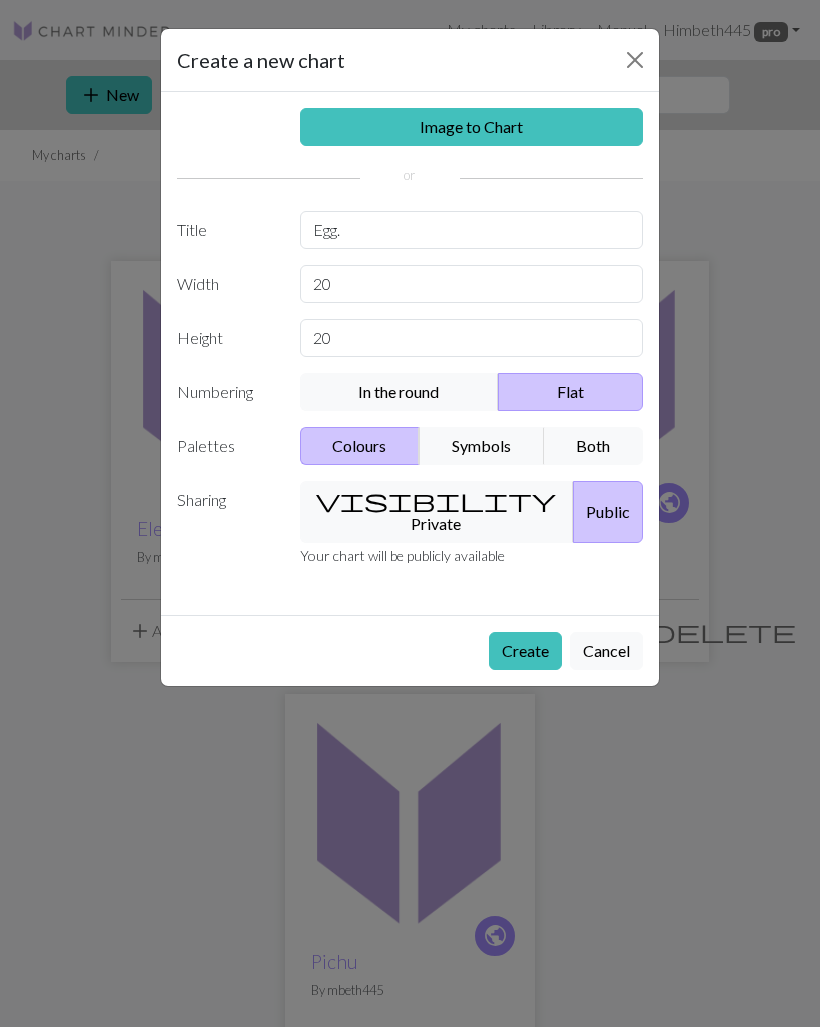 click on "Create" at bounding box center [525, 651] 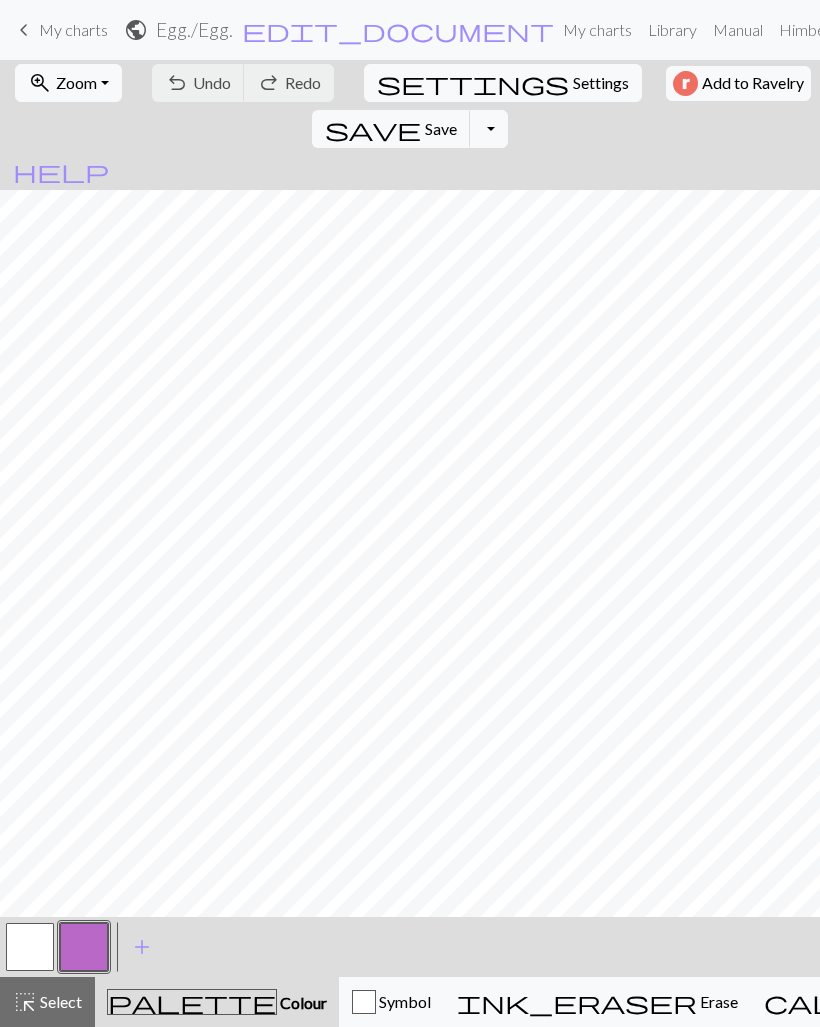 click at bounding box center [84, 947] 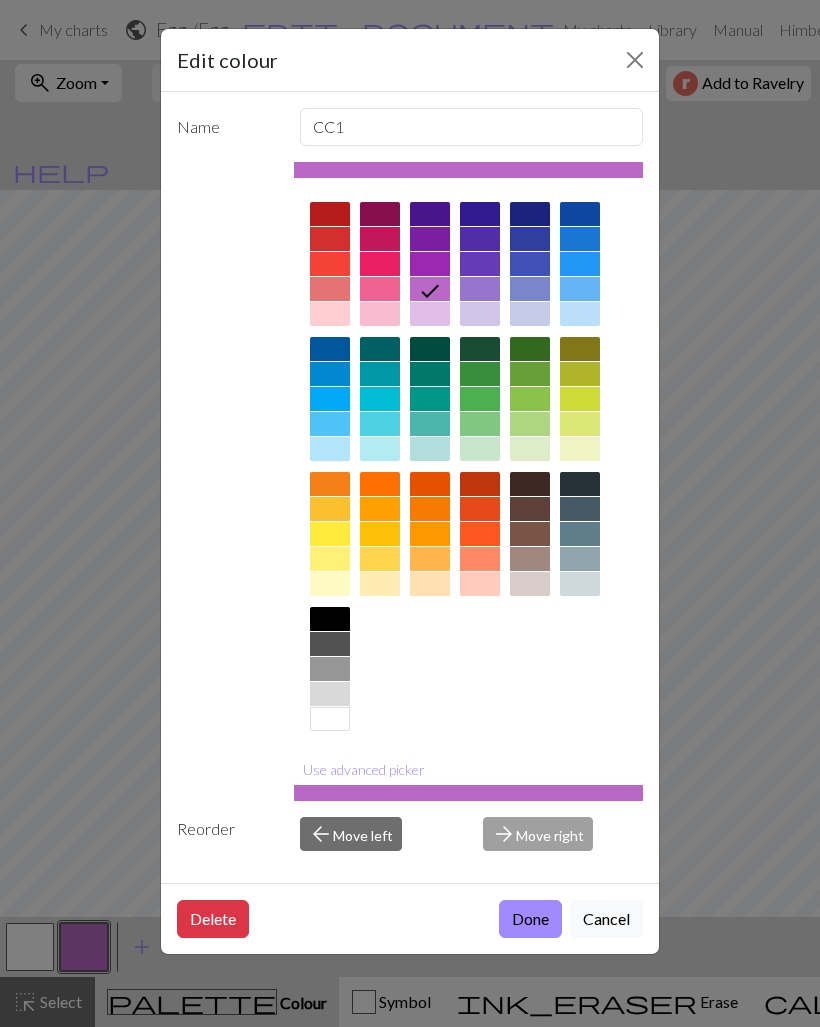 click at bounding box center [330, 619] 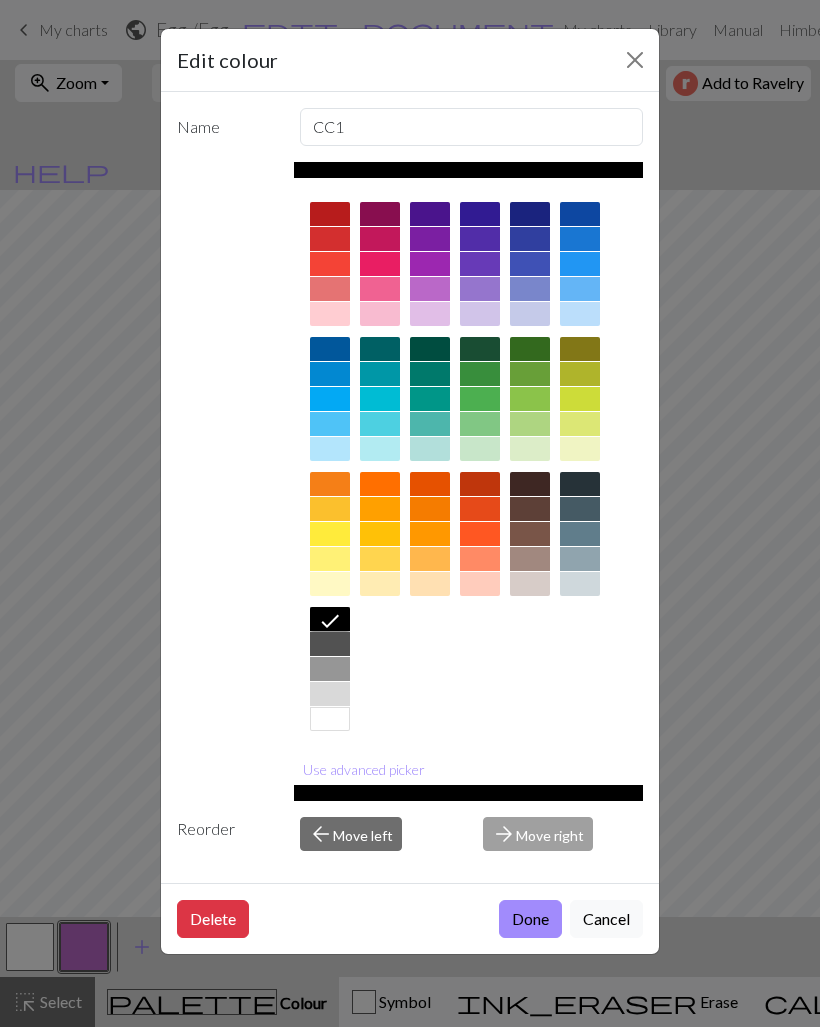 click on "Done" at bounding box center (530, 919) 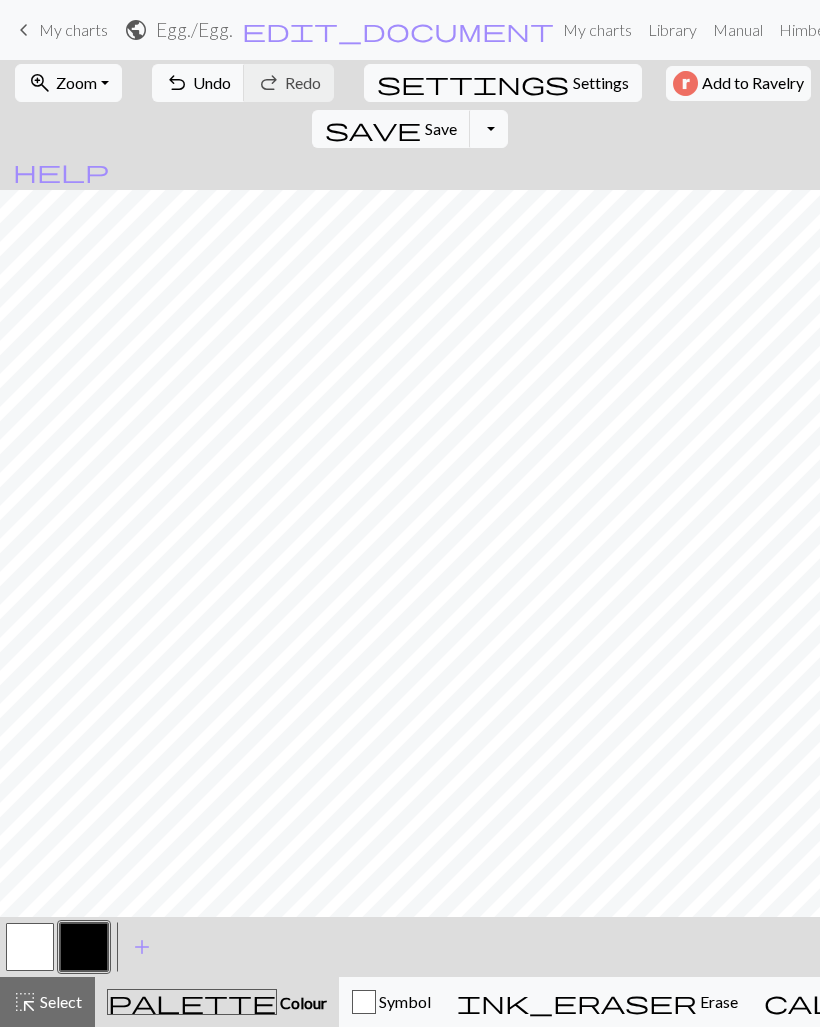 click at bounding box center (30, 947) 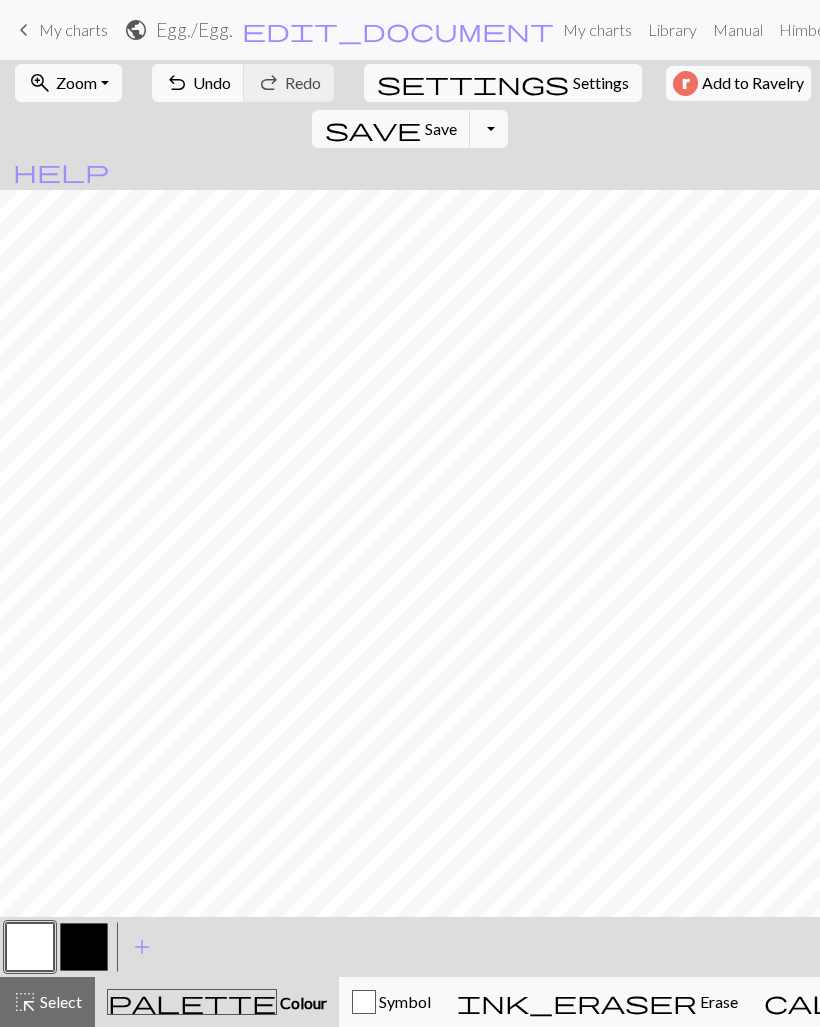 click at bounding box center (84, 947) 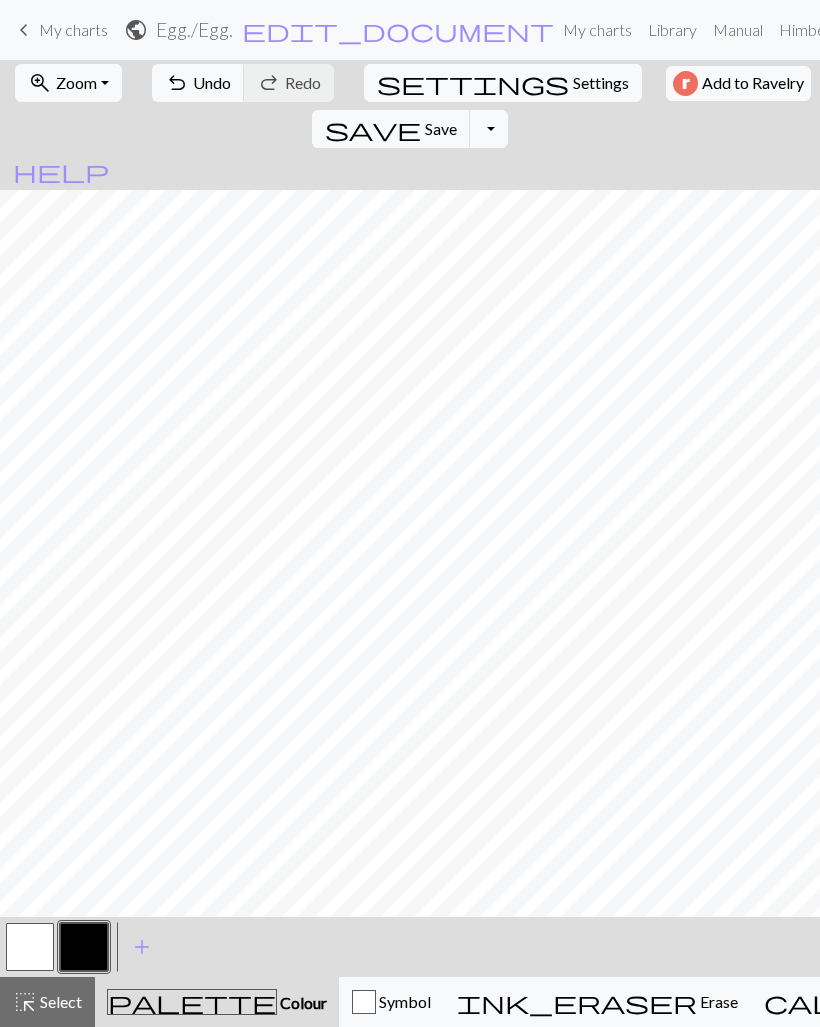click at bounding box center (30, 947) 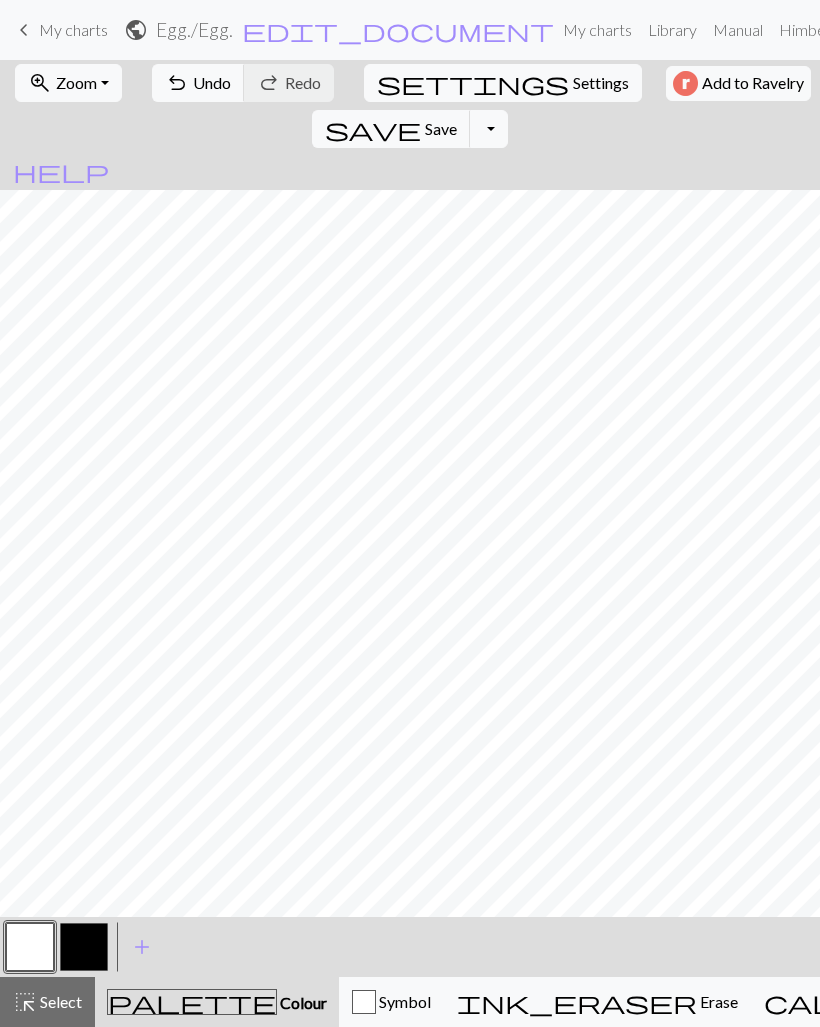 click at bounding box center (84, 947) 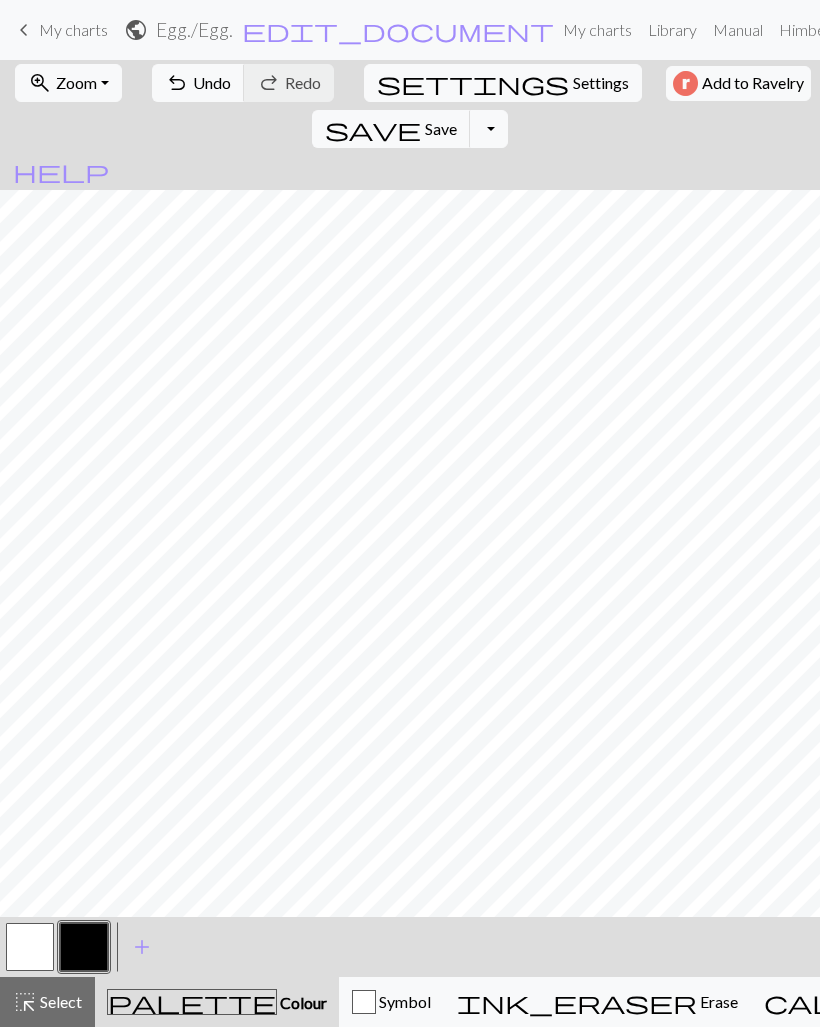 click at bounding box center (84, 947) 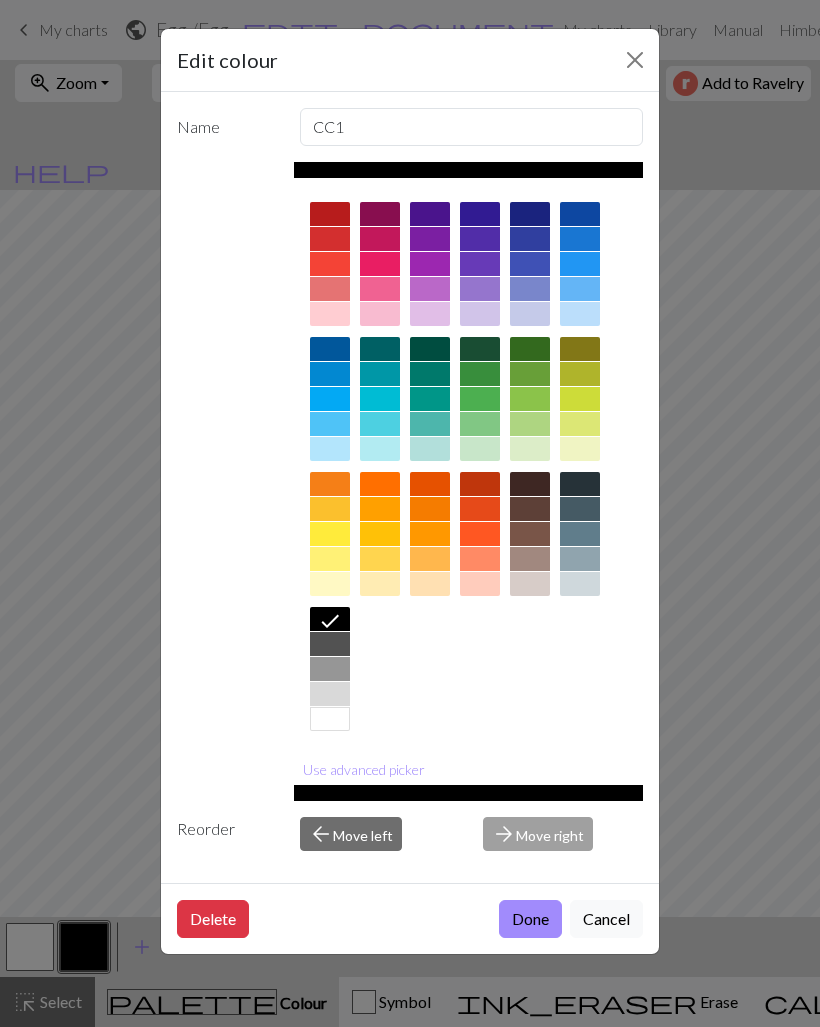 click on "Done" at bounding box center [530, 919] 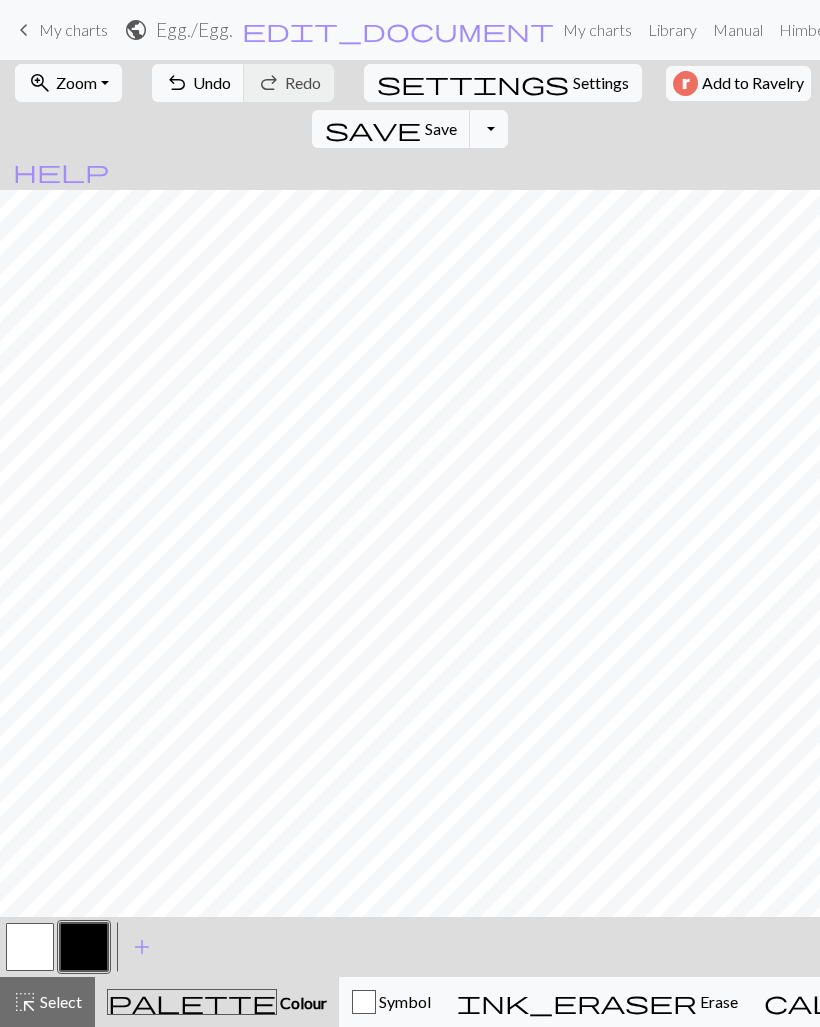 click at bounding box center (30, 947) 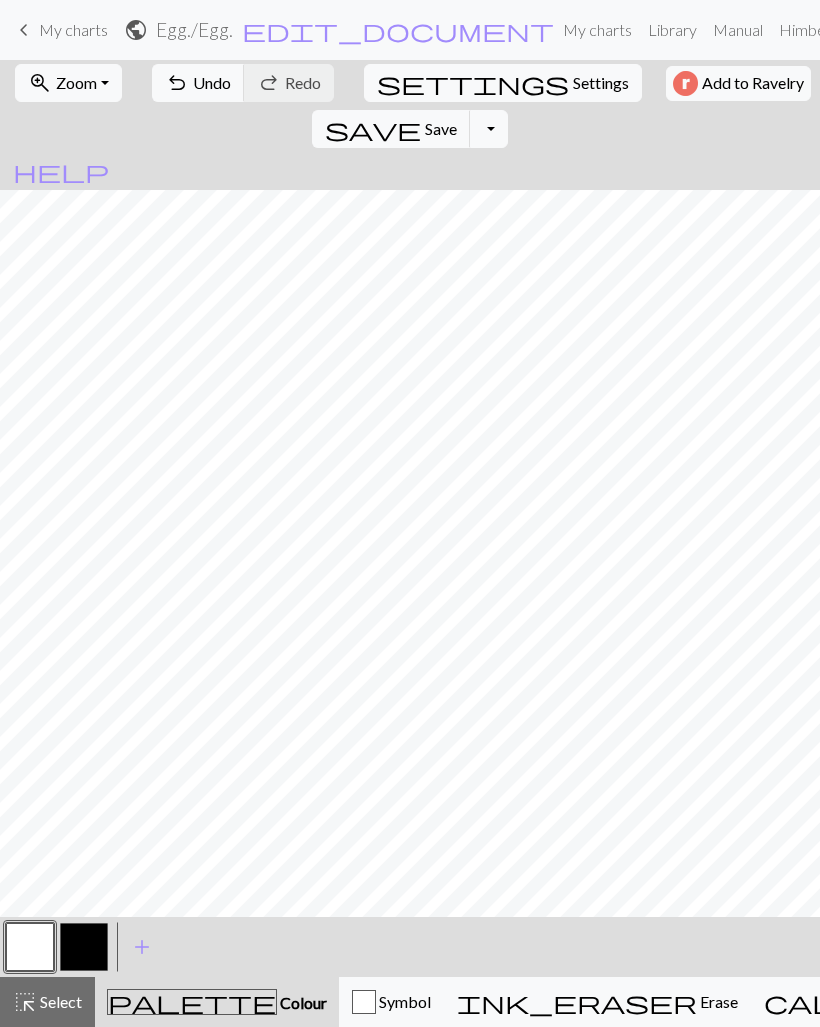 click at bounding box center [30, 947] 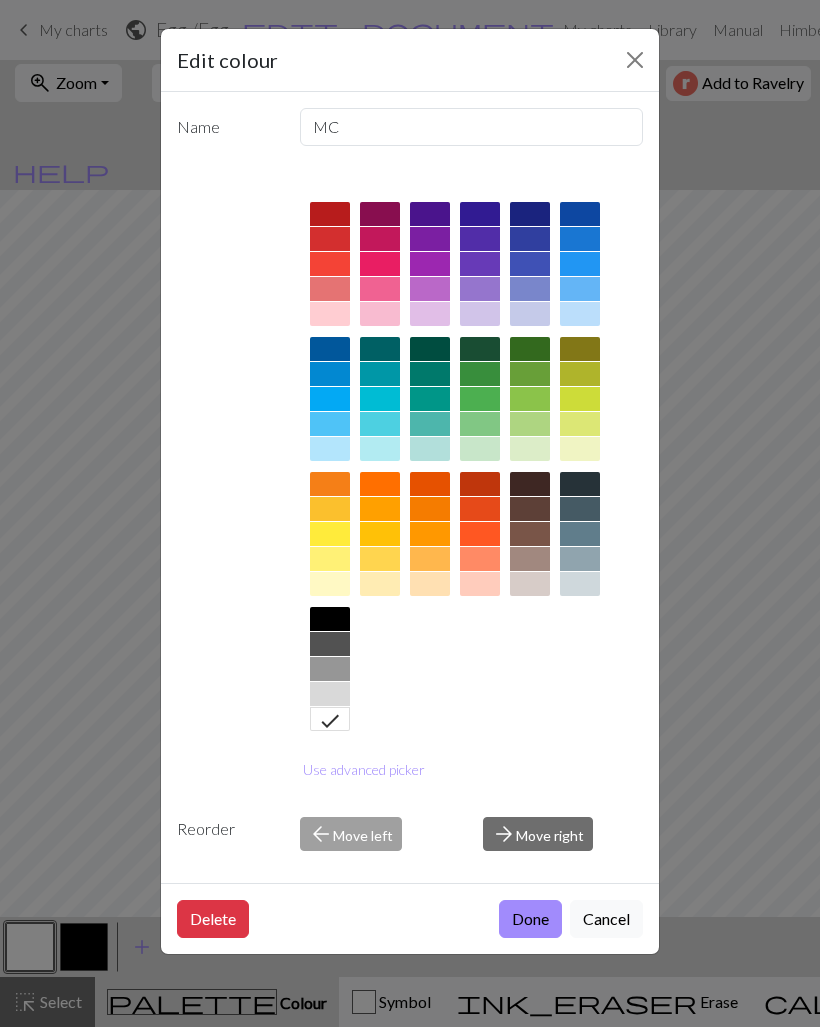 click on "Done" at bounding box center (530, 919) 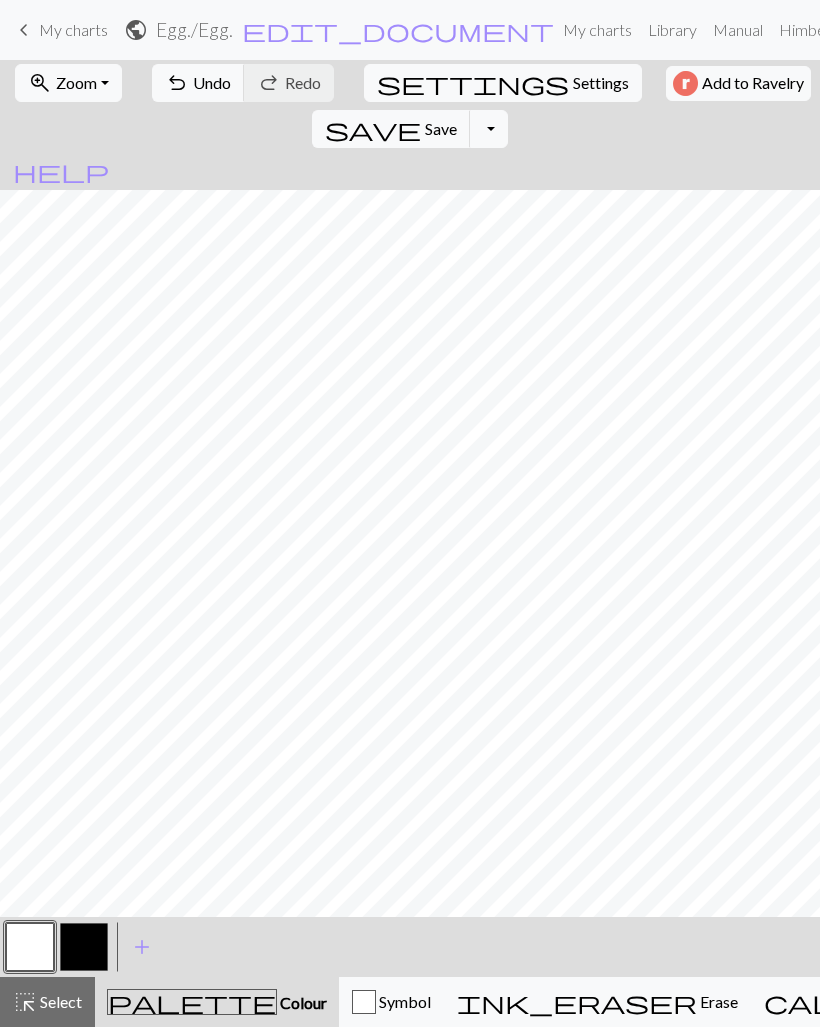 click at bounding box center [84, 947] 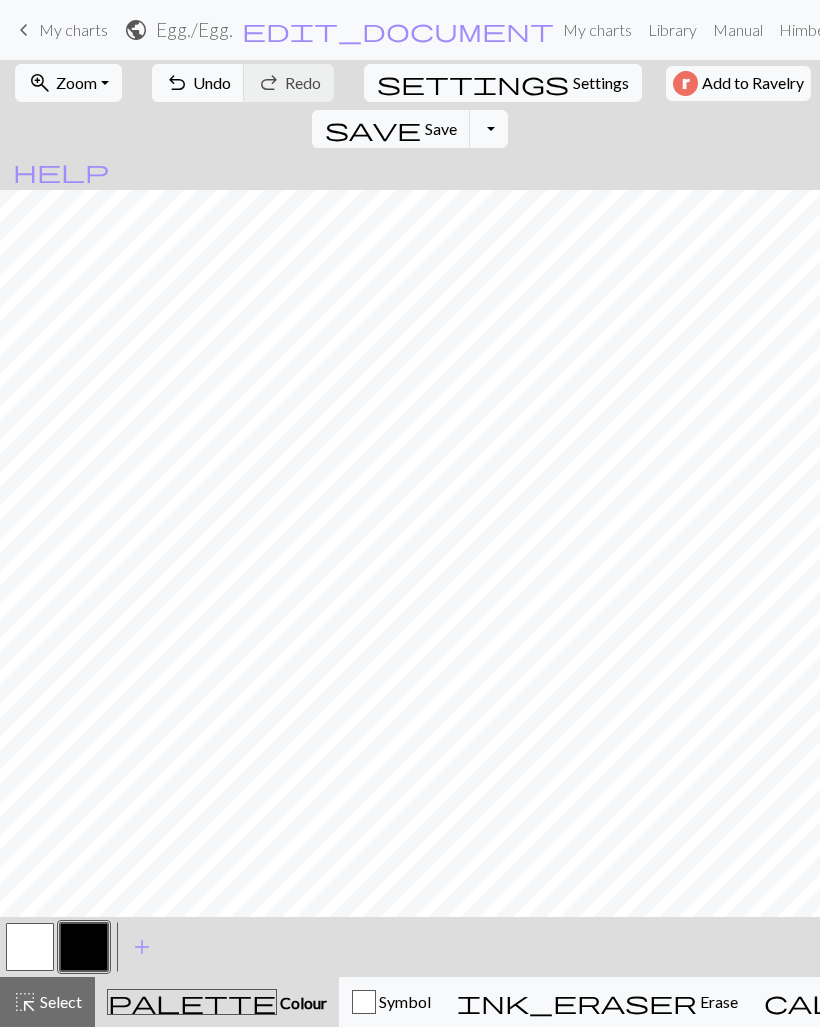 click at bounding box center [30, 947] 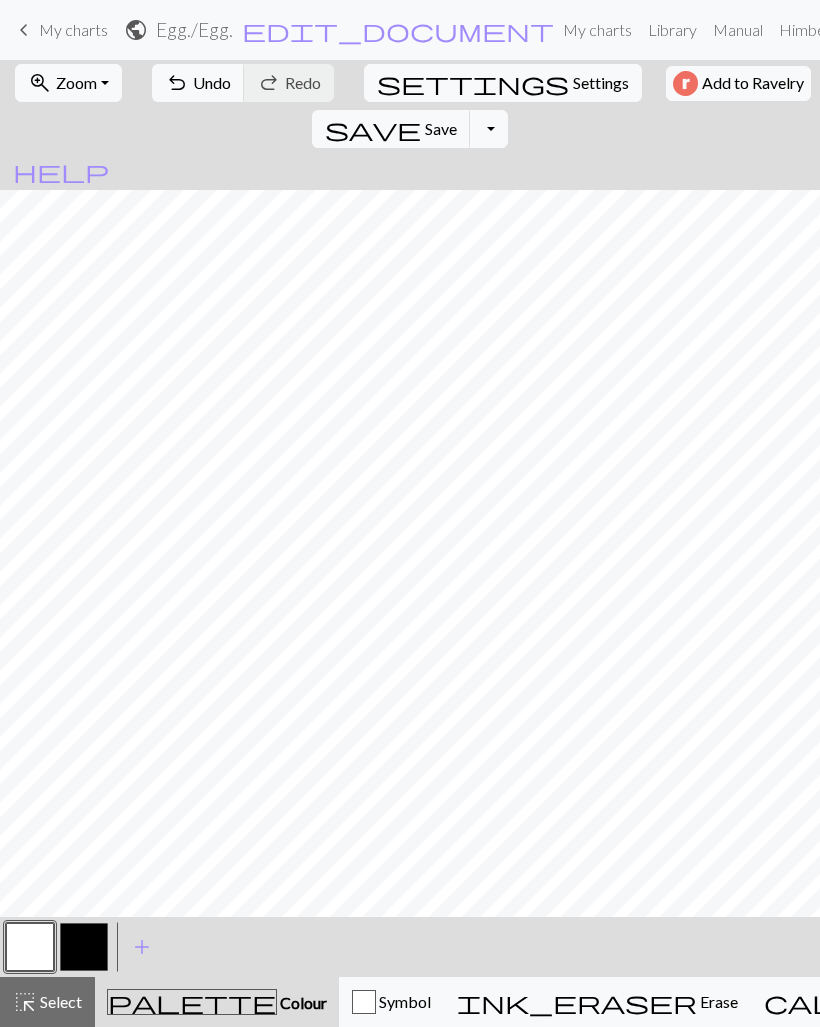 click on "Settings" at bounding box center [601, 83] 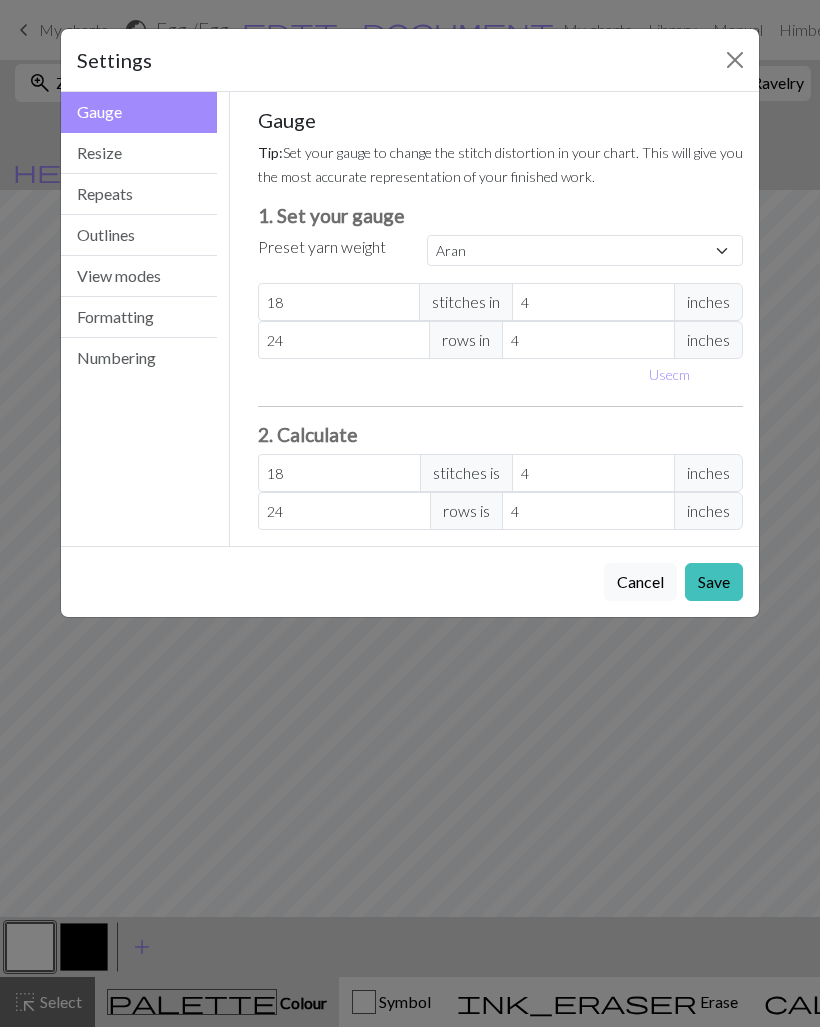 click on "Repeats" at bounding box center [139, 194] 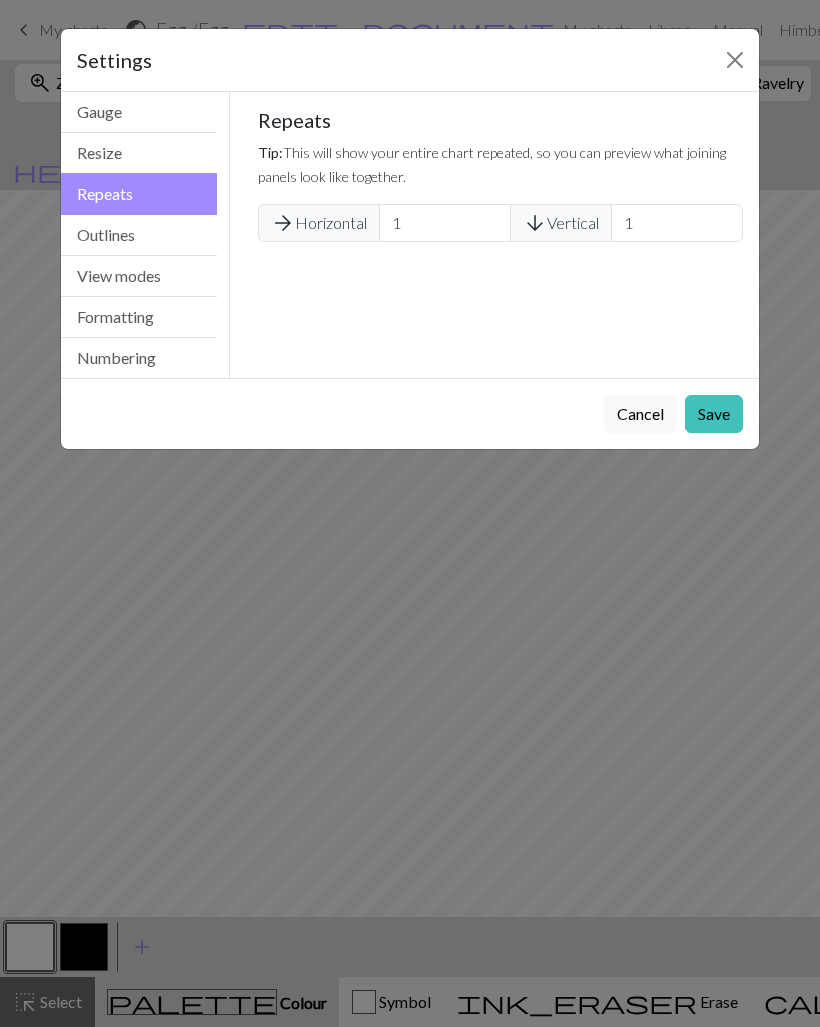click on "Resize" at bounding box center (139, 153) 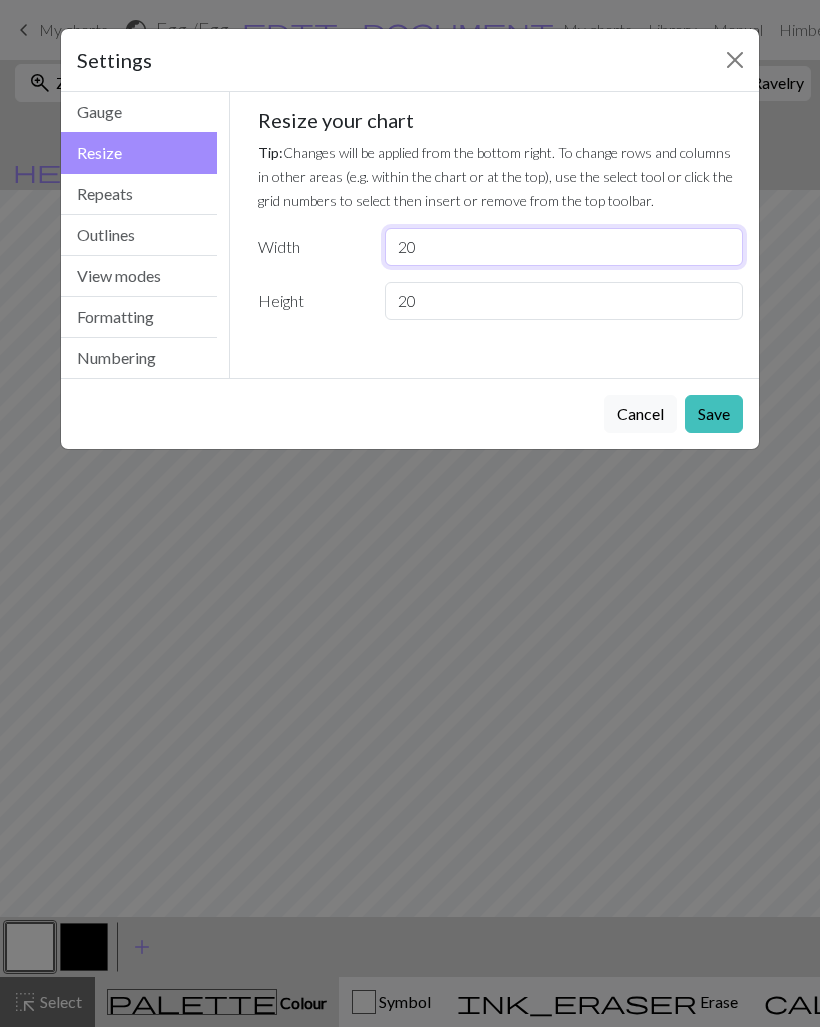 click on "20" at bounding box center (564, 247) 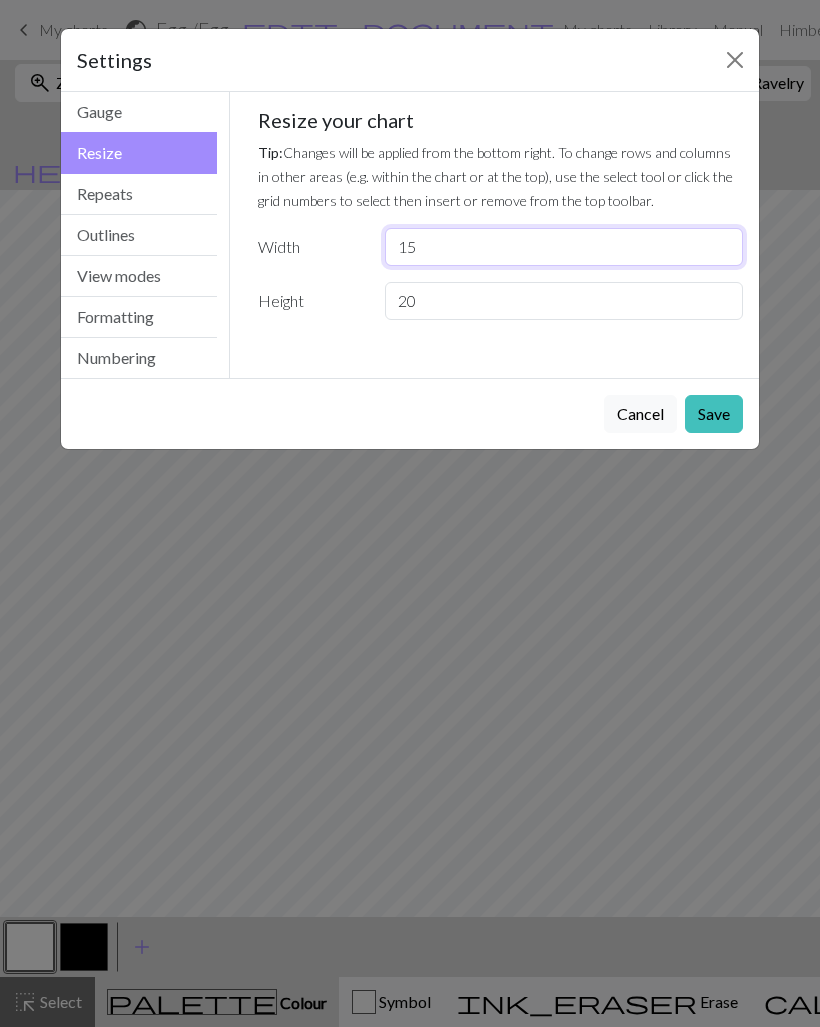 type on "15" 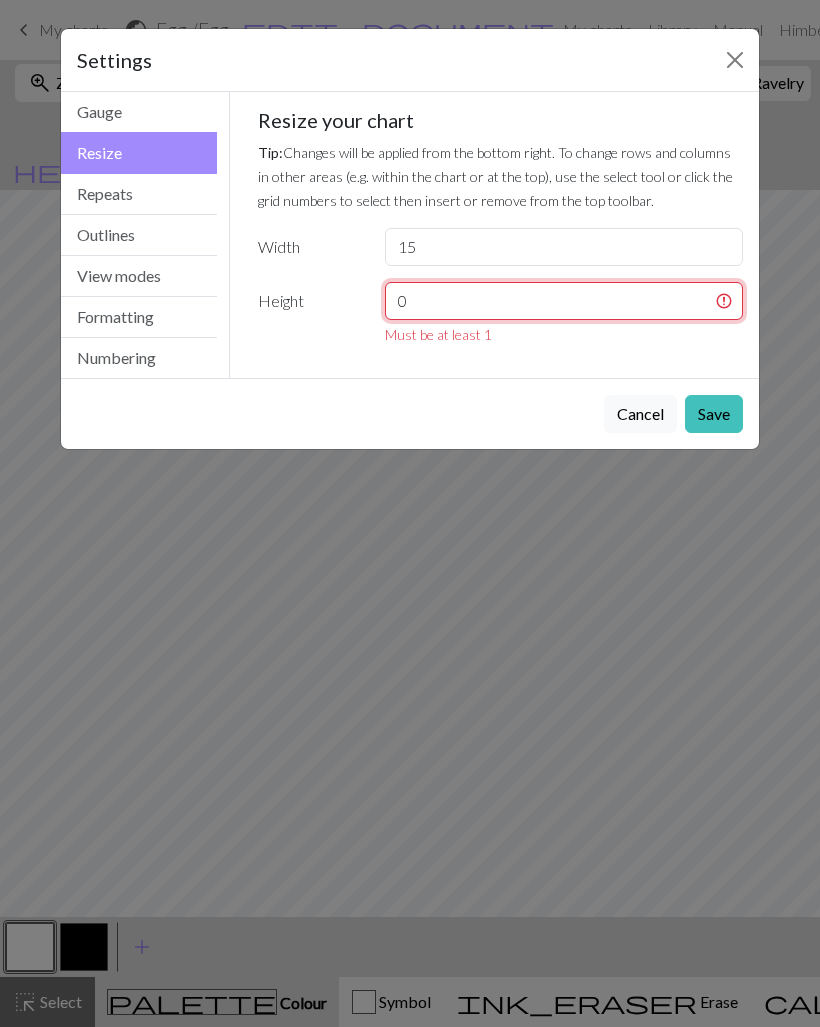 type on ".0" 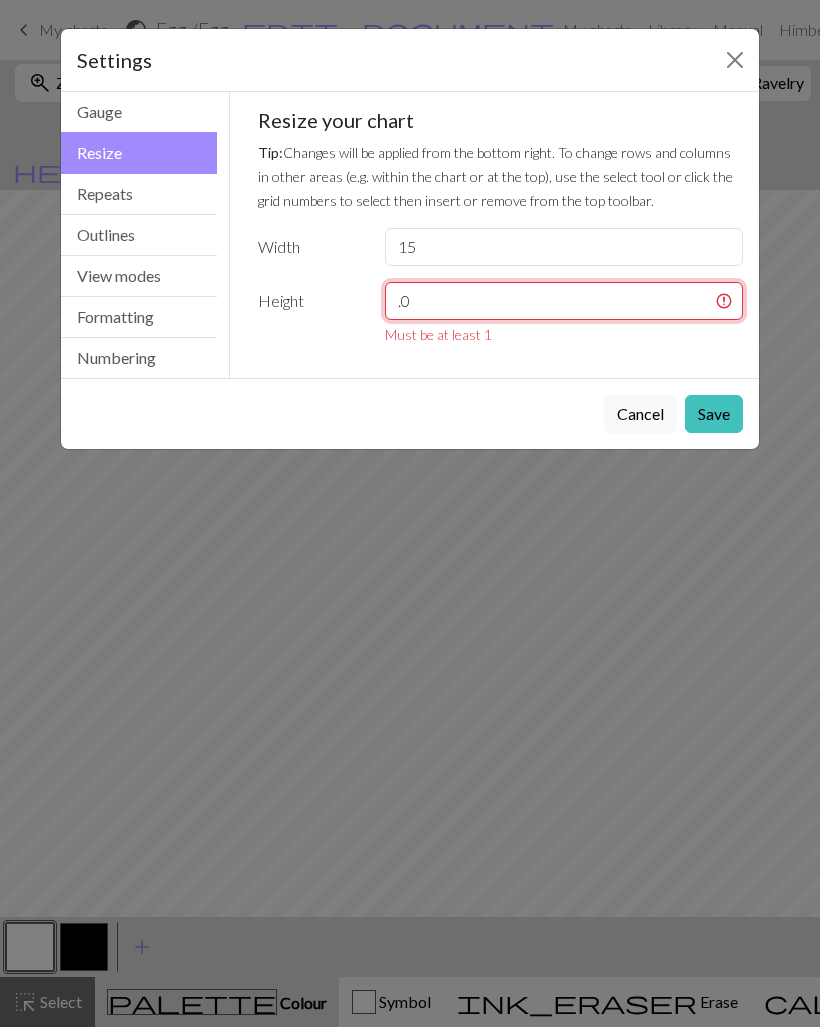 type on ".0" 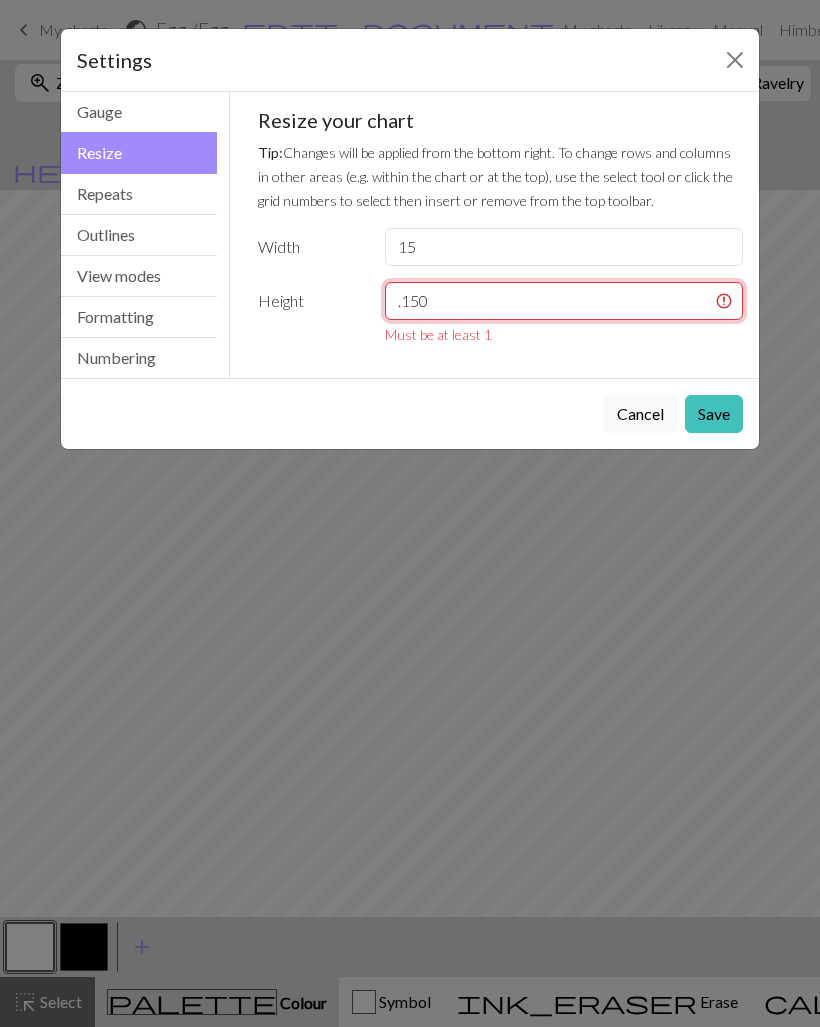 click on ".150" at bounding box center [564, 301] 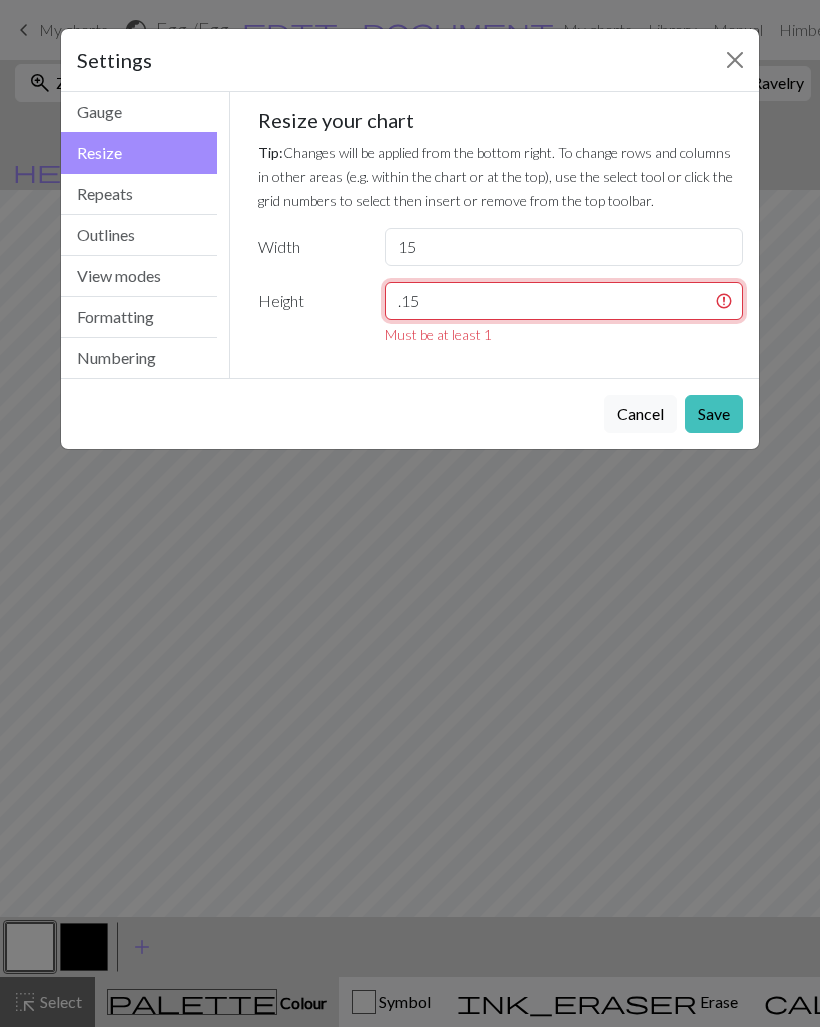 type on ".1" 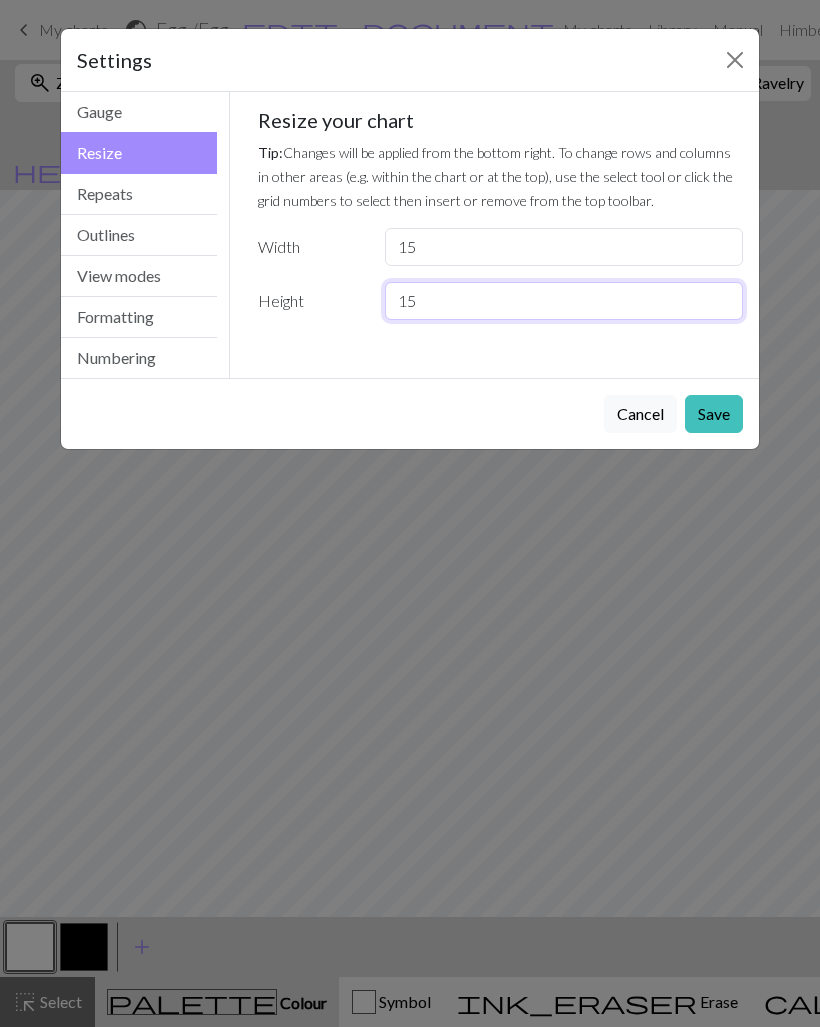 type on "15" 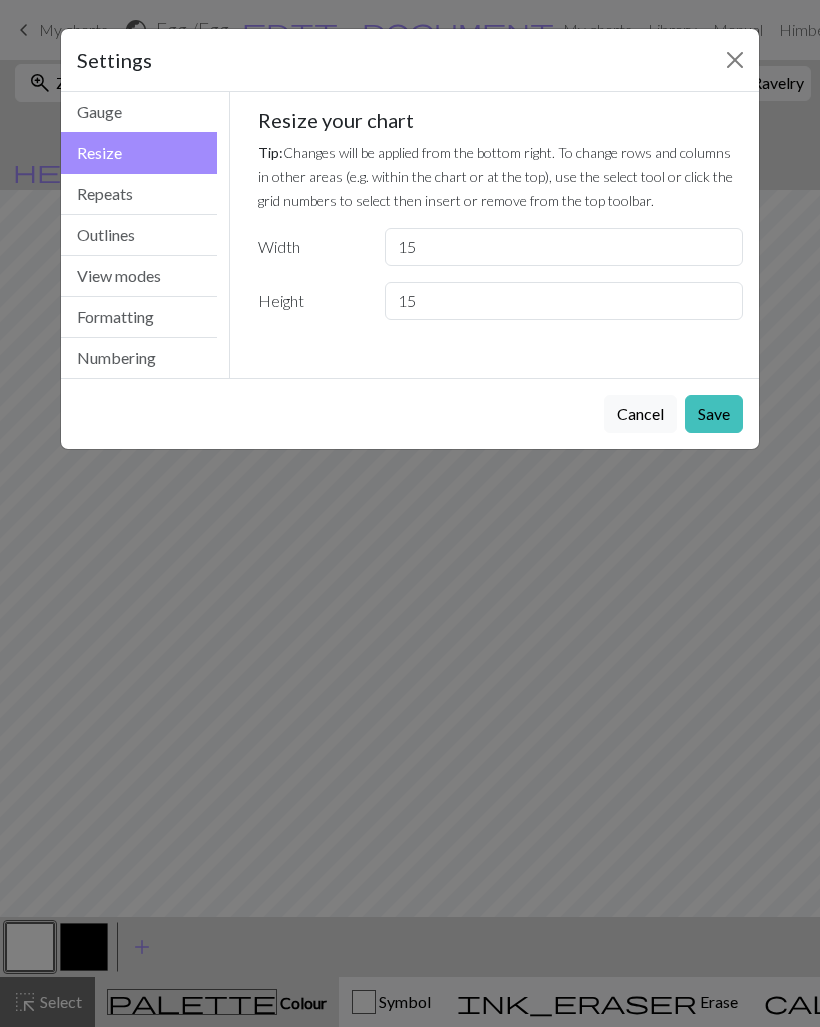 click on "Save" at bounding box center [714, 414] 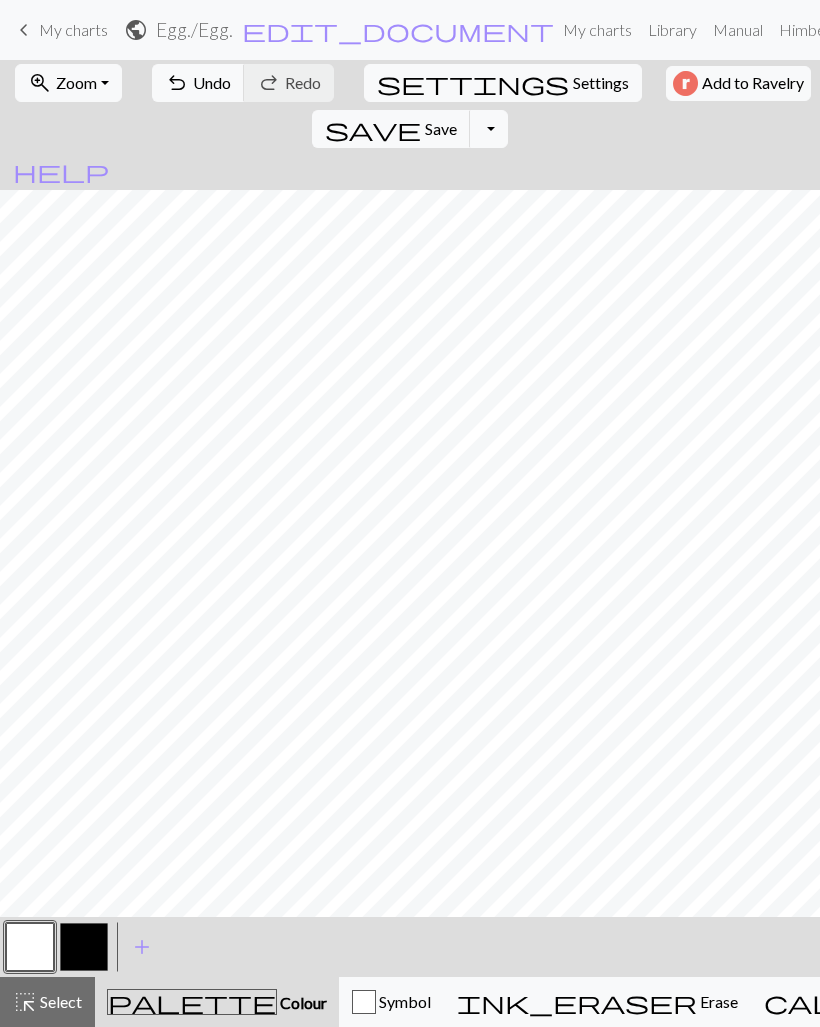 click on "settings" at bounding box center (473, 83) 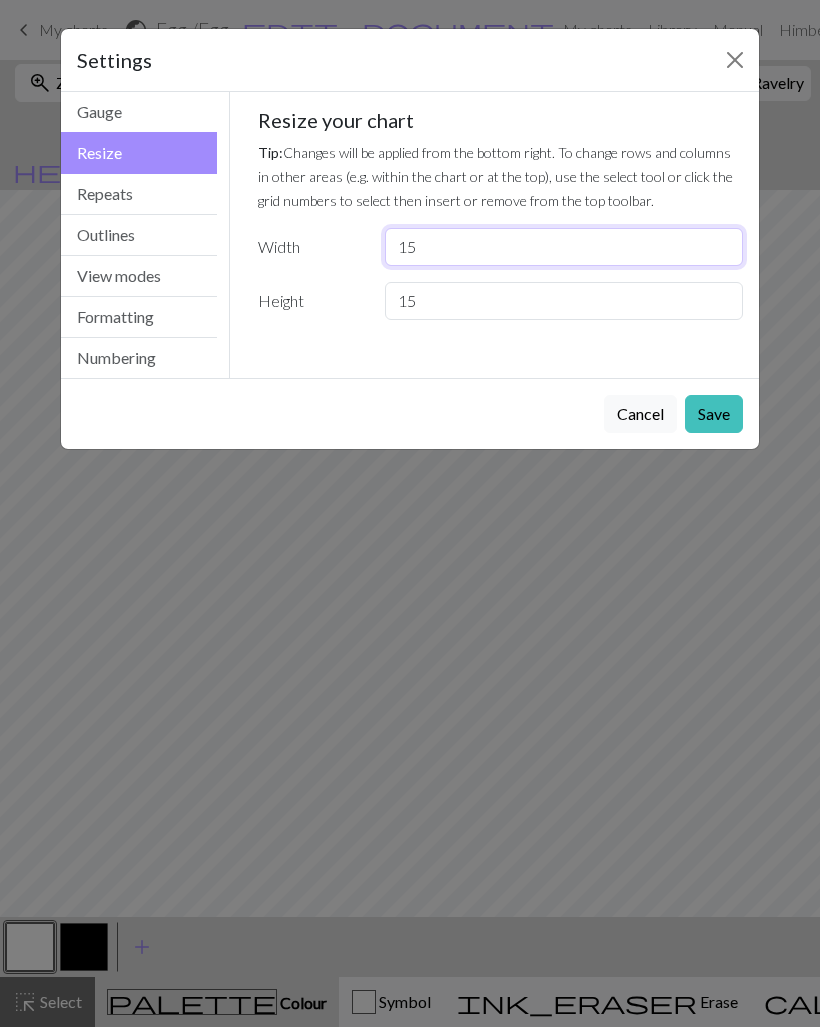 click on "15" at bounding box center (564, 247) 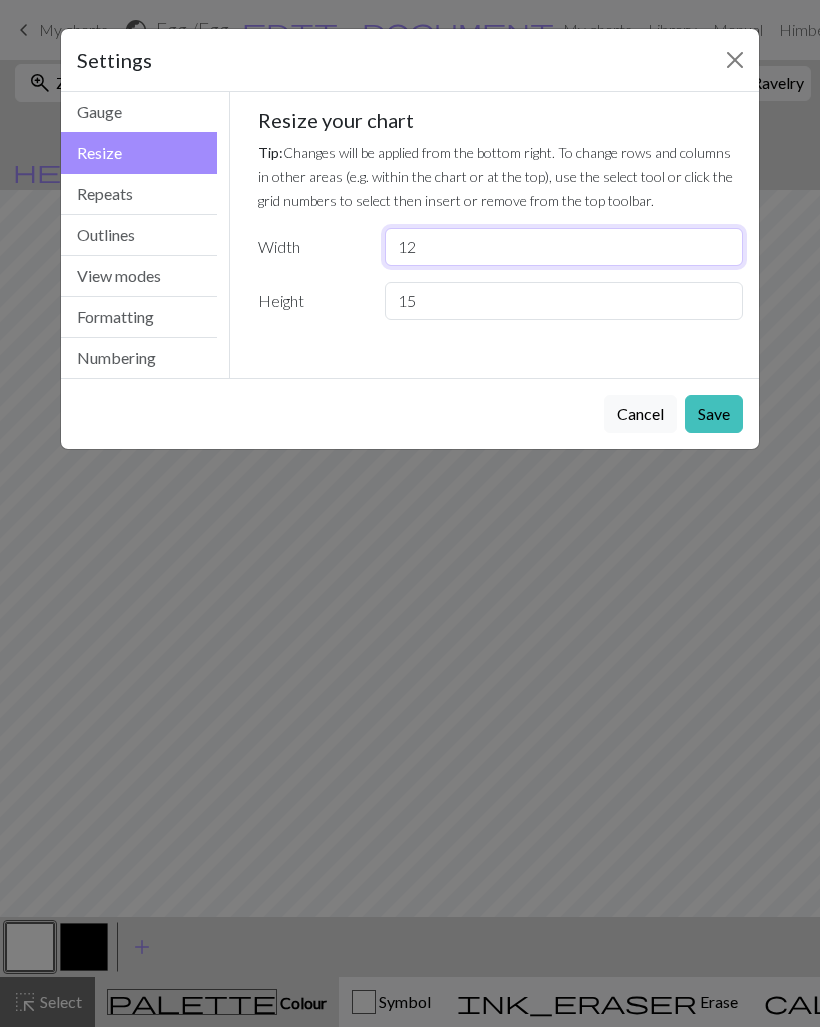 type on "12" 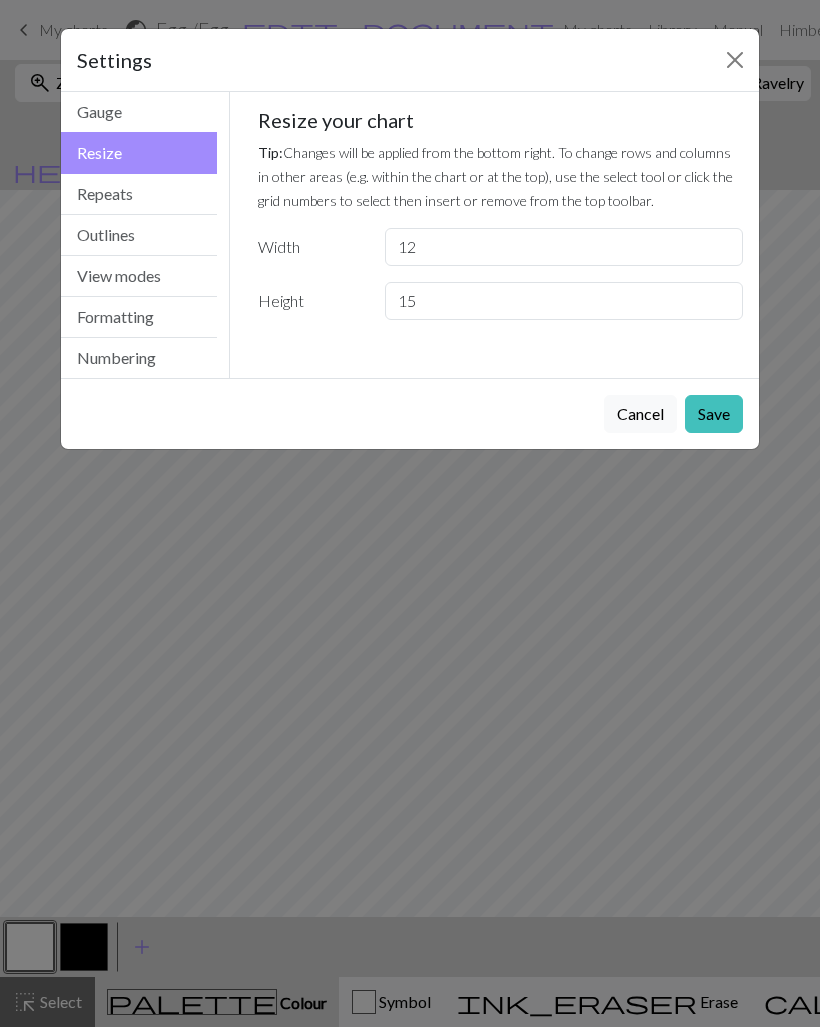 click on "Save" at bounding box center (714, 414) 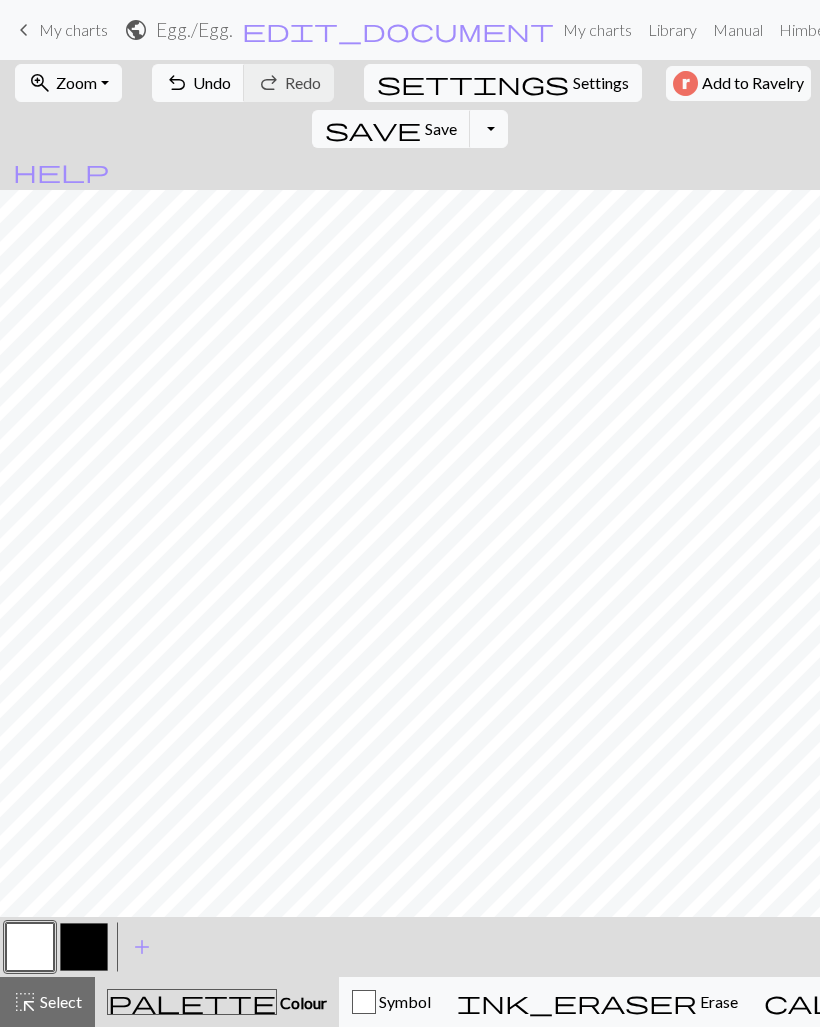 click on "undo" at bounding box center [177, 83] 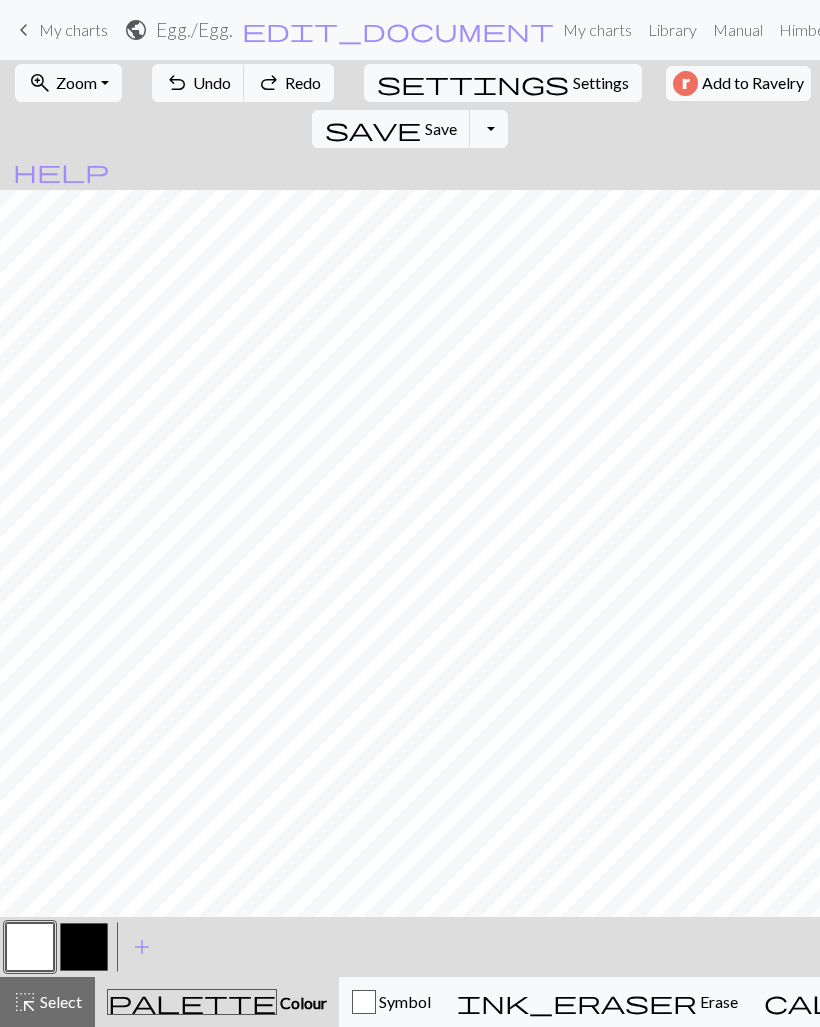 click on "settings" at bounding box center [473, 83] 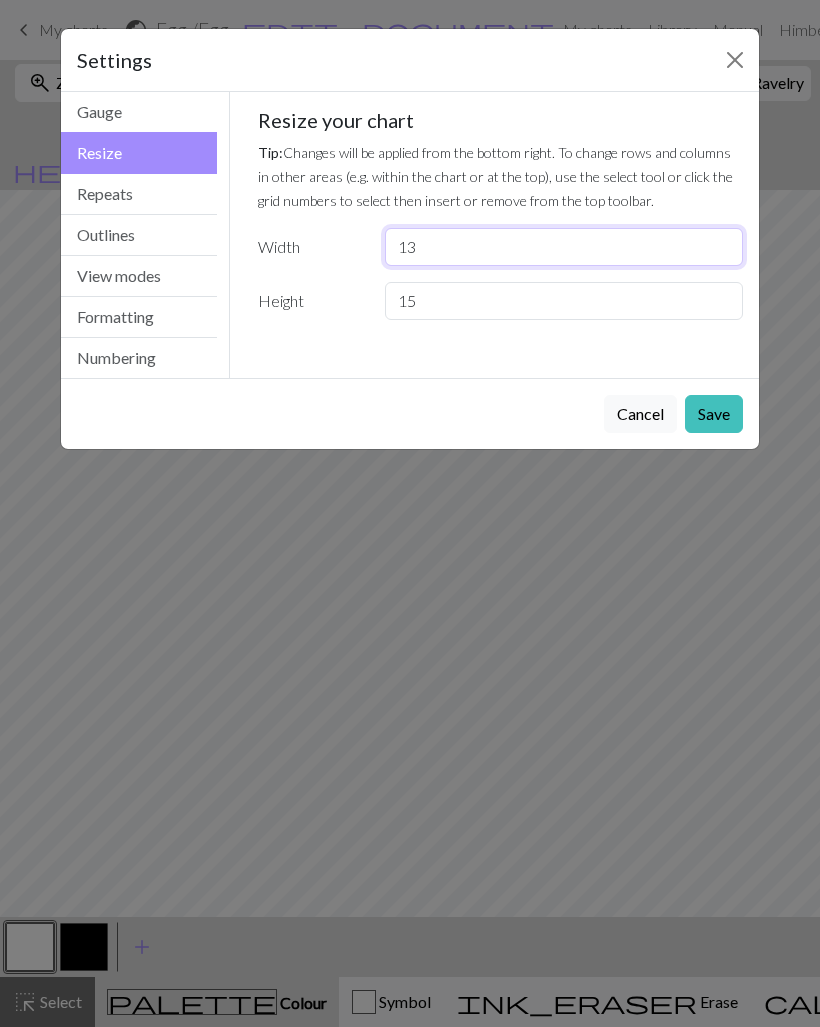 type on "13" 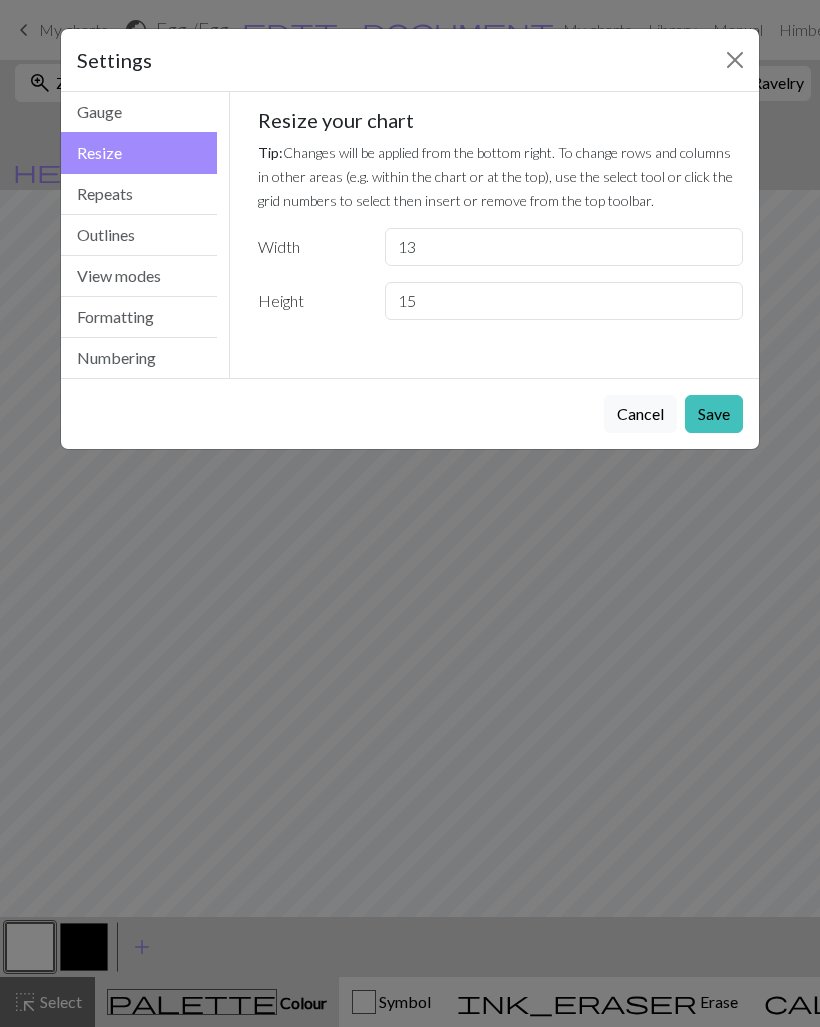 click on "Save" at bounding box center (714, 414) 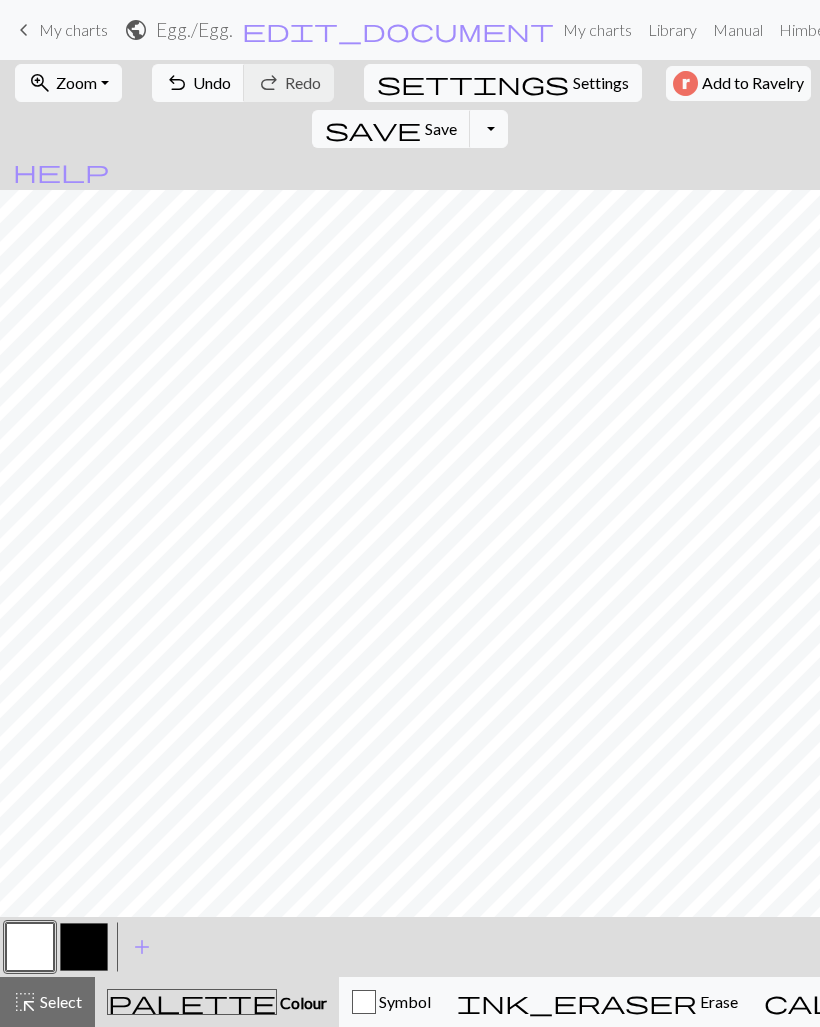 click on "save Save Save" at bounding box center [391, 129] 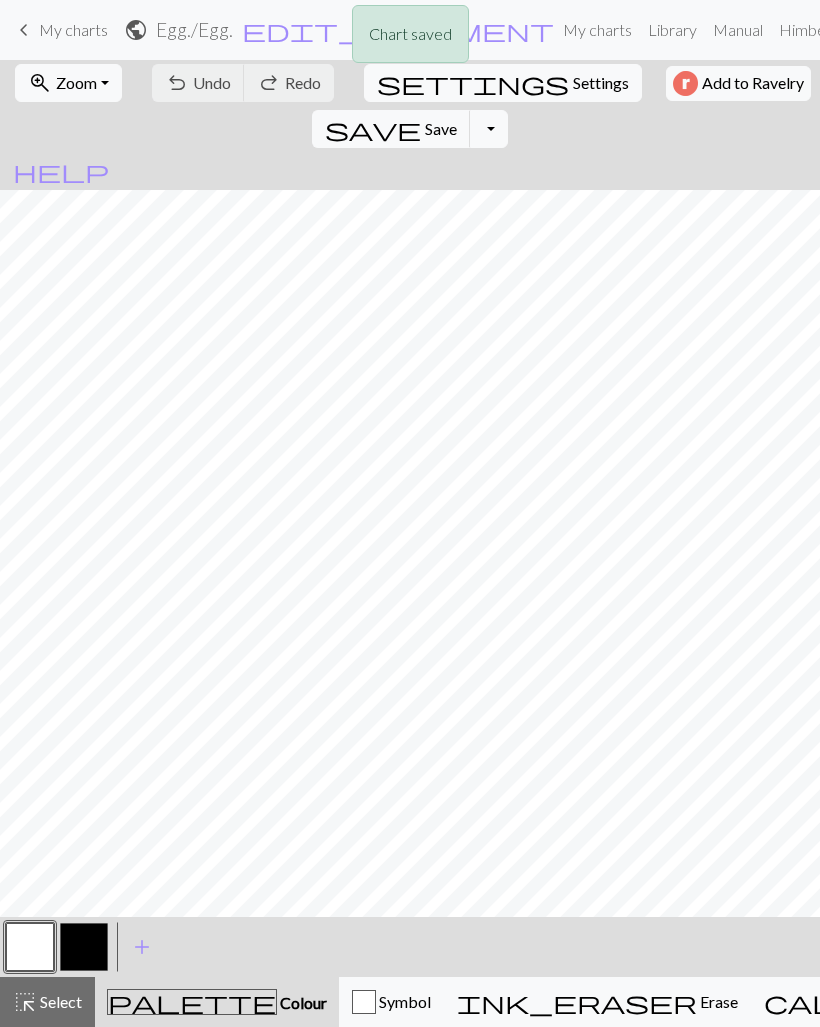 click on "save" at bounding box center (373, 129) 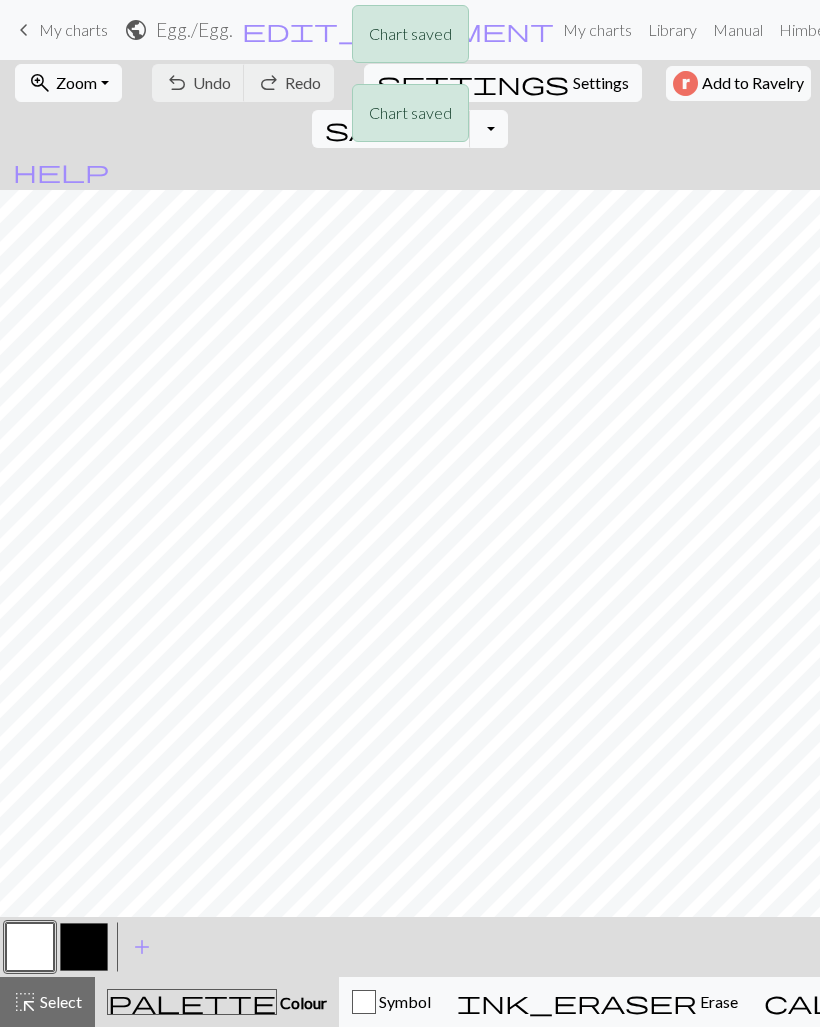 click on "Chart saved Chart saved" at bounding box center [410, 79] 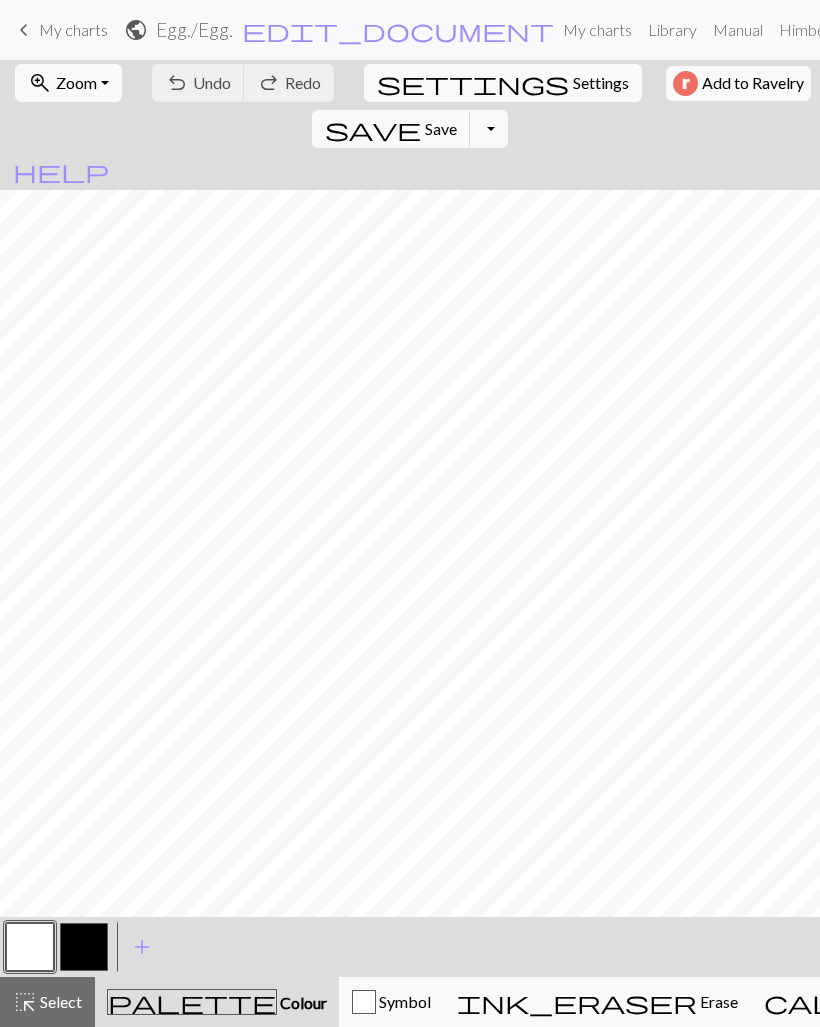 click on "keyboard_arrow_left" at bounding box center (24, 30) 